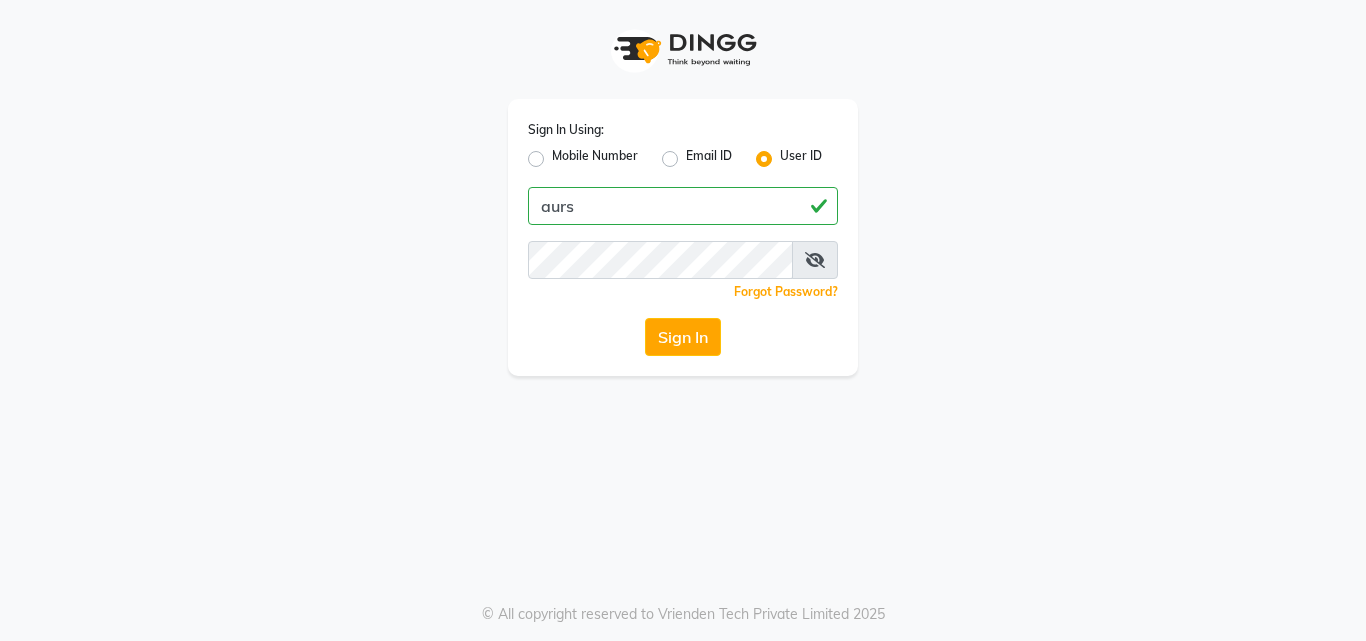 scroll, scrollTop: 0, scrollLeft: 0, axis: both 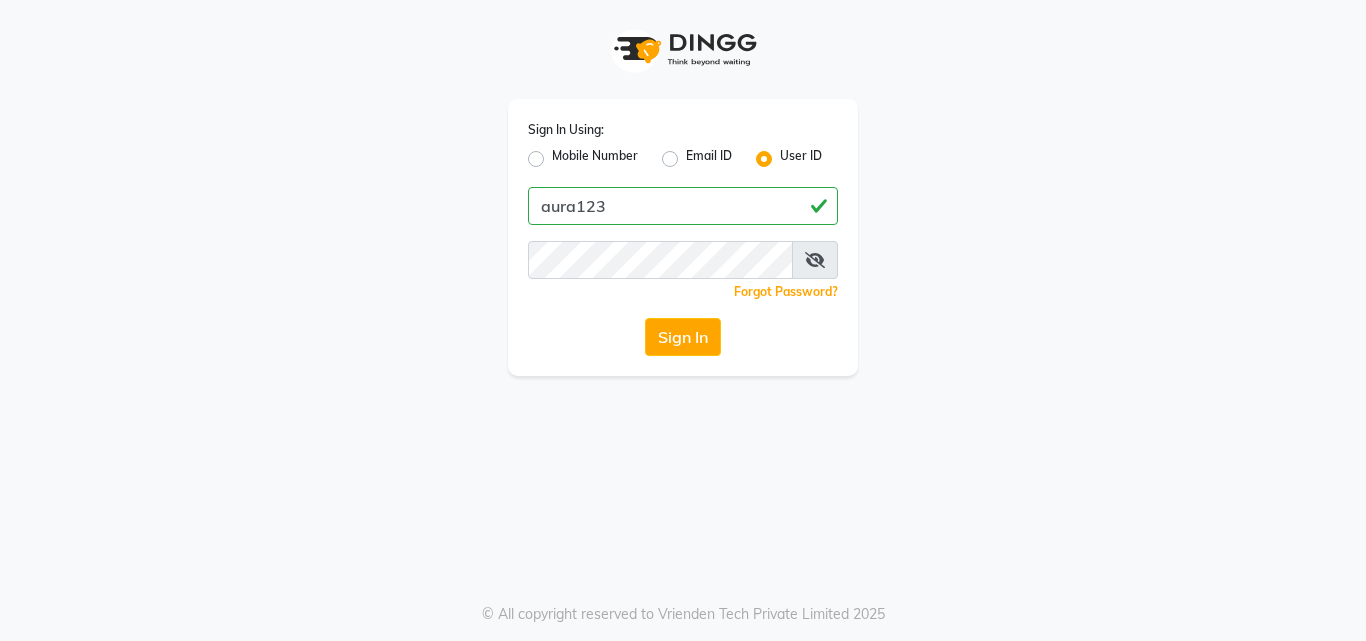 type on "aura123" 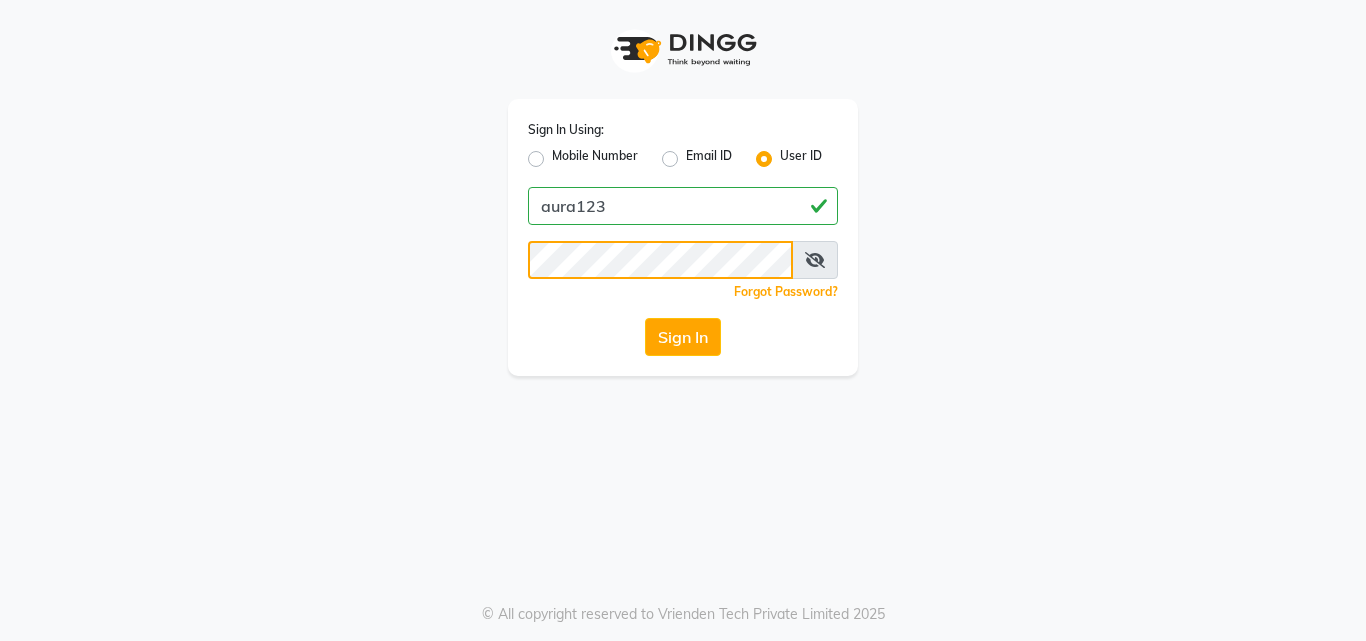 click on "Sign In" 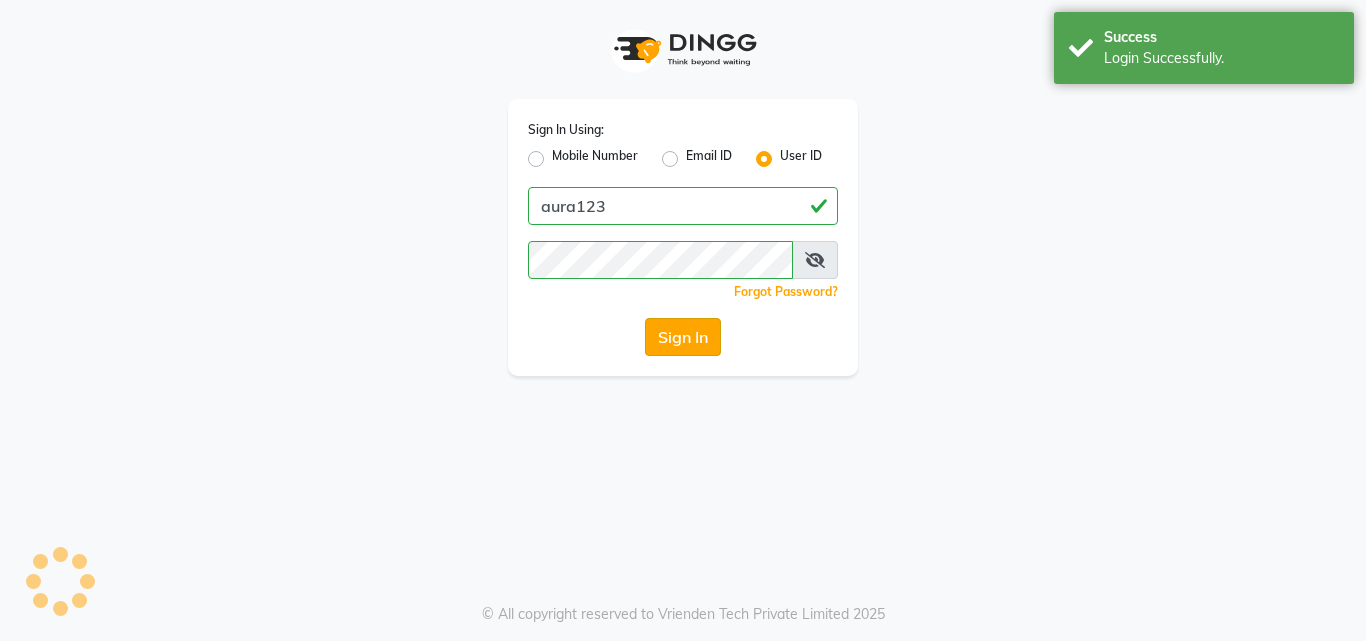 click on "Sign In" 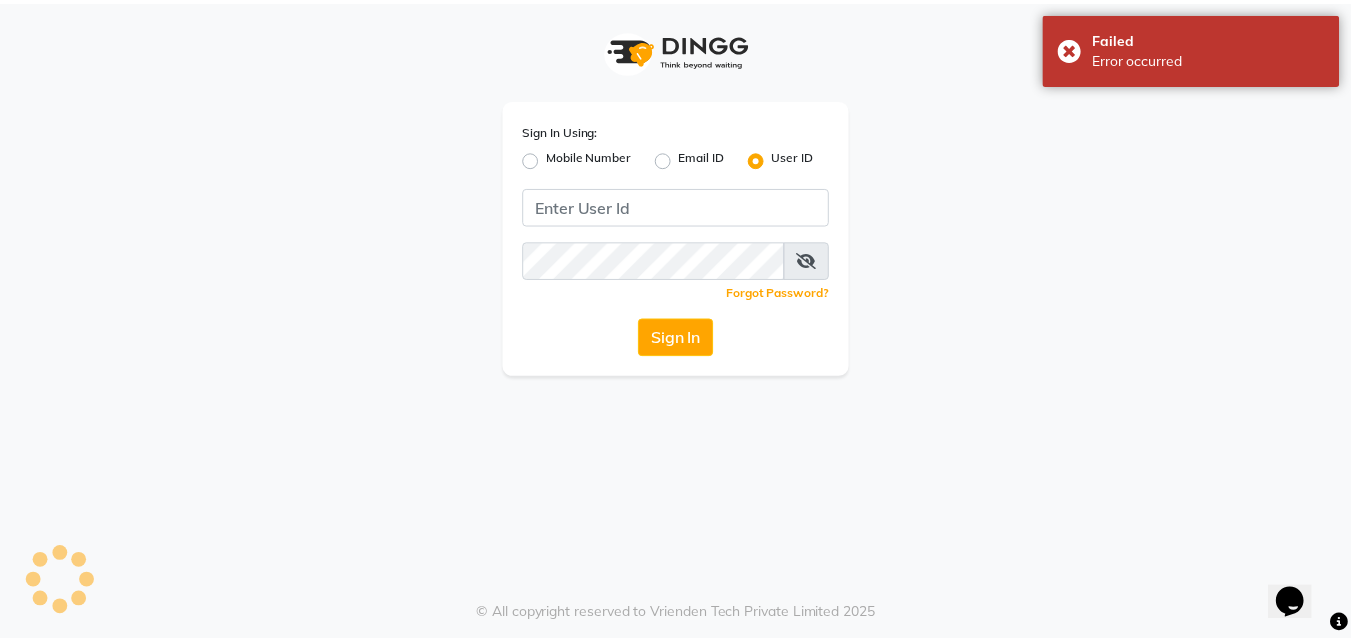 scroll, scrollTop: 0, scrollLeft: 0, axis: both 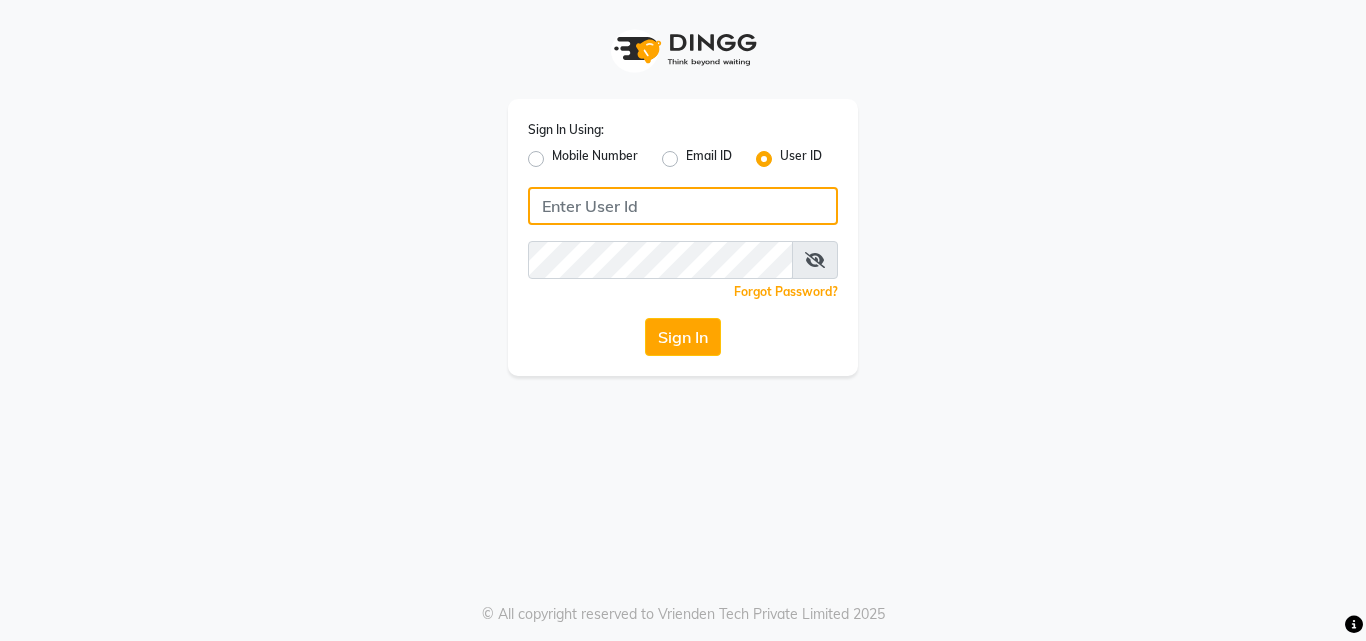 click 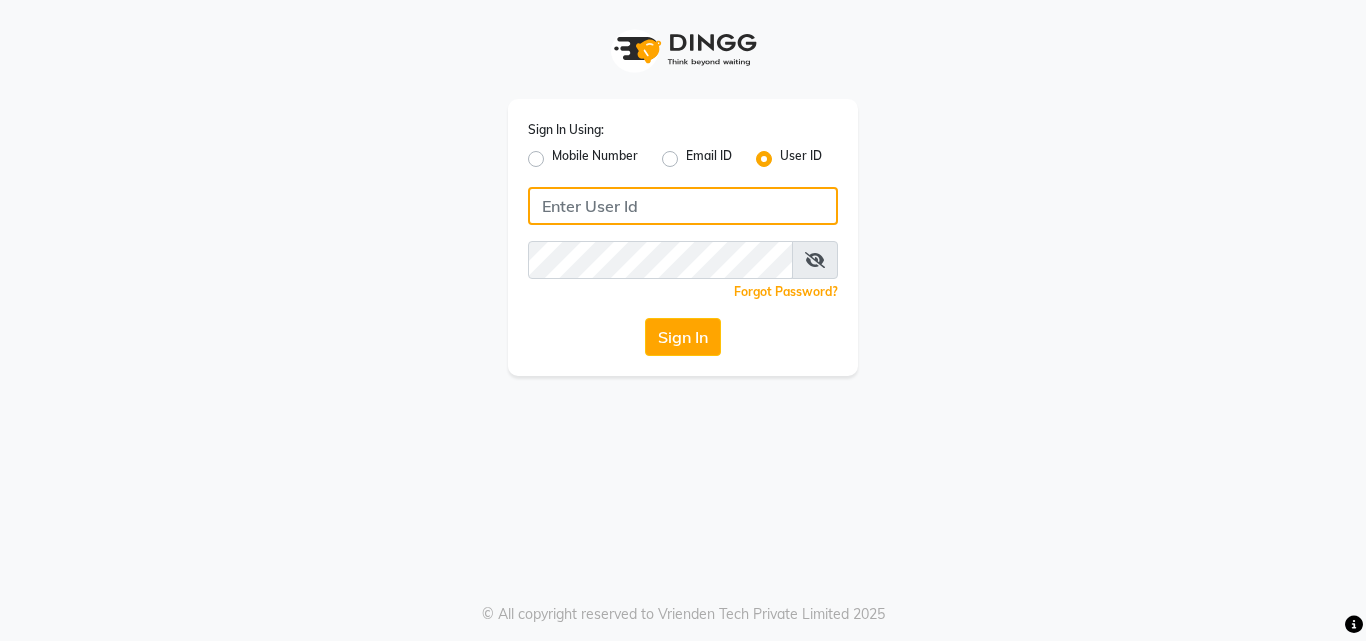 click 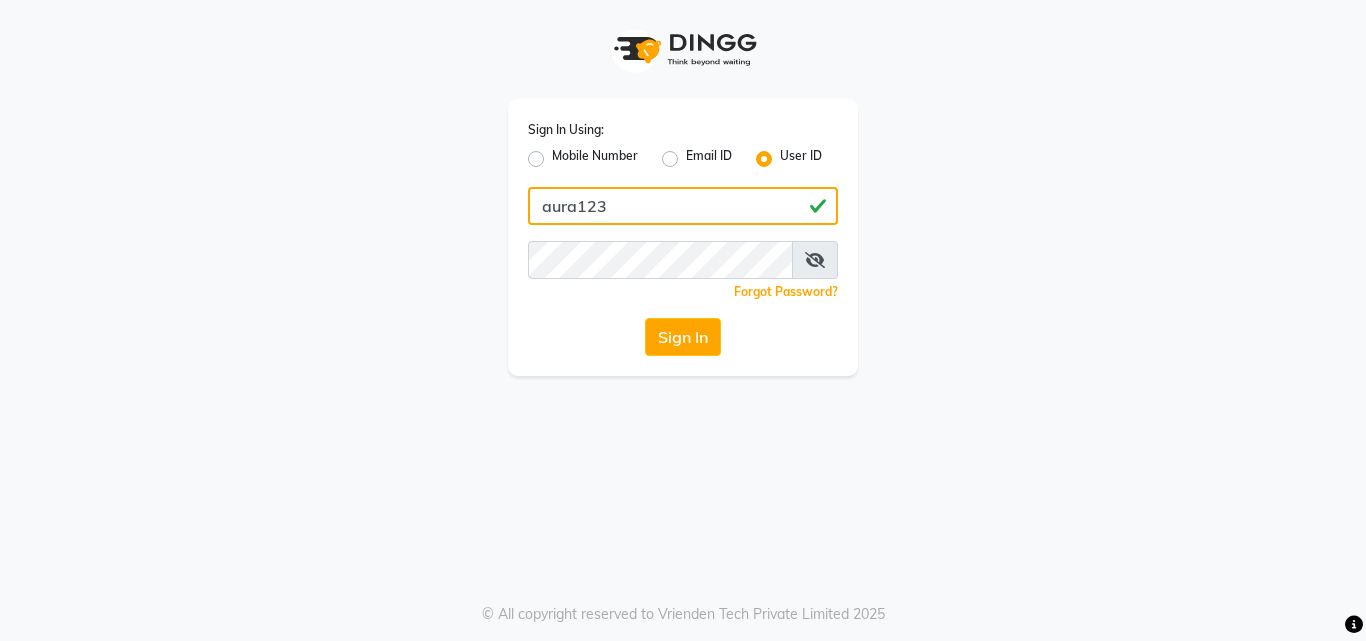 type on "aura123" 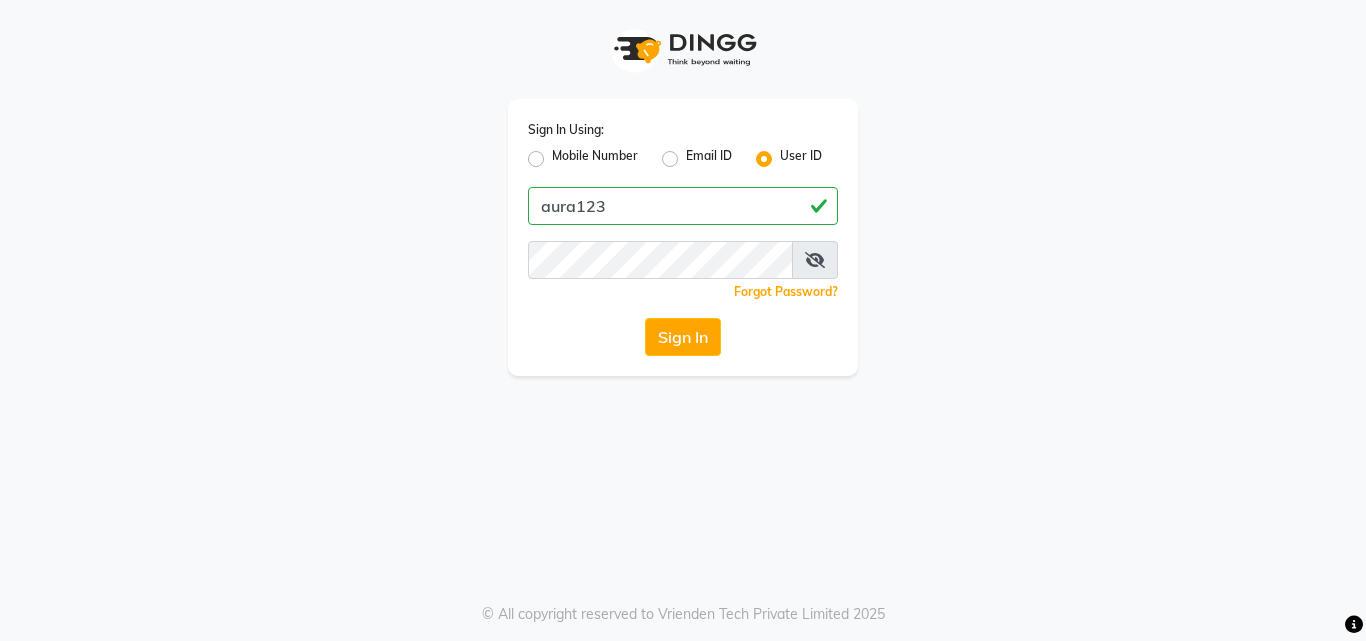 click on "Forgot Password?" 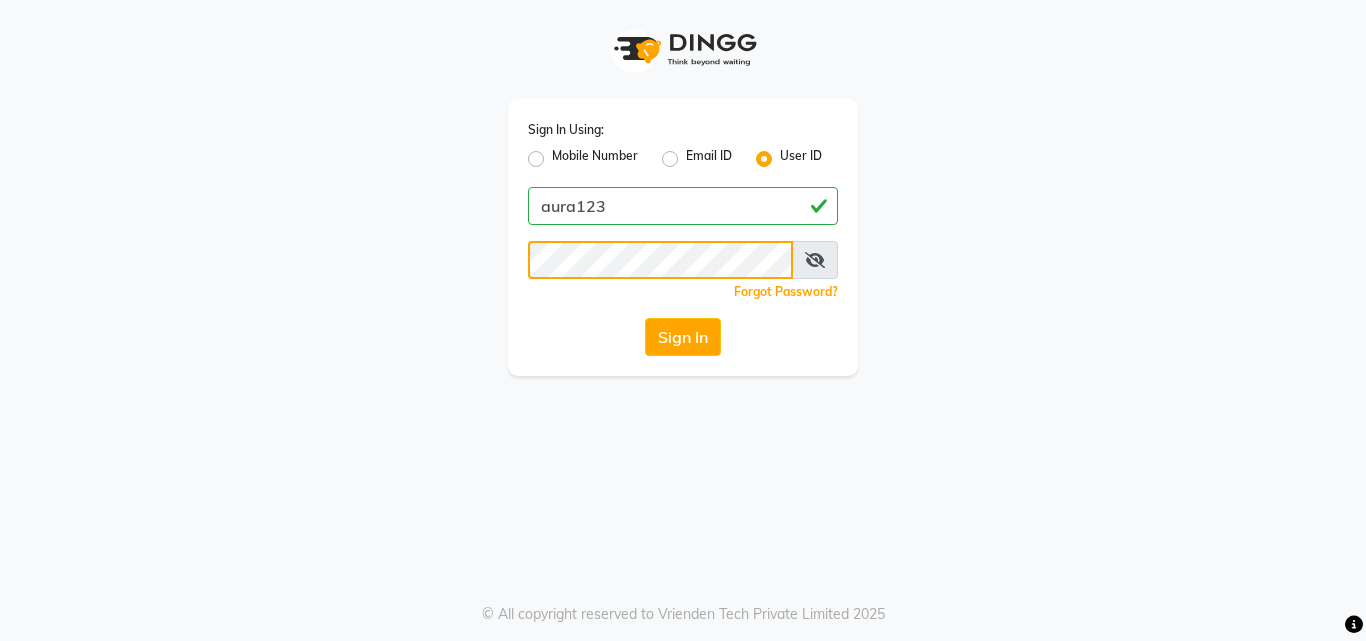 click on "Sign In" 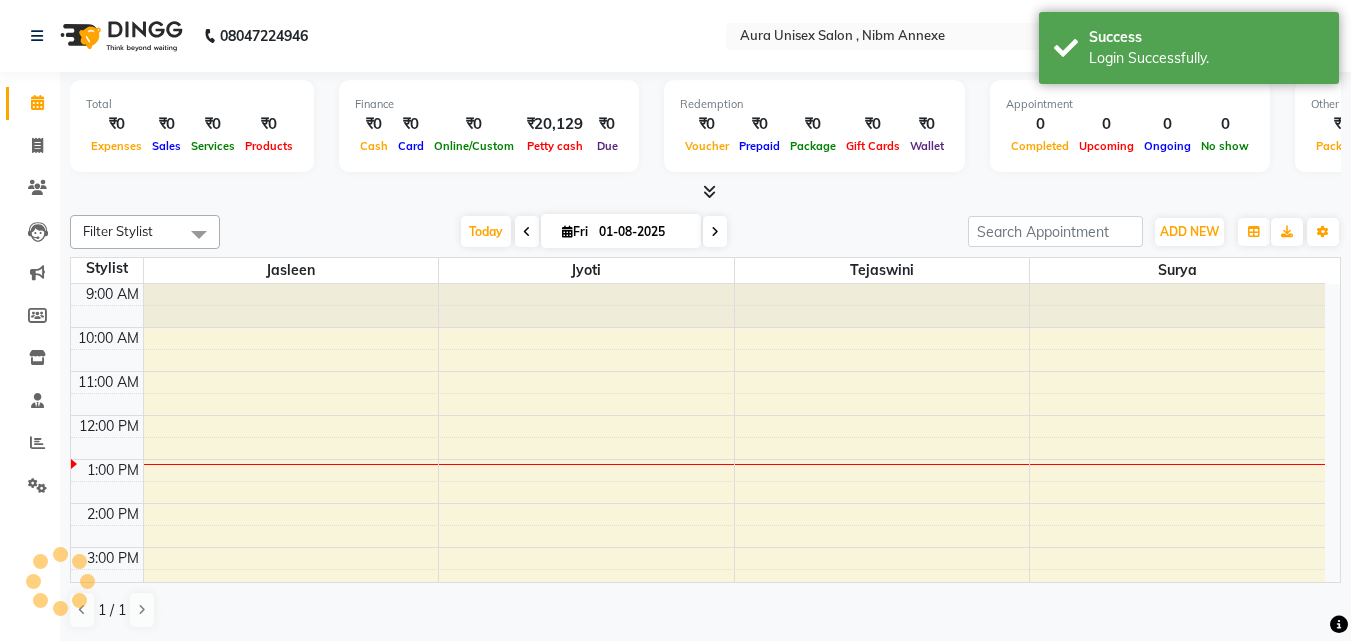 scroll, scrollTop: 0, scrollLeft: 0, axis: both 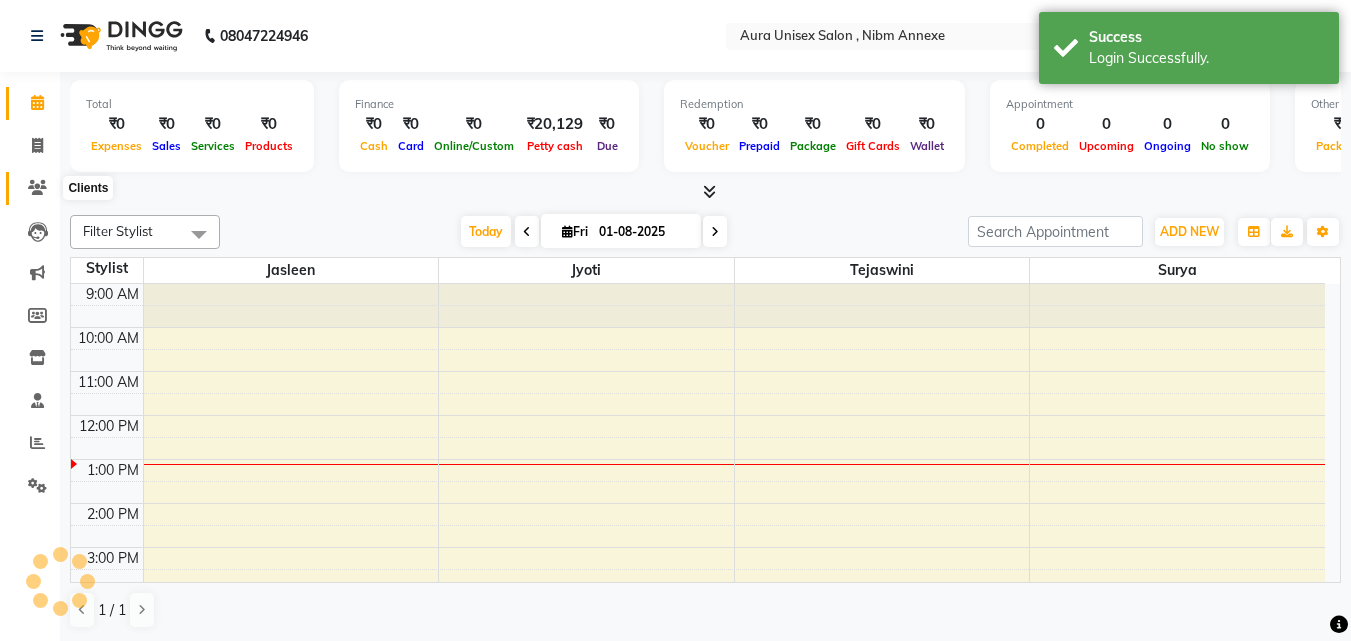 click 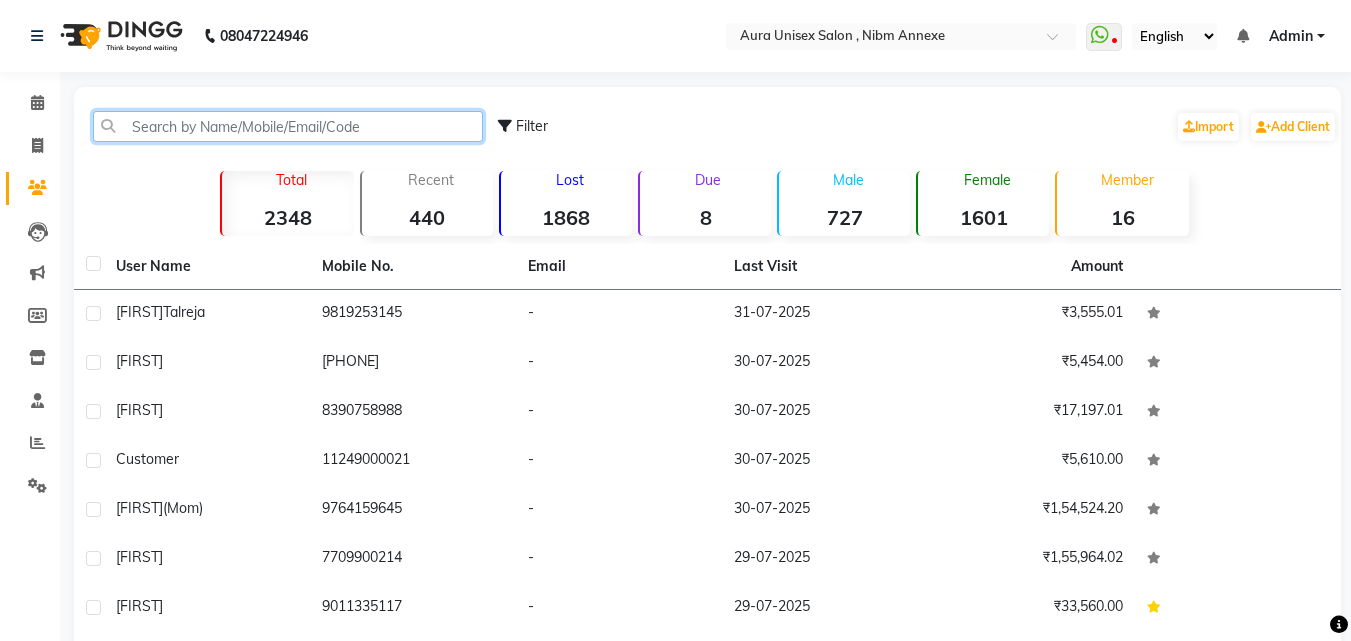 click 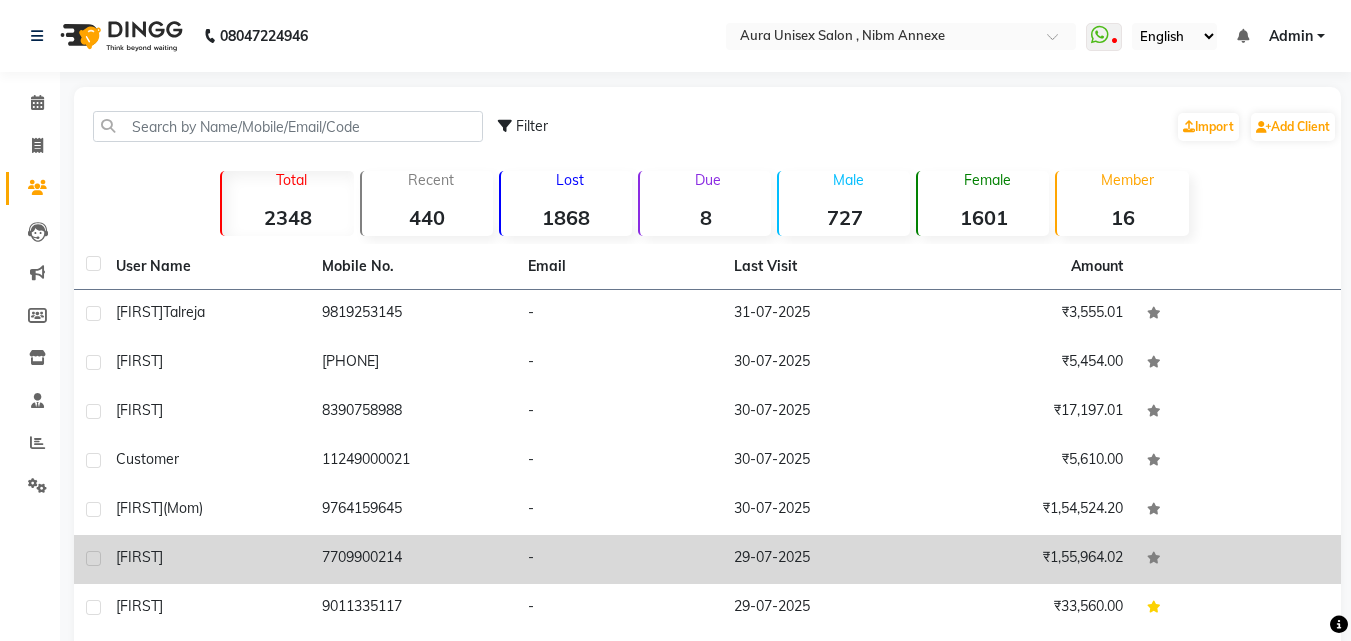 click on "7709900214" 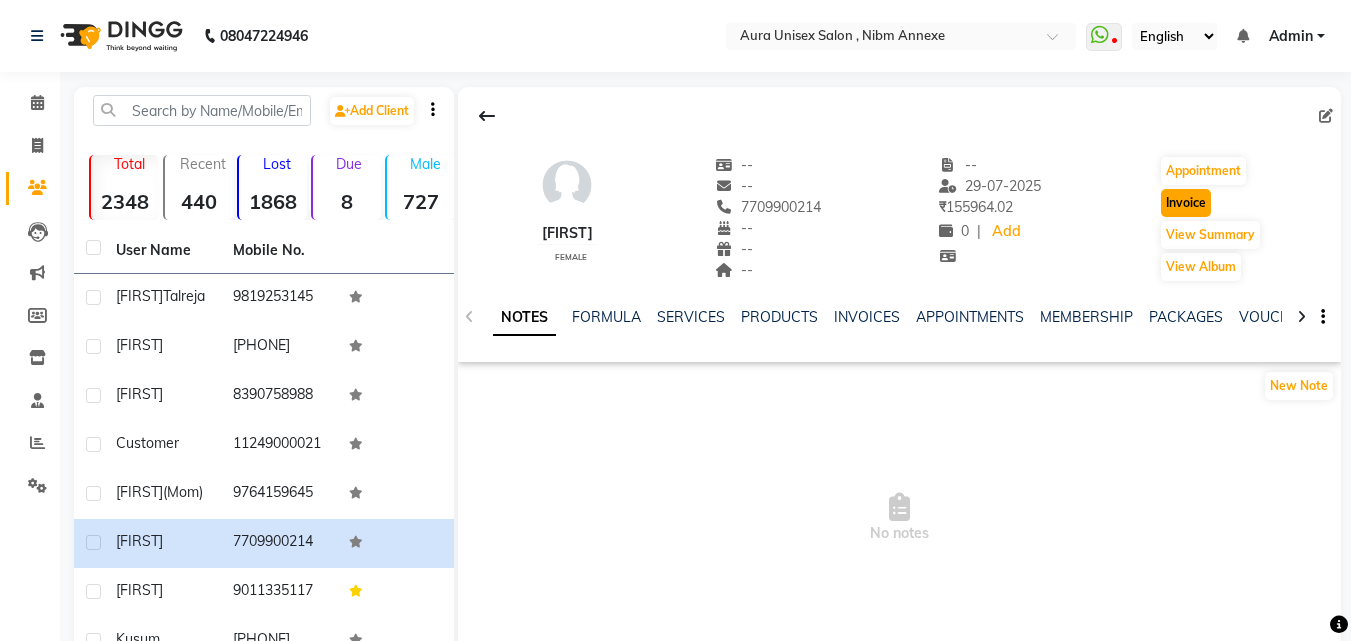 click on "Invoice" 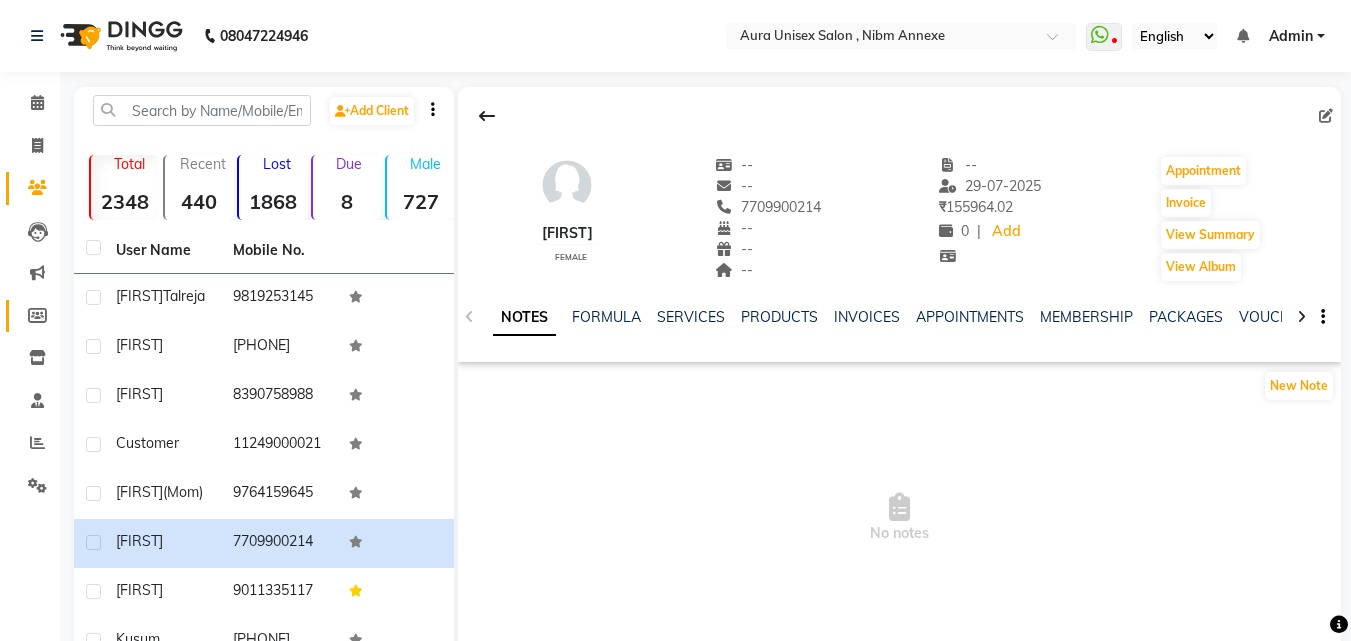 select on "service" 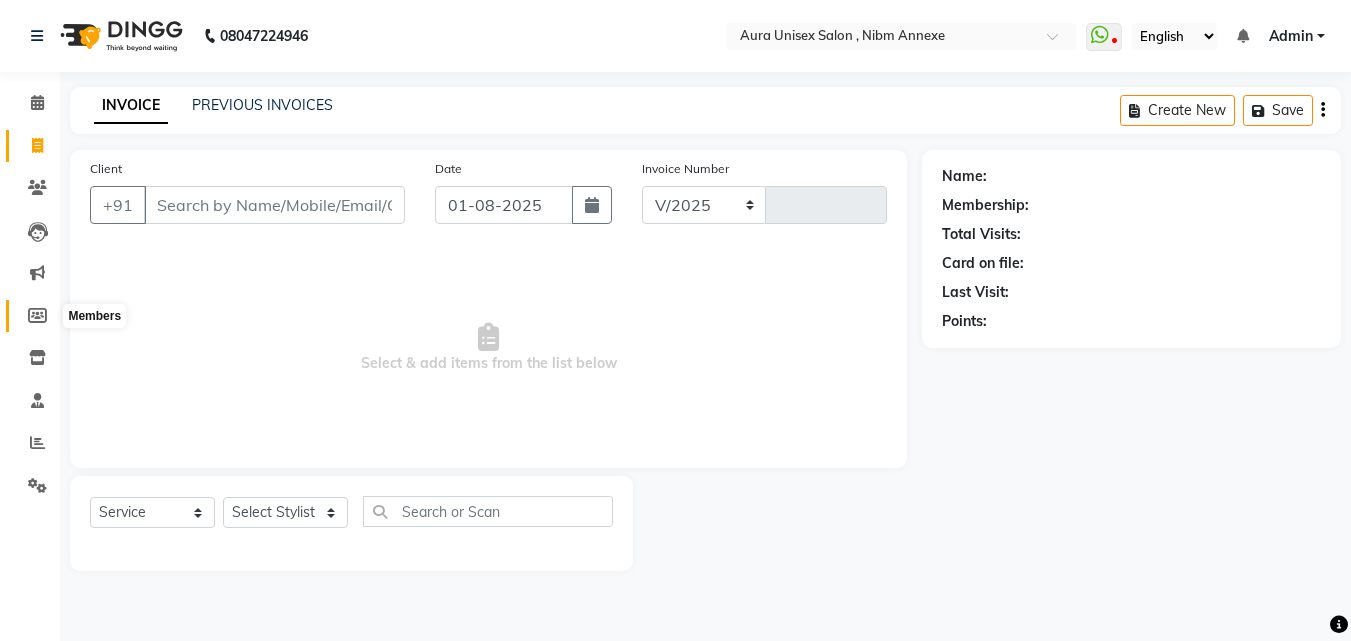select on "823" 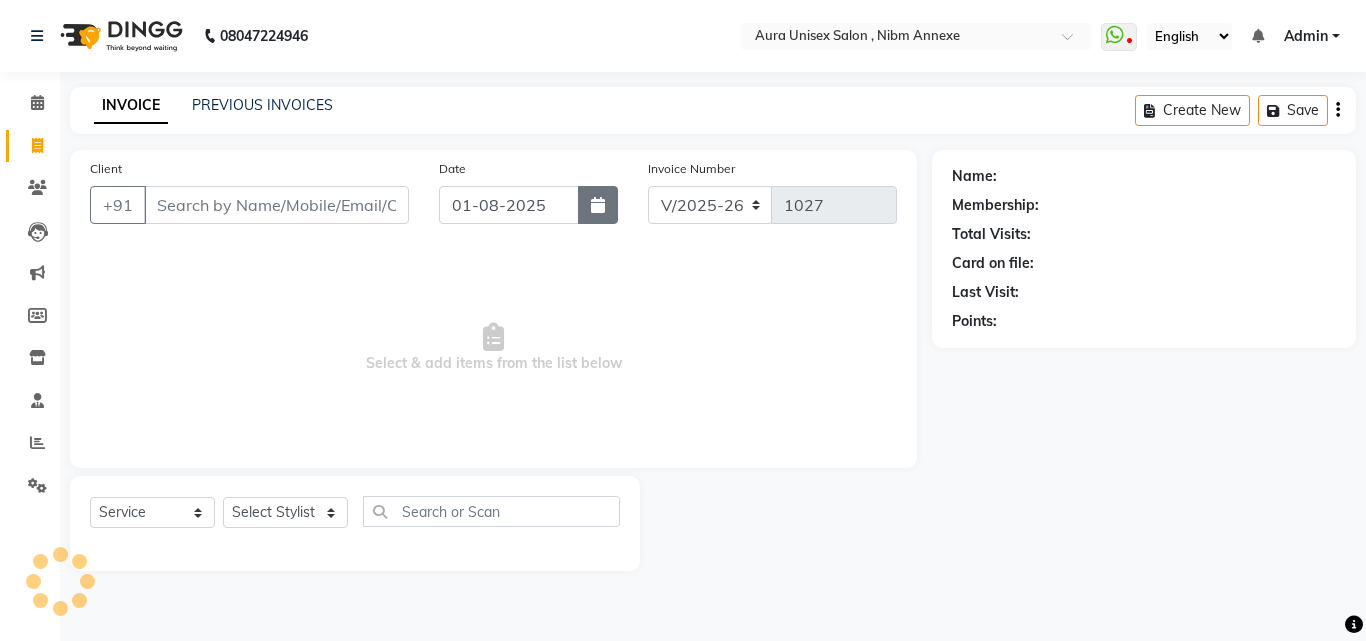click 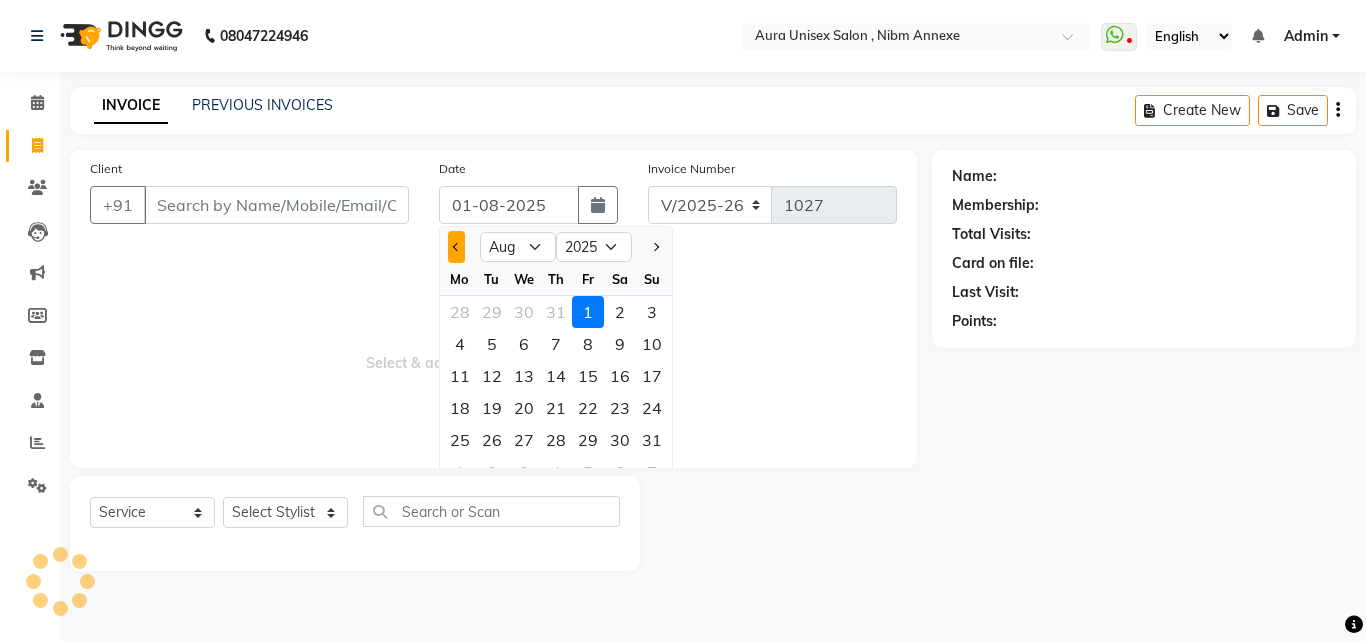 click 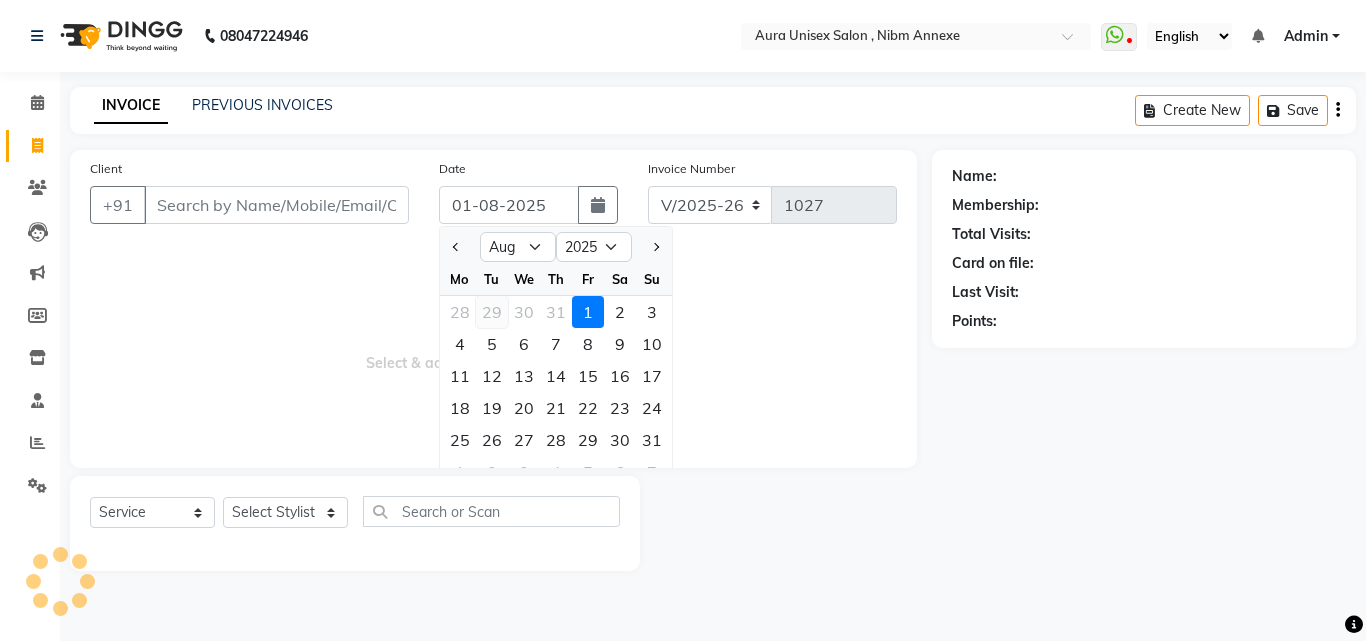 select on "7" 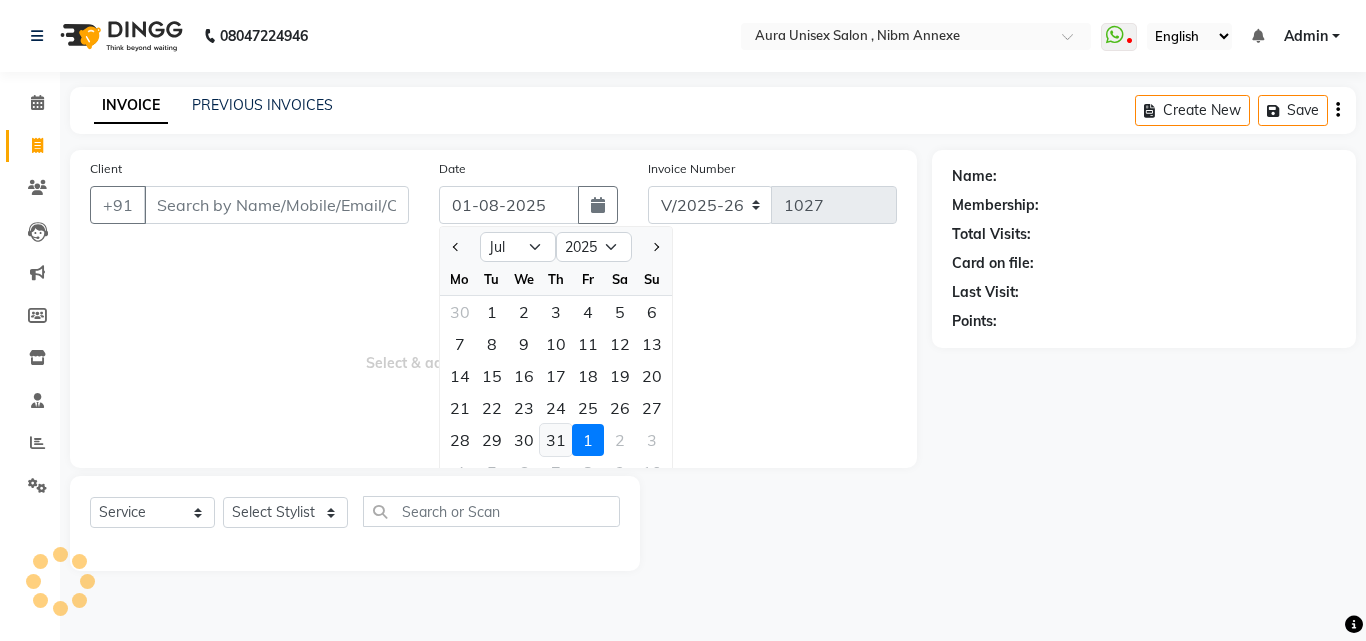click on "31" 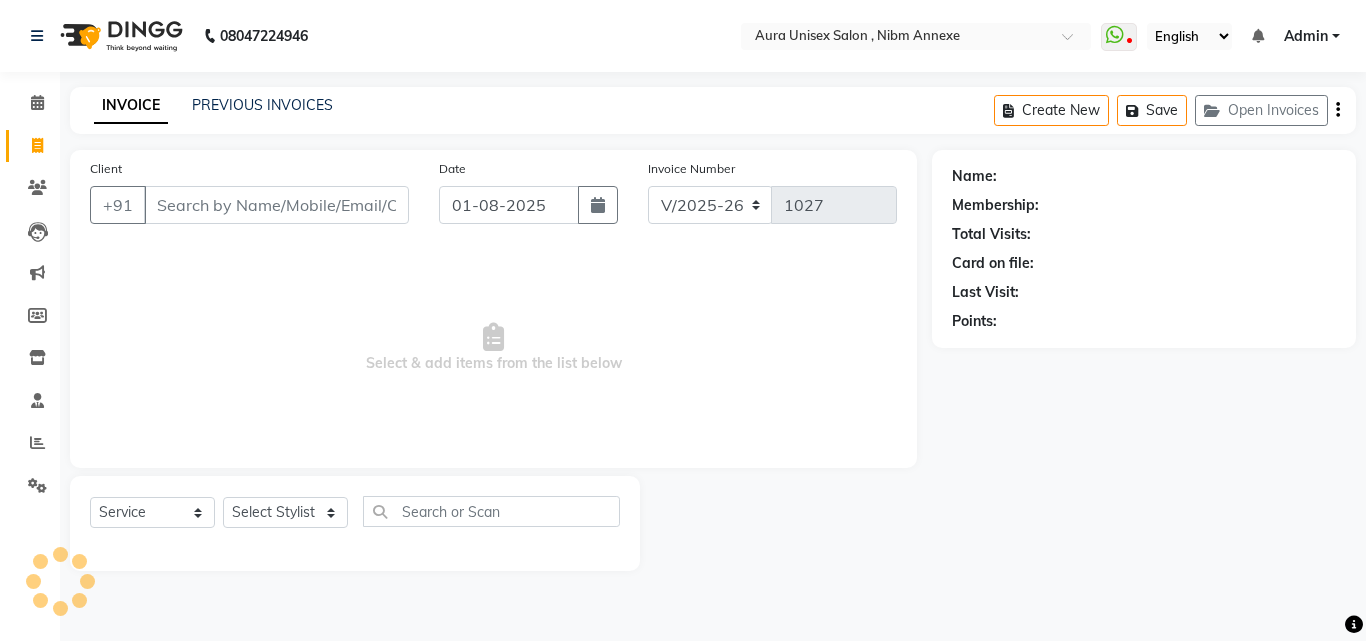 type on "31-07-2025" 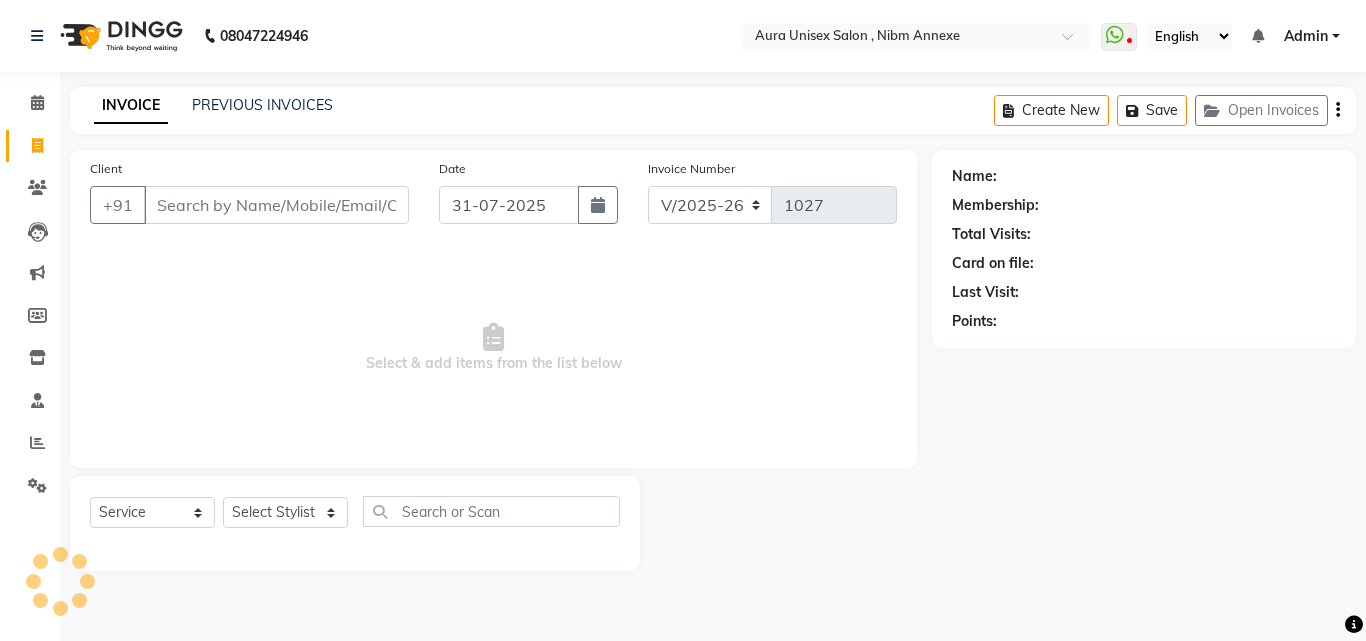 type on "7709900214" 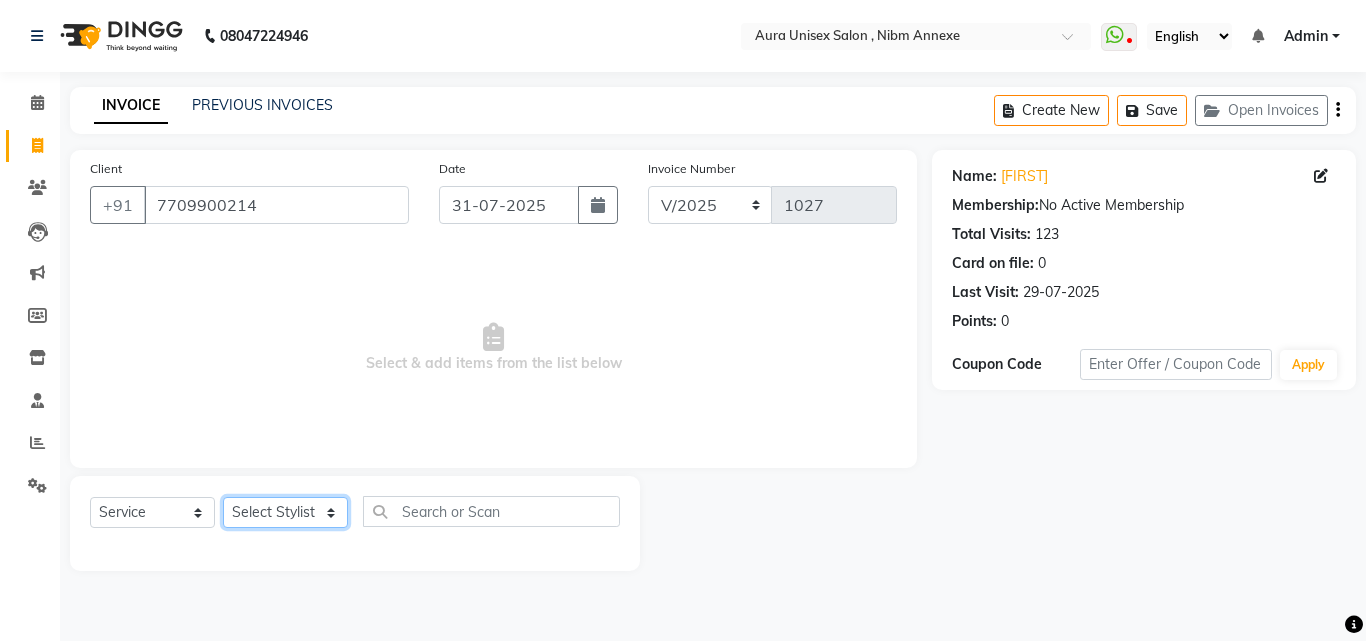 click on "Select Stylist Jasleen Jyoti Surya Tejaswini" 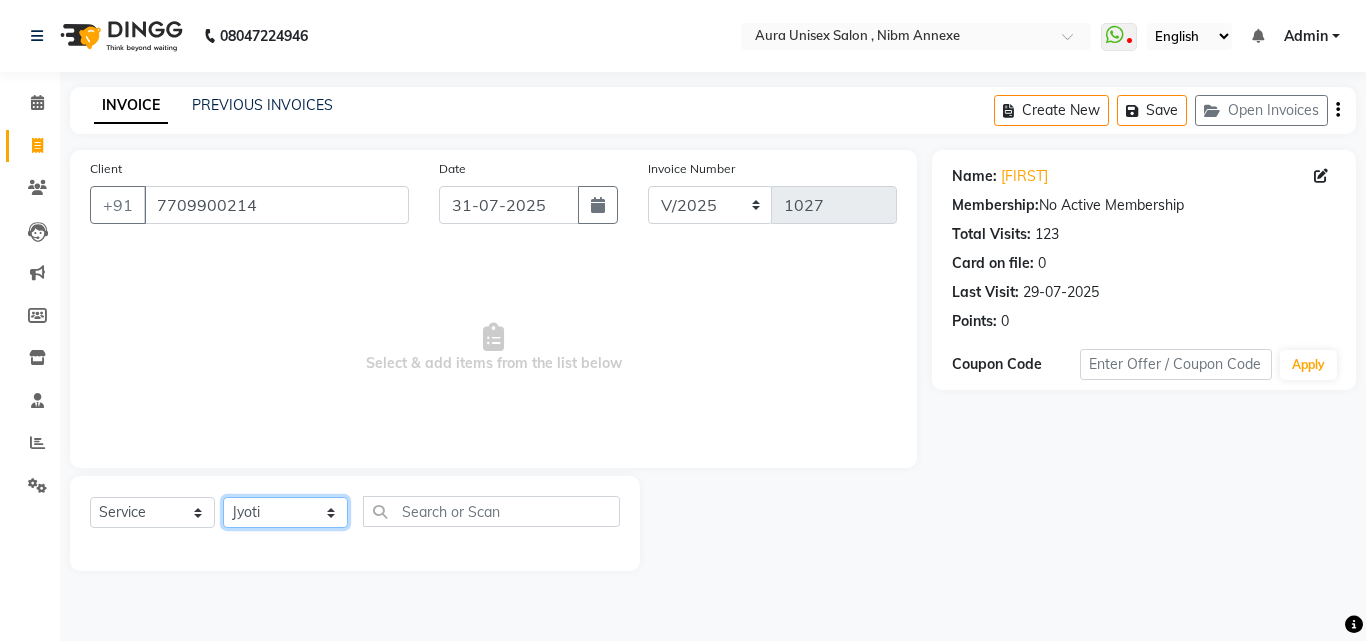 click on "Select Stylist Jasleen Jyoti Surya Tejaswini" 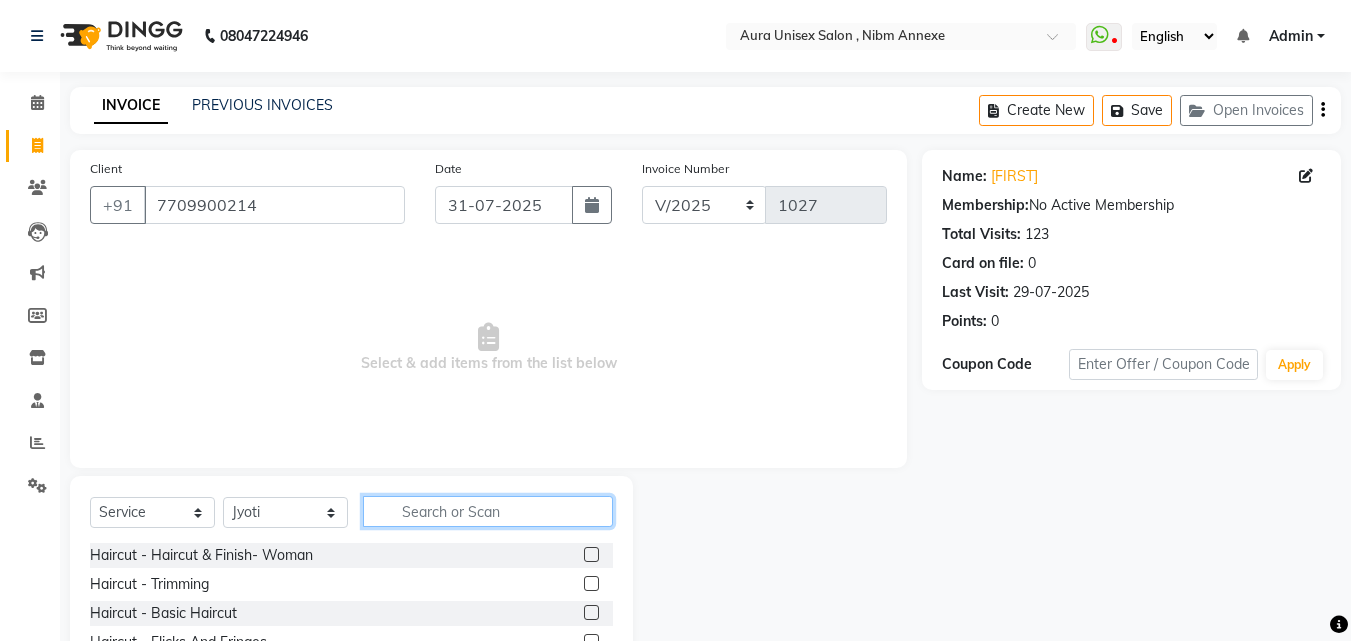 click 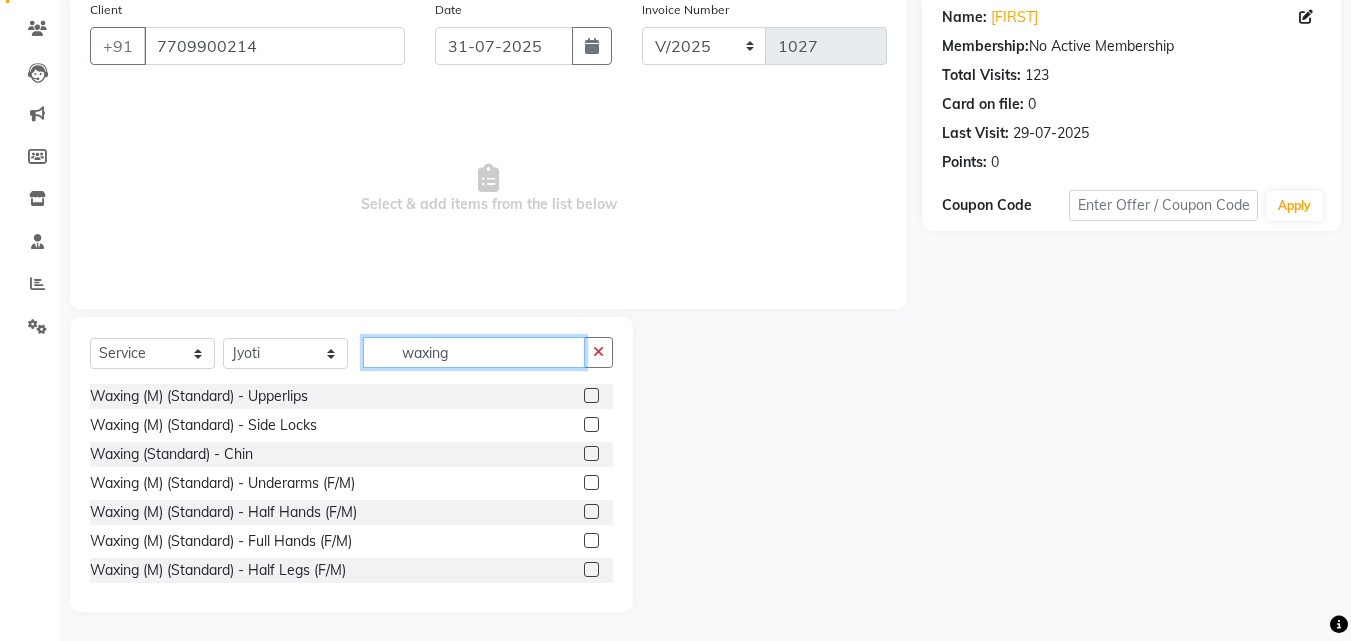 scroll, scrollTop: 160, scrollLeft: 0, axis: vertical 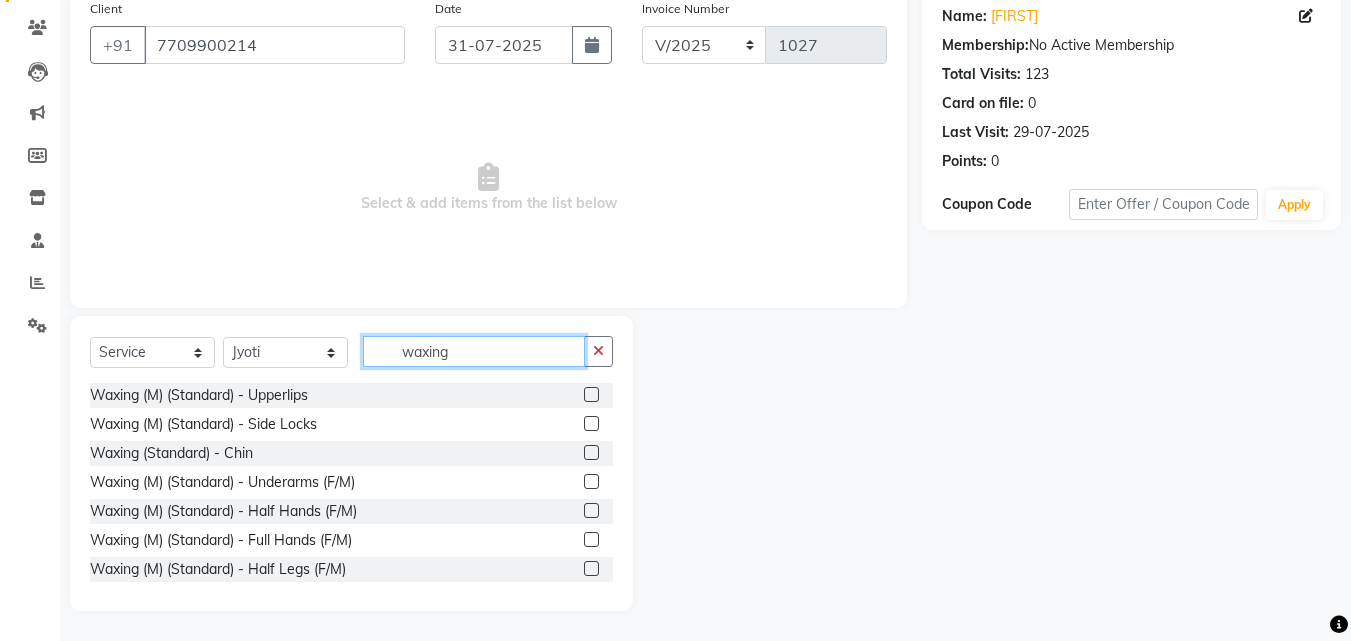 type on "waxing" 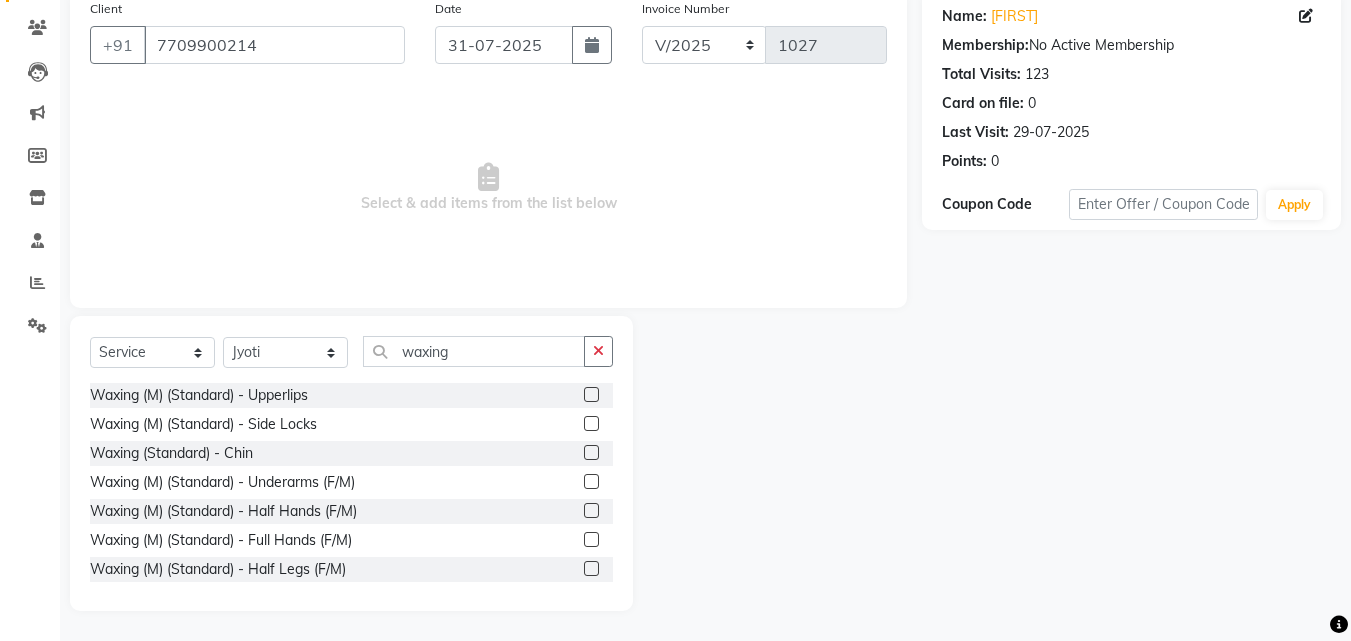 click on "Select  Service  Product  Membership  Package Voucher Prepaid Gift Card  Select Stylist Jasleen Jyoti Surya Tejaswini waxing Waxing (M) (Standard)  - Upperlips  Waxing (M) (Standard)  - Side Locks  Waxing (Standard)  - Chin  Waxing (M) (Standard)  - Underarms (F/M)  Waxing (M) (Standard)  - Half Hands (F/M)  Waxing (M) (Standard)  - Full Hands (F/M)  Waxing (M) (Standard)  - Half Legs (F/M)  Waxing (M) (Standard)  - Full Legs (F/M)  Waxing (M) (Standard)  - Chest (F/M)  Waxing (M) (Standard)  - Back (F/M)  Waxing (M) (Standard)  - Lower Back  Waxing (M) (Standard)  -  Half Back  Waxing (M) (Standard)  - Stomach  Waxing (M) (Standard)  - Naval  Waxing (Standard)  - Bikini Line  Waxing (Italian)  - Upperlips  Waxing (Italian)  - Side Locks  Waxing (Italian)  - Chin  Waxing (Italian)  - Underarms (F)  Waxing (Italian)  - Half Hands (F)  Waxing (Italian)  - Full Hands (F)  Waxing (Italian)  - Half Legs (F)  Waxing (Italian)  - Full Legs (F)  Waxing (Italian)  - Chest (F)  Waxing (Italian)  - Back (F)" 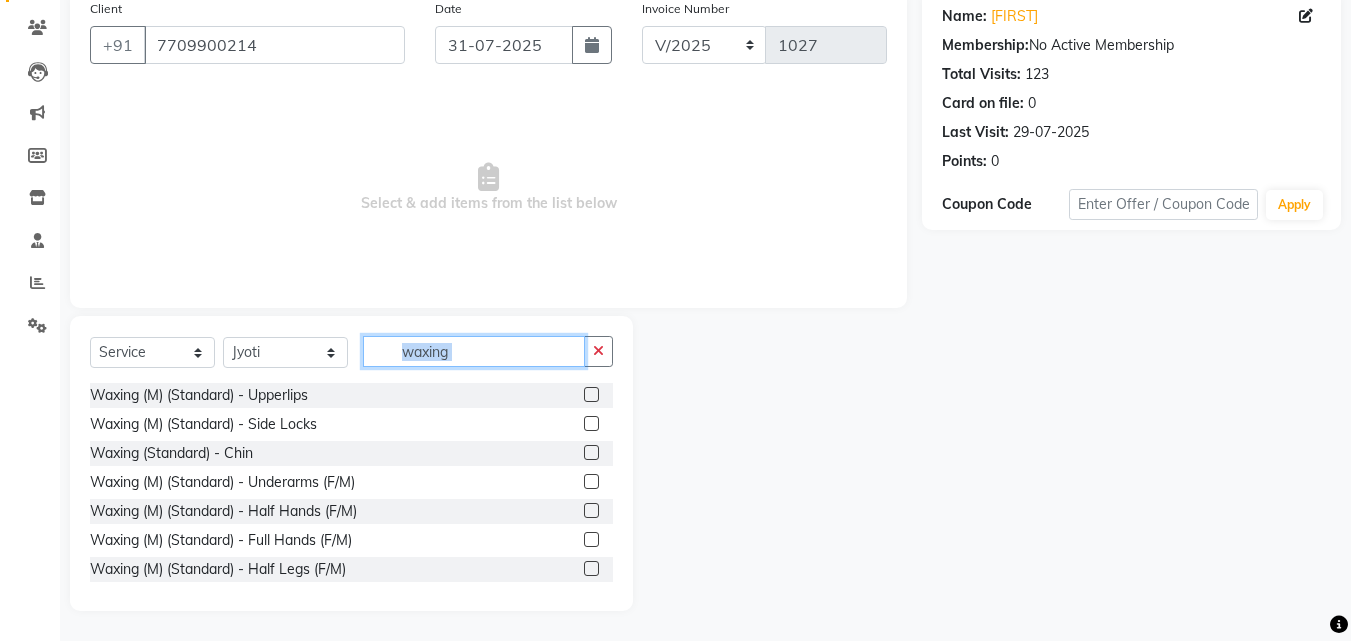 click on "waxing" 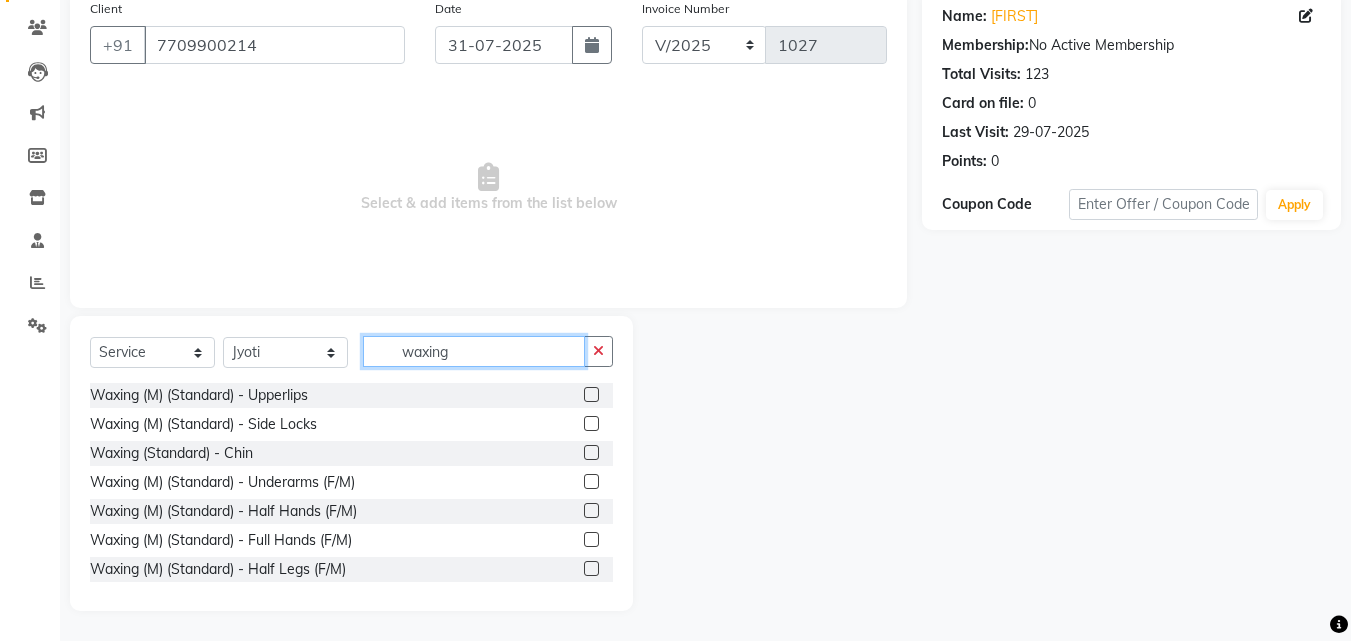 click on "waxing" 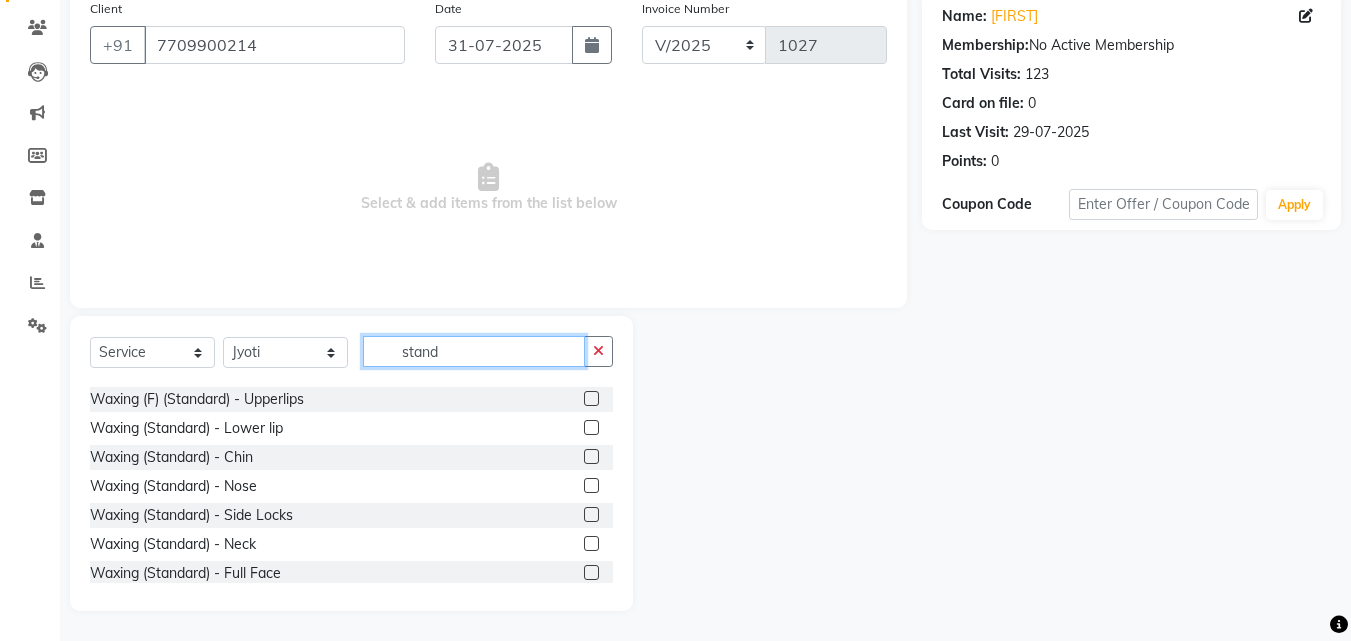 scroll, scrollTop: 560, scrollLeft: 0, axis: vertical 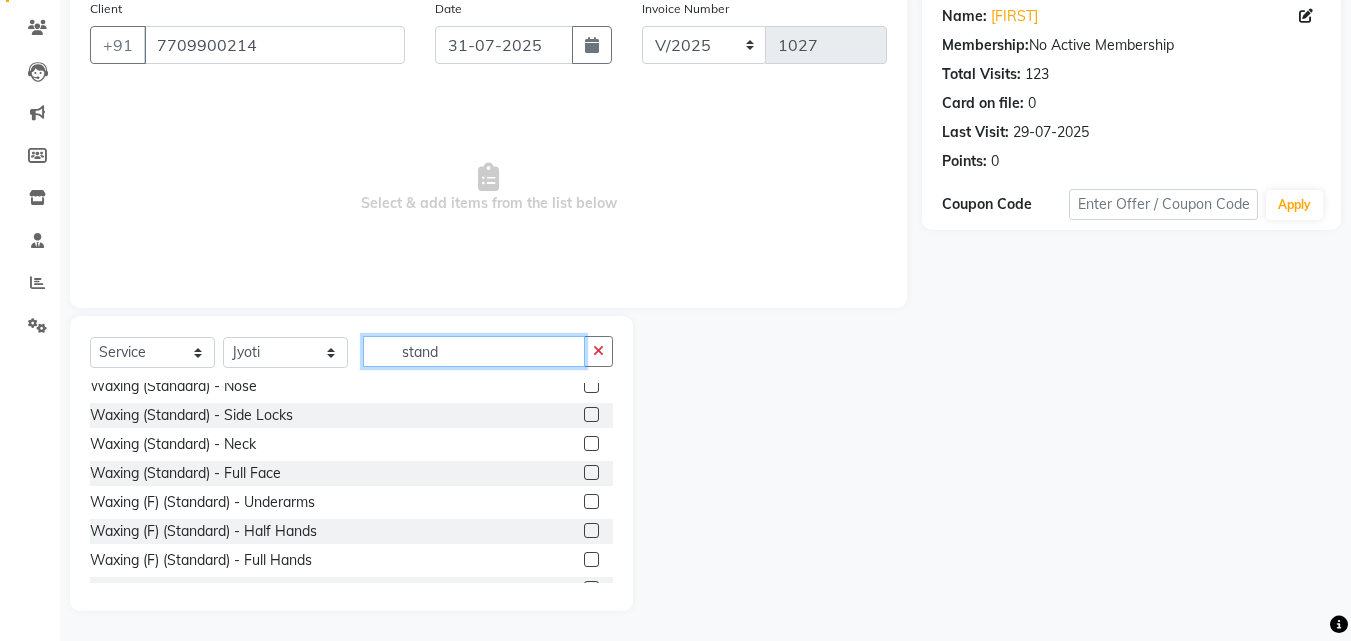 type on "stand" 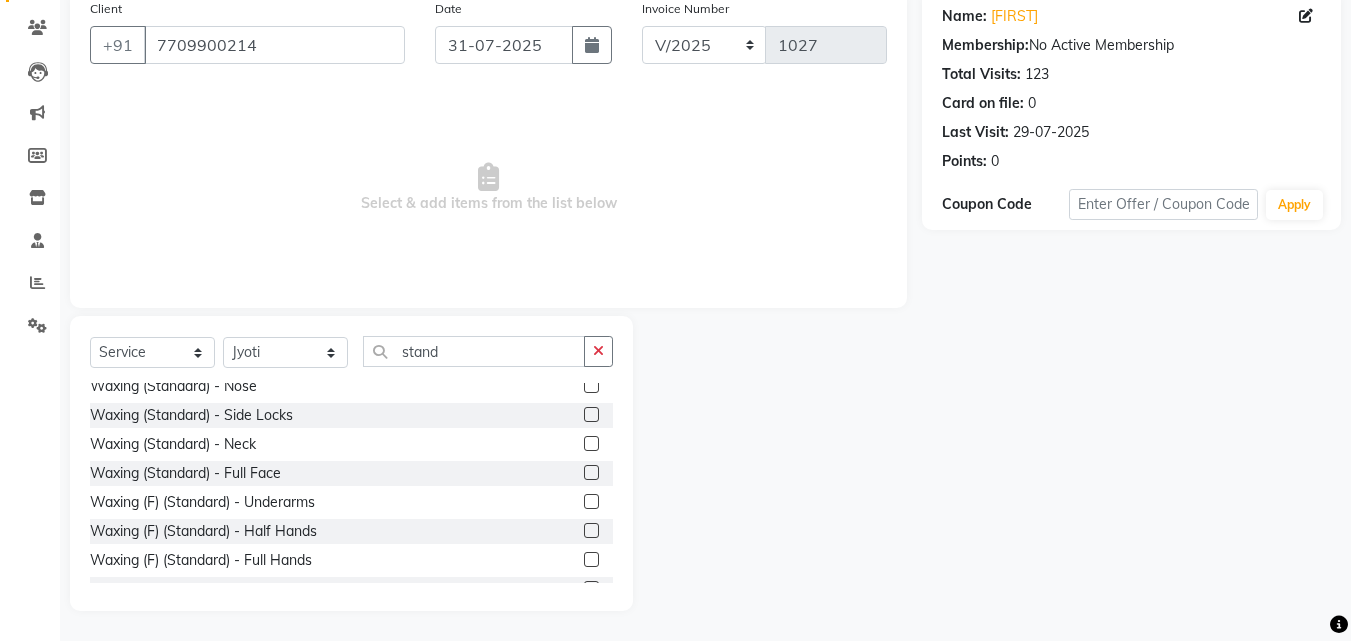 click 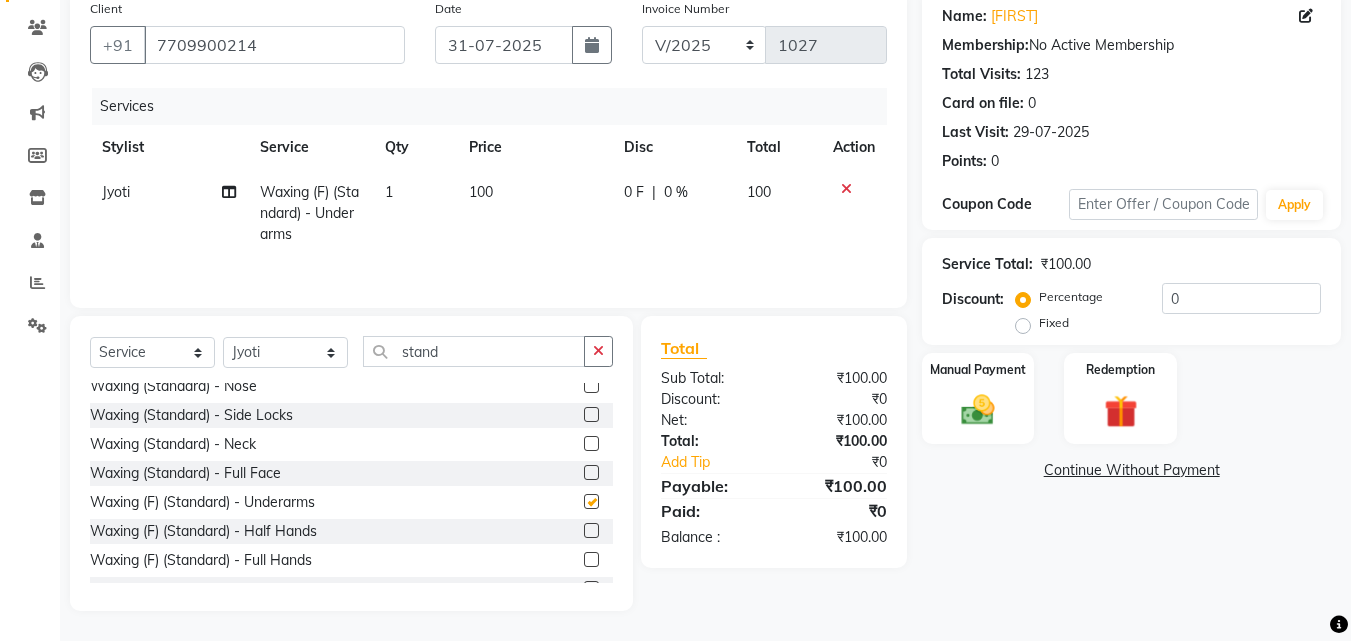 checkbox on "false" 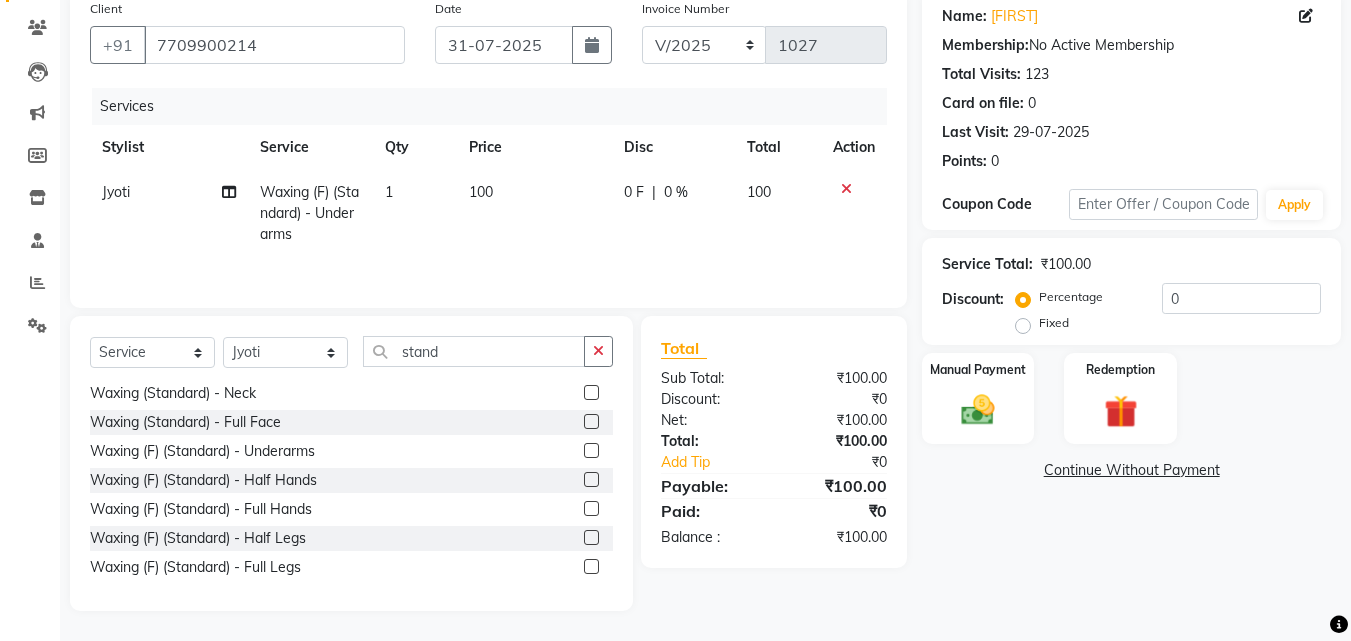 scroll, scrollTop: 660, scrollLeft: 0, axis: vertical 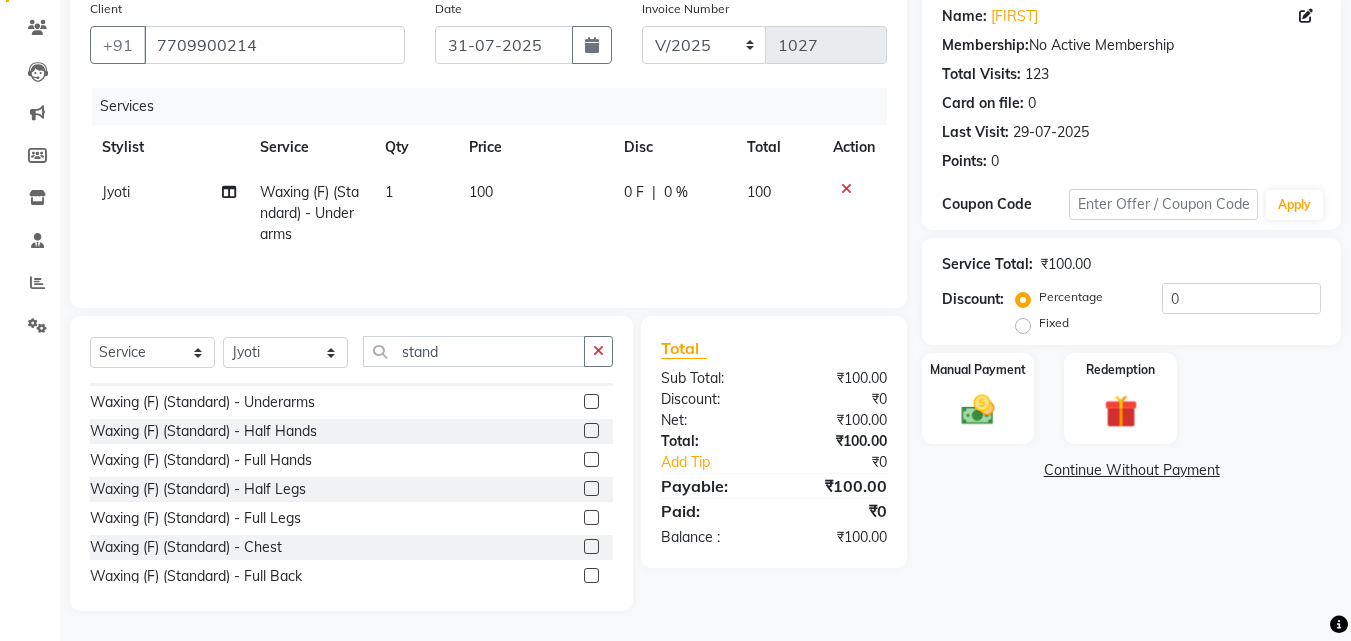 click 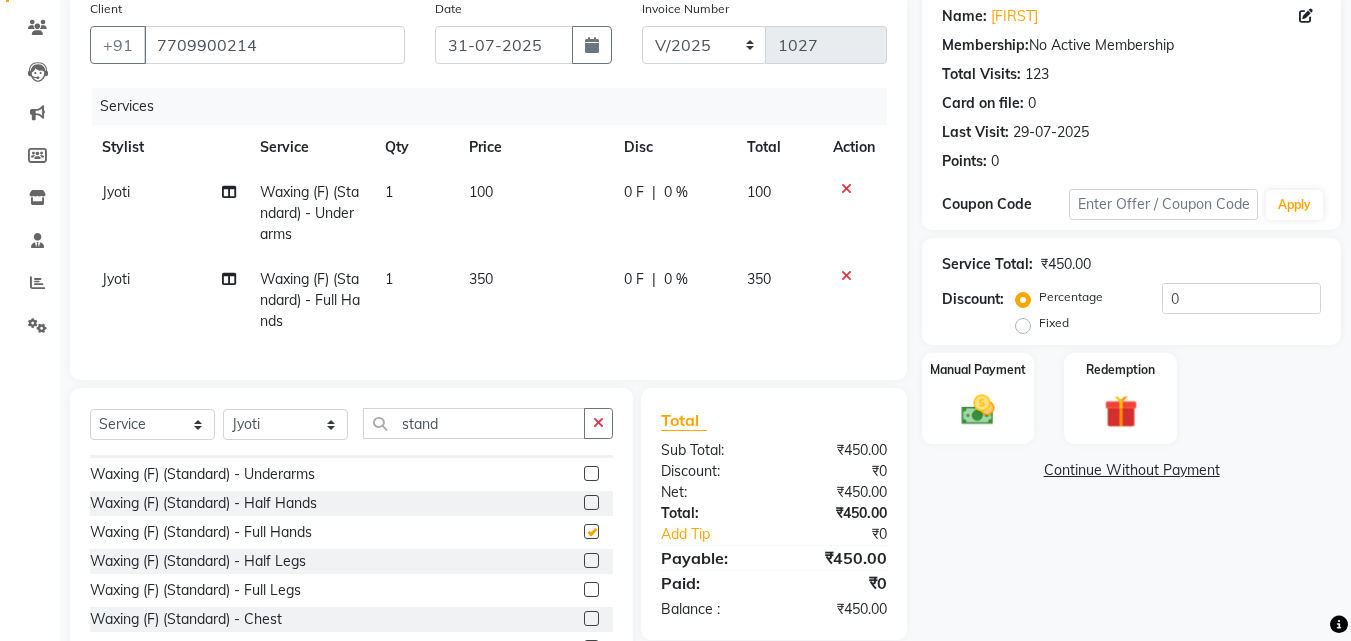 checkbox on "false" 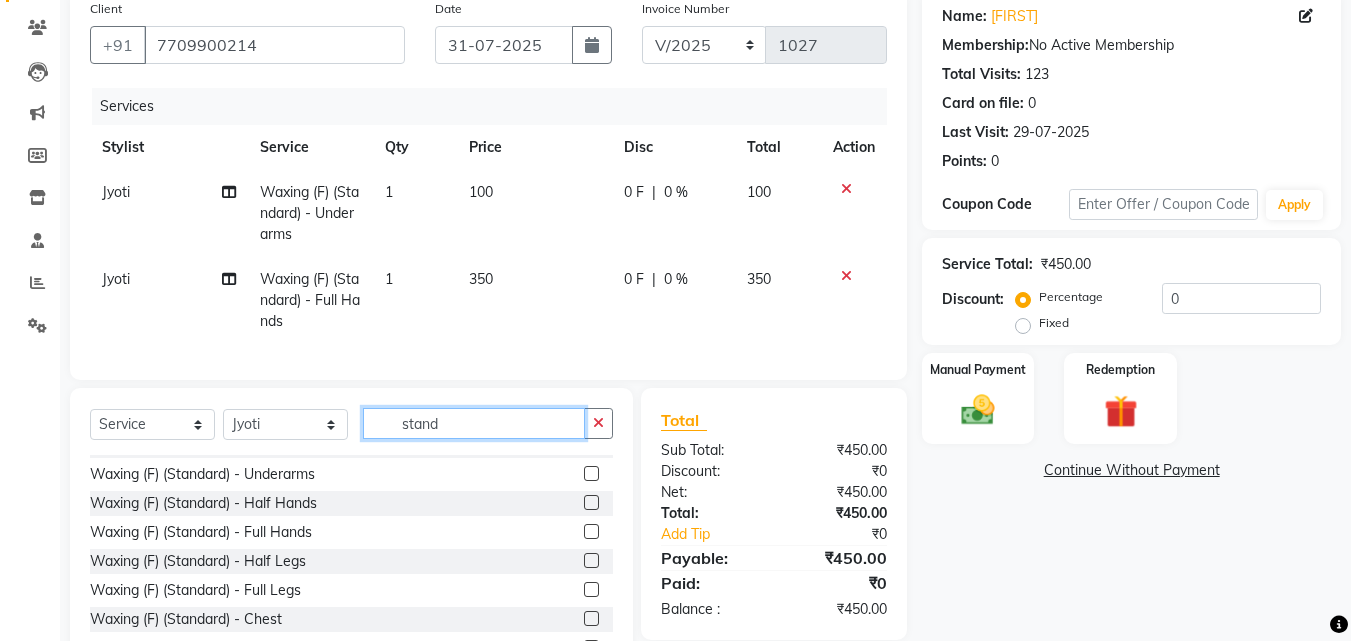 click on "stand" 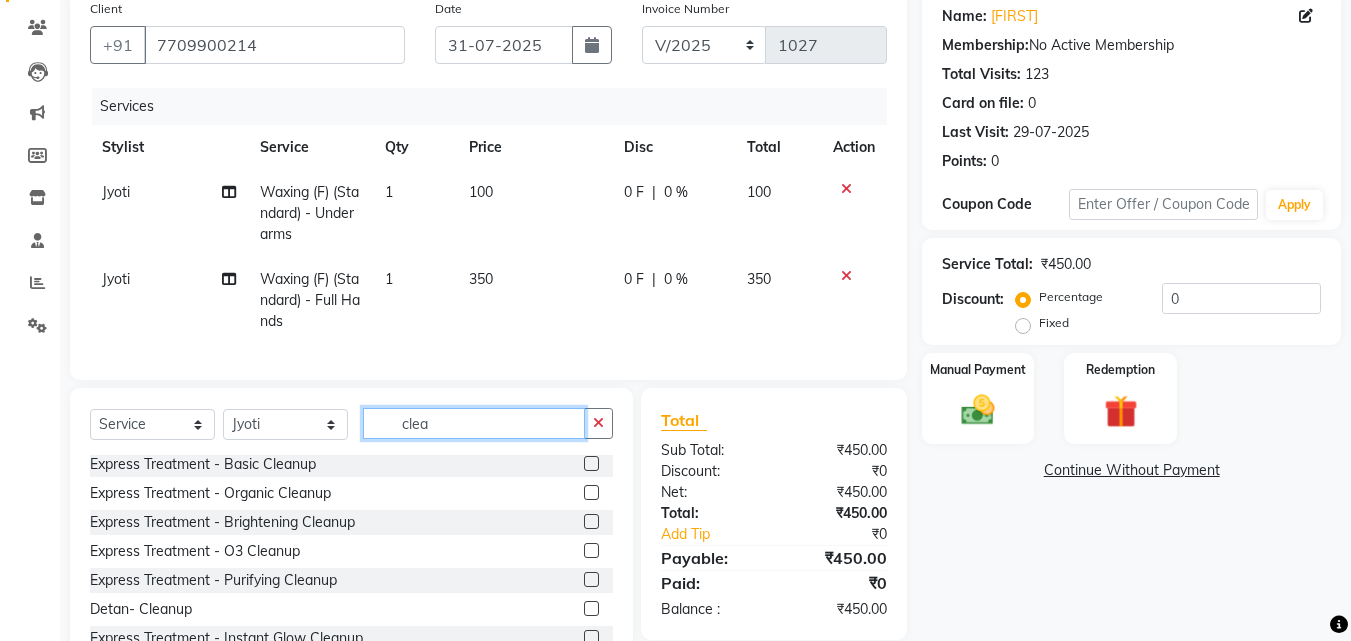 scroll, scrollTop: 32, scrollLeft: 0, axis: vertical 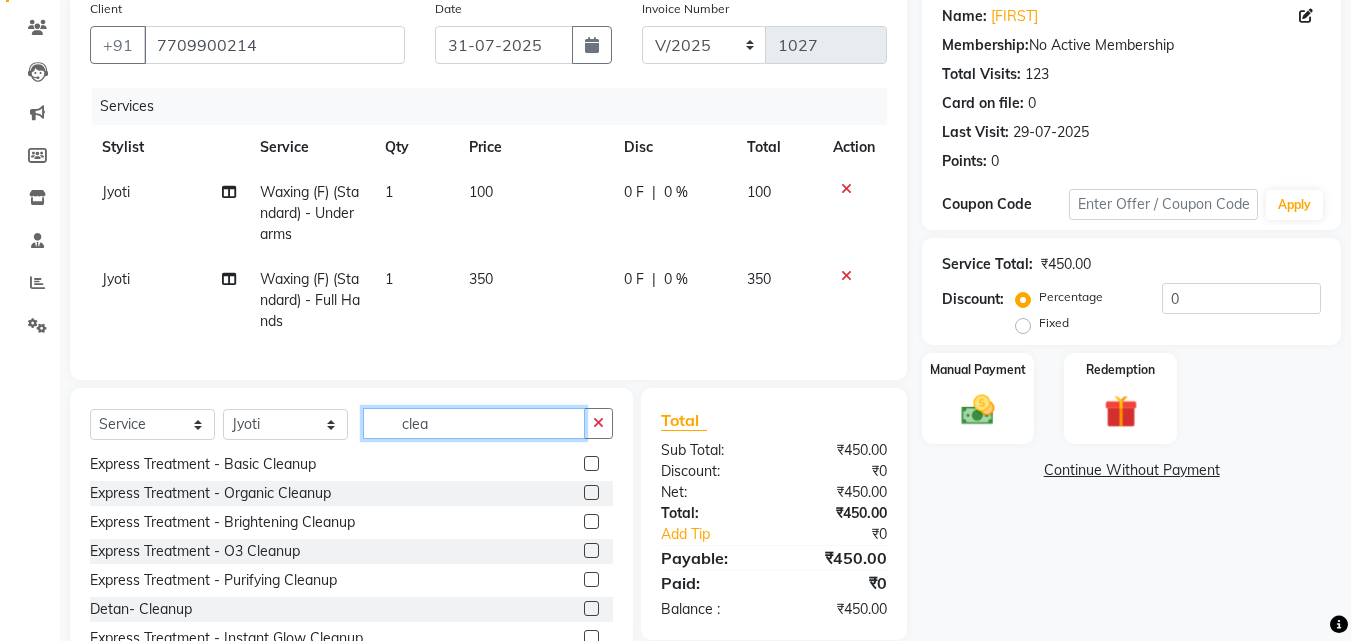 type on "clea" 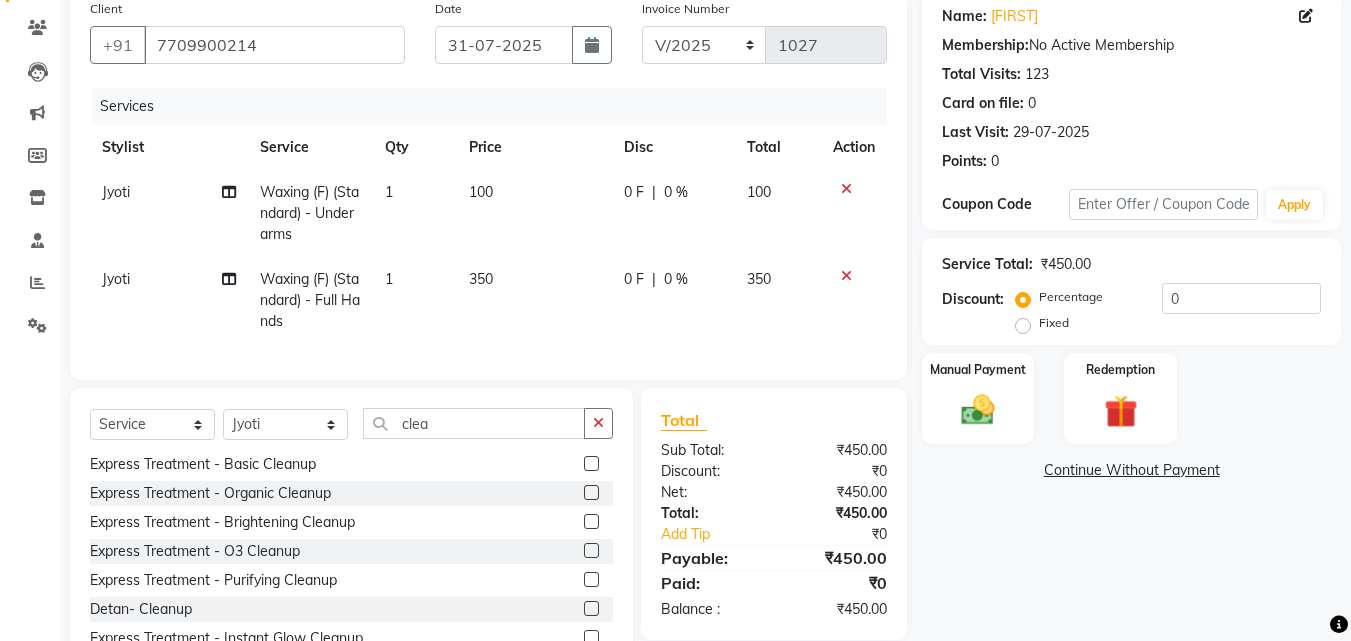 click 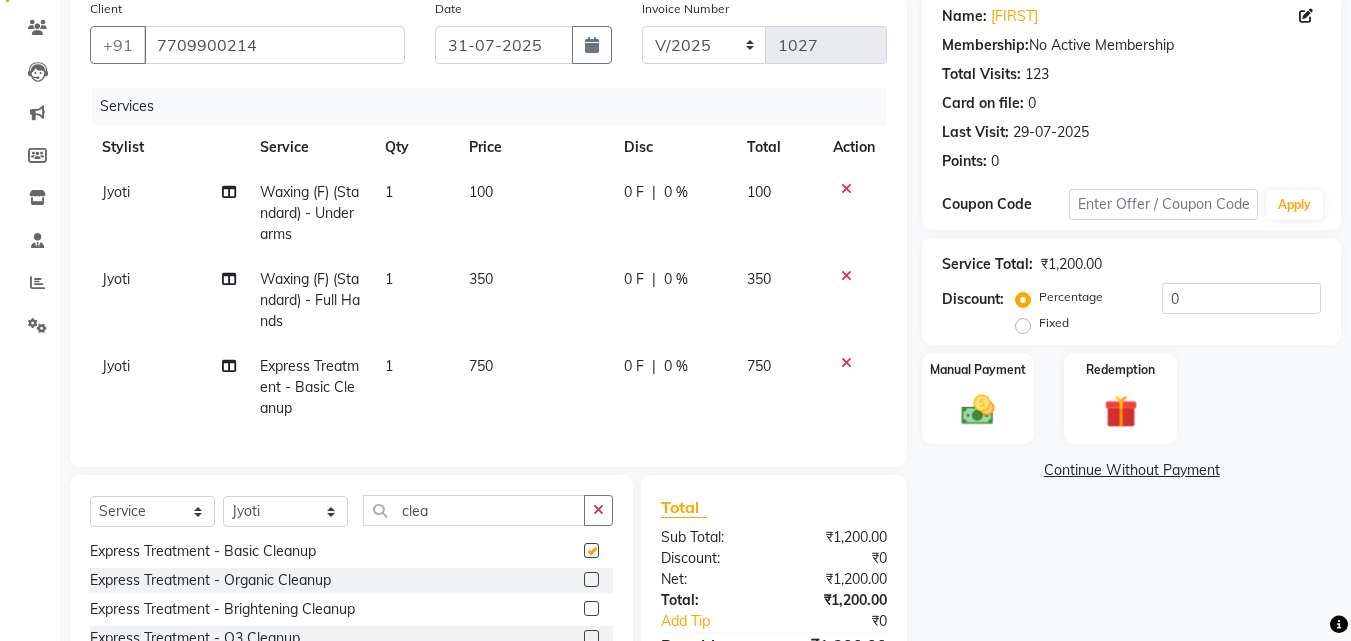 checkbox on "false" 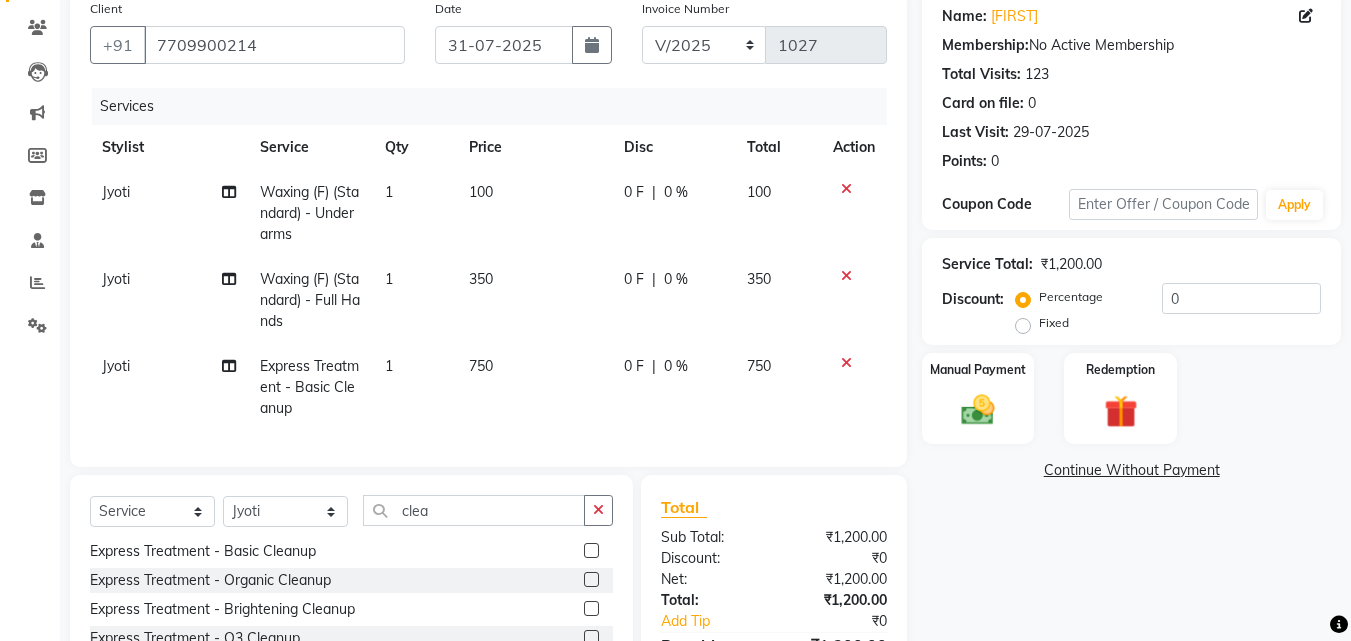 click on "0 %" 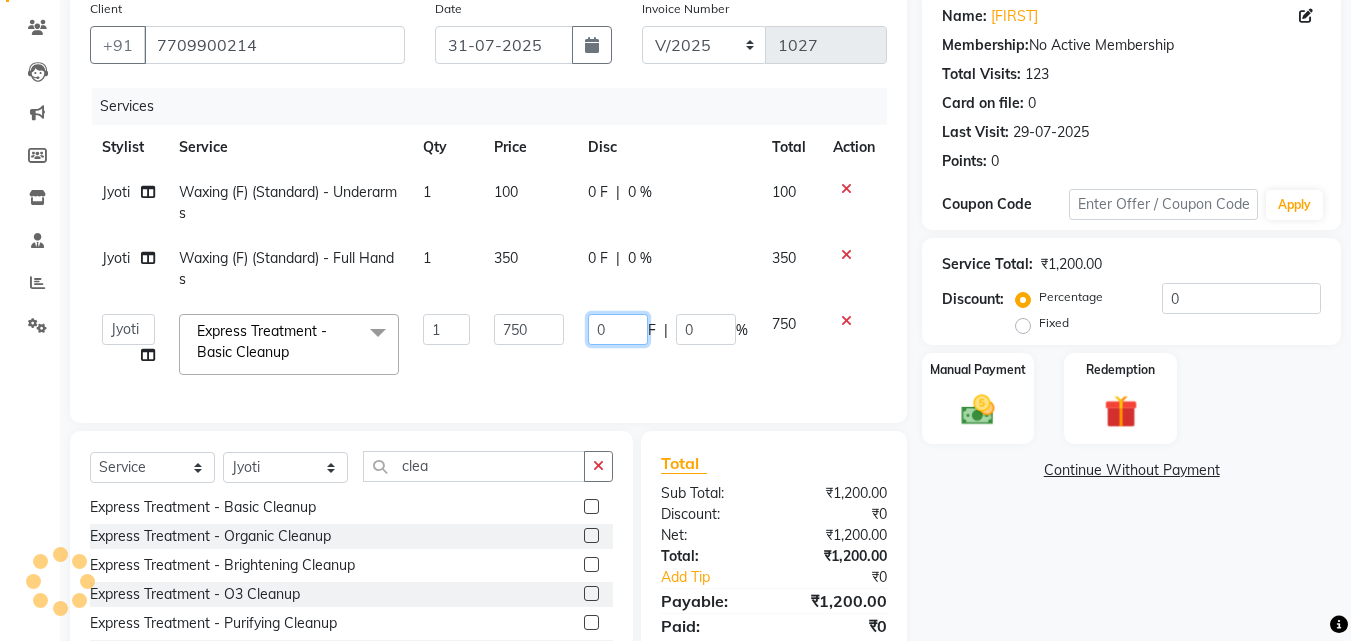 click on "0" 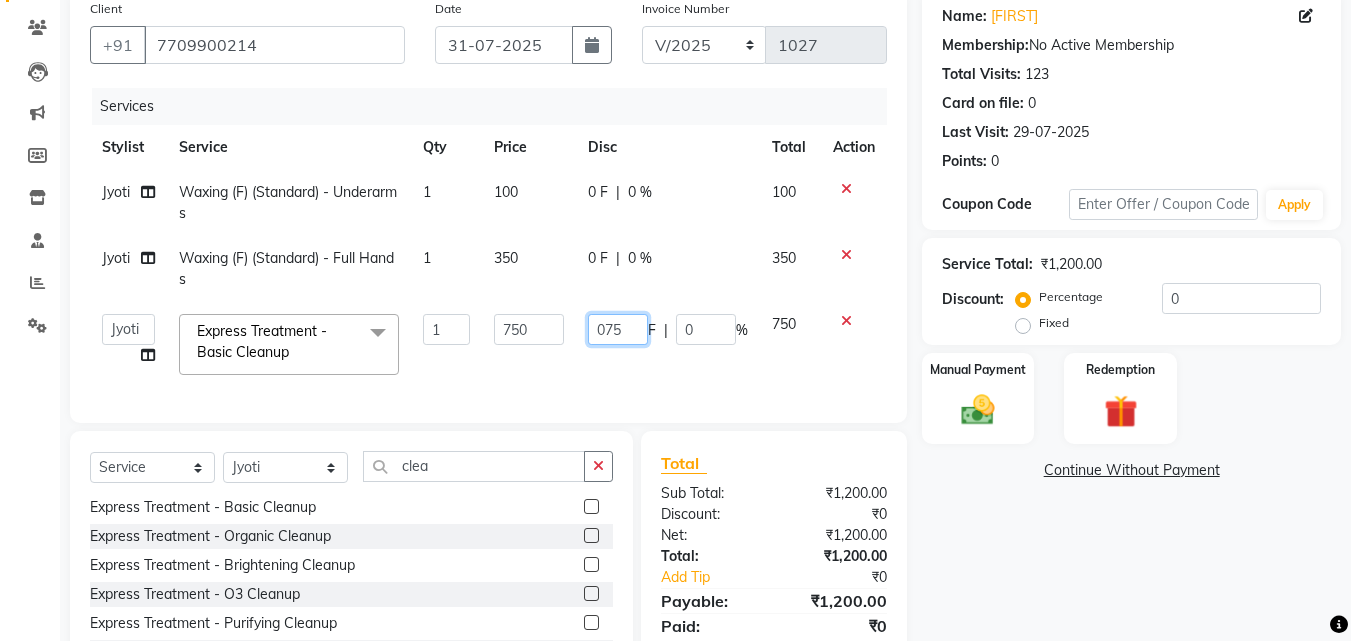 type on "0750" 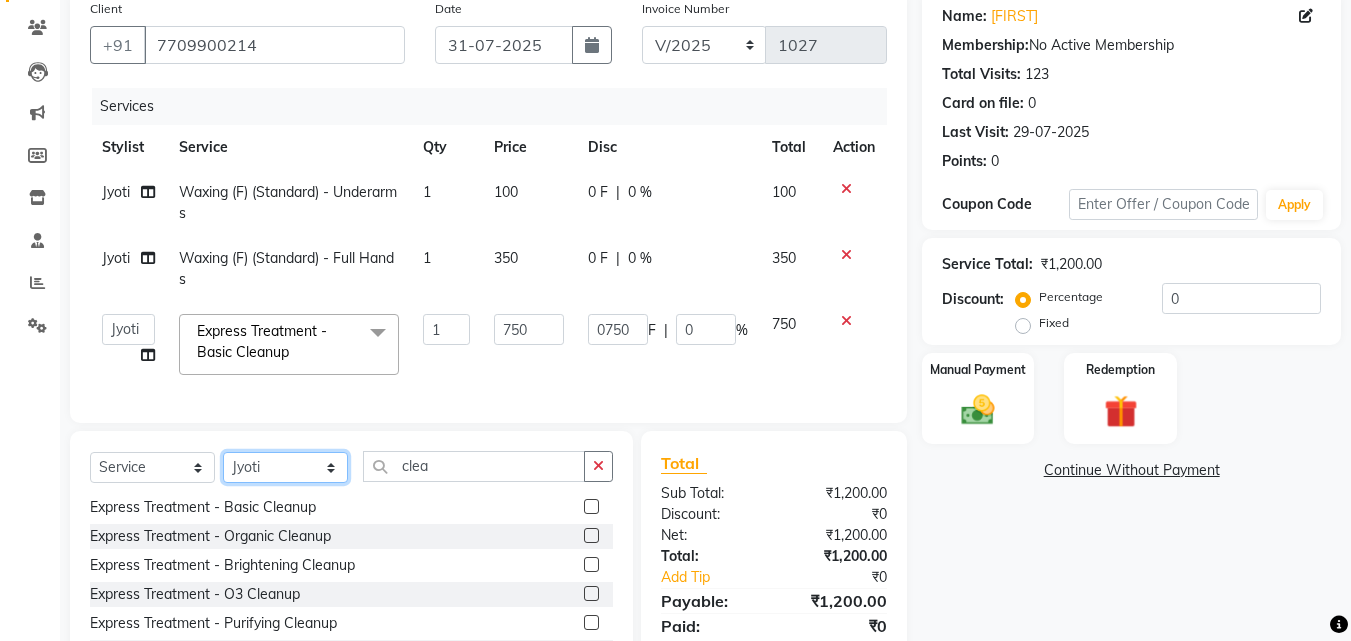 click on "Client +91 7709900214 Date 31-07-2025 Invoice Number V/2025 V/2025-26 1027 Services Stylist Service Qty Price Disc Total Action Jyoti Waxing (F) (Standard)  - Underarms 1 100 0 F | 0 % 100 Jyoti Waxing (F) (Standard)  - Full Hands  1 350 0 F | 0 % 350  Jasleen   Jyoti   Surya   Tejaswini  Express Treatment  - Basic Cleanup  x Haircut  - Haircut & Finish- Woman Haircut  - Trimming Haircut  - Basic Haircut Haircut  - Flicks And Fringes Haircut  - Advance Haircut Haircut  - Kids Haircut {W/O WASH) Haircut  - Haircut & Finish- Men Haircut  - Haircut & Finish- Men (W/O Wash) Haircut-Shaving Hair Styling Haircut  - Advance Haircut (W/O Wash & Blowdry) Haircut - Outline Haircut  - Advance Haircut (W/0 Wash) Haircut  - KIds Advance Haircut (W/O WASH) Haircut  - KIds Advance Haircut  Haircut  - KIds Basic Haircut  Haircut  - Kids Haircut {W/O WASH) Semi Hair Styling Haircut  - Basic Haircut (W/O Wash) Haircut  - Kids Haircut + Wash Hair Styling : Curl Defining  Hair : Nanoplastia Hair : Nanoplastia - Fringe Pre-Wash" 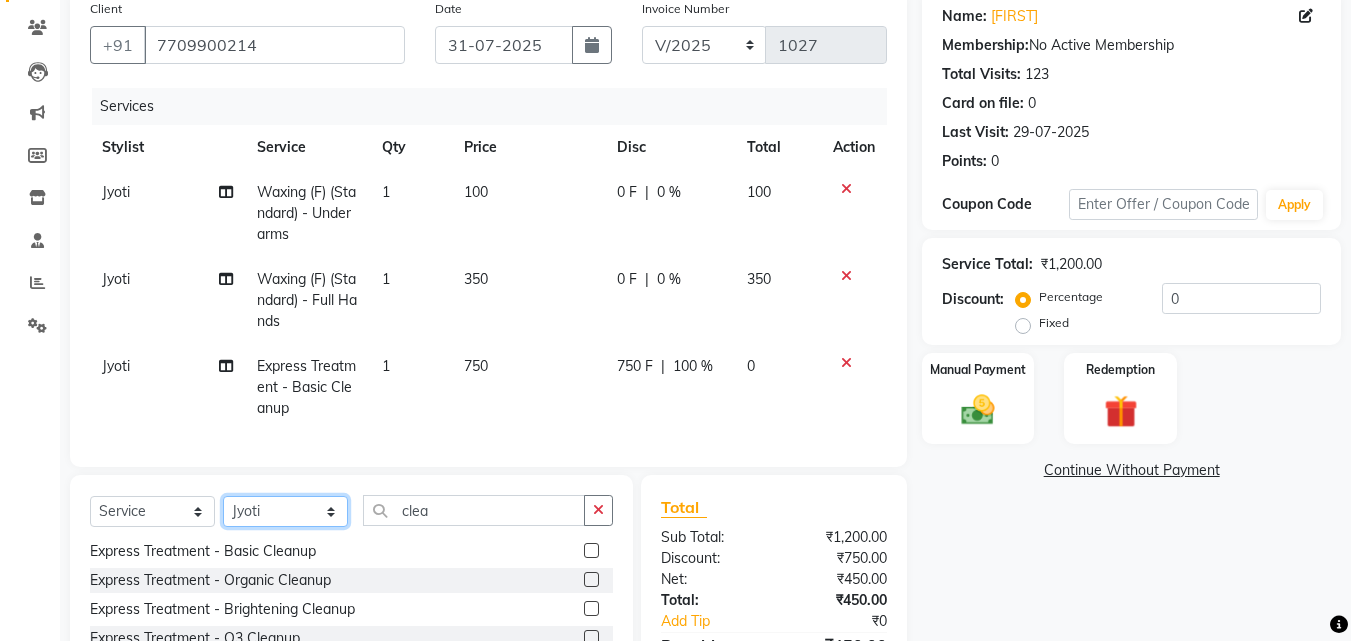select on "69638" 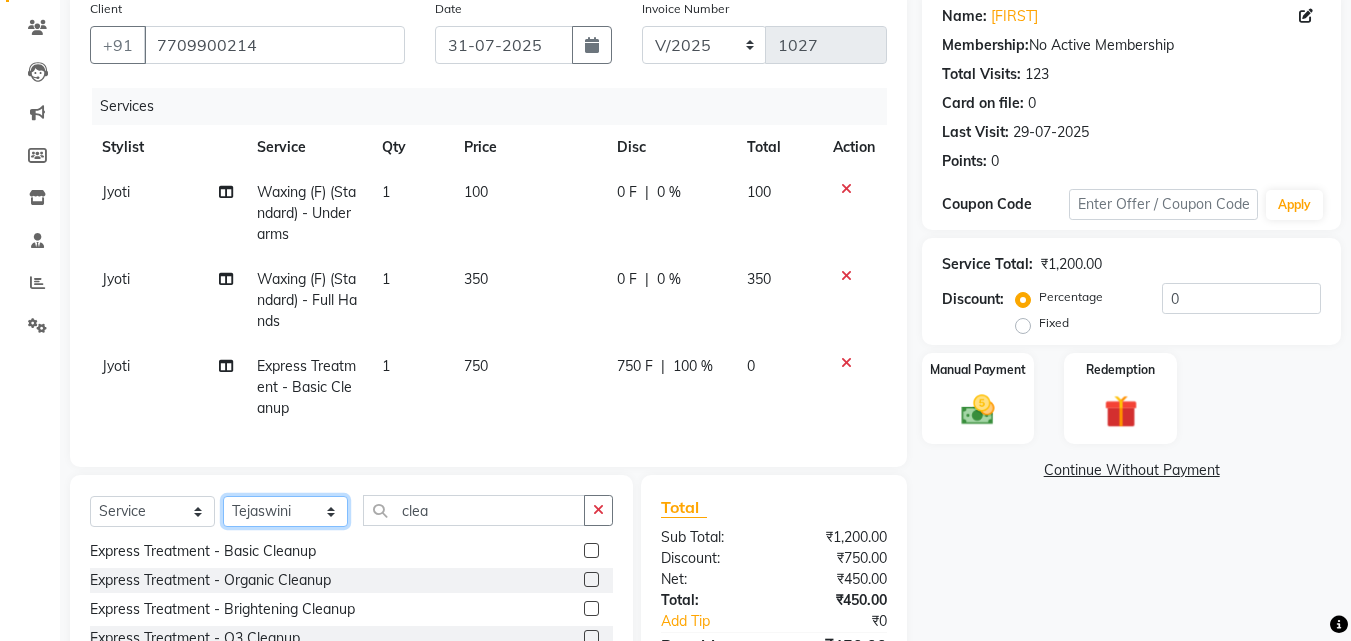 click on "Select Stylist Jasleen Jyoti Surya Tejaswini" 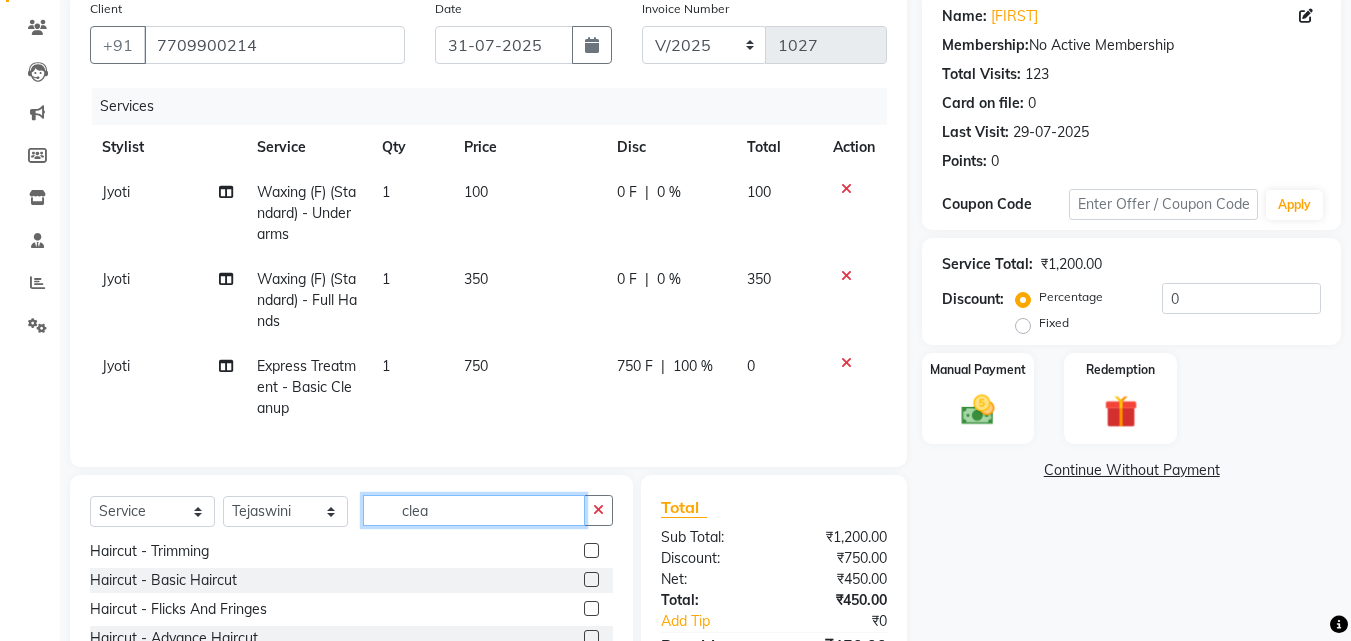 click on "clea" 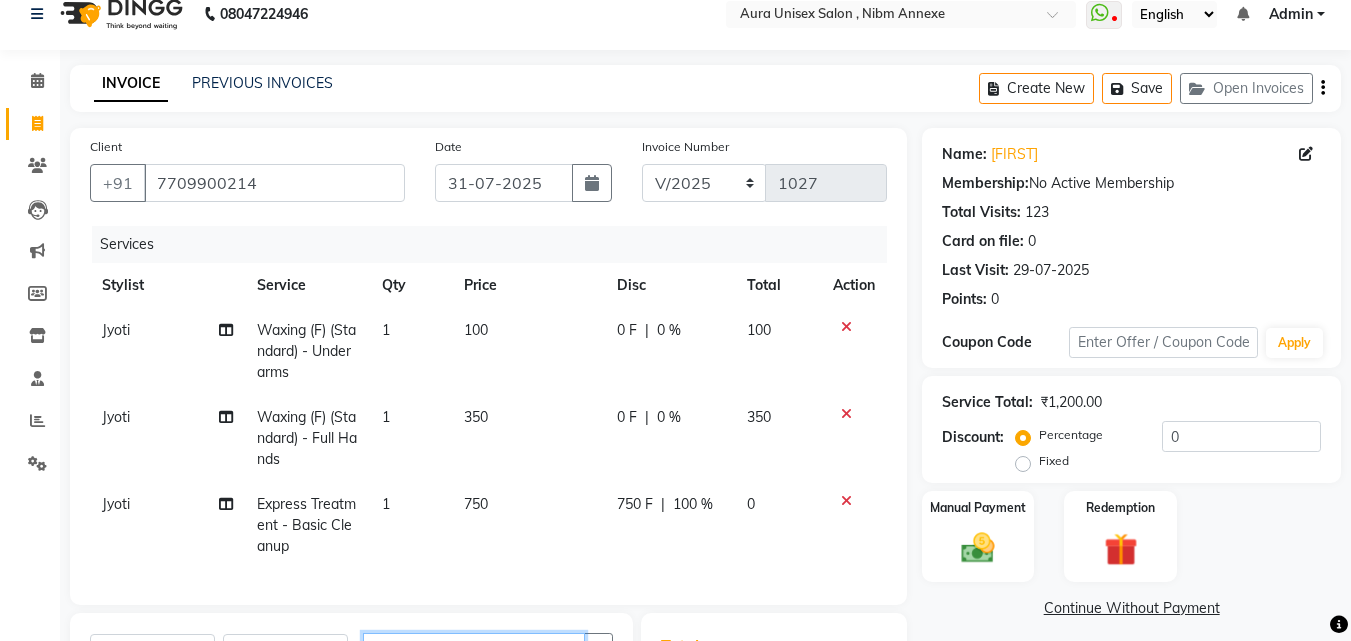 scroll, scrollTop: 0, scrollLeft: 0, axis: both 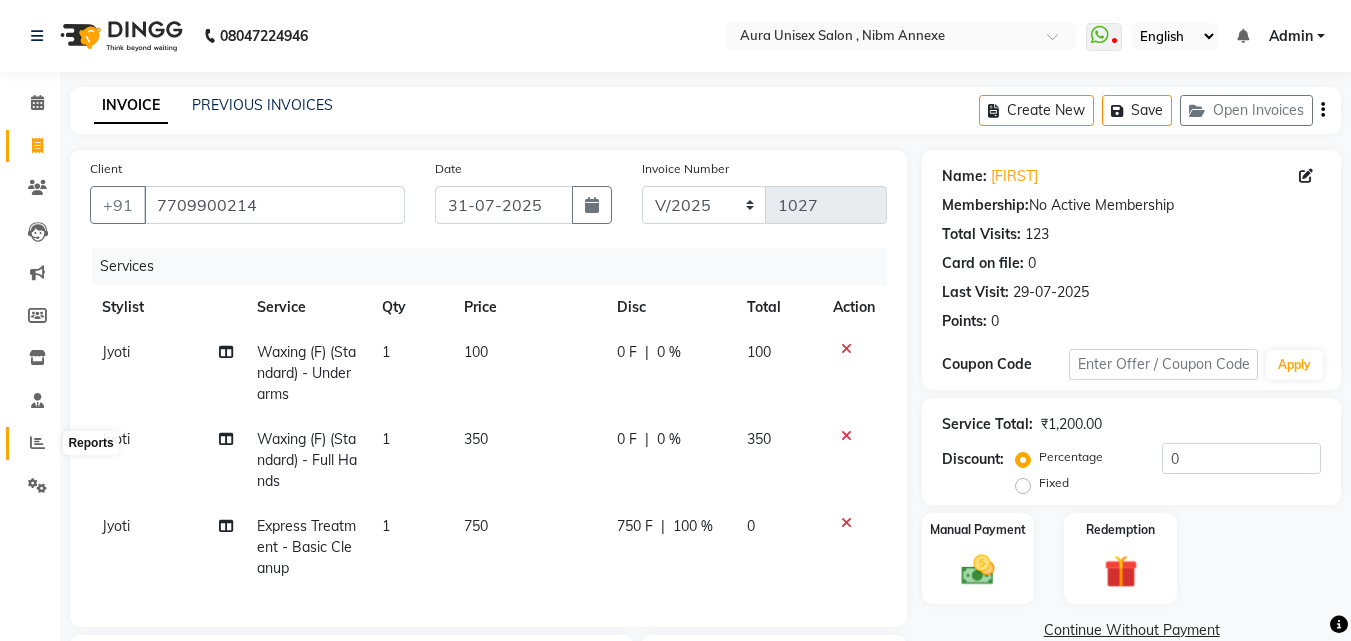 click 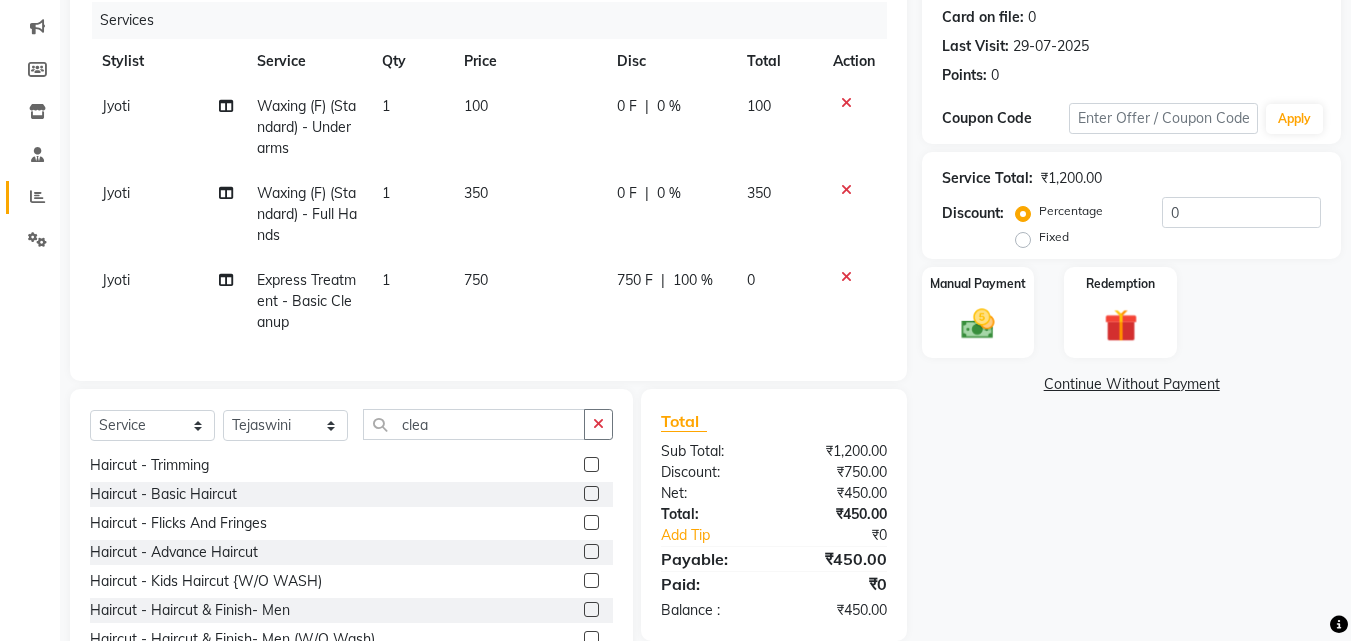 scroll, scrollTop: 300, scrollLeft: 0, axis: vertical 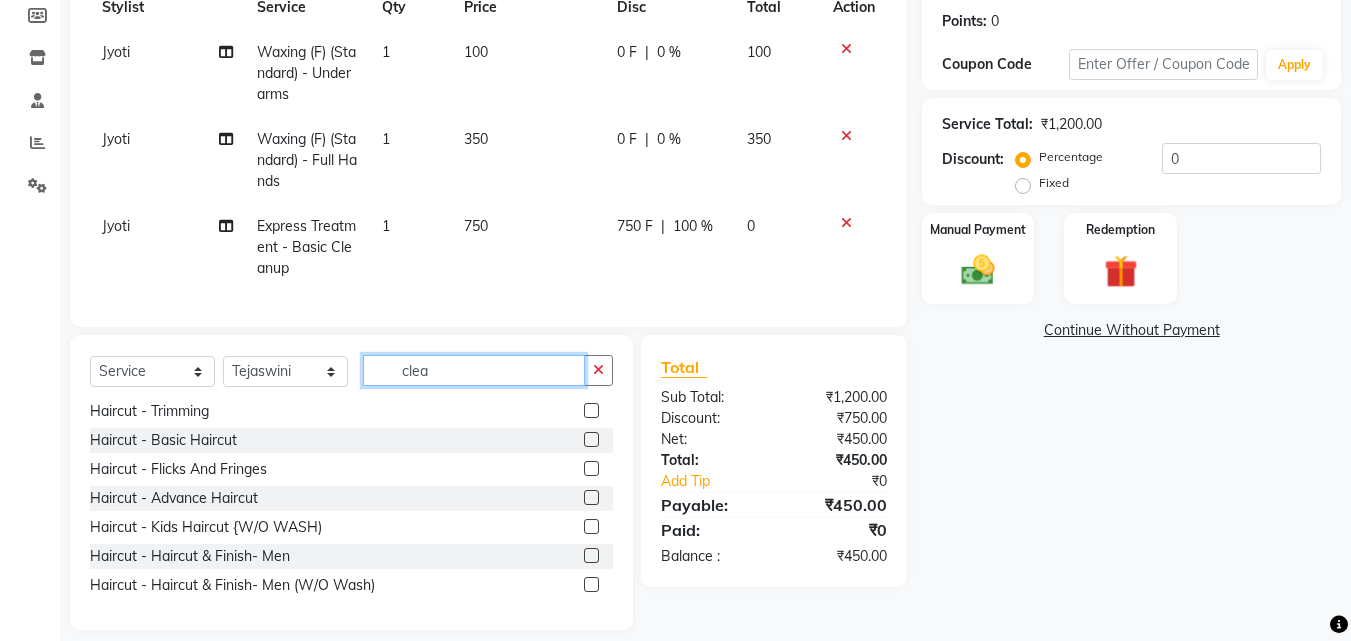 click on "clea" 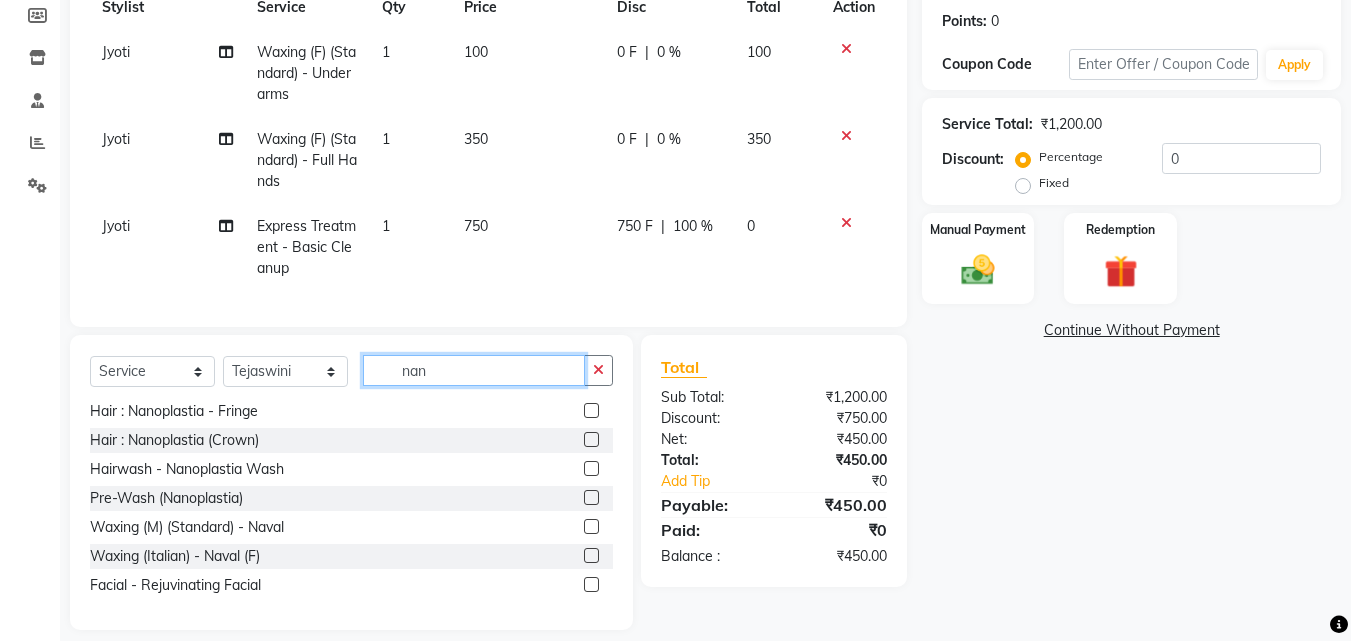 scroll, scrollTop: 291, scrollLeft: 0, axis: vertical 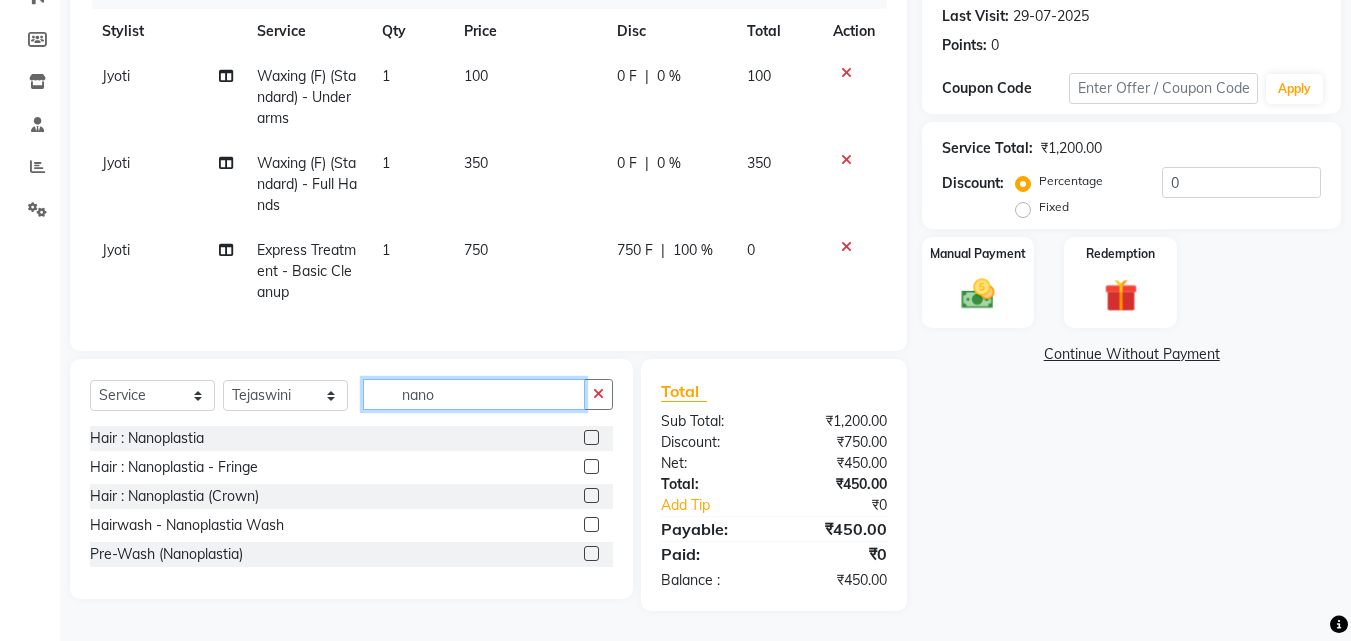 type on "nano" 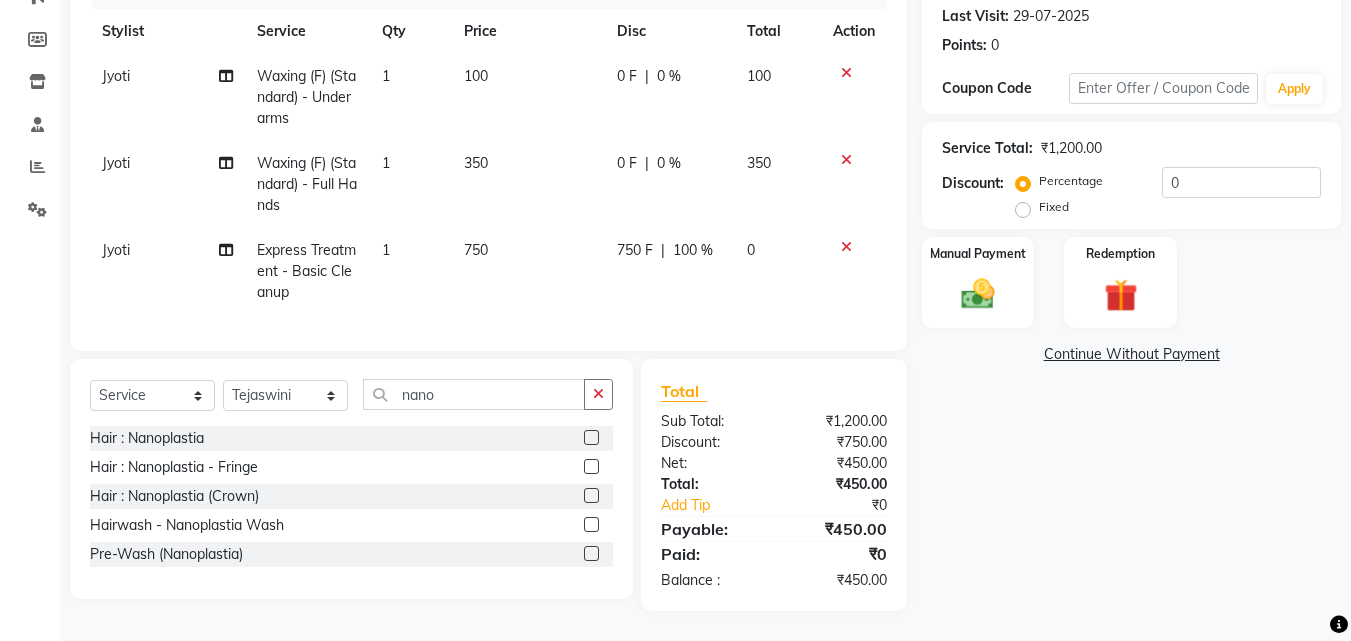 click 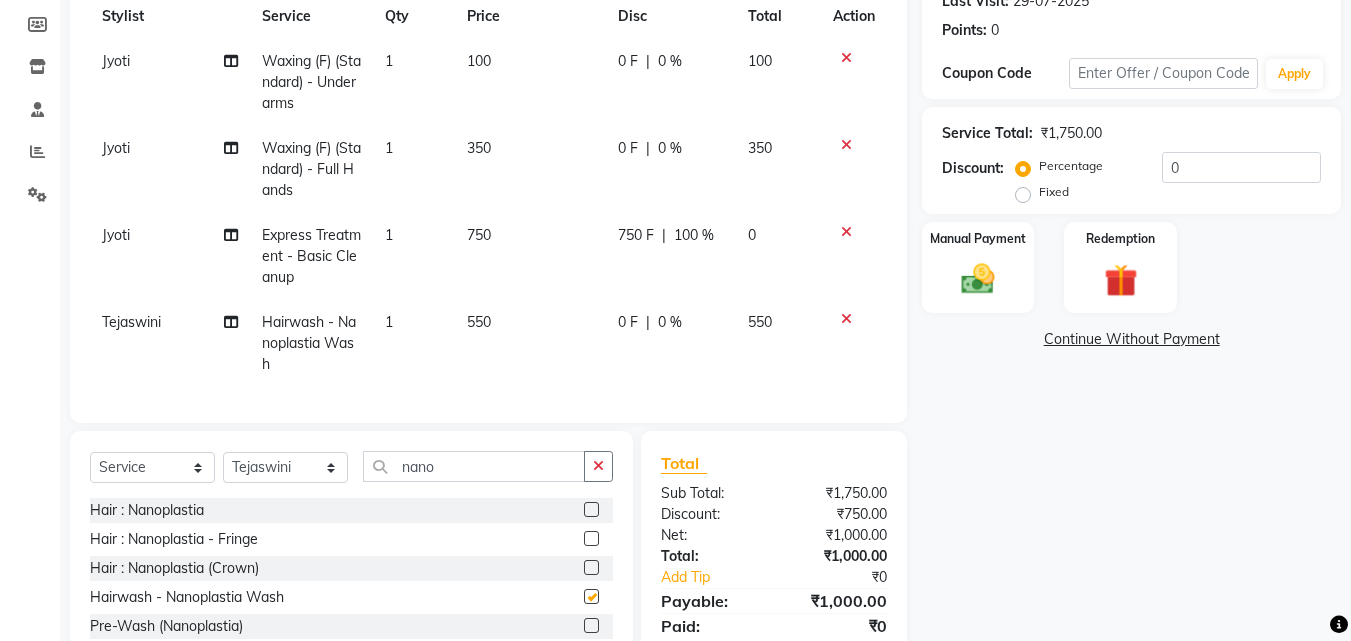 checkbox on "false" 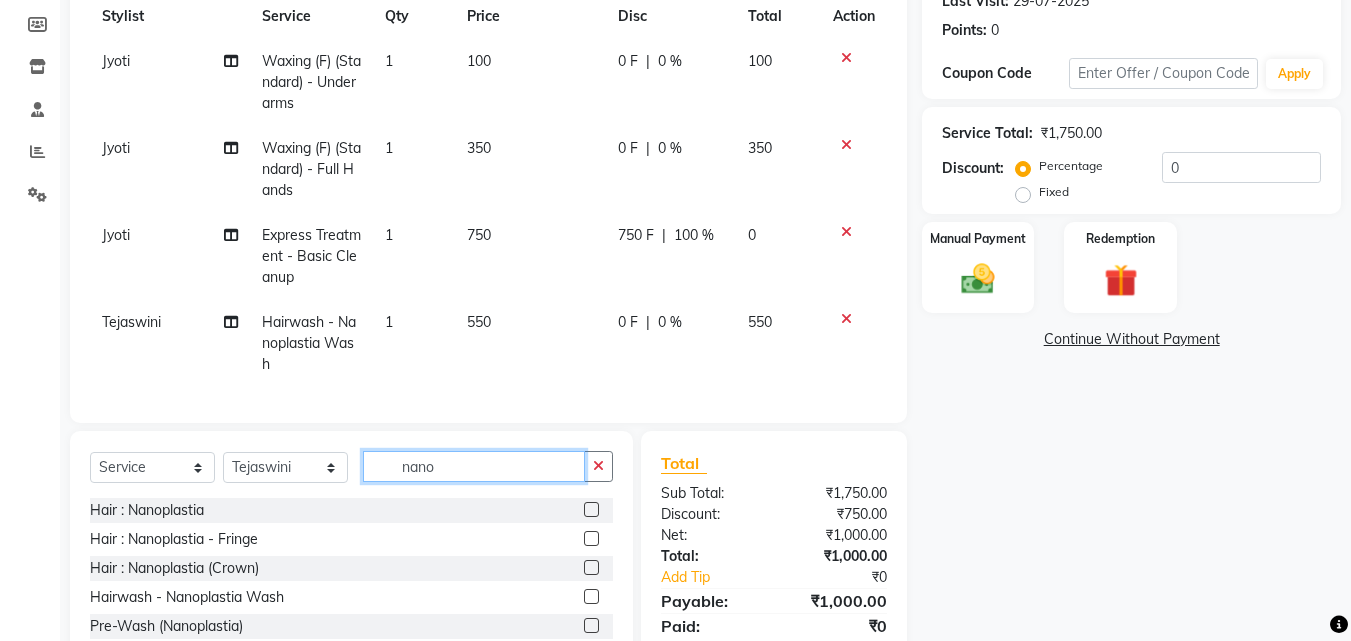 click on "nano" 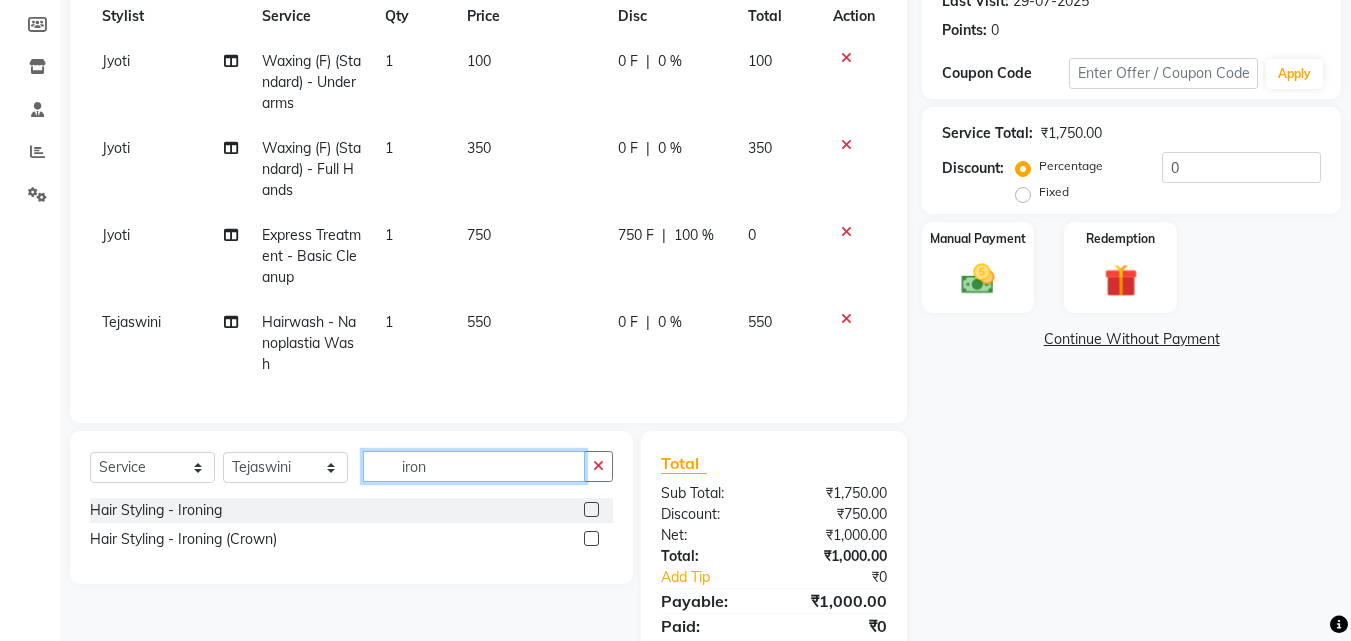 type on "iron" 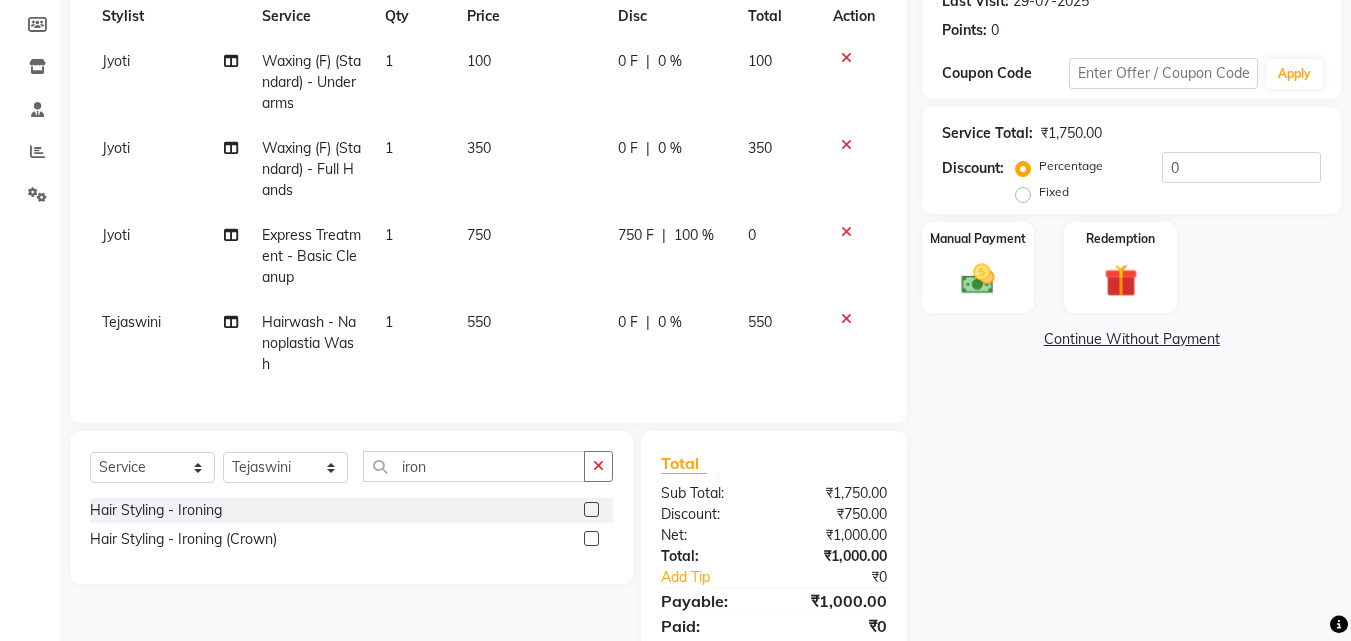 click 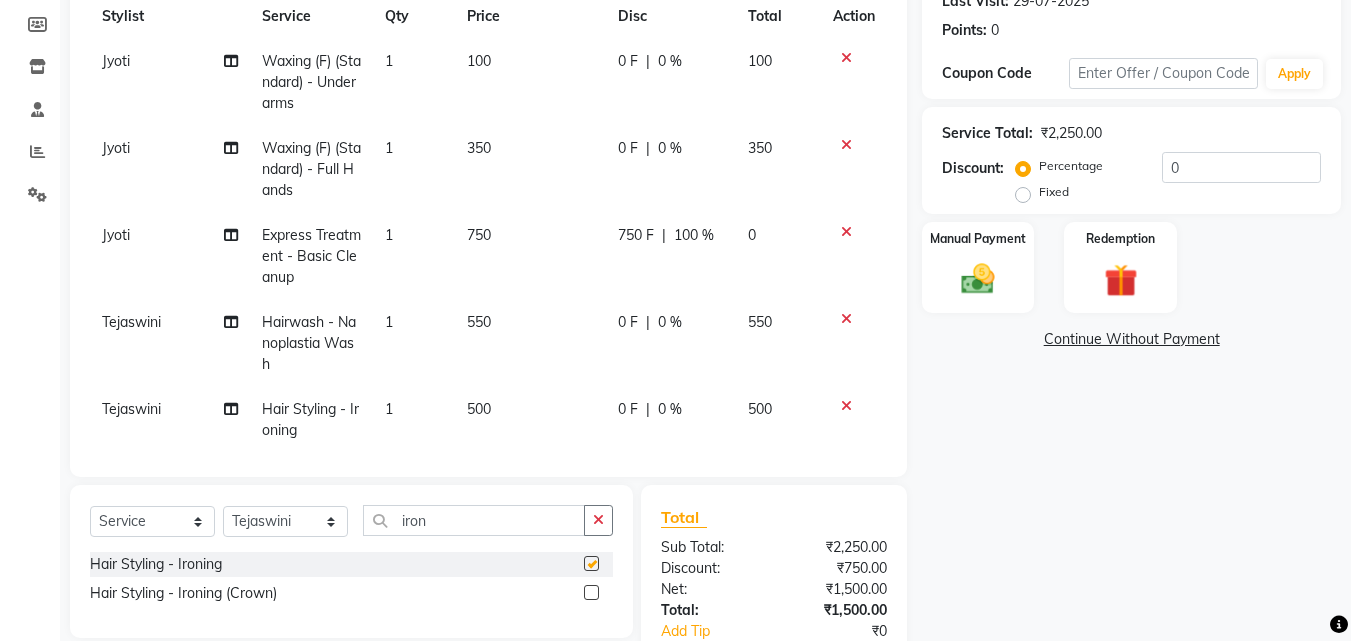 checkbox on "false" 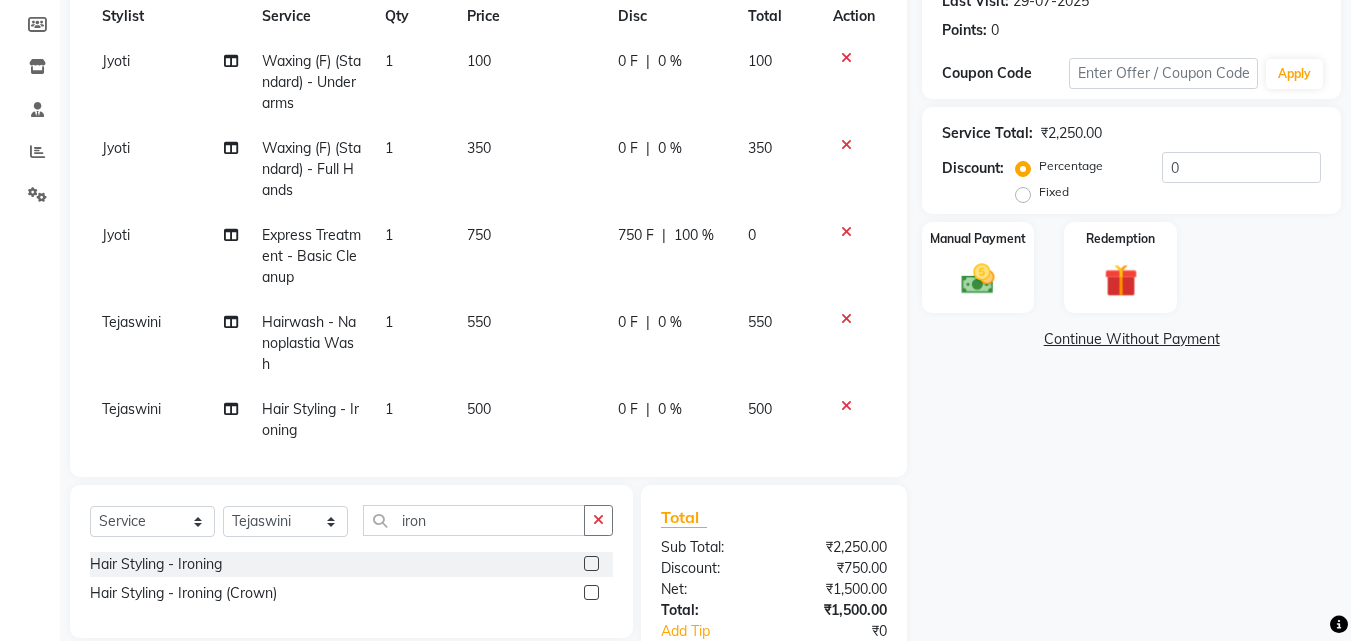scroll, scrollTop: 27, scrollLeft: 0, axis: vertical 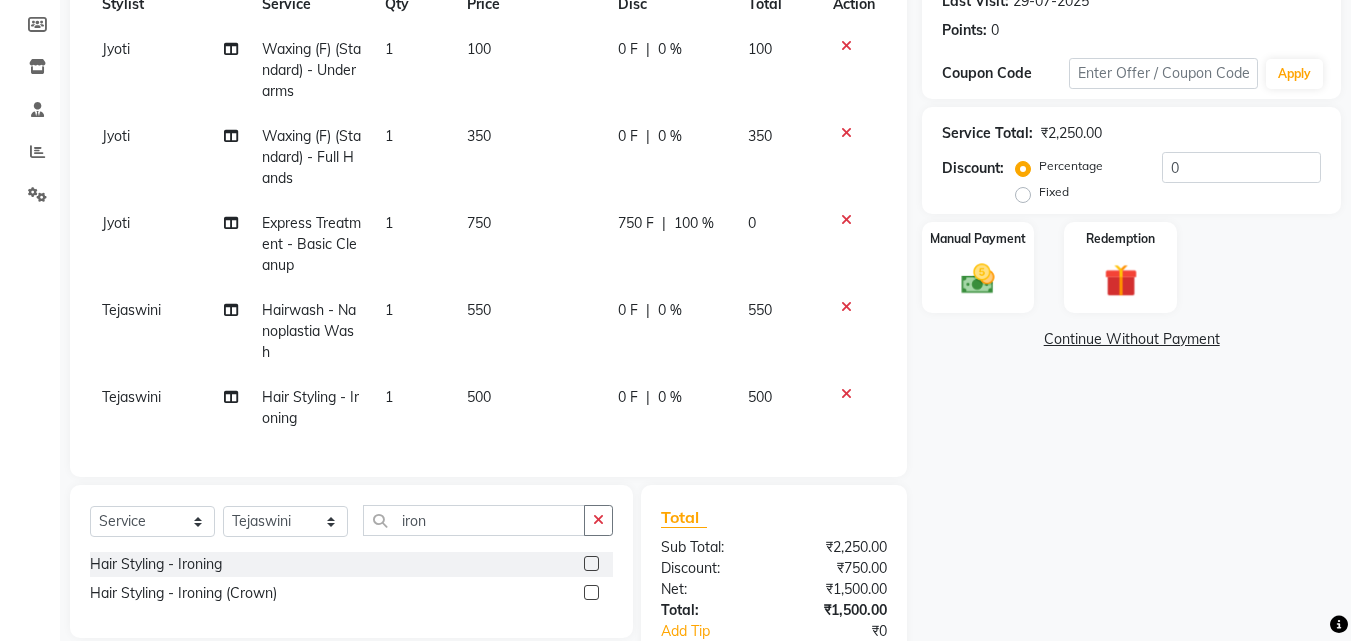click on "500" 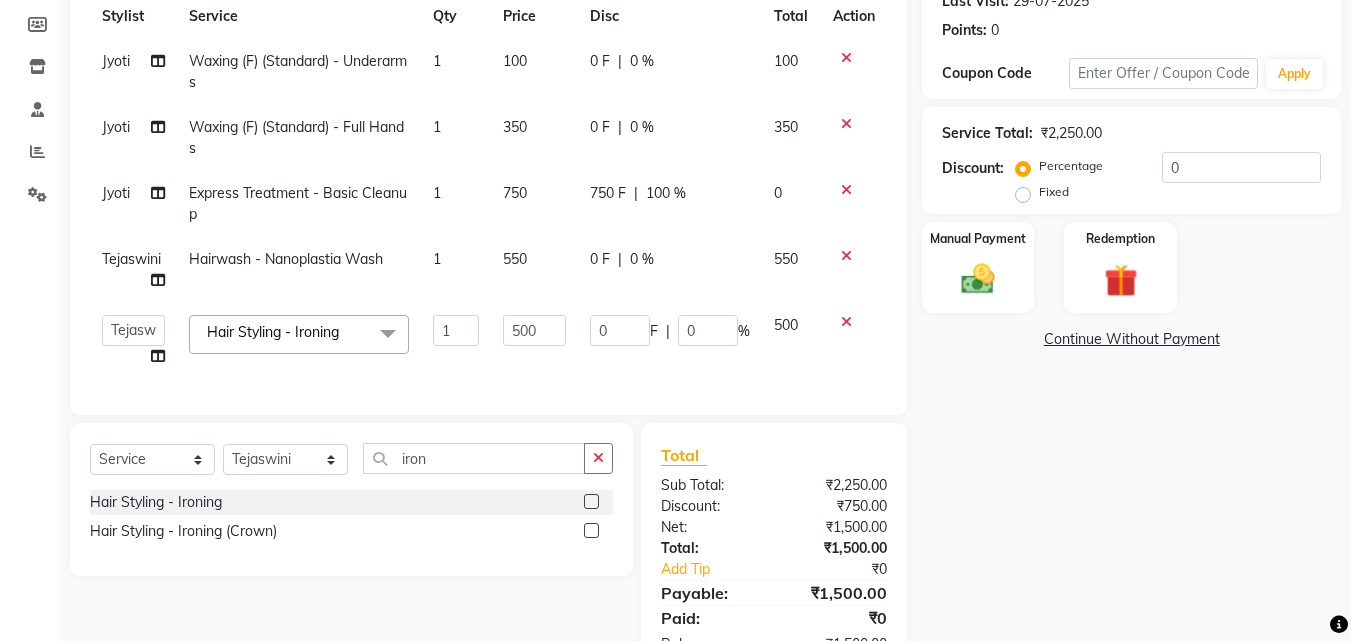 scroll, scrollTop: 0, scrollLeft: 0, axis: both 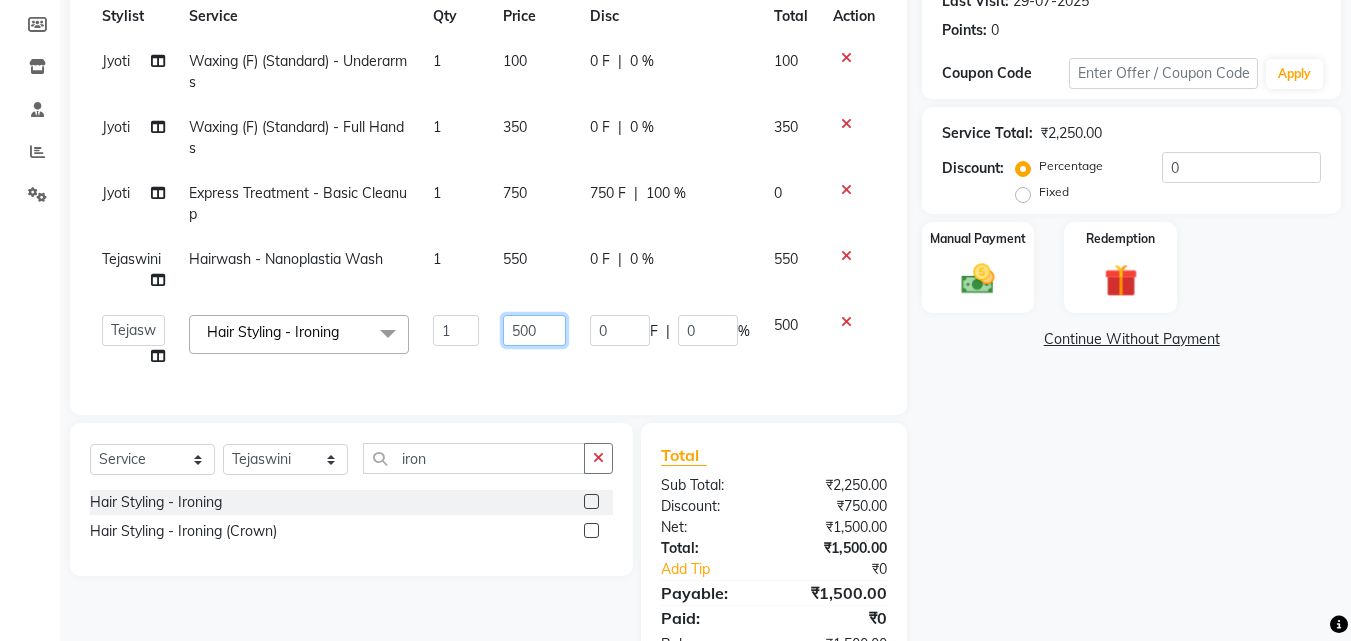 click on "500" 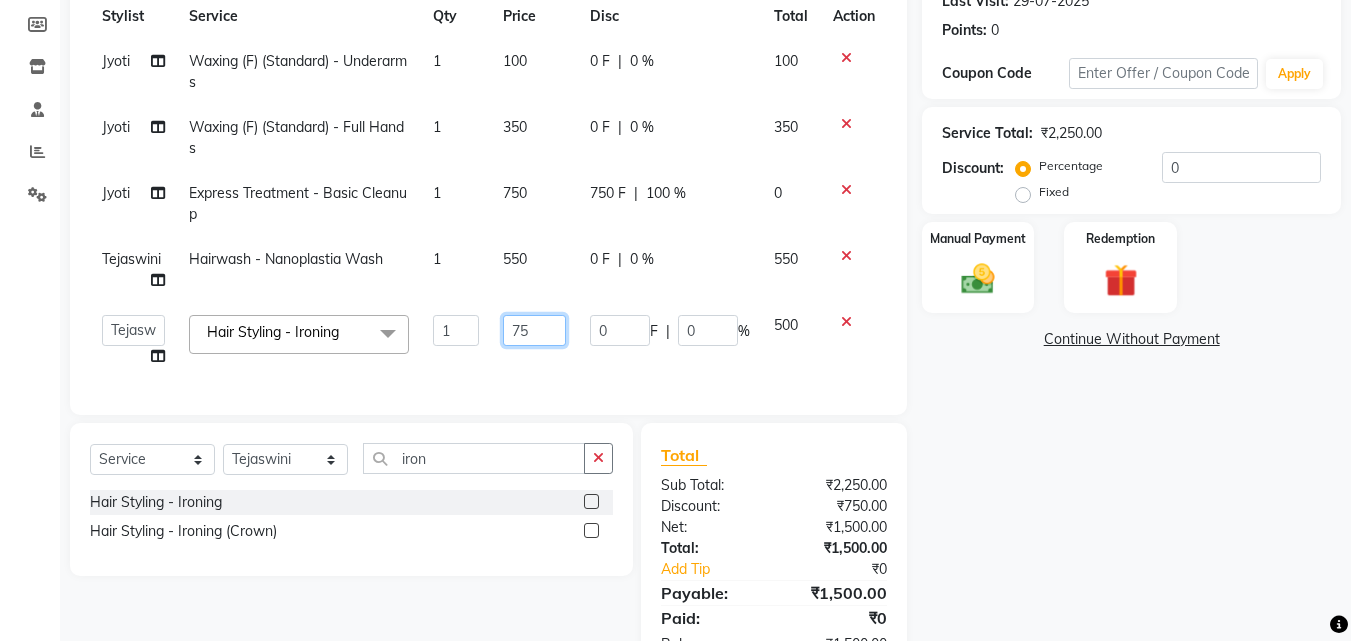 type on "750" 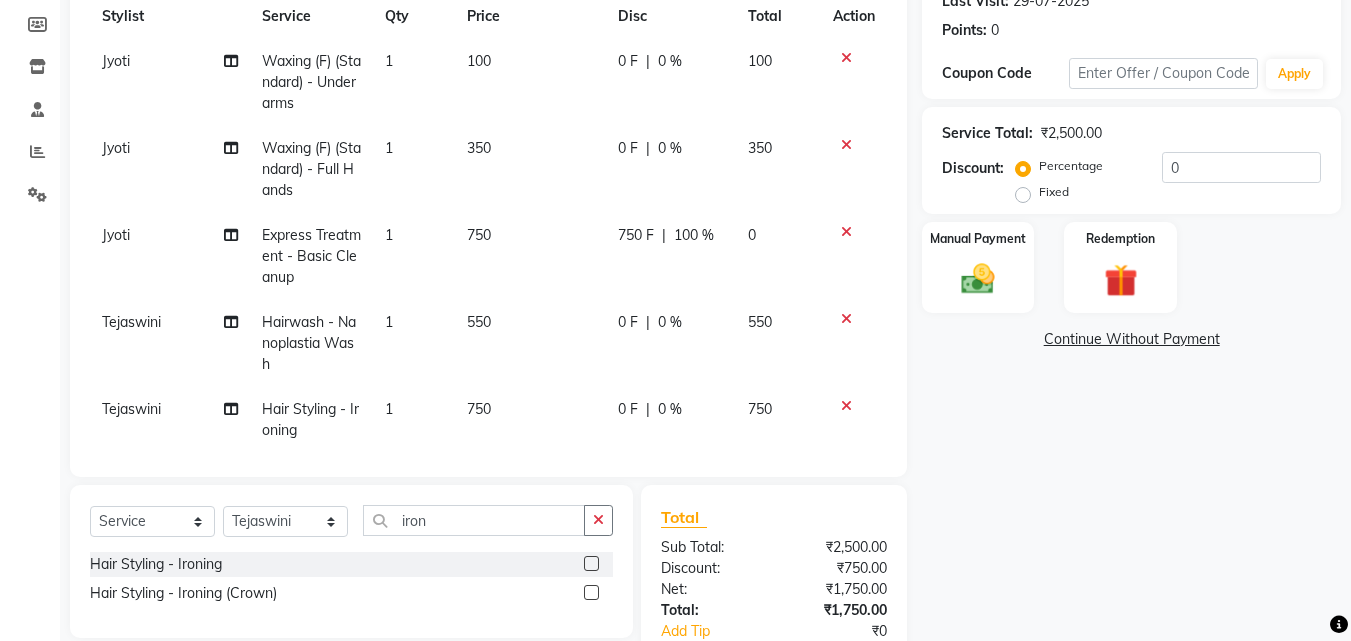 click on "Jyoti Waxing (F) (Standard)  - Underarms 1 100 0 F | 0 % 100 Jyoti Waxing (F) (Standard)  - Full Hands  1 350 0 F | 0 % 350 Jyoti Express Treatment  - Basic Cleanup 1 750 750 F | 100 % 0 Tejaswini Hairwash  - Nanoplastia Wash 1 550 0 F | 0 % 550 Tejaswini Hair Styling  - Ironing 1 750 0 F | 0 % 750" 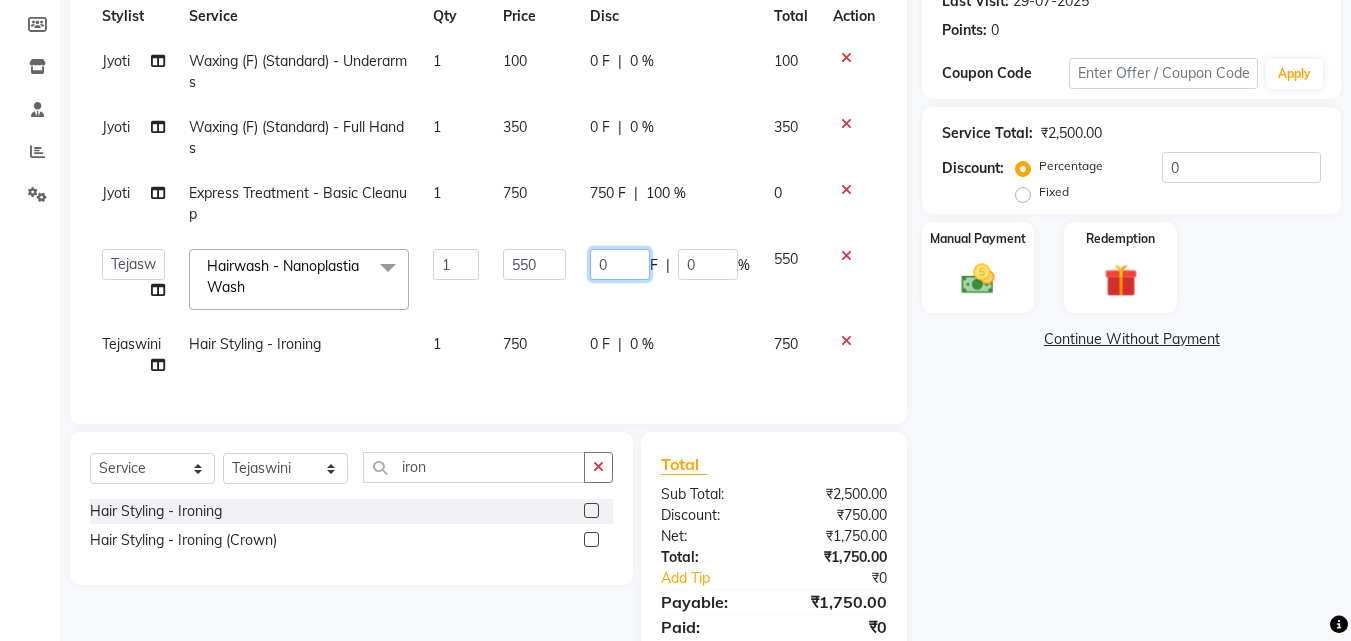 click on "0" 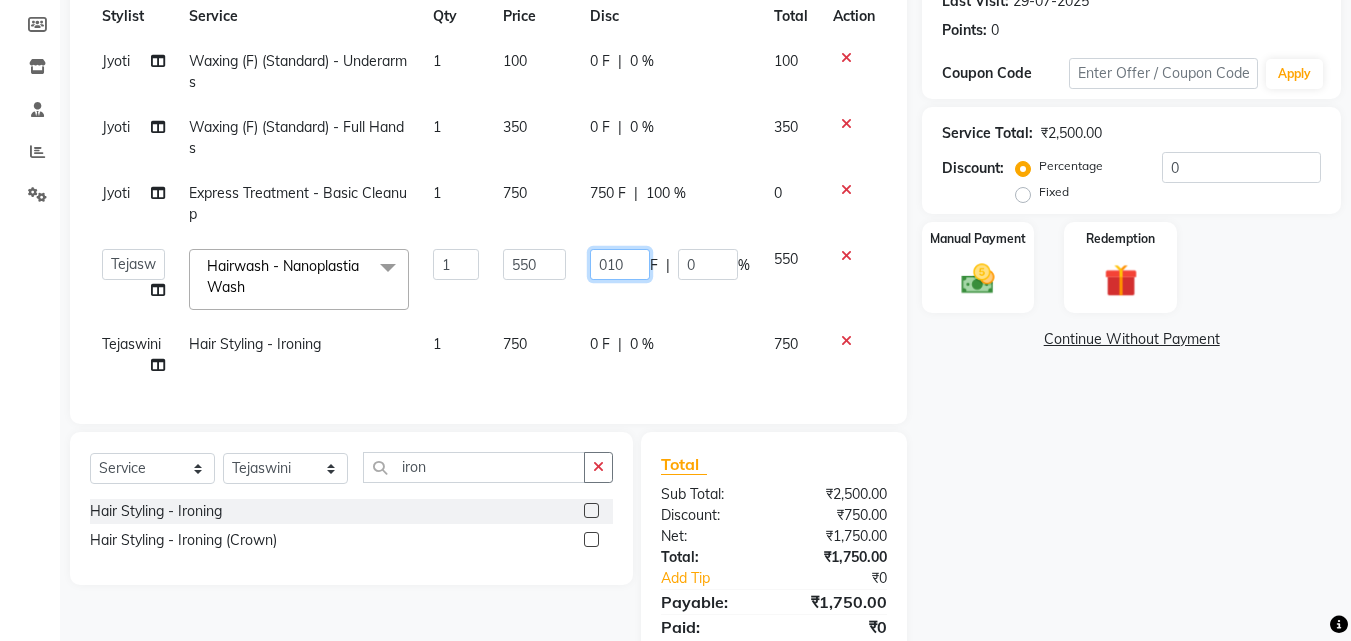 type on "0100" 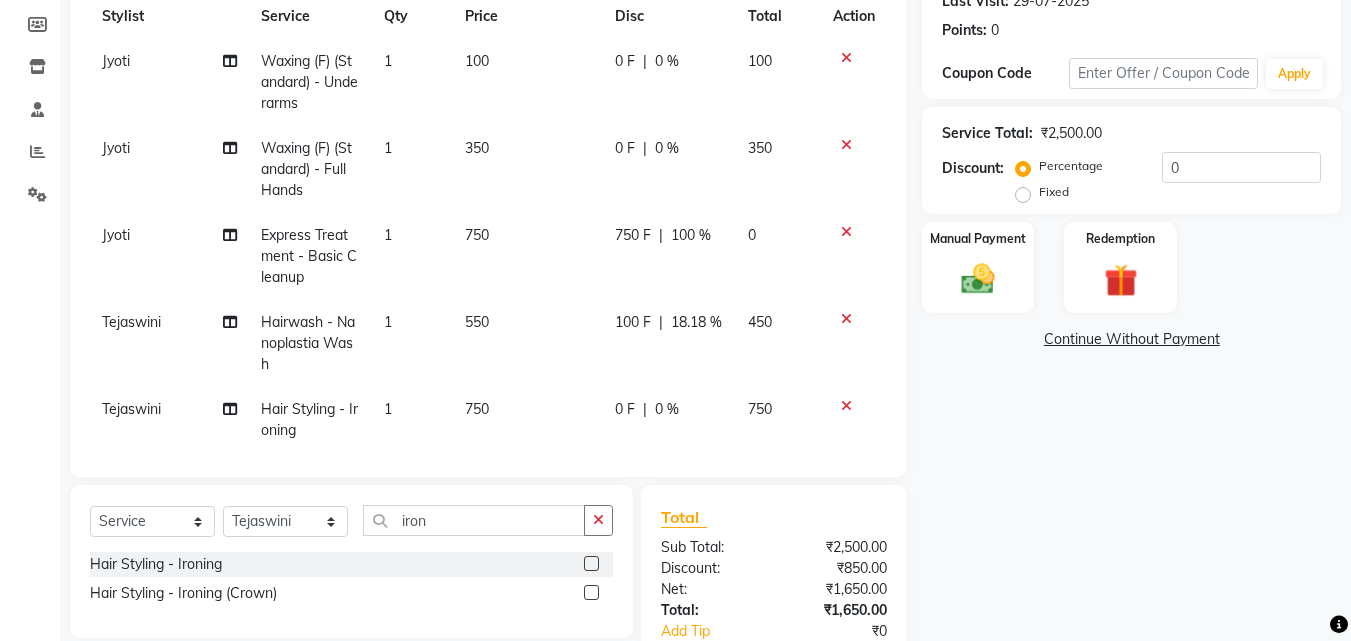 click on "Name: Koel  Membership:  No Active Membership  Total Visits:  123 Card on file:  0 Last Visit:   29-07-2025 Points:   0  Coupon Code Apply Service Total:  ₹2,500.00  Discount:  Percentage   Fixed  0 Manual Payment Redemption  Continue Without Payment" 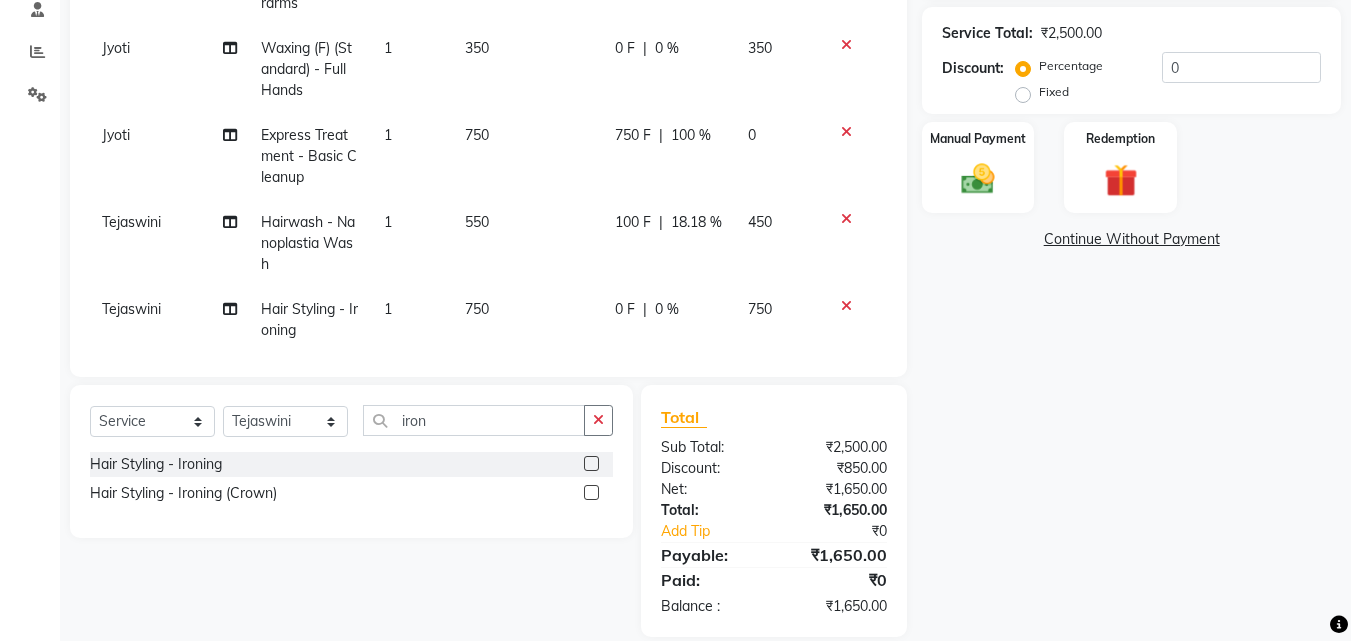 scroll, scrollTop: 417, scrollLeft: 0, axis: vertical 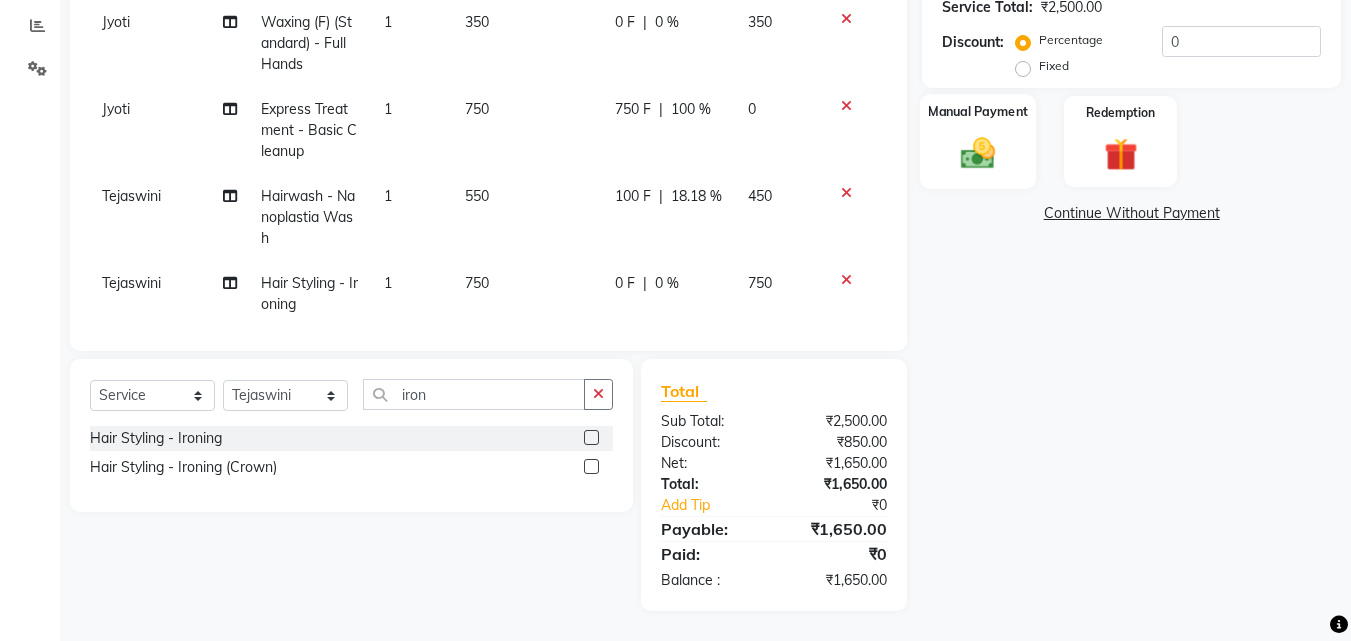 click 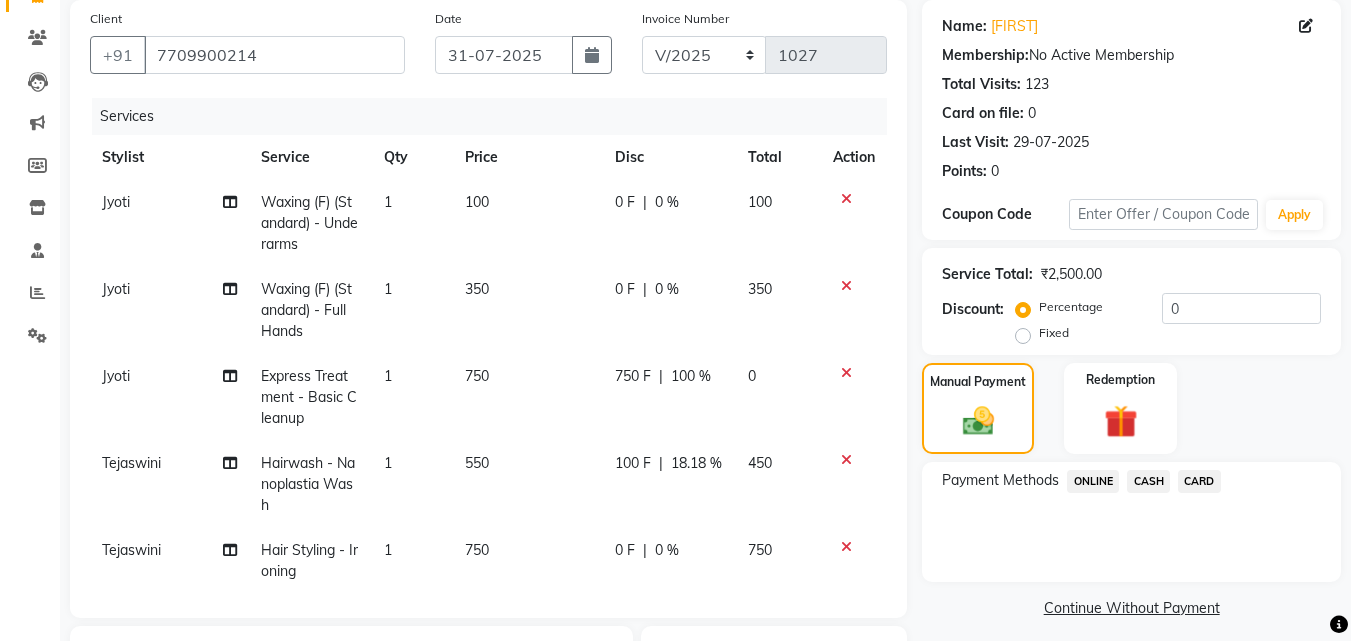 scroll, scrollTop: 300, scrollLeft: 0, axis: vertical 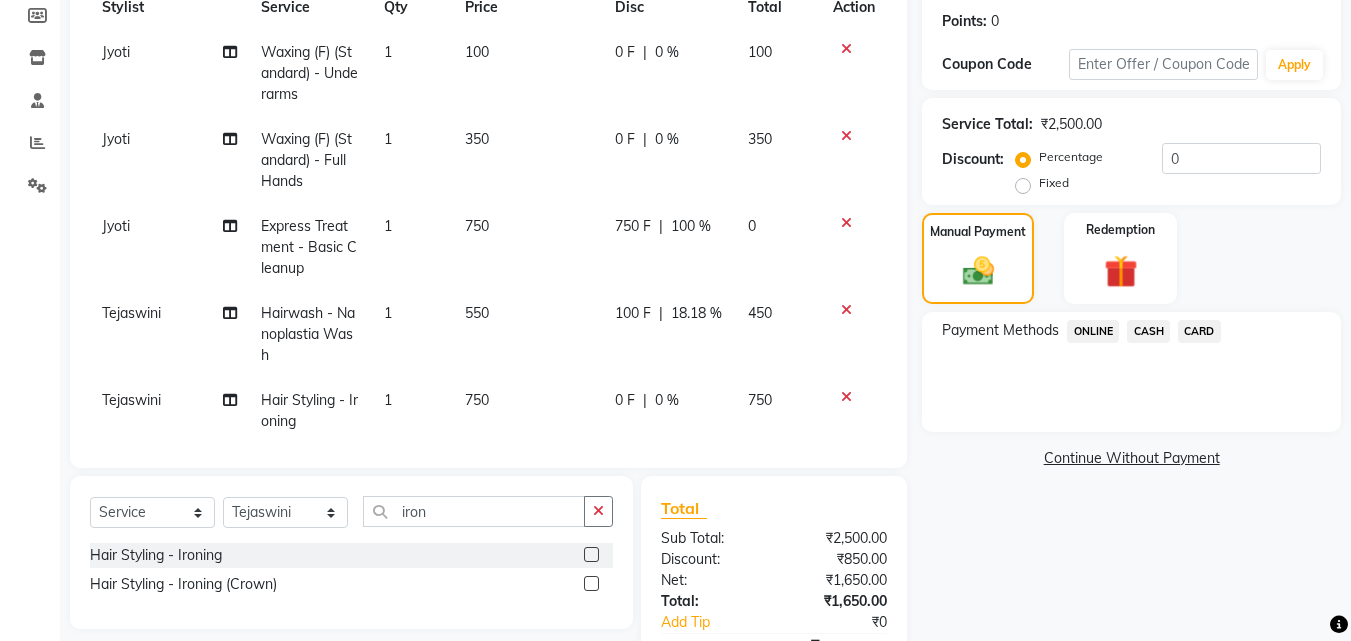 click on "ONLINE" 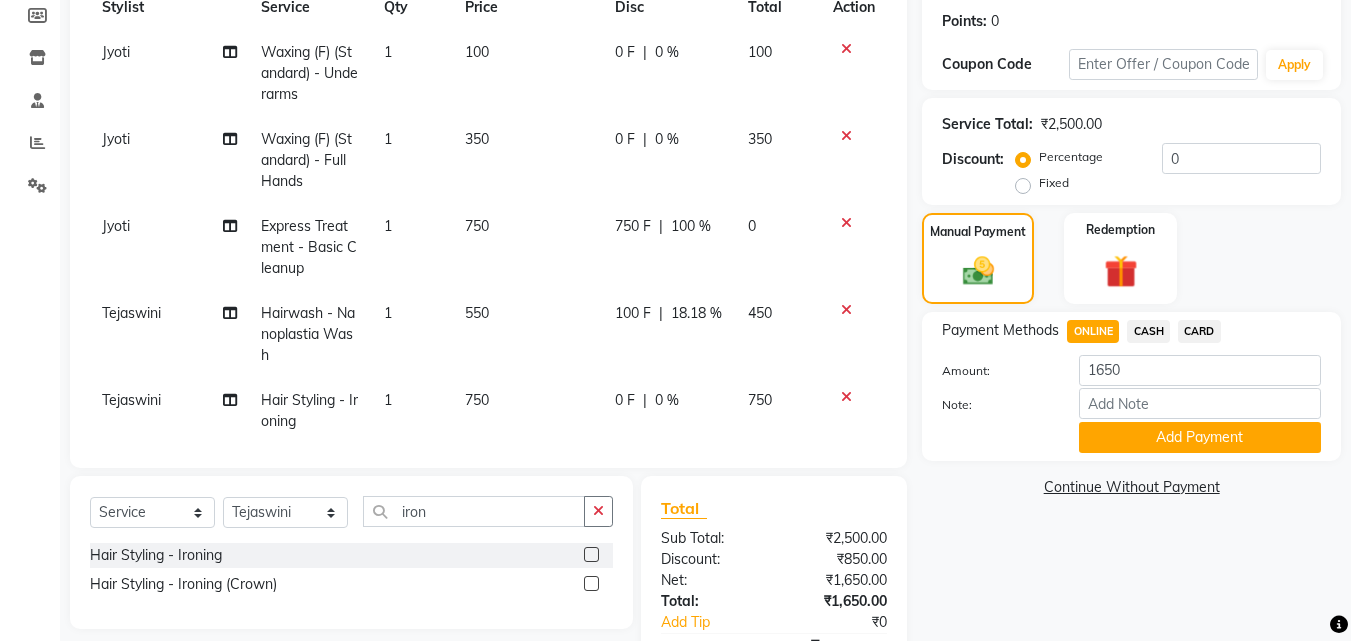 click on "Payment Methods  ONLINE   CASH   CARD  Amount: 1650 Note: Add Payment" 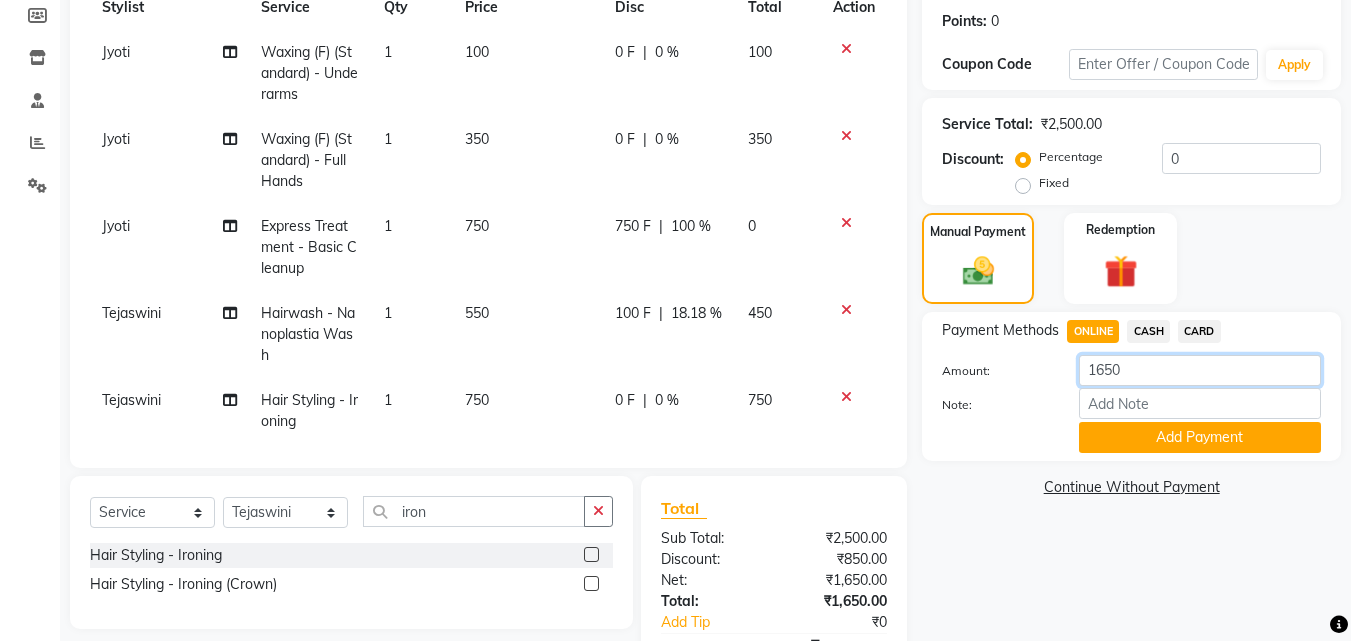 click on "1650" 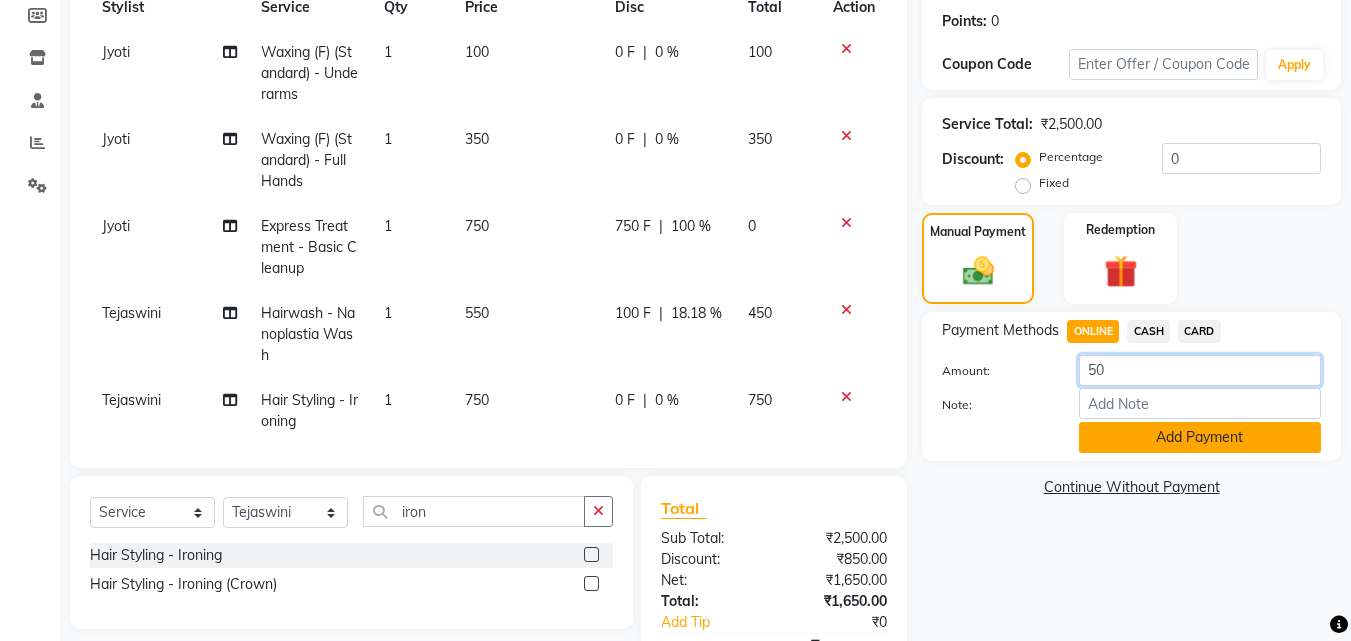 type on "50" 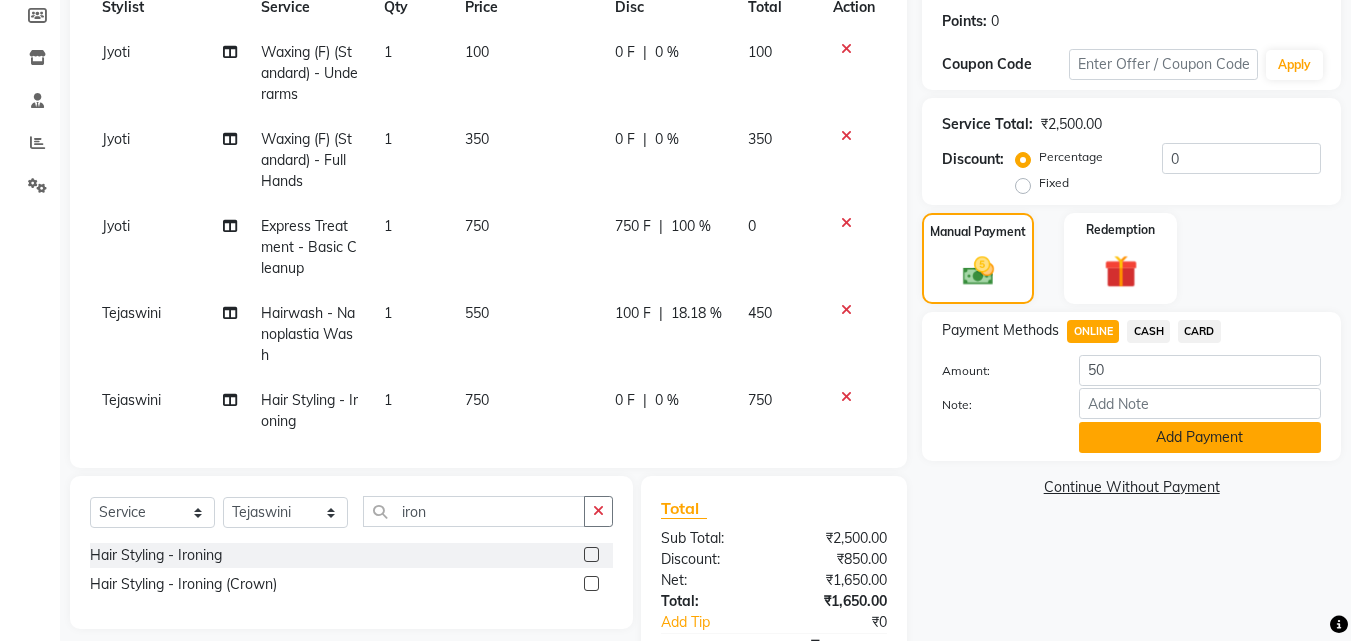 click on "Add Payment" 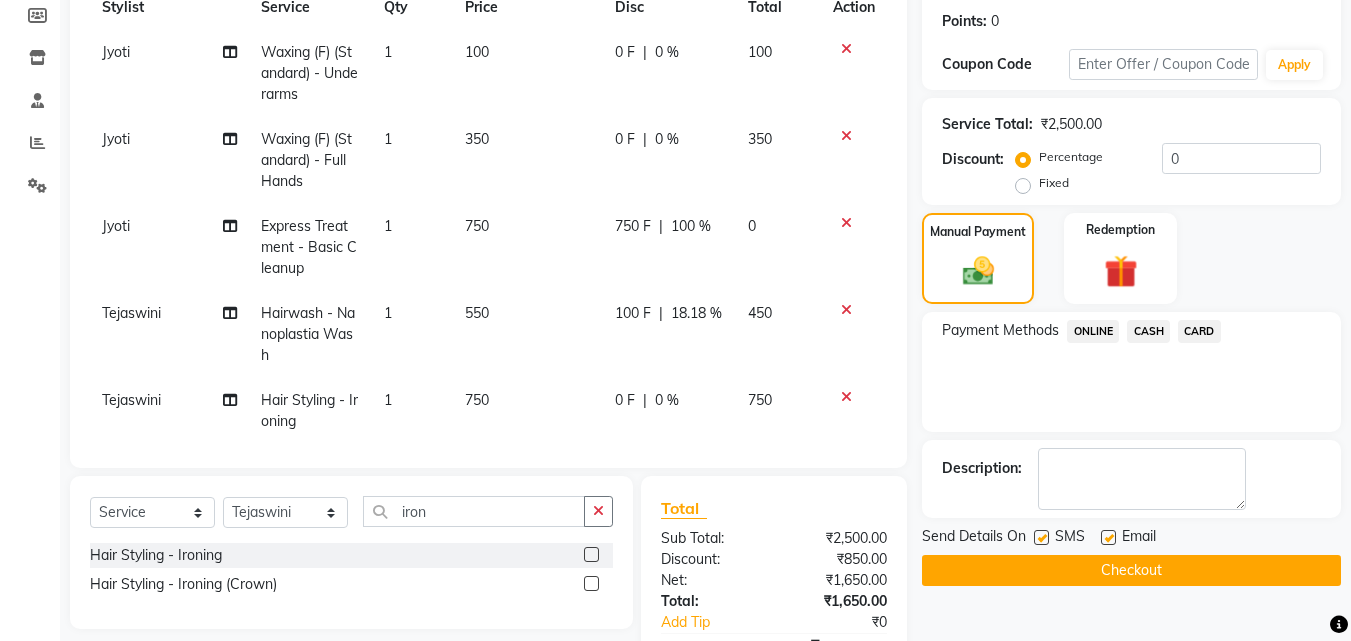 click on "CASH" 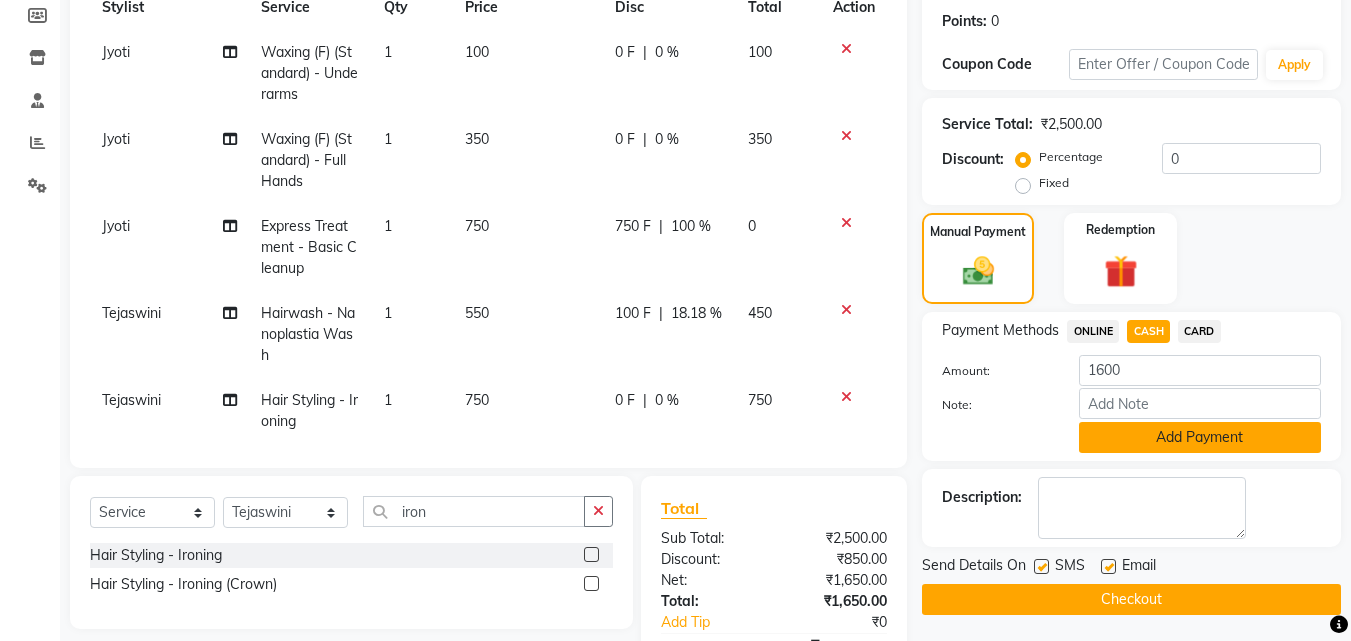 click on "Add Payment" 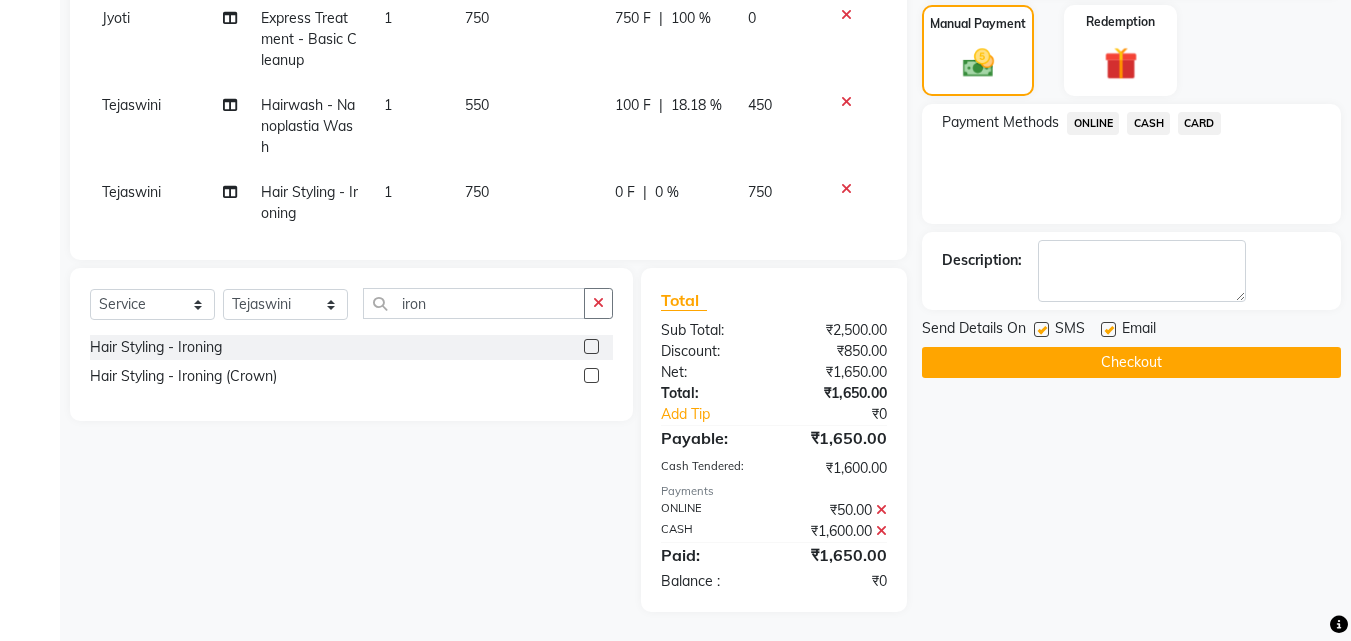 scroll, scrollTop: 509, scrollLeft: 0, axis: vertical 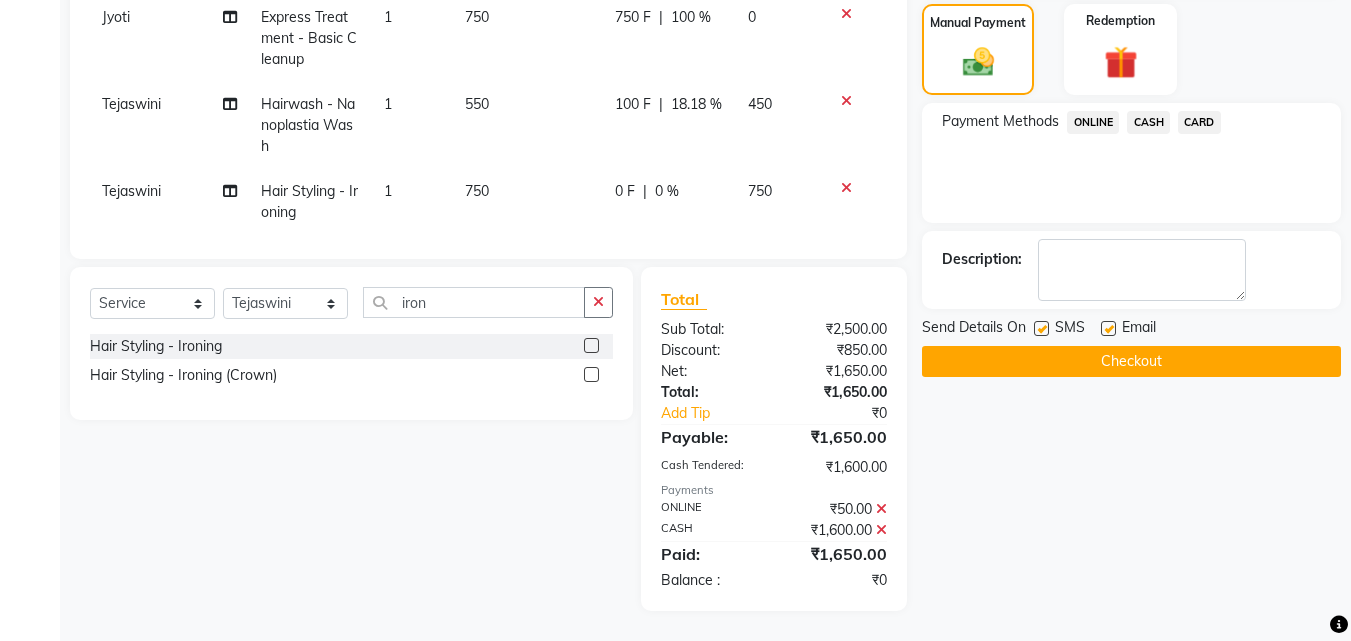 click 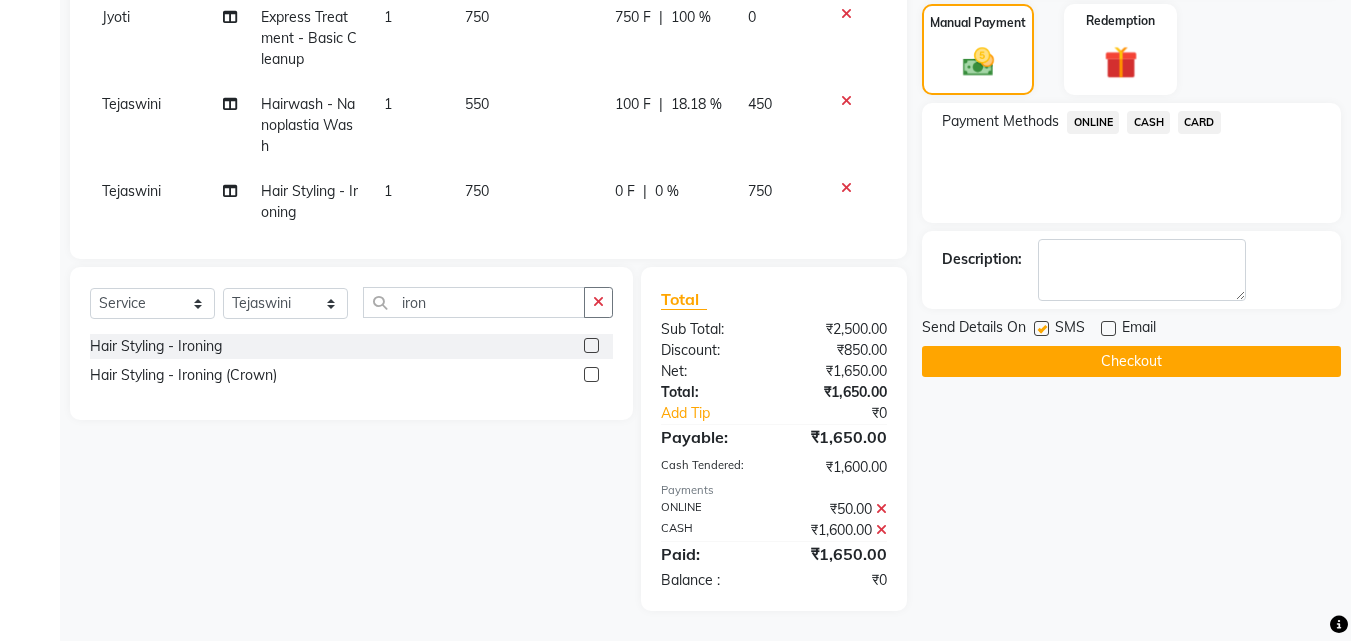 click 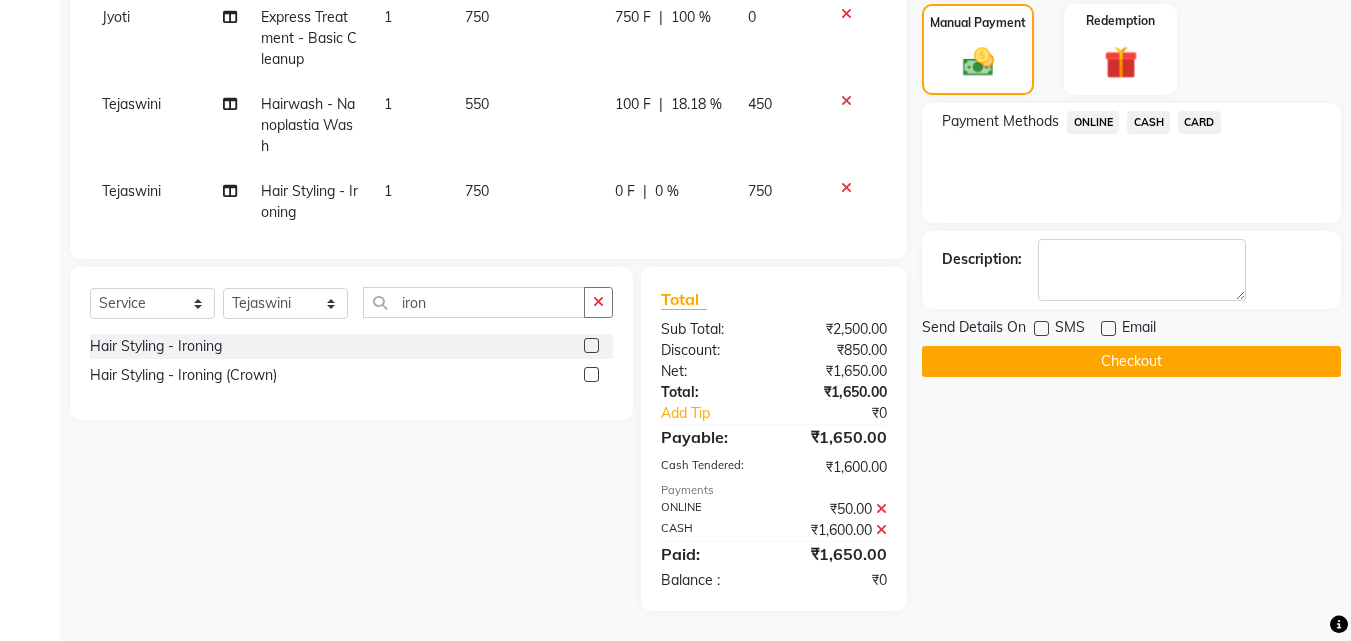 click on "Checkout" 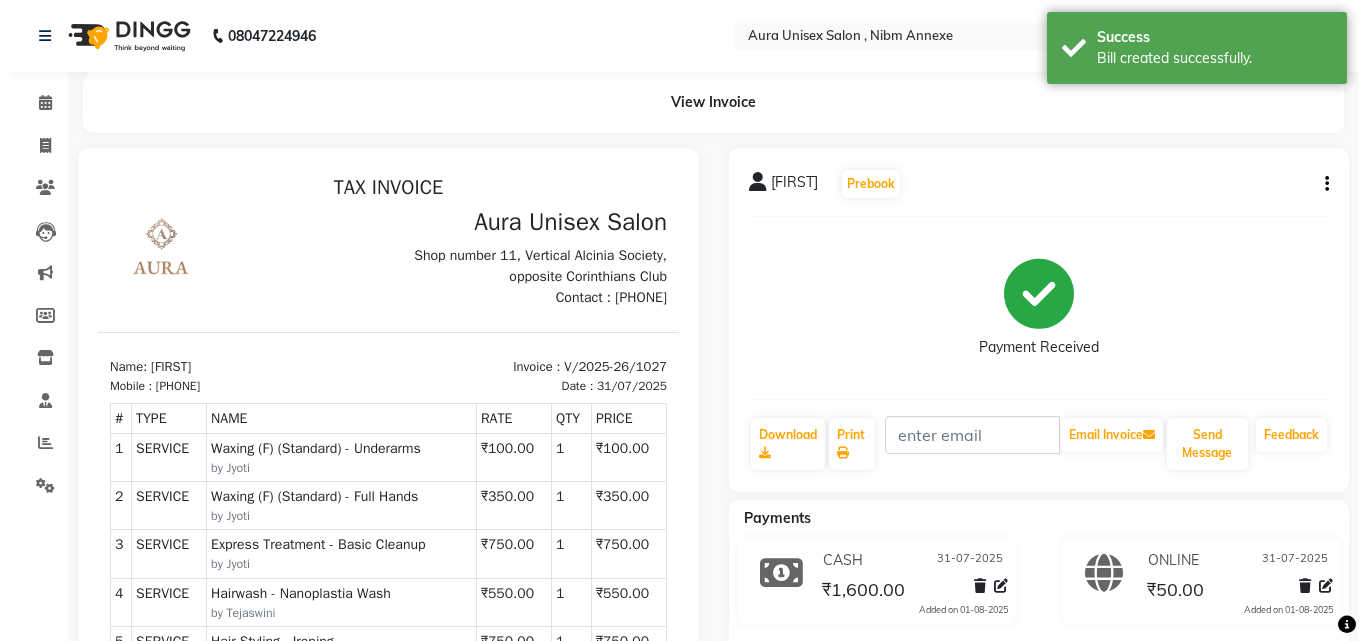 scroll, scrollTop: 0, scrollLeft: 0, axis: both 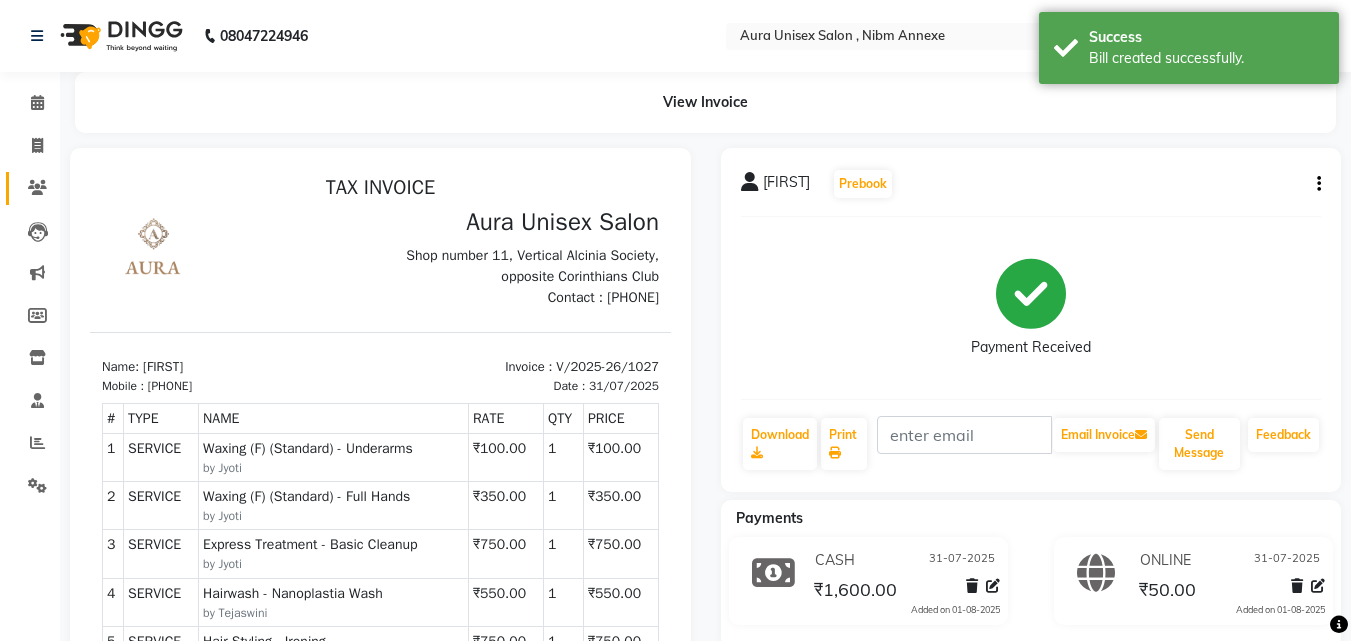 click on "Clients" 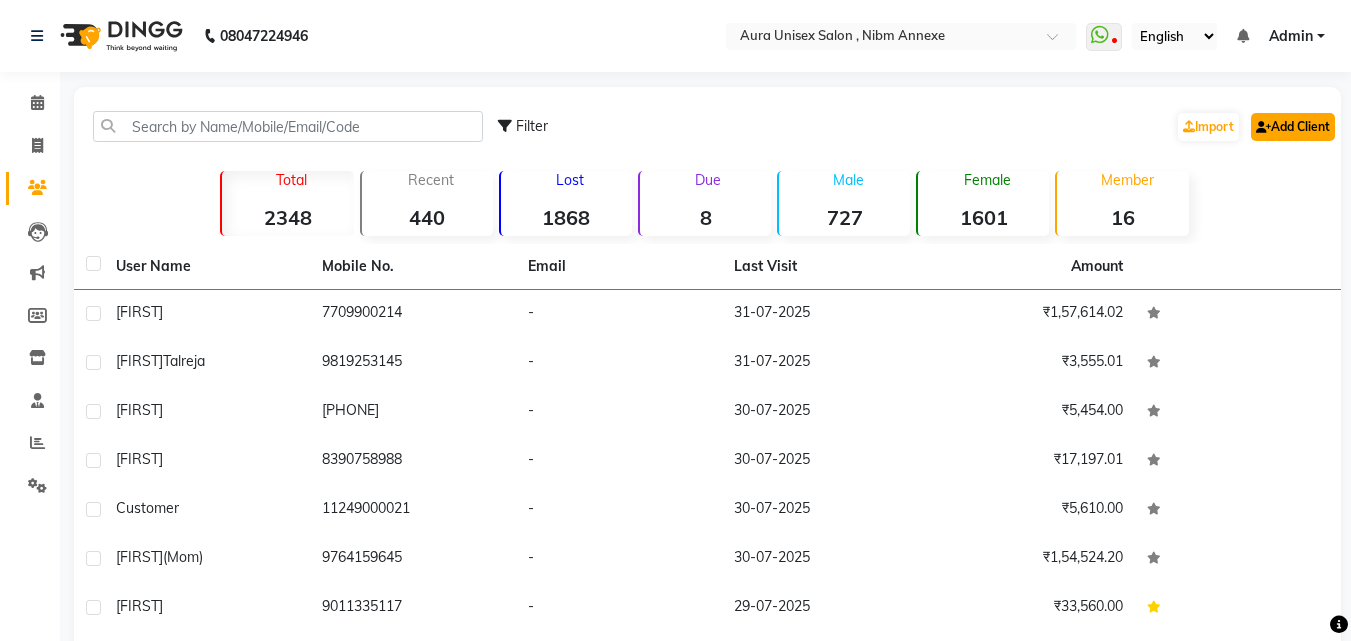 click on "Add Client" 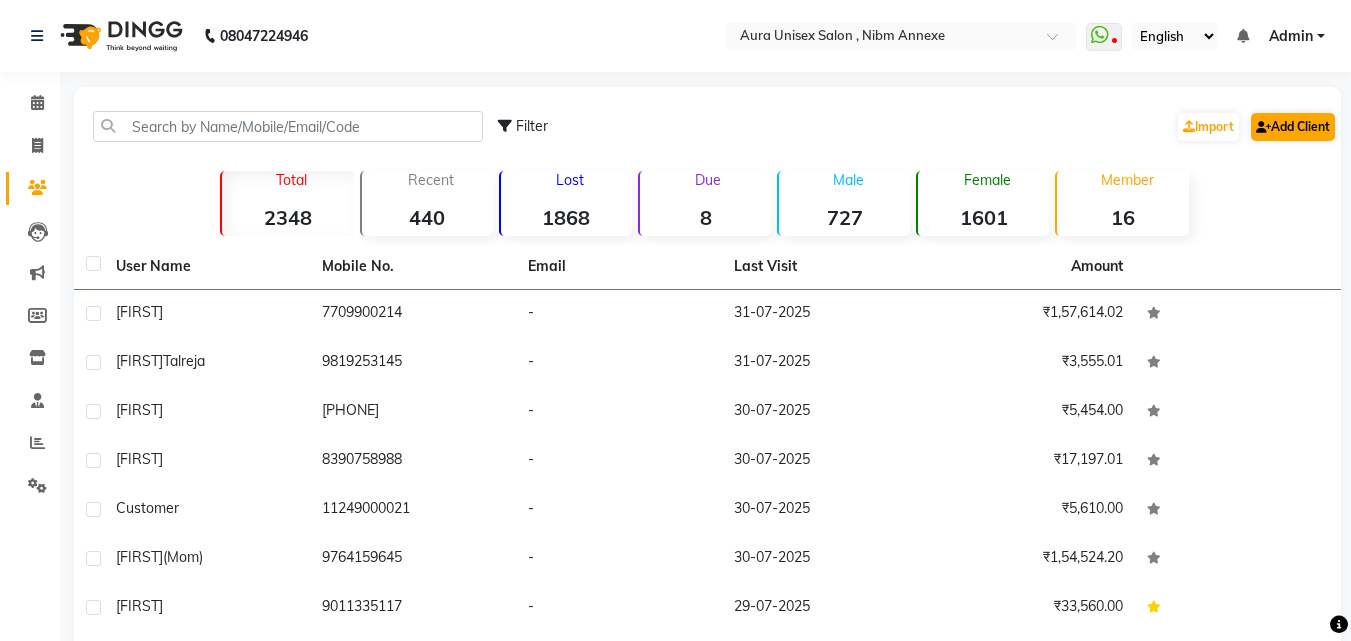 select on "22" 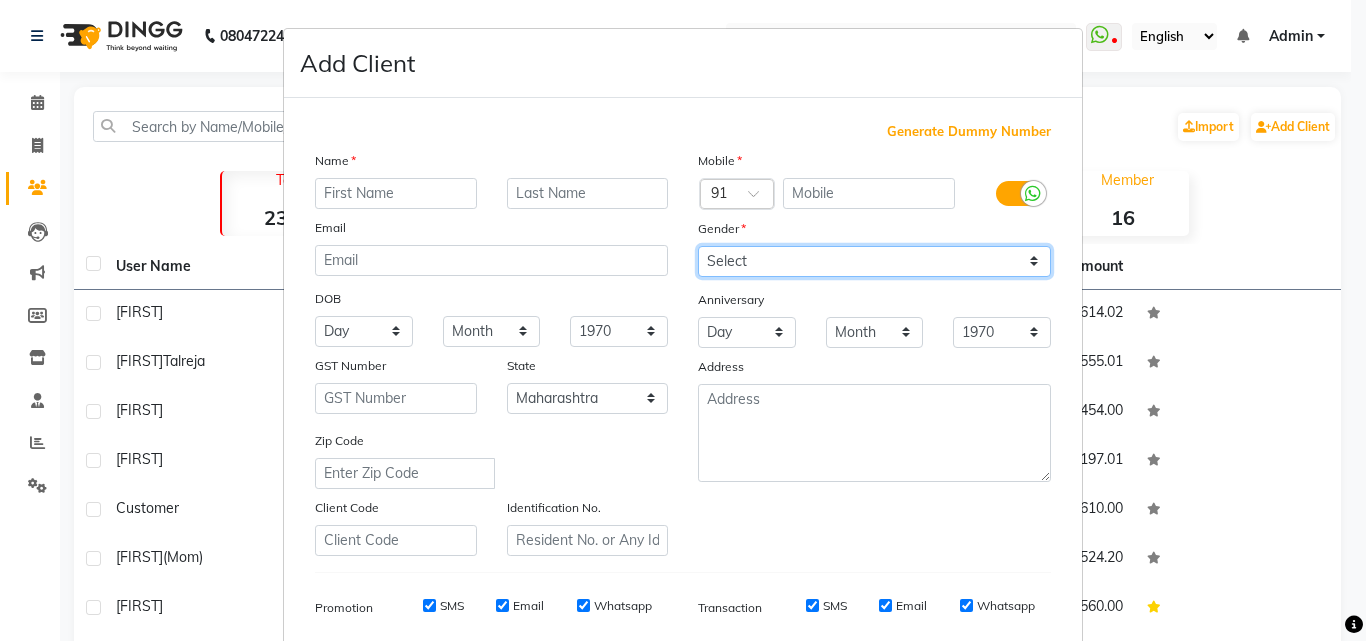 click on "Select Male Female Other Prefer Not To Say" at bounding box center [874, 261] 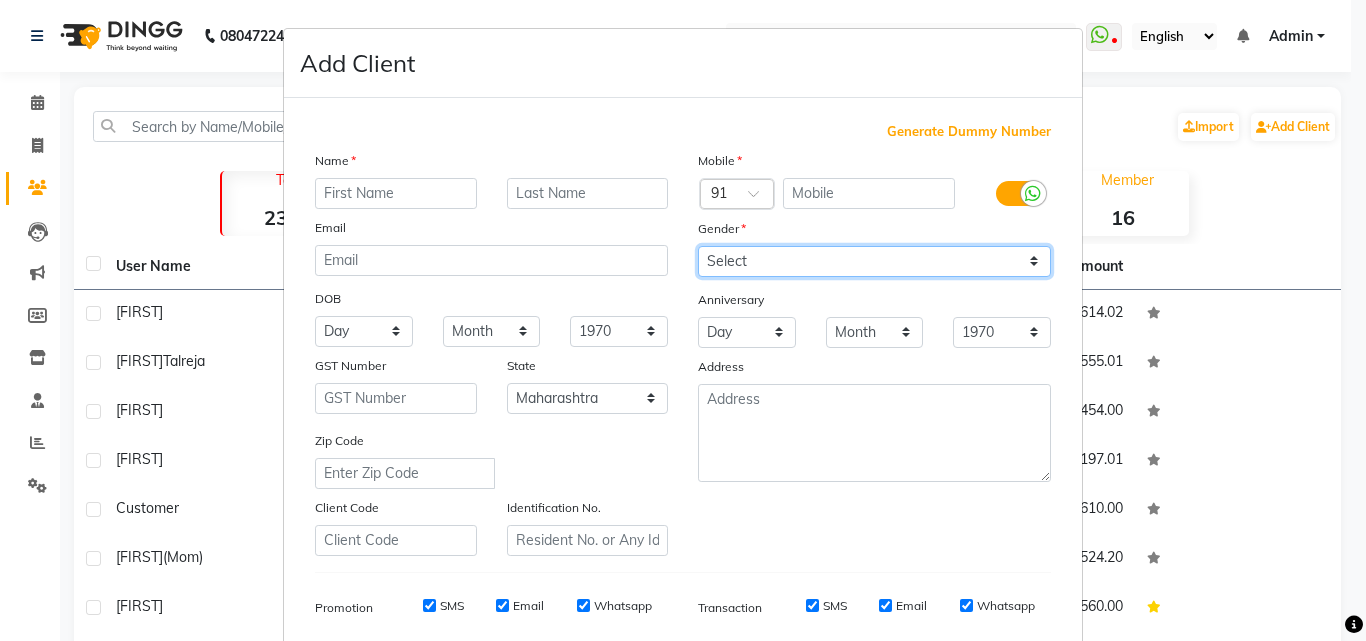 select on "female" 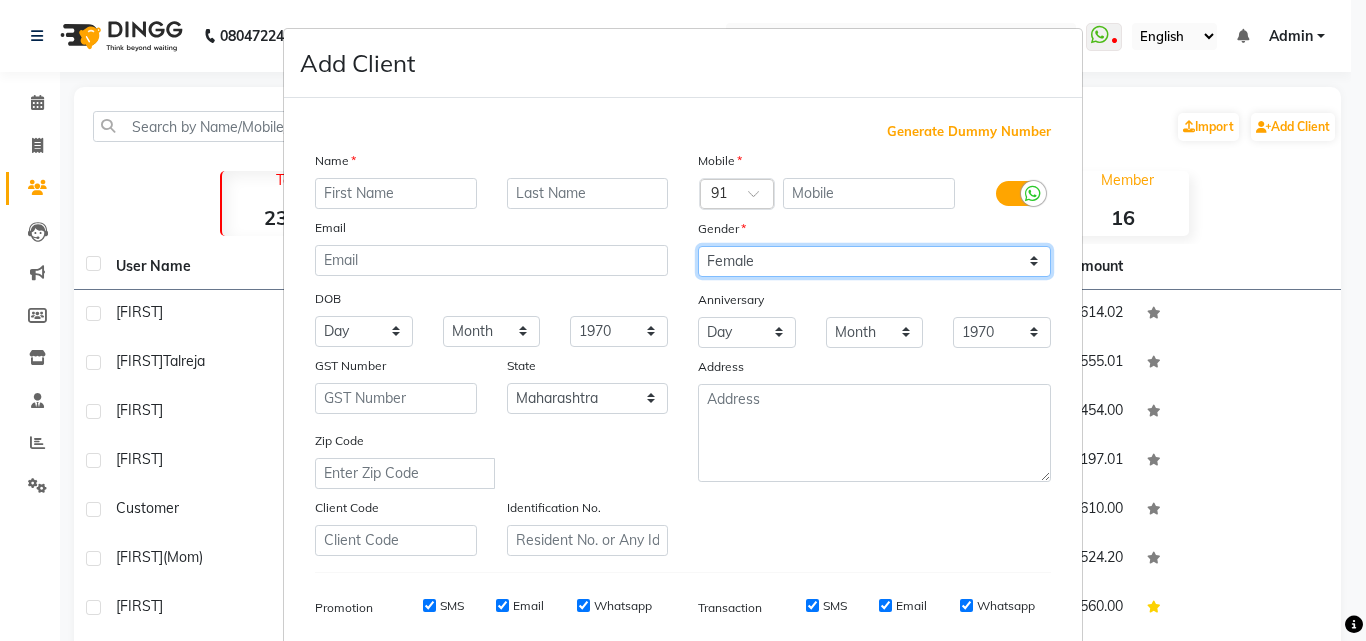 click on "Select Male Female Other Prefer Not To Say" at bounding box center [874, 261] 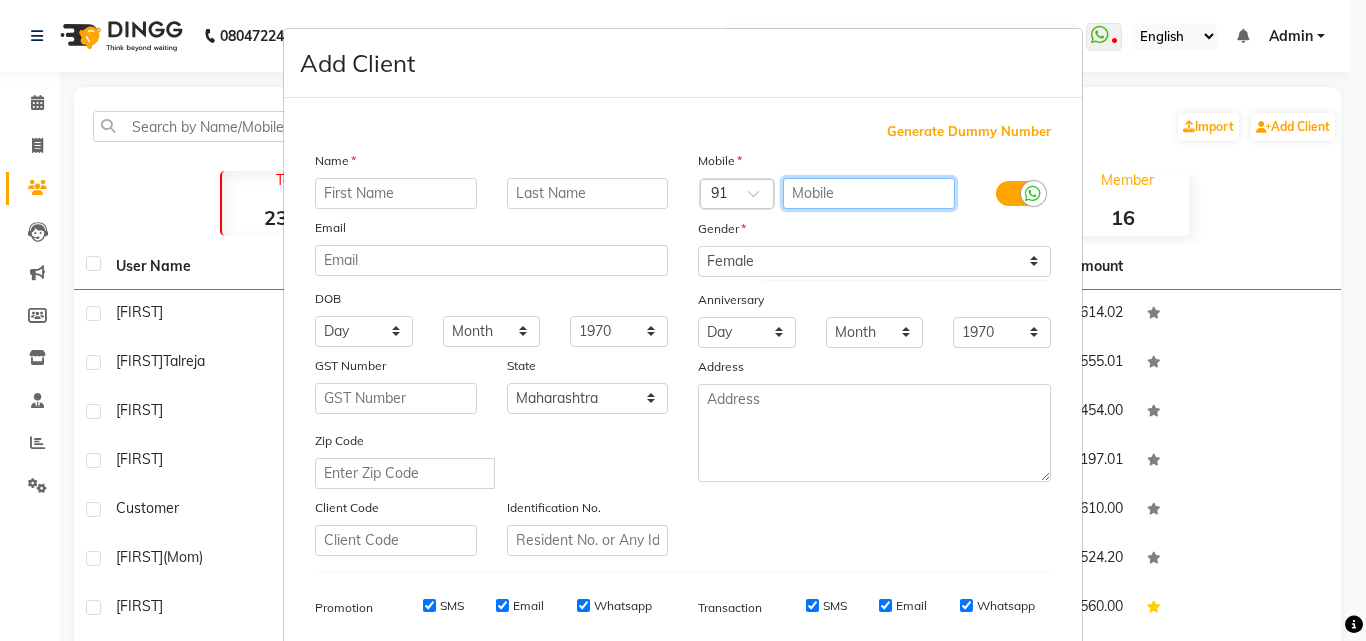 click at bounding box center [869, 193] 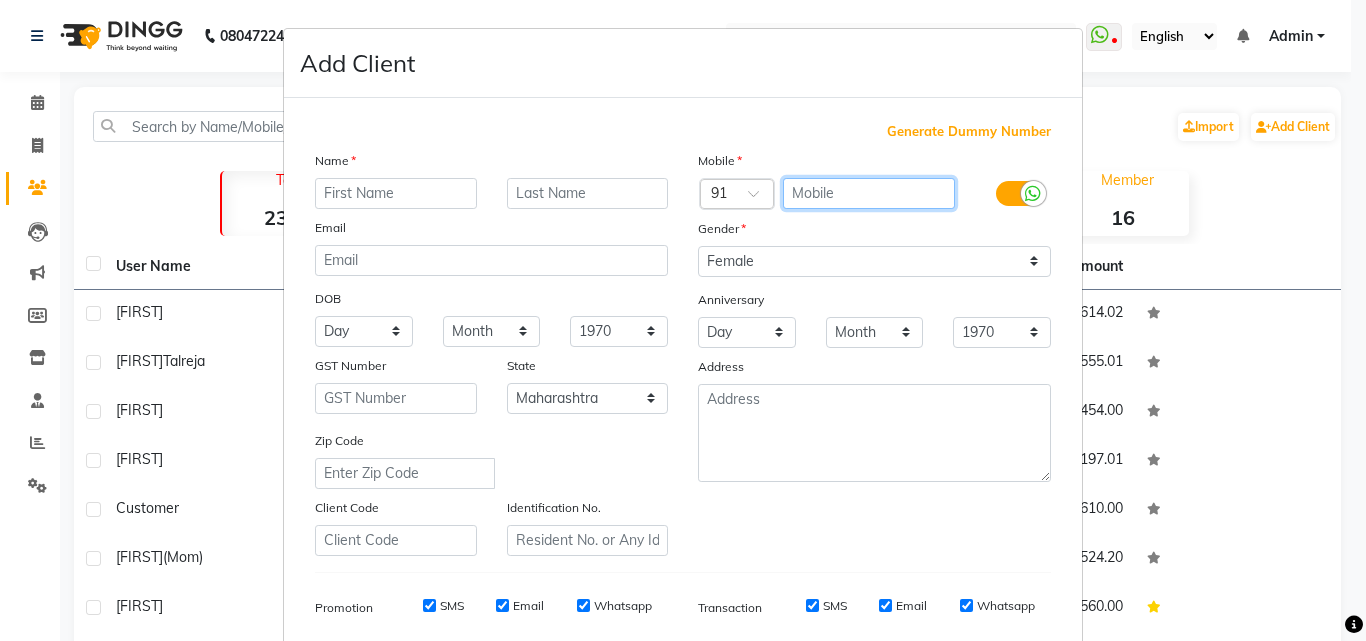 click at bounding box center [869, 193] 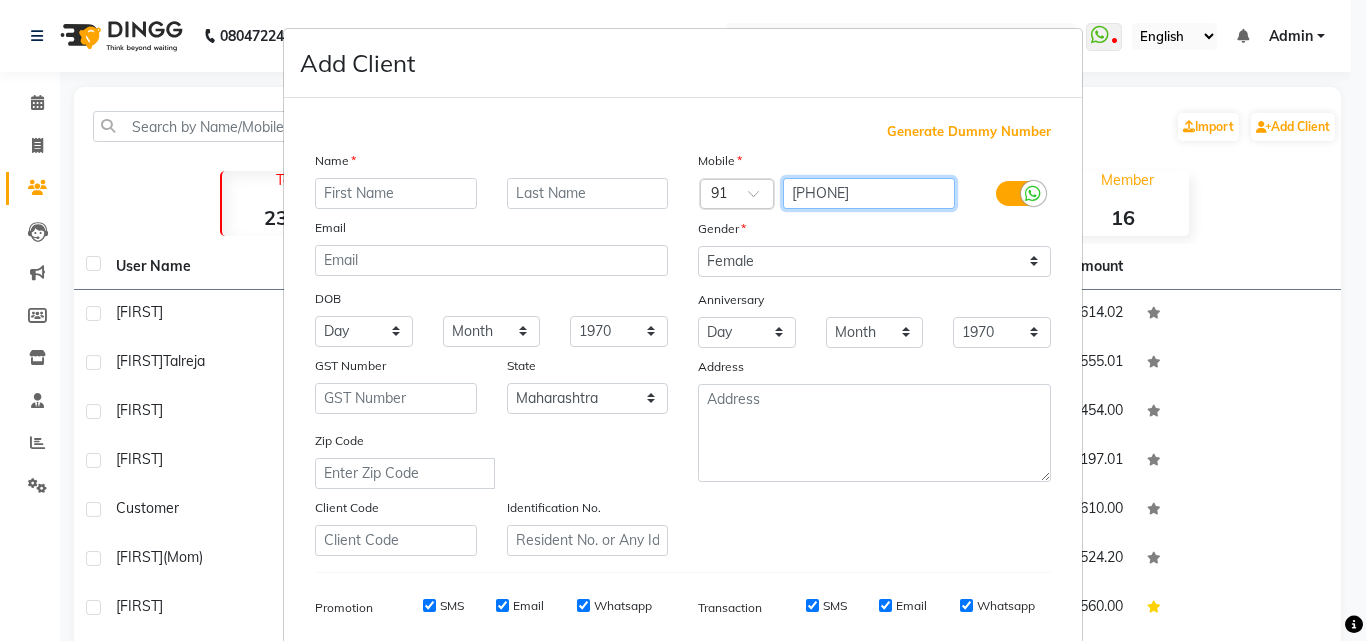 type on "9158957133" 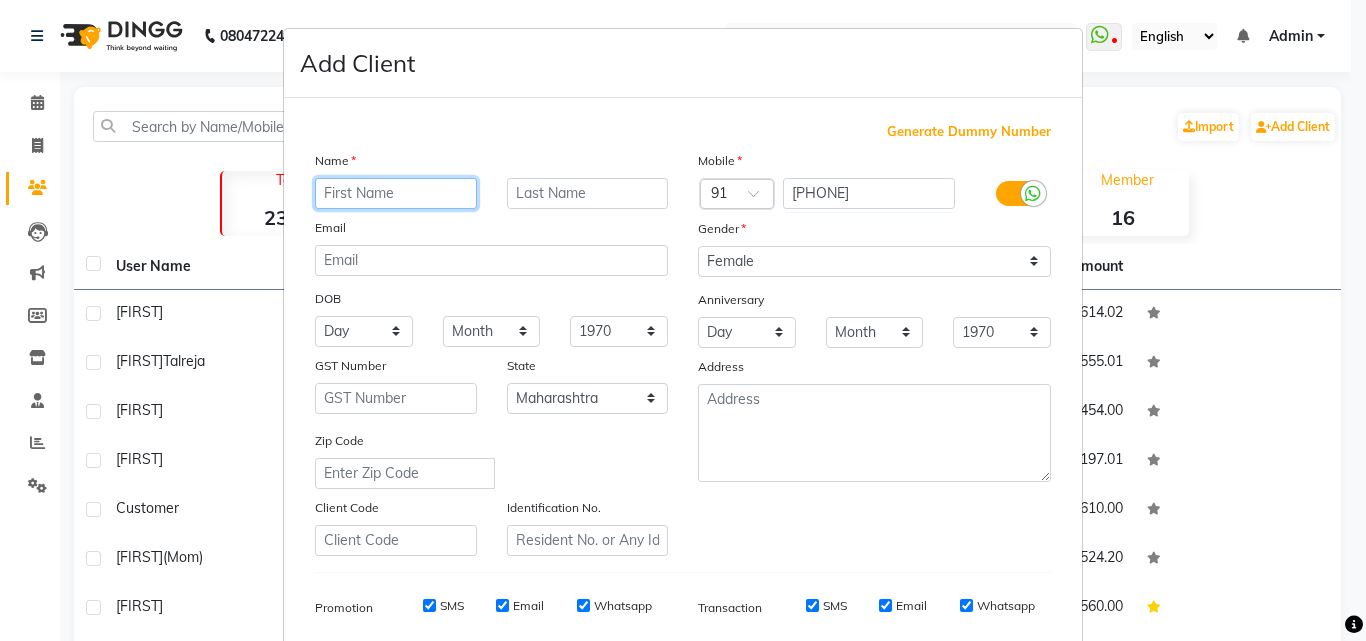 click at bounding box center [396, 193] 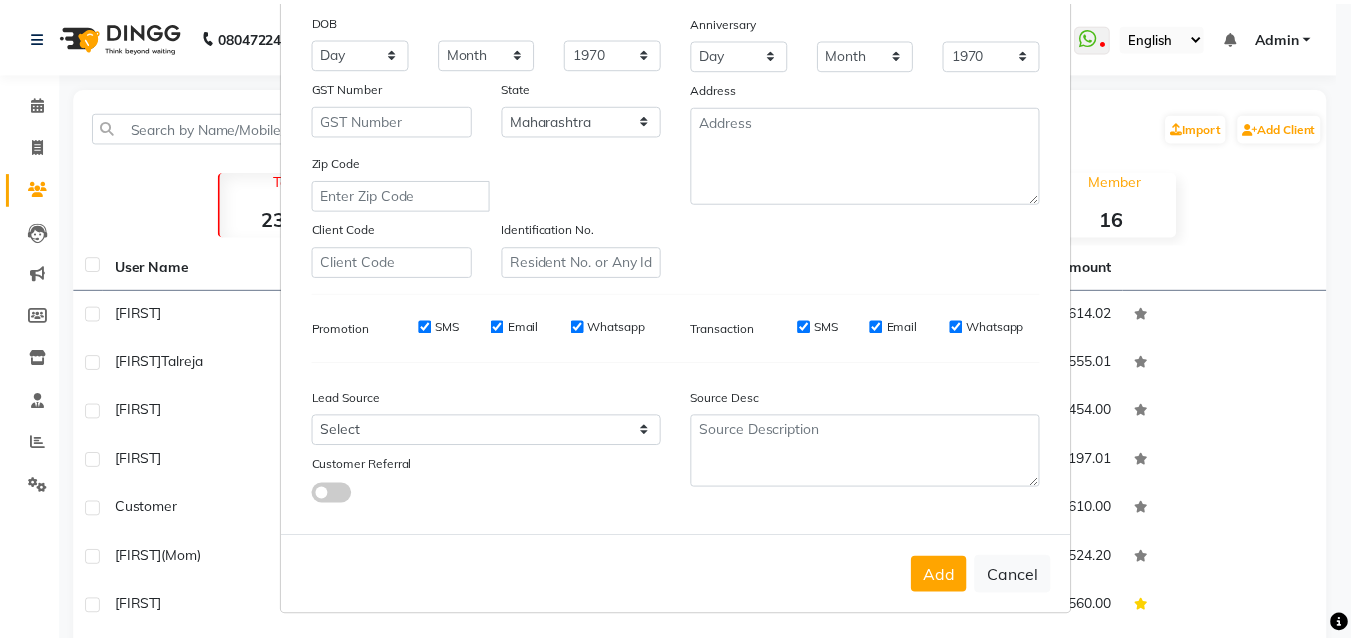 scroll, scrollTop: 282, scrollLeft: 0, axis: vertical 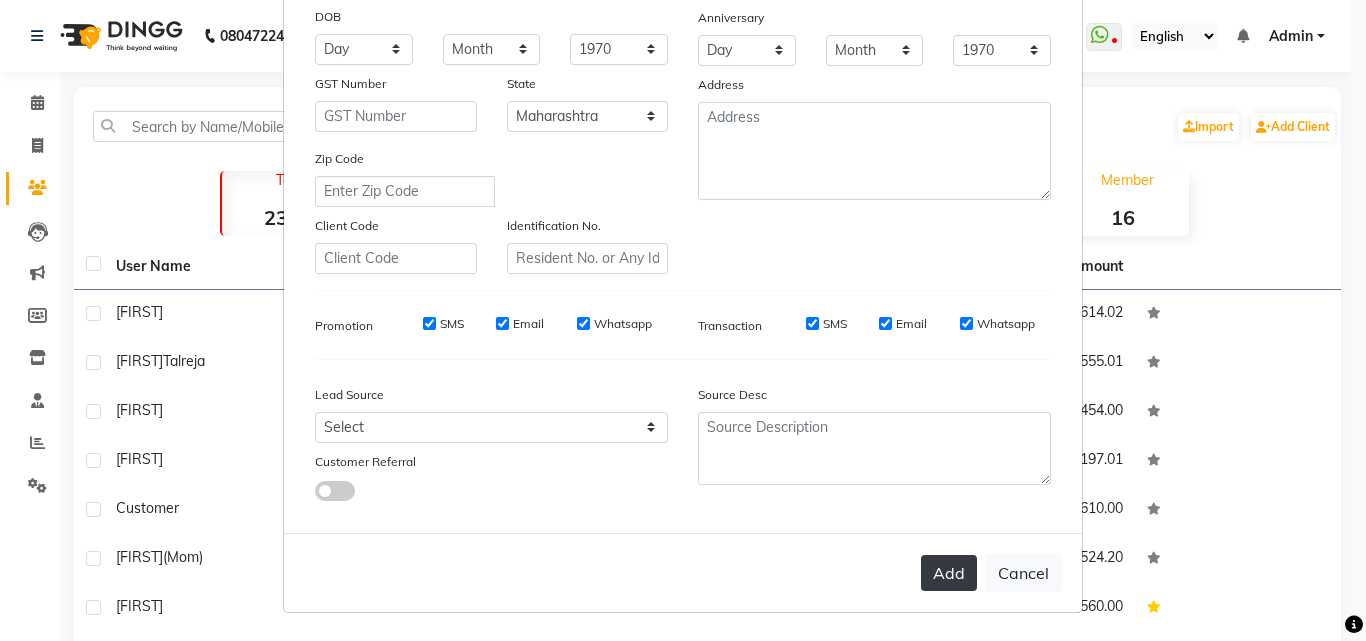 type on "Eshna" 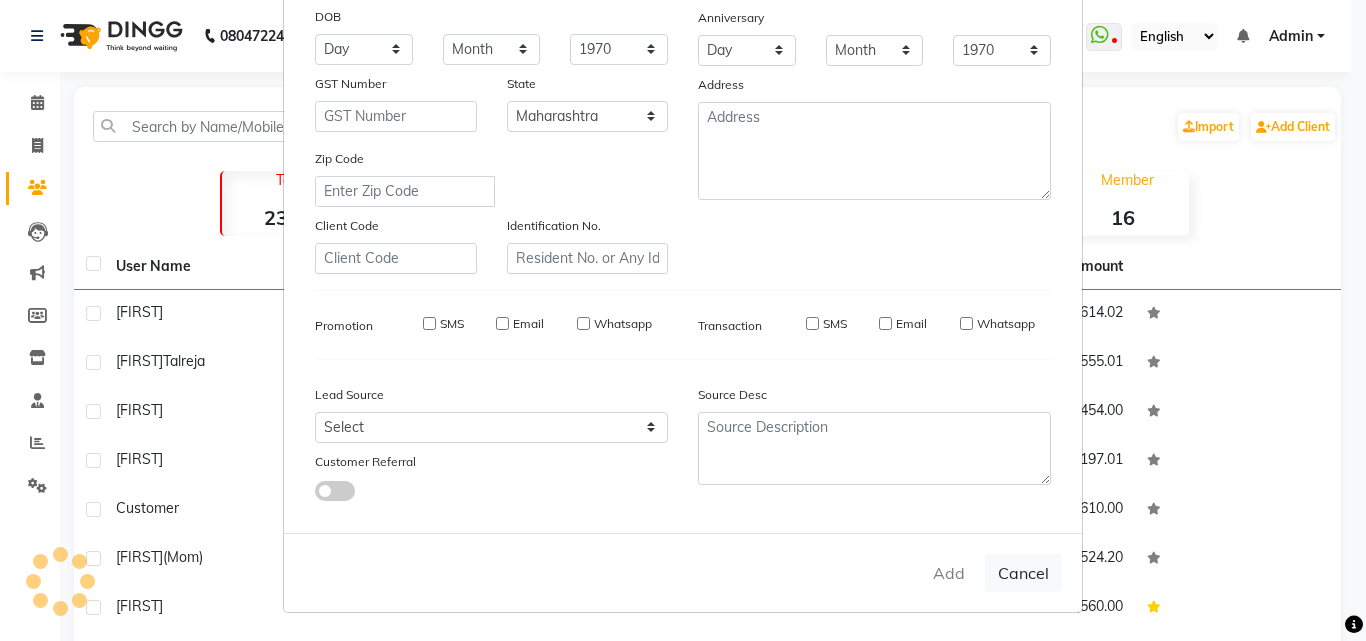 type 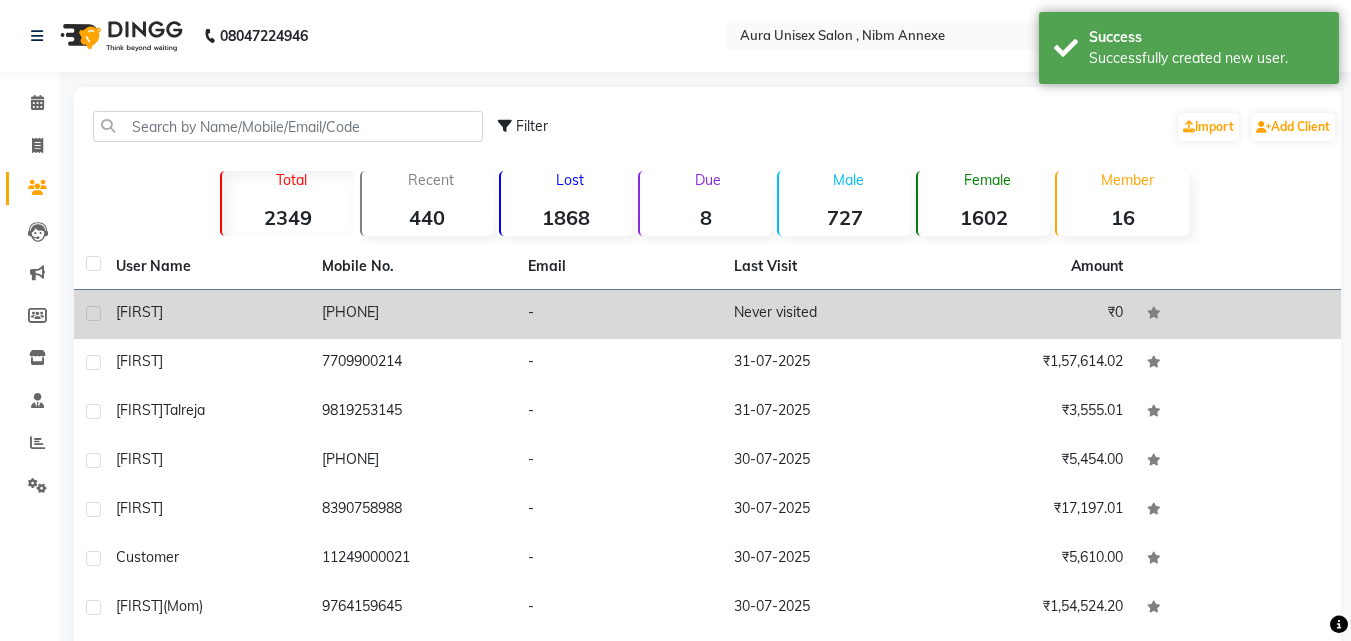 click on "[FIRST]" 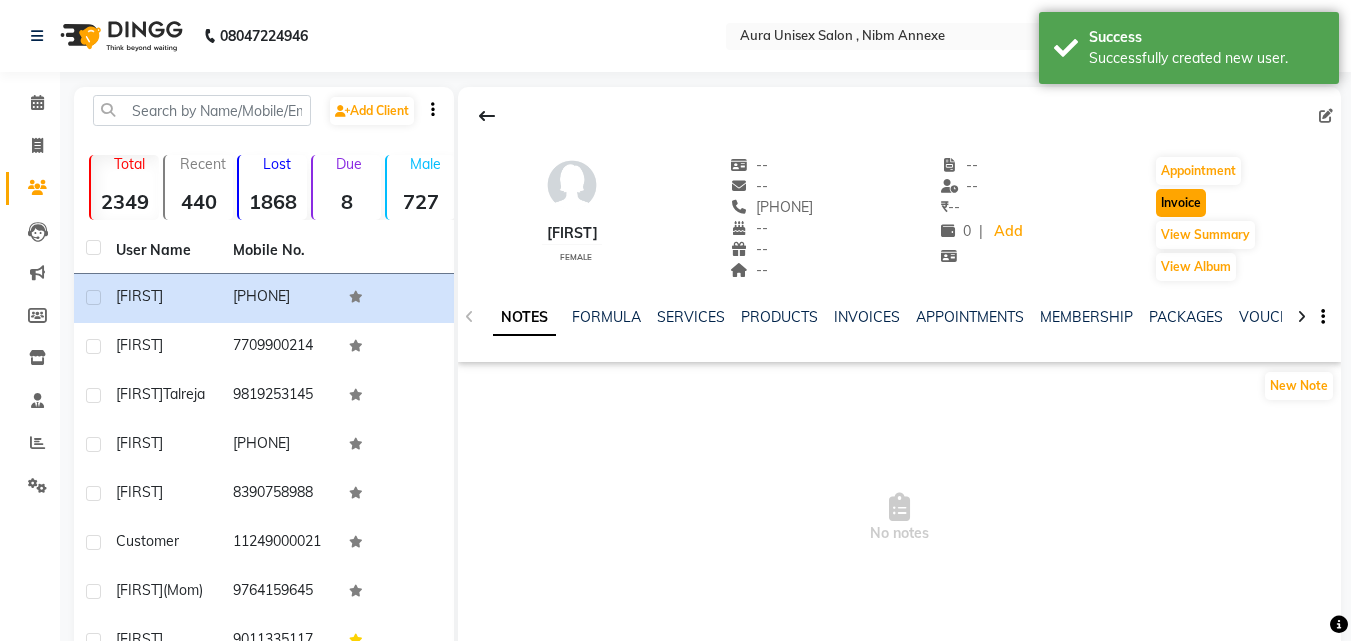 click on "Invoice" 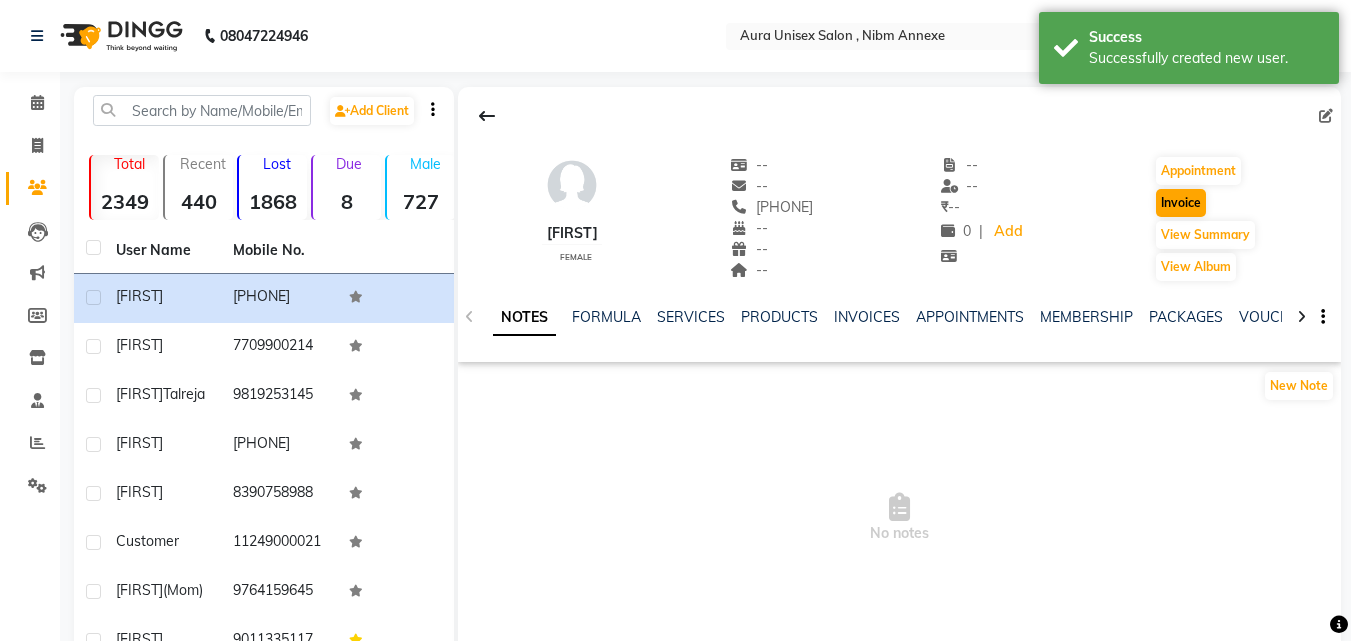 select on "service" 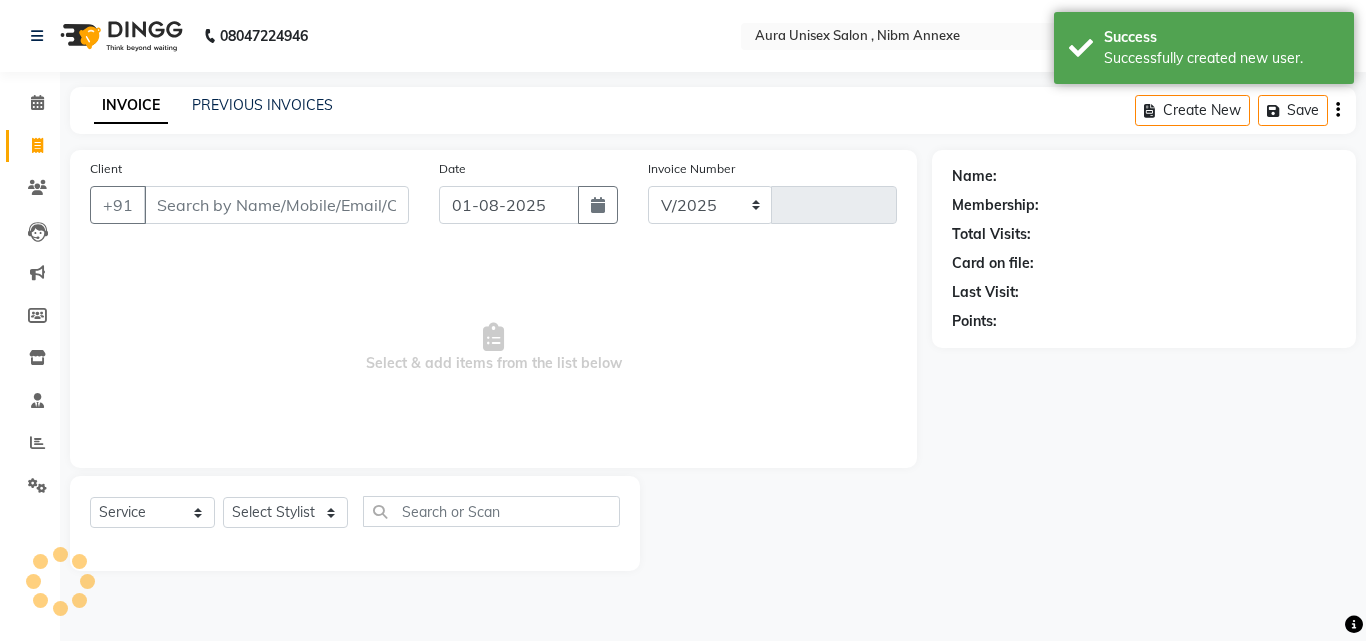 select on "823" 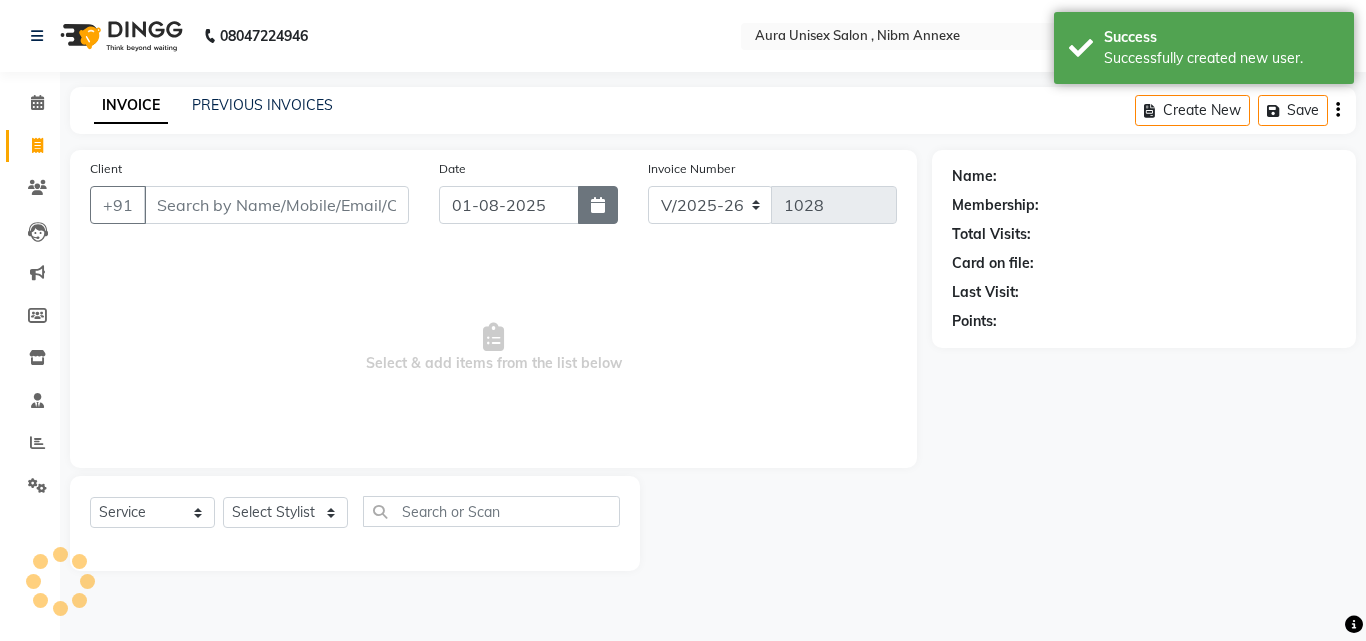 type on "[PHONE]" 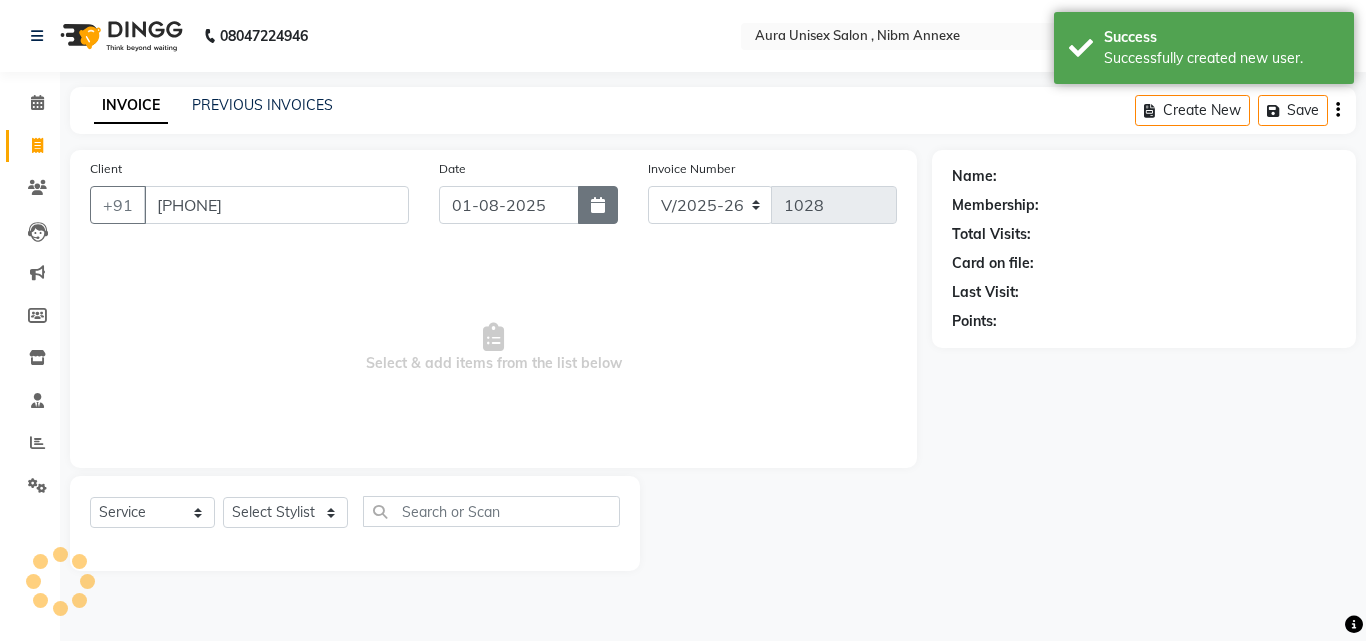 click 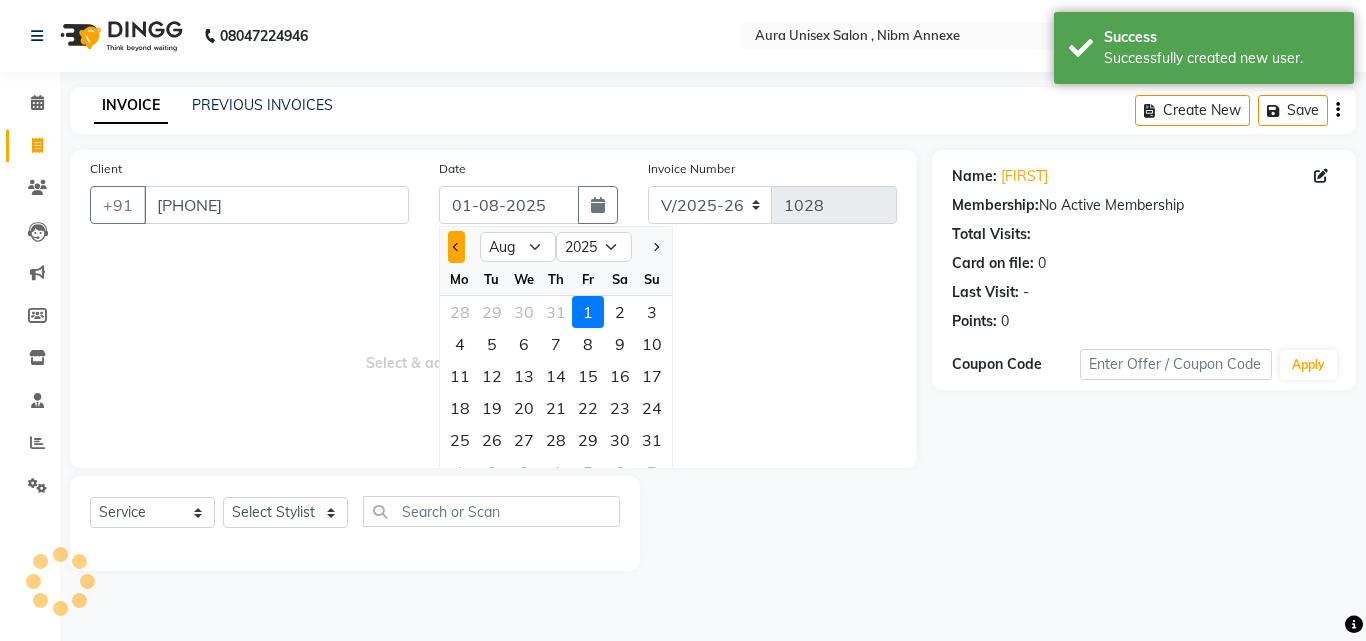 click 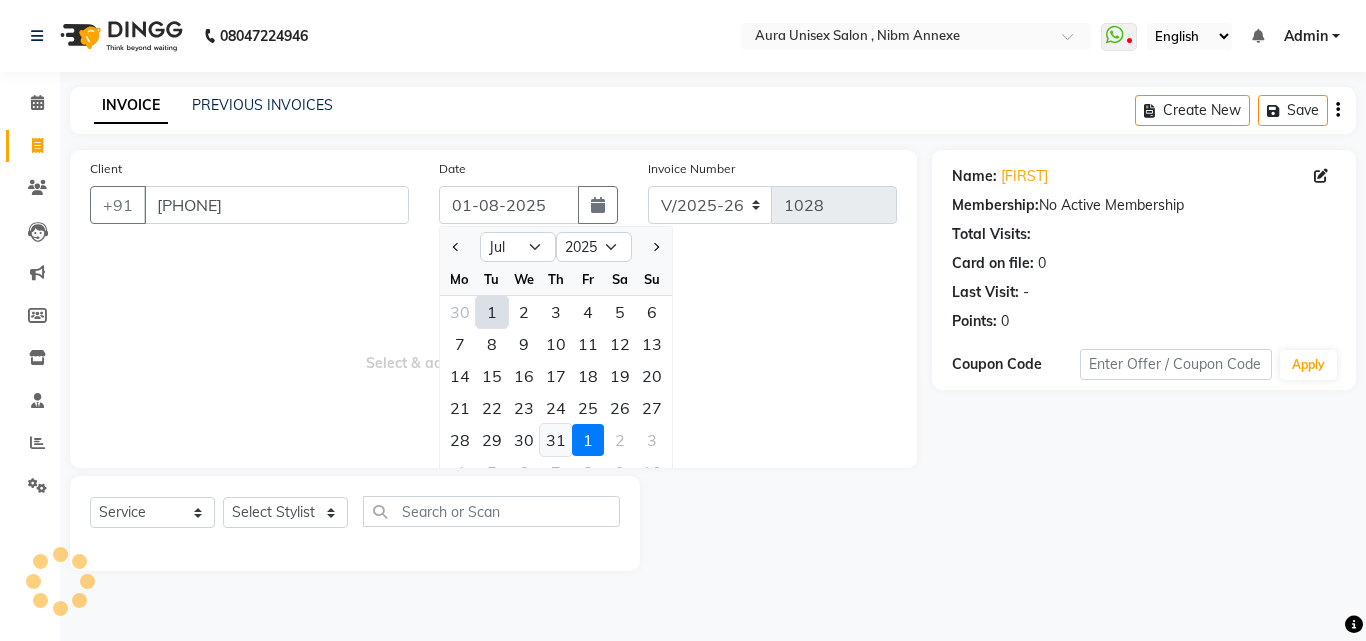 click on "31" 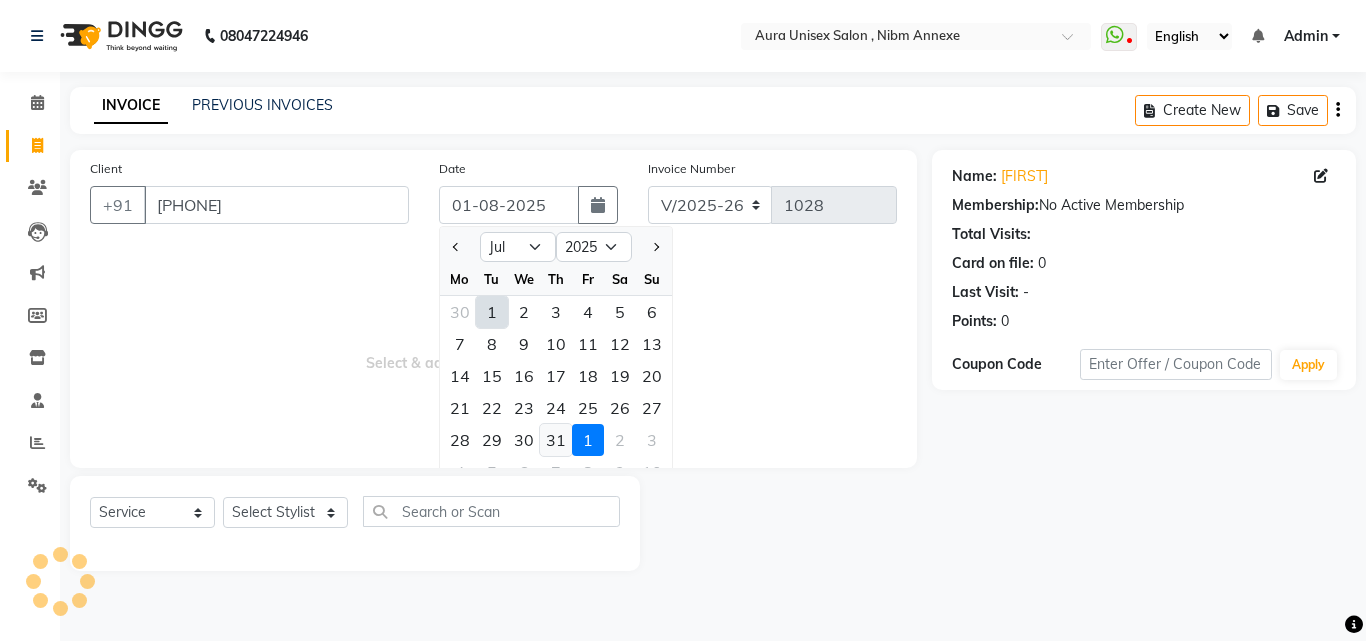 type on "31-07-2025" 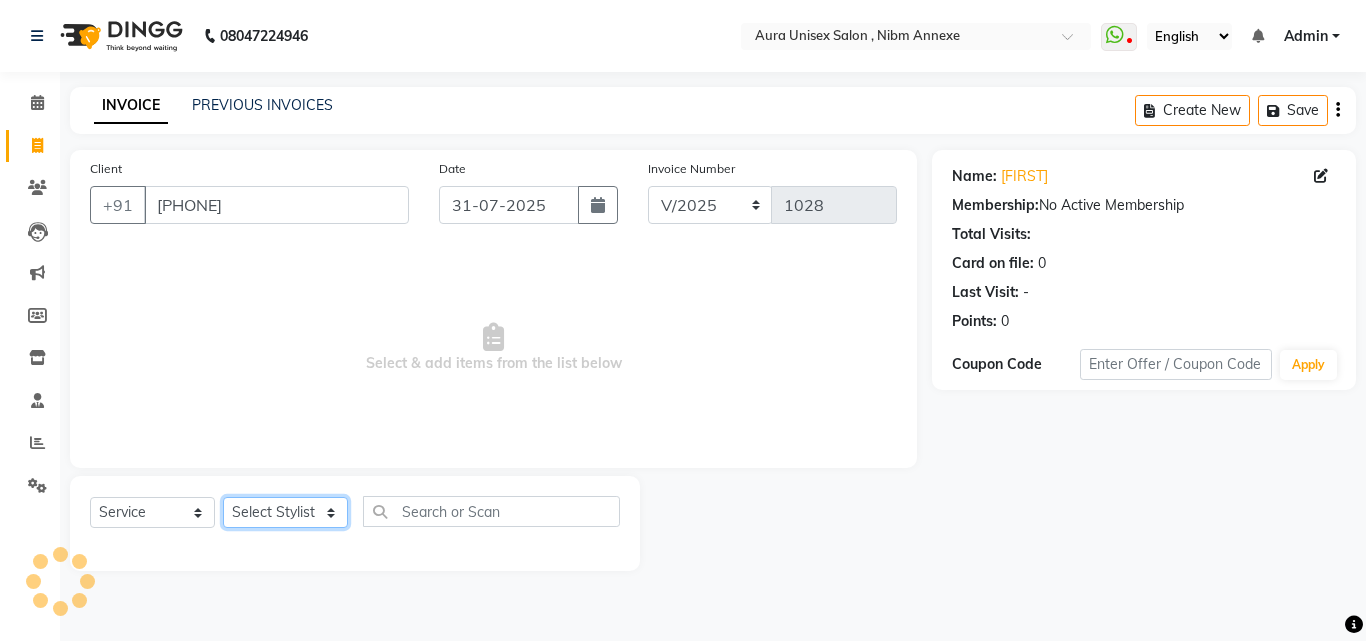 click on "Select Stylist Jasleen Jyoti Surya Tejaswini" 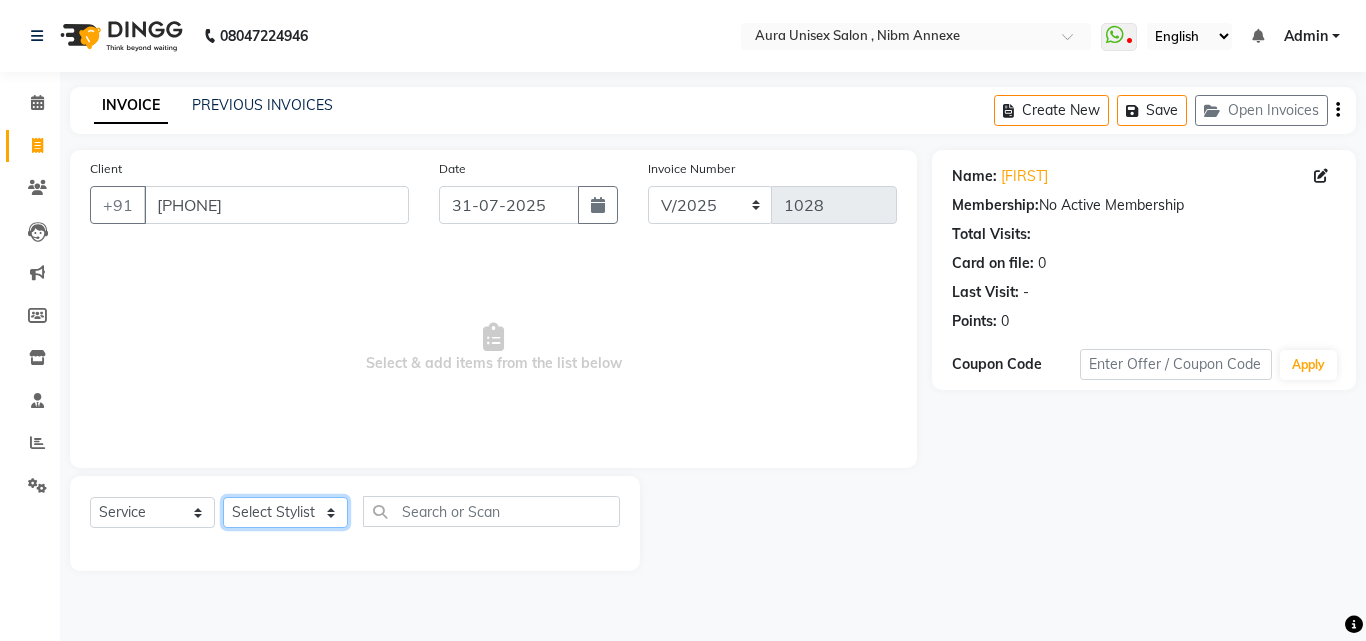 select on "69183" 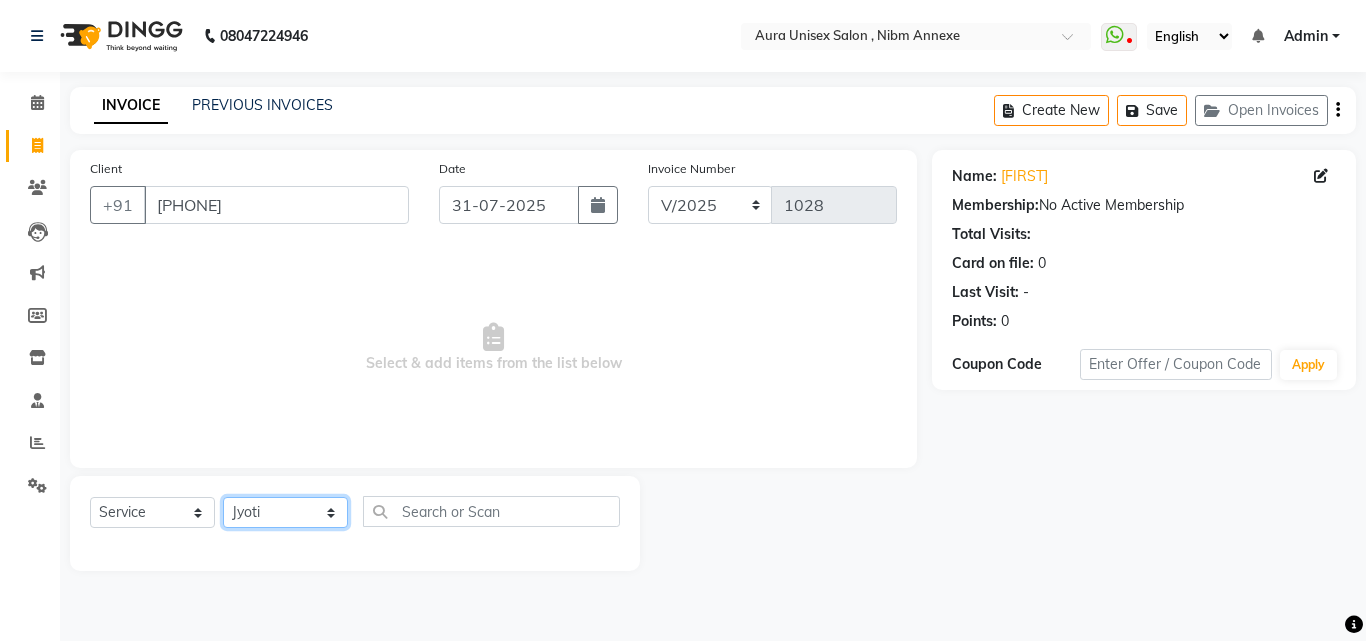 click on "Select Stylist Jasleen Jyoti Surya Tejaswini" 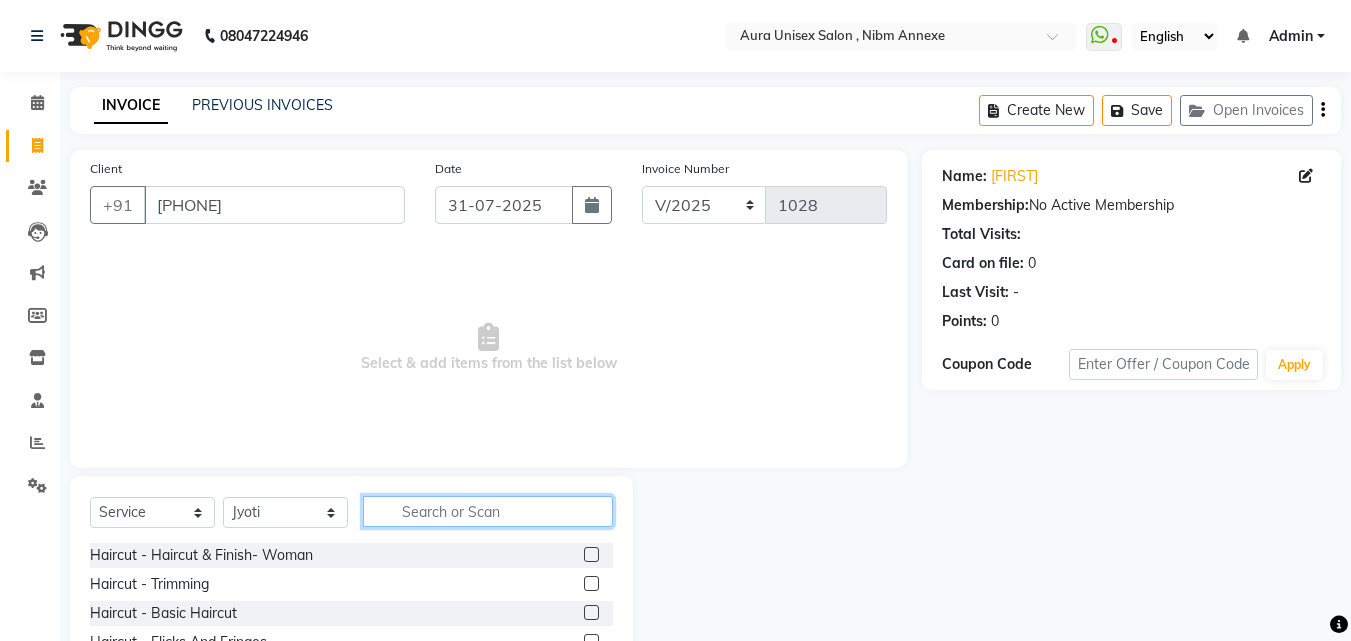 click 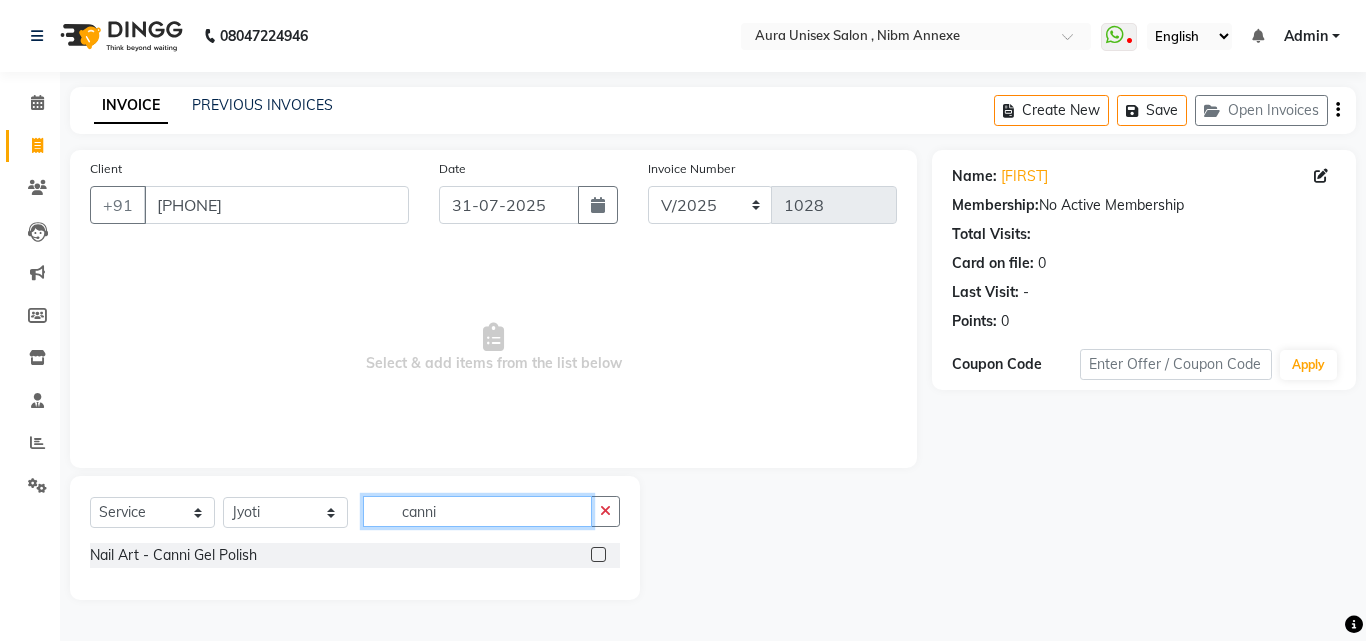 type on "canni" 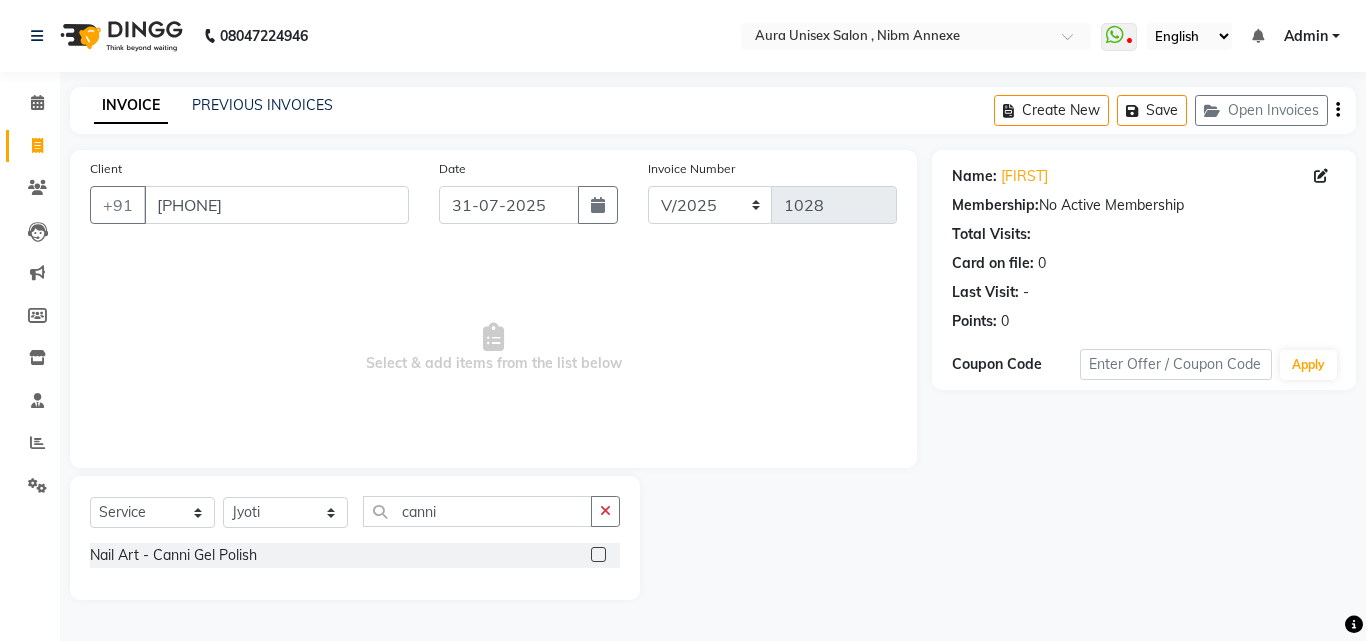 click 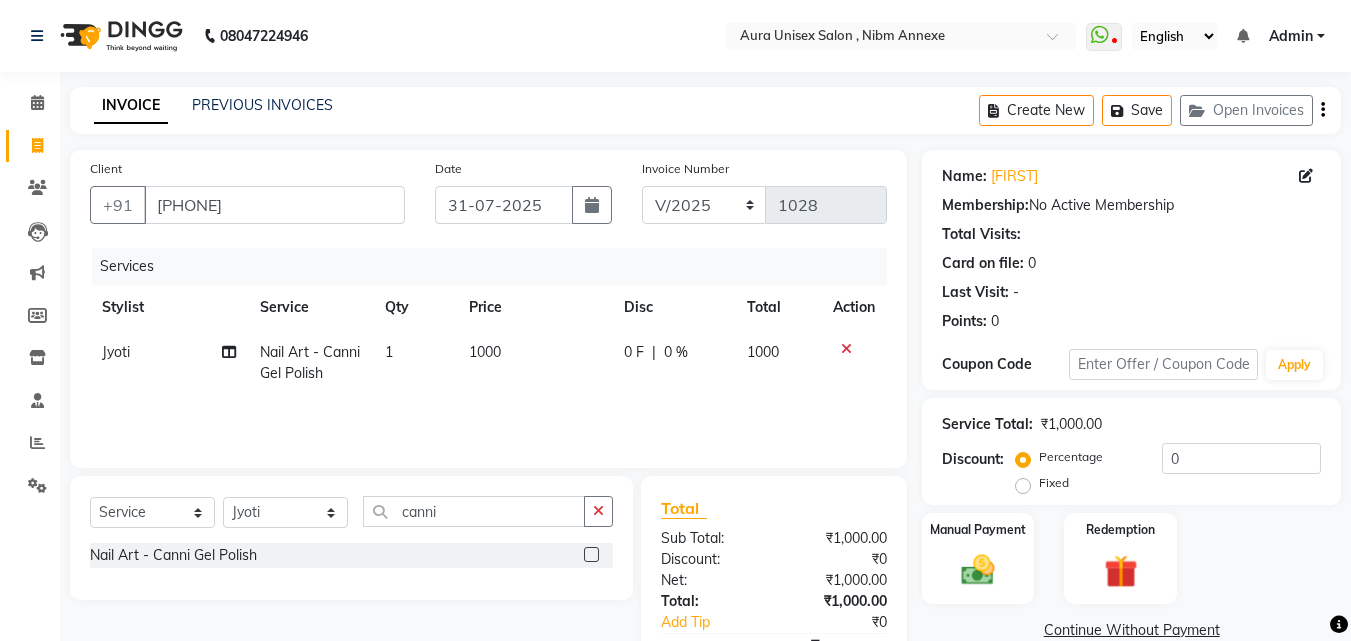 click 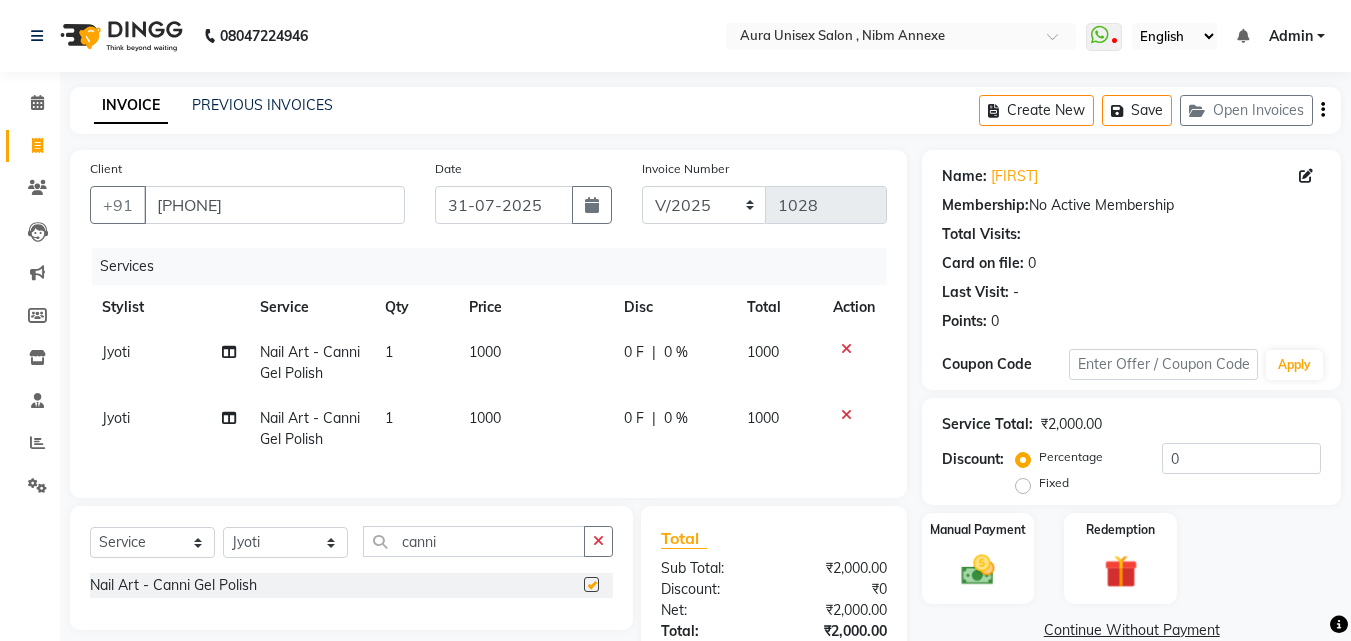 checkbox on "false" 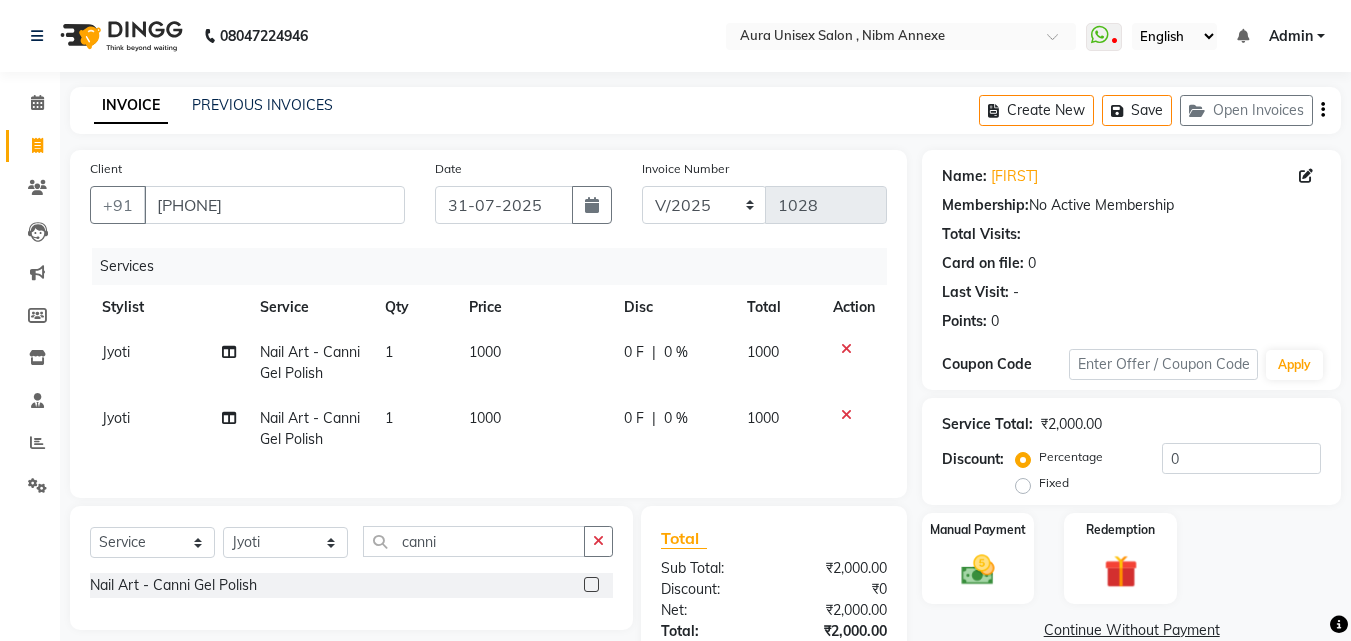 click 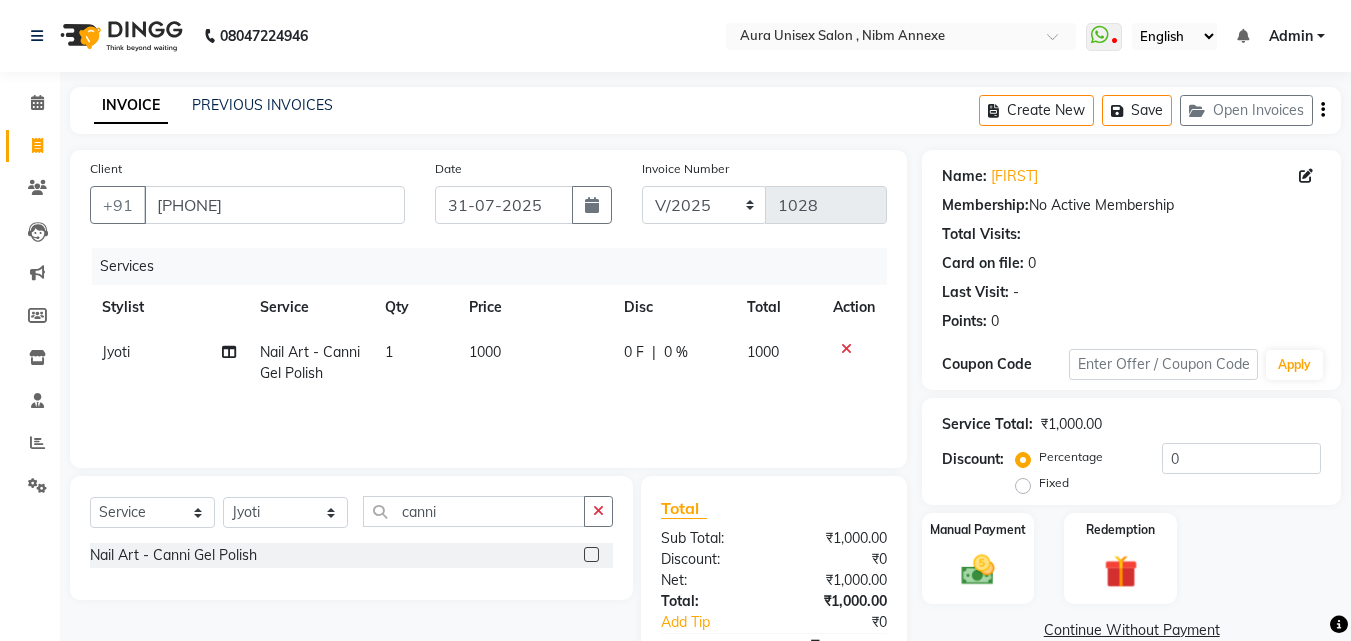 click on "0 F | 0 %" 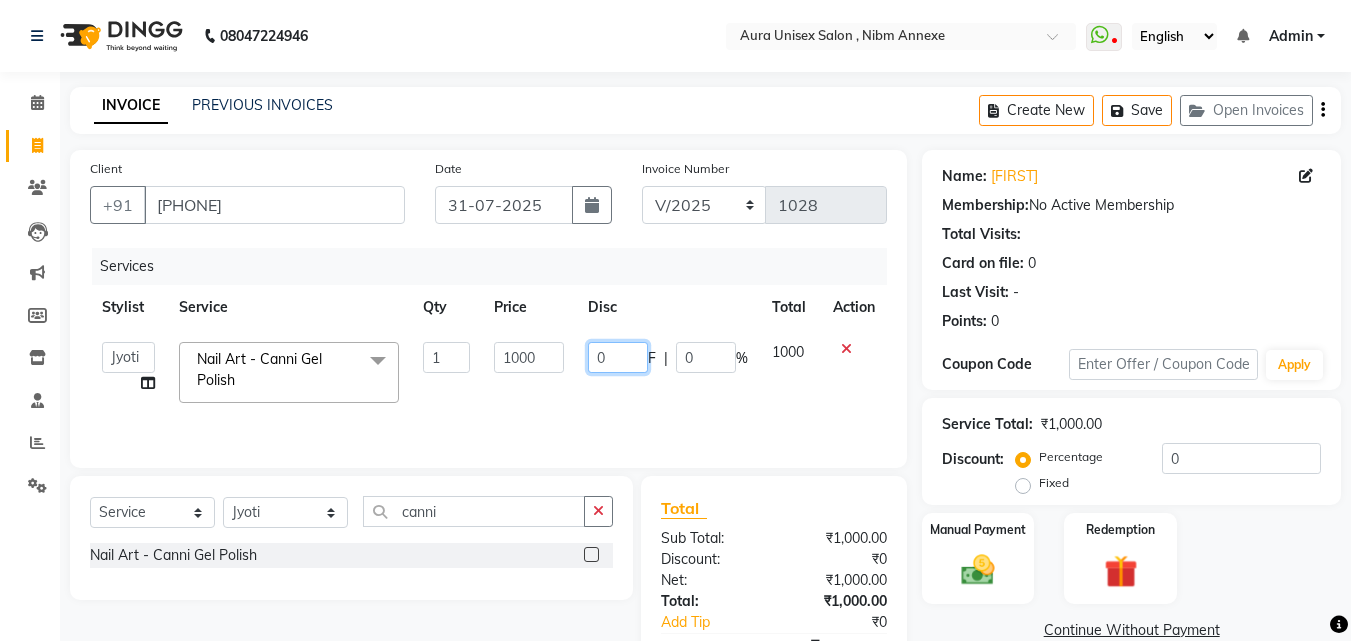 click on "0" 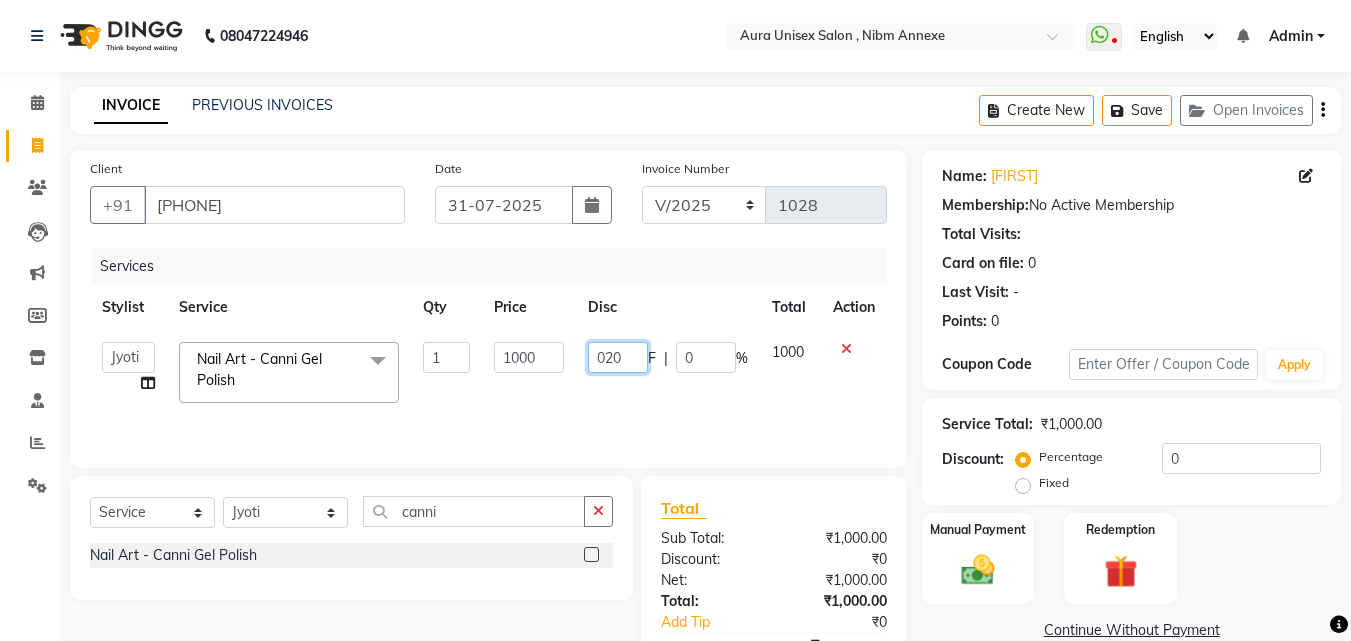 type on "0200" 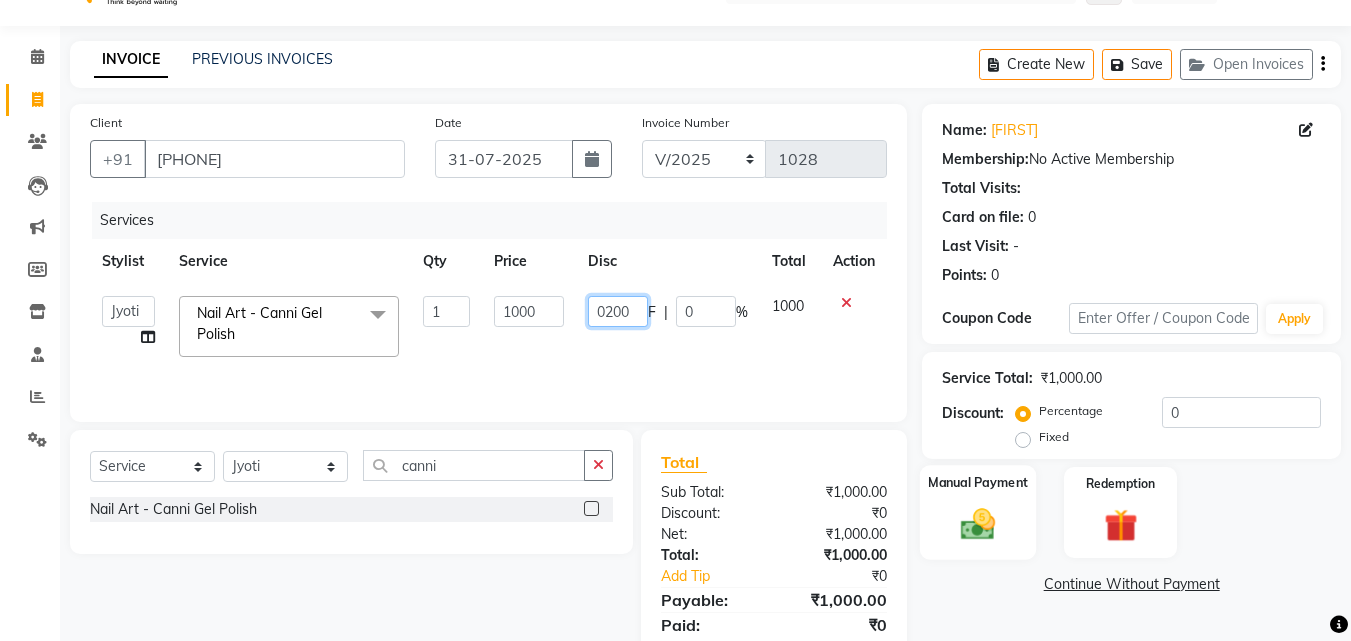 scroll, scrollTop: 117, scrollLeft: 0, axis: vertical 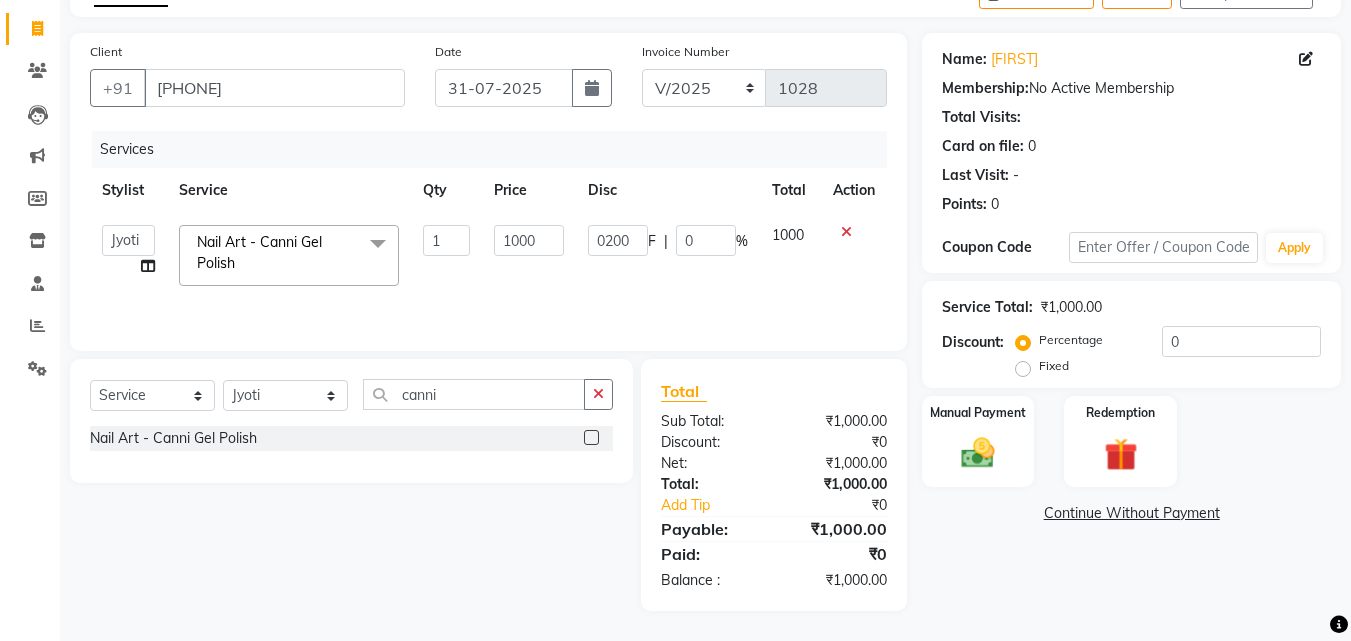 click on "Name: Eshna  Membership:  No Active Membership  Total Visits:   Card on file:  0 Last Visit:   - Points:   0  Coupon Code Apply Service Total:  ₹1,000.00  Discount:  Percentage   Fixed  0 Manual Payment Redemption  Continue Without Payment" 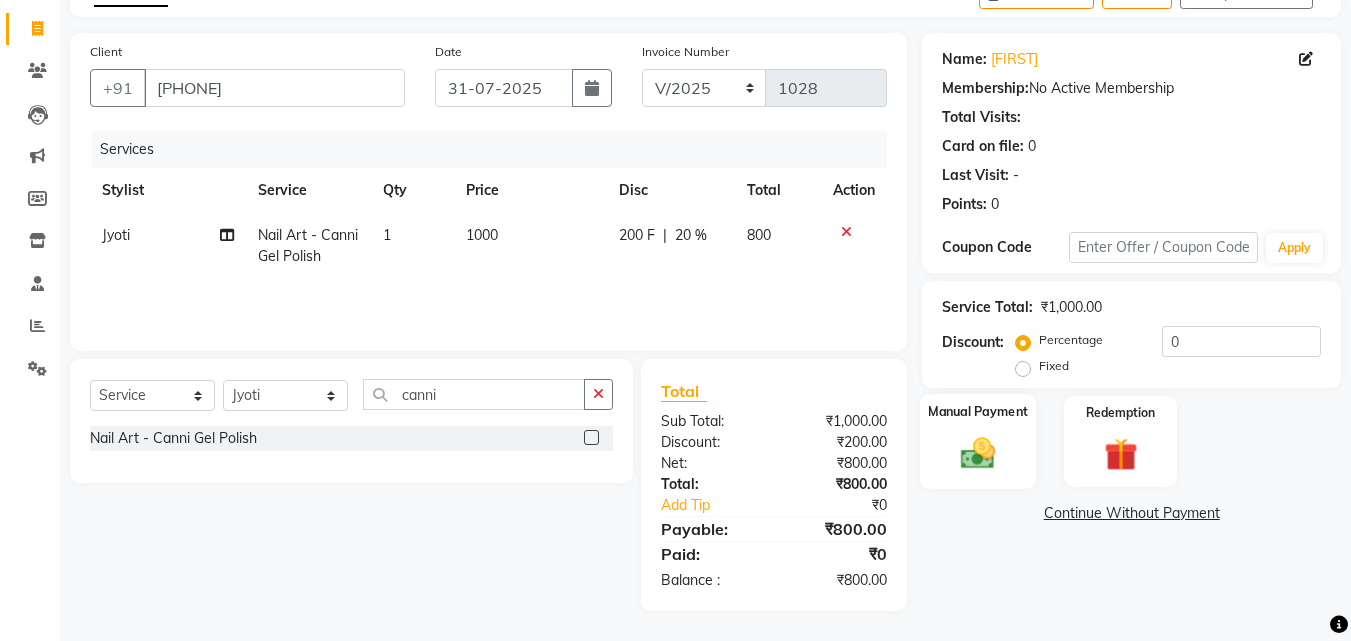 click 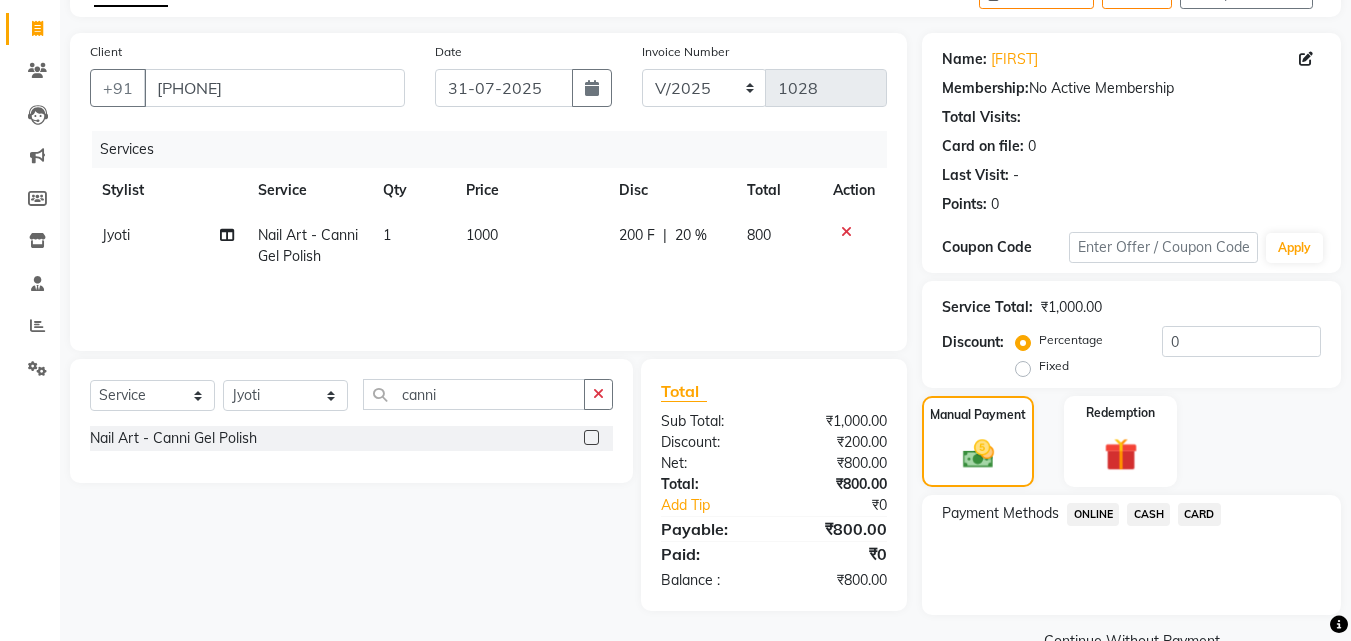 click on "ONLINE" 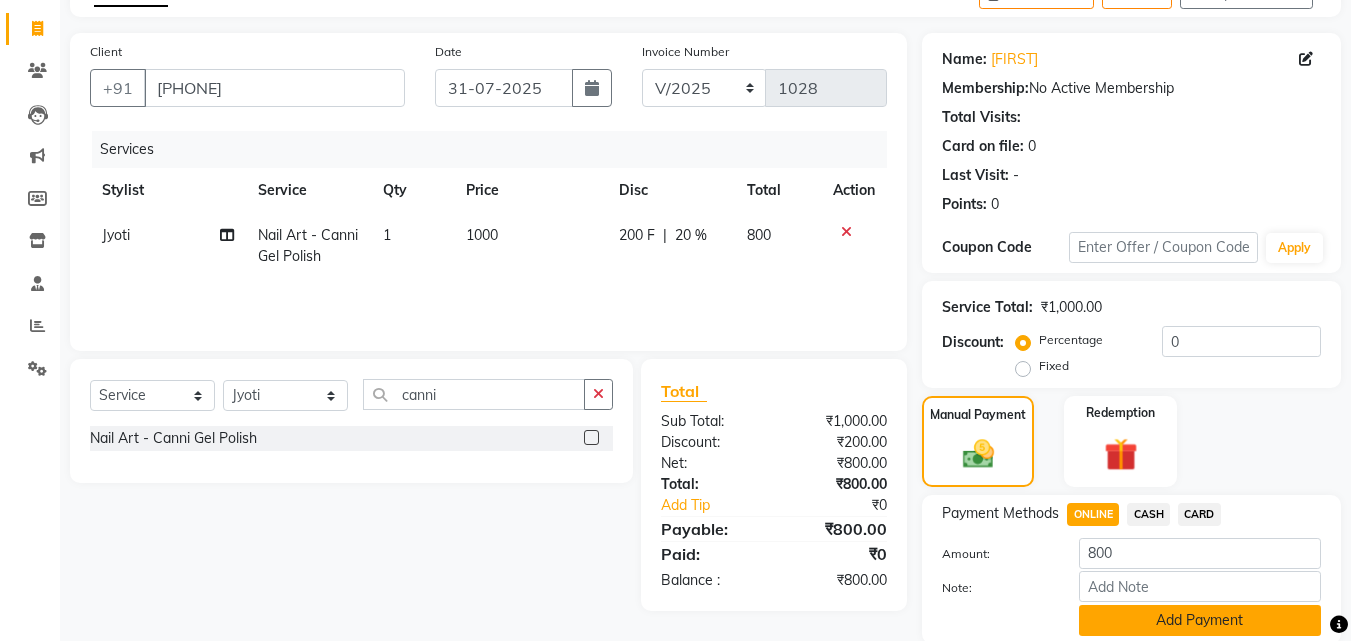 click on "Add Payment" 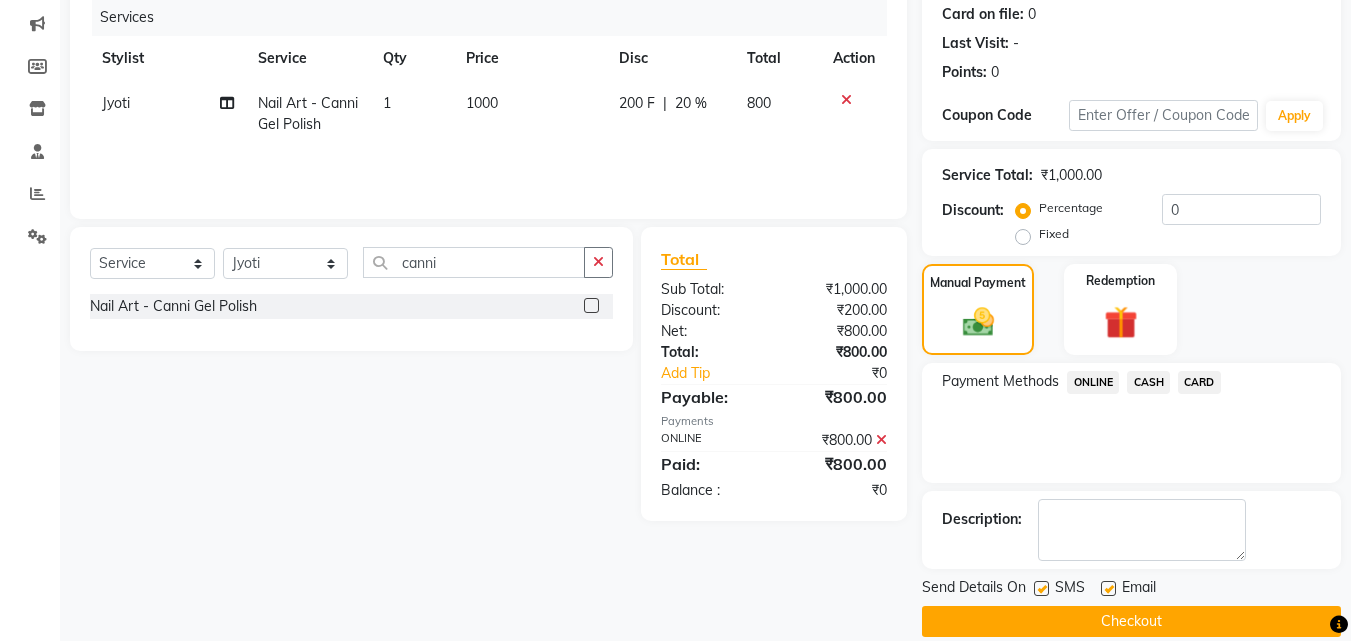 scroll, scrollTop: 275, scrollLeft: 0, axis: vertical 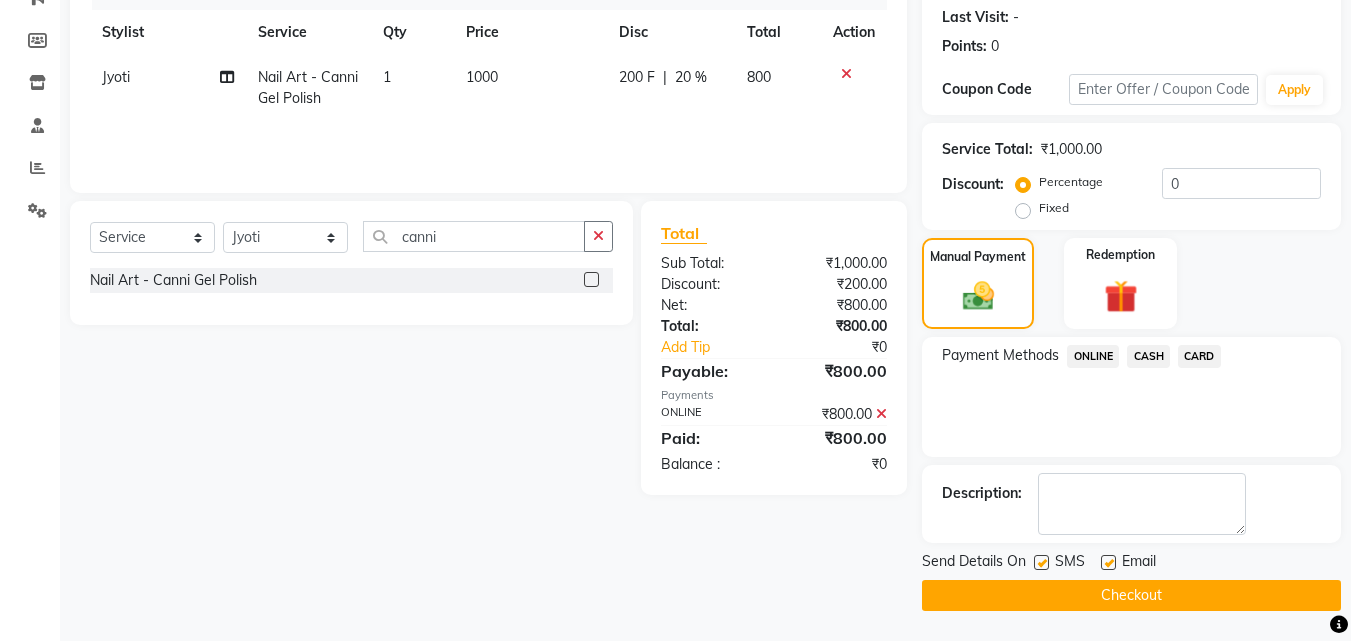 click 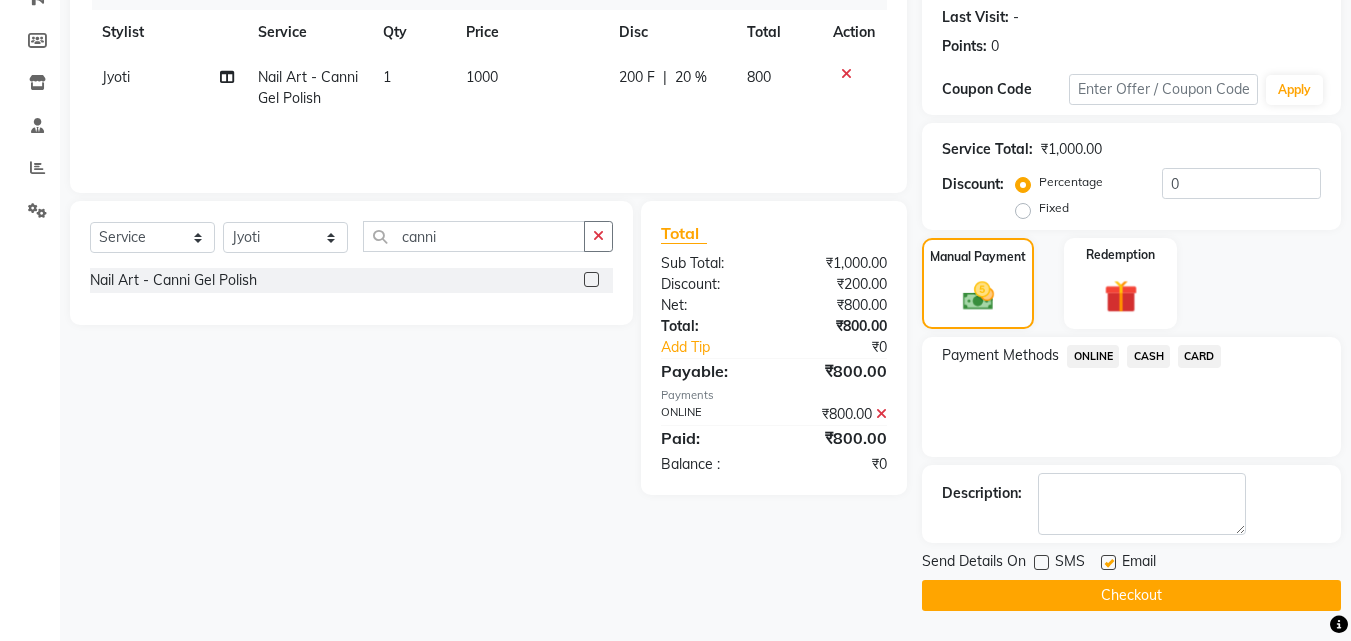click 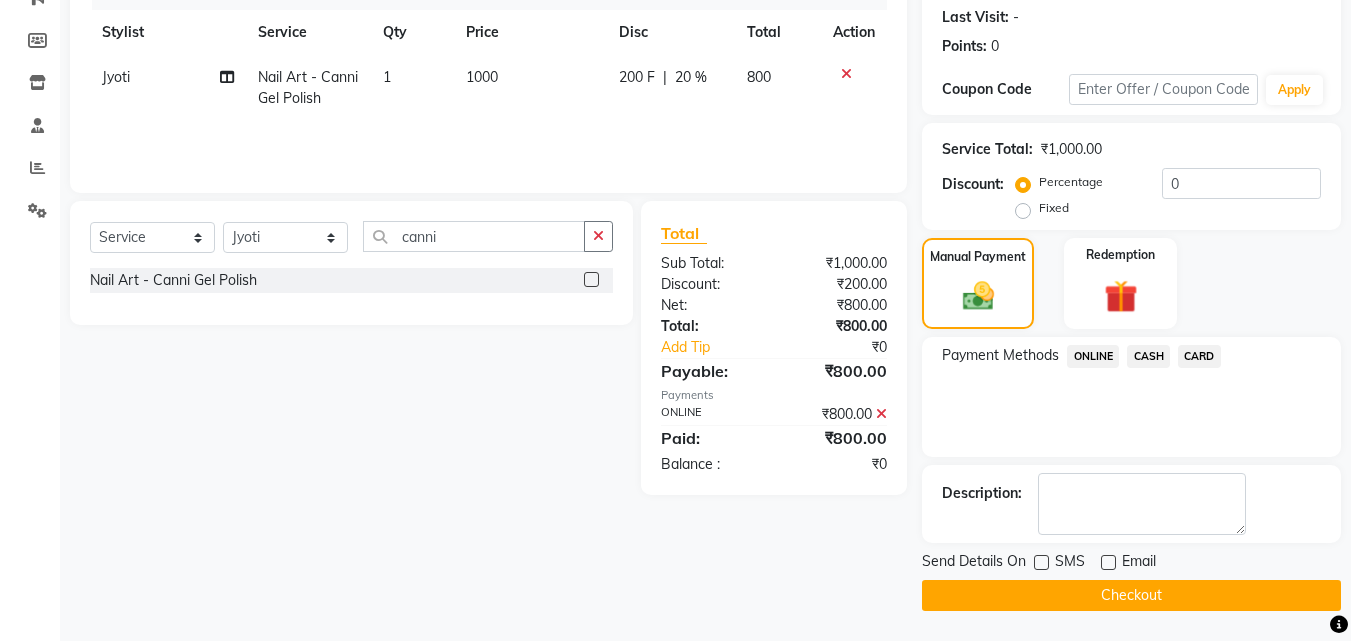 click on "Checkout" 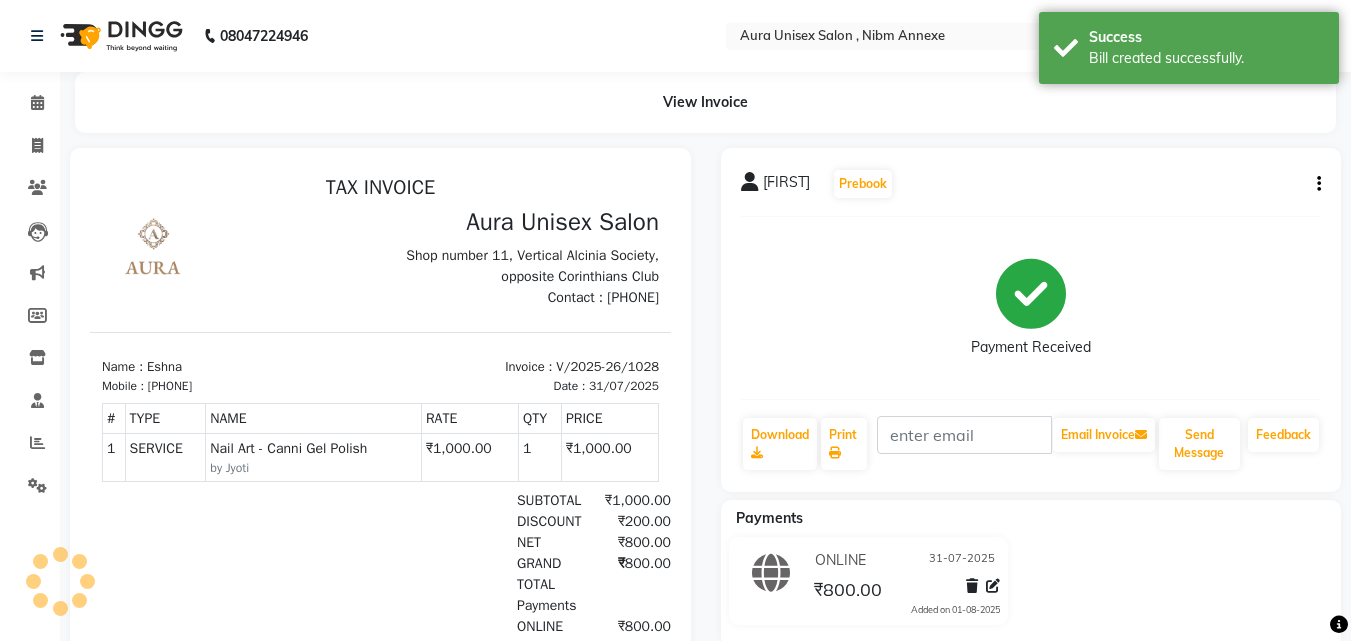 scroll, scrollTop: 0, scrollLeft: 0, axis: both 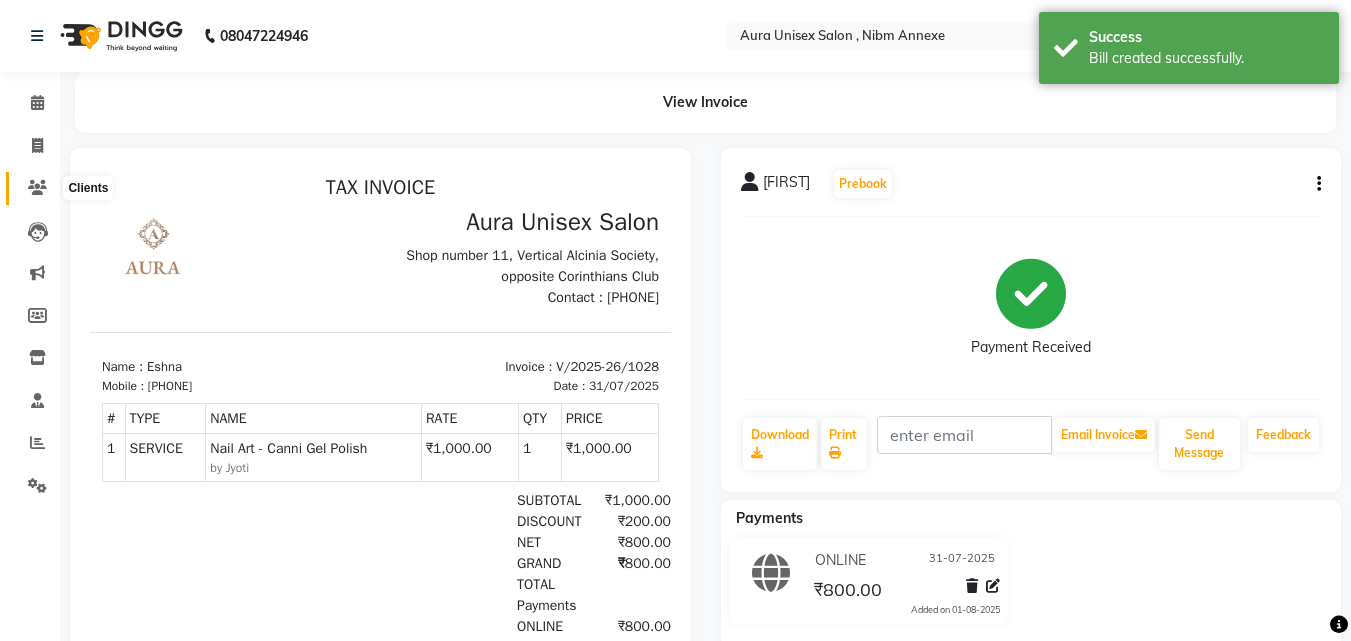 click 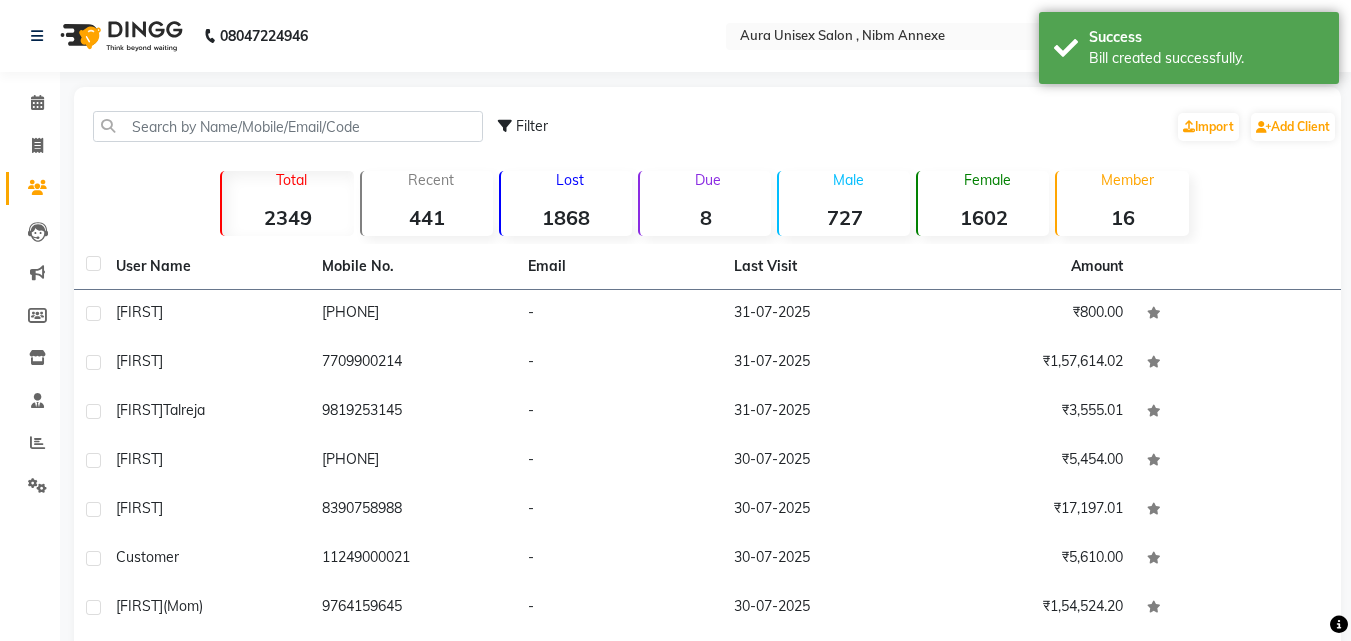 click on "Filter  Import   Add Client" 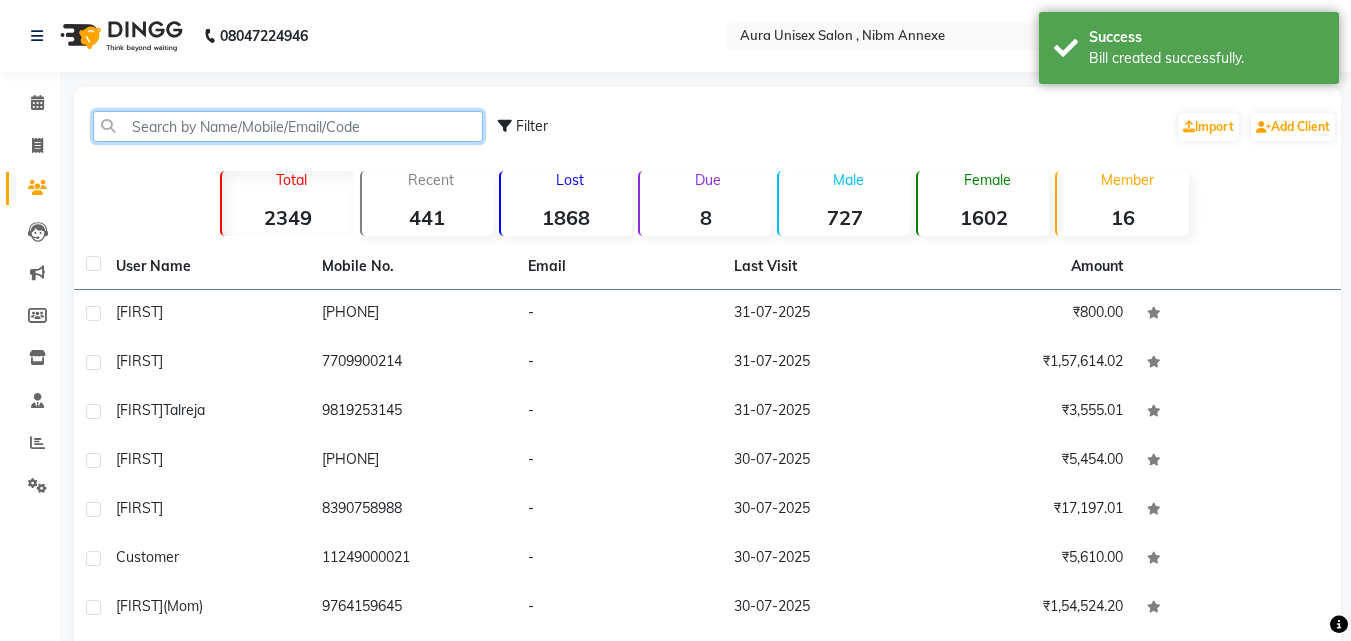click 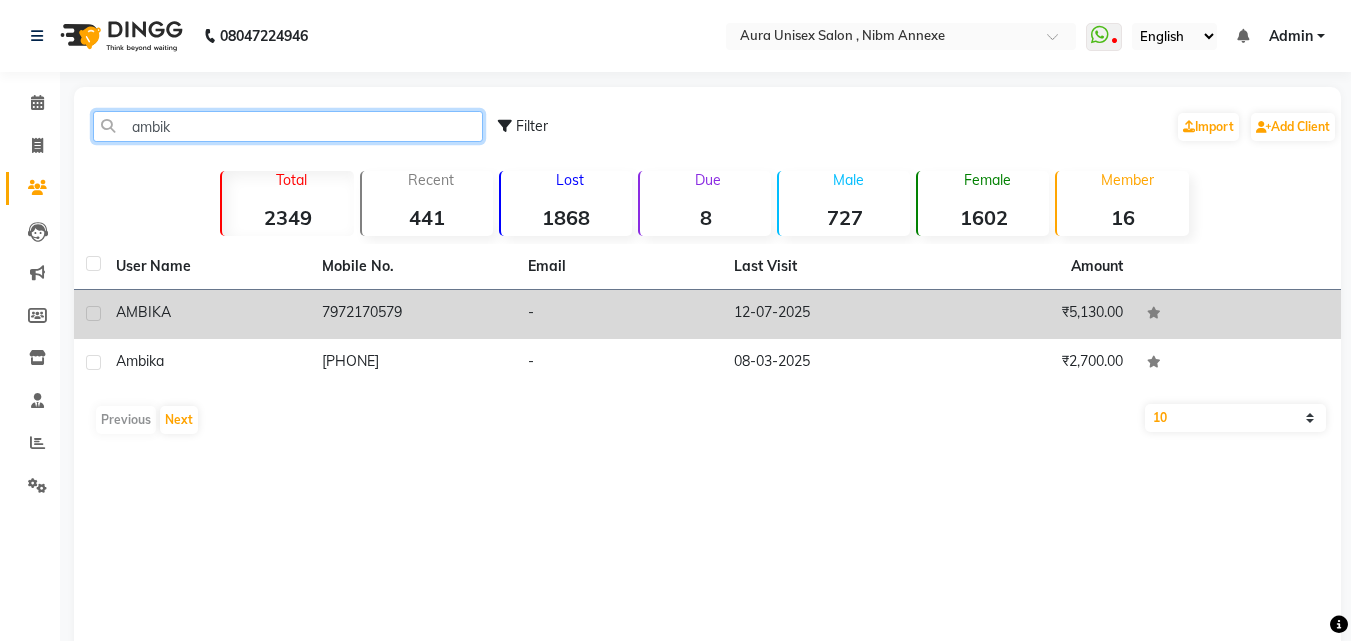 type on "ambik" 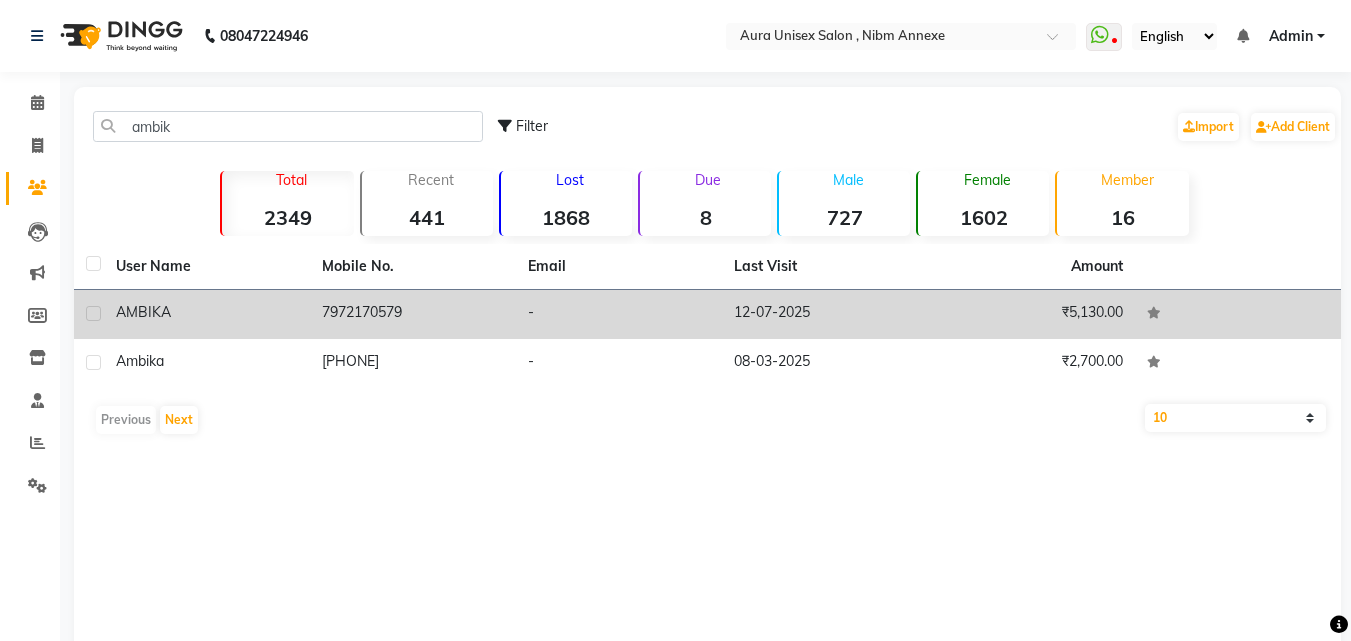 click on "-" 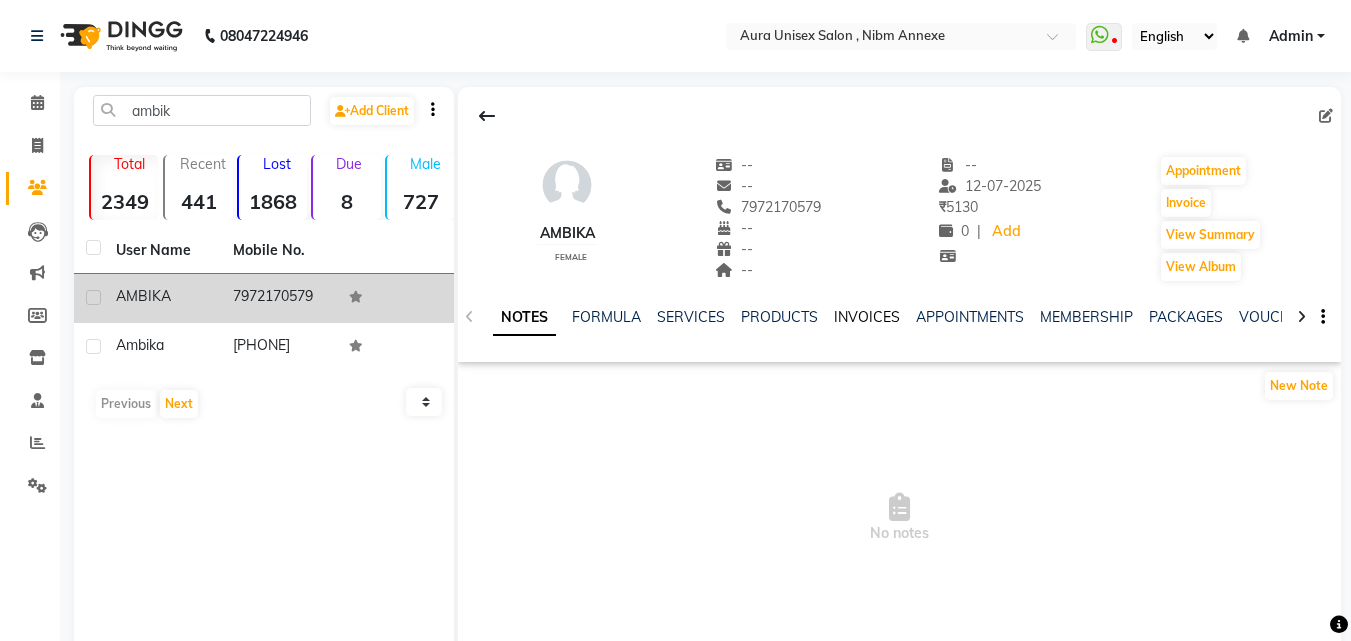 click on "INVOICES" 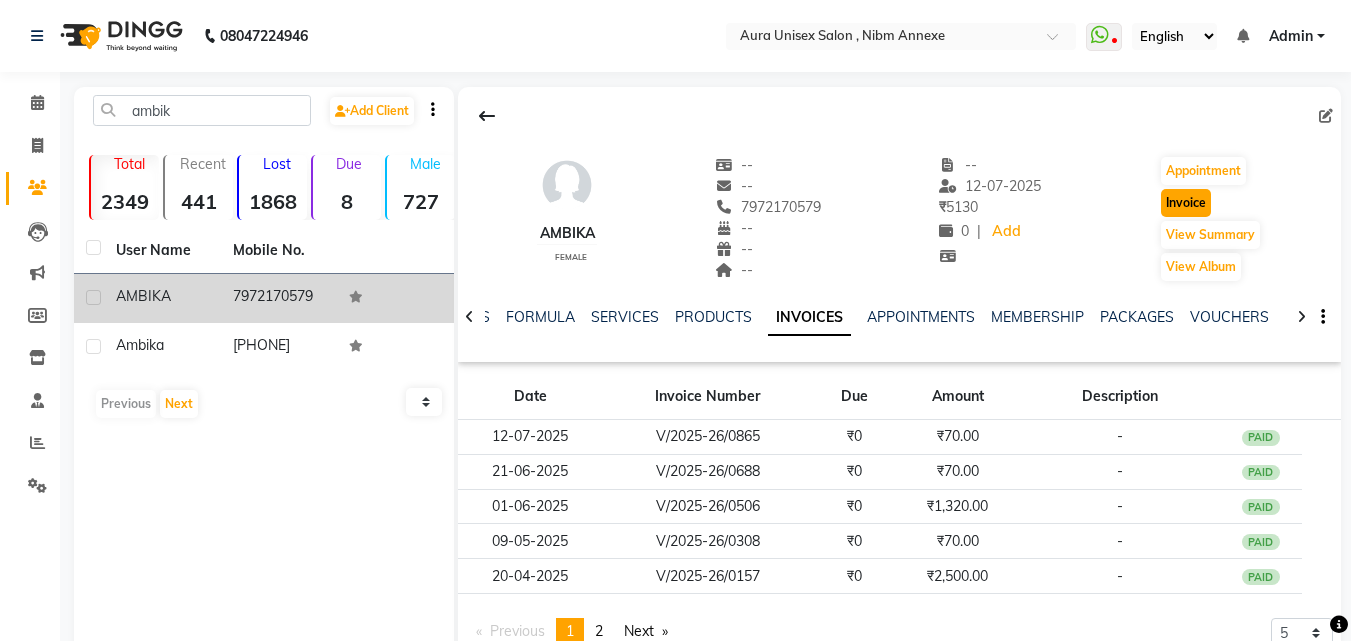 click on "Invoice" 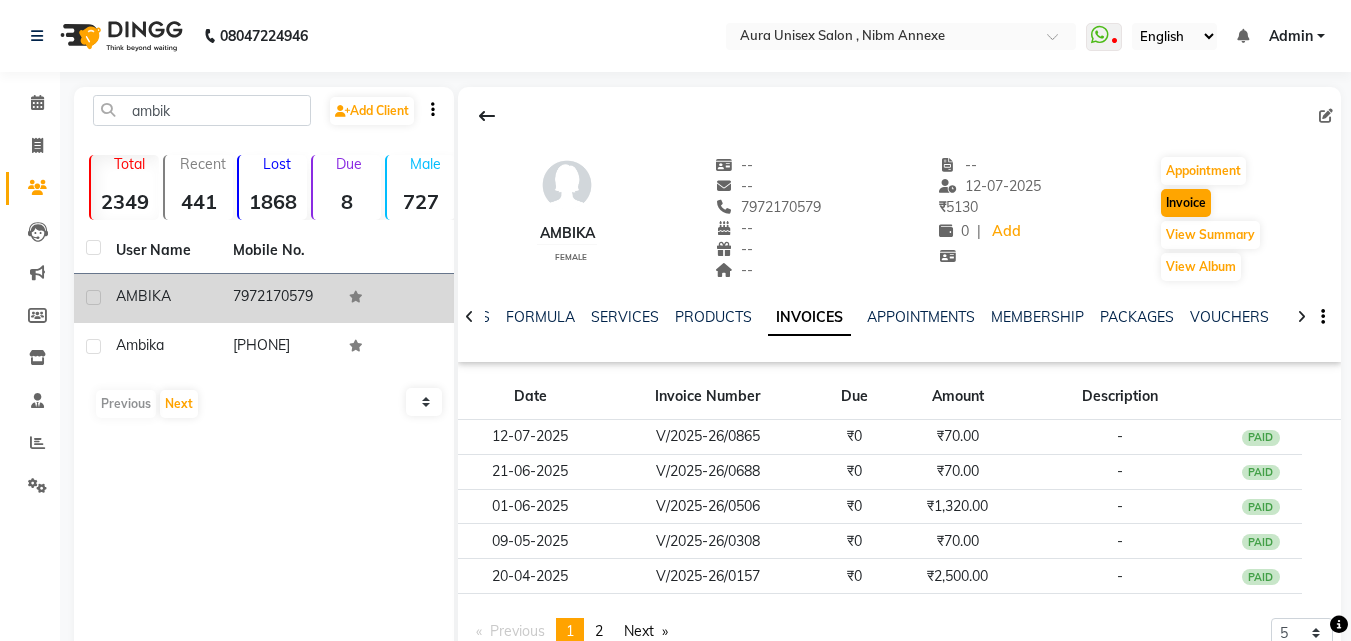 select on "service" 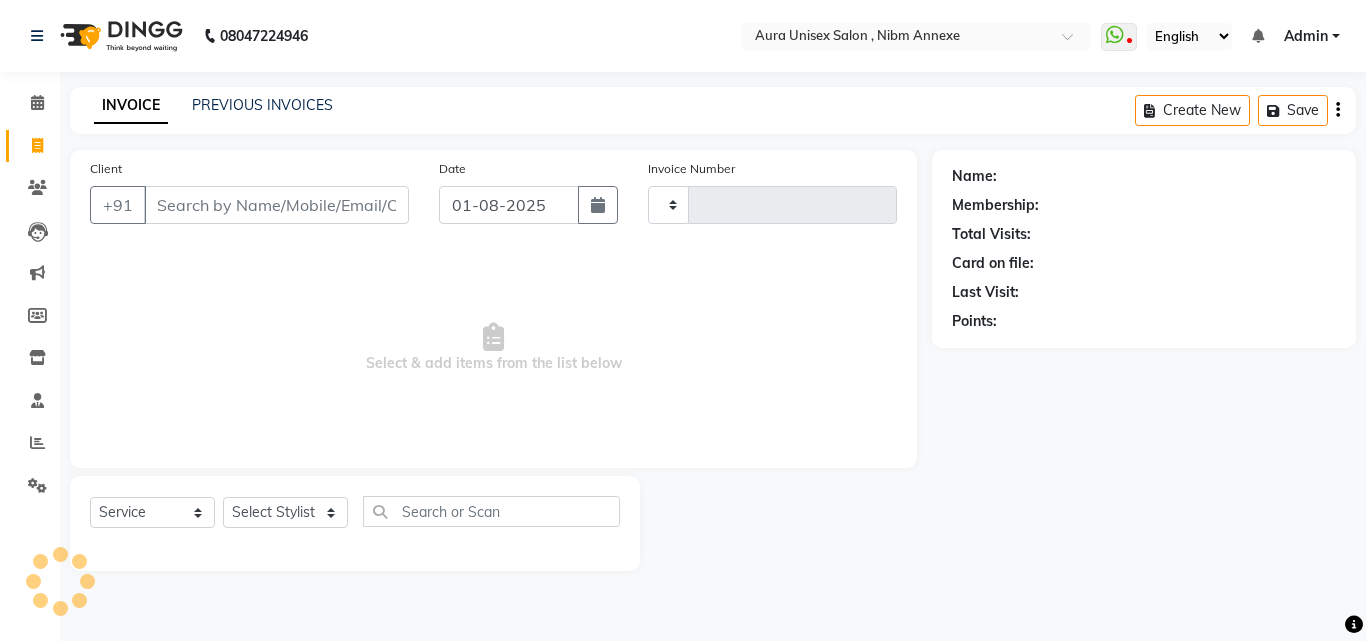 type on "1029" 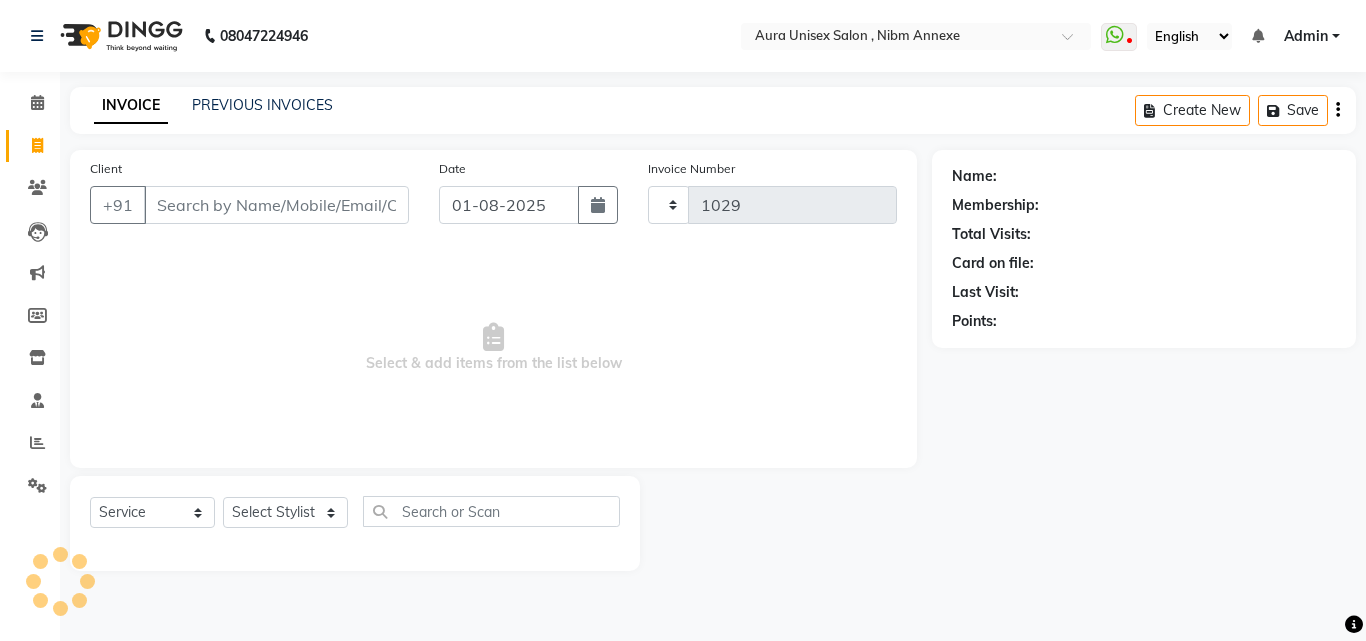 select on "823" 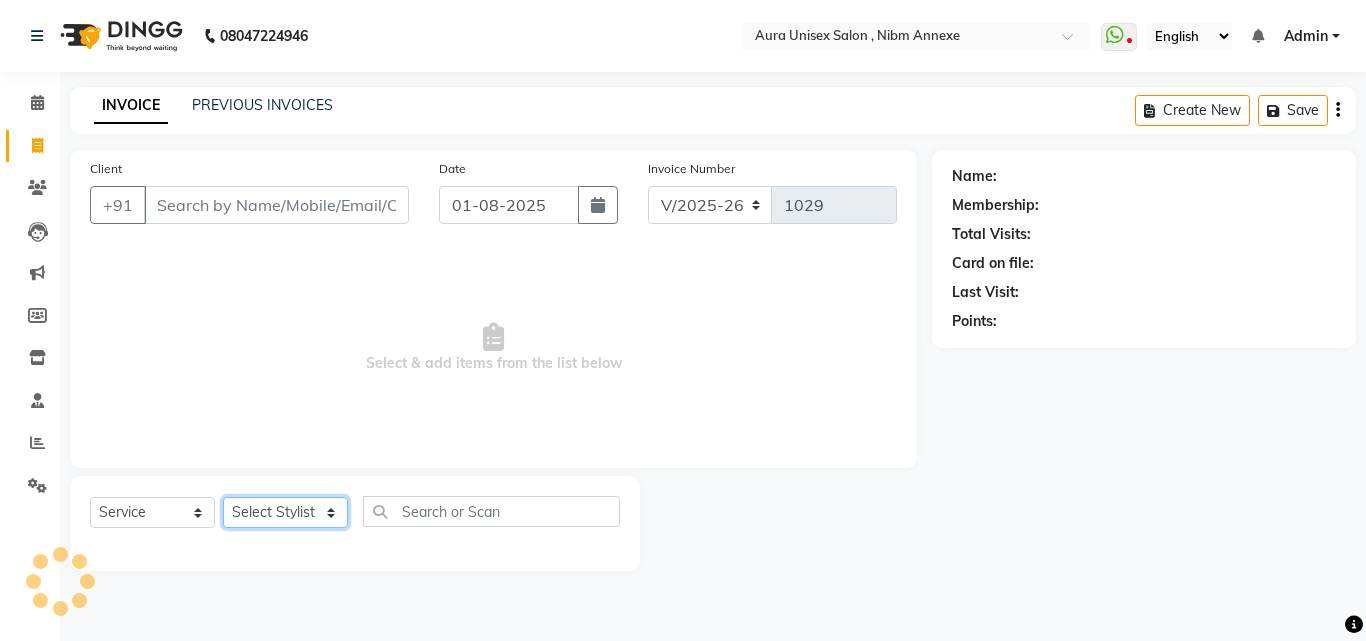 click on "Select Stylist" 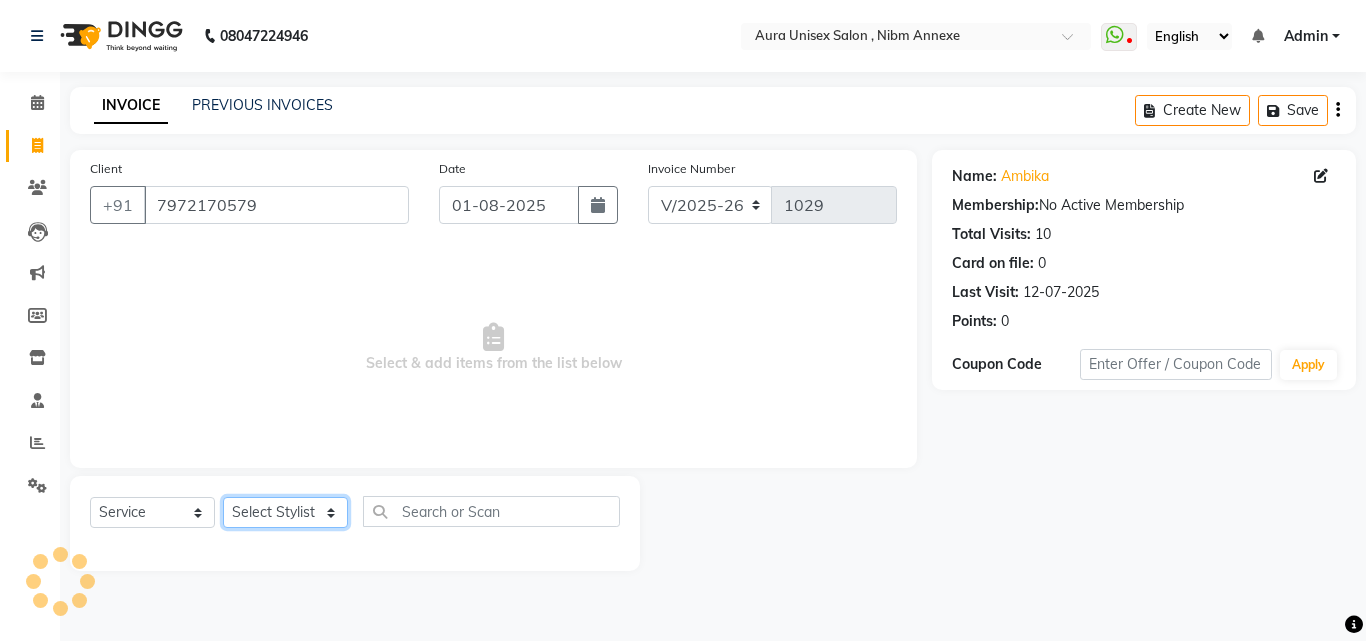 select on "69638" 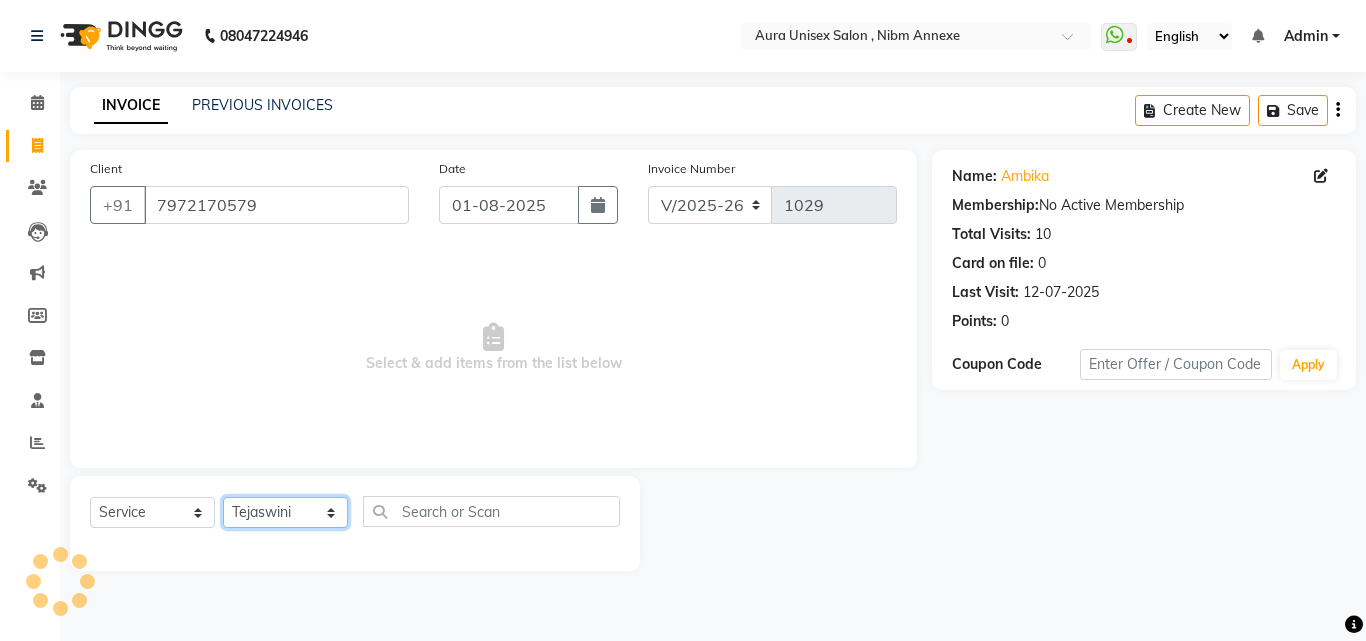 click on "Select Stylist Jasleen Jyoti Surya Tejaswini" 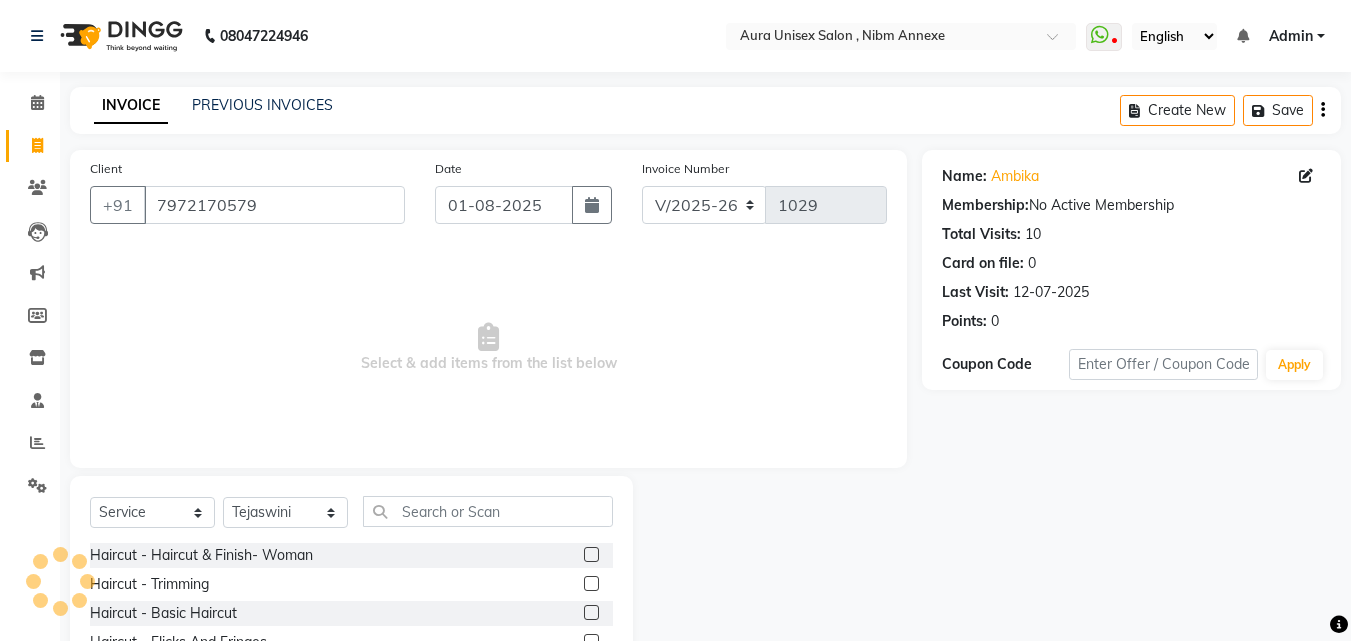 click on "Select  Service  Product  Membership  Package Voucher Prepaid Gift Card  Select Stylist Jasleen Jyoti Surya Tejaswini Haircut  - Haircut & Finish- Woman  Haircut  - Trimming  Haircut  - Basic Haircut  Haircut  - Flicks And Fringes  Haircut  - Advance Haircut  Haircut  - Kids Haircut {W/O WASH)  Haircut  - Haircut & Finish- Men  Haircut  - Haircut & Finish- Men (W/O Wash)  Haircut-Shaving  Hair Styling  Haircut  - Advance Haircut (W/O Wash & Blowdry)  Haircut - Outline  Haircut  - Advance Haircut (W/0 Wash)  Haircut  - KIds Advance Haircut (W/O WASH)  Haircut  - KIds Advance Haircut   Haircut  - KIds Basic Haircut   Haircut  - Kids Haircut {W/O WASH)  Semi Hair Styling  Haircut  - Basic Haircut (W/O Wash)  Haircut  - Kids Haircut + Wash  Hair Styling : Curl Defining   Hair : Nanoplastia  Hair : Nanoplastia - Fringe  Hair : Nanoplastia (Crown)  Hairwash  - Shampoo And Conditioning (Upto Mid Length)  Hairwash  - Botox/Cystiene/Keratin Wash  Beard Styling  - Shaving  Beard Styling  - Bearding Trimming  Pre-Wash" 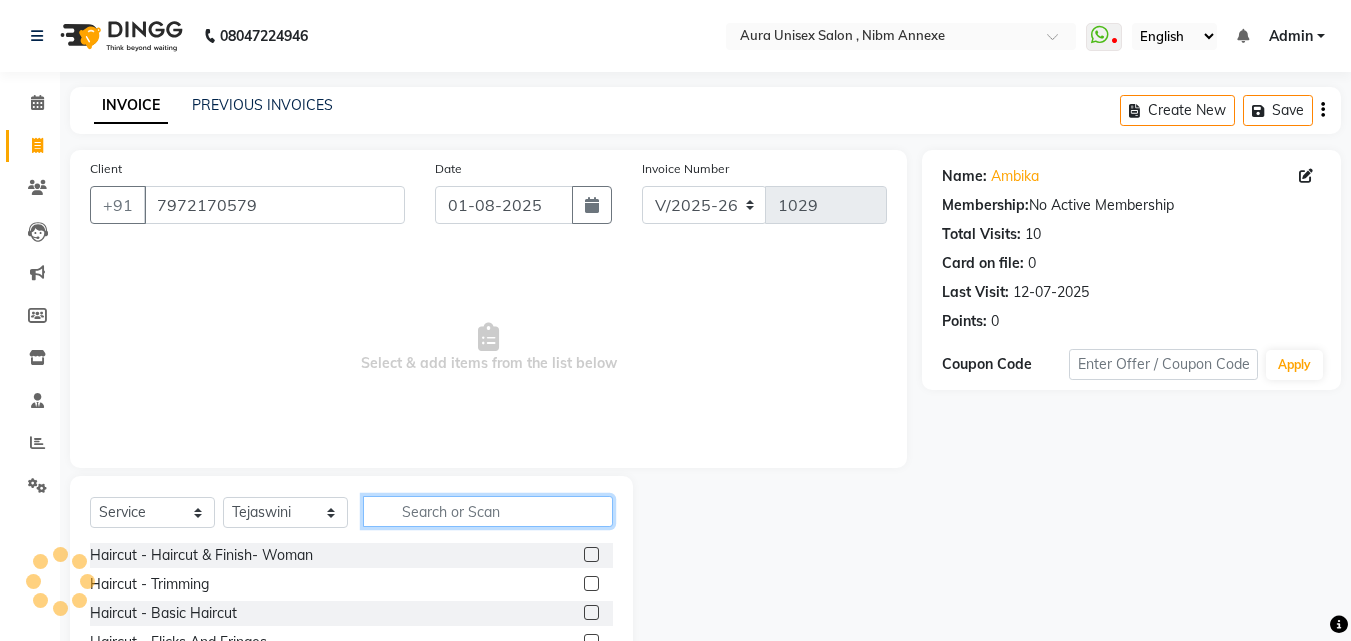 click 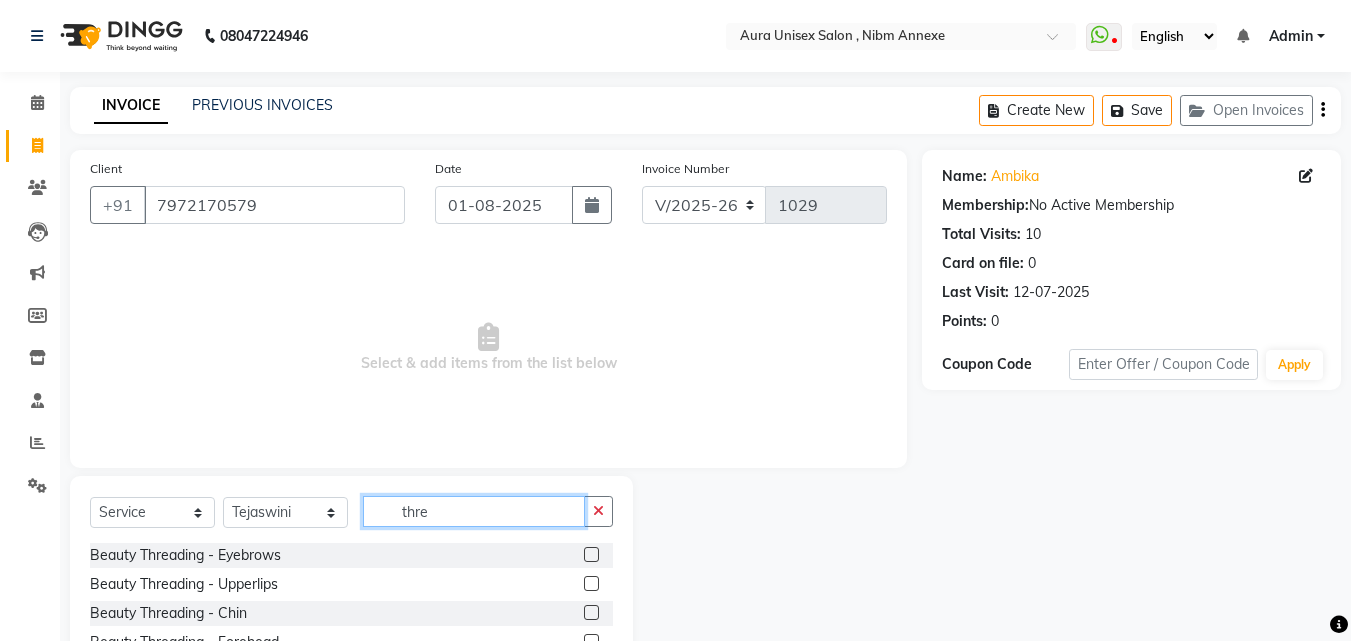 type on "thre" 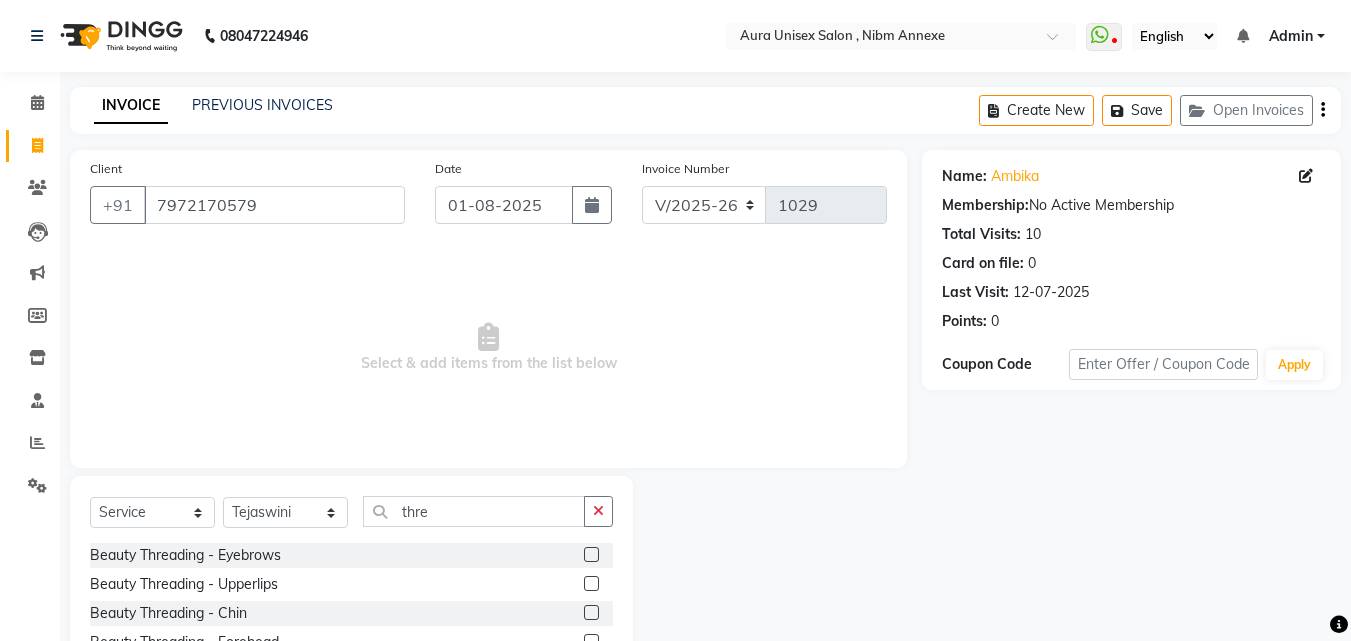 click 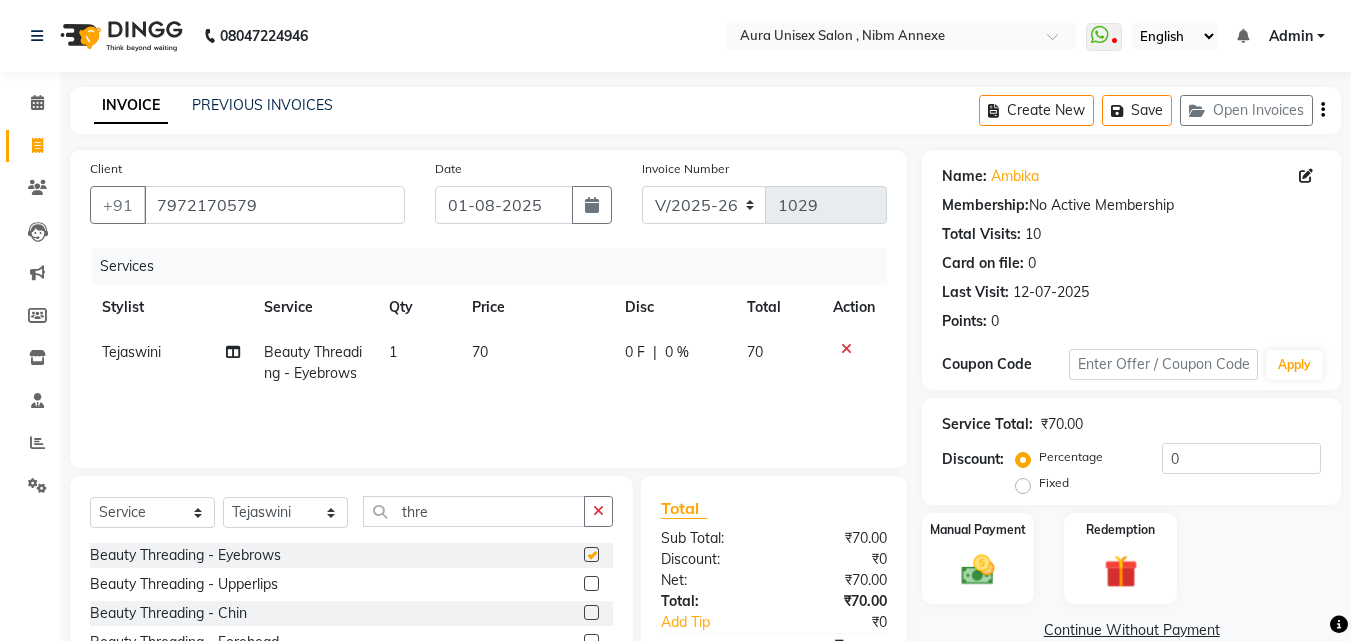 checkbox on "false" 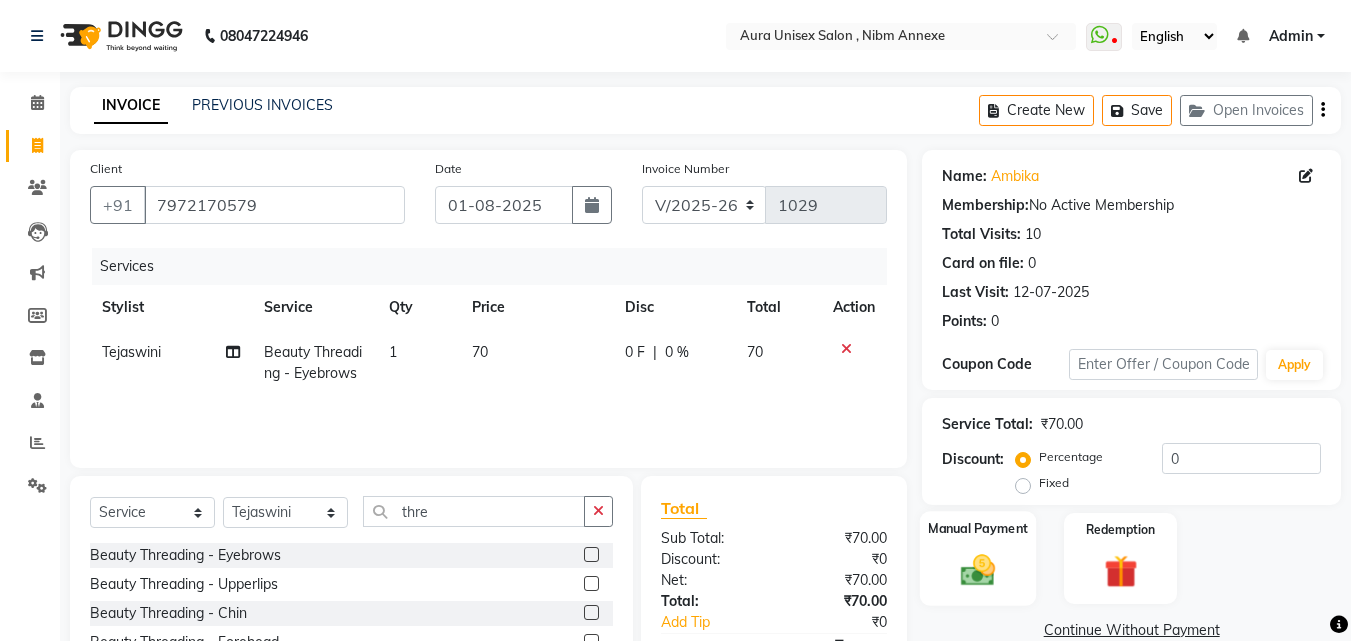 click 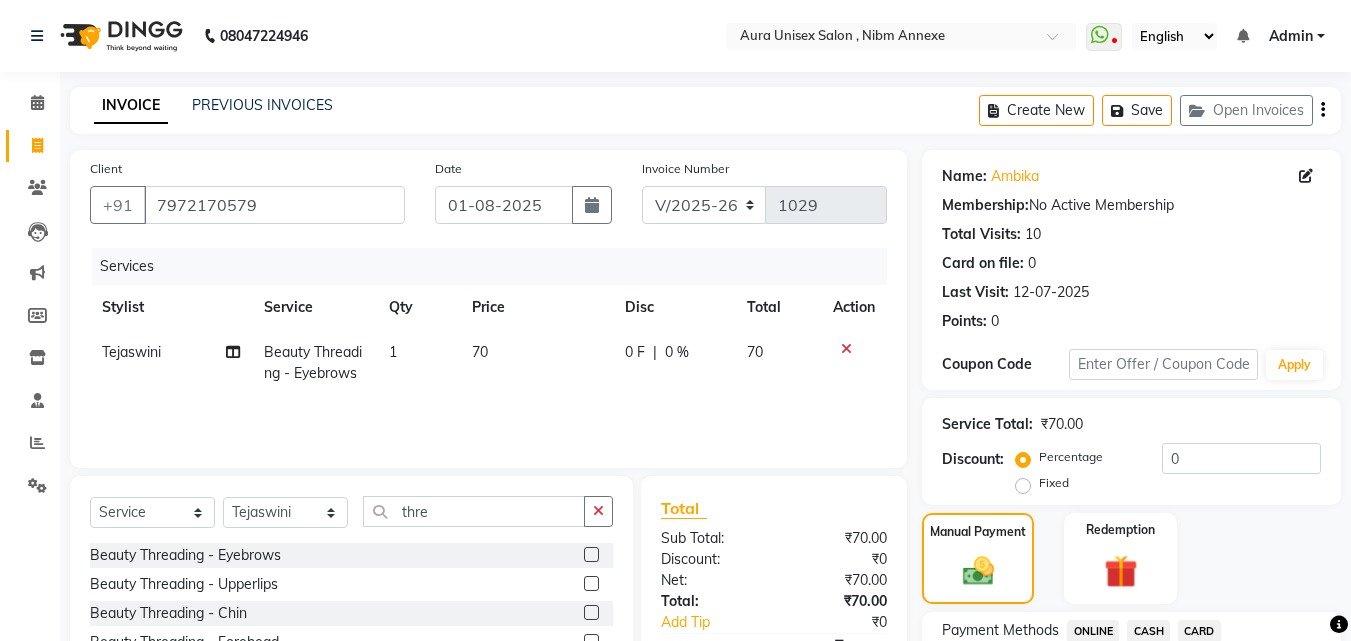 scroll, scrollTop: 162, scrollLeft: 0, axis: vertical 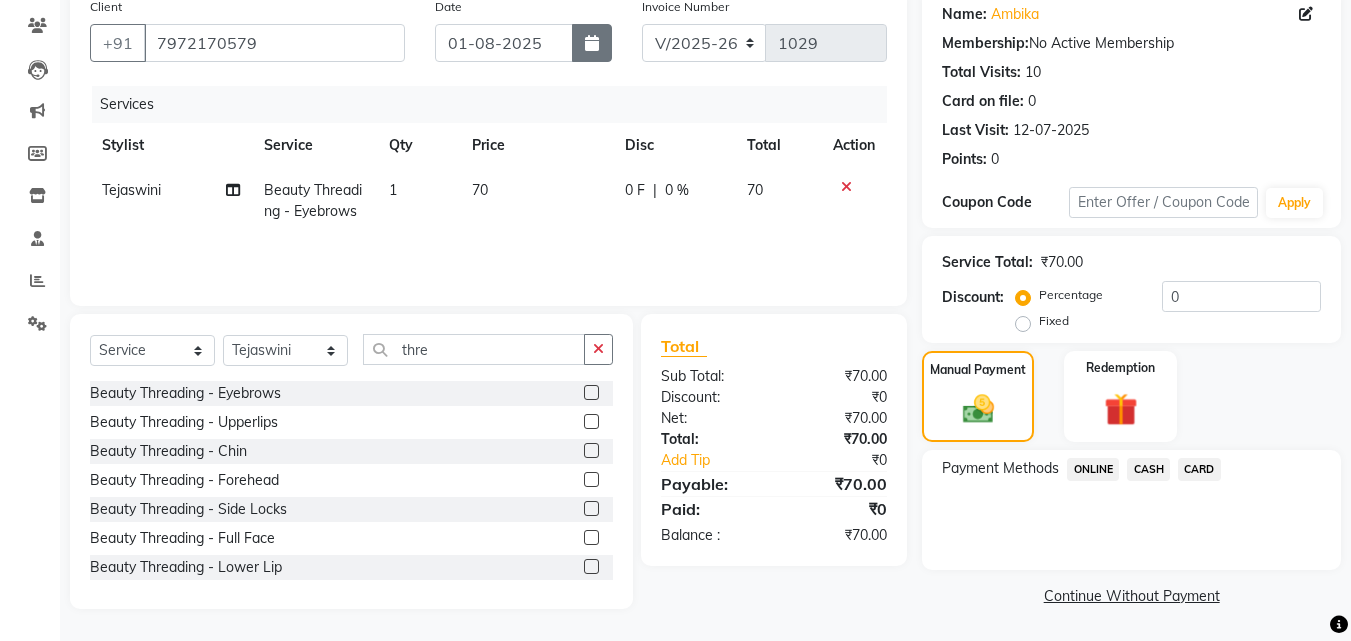 click 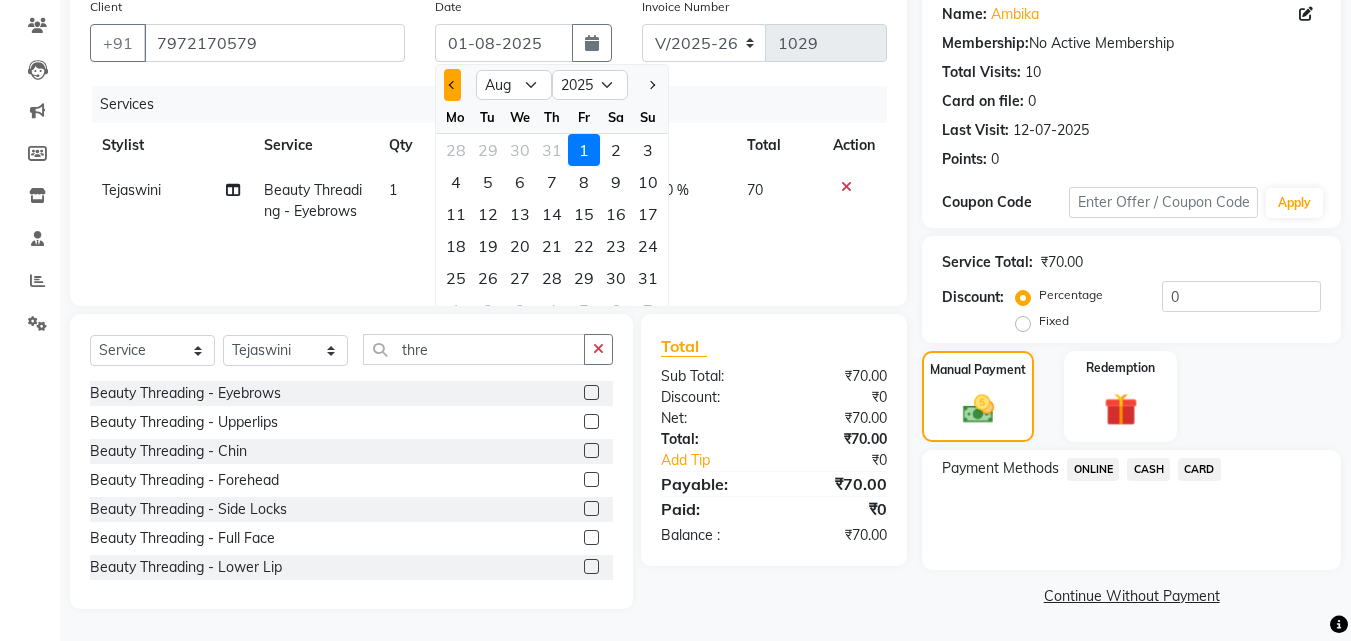 click 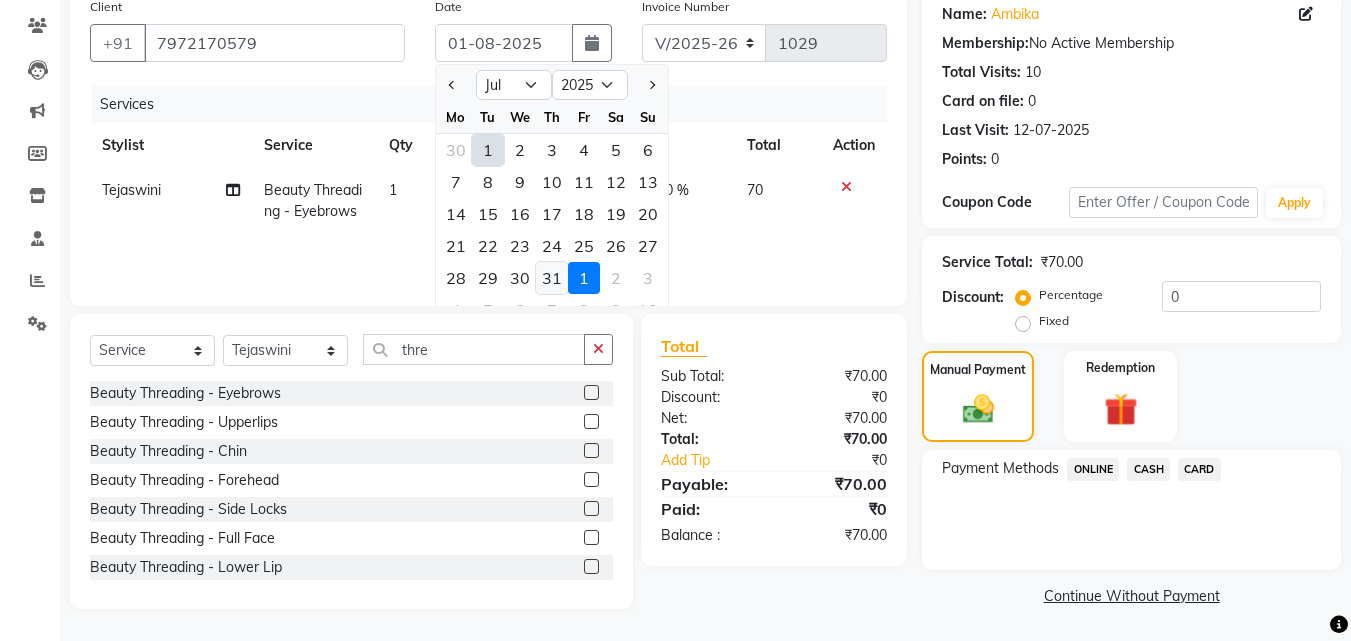 click on "31" 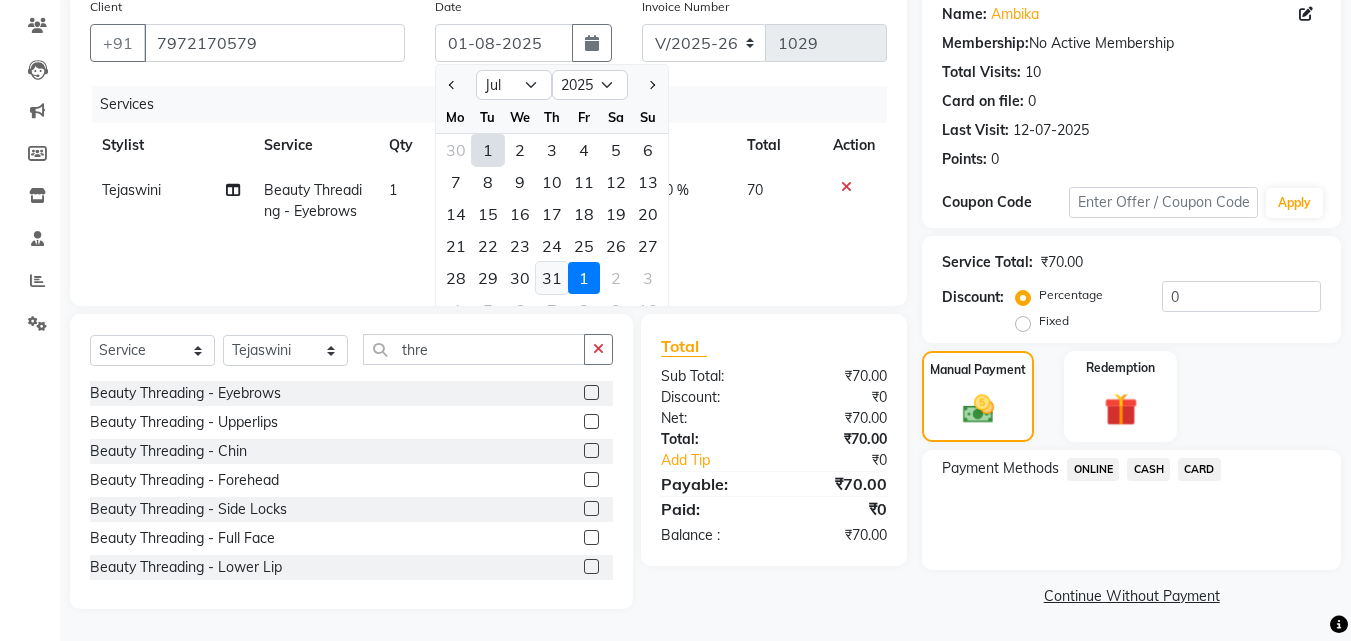 type on "31-07-2025" 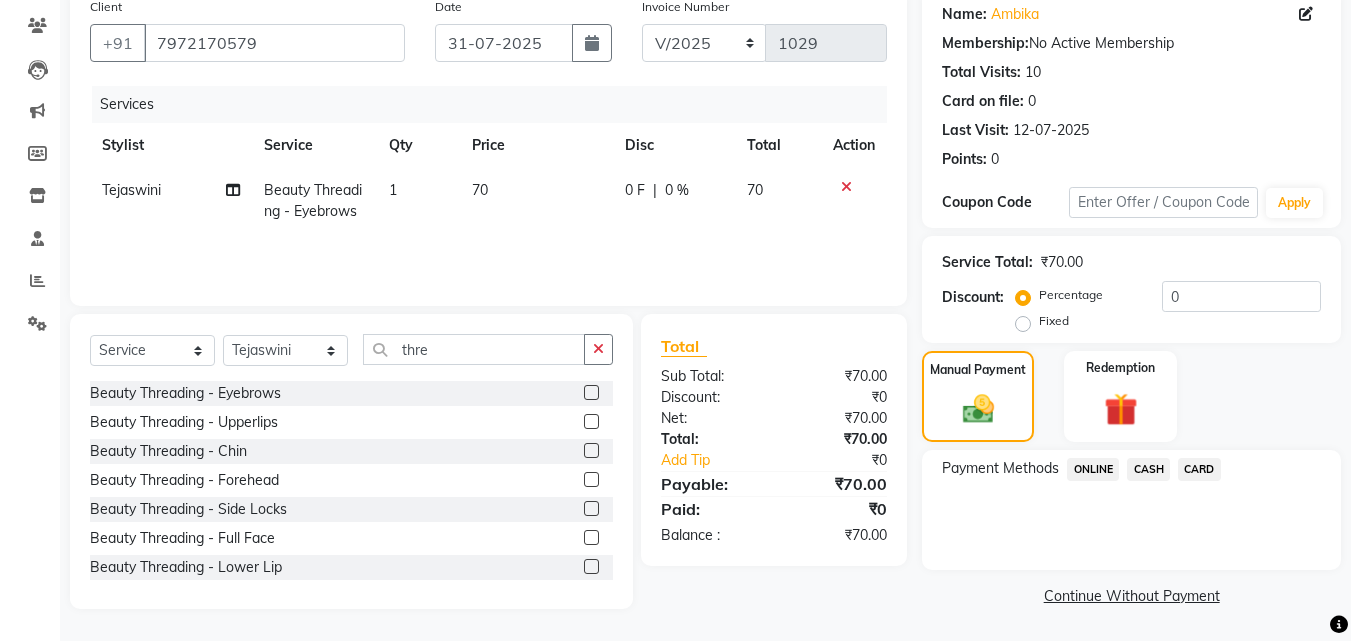 click on "ONLINE" 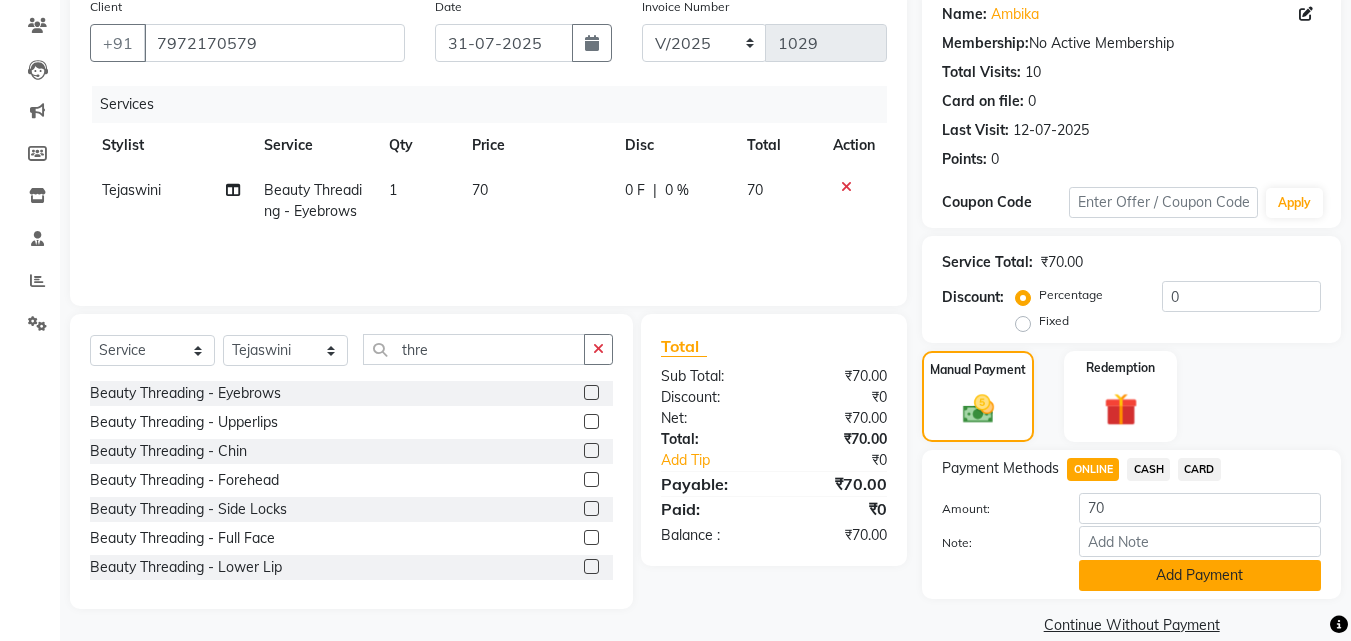 click on "Add Payment" 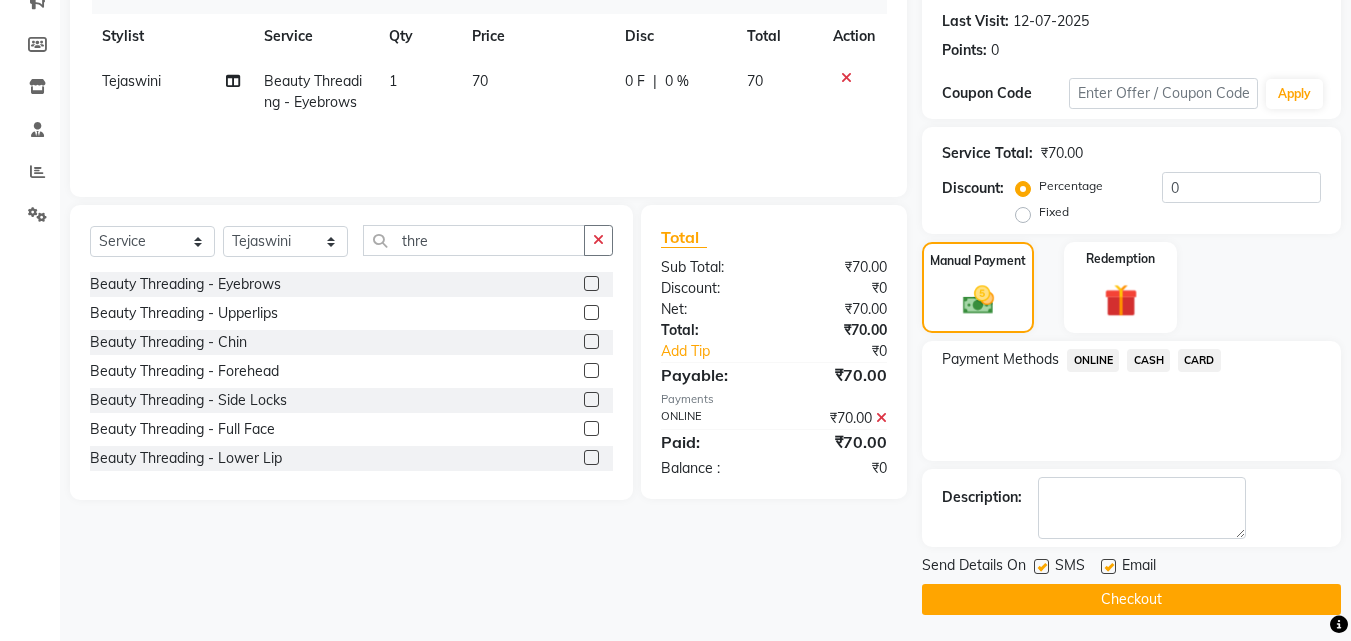 scroll, scrollTop: 275, scrollLeft: 0, axis: vertical 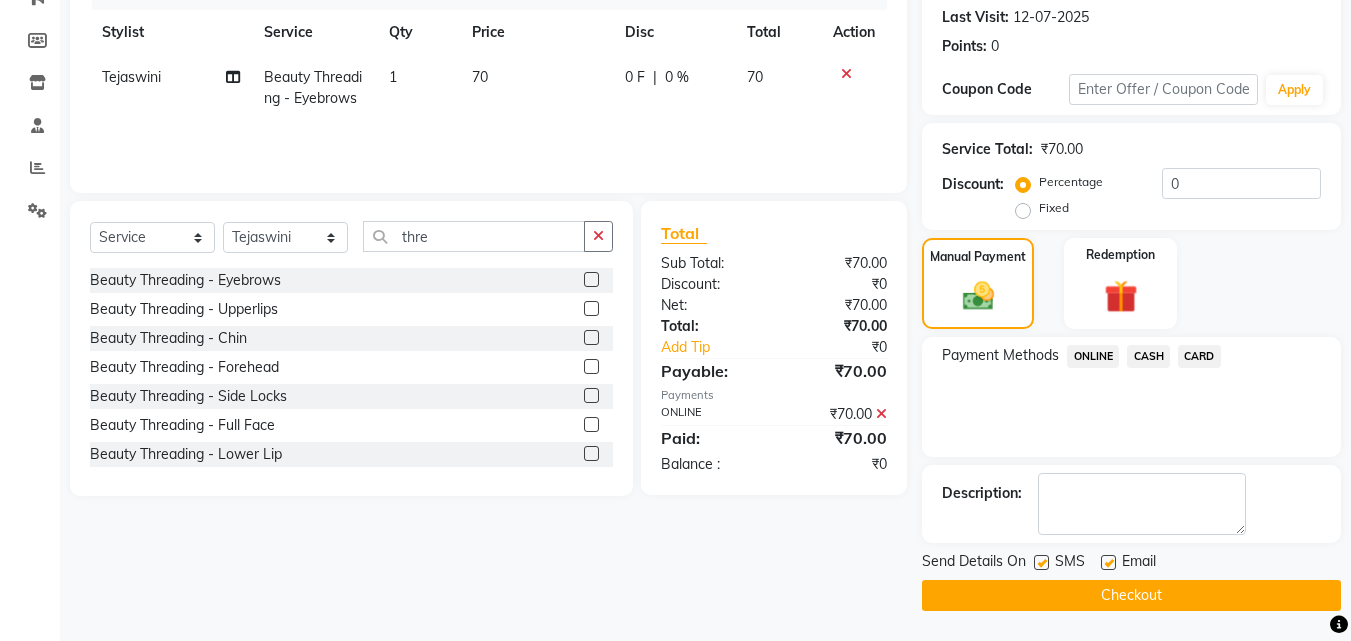 click 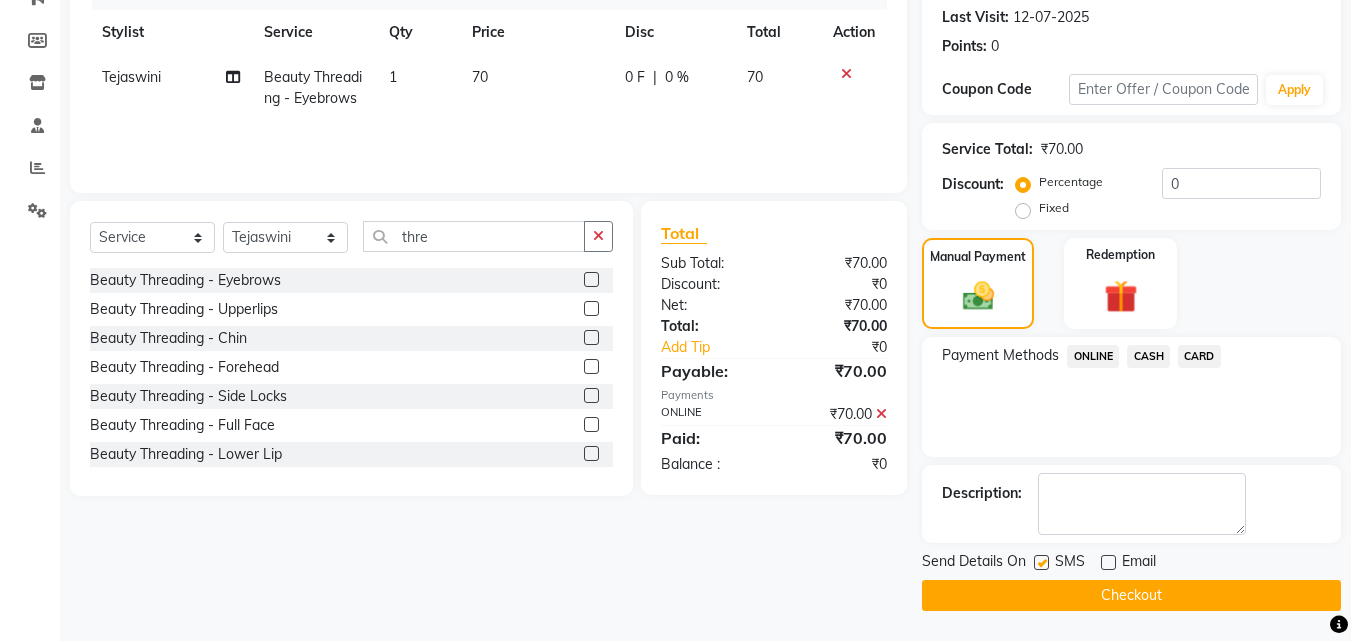 click 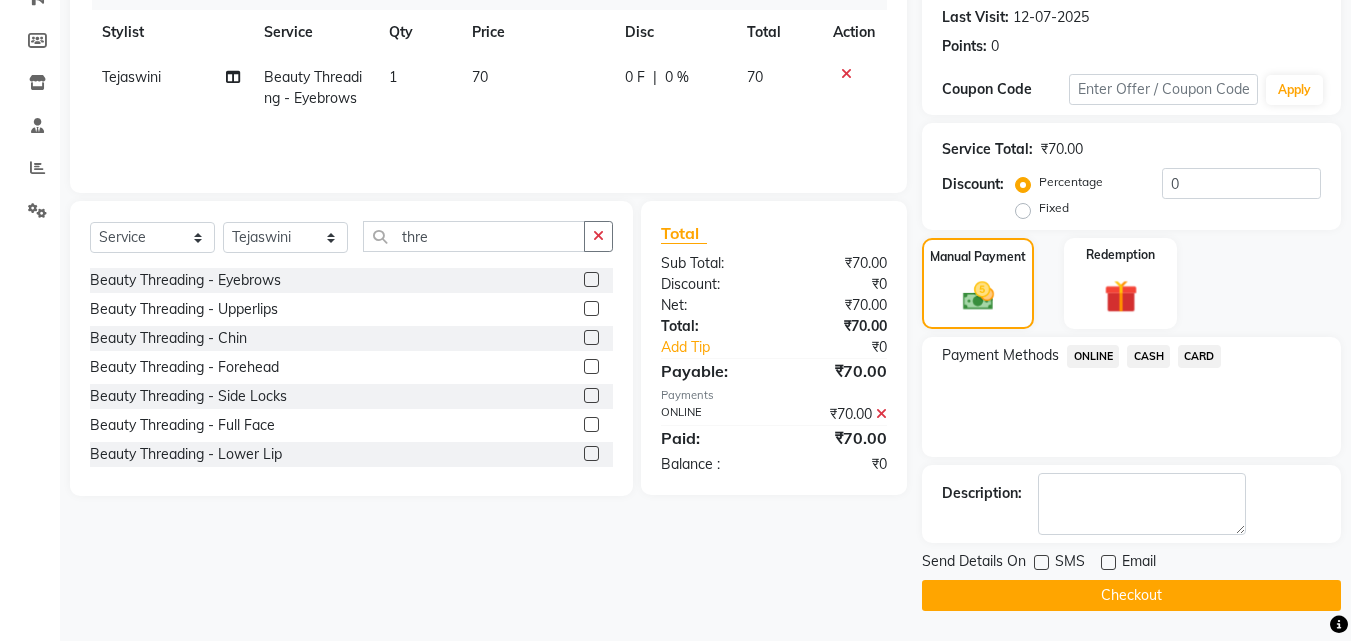 click on "INVOICE PREVIOUS INVOICES Create New   Save   Open Invoices  Client +91 7972170579 Date 31-07-2025 Invoice Number V/2025 V/2025-26 1029 Services Stylist Service Qty Price Disc Total Action Tejaswini Beauty Threading  - Eyebrows 1 70 0 F | 0 % 70 Select  Service  Product  Membership  Package Voucher Prepaid Gift Card  Select Stylist Jasleen Jyoti Surya Tejaswini thre Beauty Threading  - Eyebrows  Beauty Threading  - Upperlips  Beauty Threading  - Chin  Beauty Threading  - Forehead  Beauty Threading  - Side Locks  Beauty Threading  - Full Face  Beauty Threading  - Lower Lip  Beauty Threading  - Neck  BEAUTY THREADING MALE-NOSE  Beauty Threading  - Eyebrows Center  Beauty Threading  - Cheeks  Beauty Threading  - Half Side Locks  Beauty Threading  - Half Neck  Total Sub Total: ₹70.00 Discount: ₹0 Net: ₹70.00 Total: ₹70.00 Add Tip ₹0 Payable: ₹70.00 Payments ONLINE ₹70.00  Paid: ₹70.00 Balance   : ₹0 Name: Ambika  Membership:  No Active Membership  Total Visits:  10 Card on file:  0 Last Visit:" 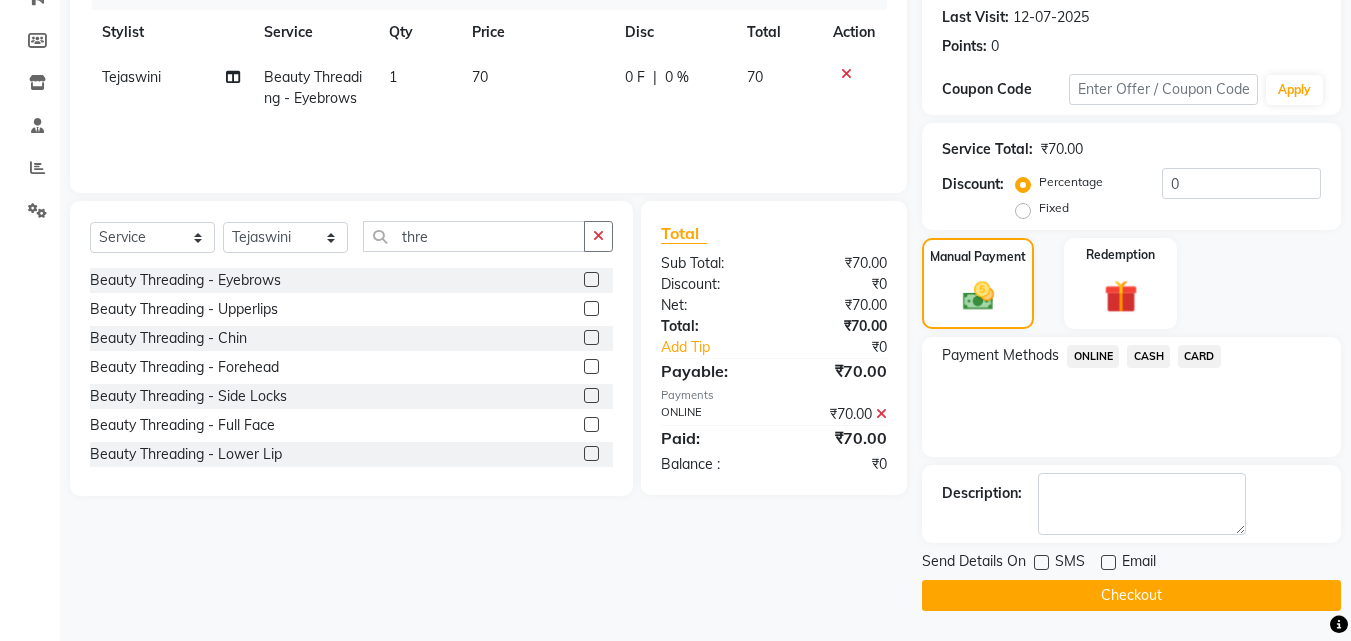 click on "Checkout" 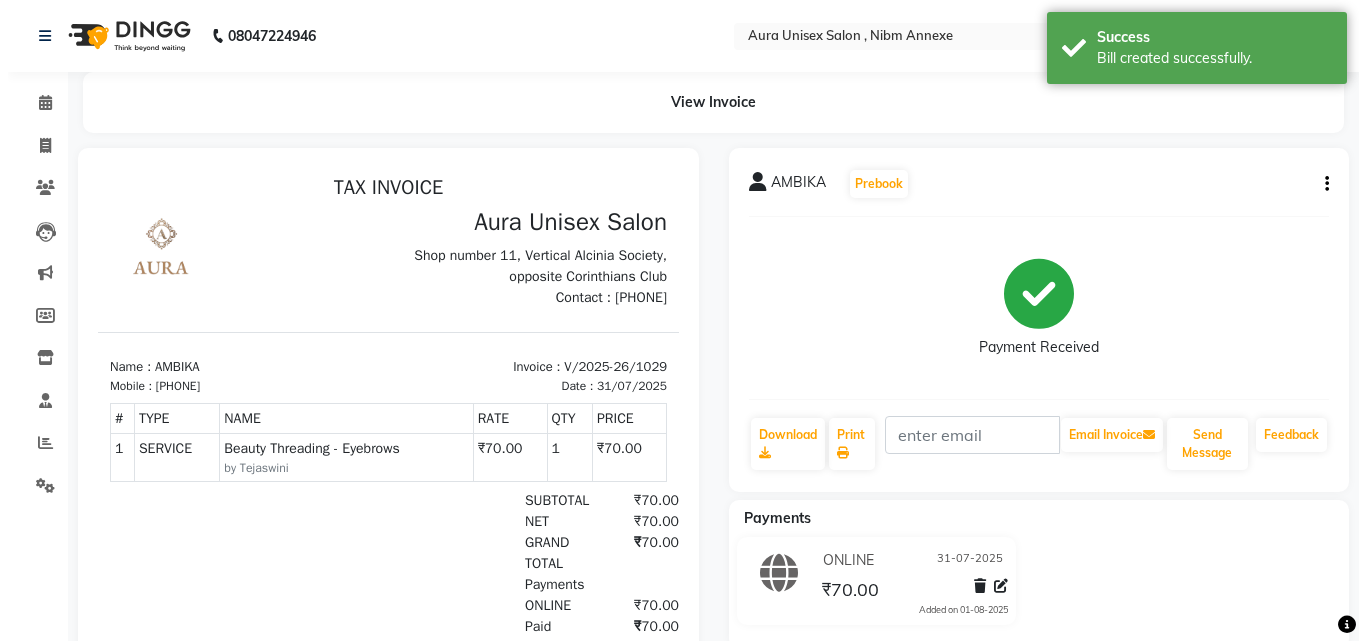 scroll, scrollTop: 0, scrollLeft: 0, axis: both 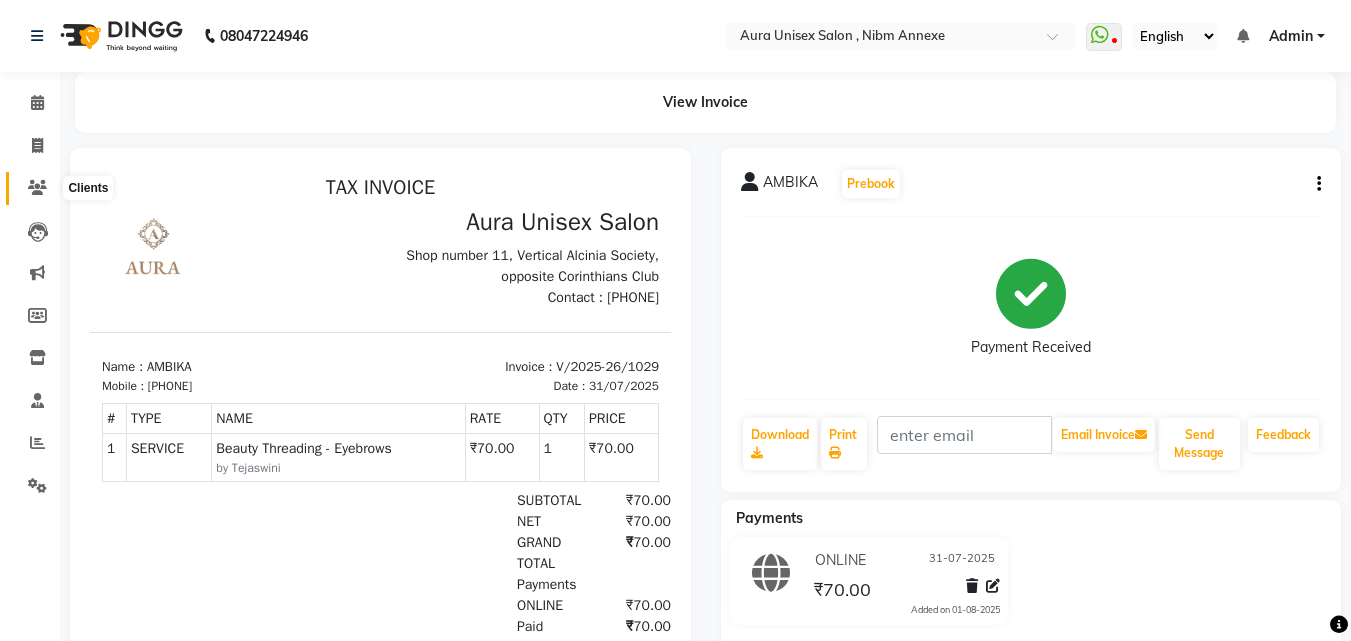 click 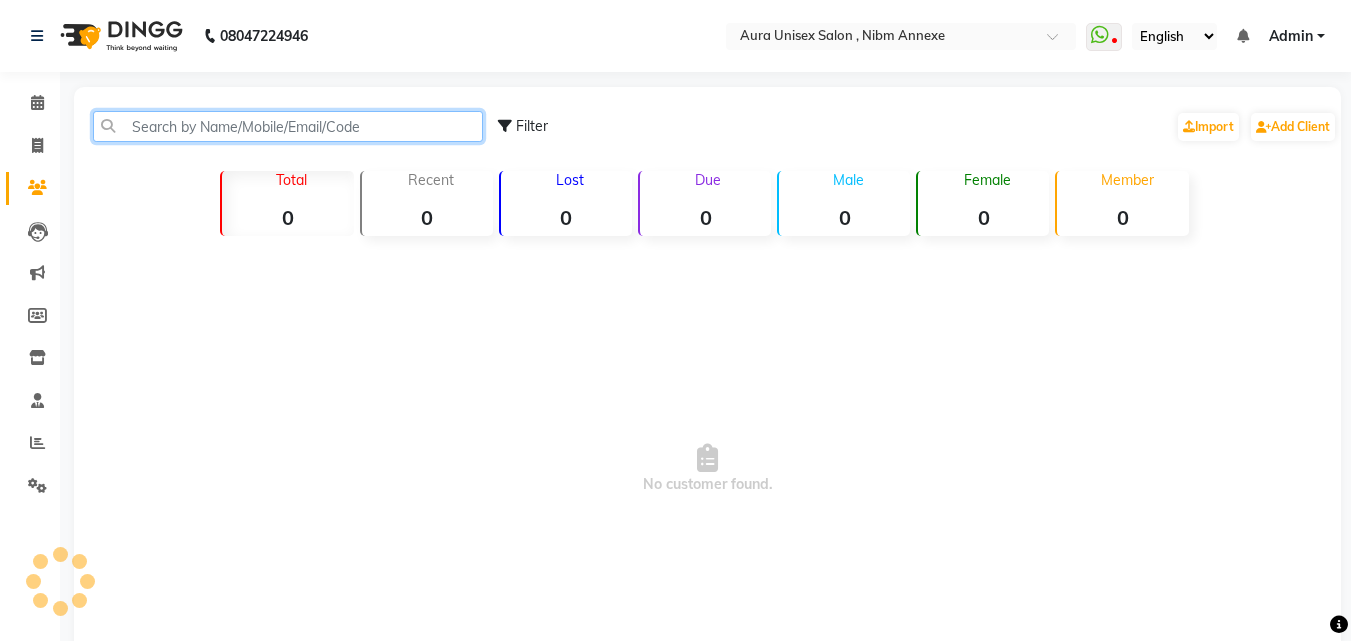 click 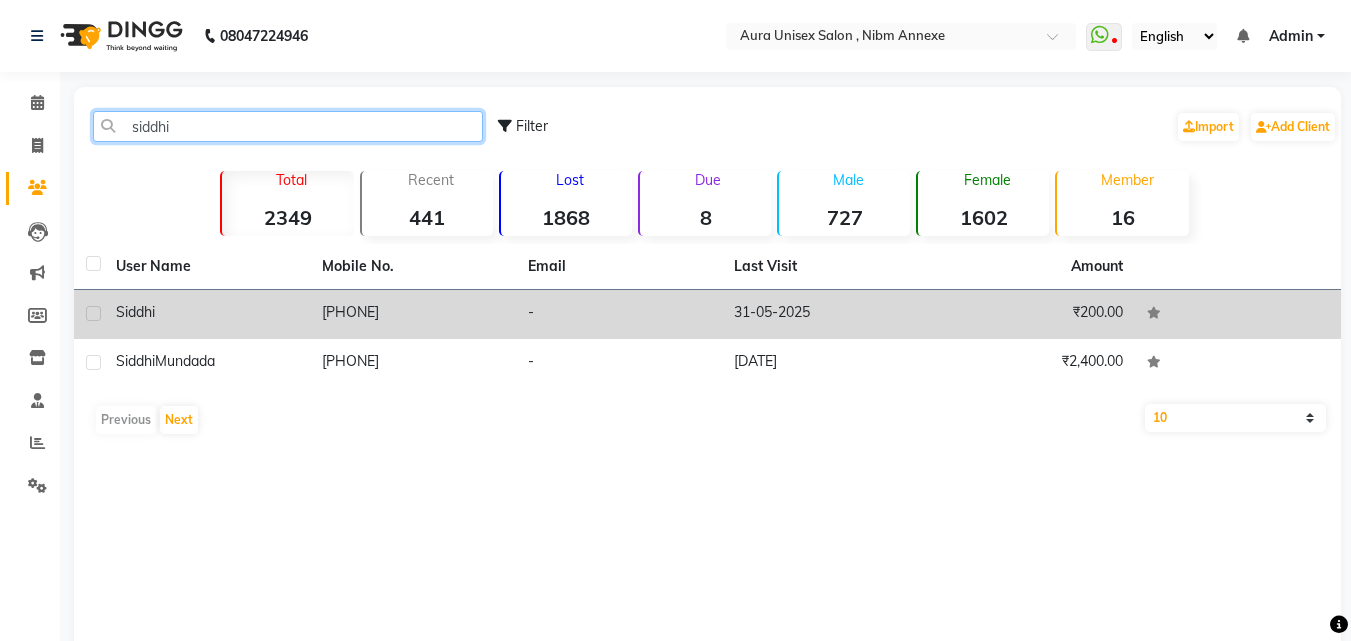 type on "siddhi" 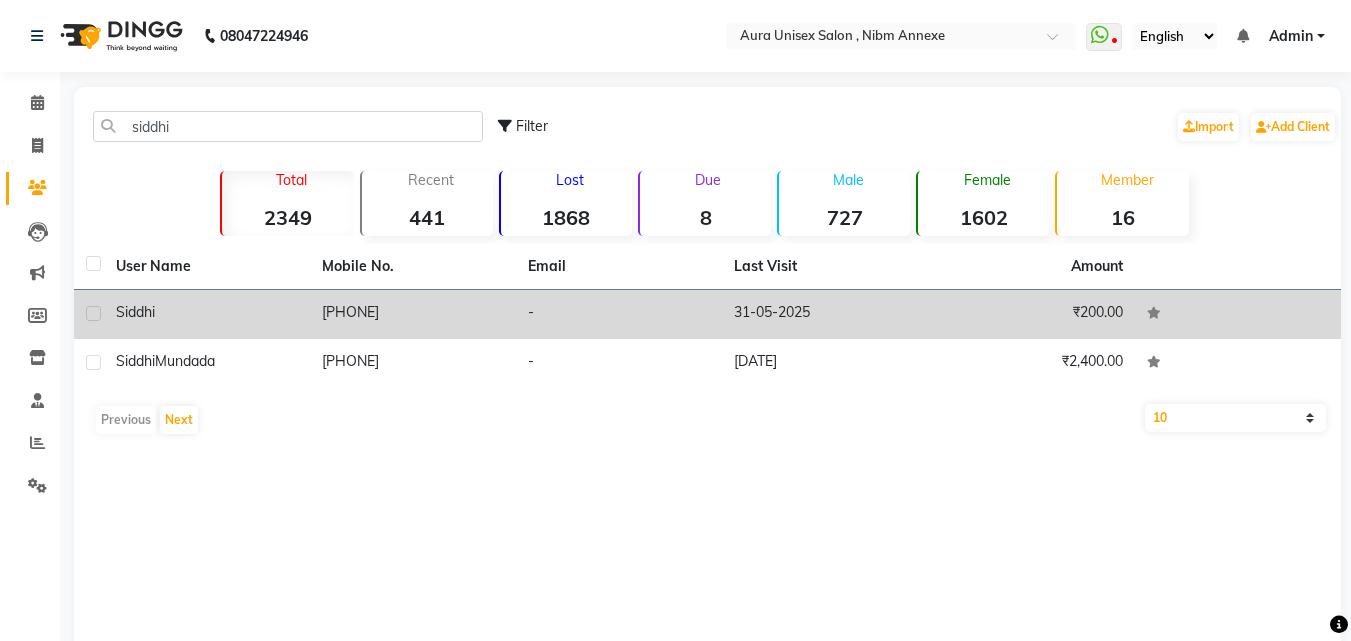 click on "-" 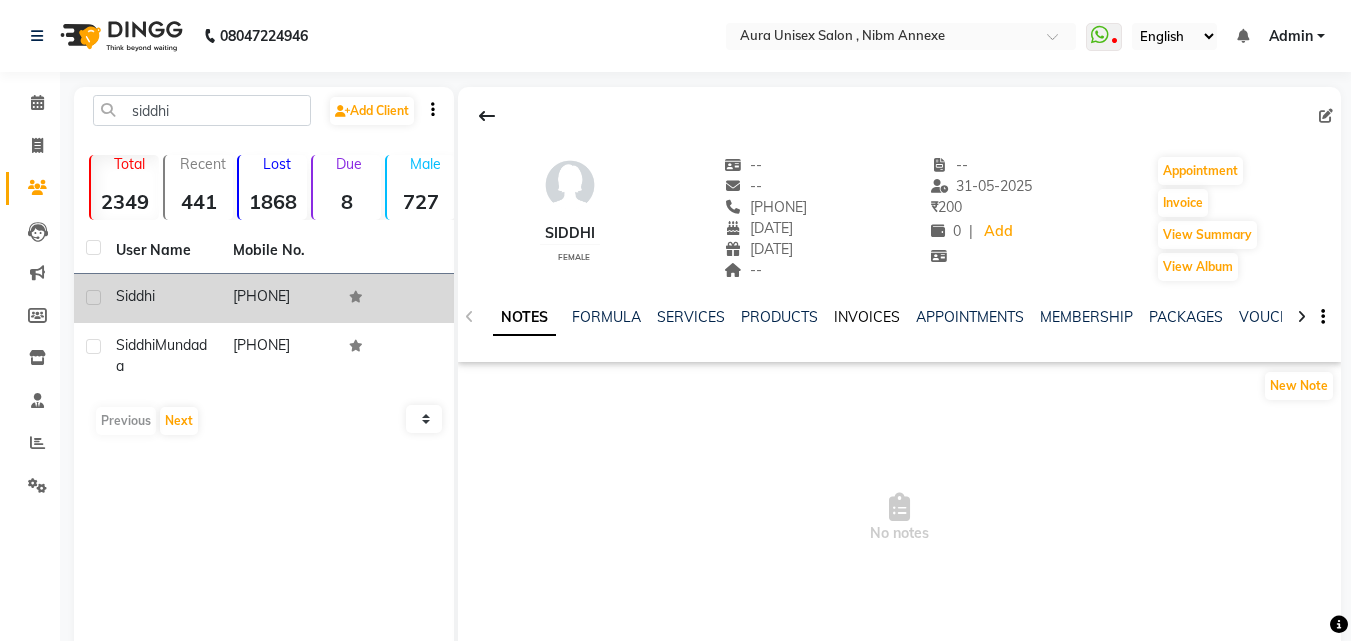 click on "INVOICES" 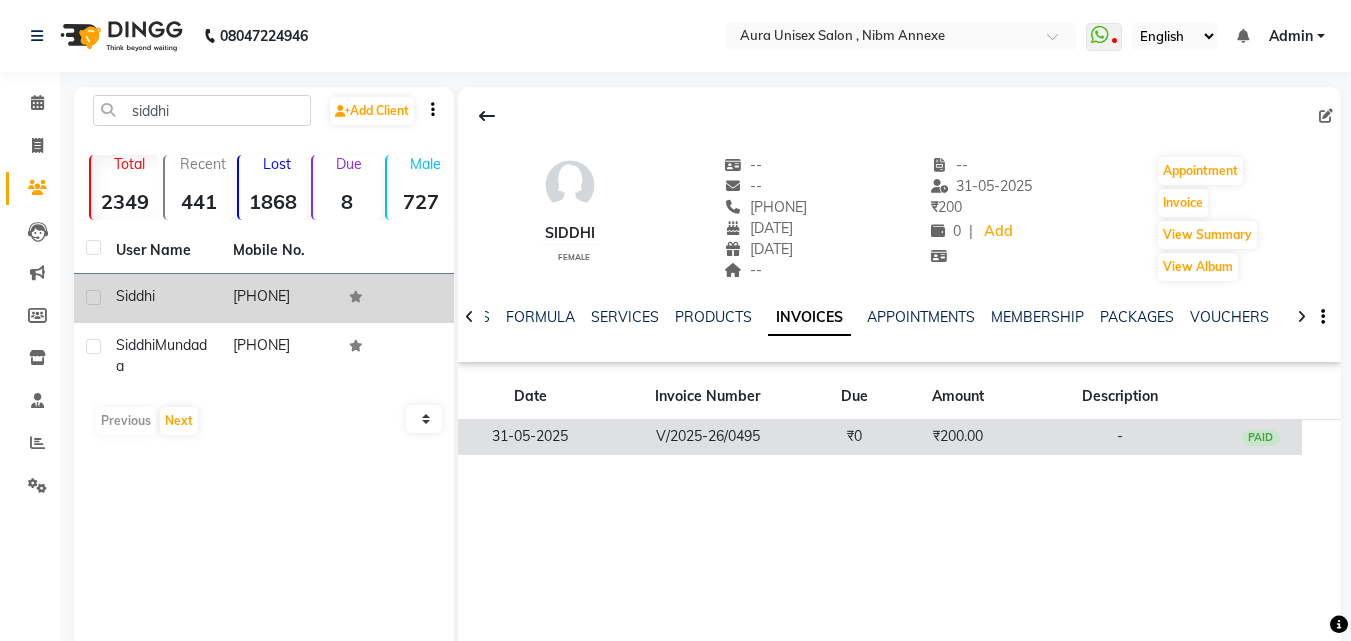 click on "V/2025-26/0495" 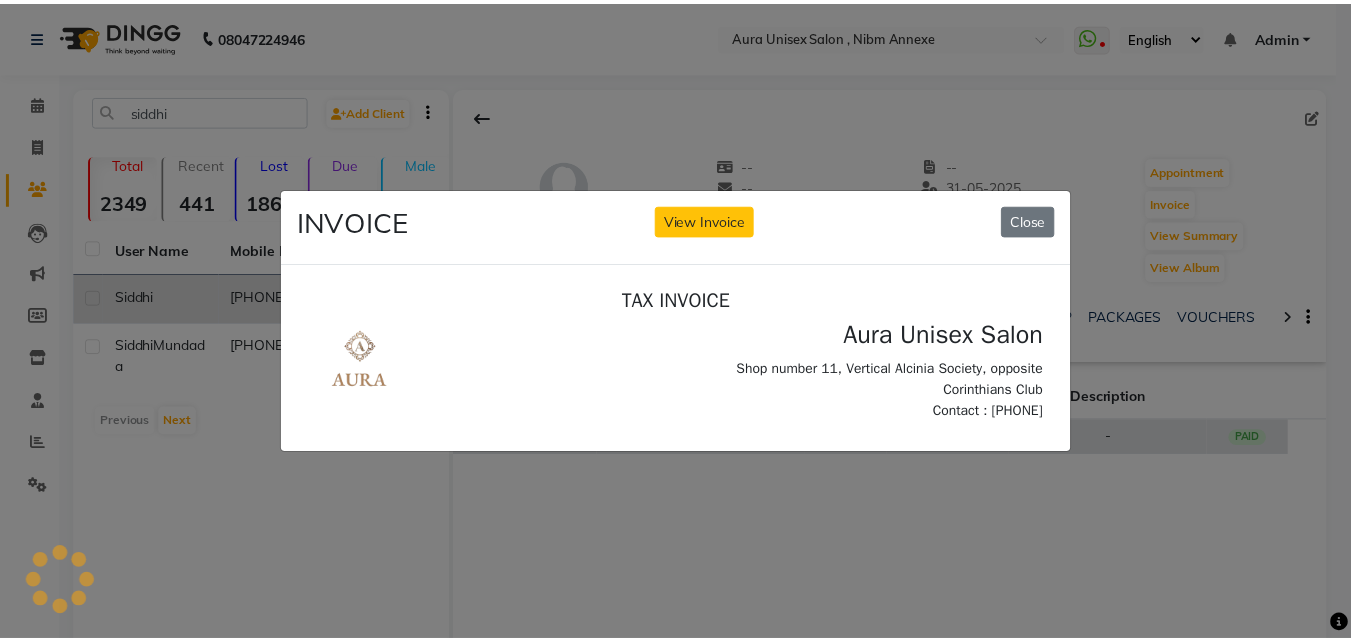 scroll, scrollTop: 0, scrollLeft: 0, axis: both 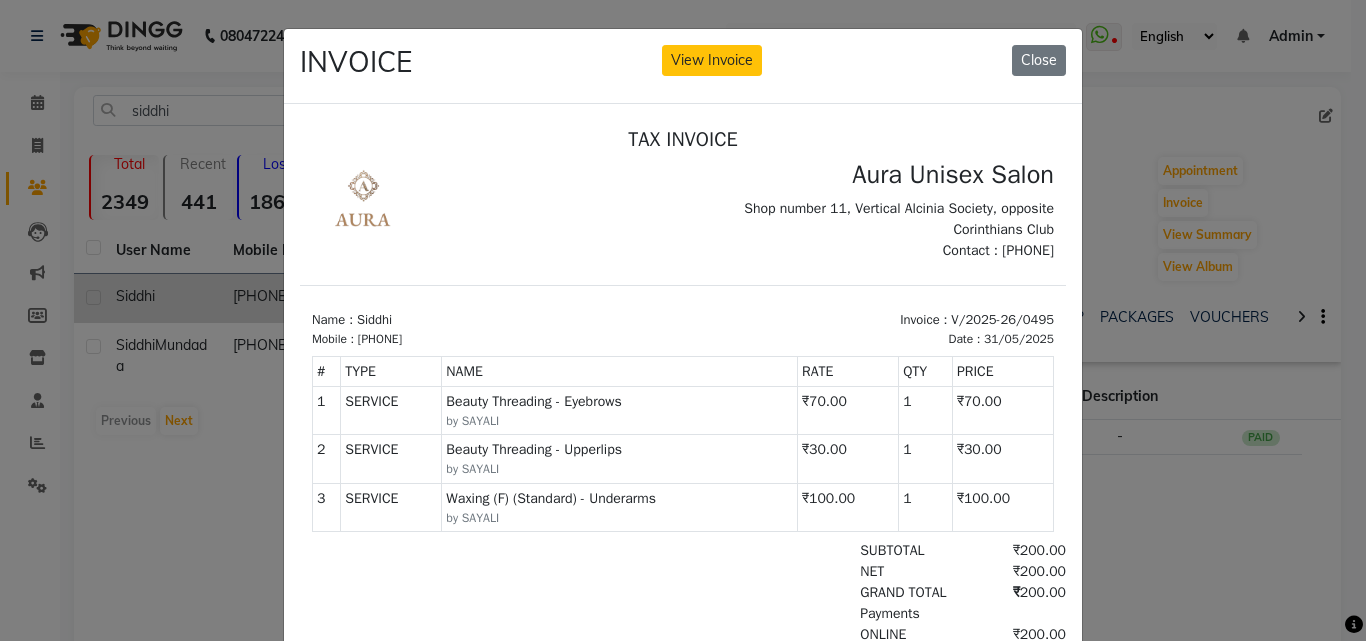 type 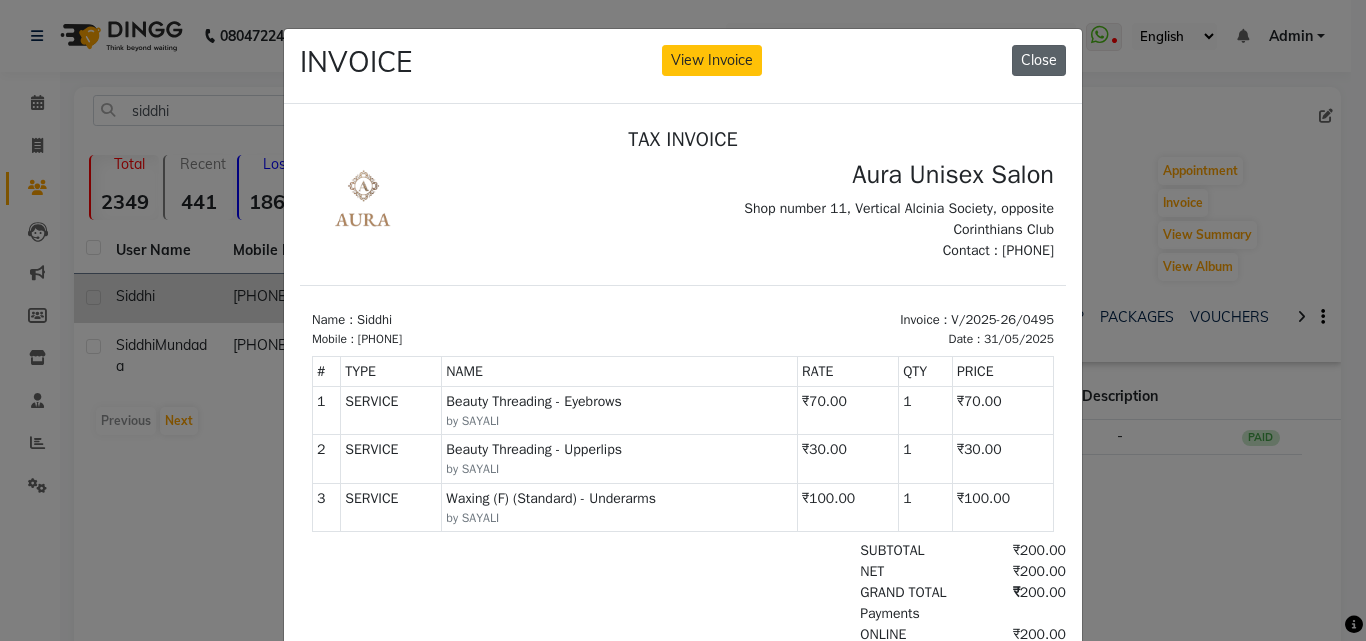 click on "Close" 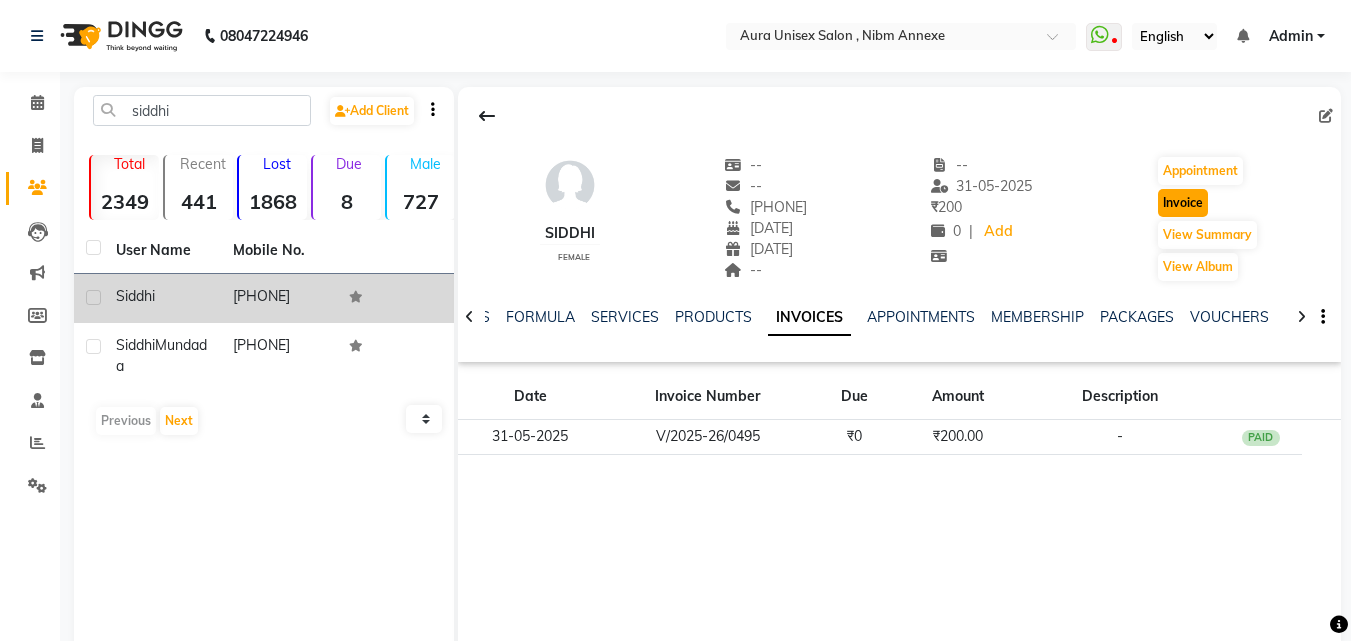 click on "Invoice" 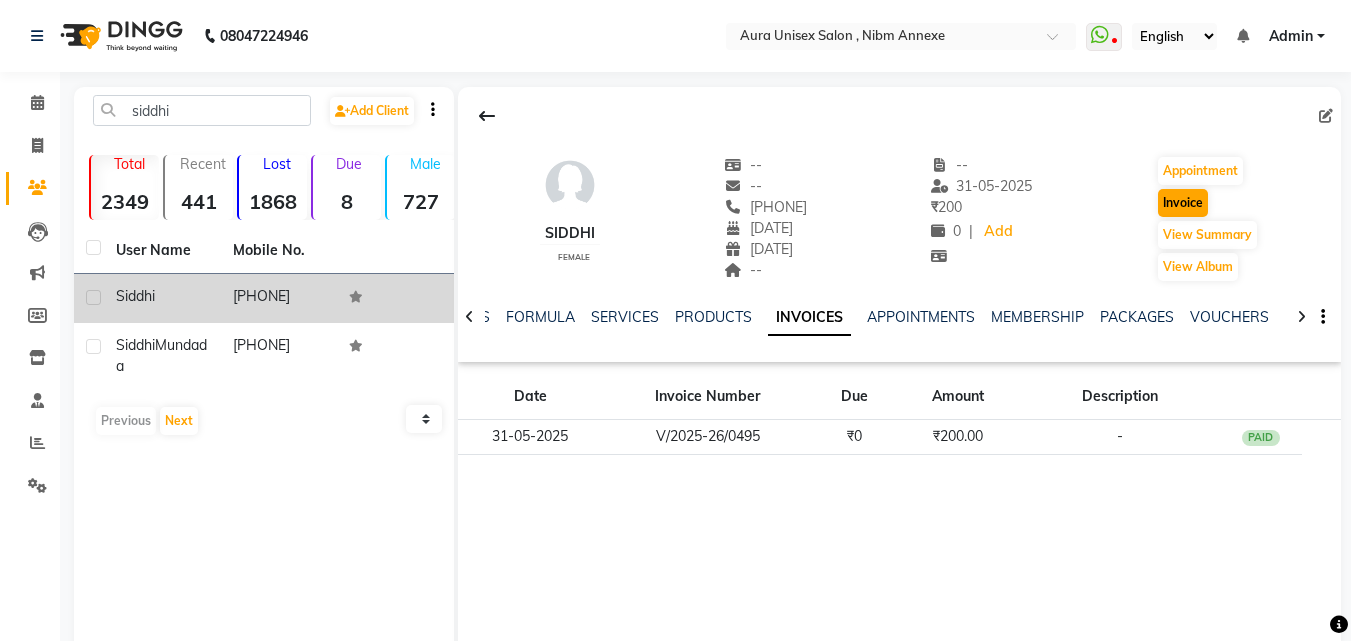 select on "service" 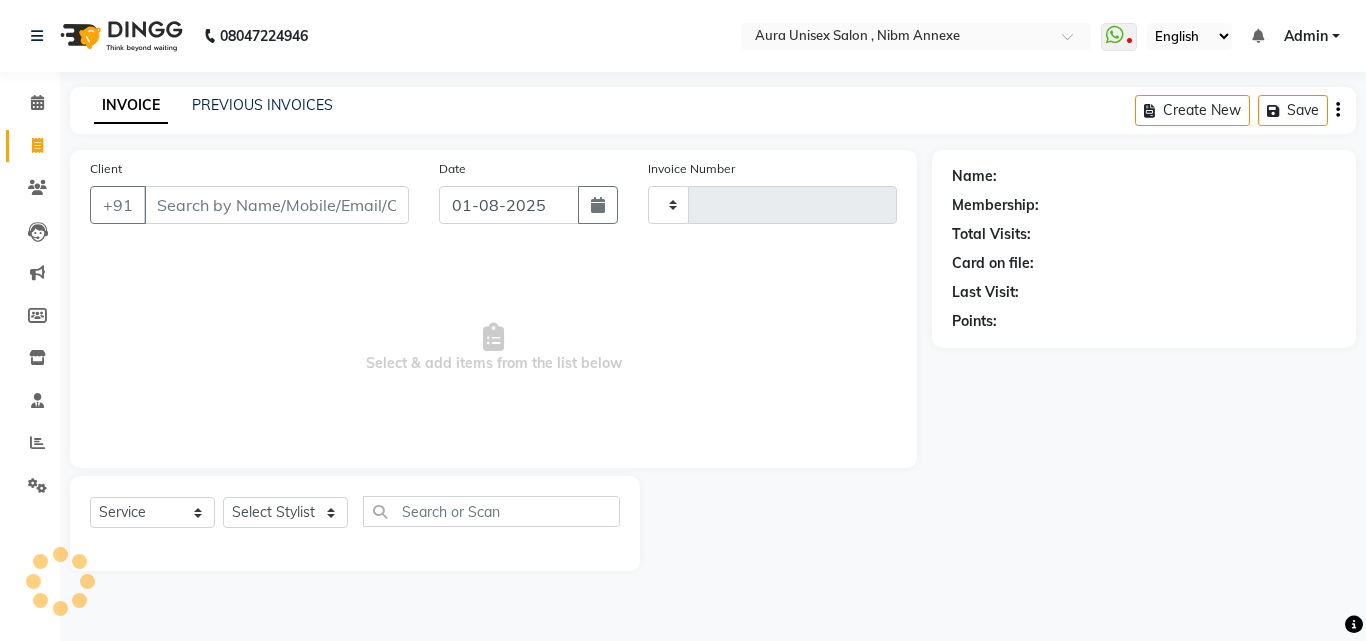 type on "1030" 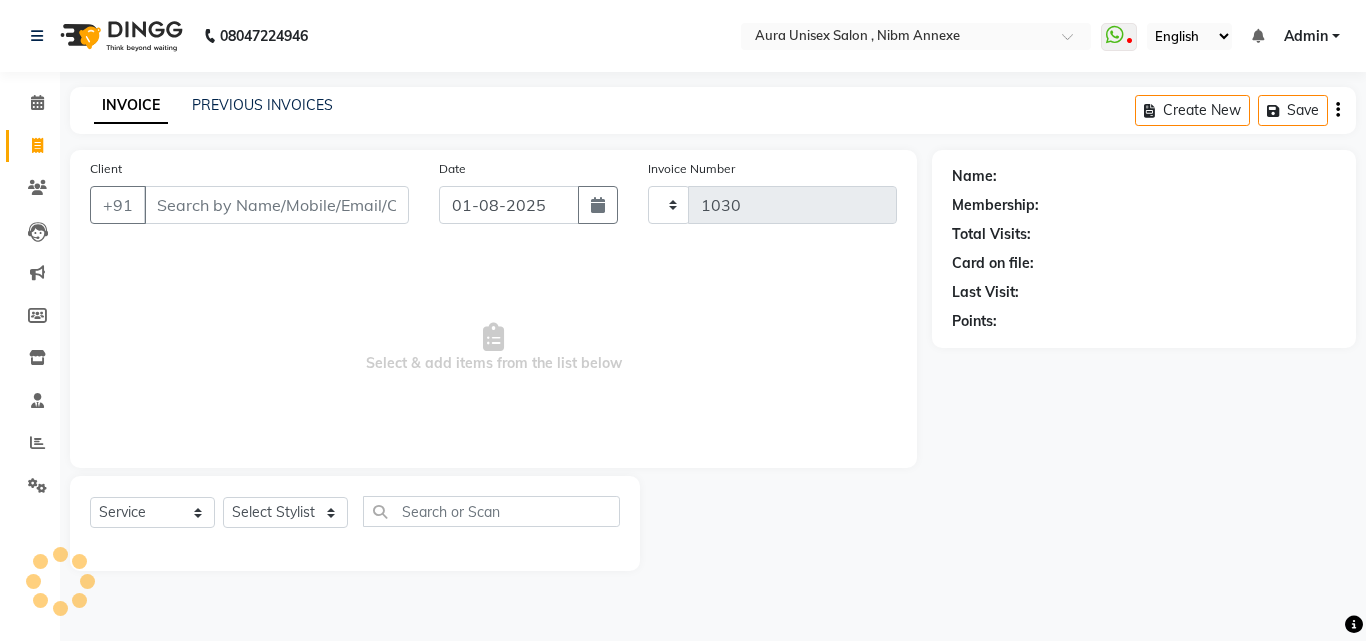 select on "823" 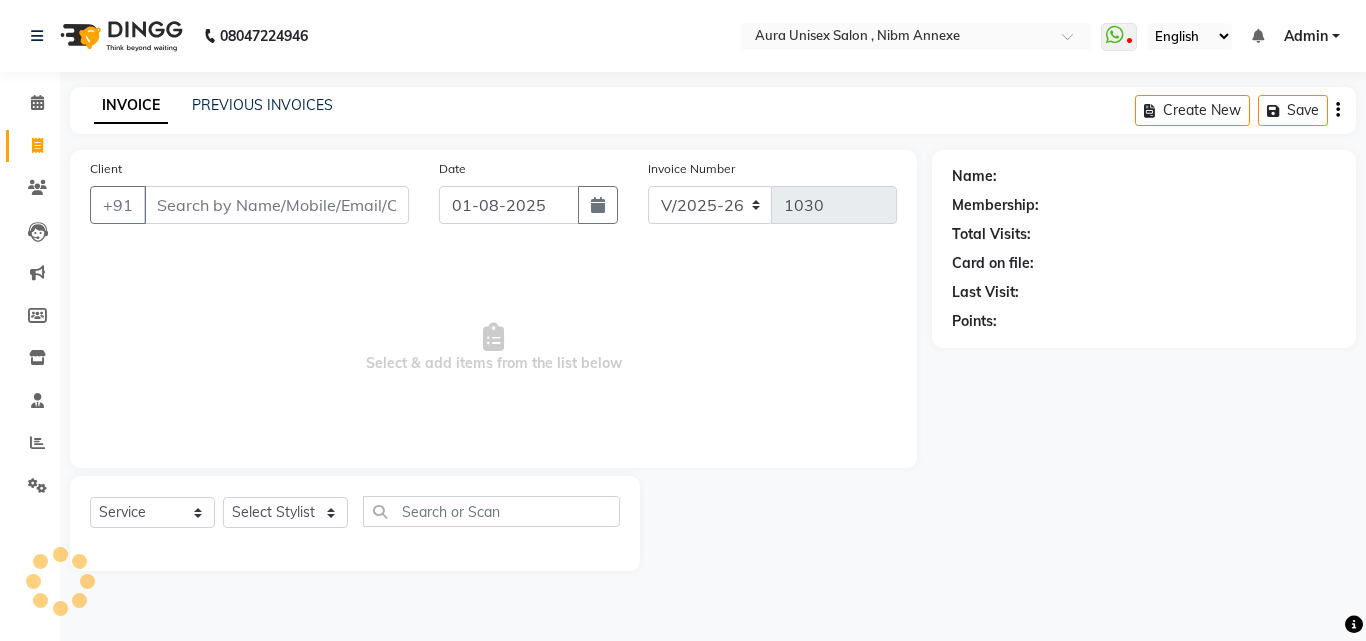 type on "[PHONE]" 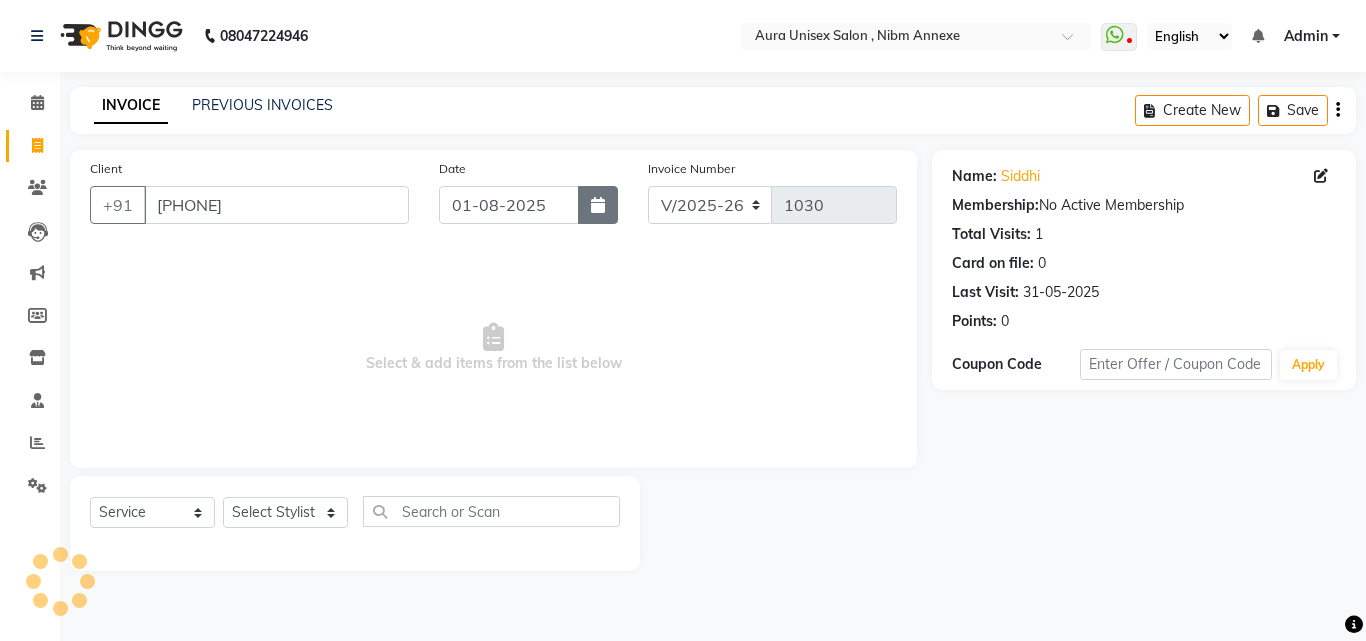 click 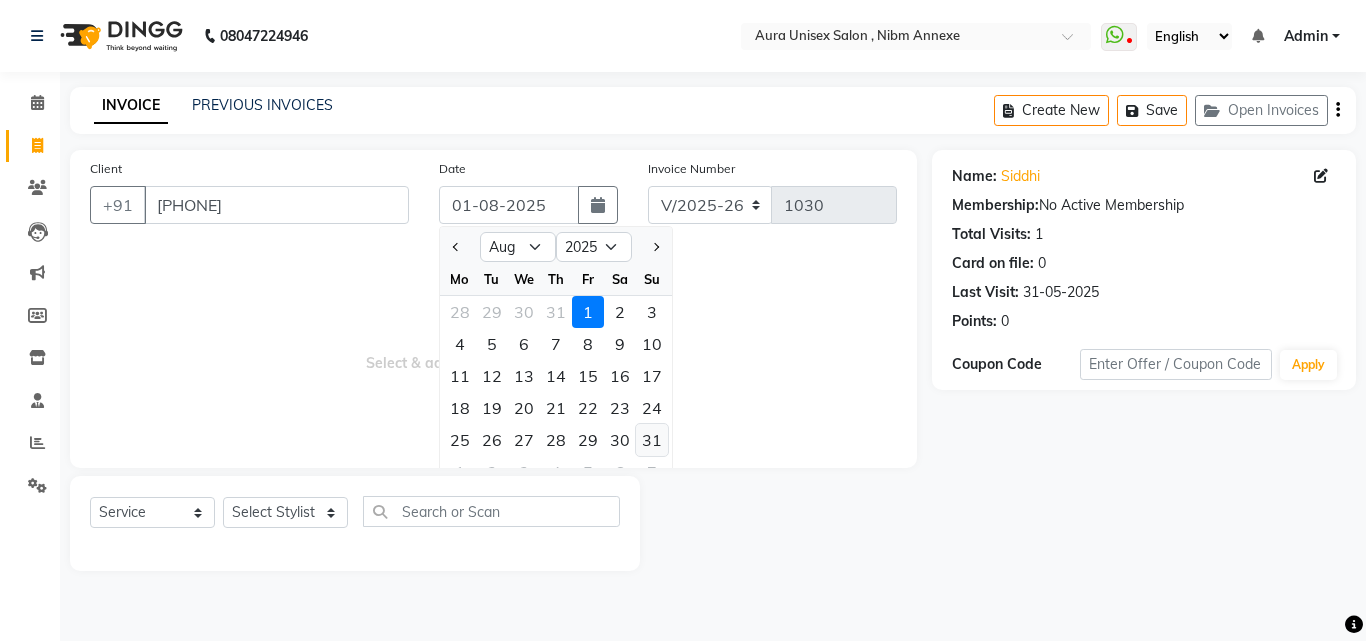 click on "31" 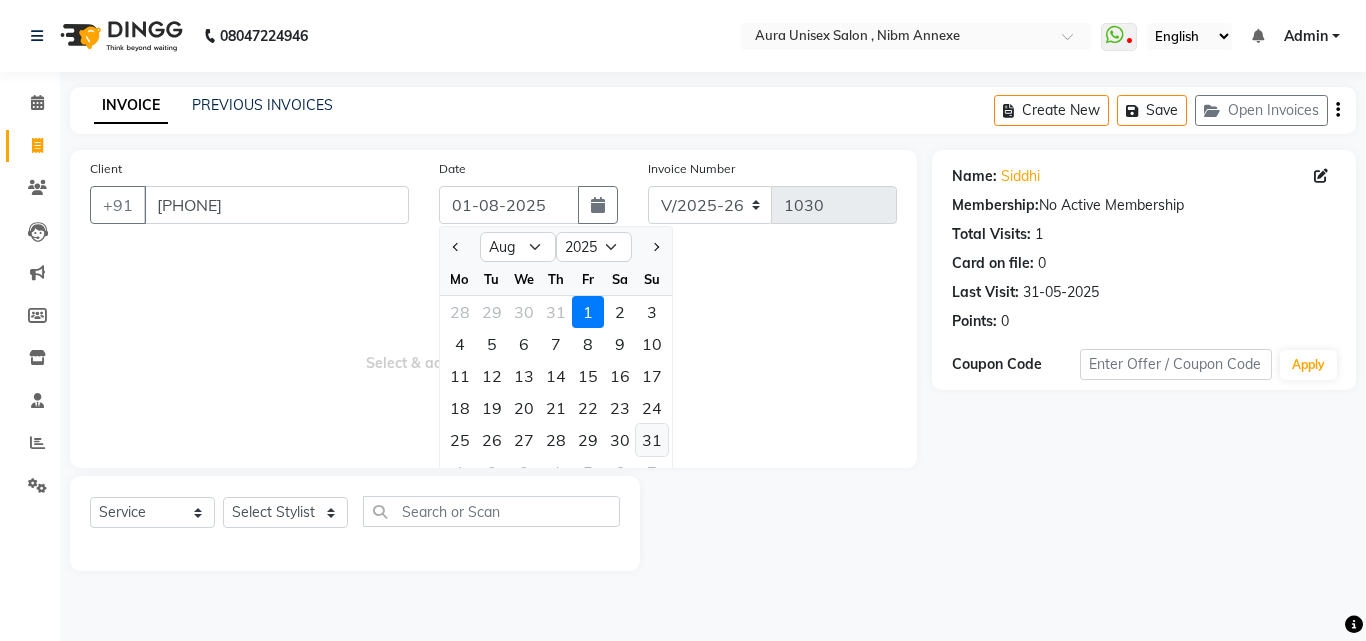 type on "31-08-2025" 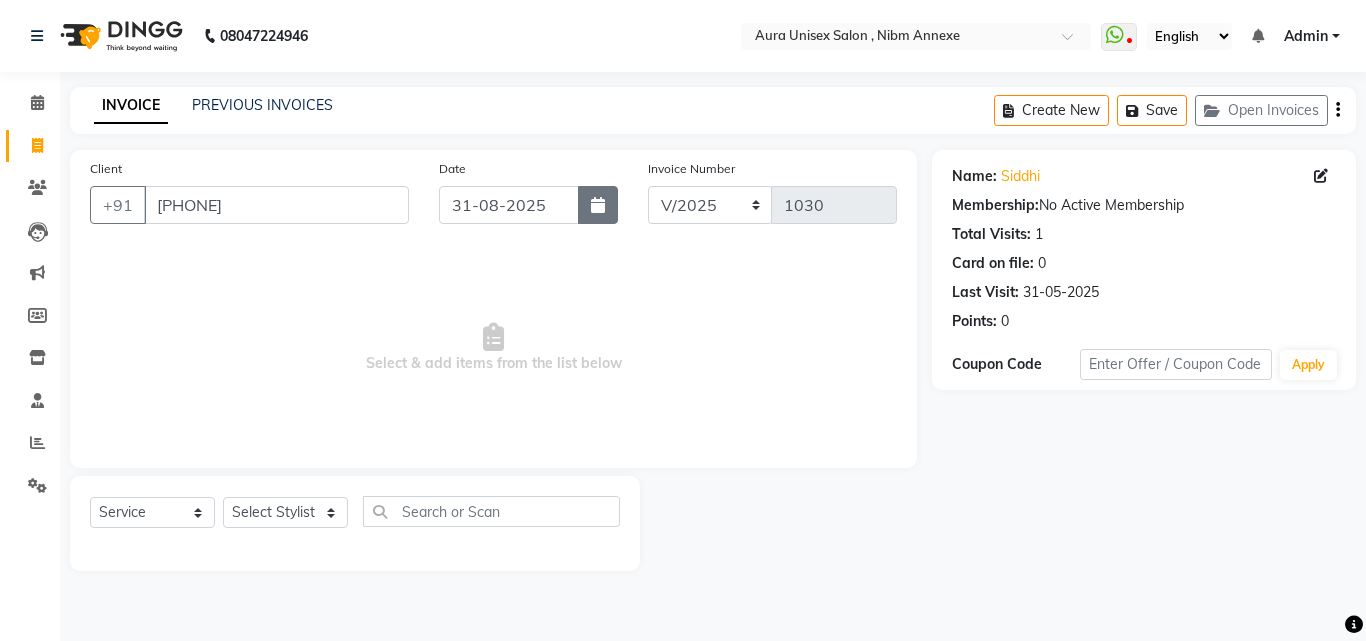 click 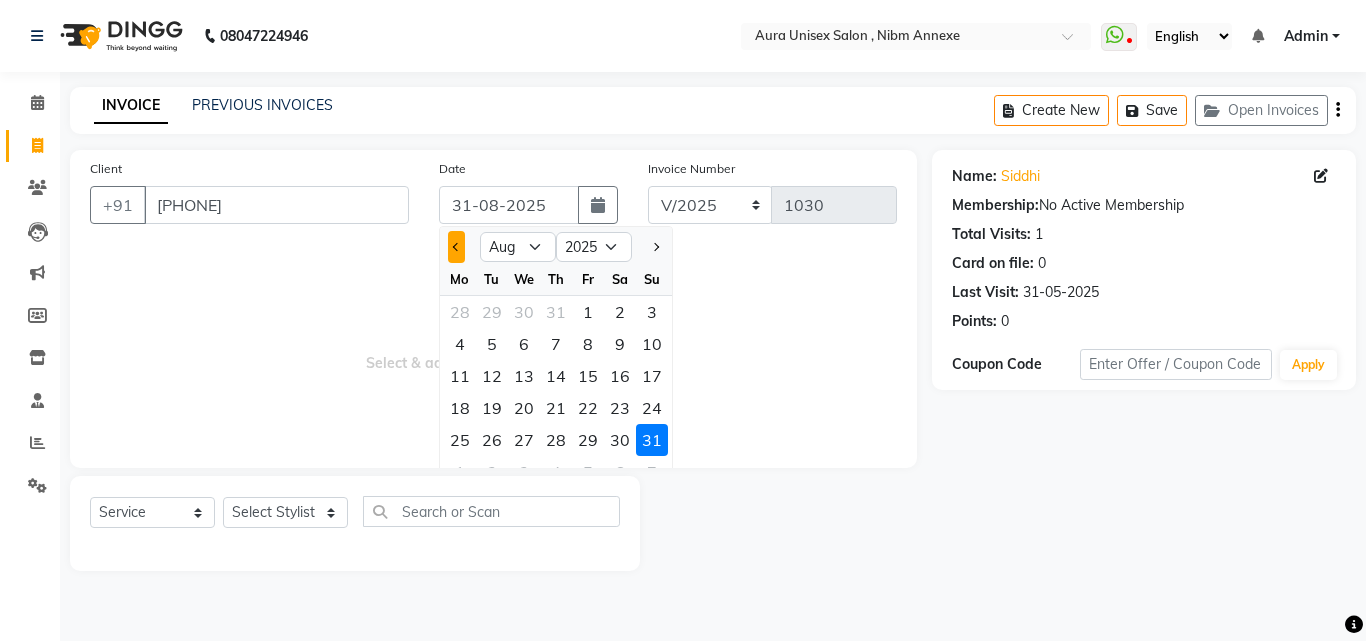 click 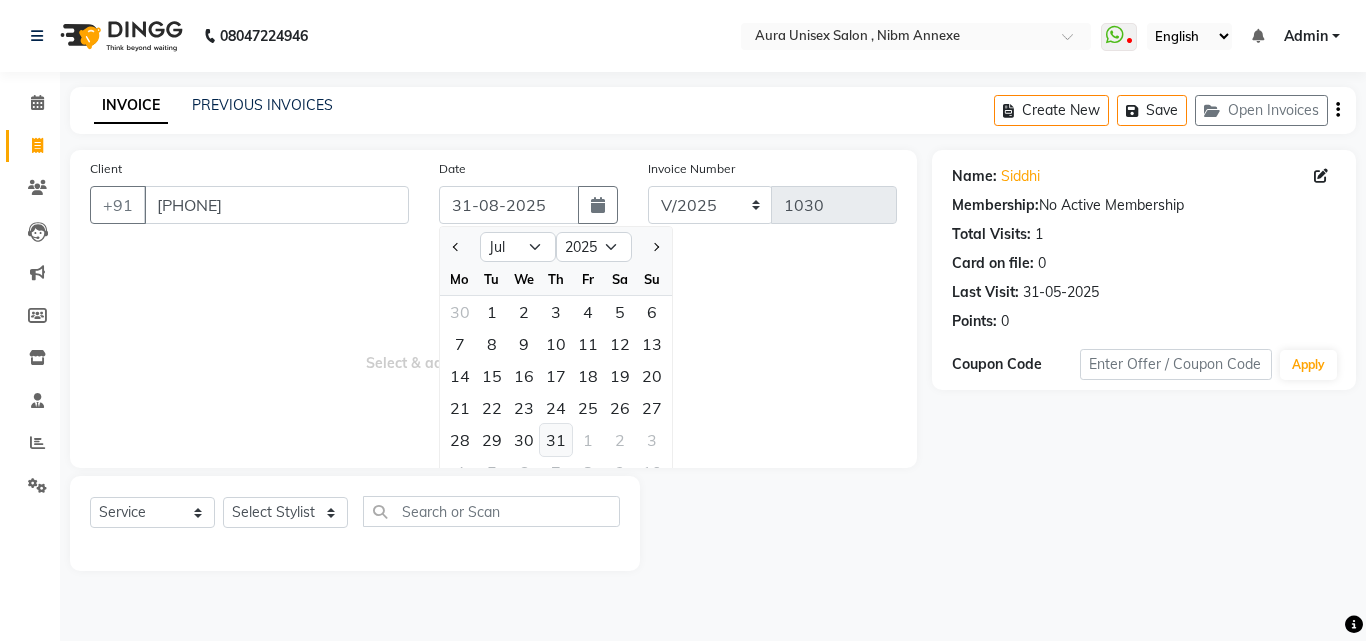 click on "31" 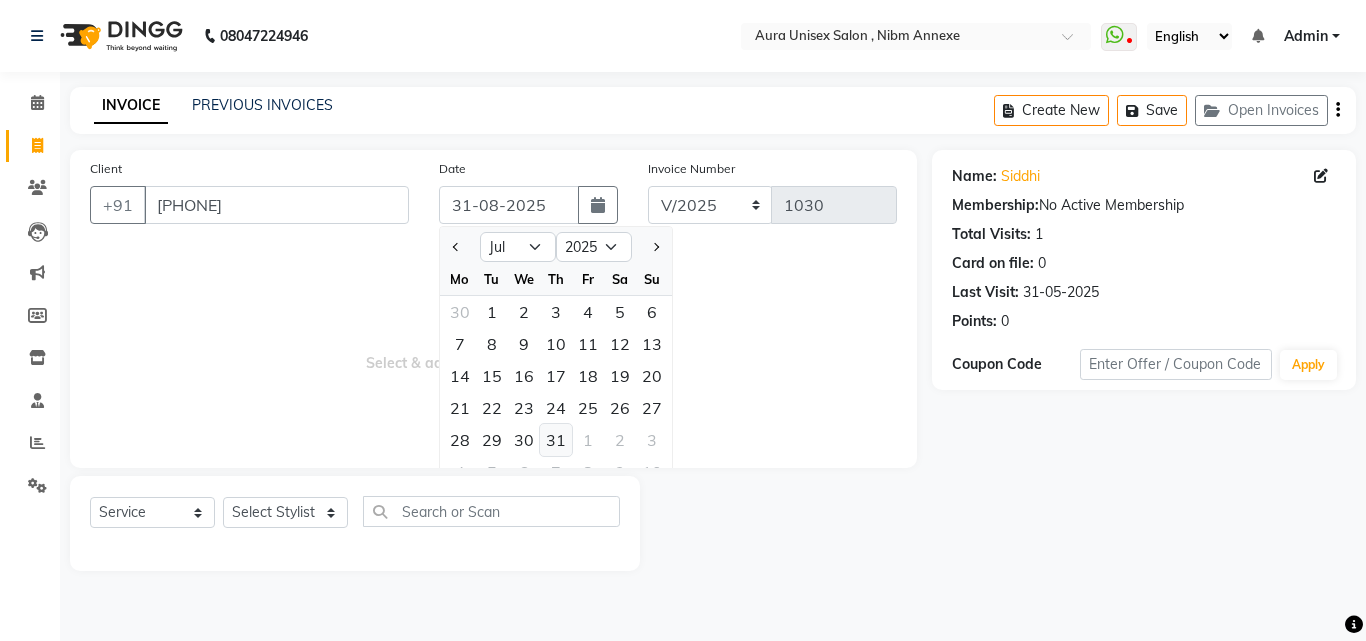 type on "31-07-2025" 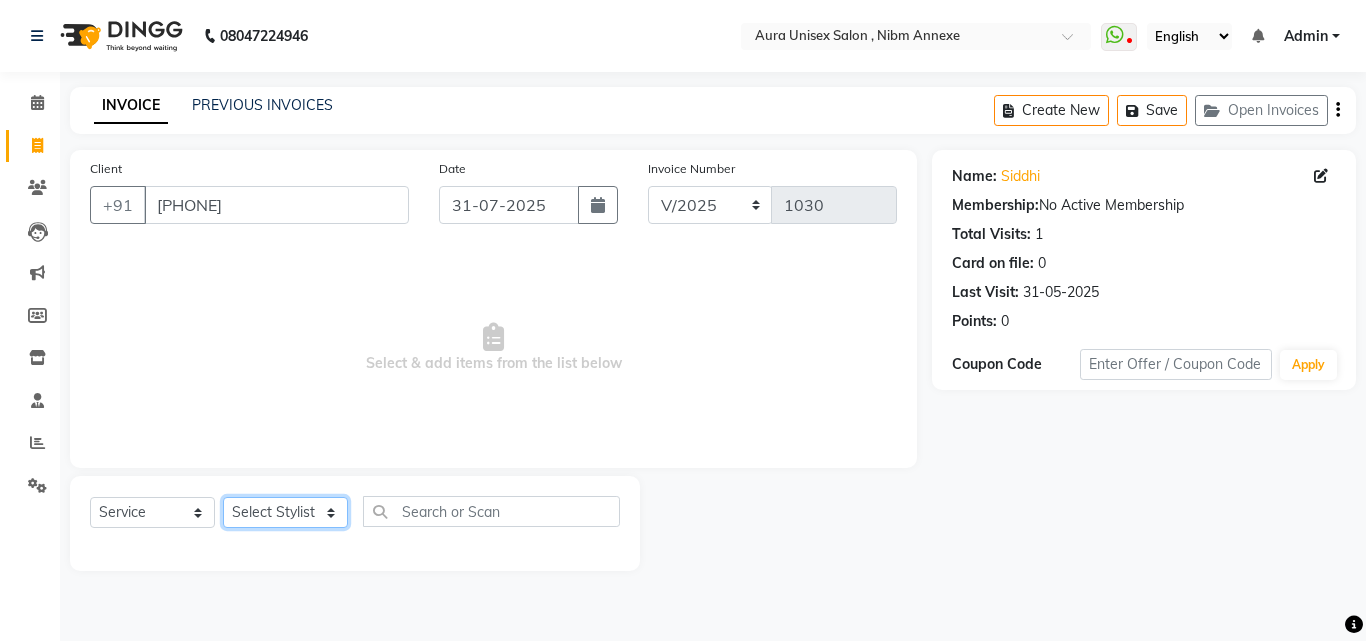 click on "Select Stylist Jasleen Jyoti Surya Tejaswini" 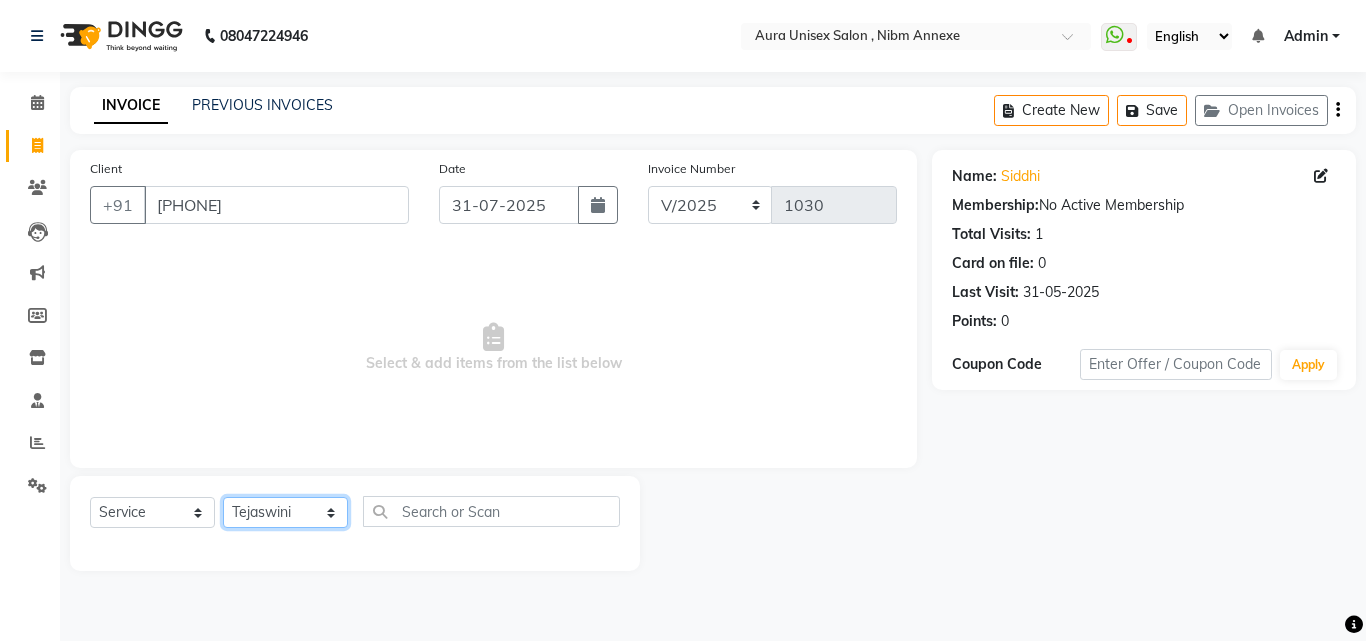 click on "Select Stylist Jasleen Jyoti Surya Tejaswini" 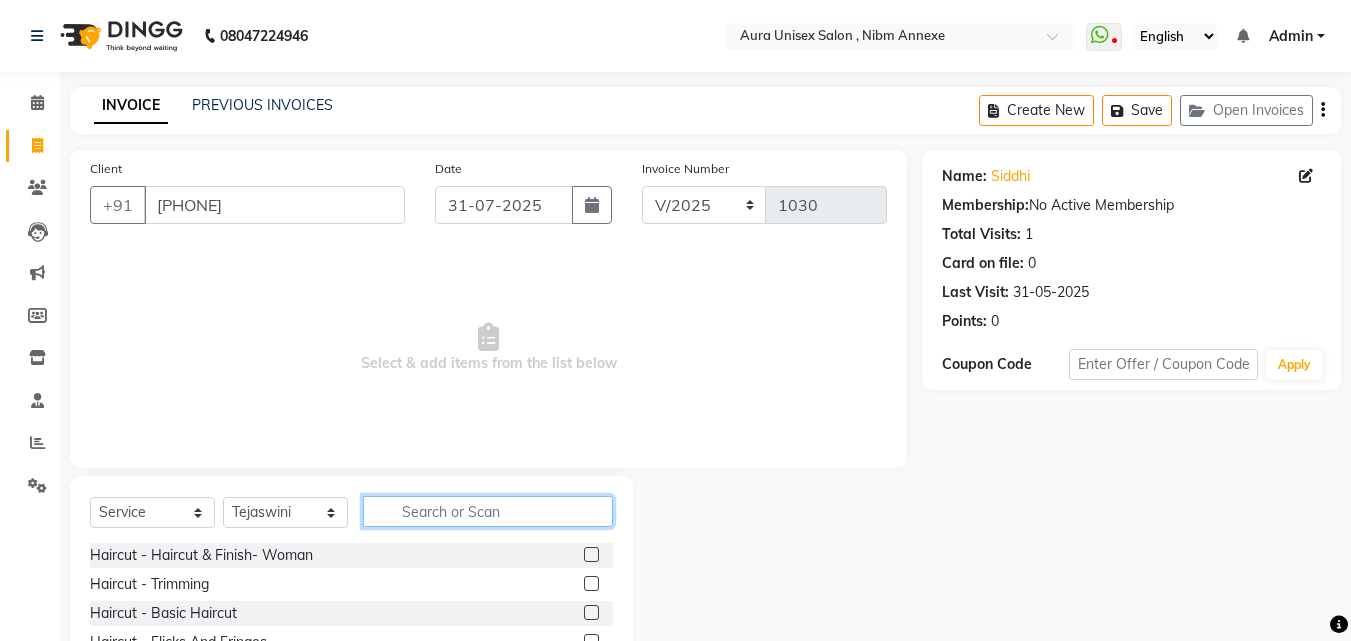 click 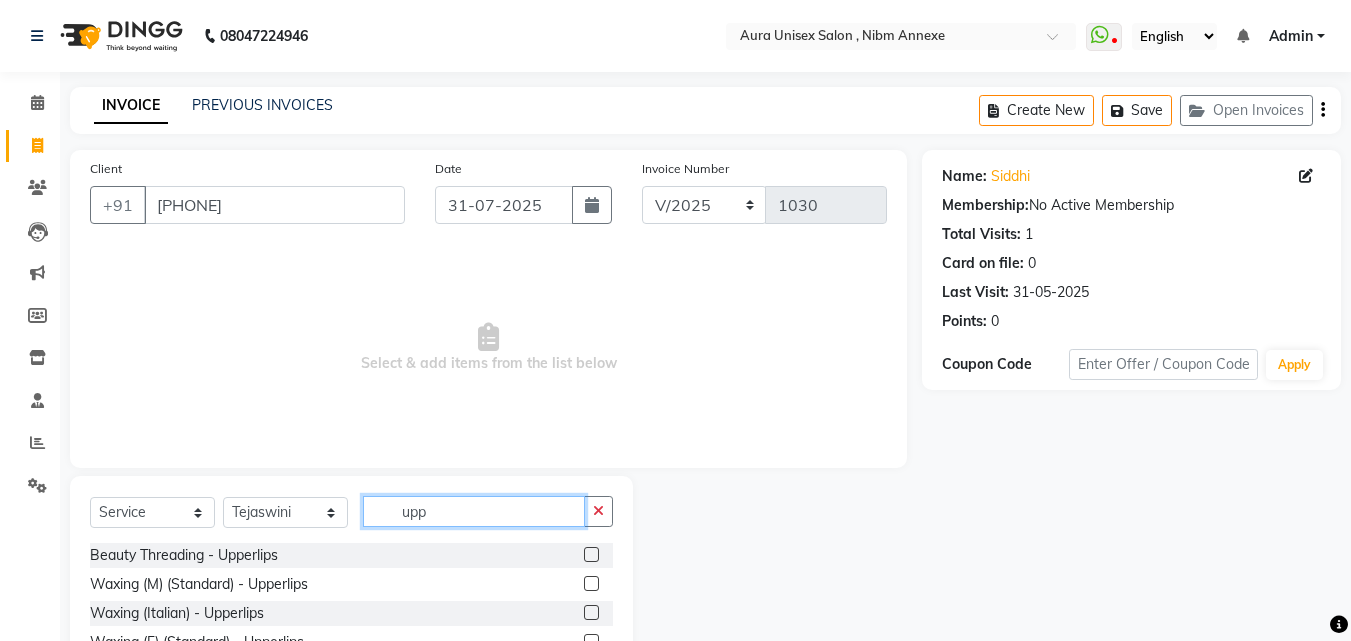 type on "upp" 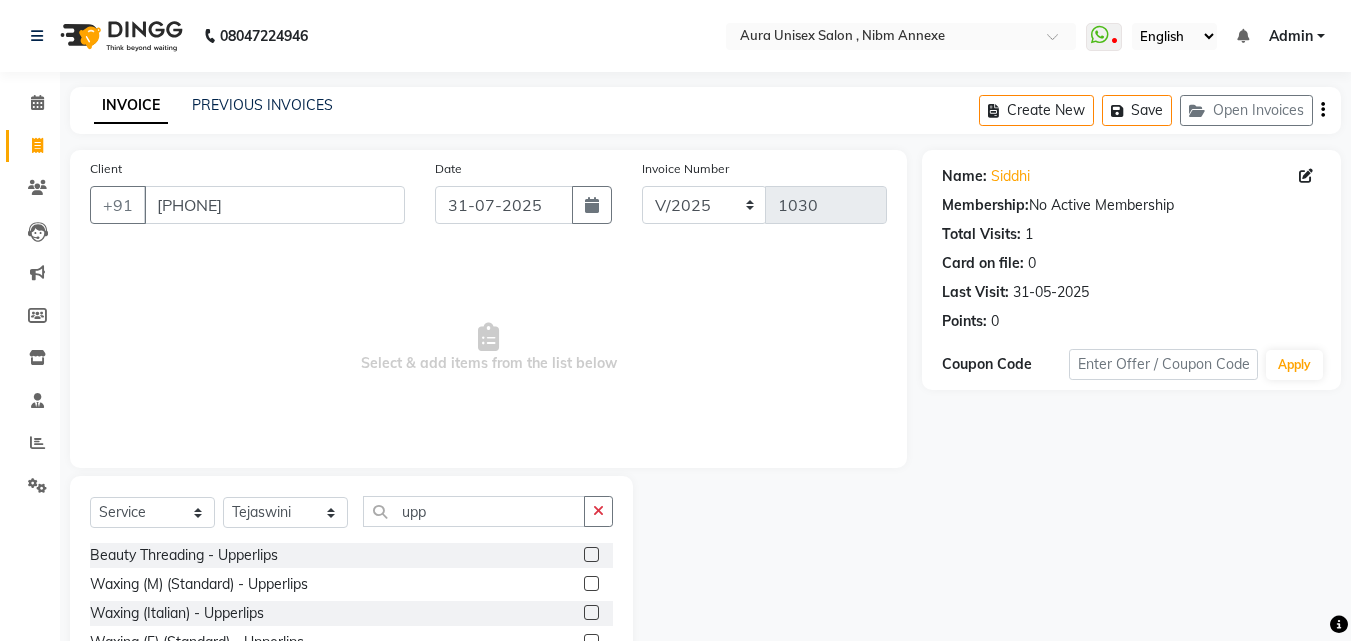 click 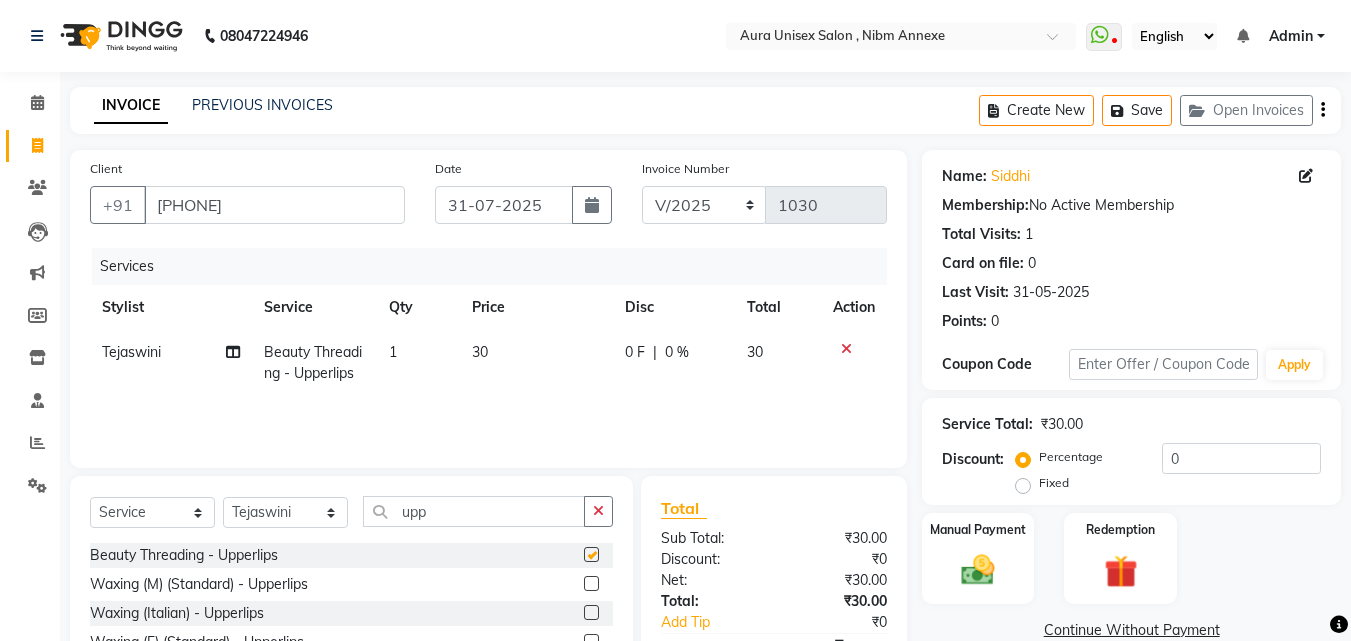 checkbox on "false" 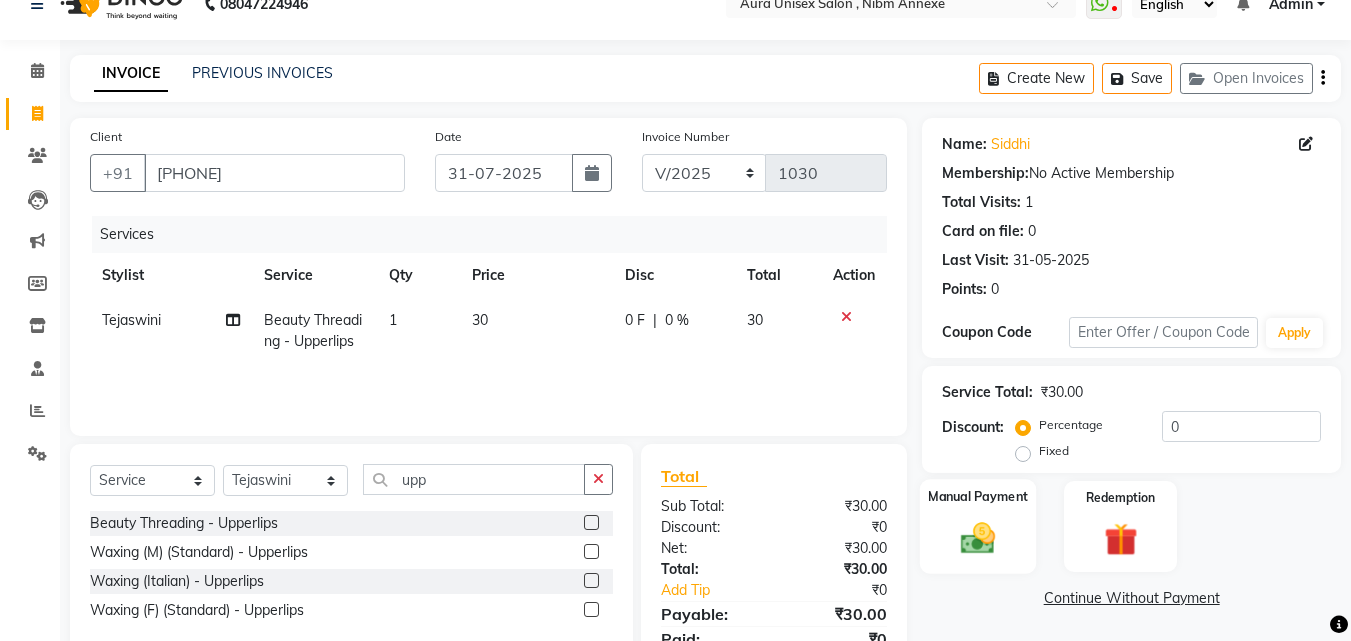 scroll, scrollTop: 117, scrollLeft: 0, axis: vertical 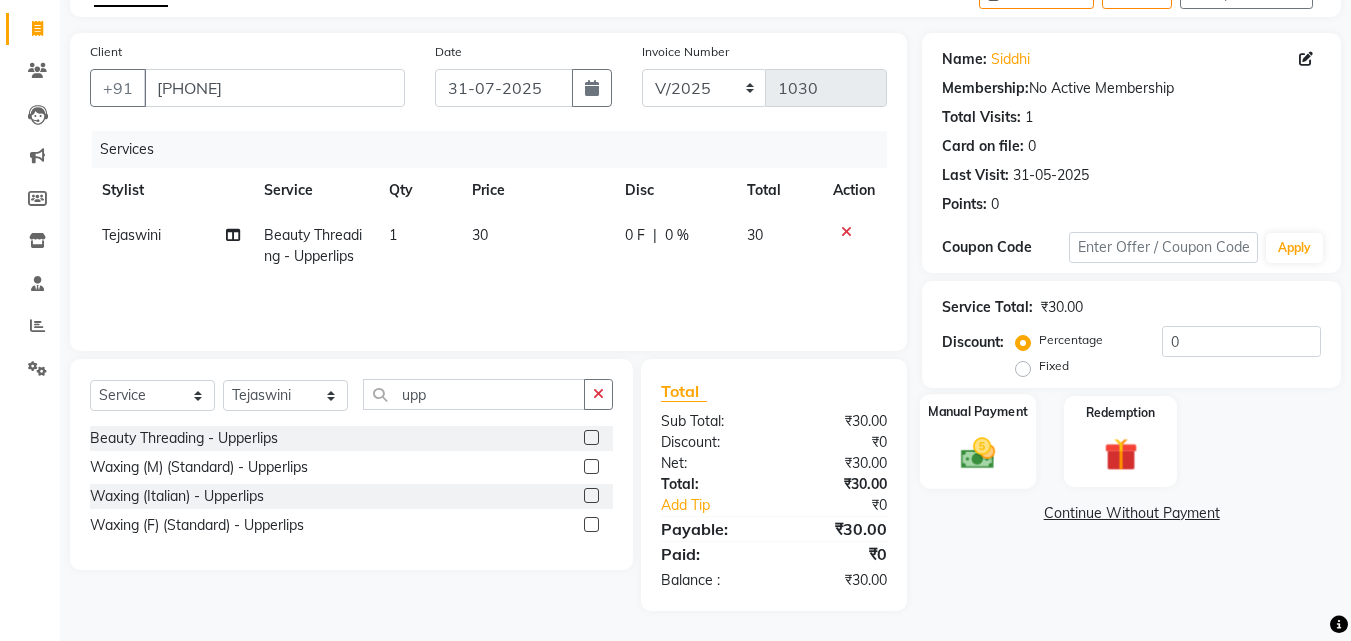 click 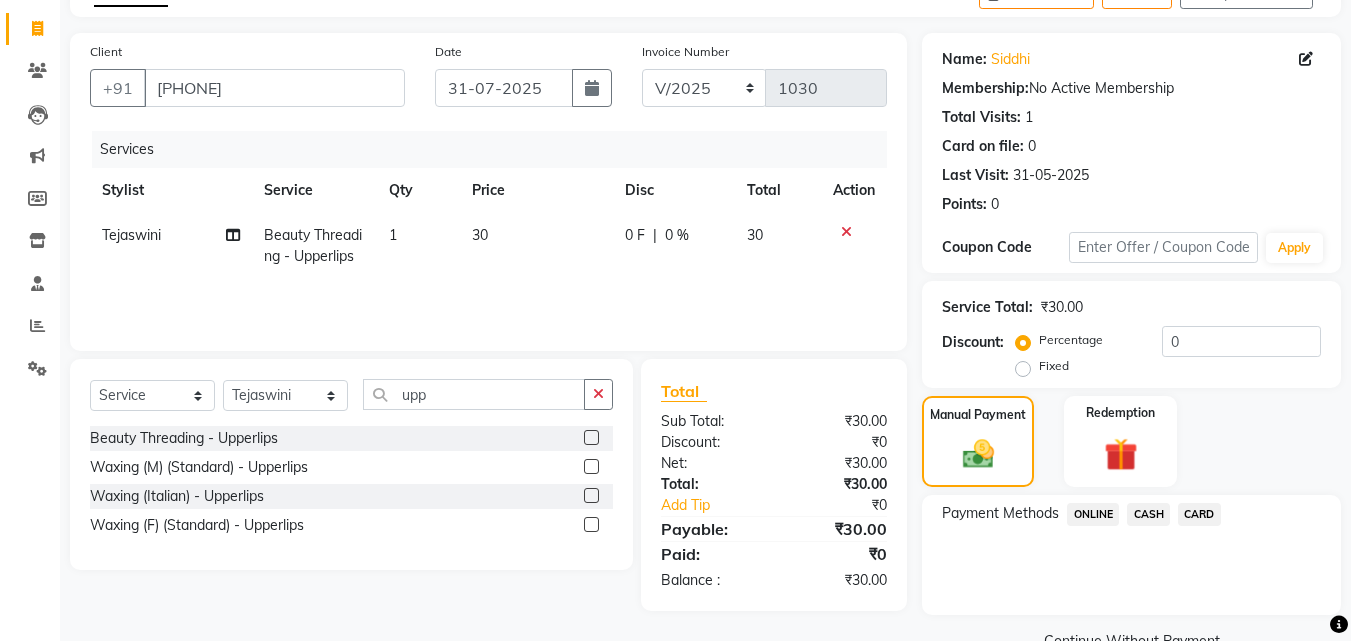 click on "ONLINE" 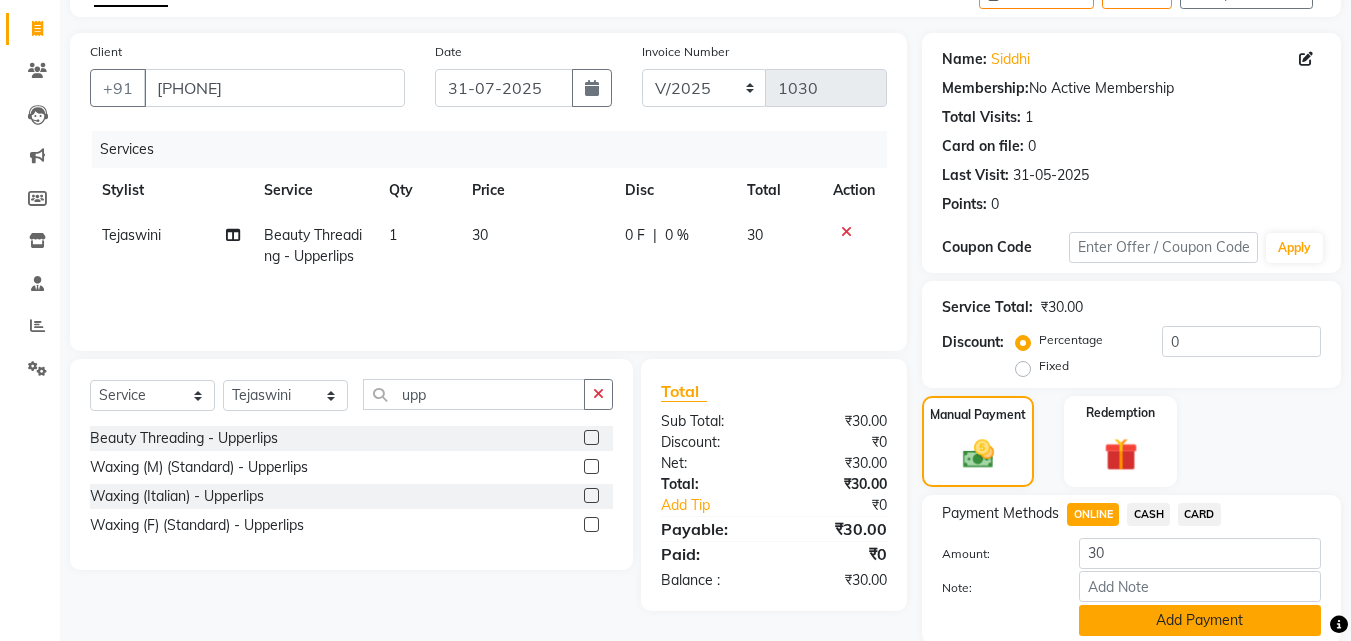 click on "Add Payment" 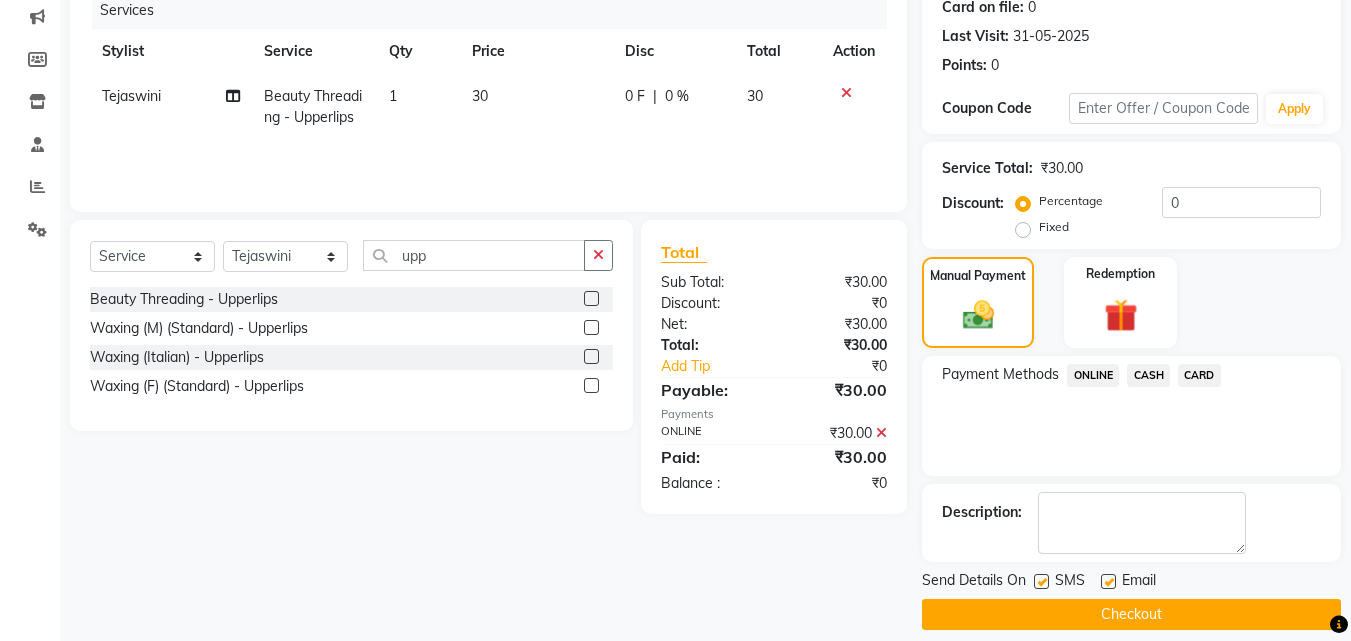 scroll, scrollTop: 275, scrollLeft: 0, axis: vertical 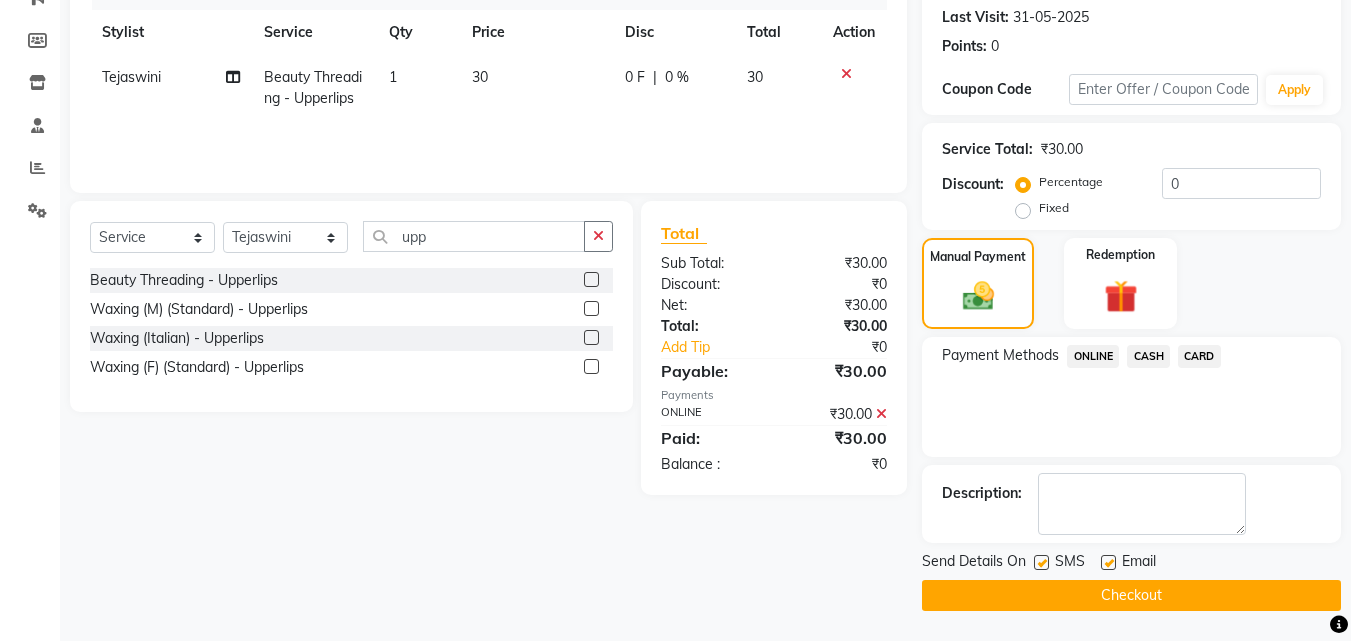 click 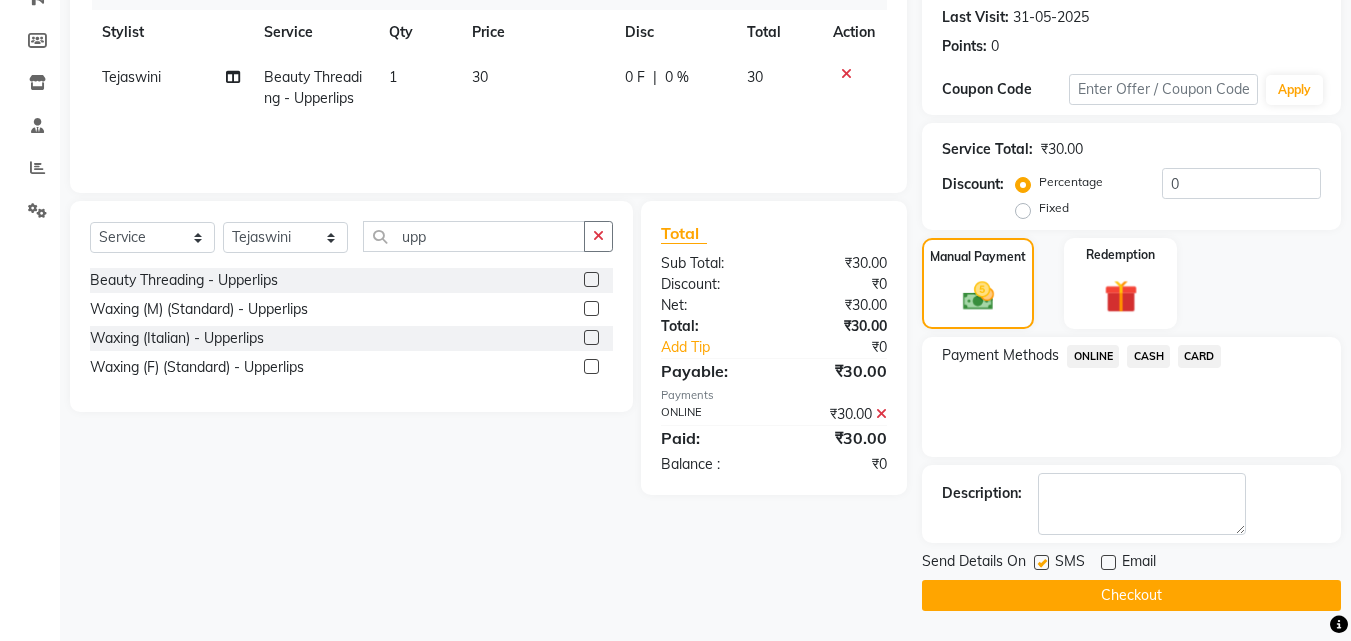 click 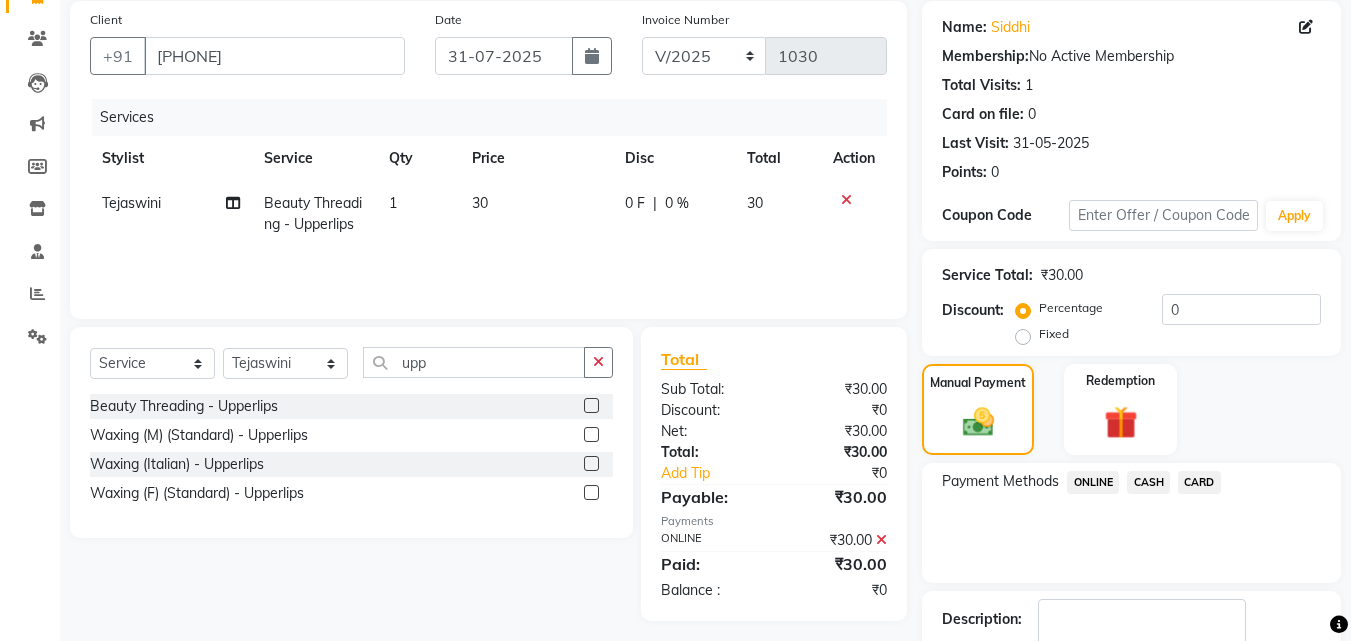 scroll, scrollTop: 275, scrollLeft: 0, axis: vertical 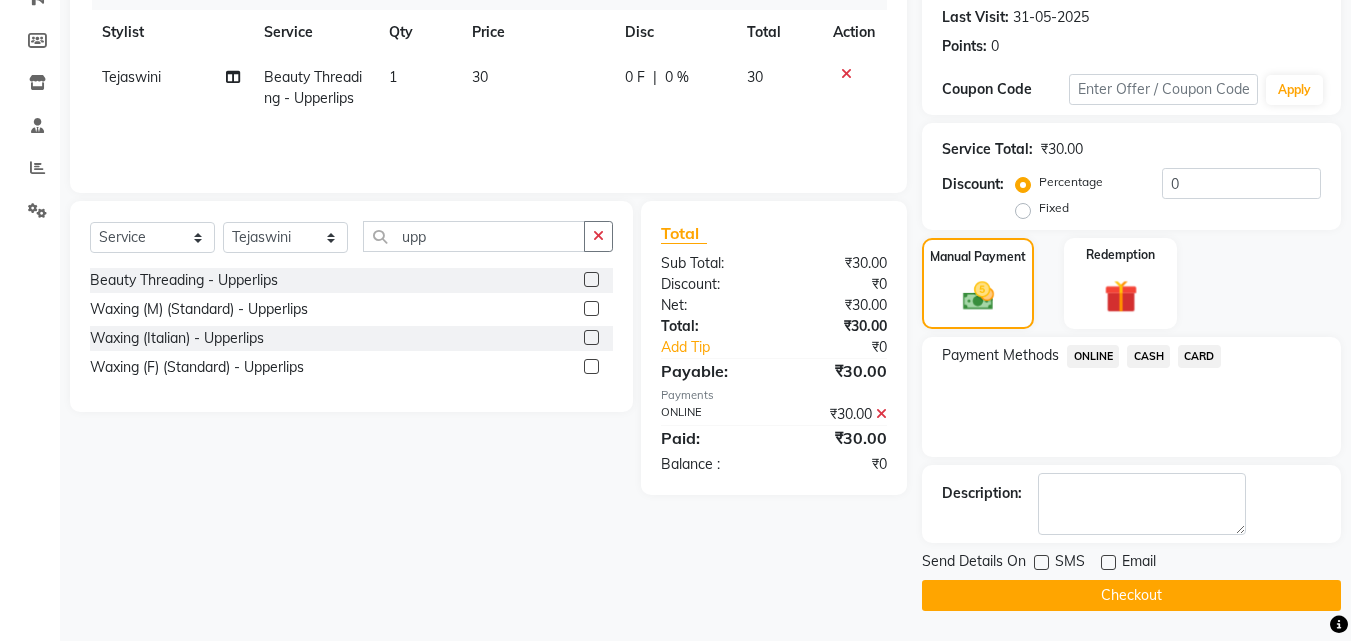 click on "Checkout" 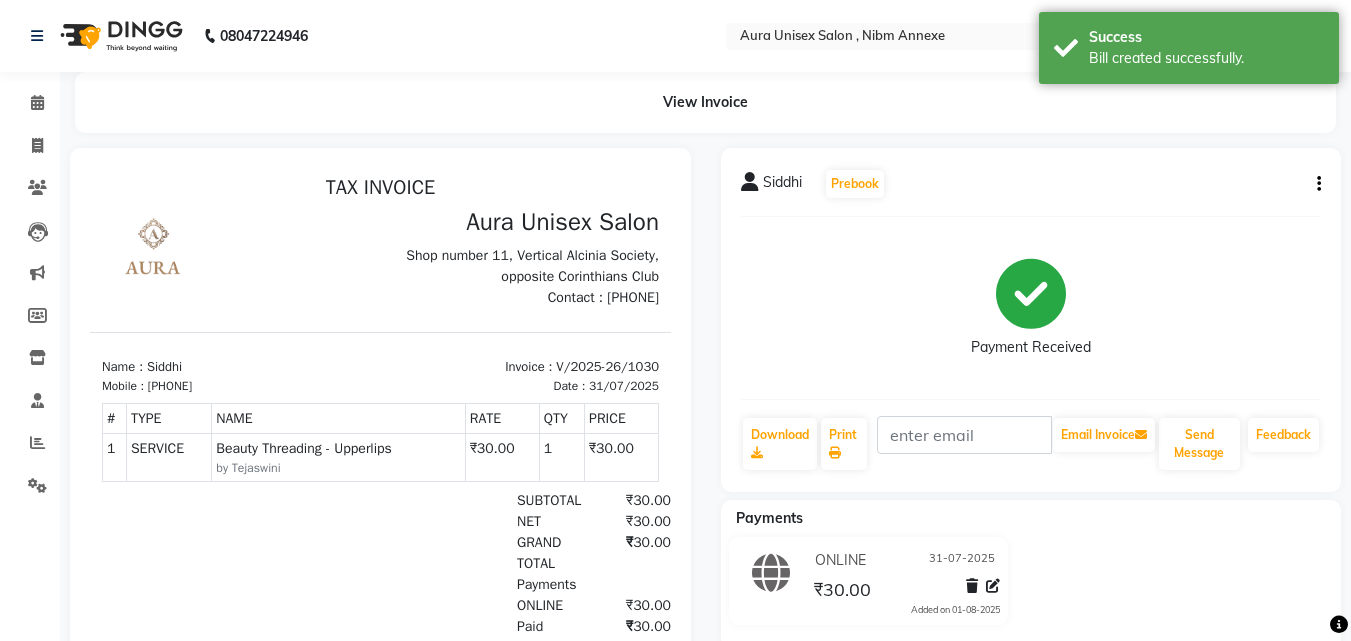 scroll, scrollTop: 0, scrollLeft: 0, axis: both 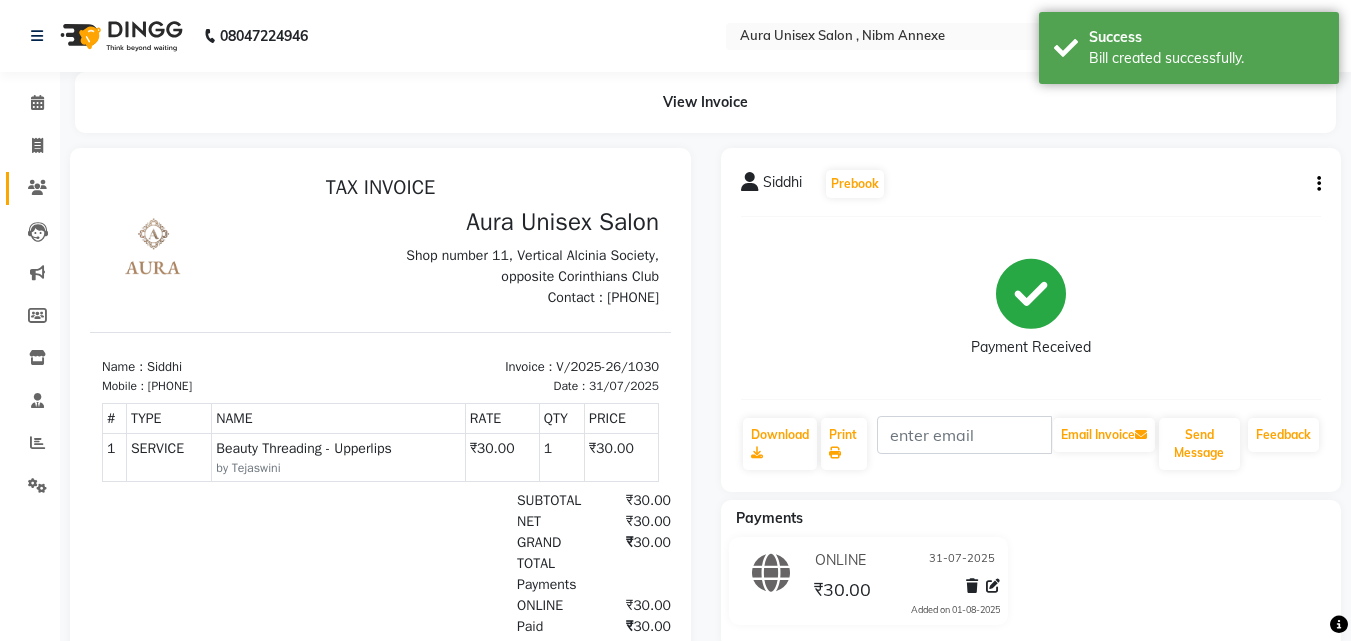 click on "Clients" 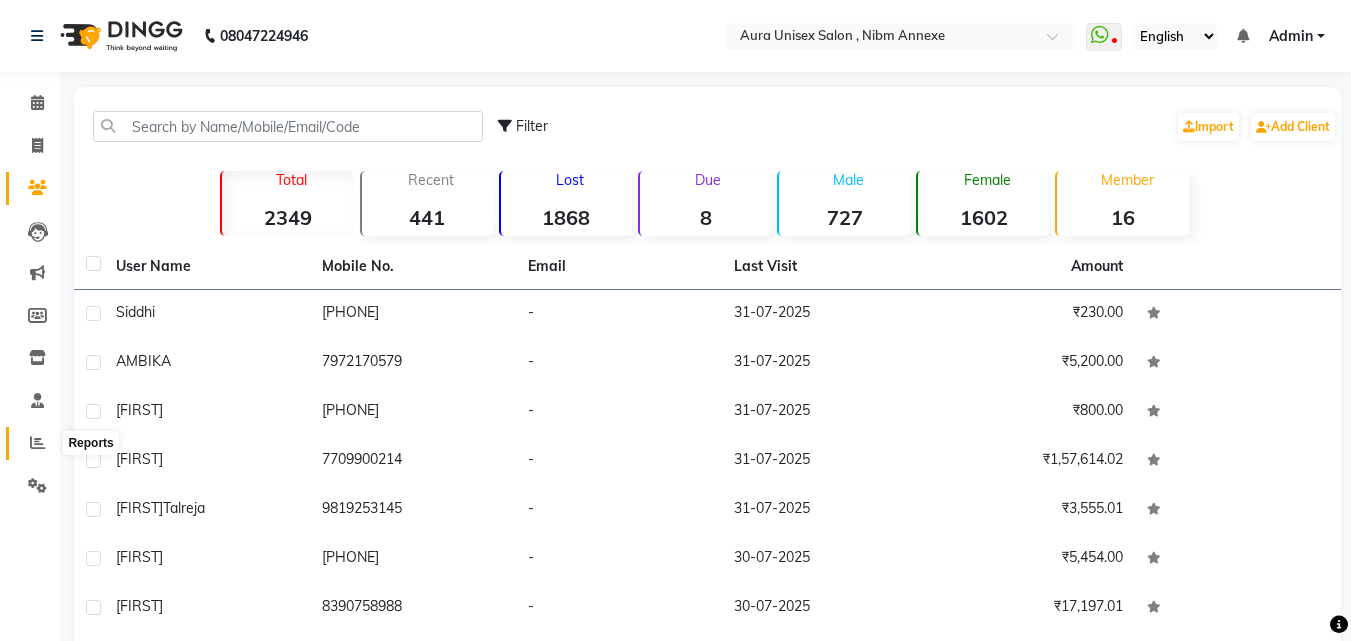 click 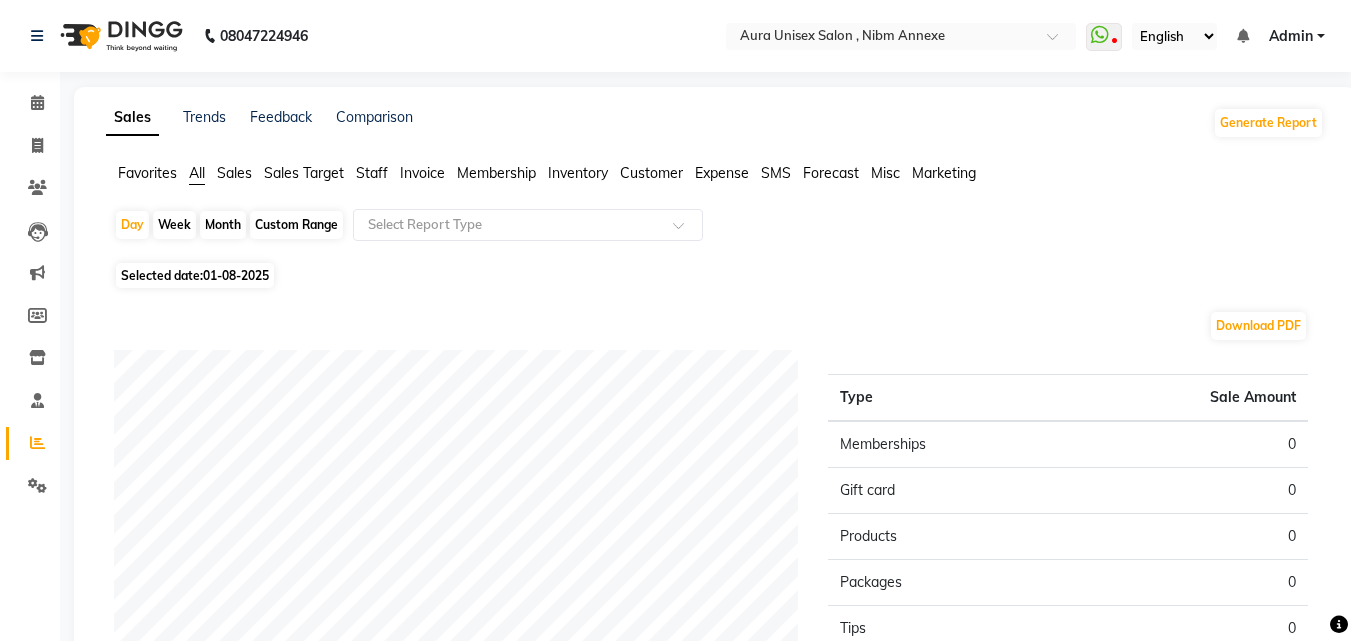 click on "Month" 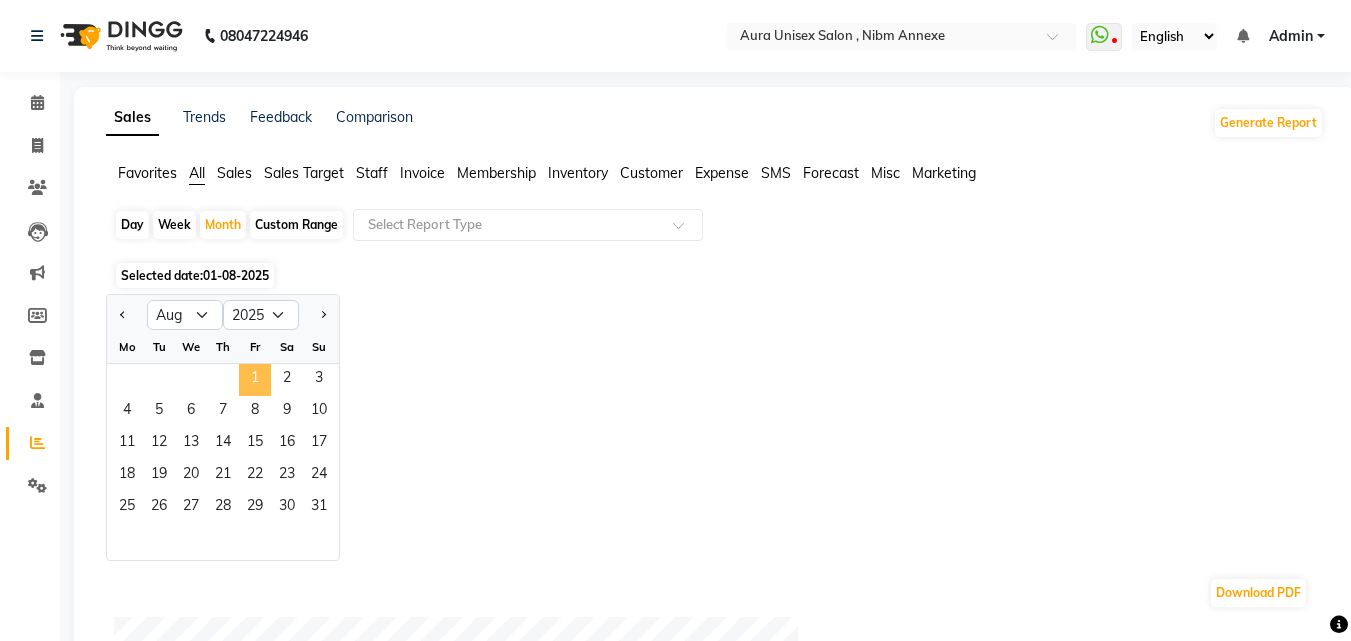click on "1" 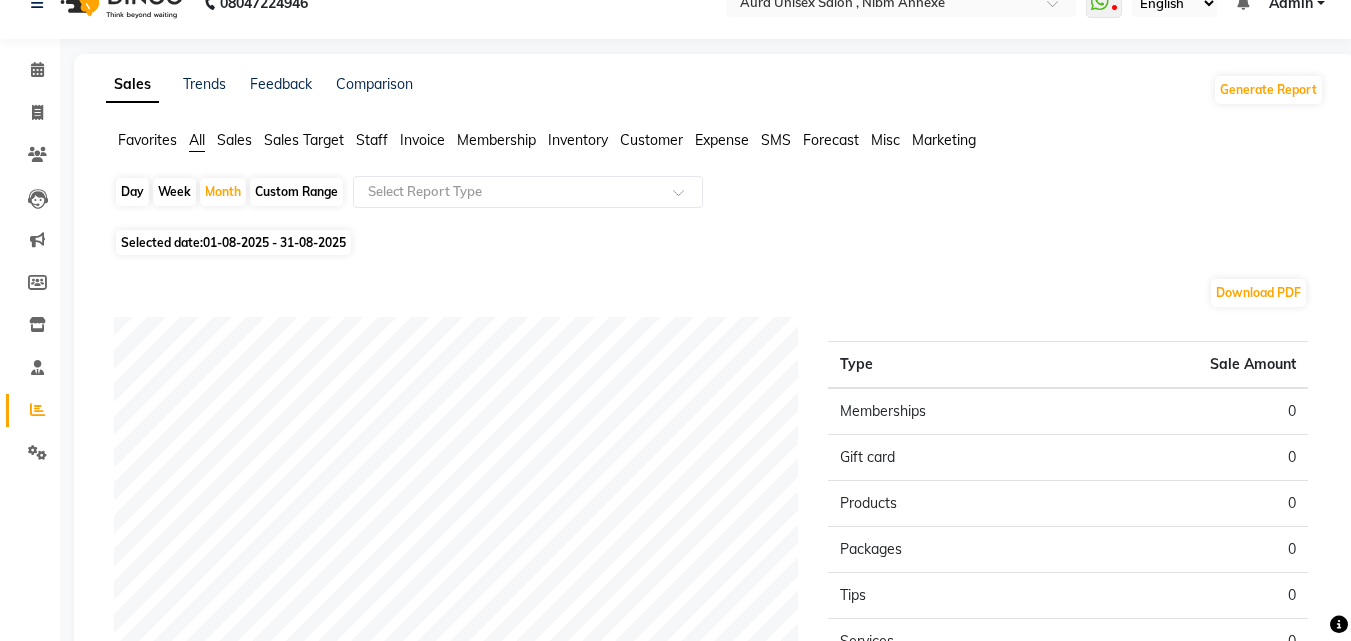 scroll, scrollTop: 0, scrollLeft: 0, axis: both 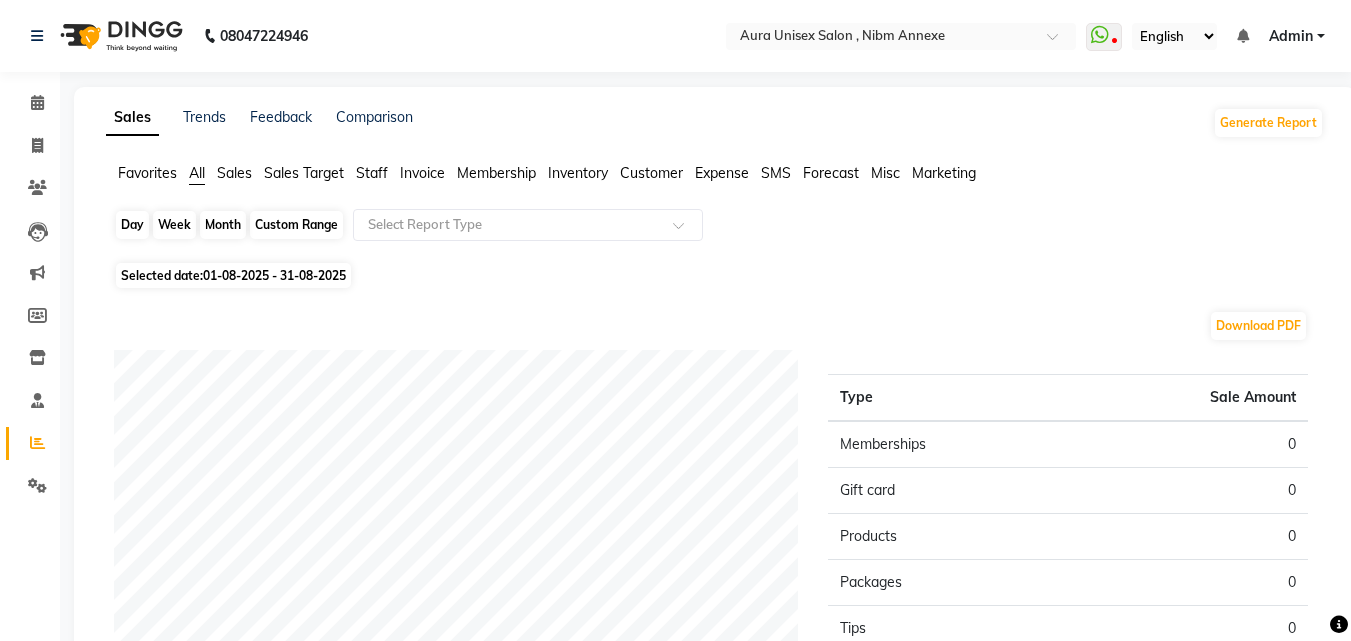 click on "Month" 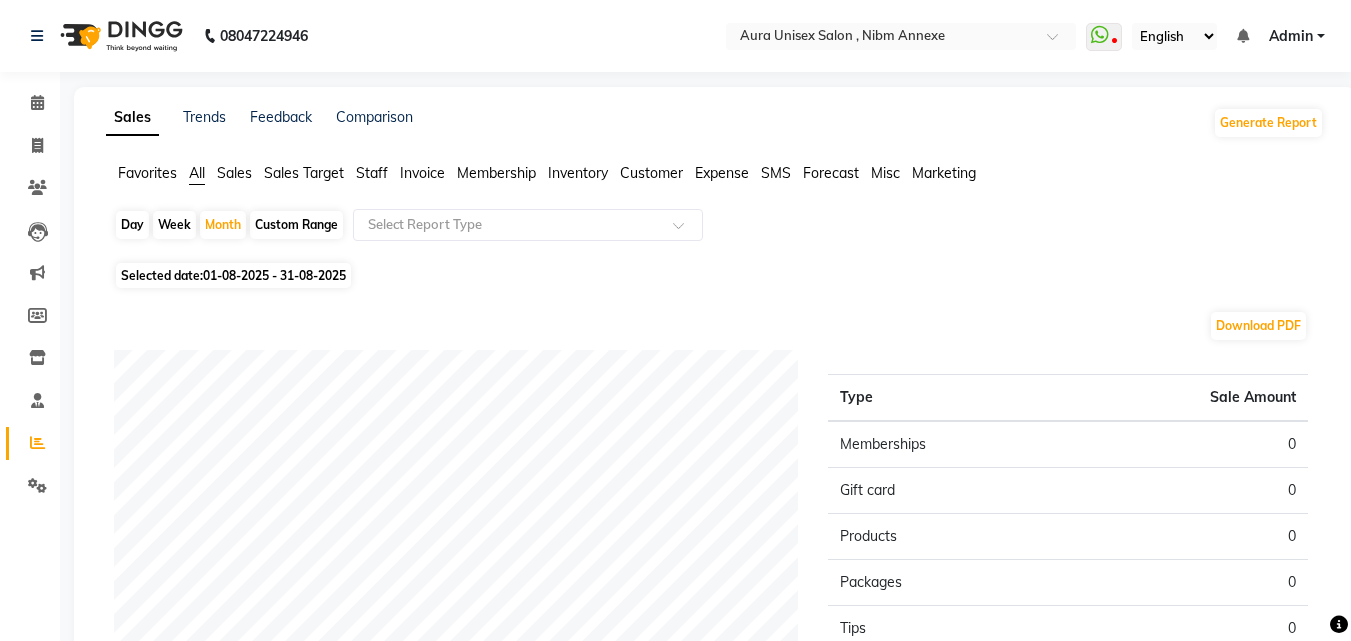 select on "8" 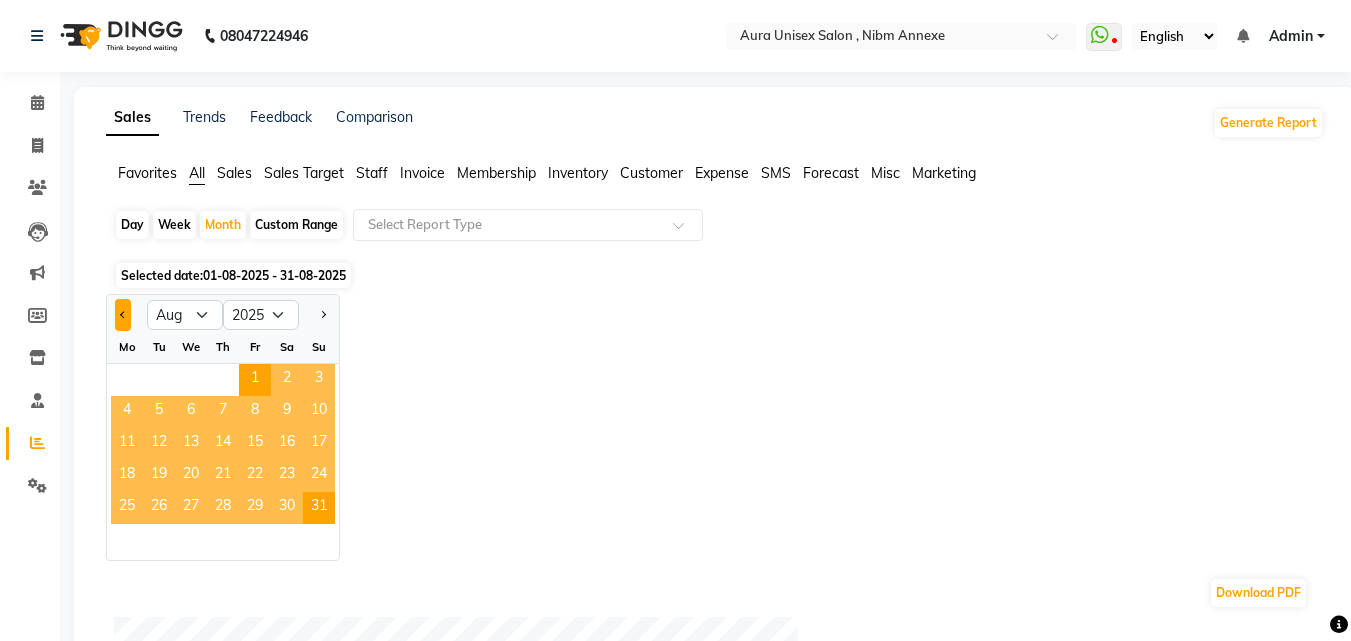 click 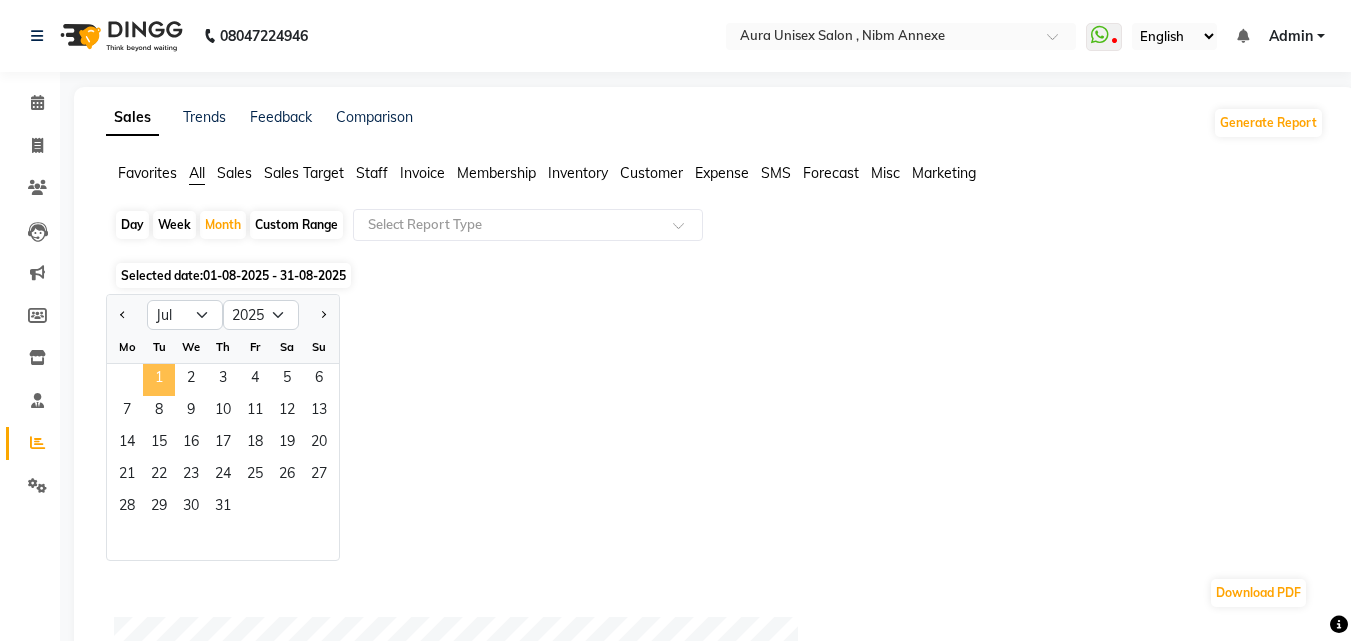 click on "1" 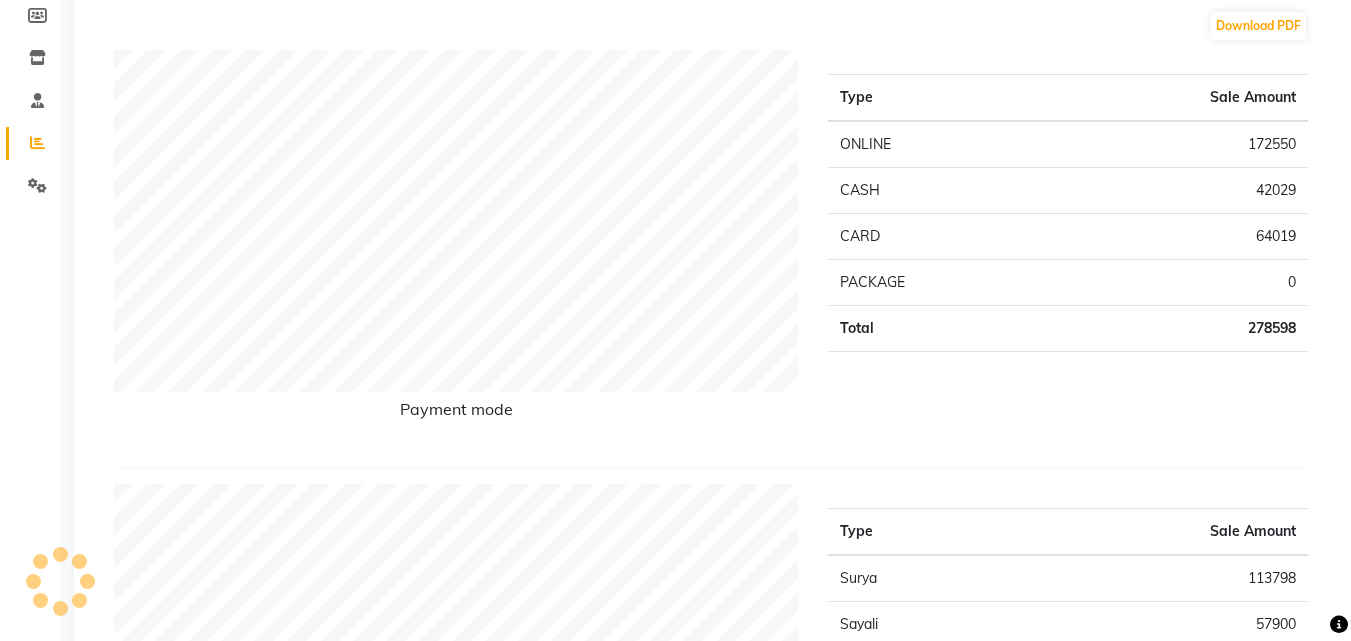 scroll, scrollTop: 0, scrollLeft: 0, axis: both 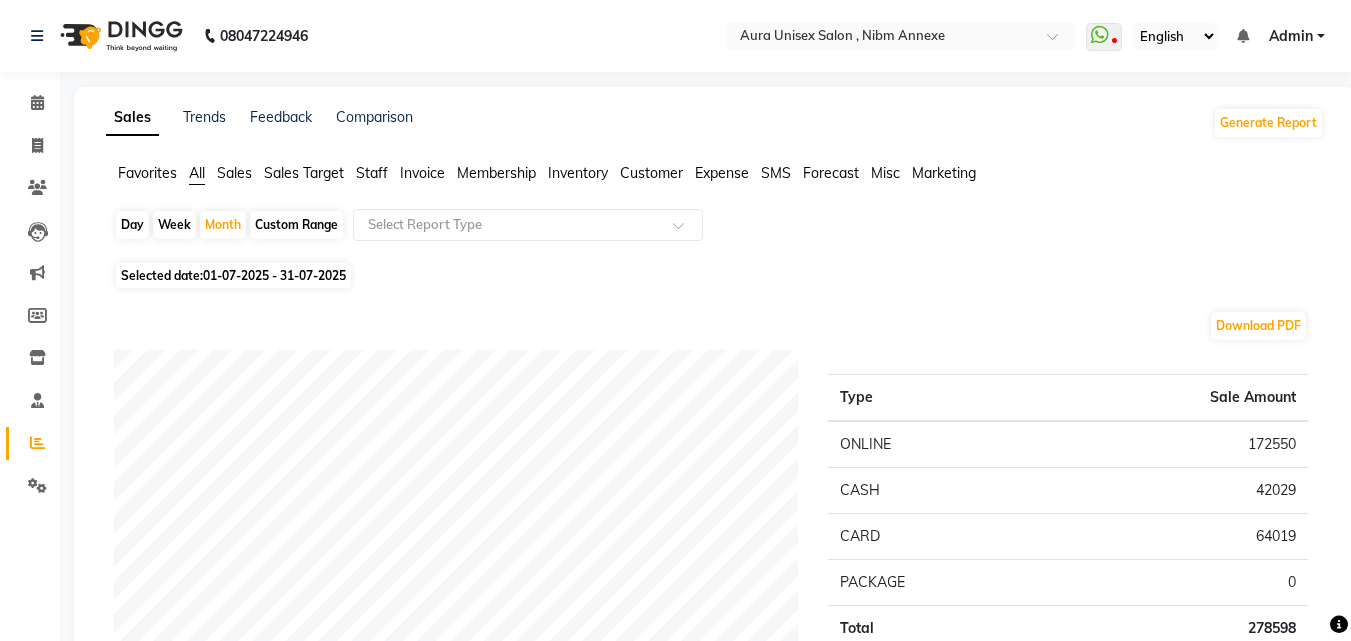 click on "Custom Range" 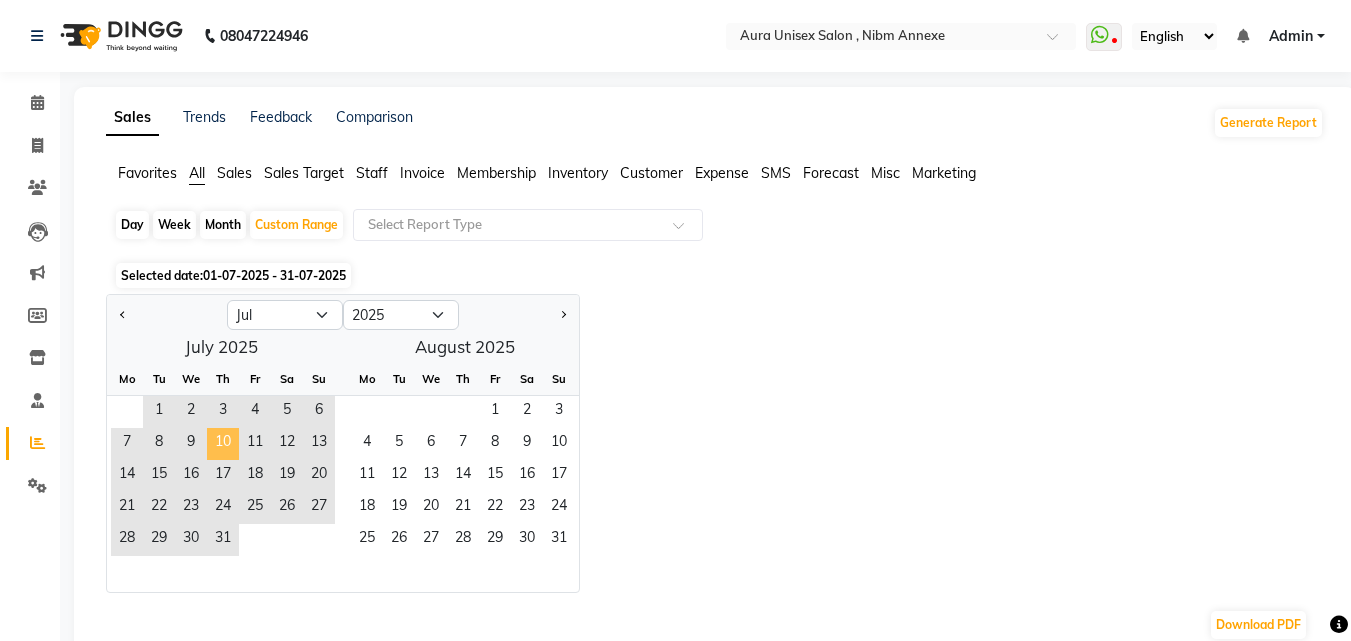 click on "10" 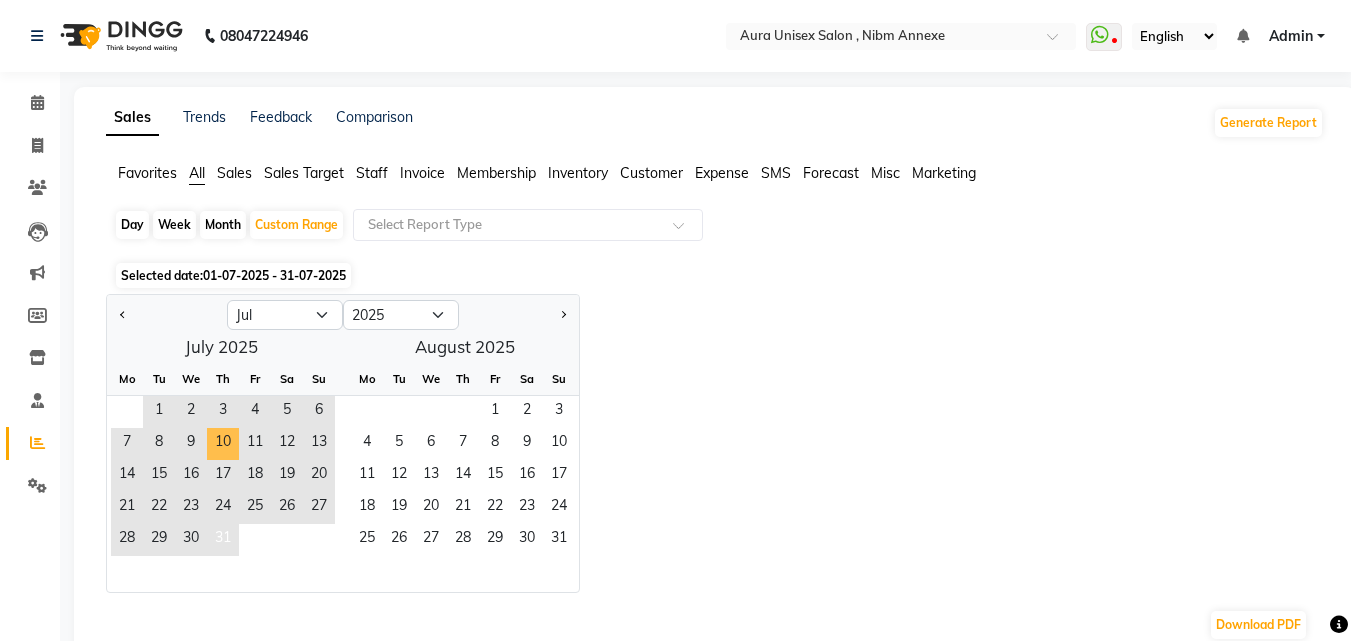 click on "31" 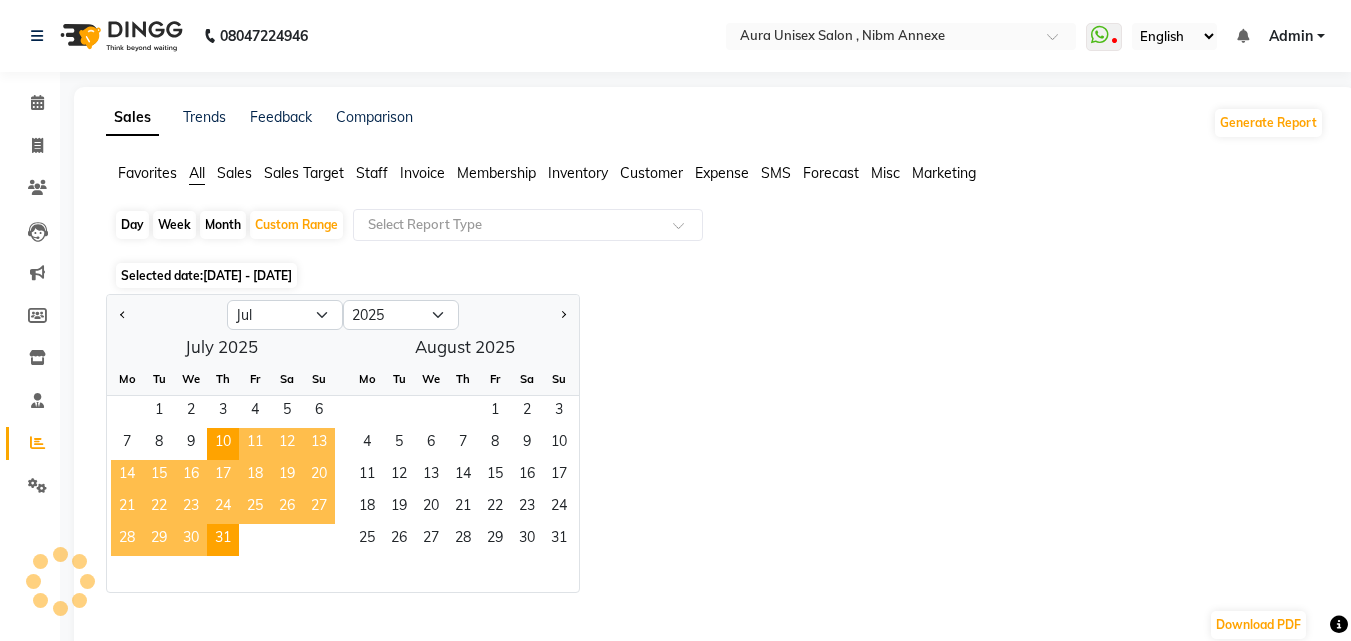 click on "Staff" 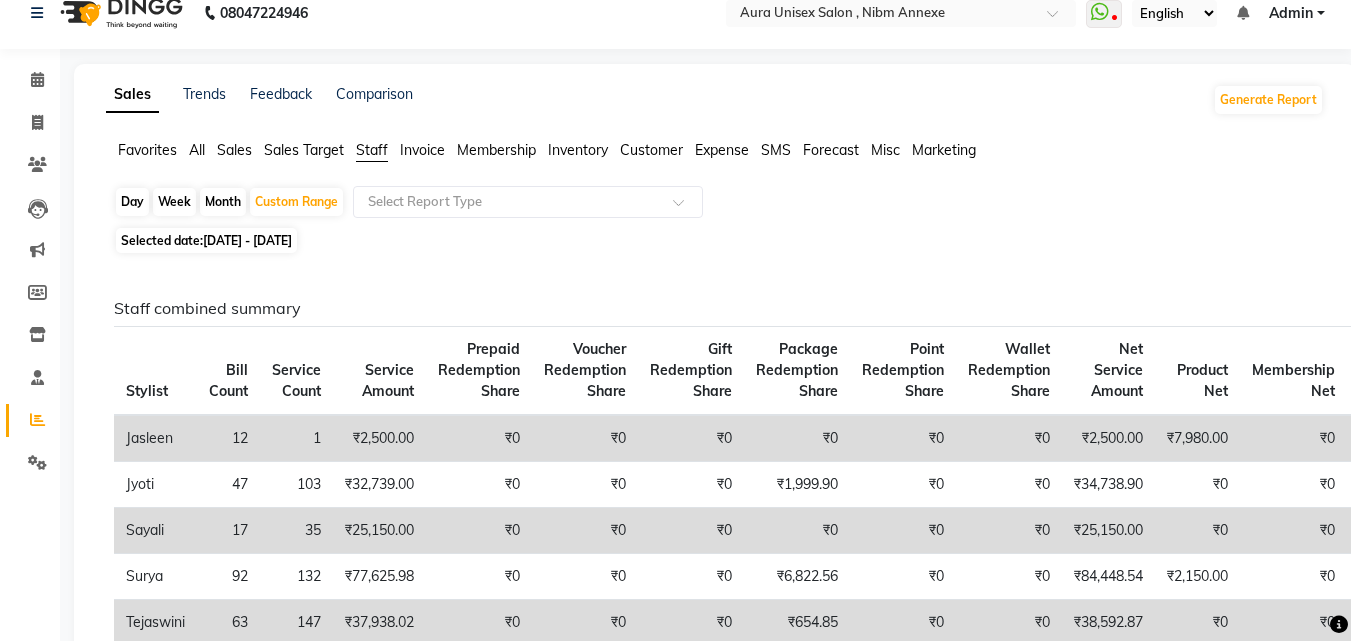 scroll, scrollTop: 0, scrollLeft: 0, axis: both 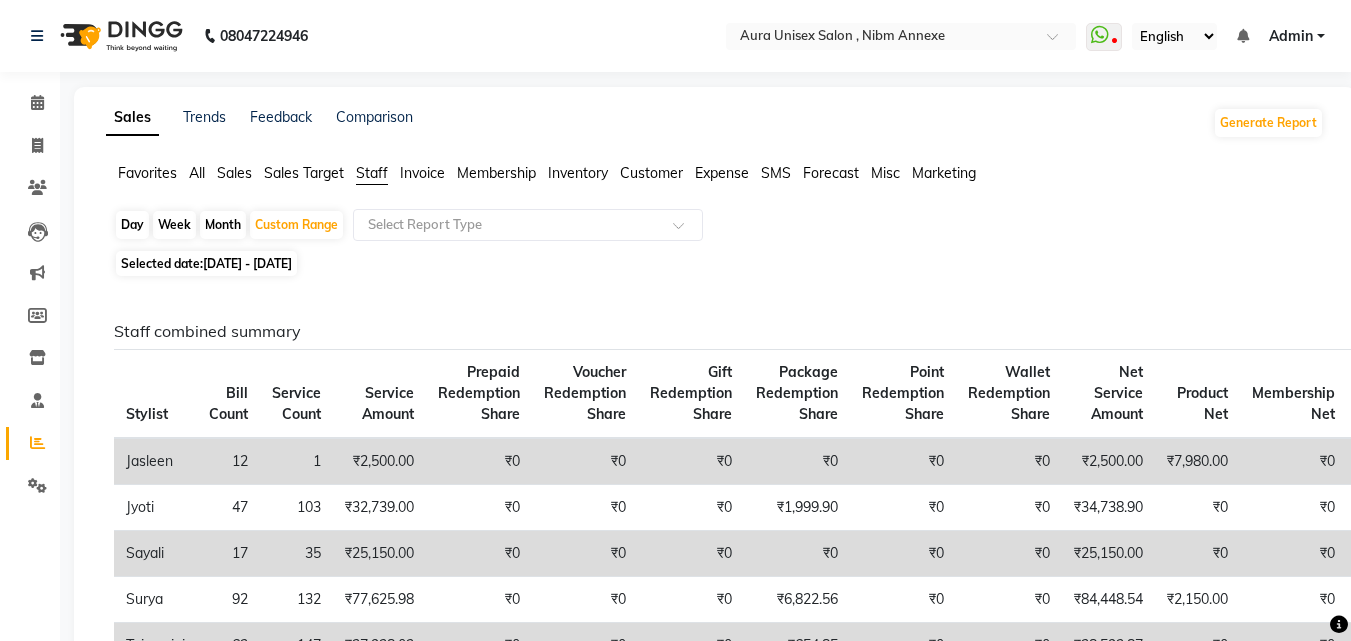 click on "Day" 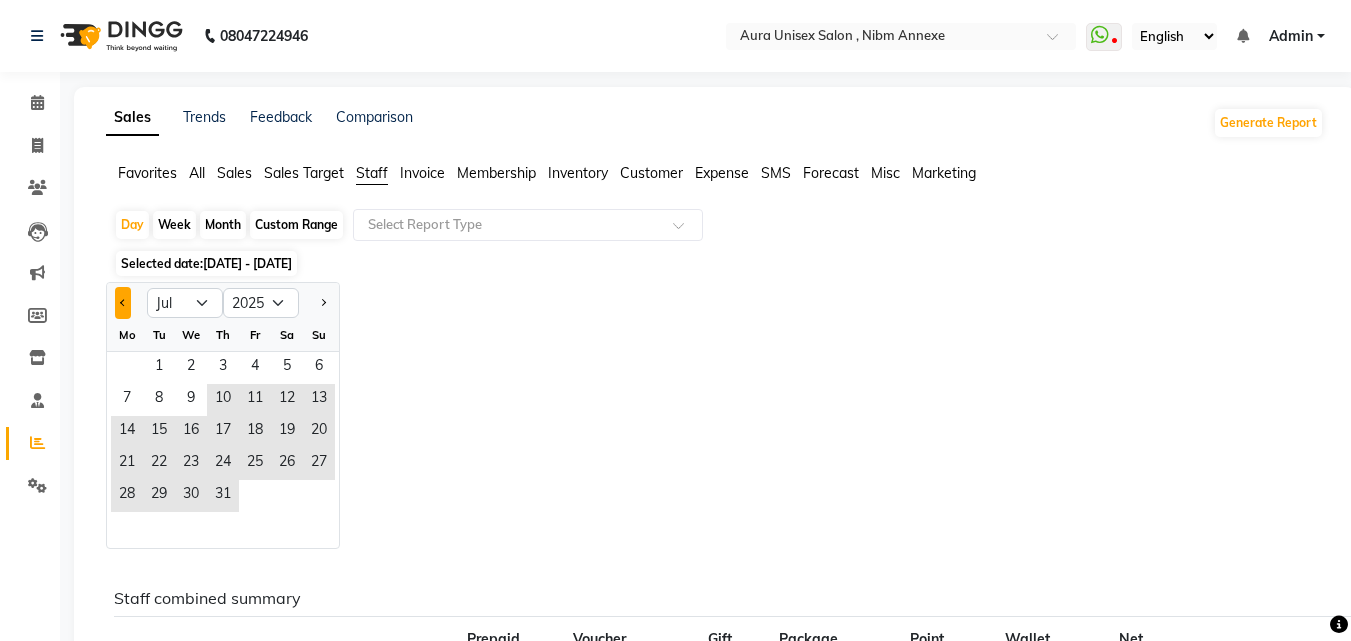 click 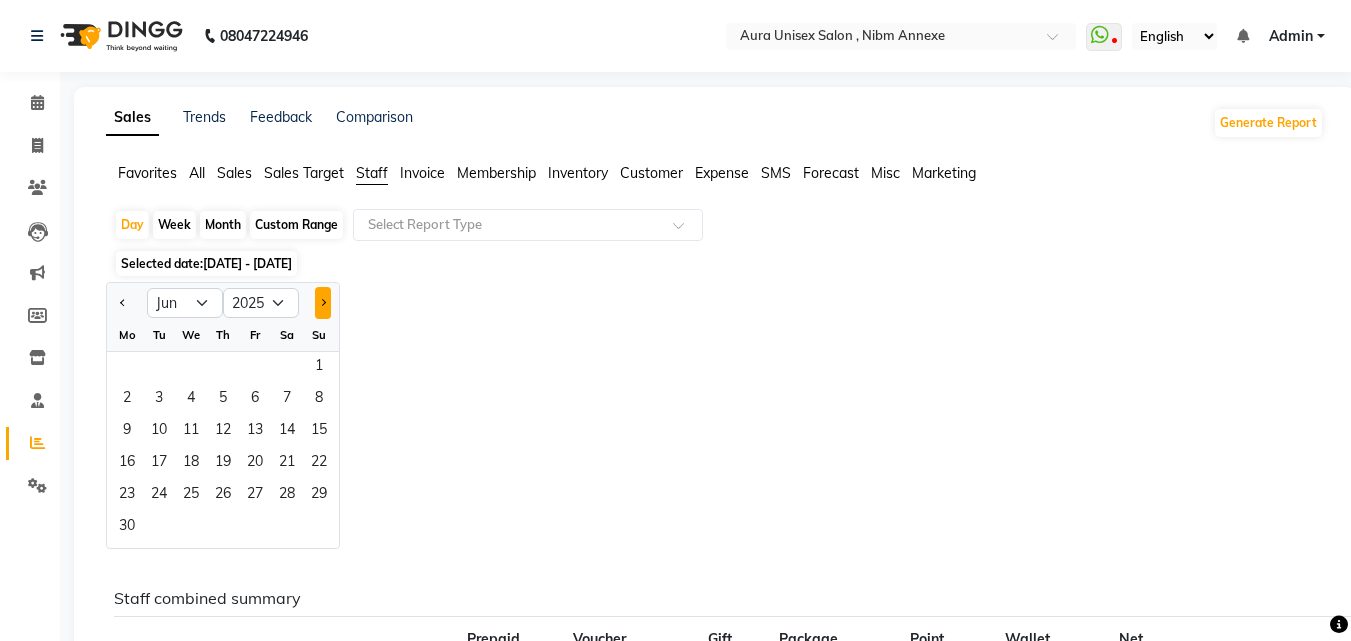 click 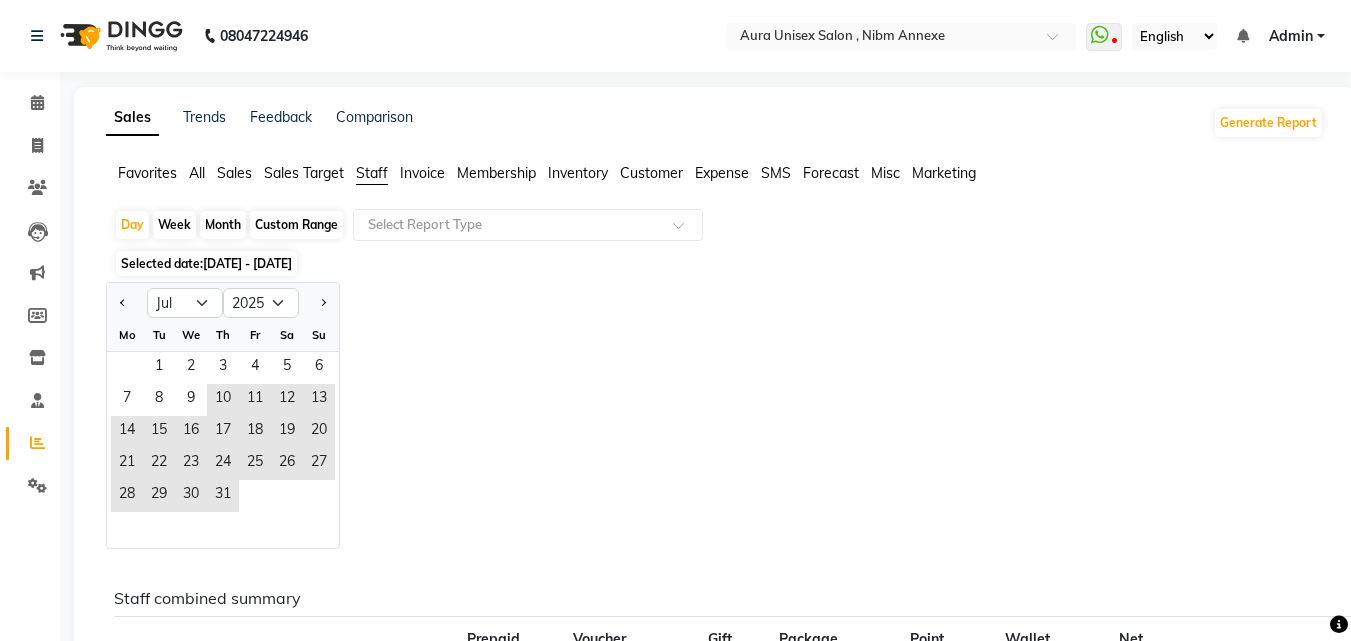 click on "28   29   30   31" 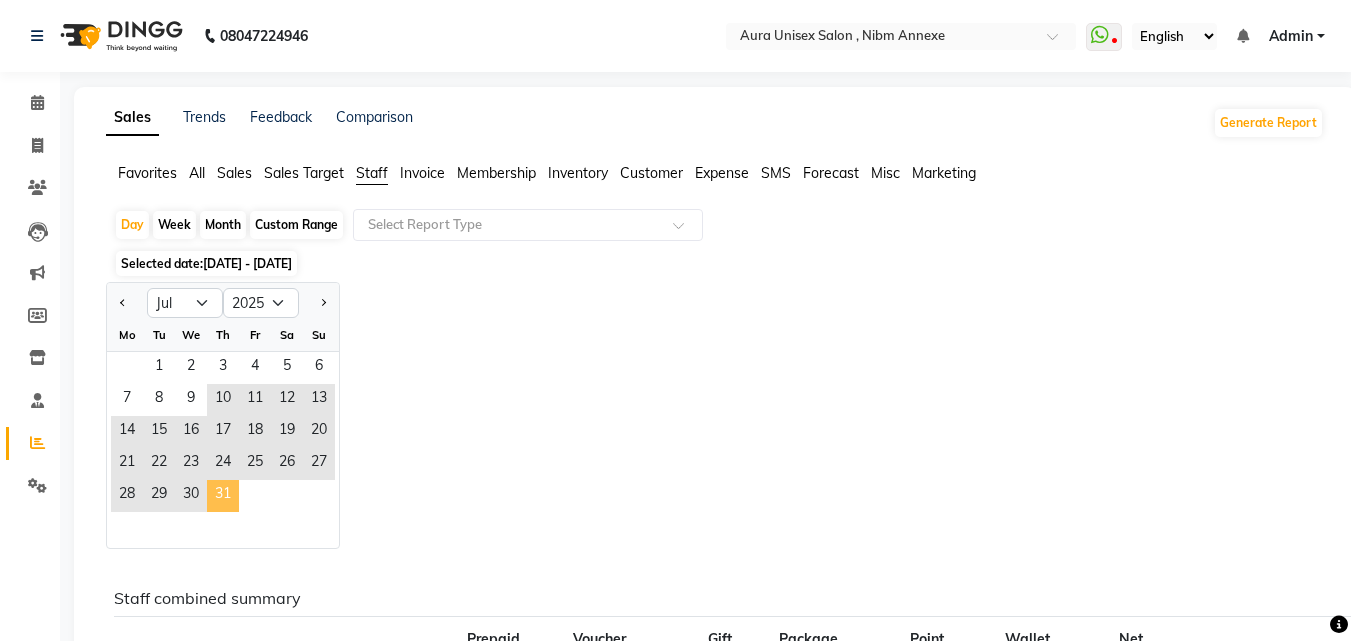 click on "31" 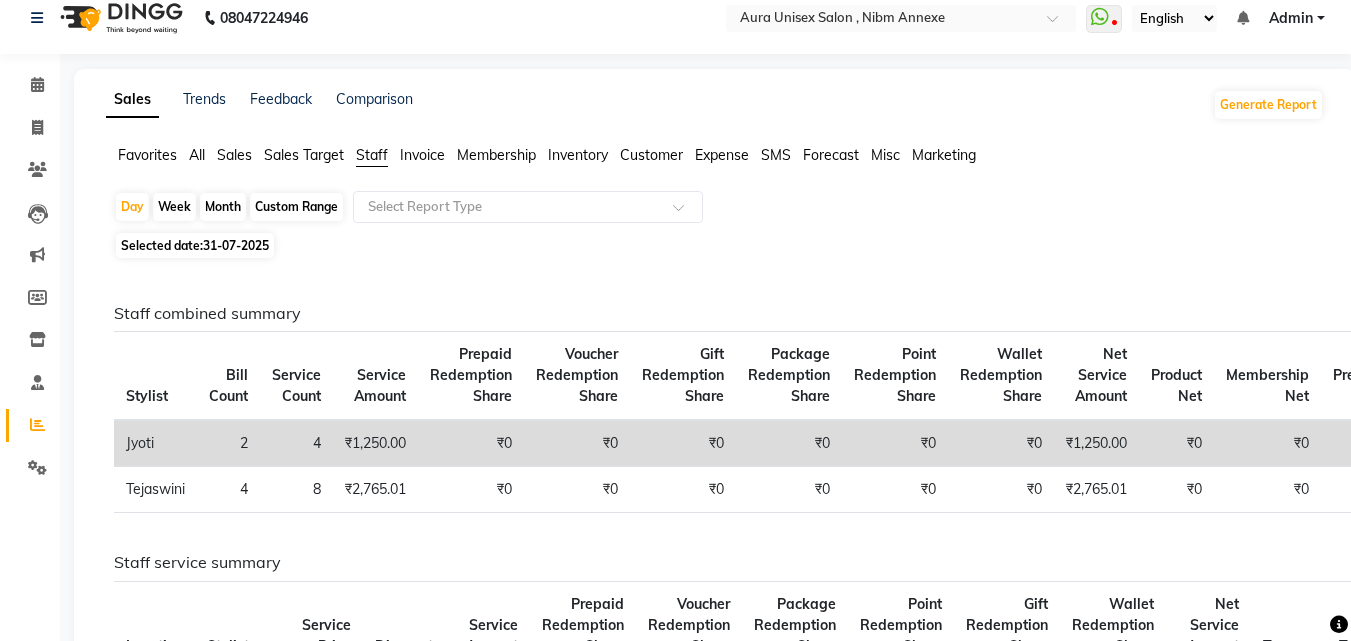 scroll, scrollTop: 0, scrollLeft: 0, axis: both 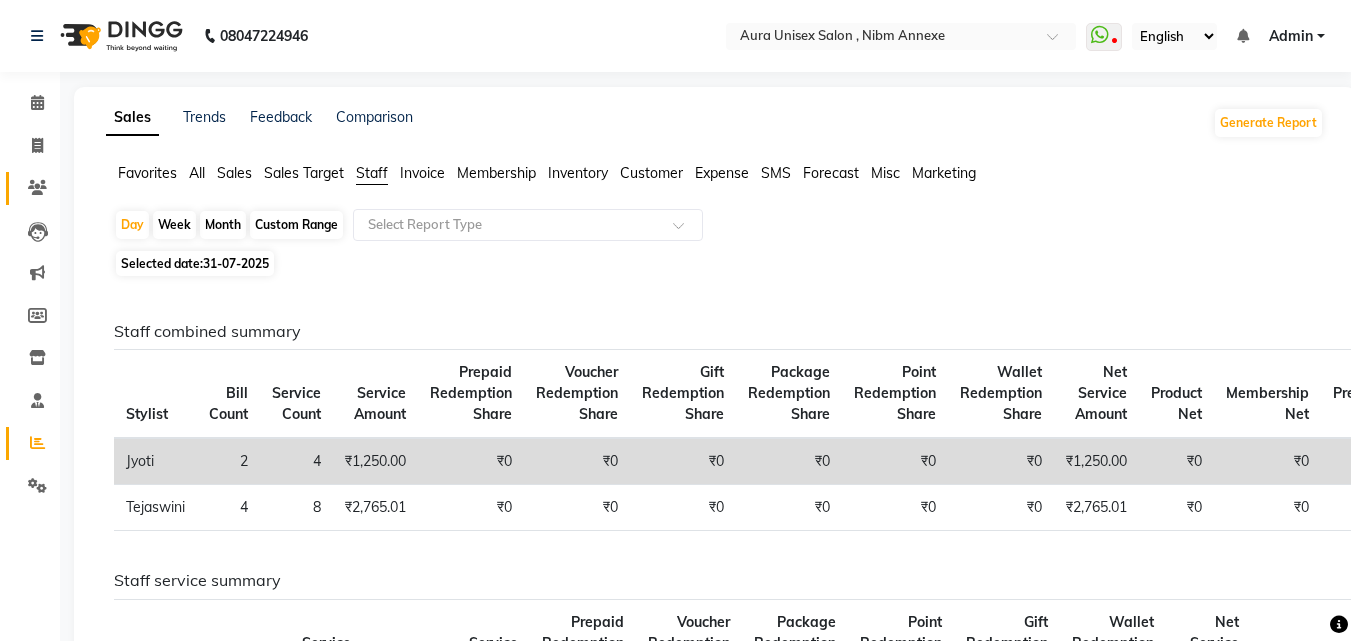 click on "Clients" 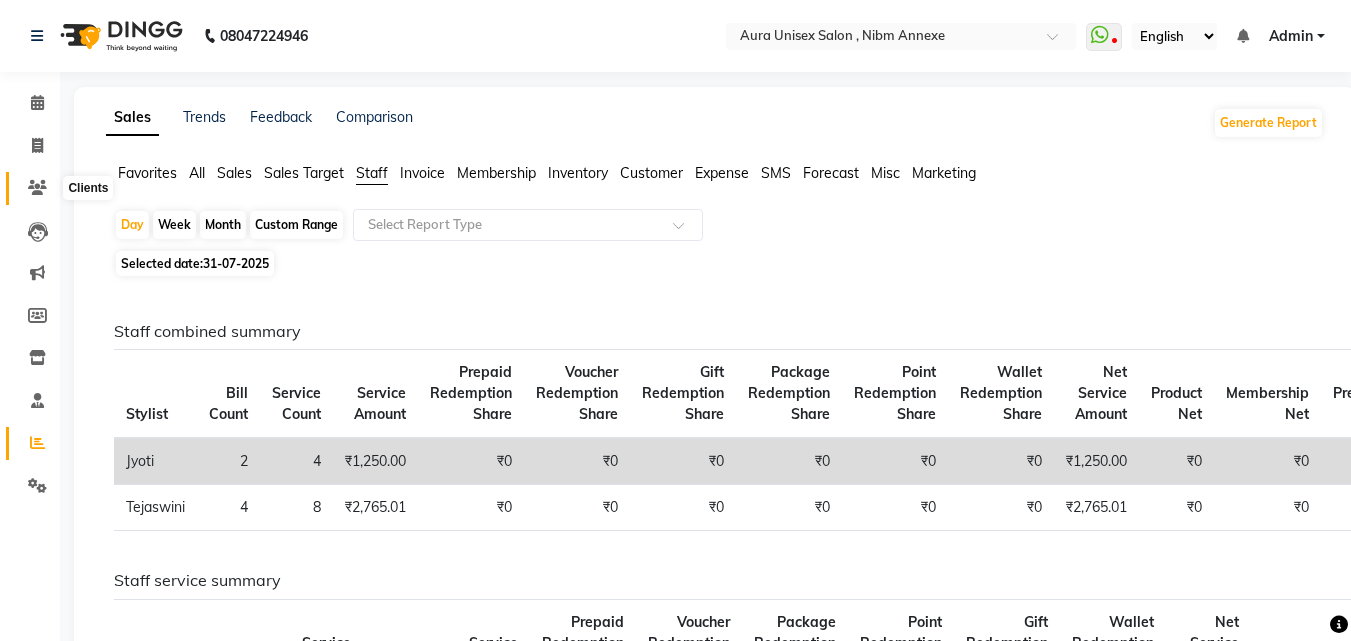 click 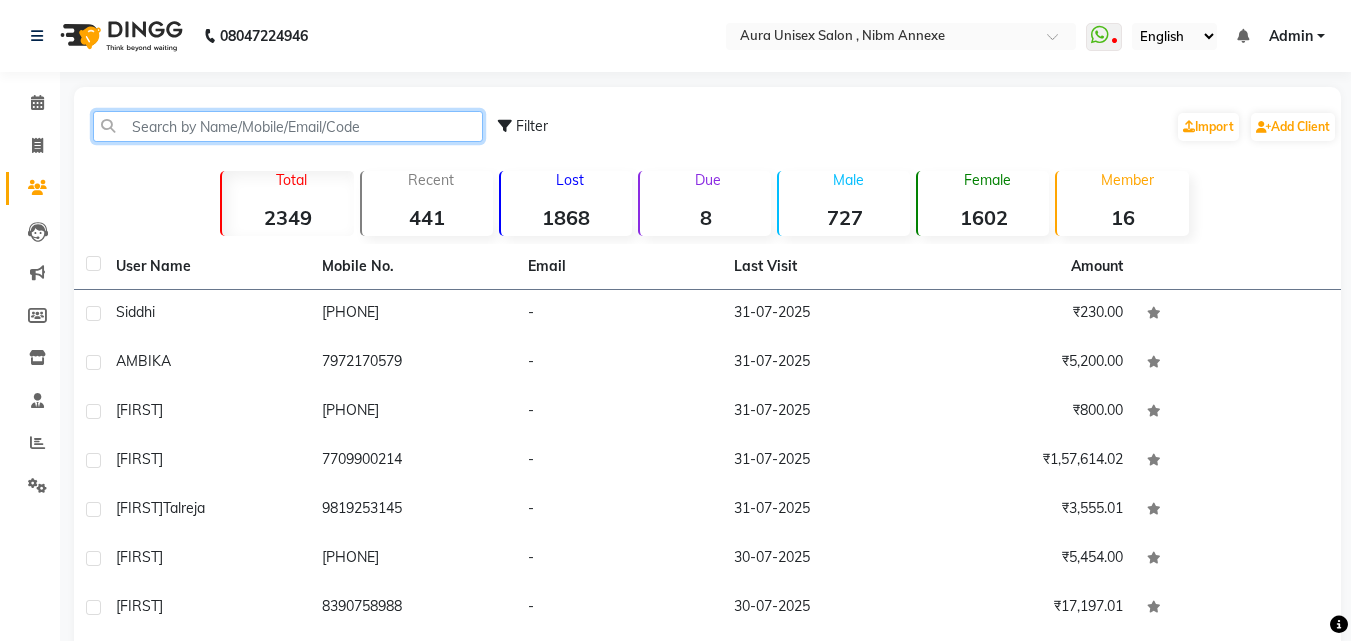 click 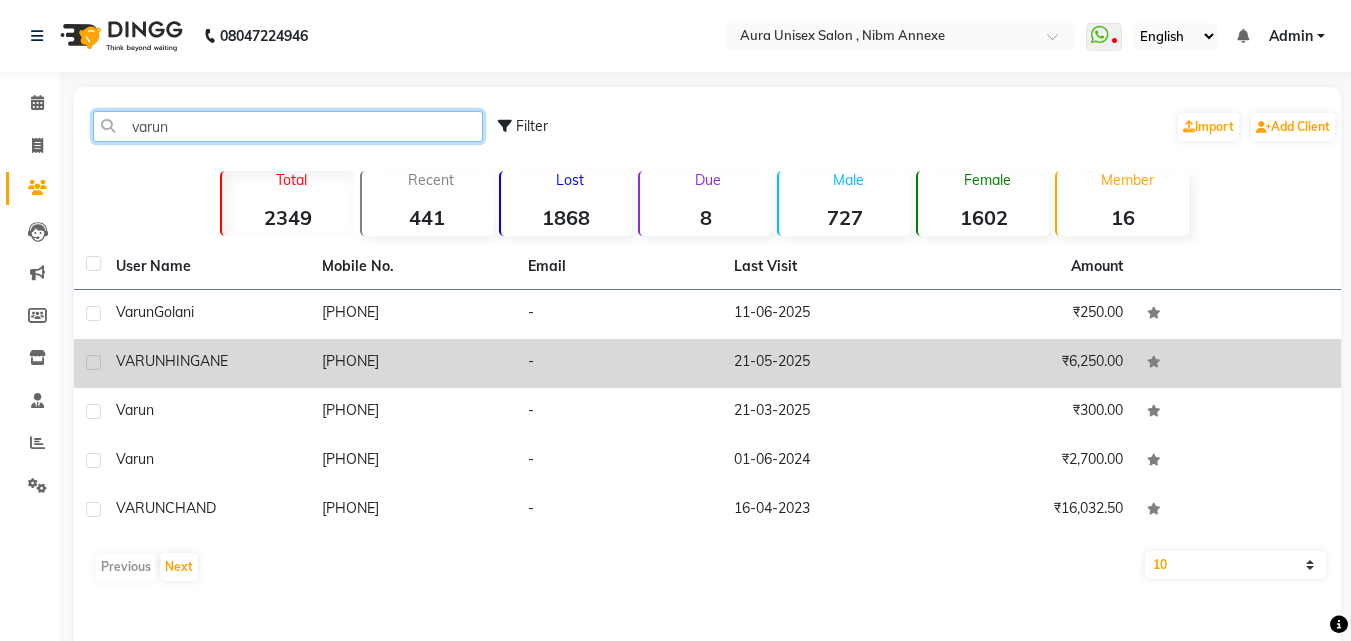 type on "varun" 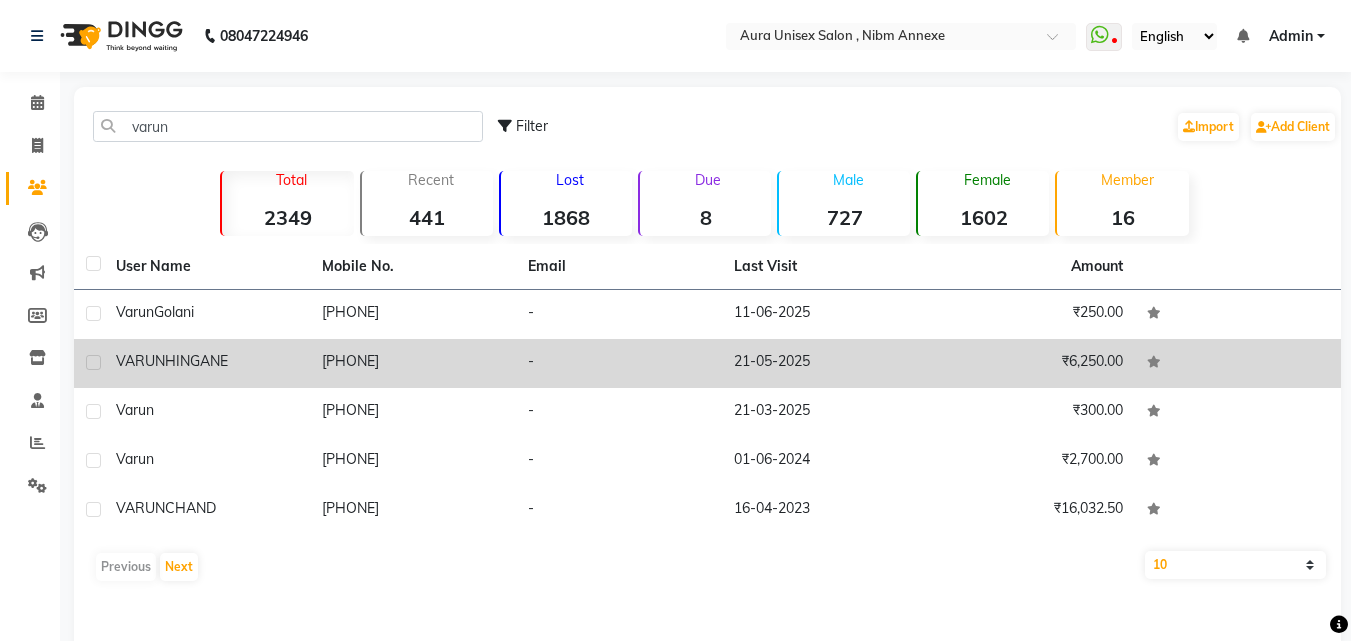 click on "[PHONE]" 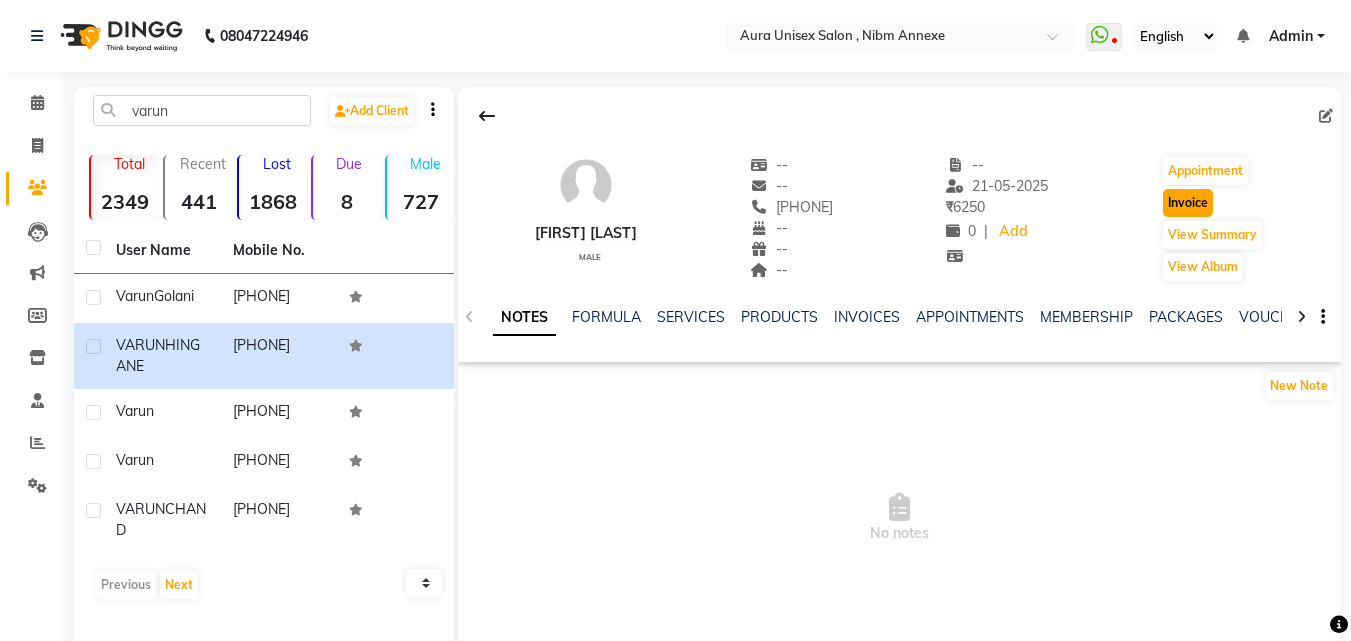 click on "Invoice" 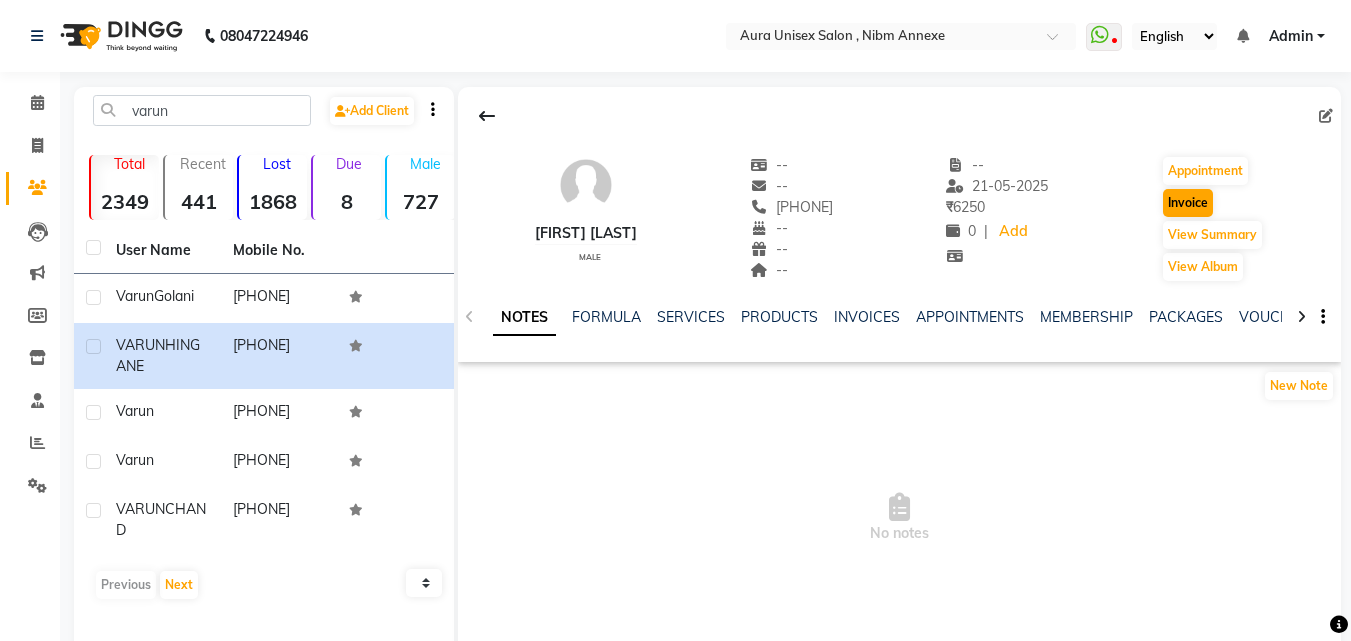 select on "service" 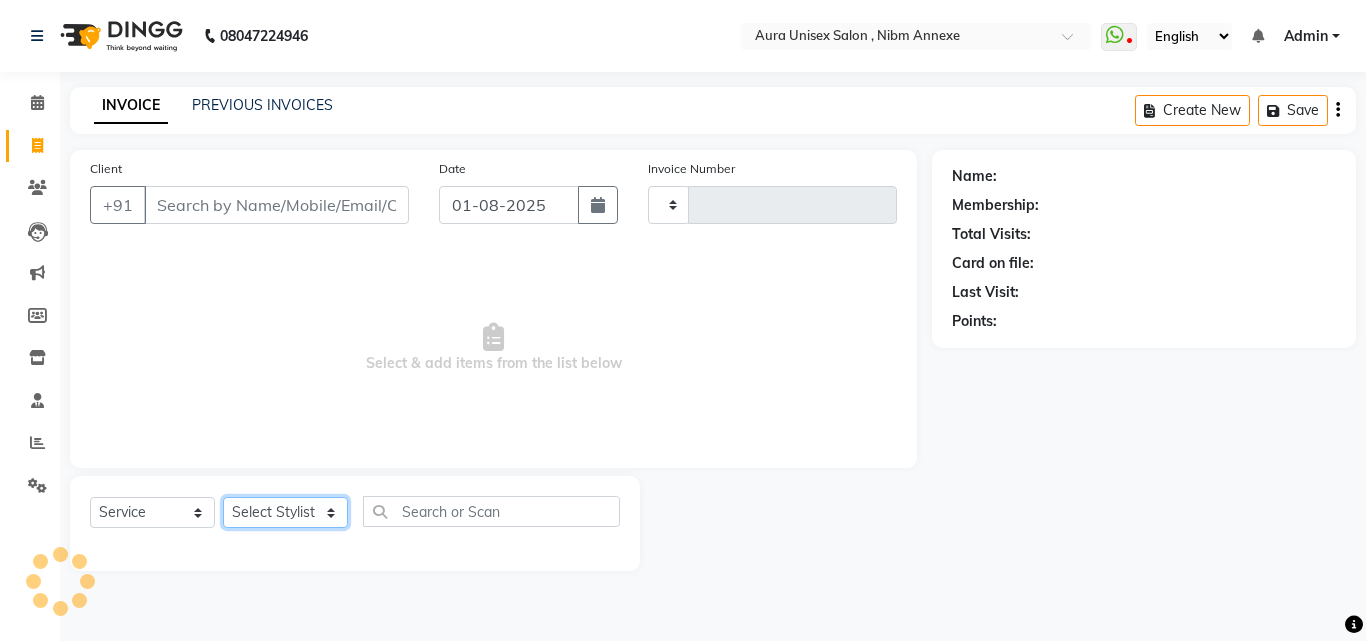 click on "Select Stylist" 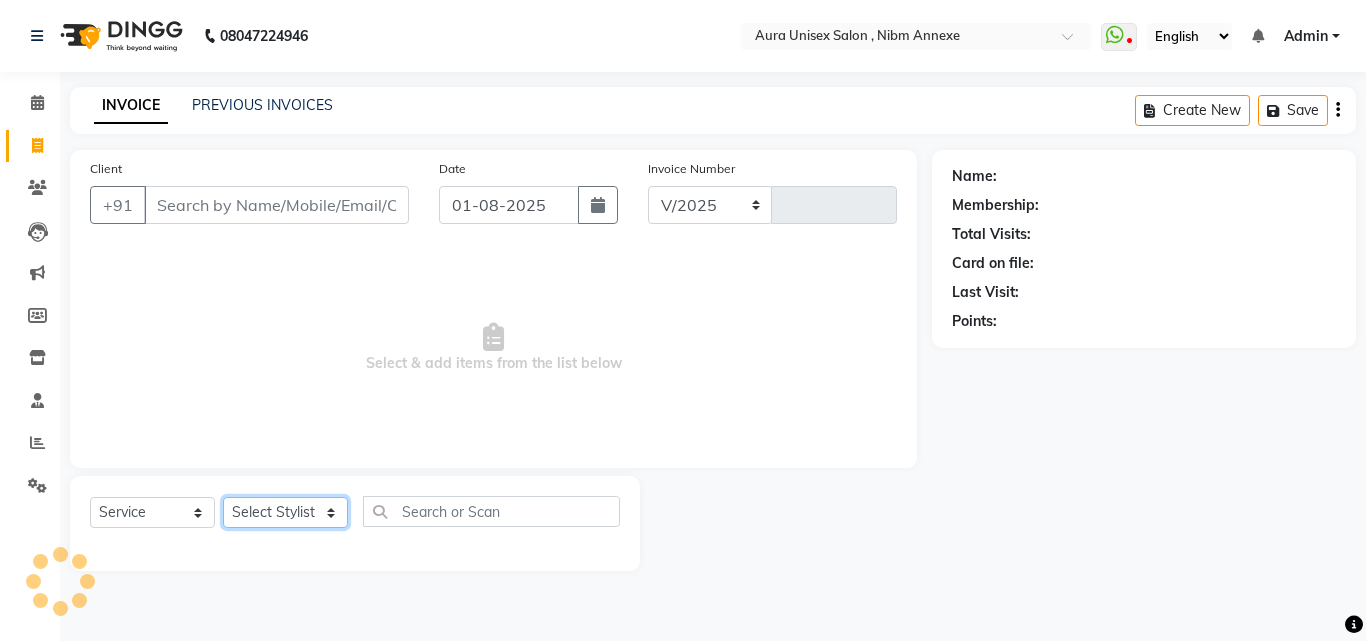 select on "823" 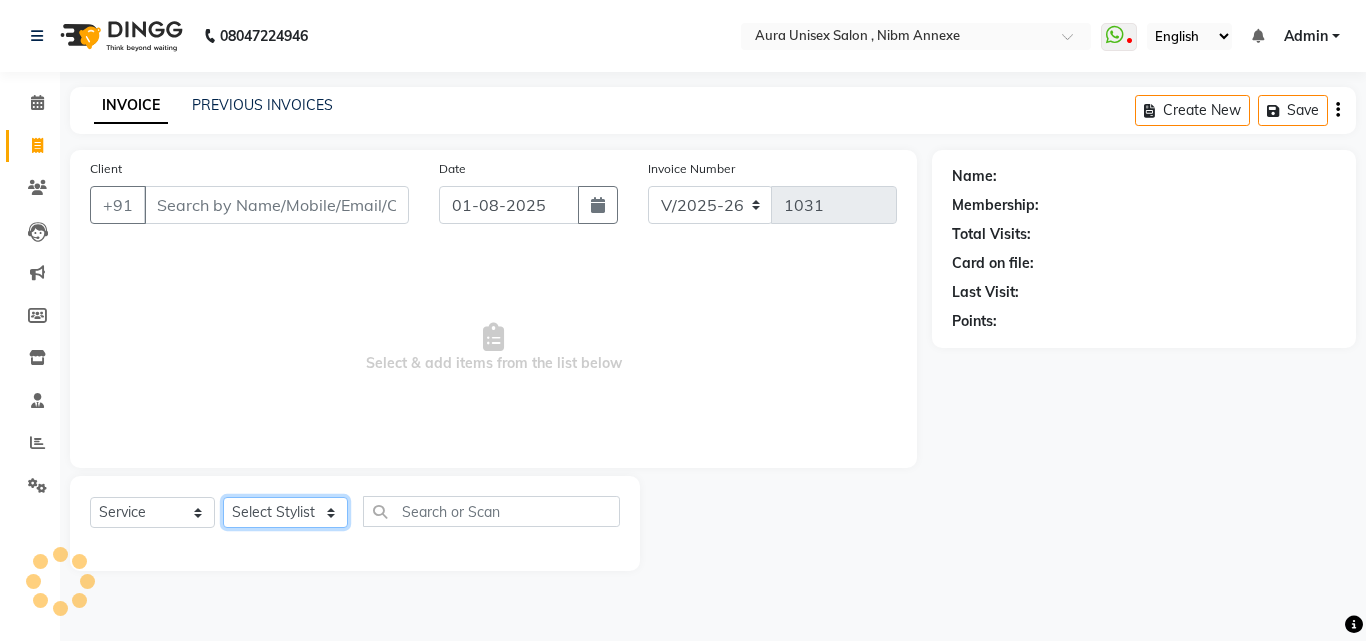 type on "[PHONE]" 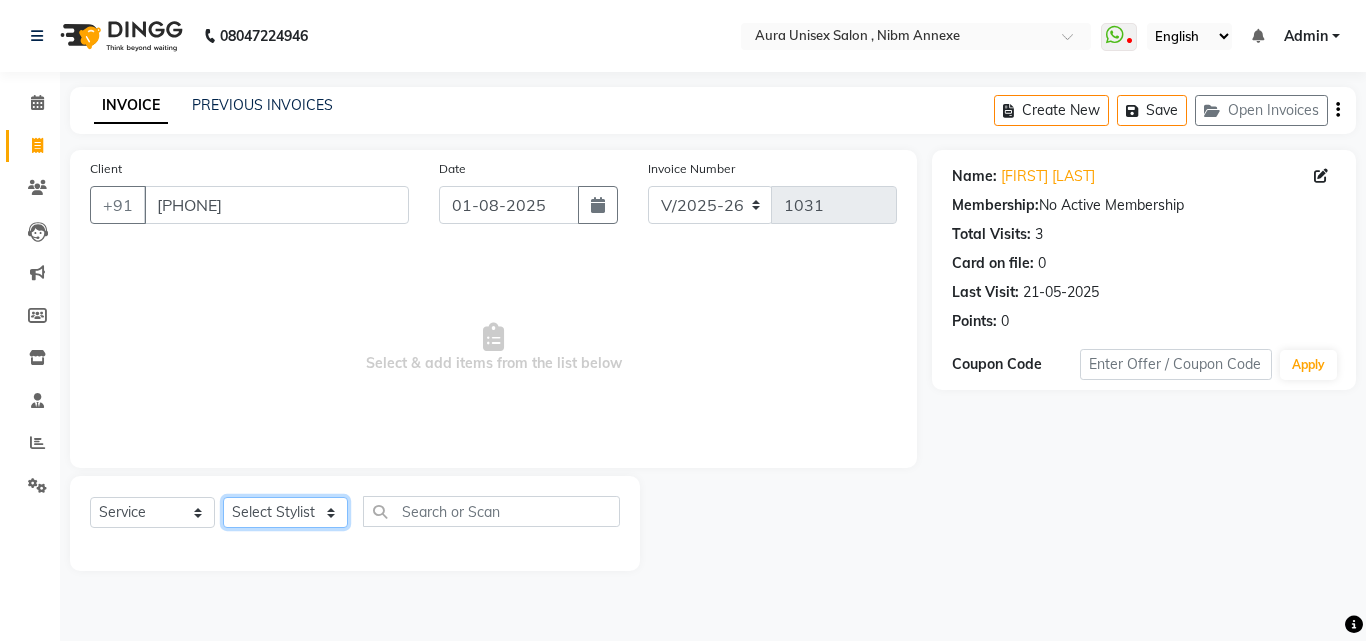 select on "83187" 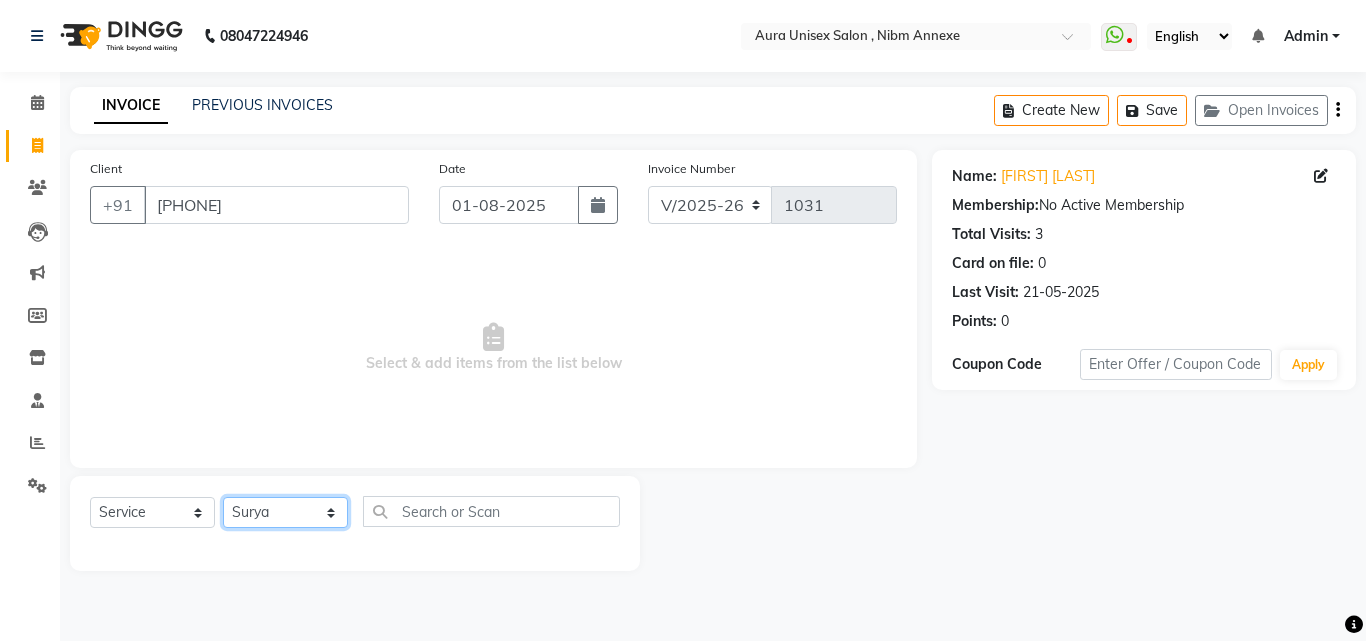 click on "Select Stylist Jasleen Jyoti Surya Tejaswini" 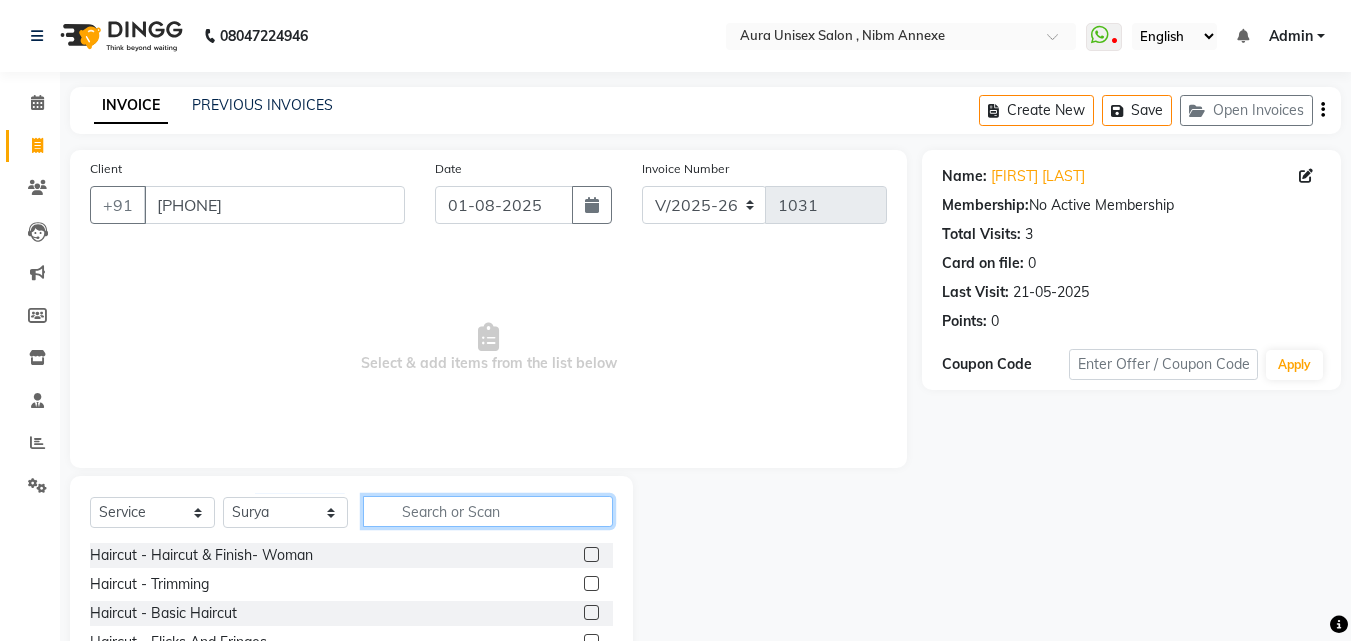 click 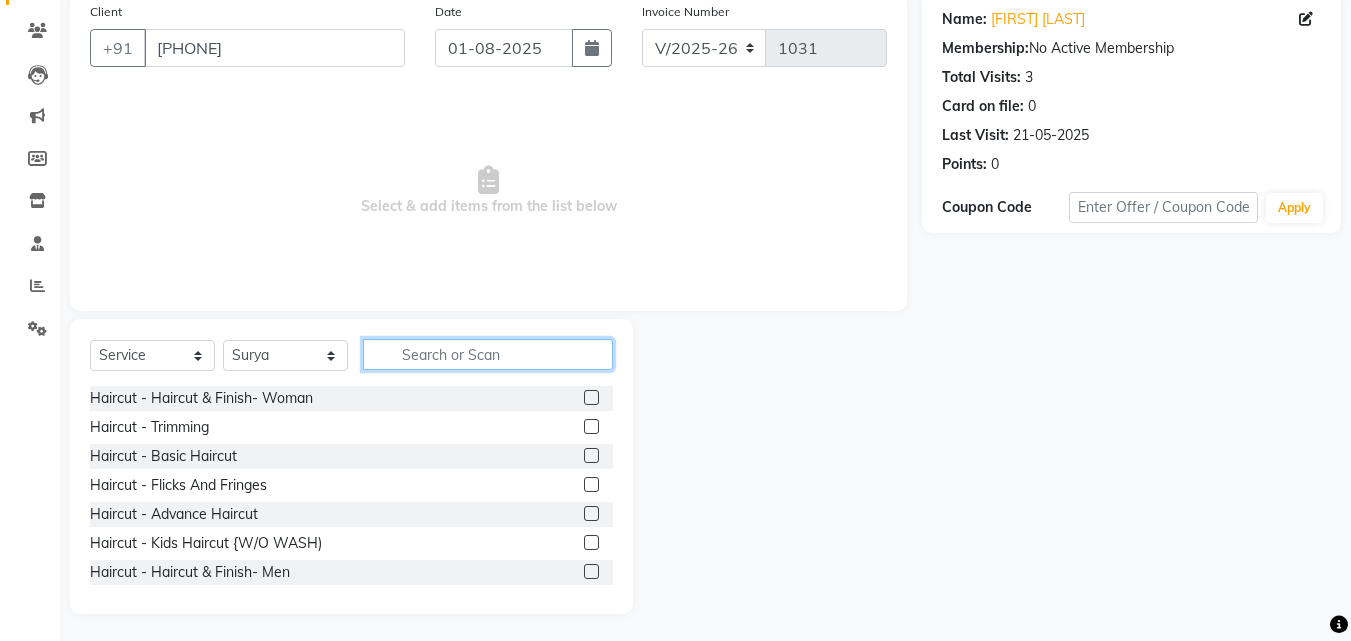 scroll, scrollTop: 160, scrollLeft: 0, axis: vertical 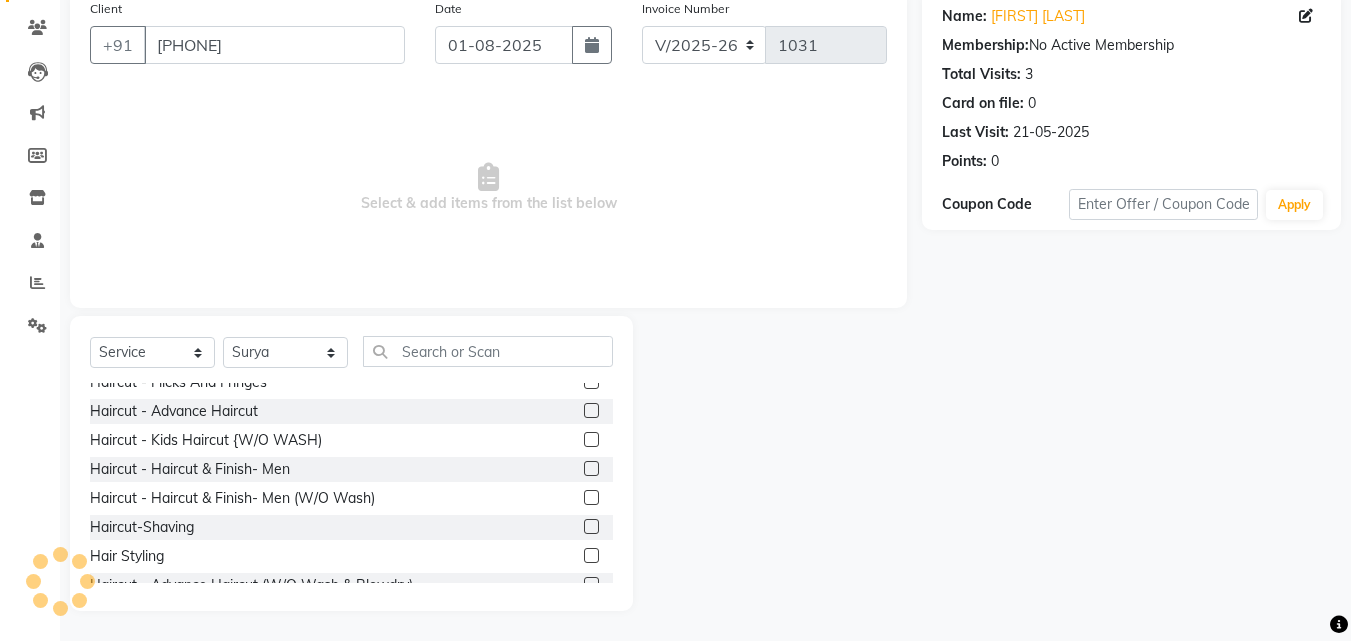 click 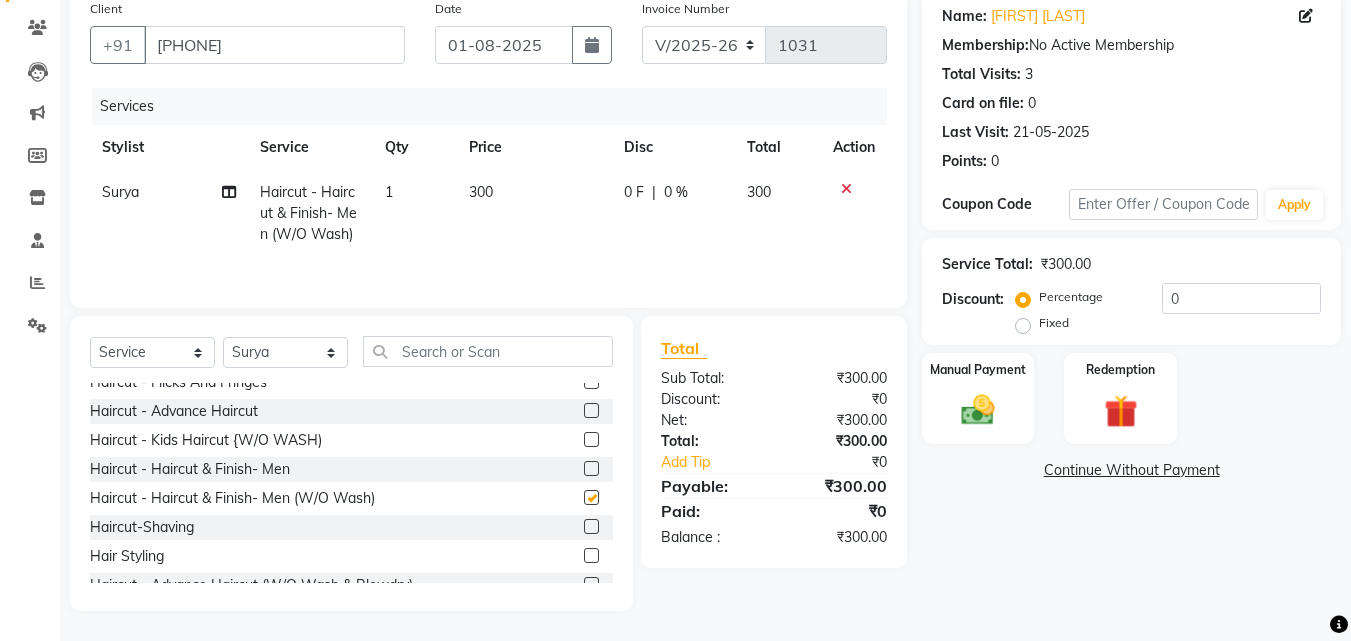 checkbox on "false" 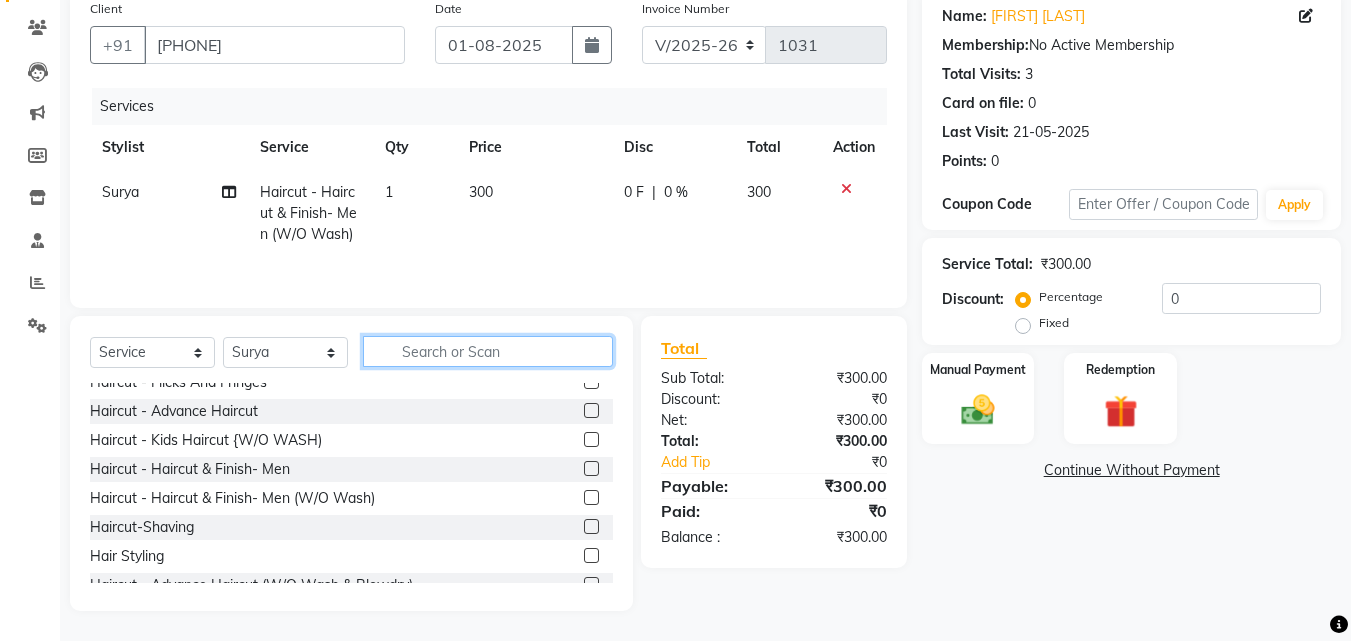 click 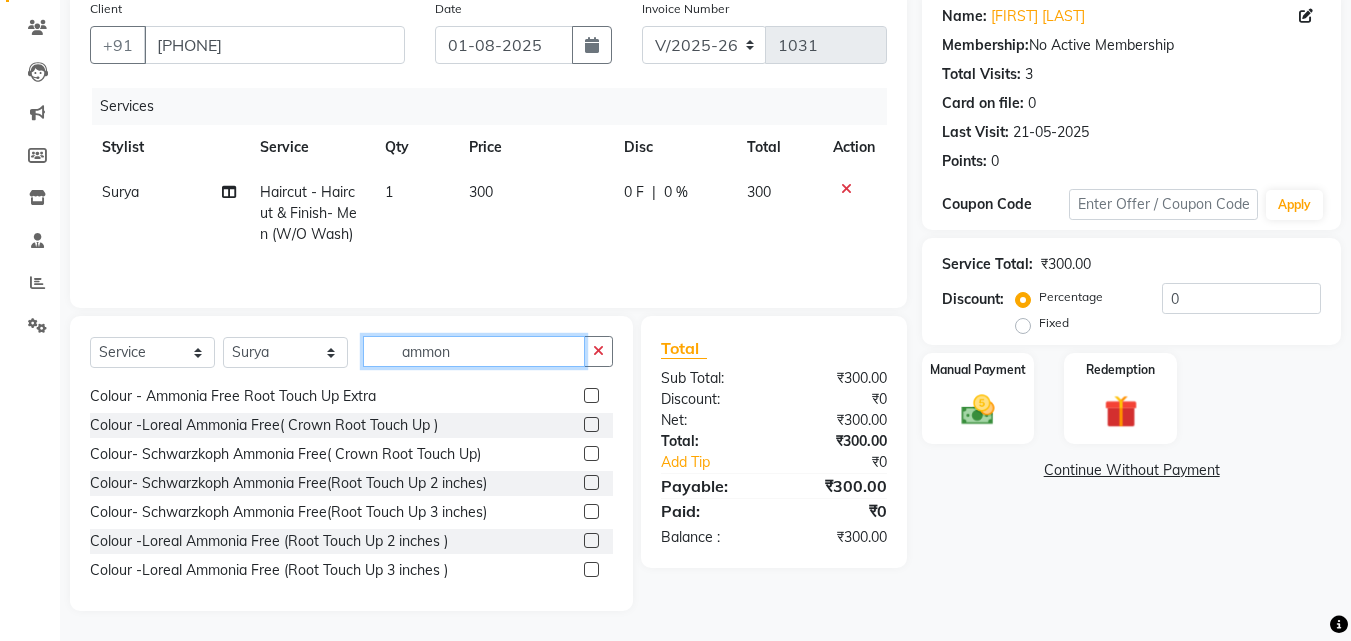 scroll, scrollTop: 293, scrollLeft: 0, axis: vertical 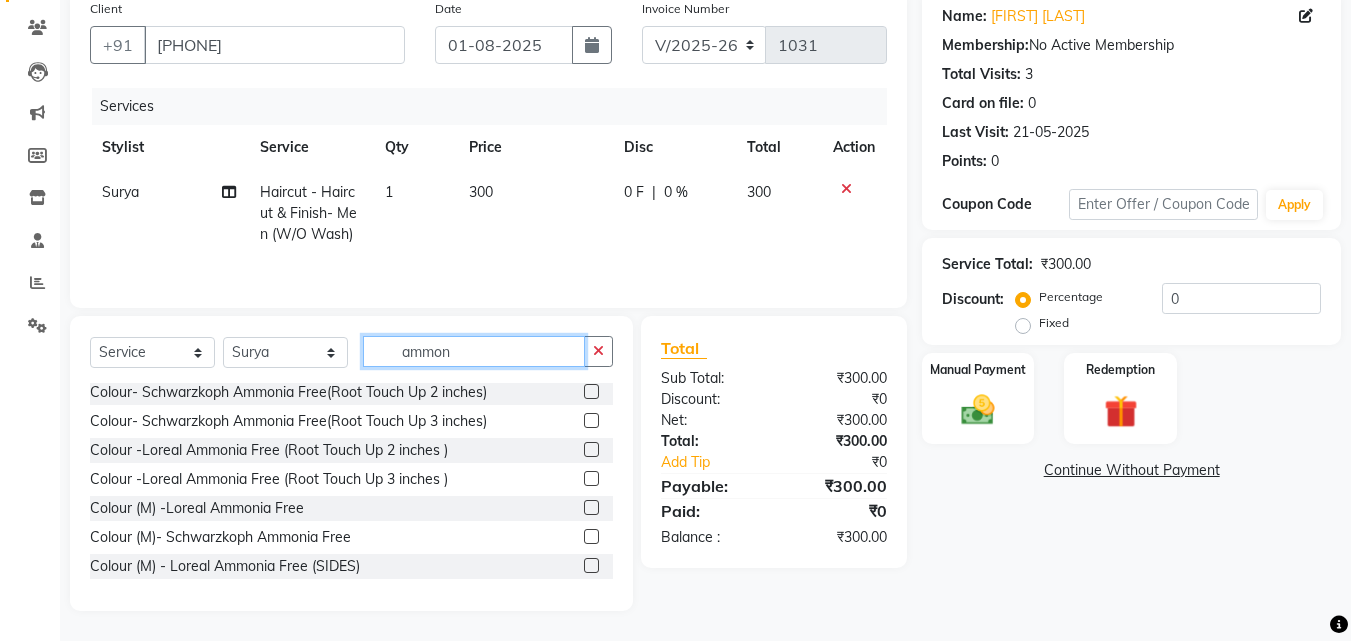 type on "ammon" 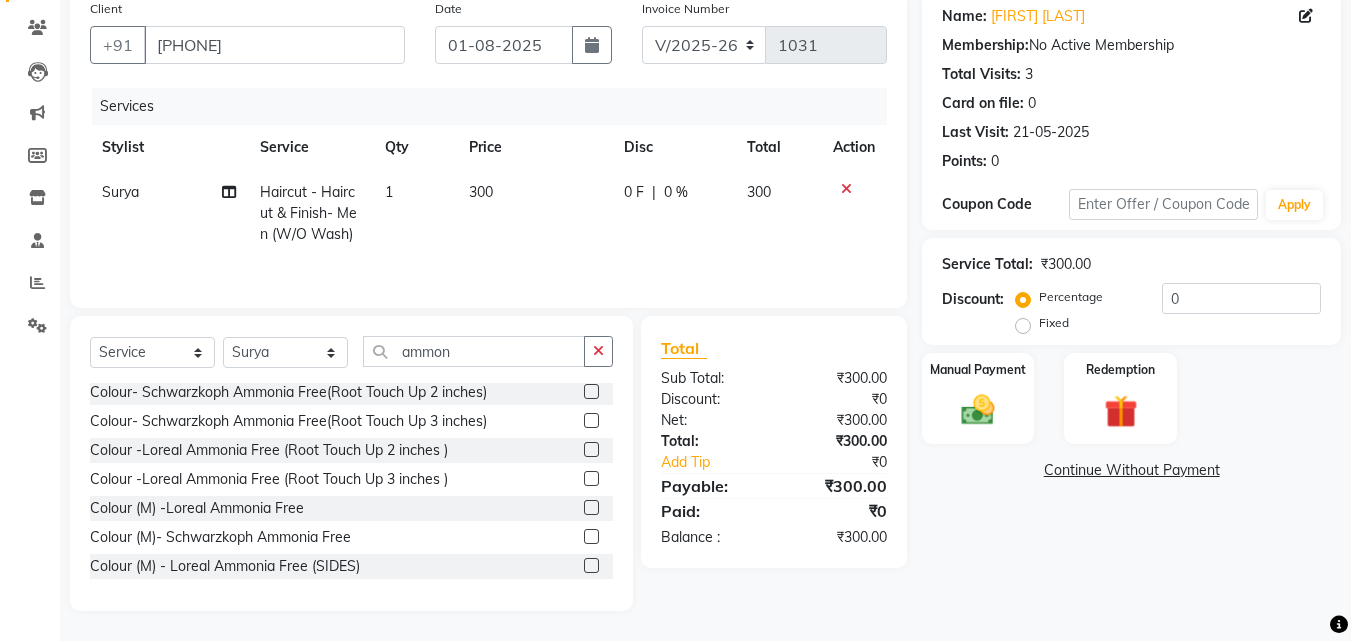 click 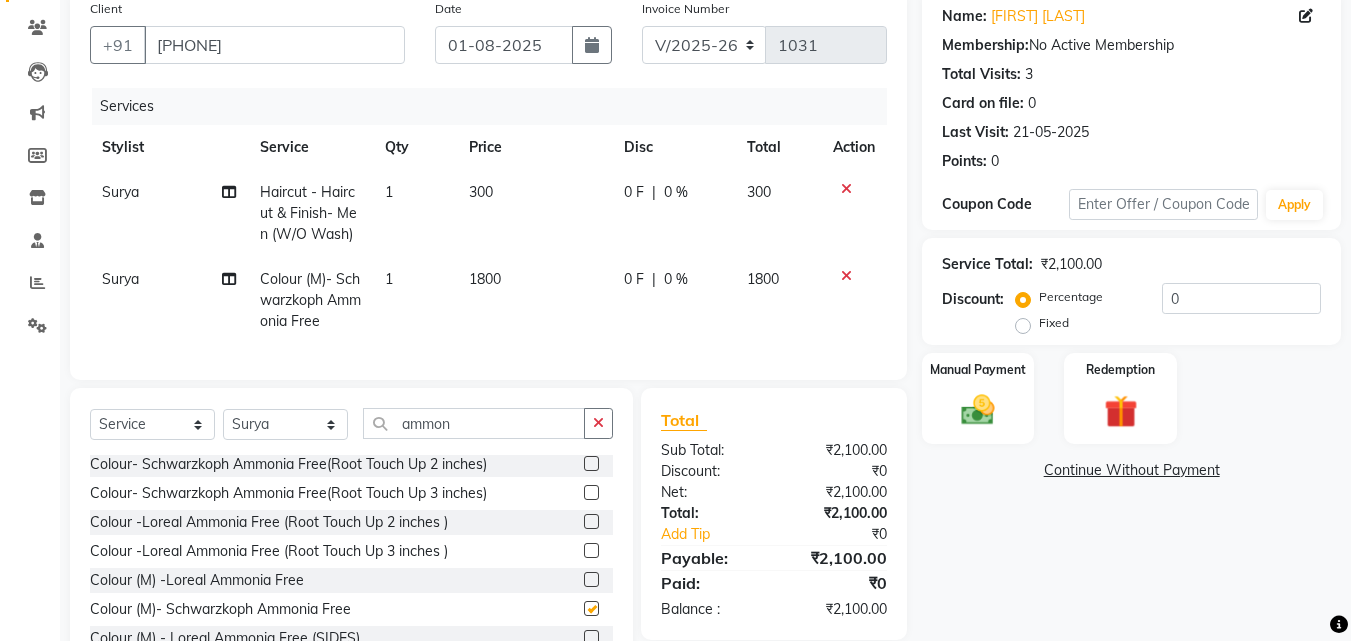 checkbox on "false" 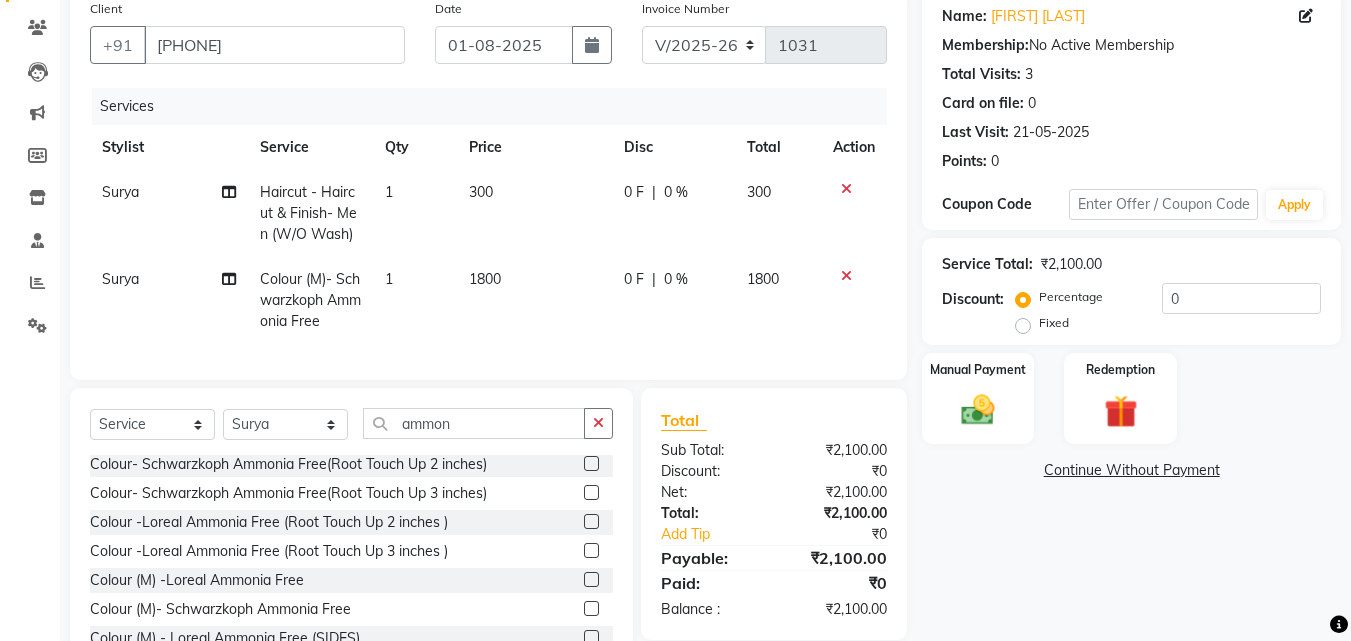 click on "1800" 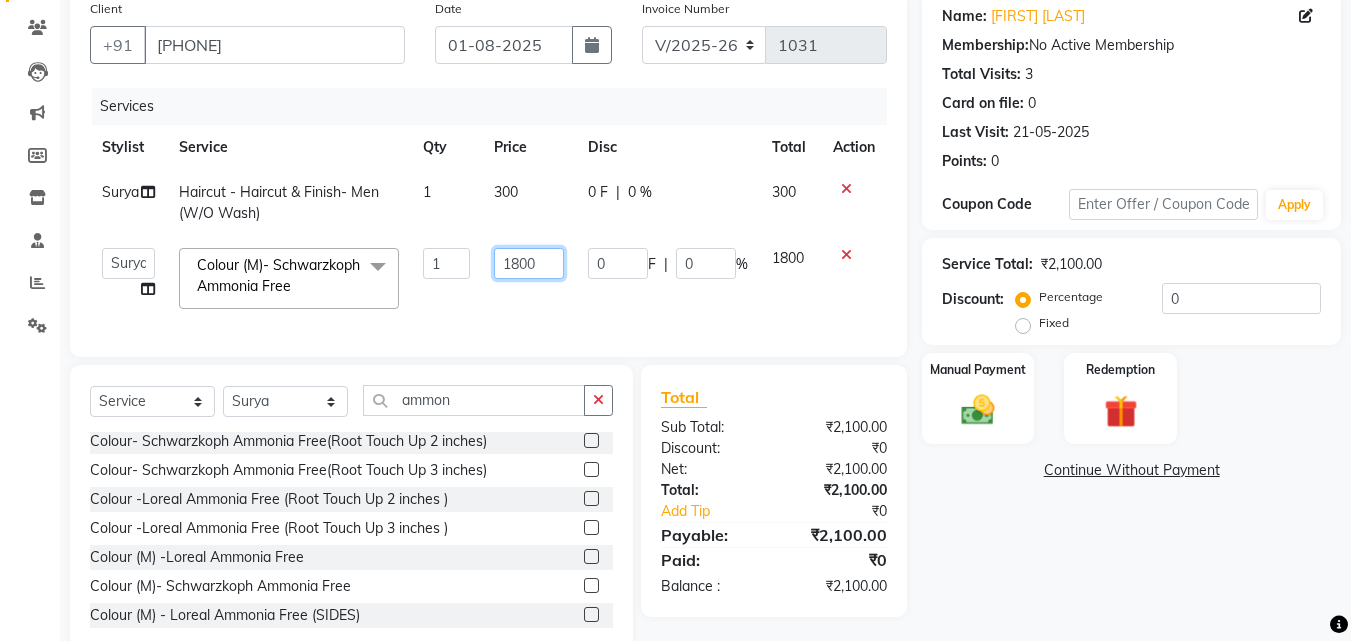 click on "1800" 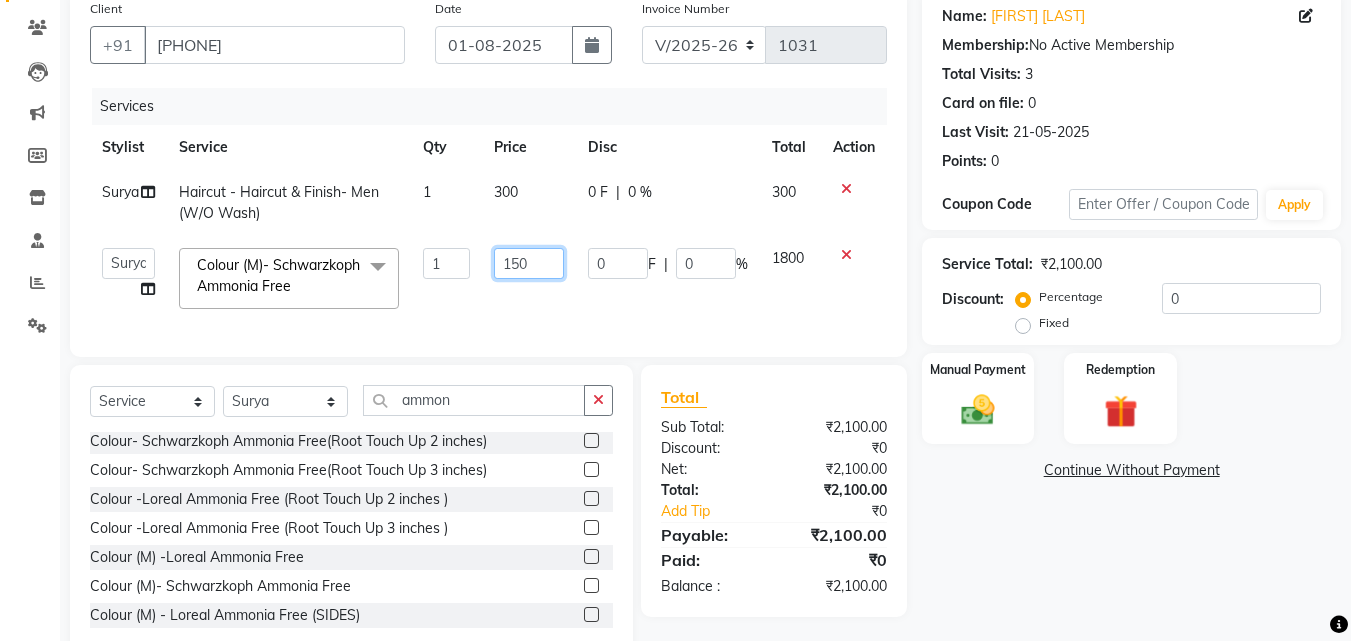 type on "1500" 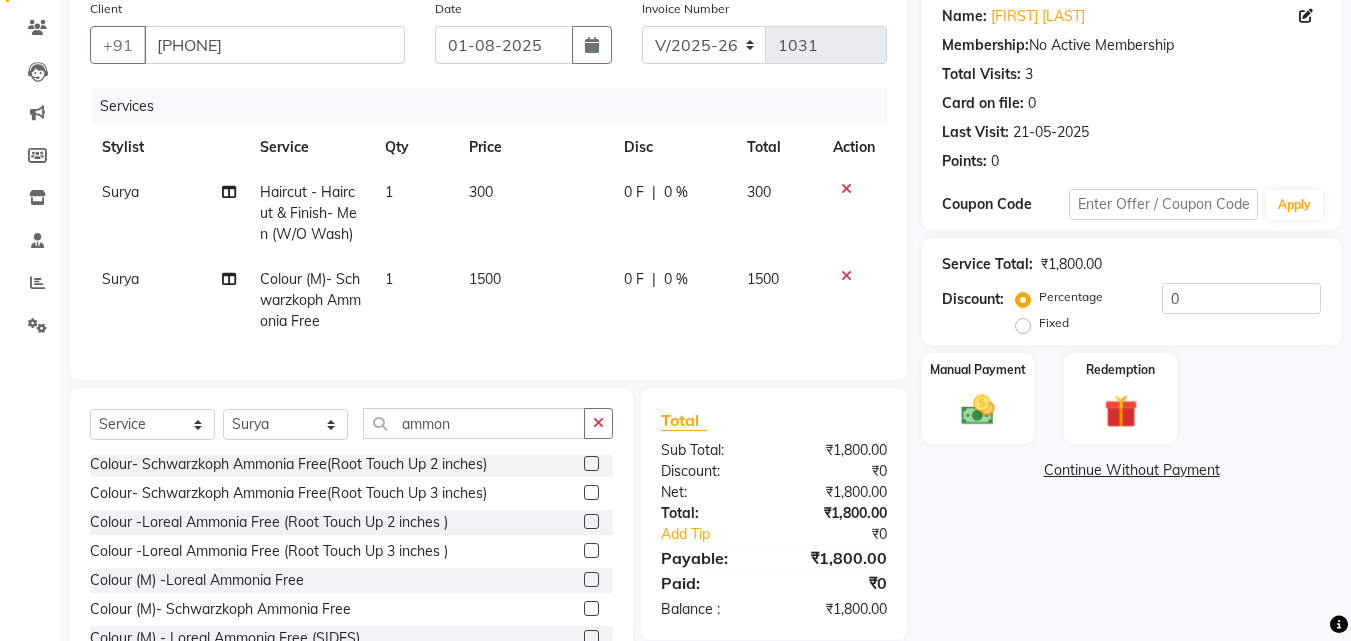 click on "Name: Varun Hingane Membership:  No Active Membership  Total Visits:  3 Card on file:  0 Last Visit:   21-05-2025 Points:   0  Coupon Code Apply Service Total:  ₹1,800.00  Discount:  Percentage   Fixed  0 Manual Payment Redemption  Continue Without Payment" 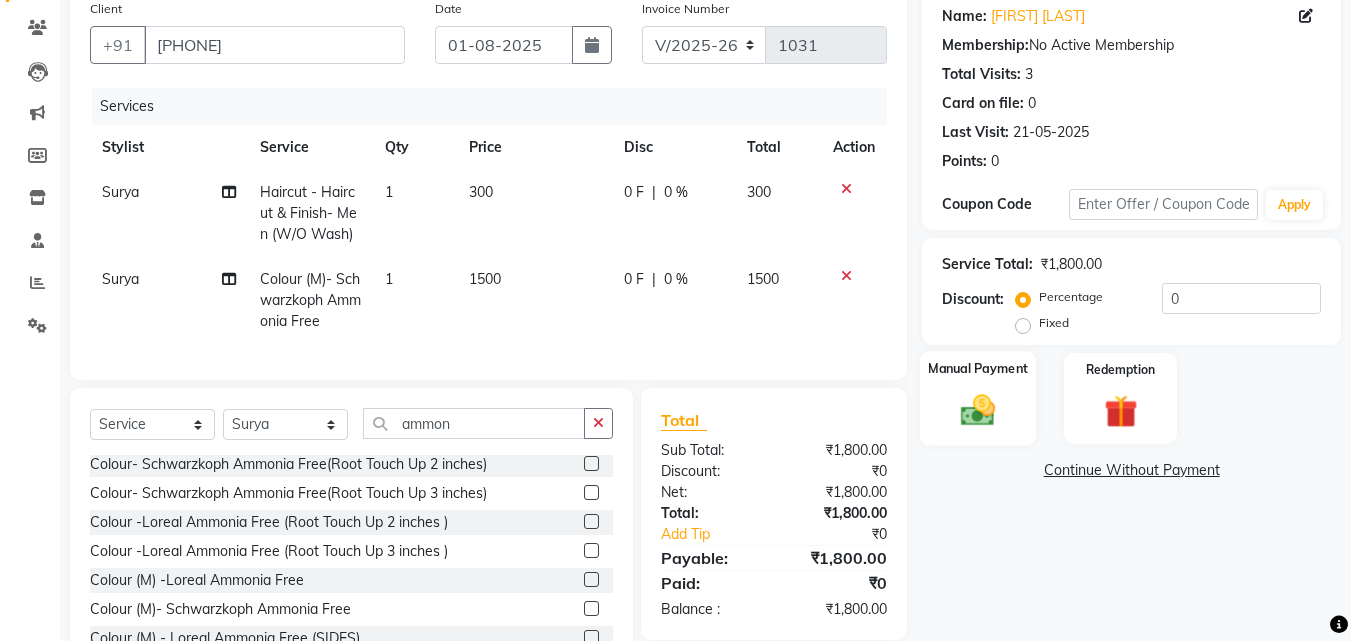click 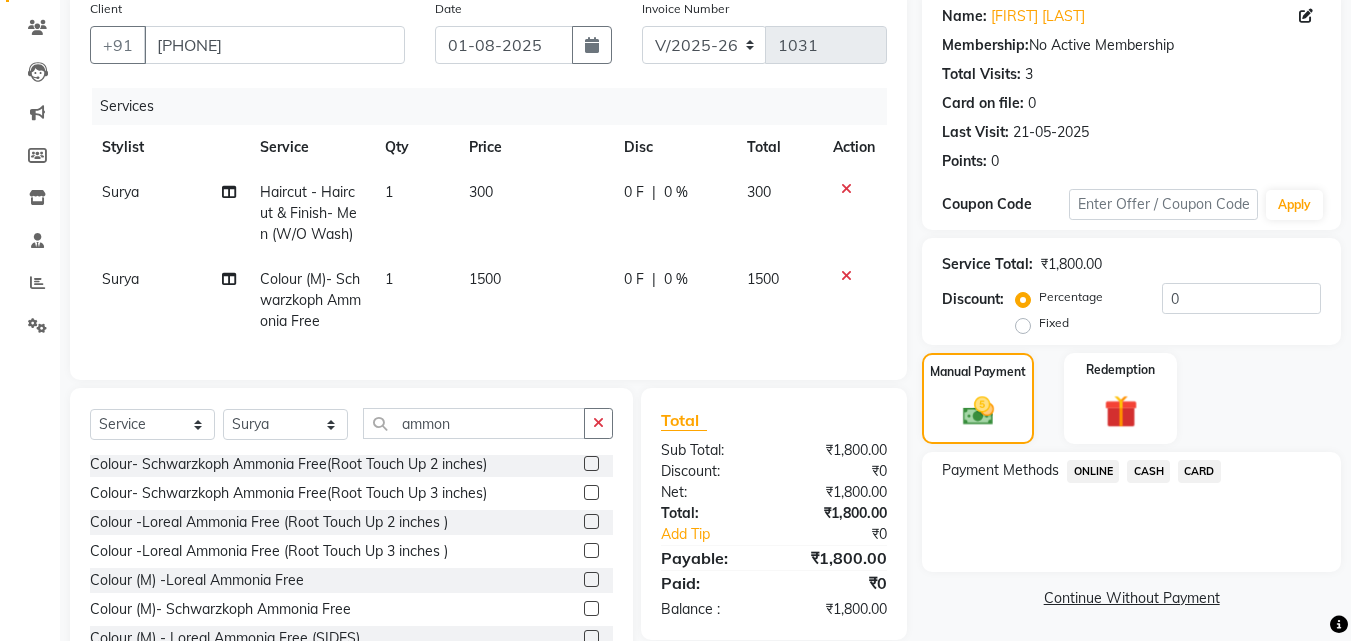 click on "ONLINE" 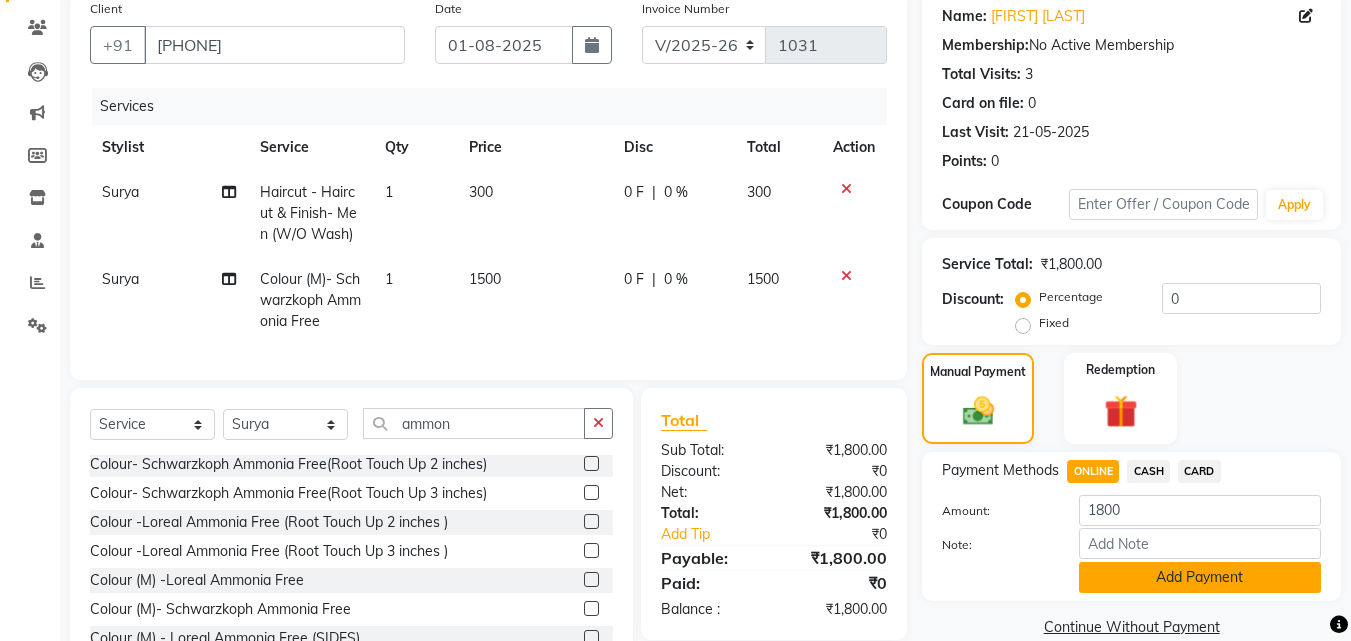 click on "Add Payment" 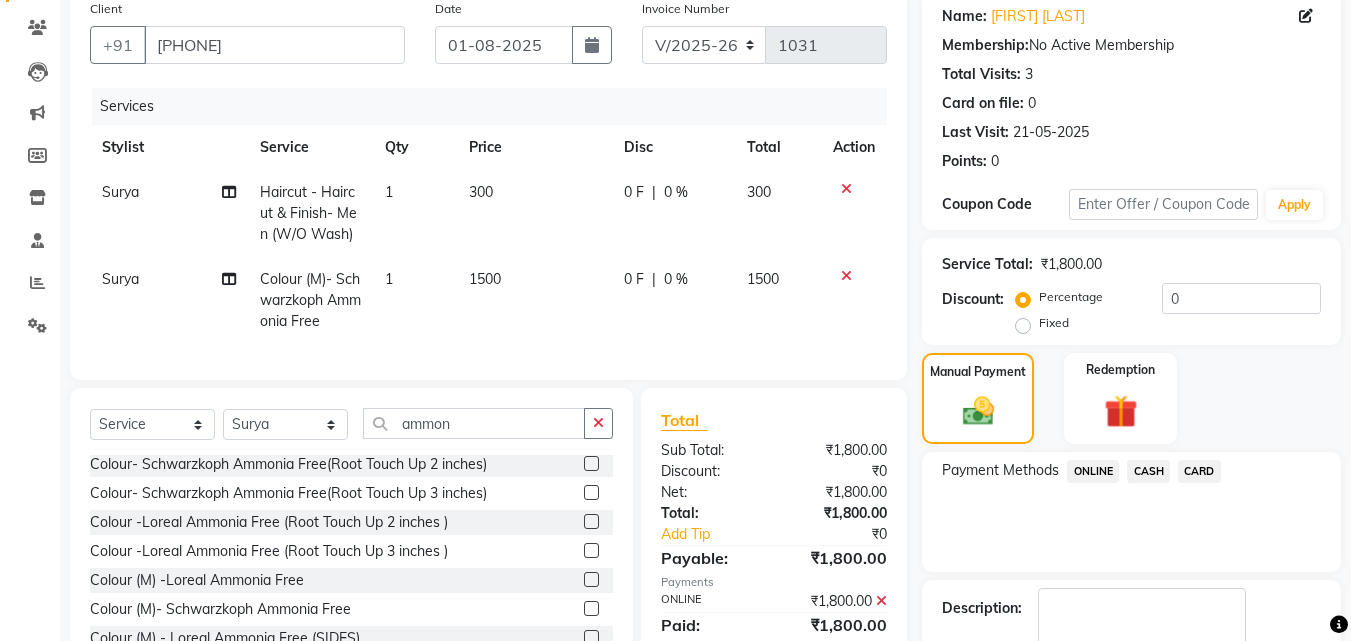 scroll, scrollTop: 275, scrollLeft: 0, axis: vertical 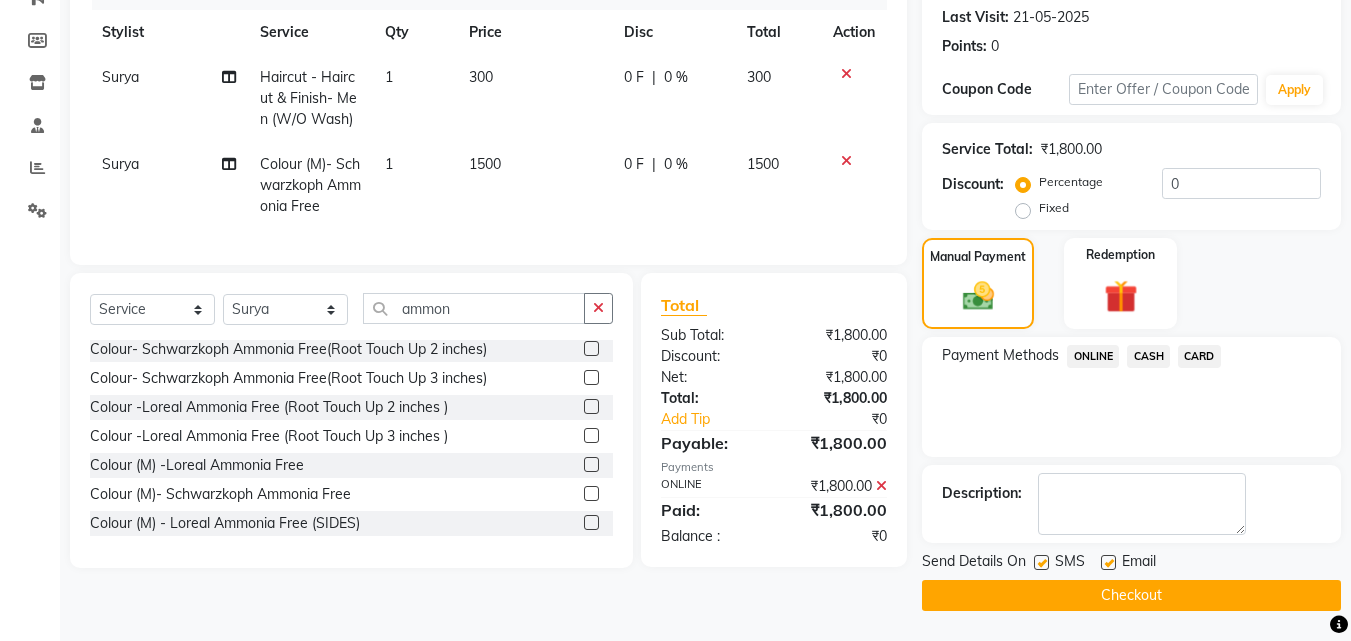 click 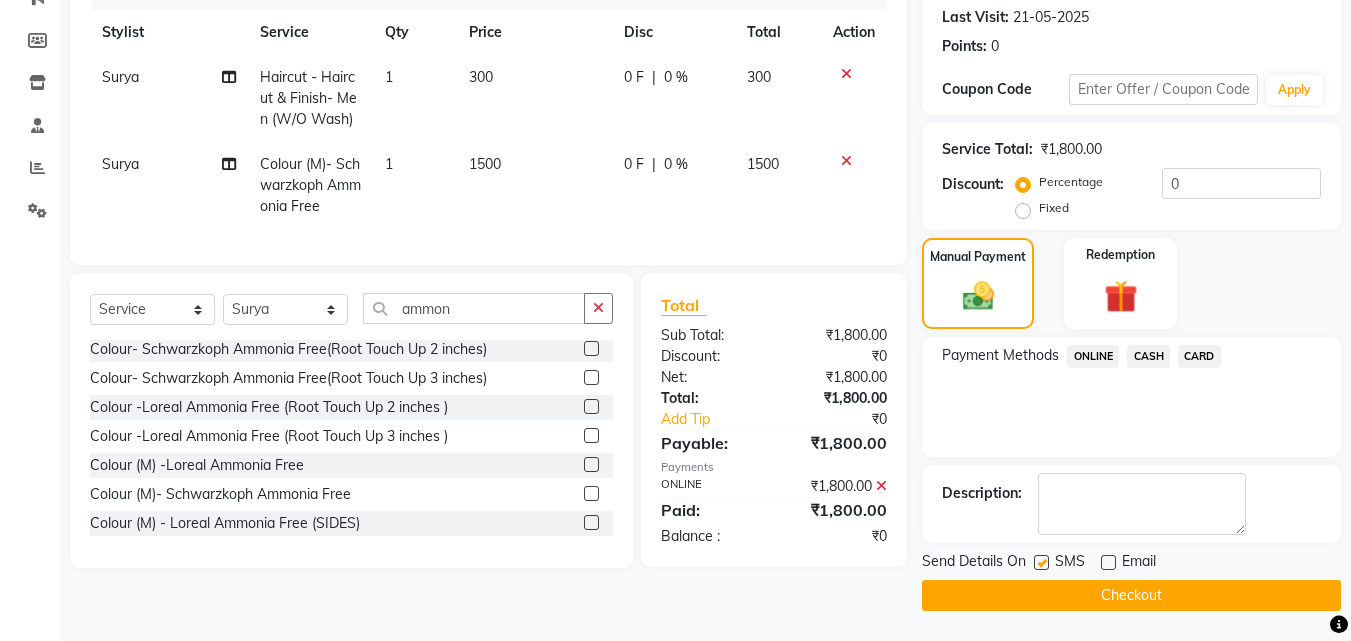 click 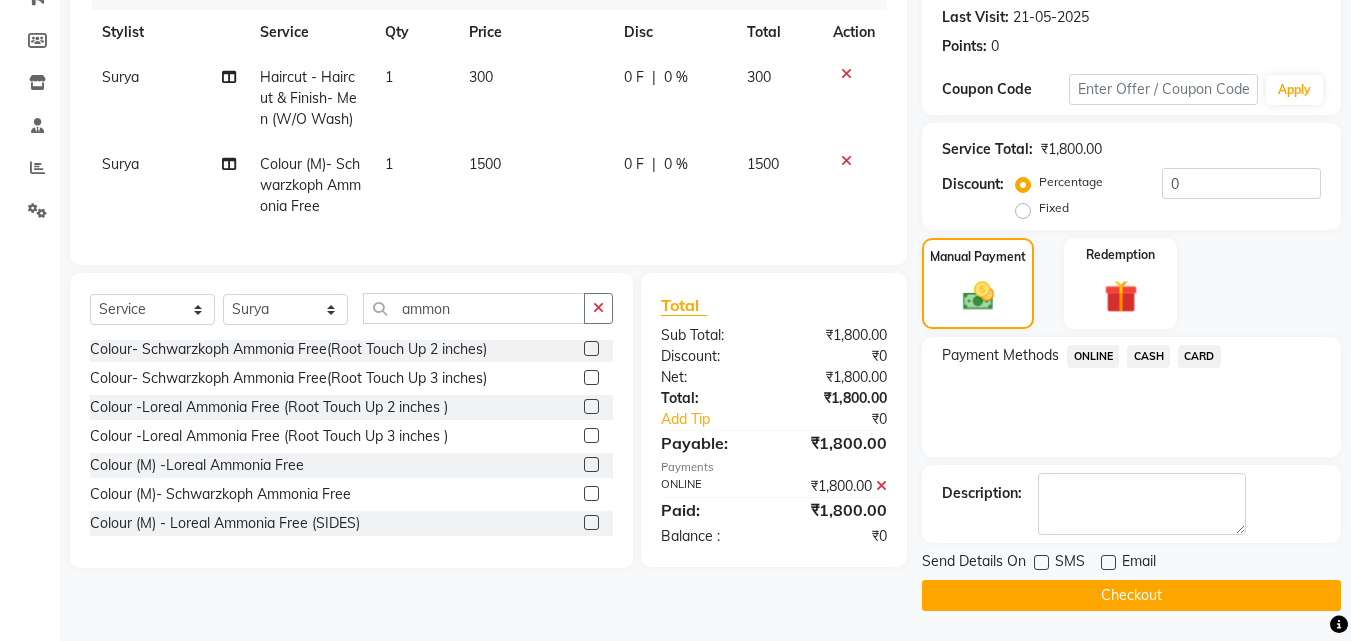 click 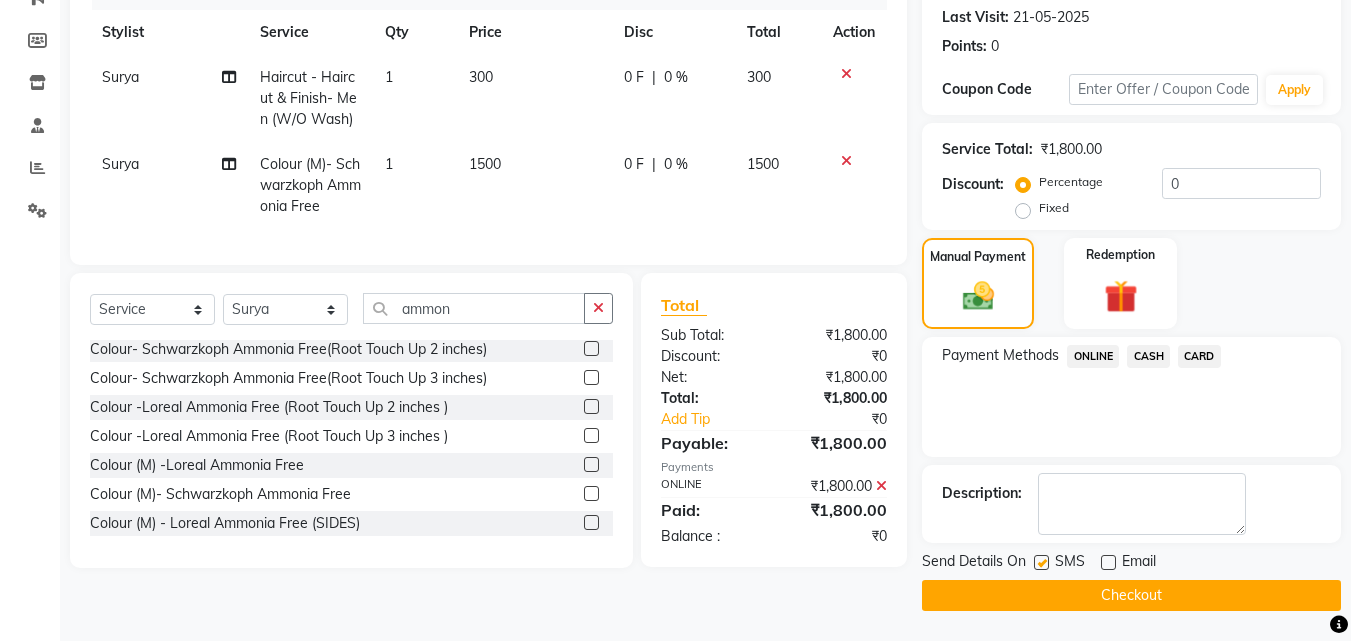 click on "Checkout" 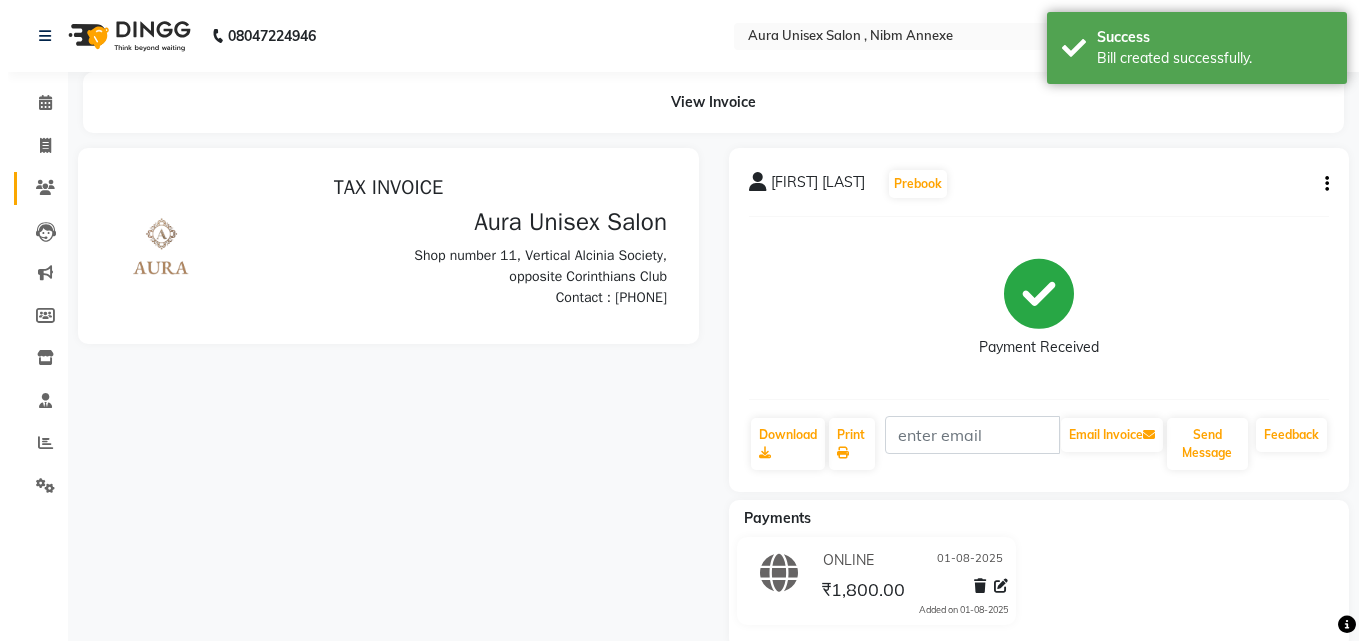 scroll, scrollTop: 0, scrollLeft: 0, axis: both 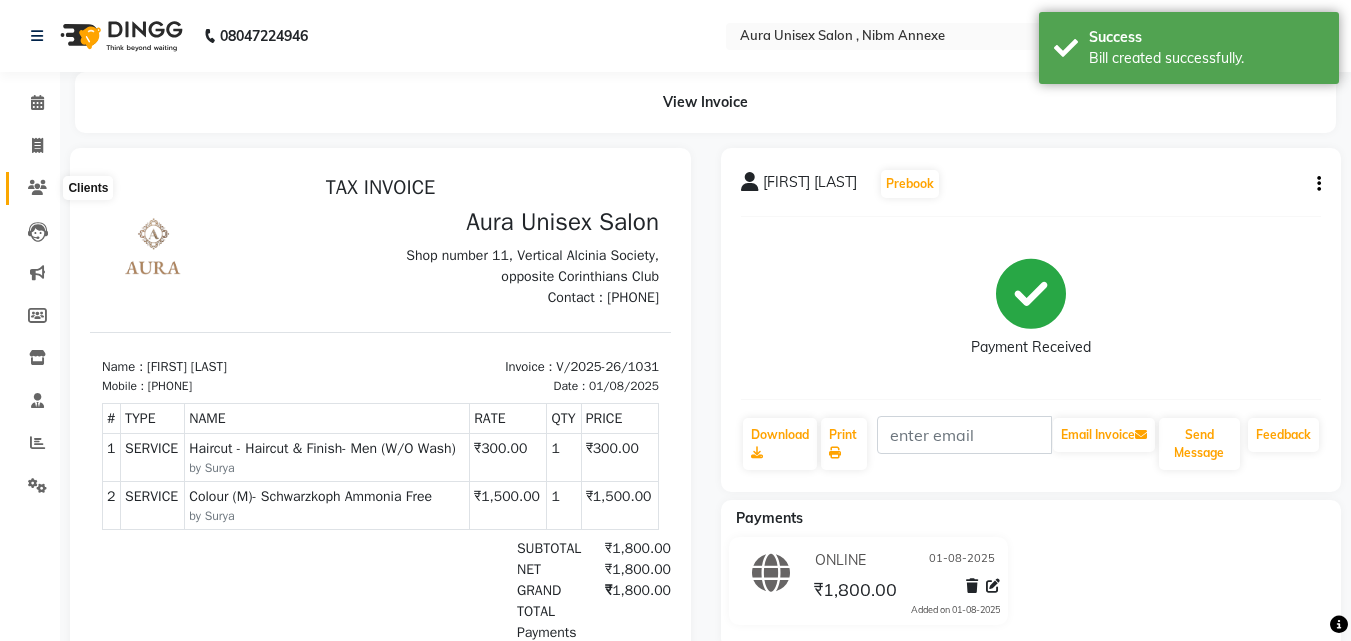 click 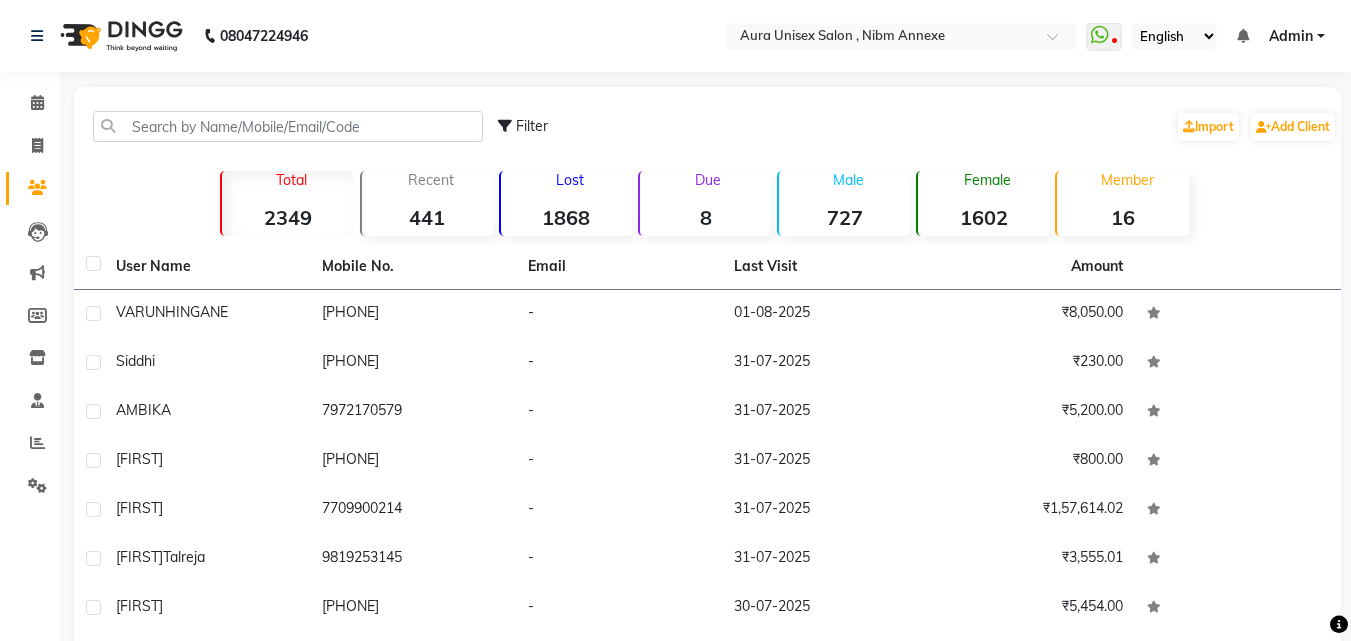 click on "Calendar" 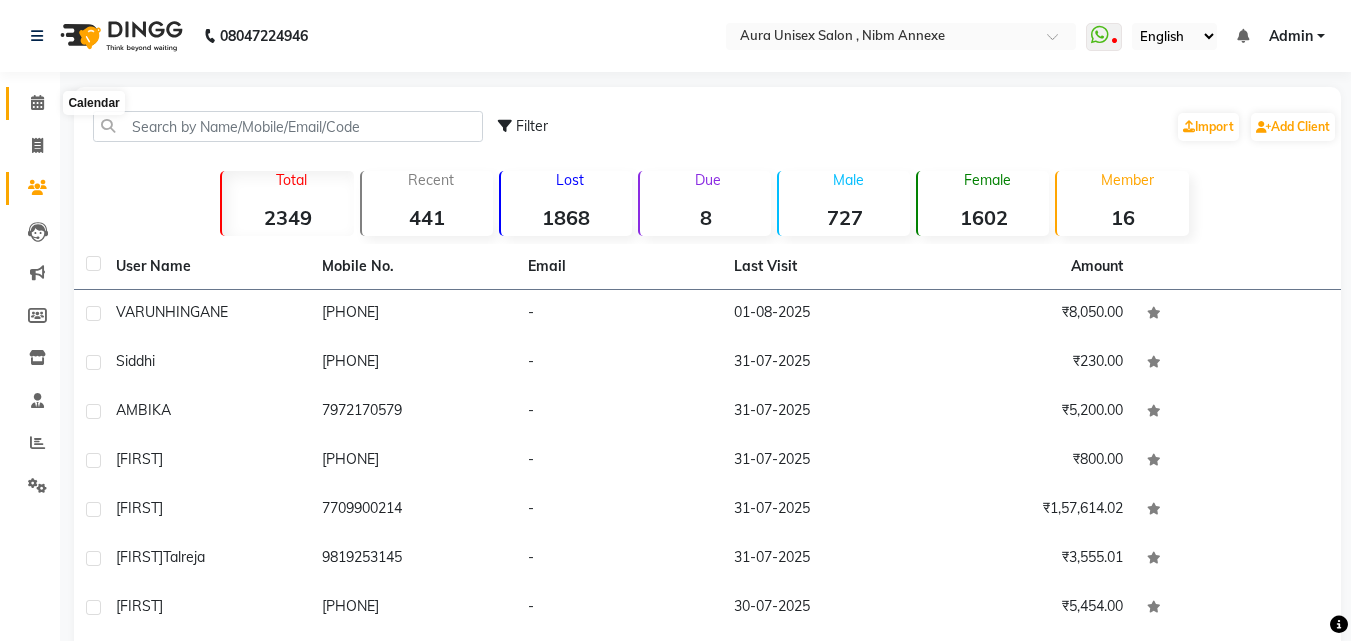 click 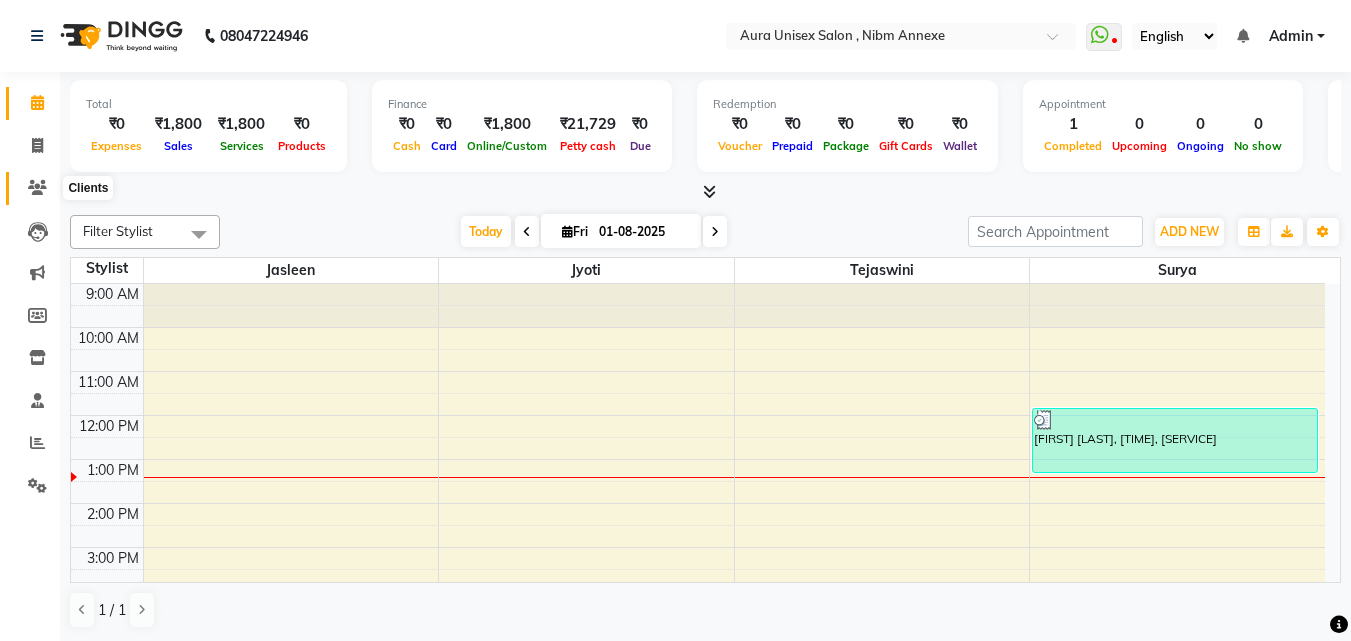 click 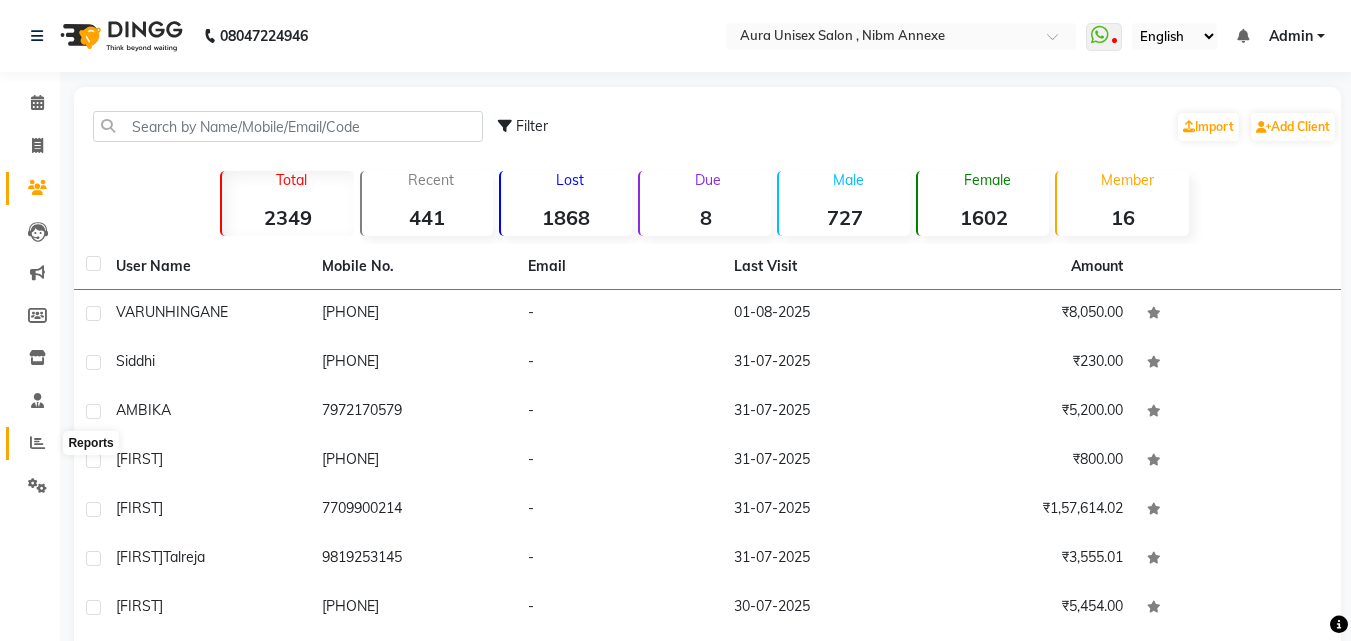 click 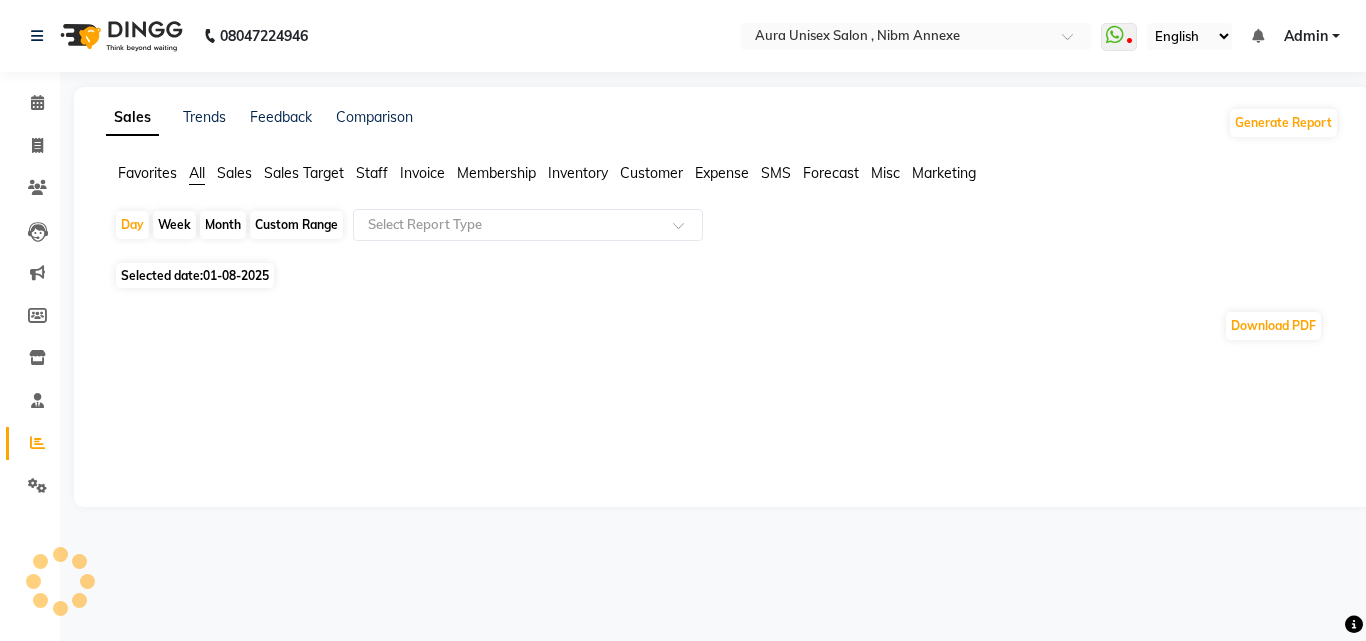 click on "Month" 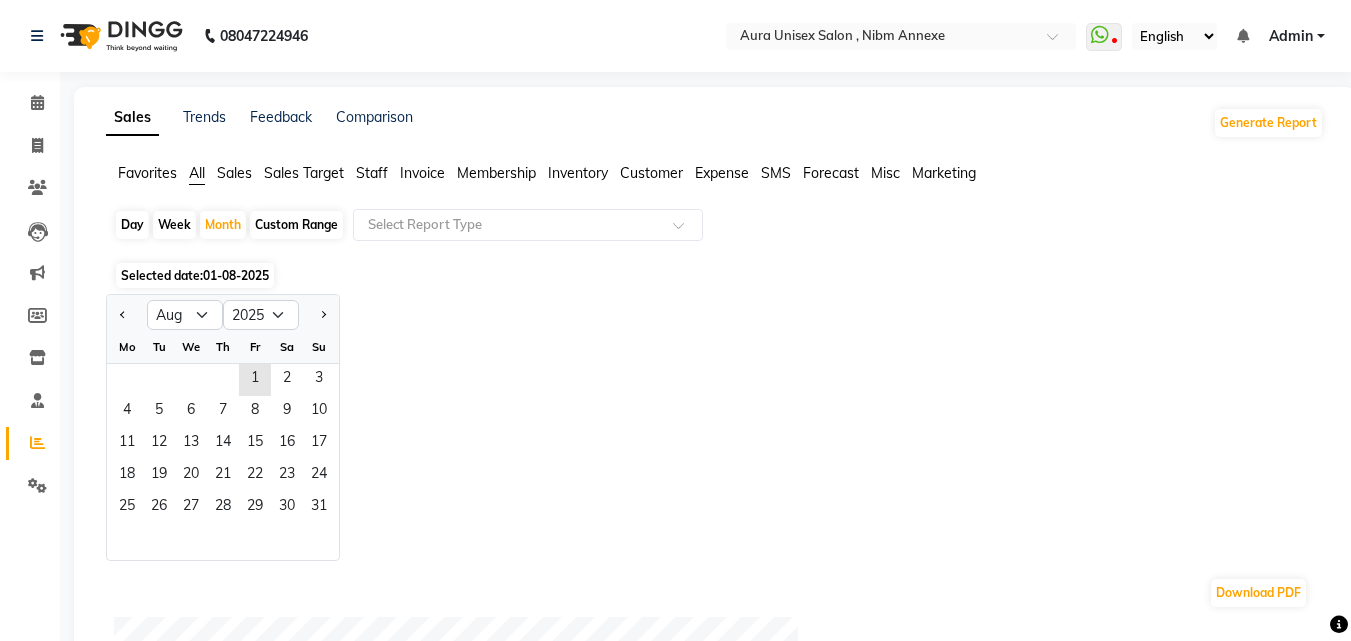 click 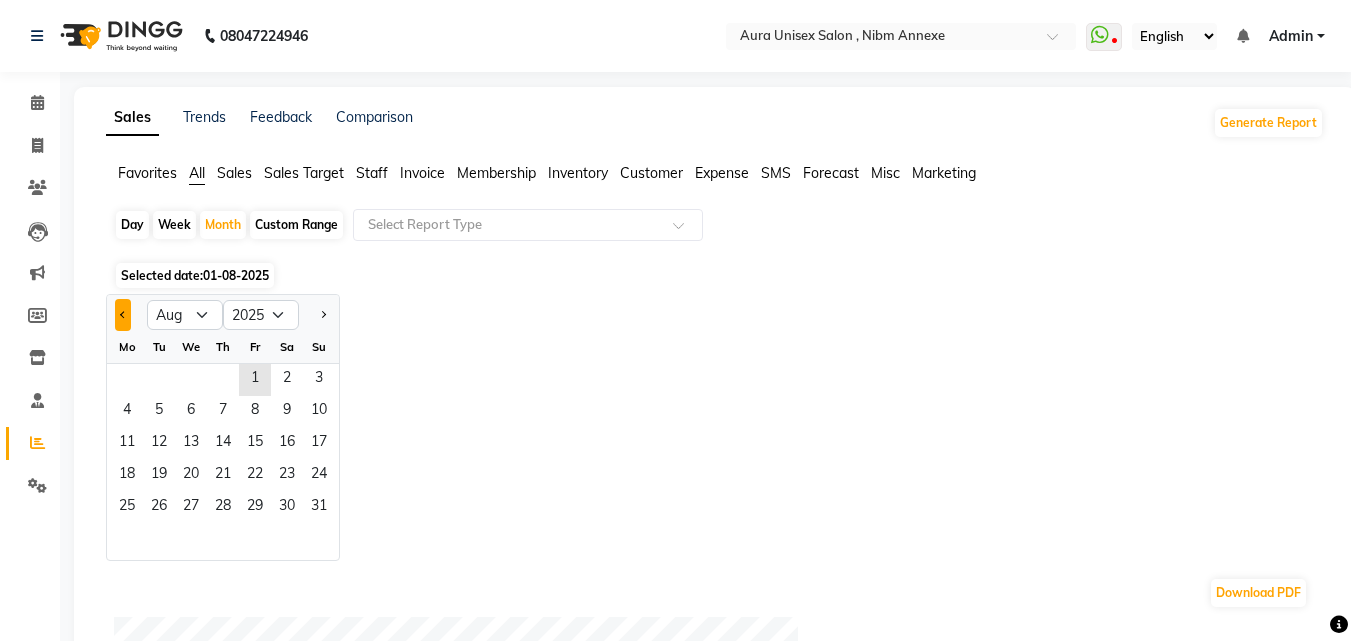click 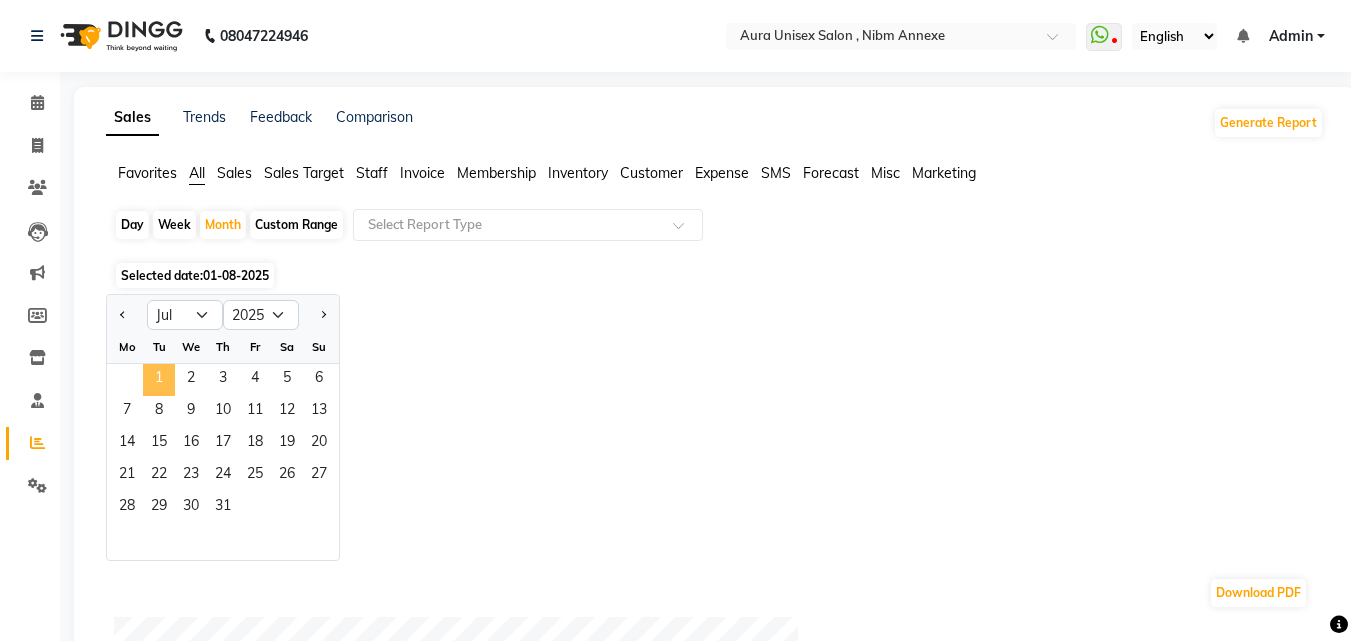 click on "1" 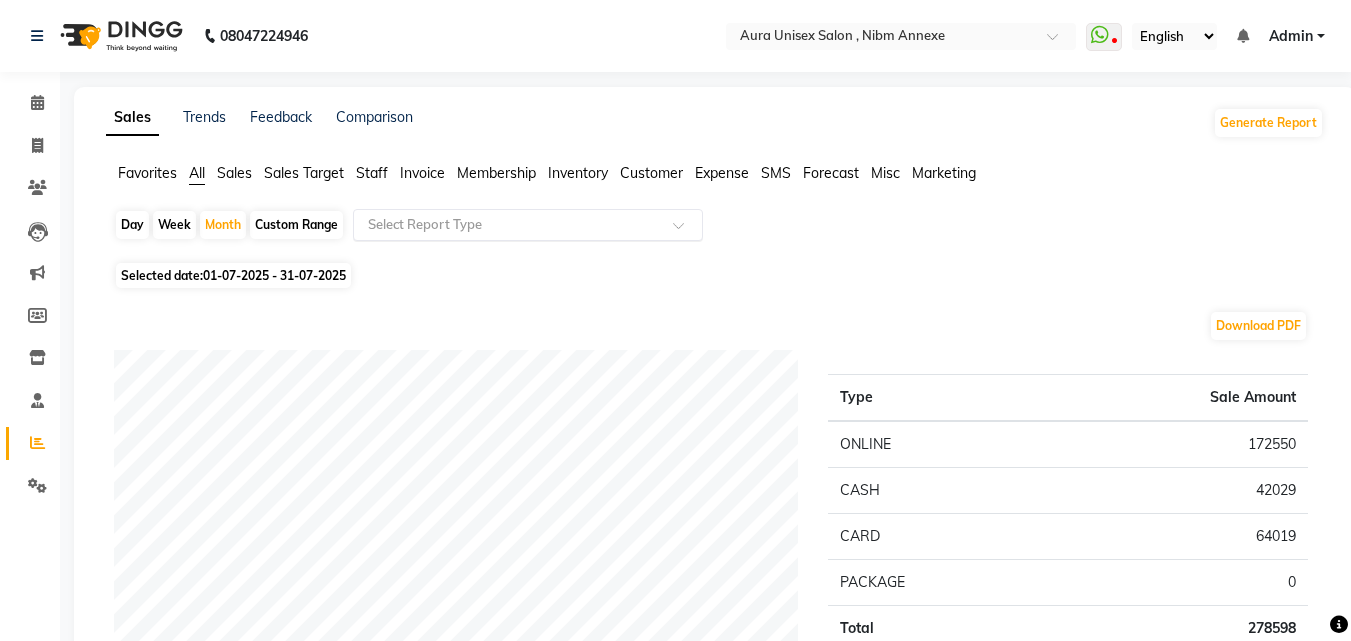 click 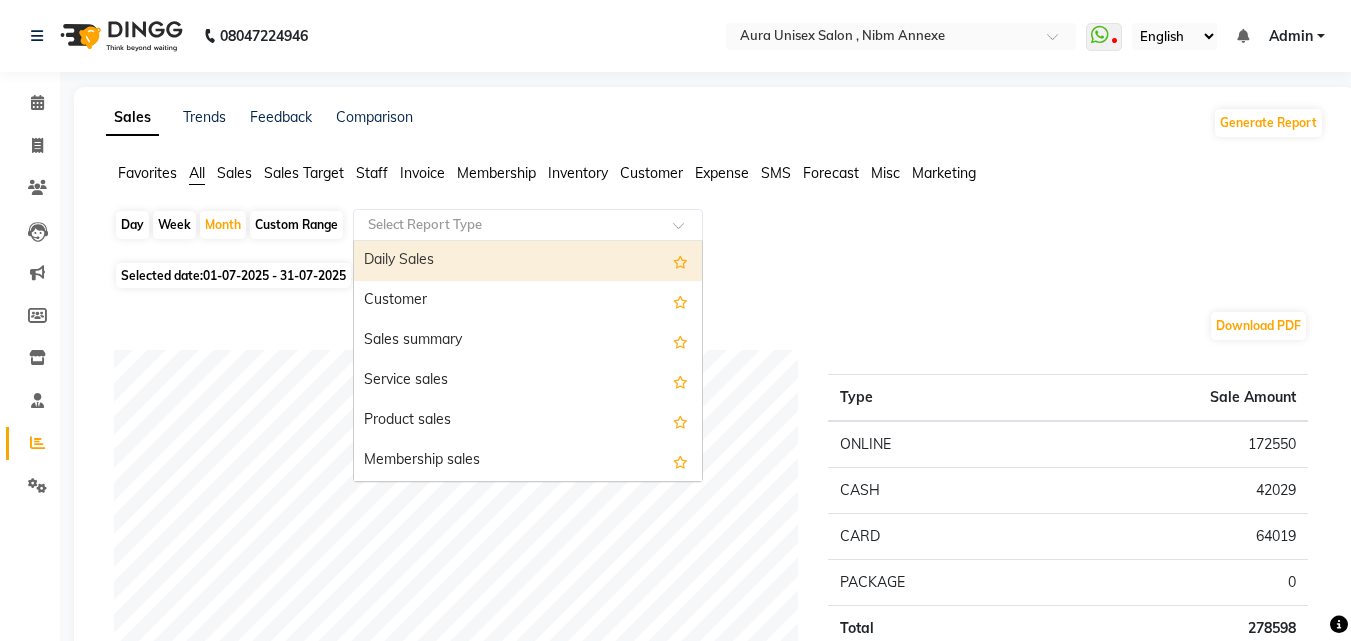 click 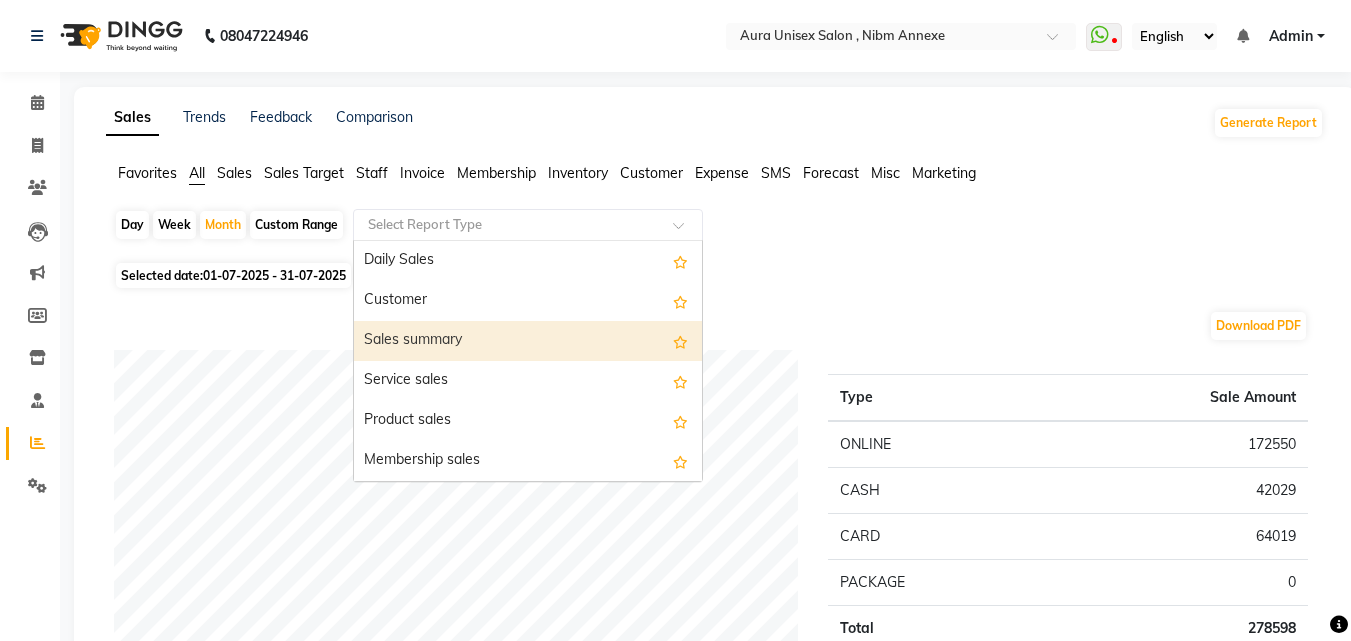 click on "Sales summary" at bounding box center (528, 341) 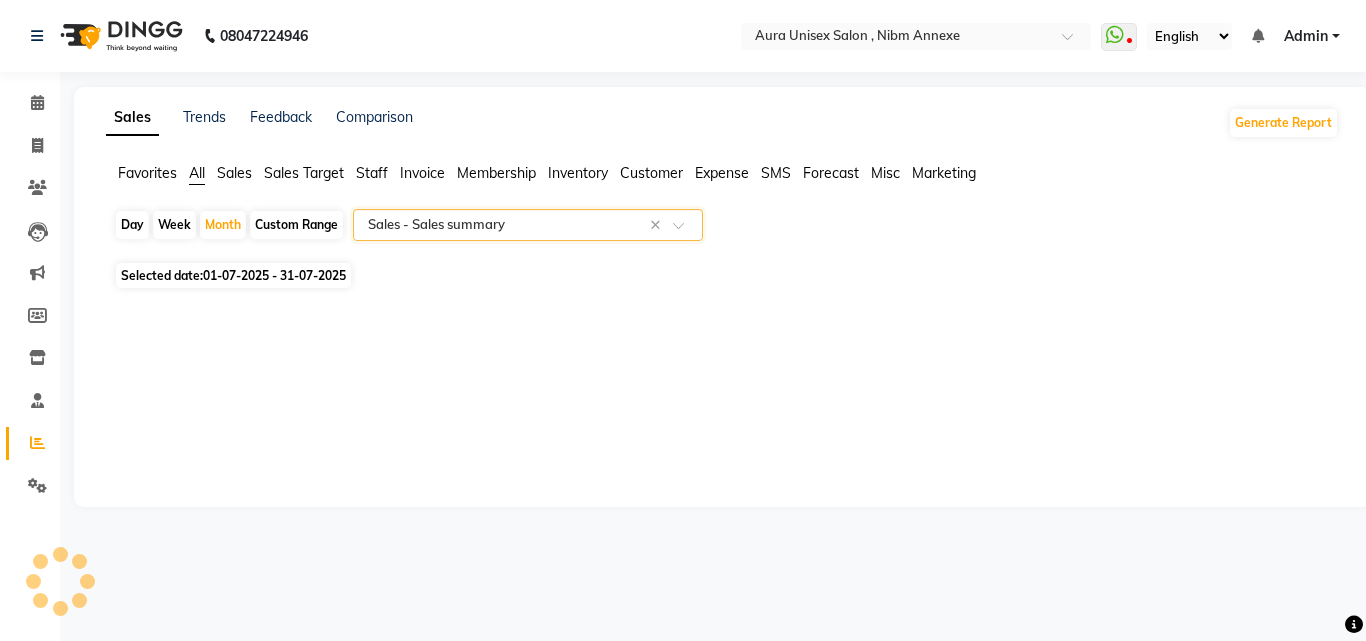 select on "filtered_report" 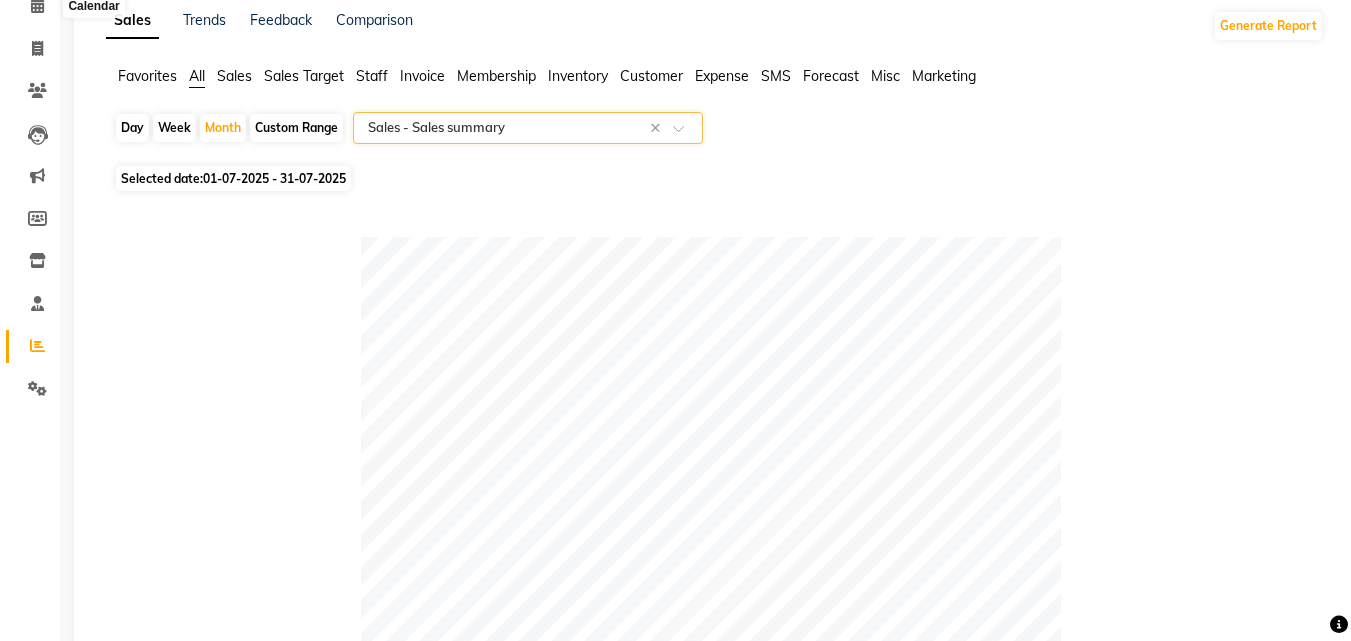 scroll, scrollTop: 0, scrollLeft: 0, axis: both 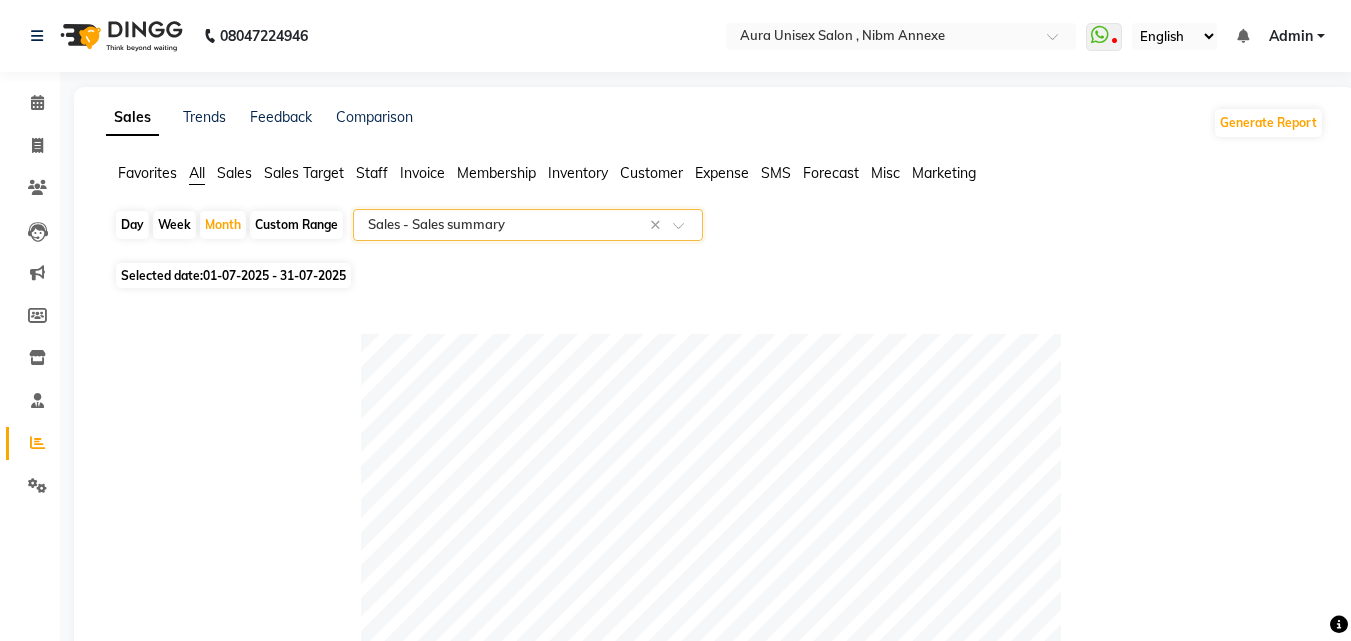 click on "Day" 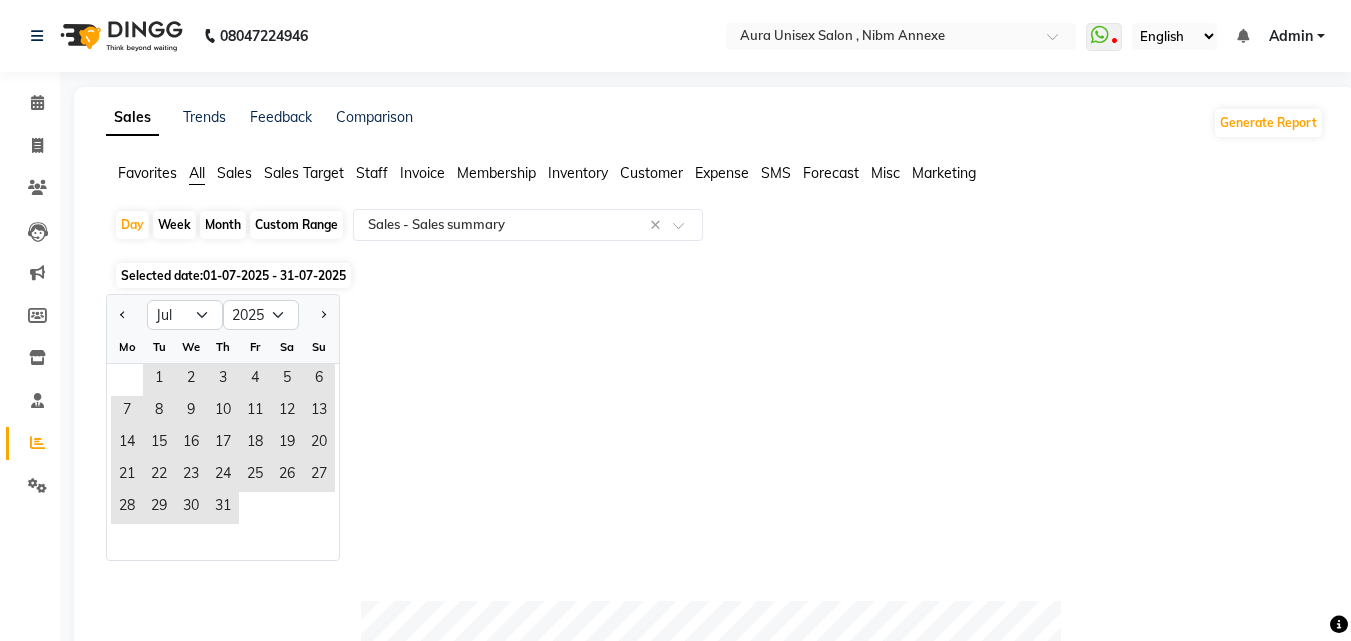 click 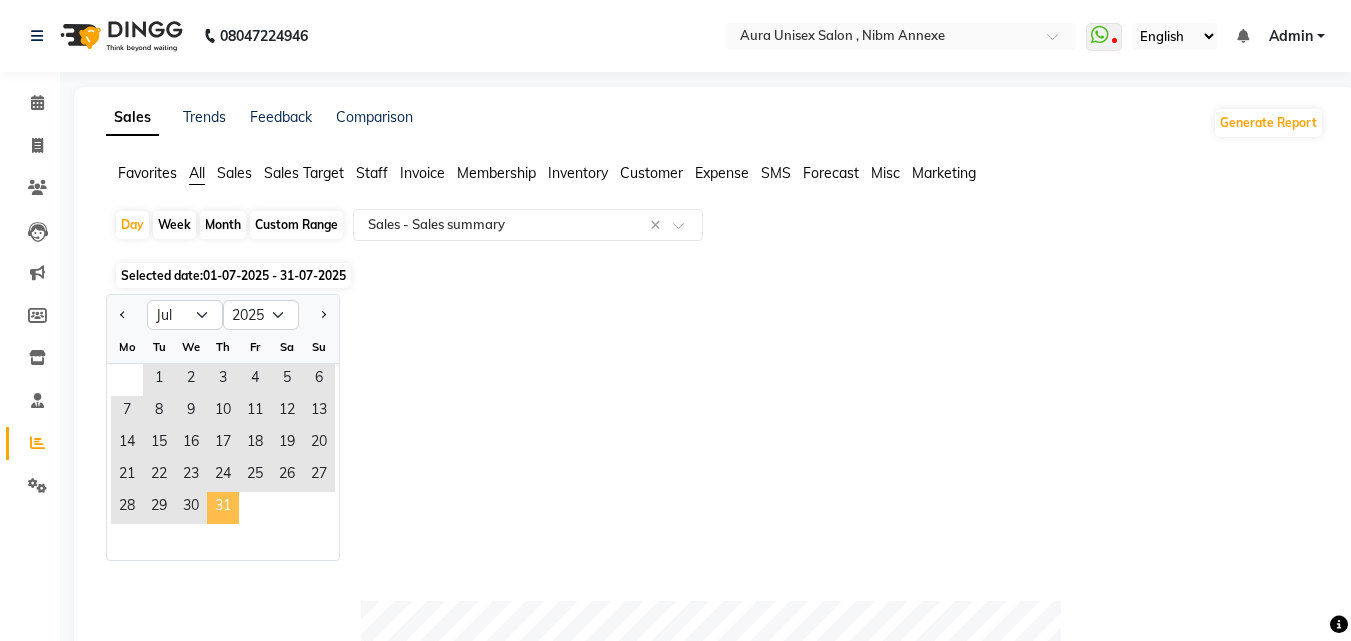 click on "31" 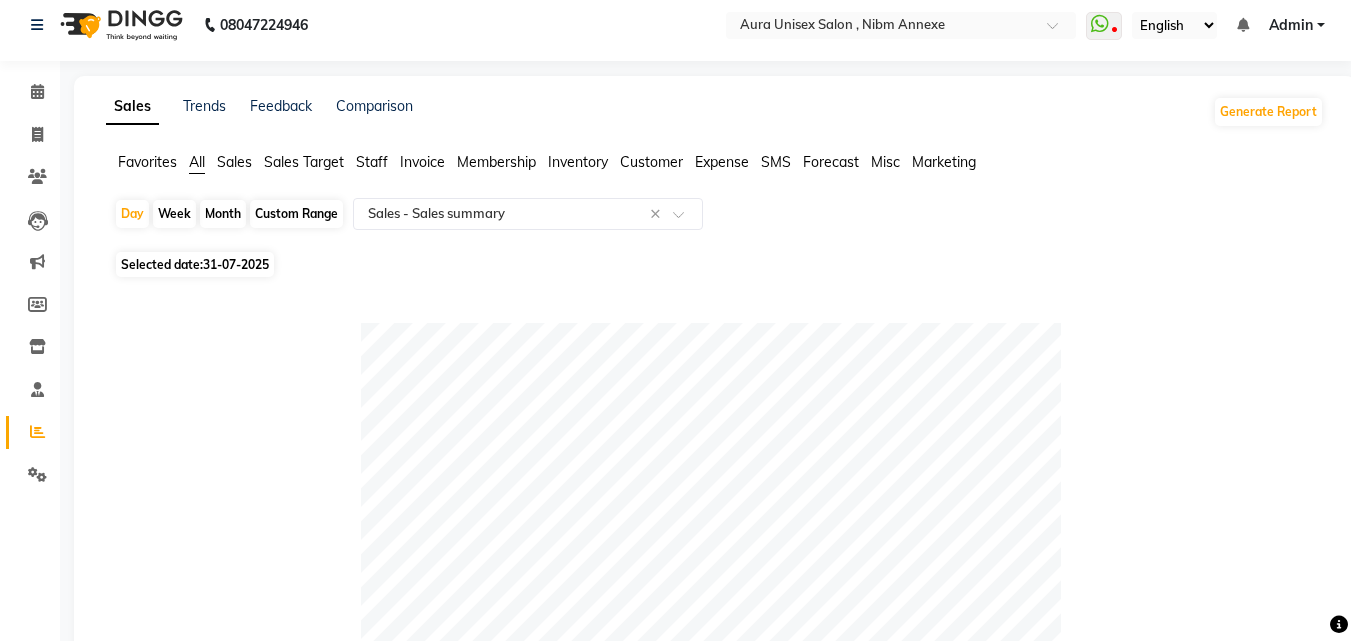 scroll, scrollTop: 6, scrollLeft: 0, axis: vertical 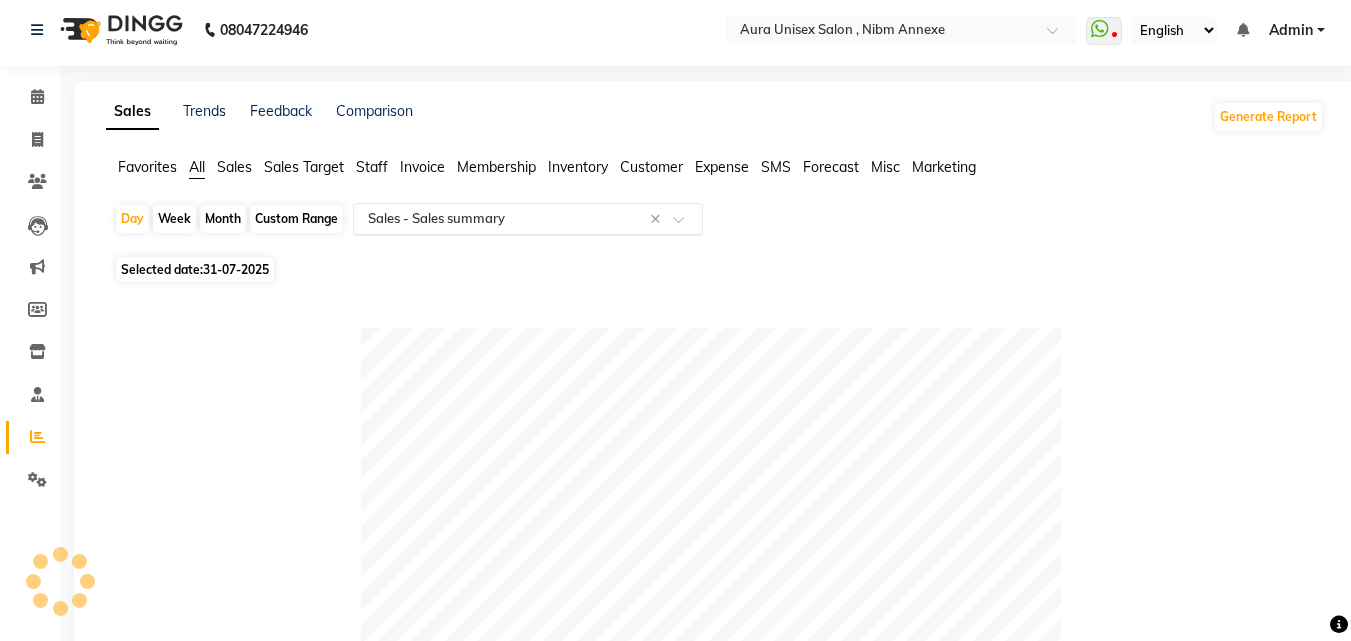 click 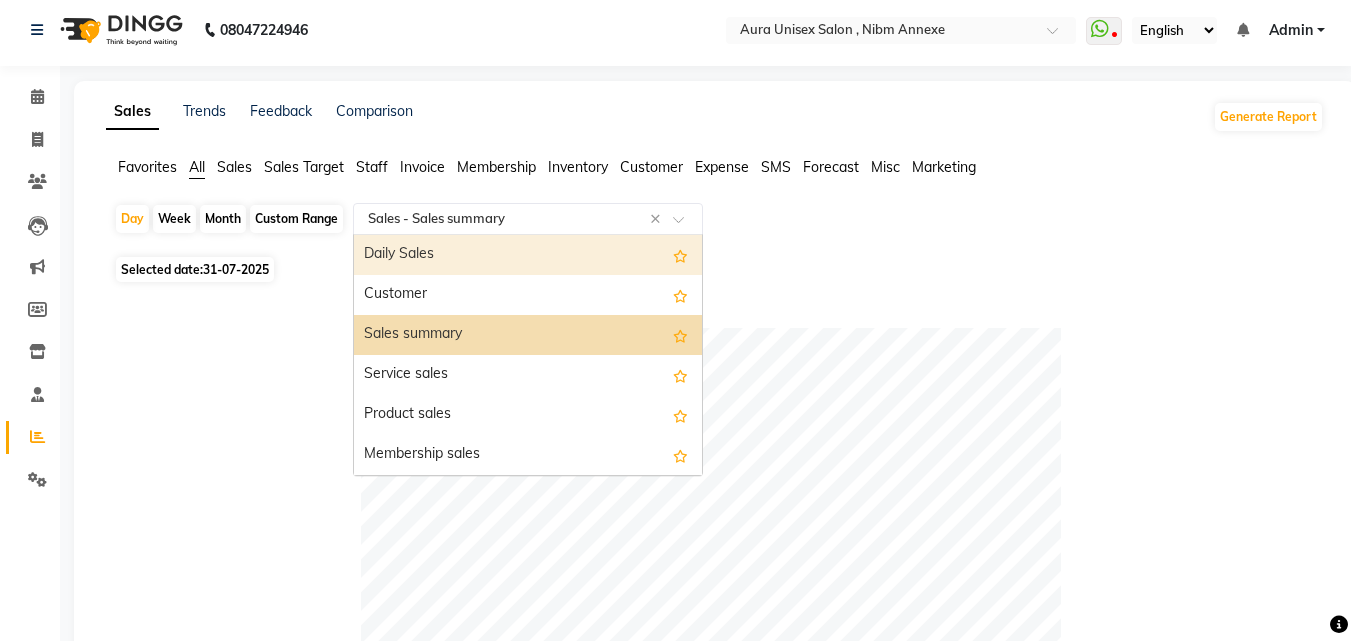 click on "Daily Sales" at bounding box center [528, 255] 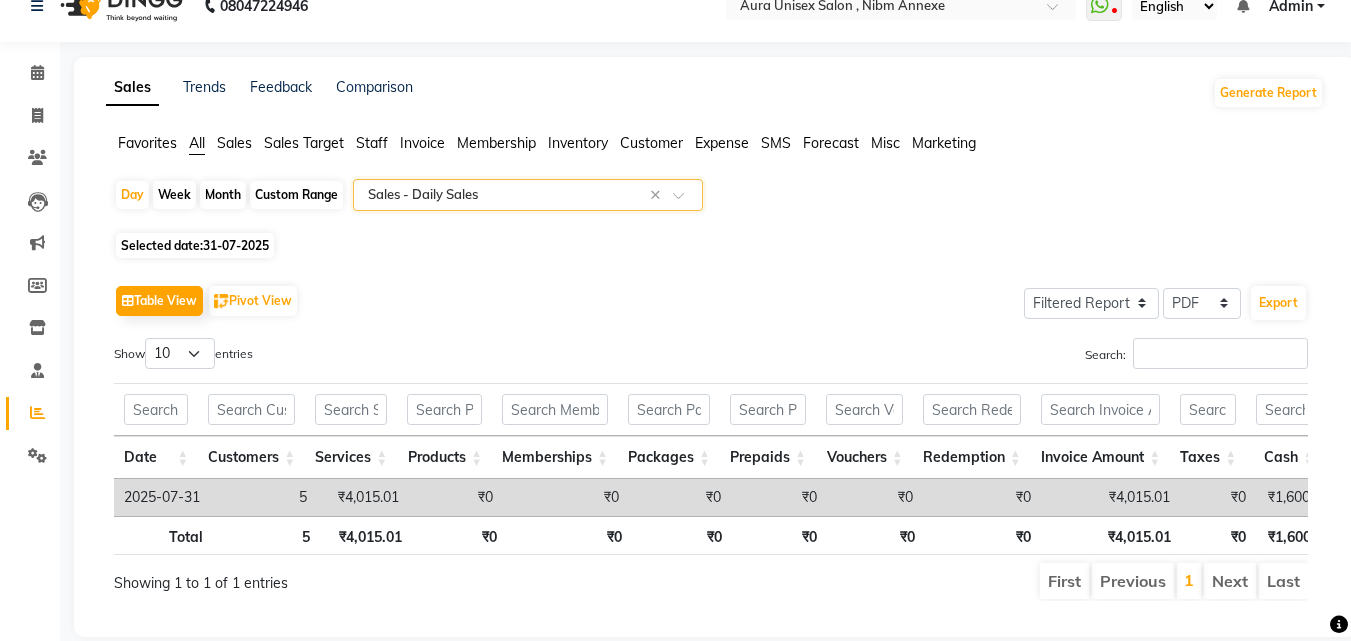 scroll, scrollTop: 0, scrollLeft: 0, axis: both 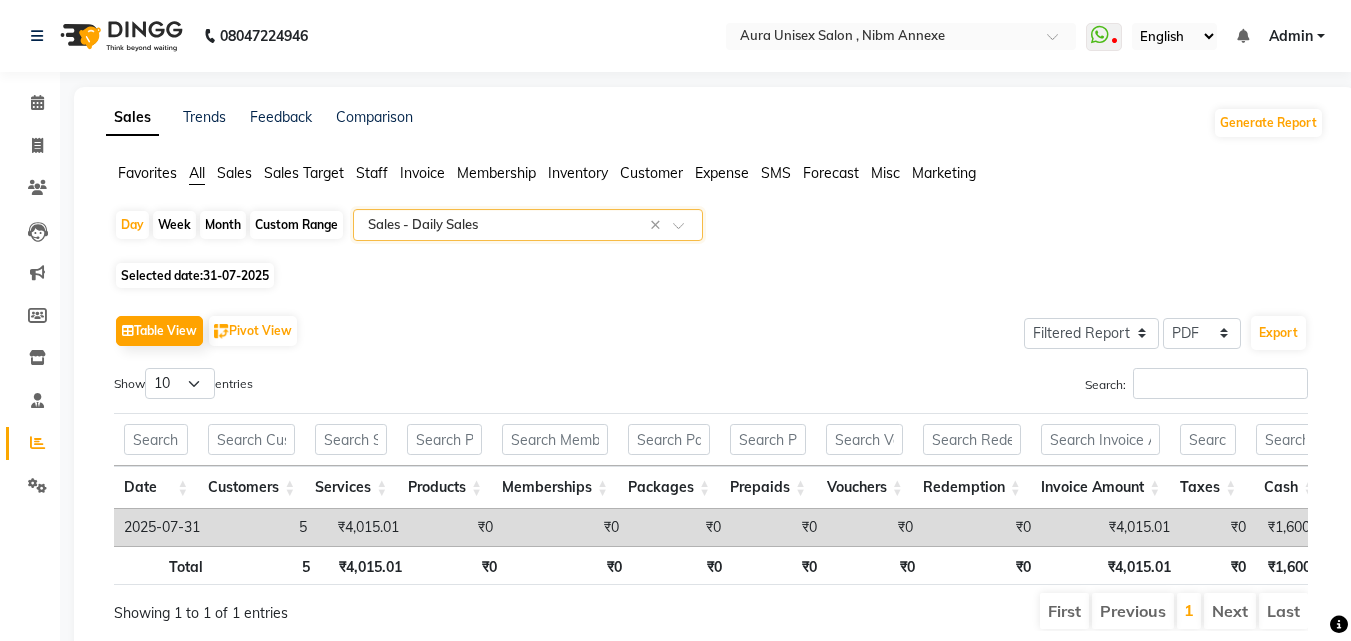 click 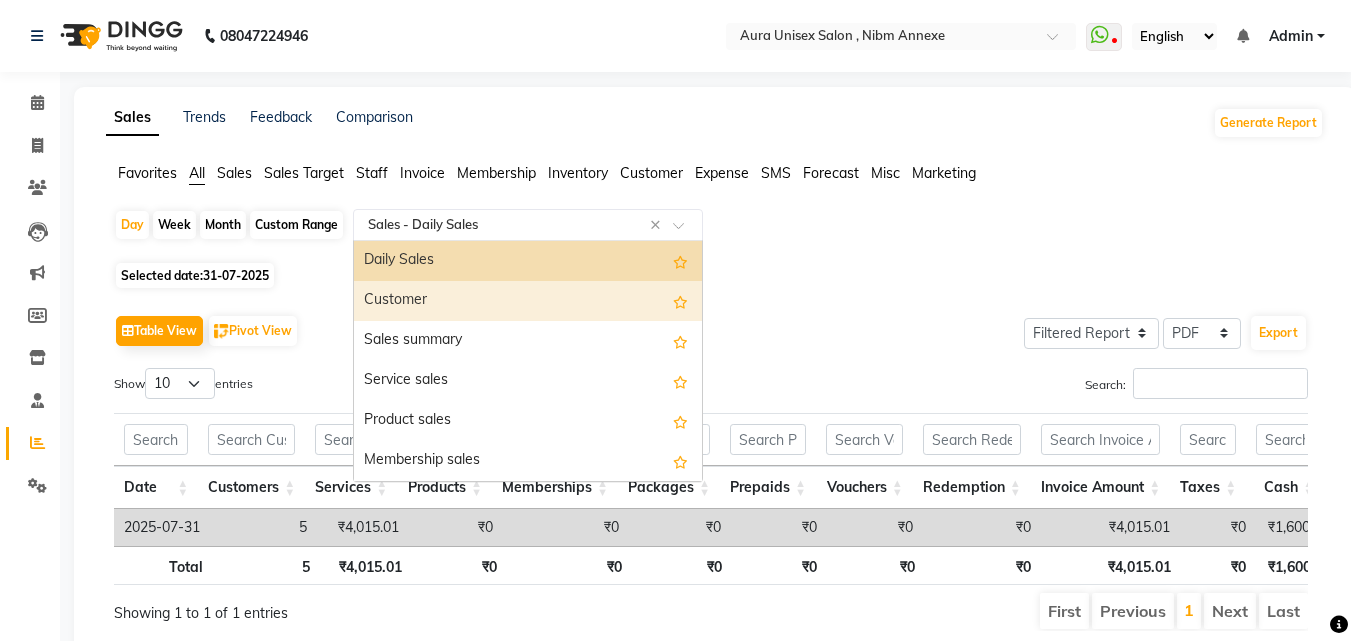 click on "Customer" at bounding box center (528, 301) 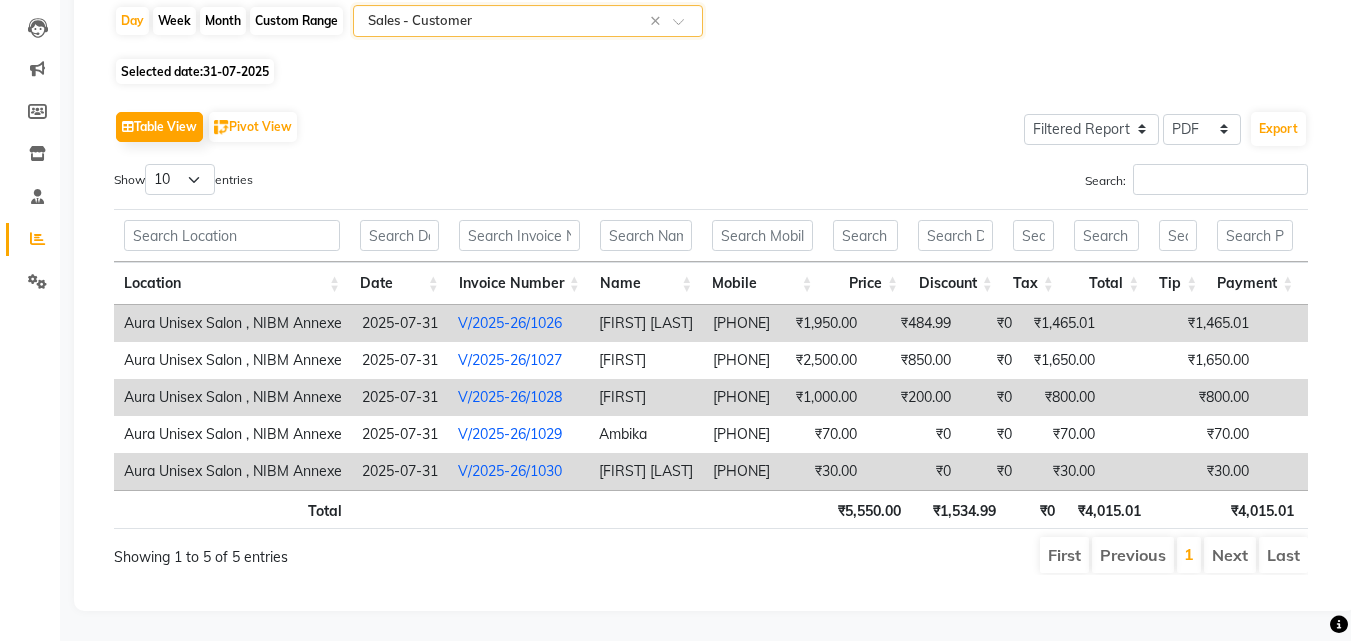 scroll, scrollTop: 234, scrollLeft: 0, axis: vertical 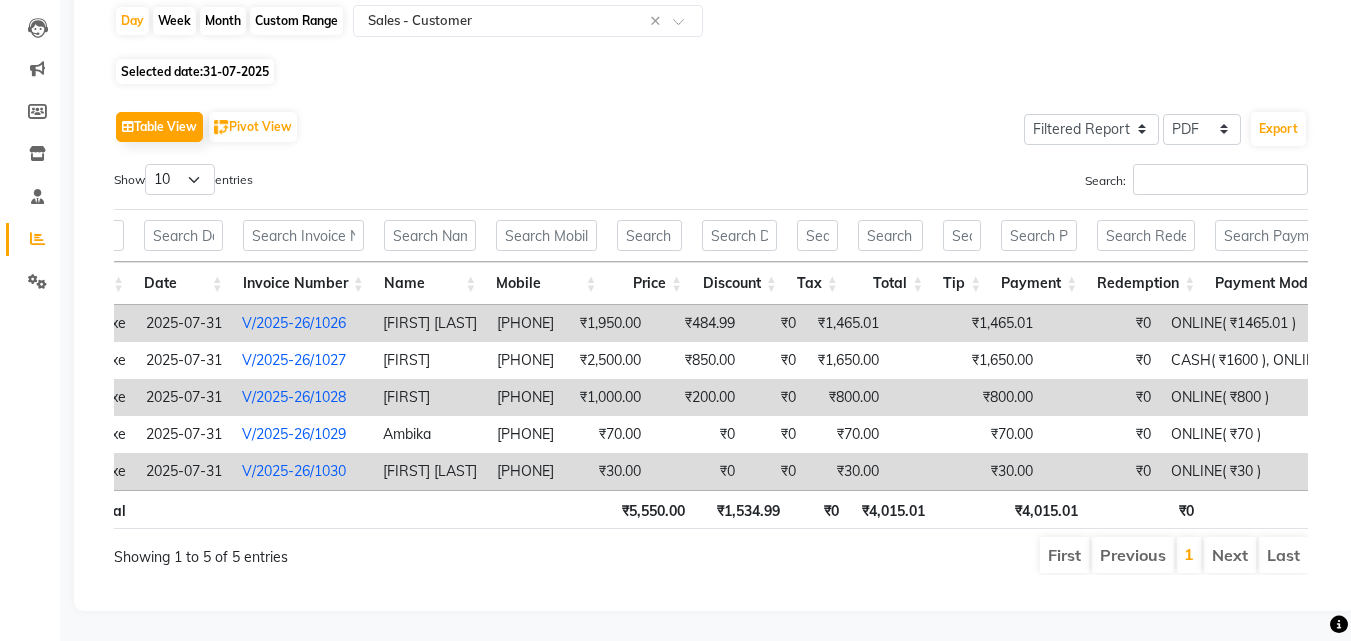click on "₹30.00" at bounding box center [995, 471] 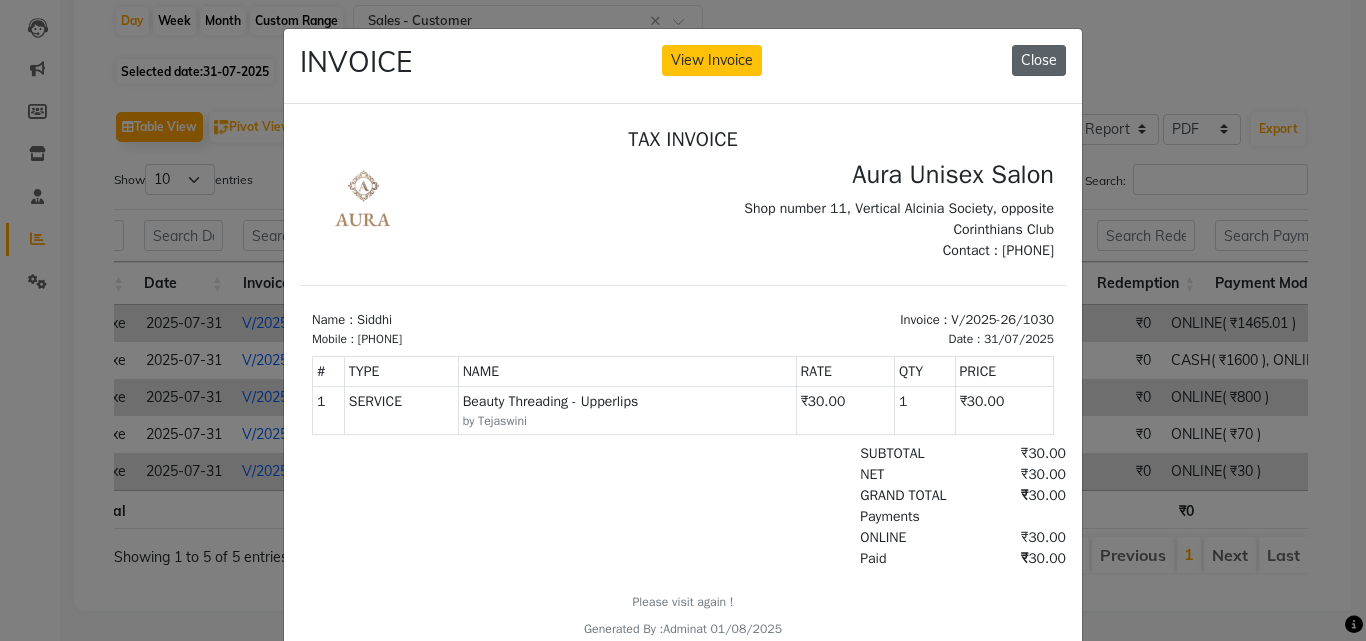 click on "Close" 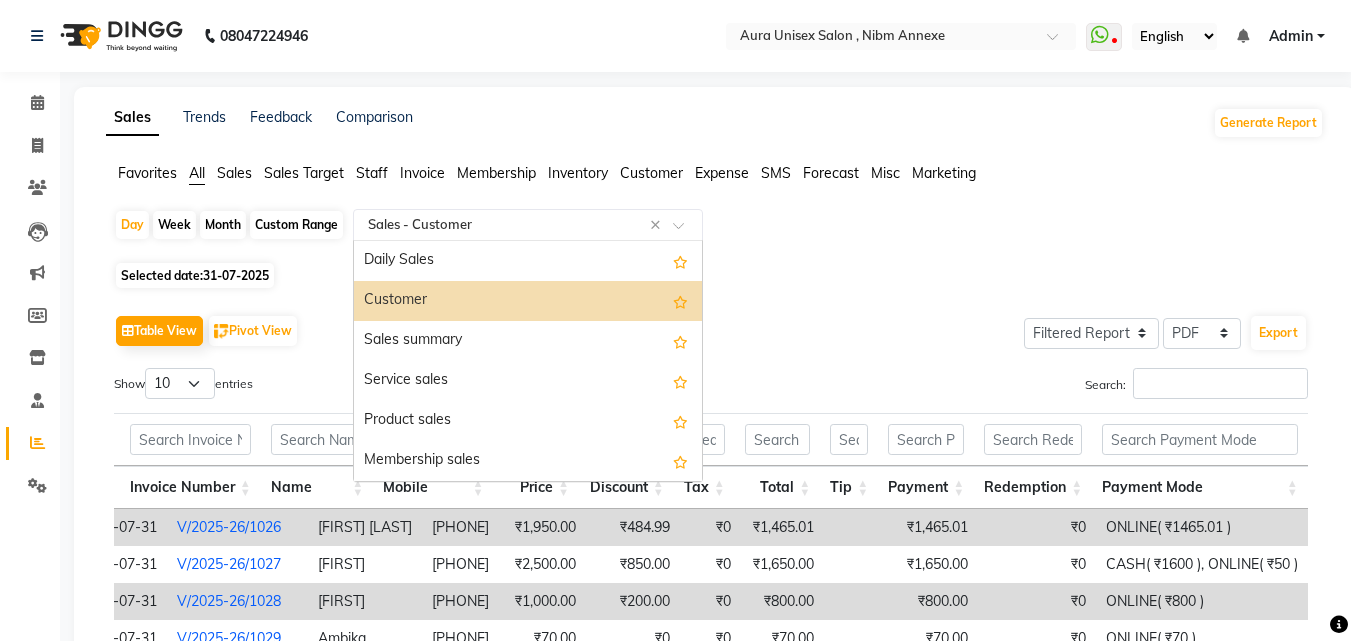 click 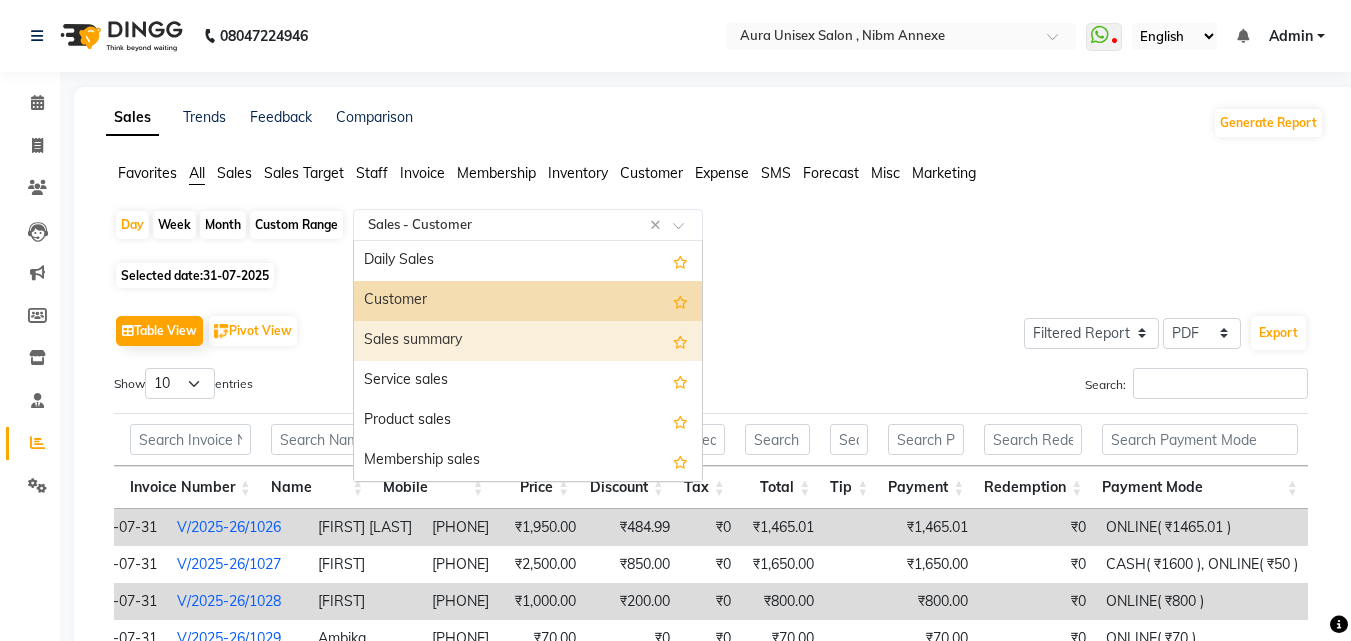 click on "Sales summary" at bounding box center [528, 341] 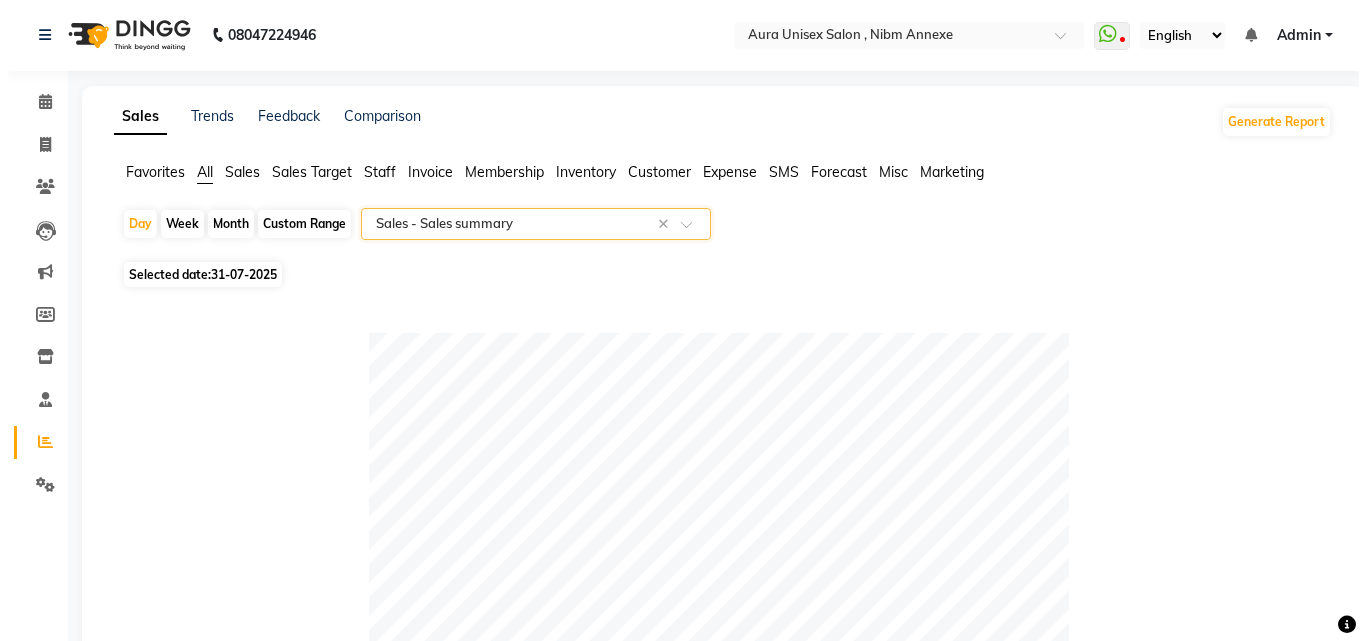scroll, scrollTop: 0, scrollLeft: 0, axis: both 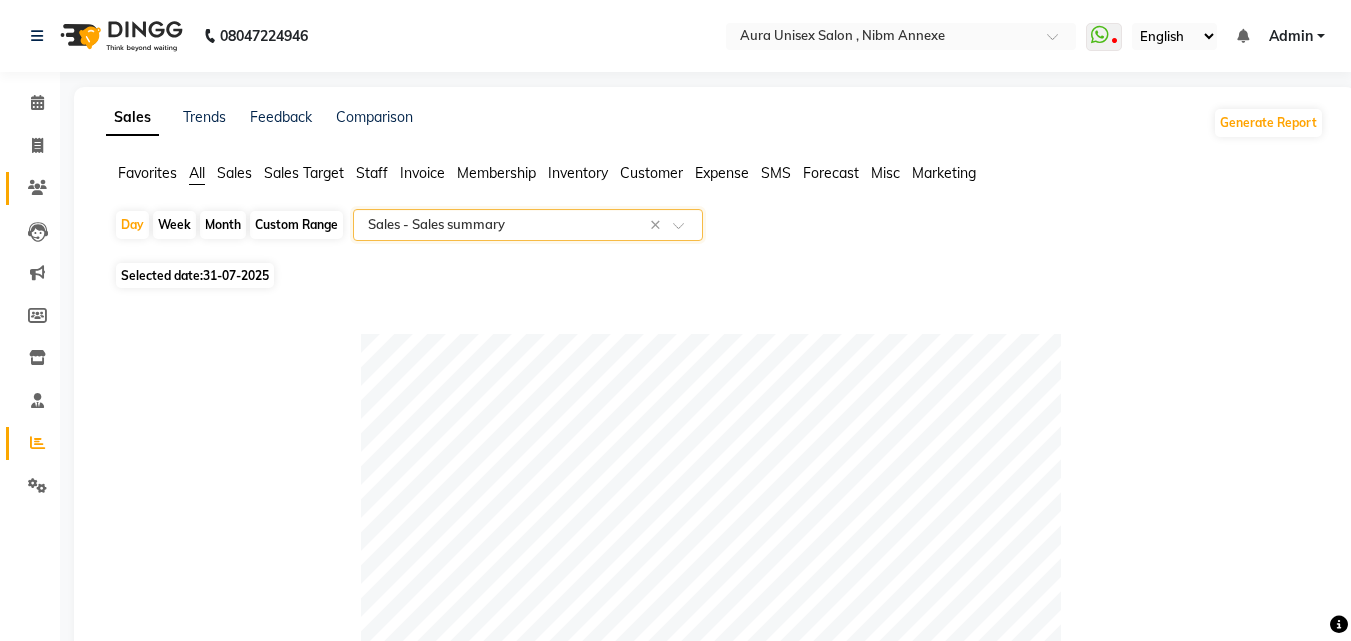 click on "Clients" 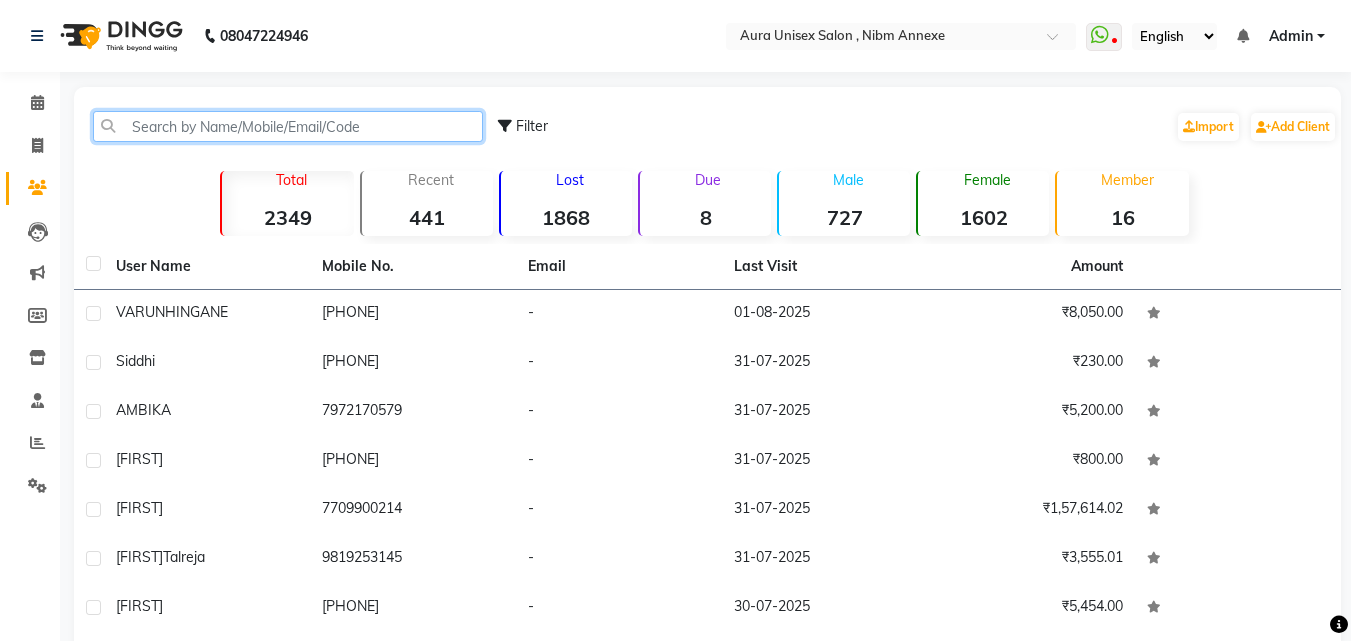 click 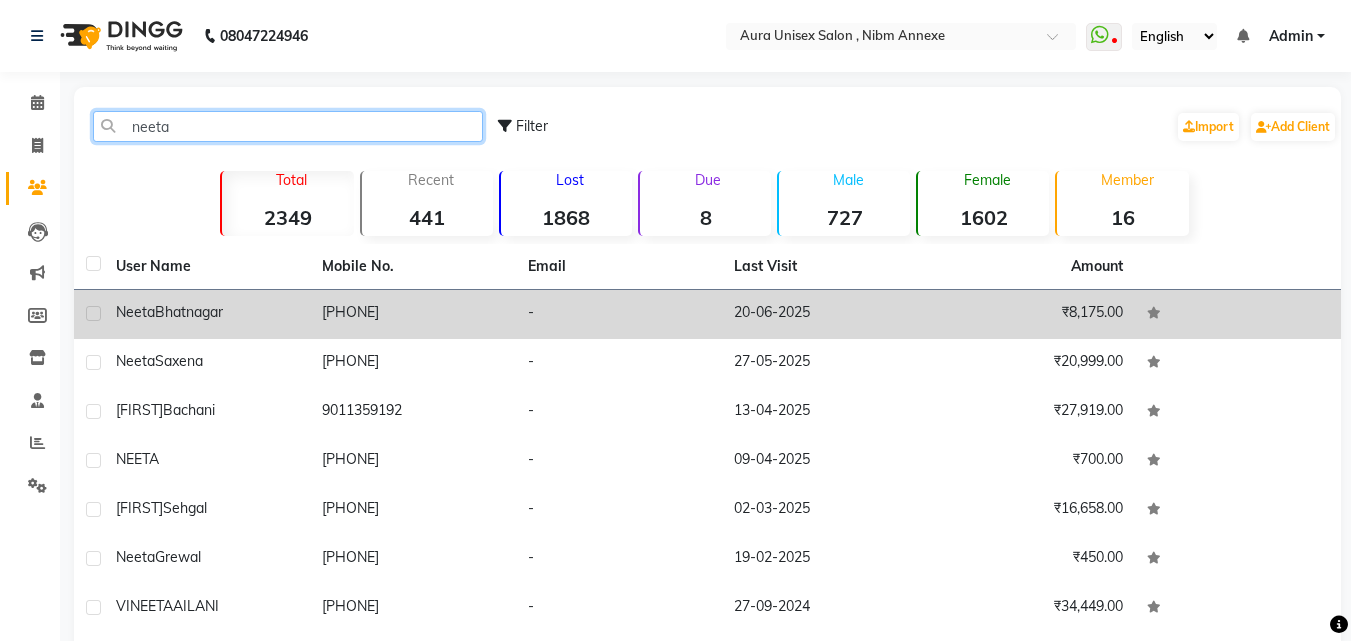 type on "neeta" 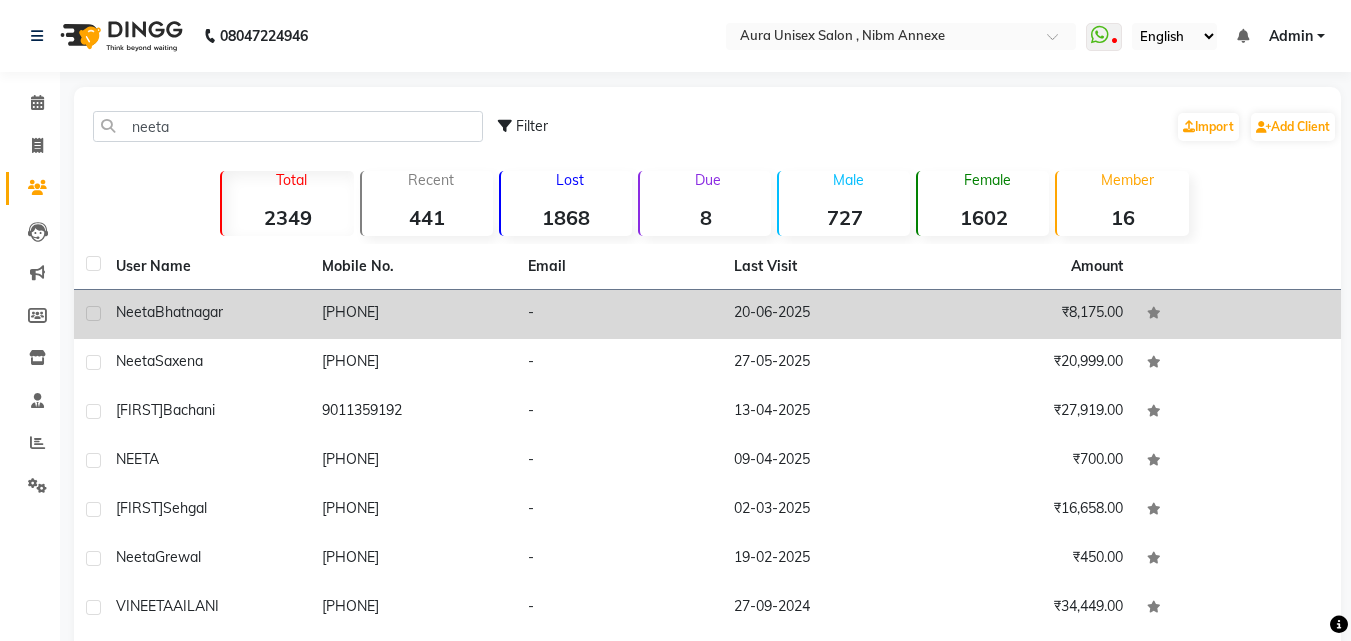 click on "neeta  Bhatnagar" 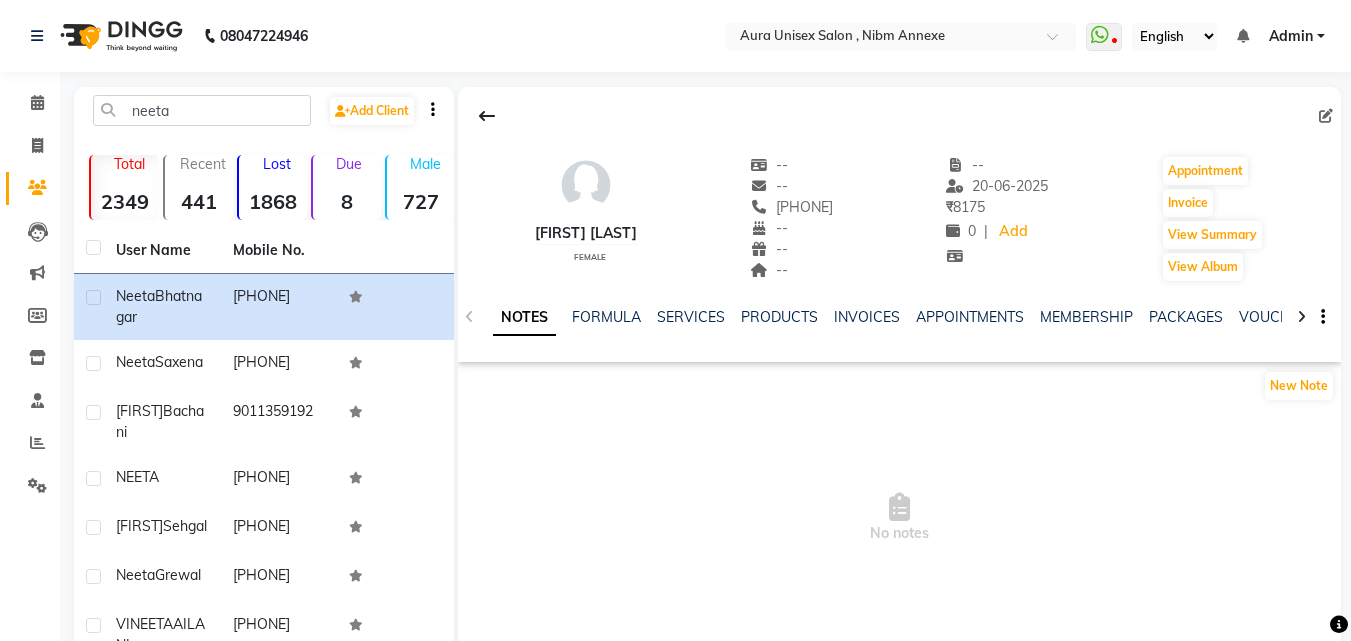 click on "INVOICES" 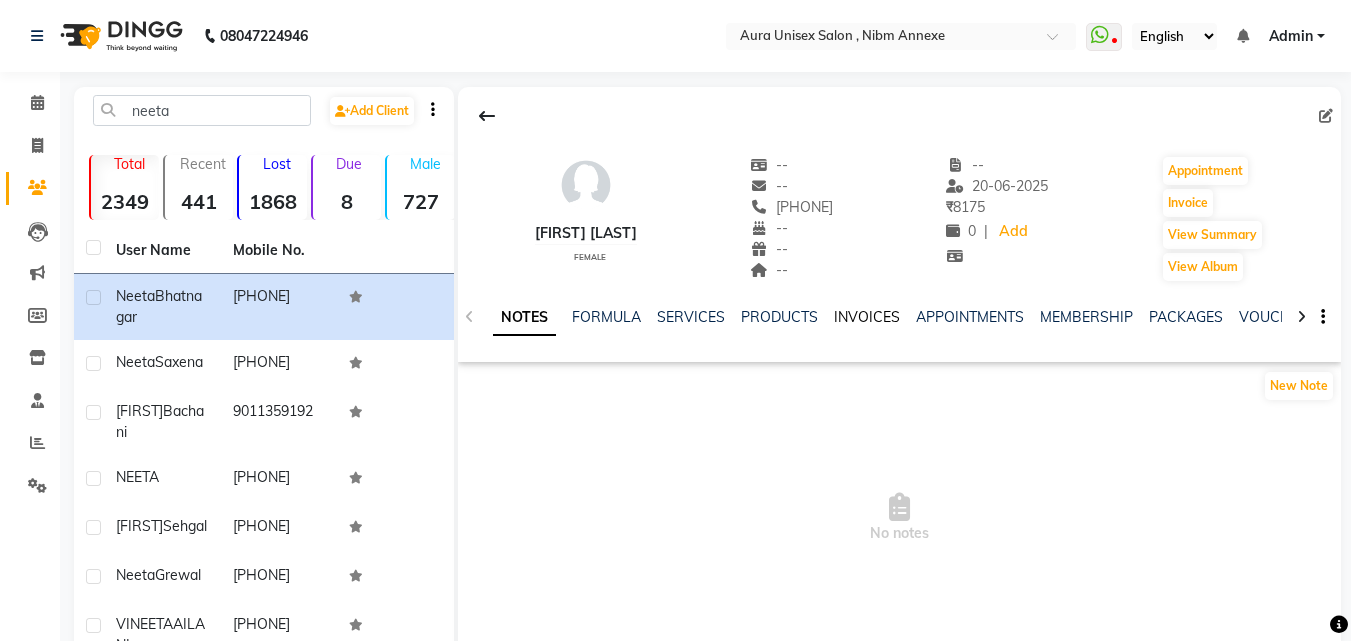 click on "INVOICES" 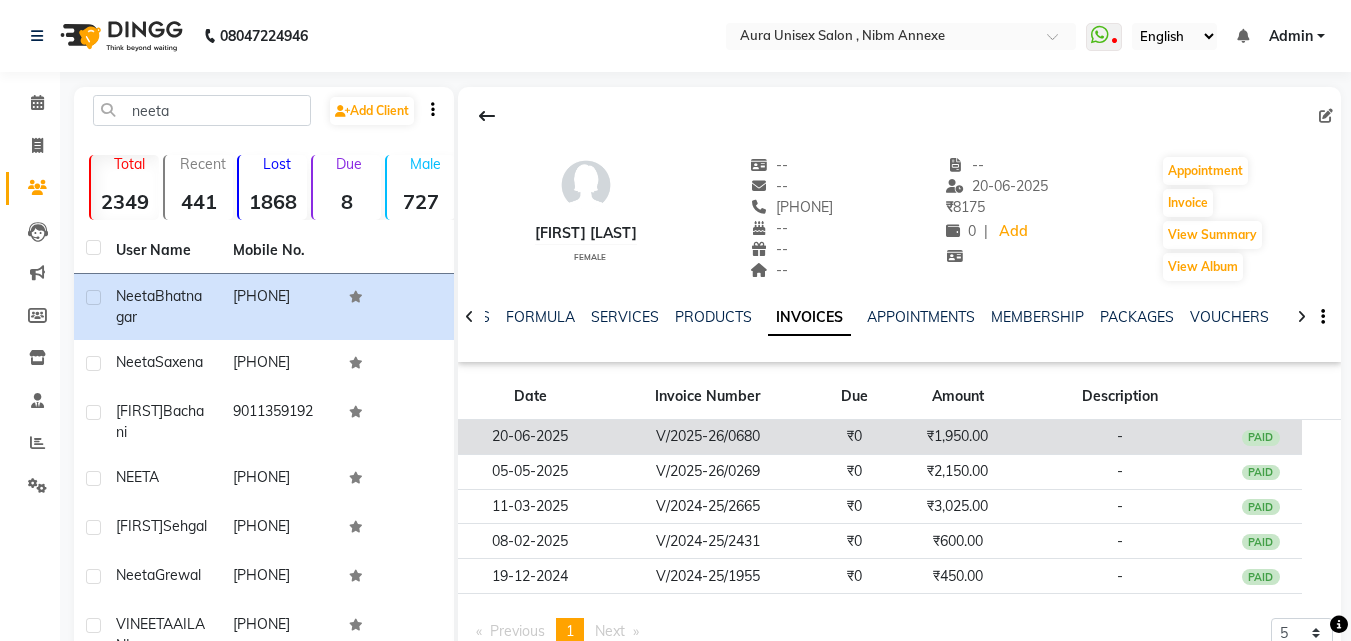 click on "V/2025-26/0680" 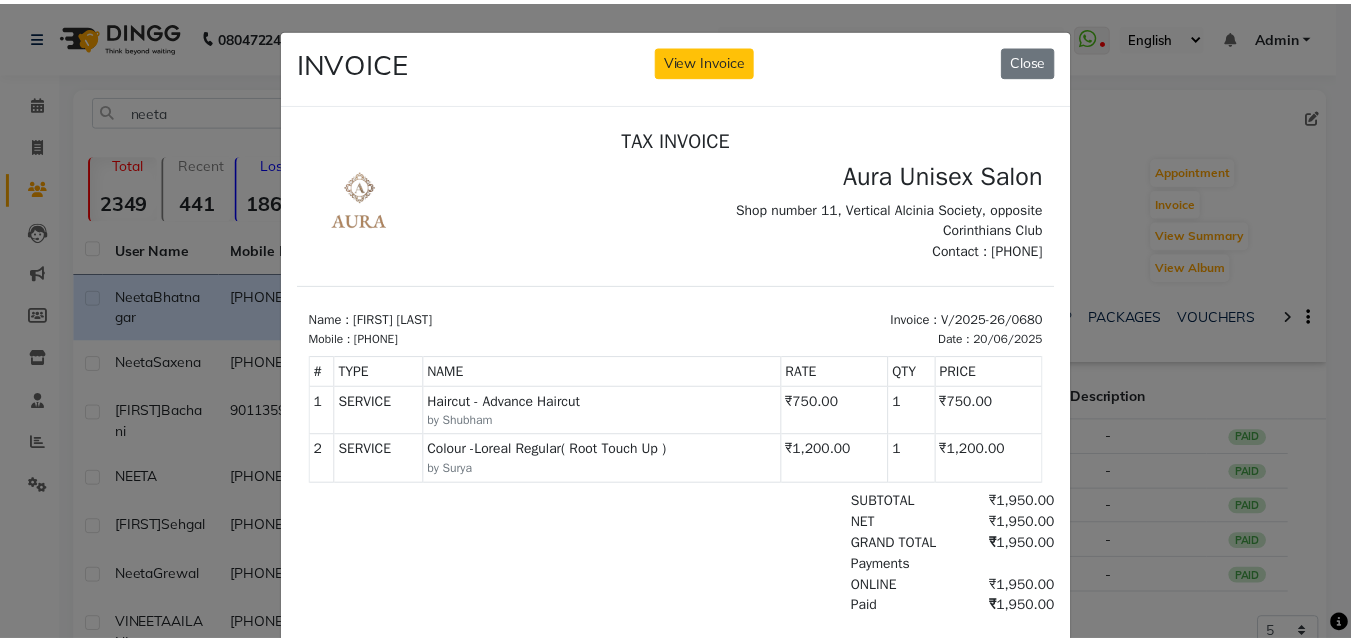 scroll, scrollTop: 0, scrollLeft: 0, axis: both 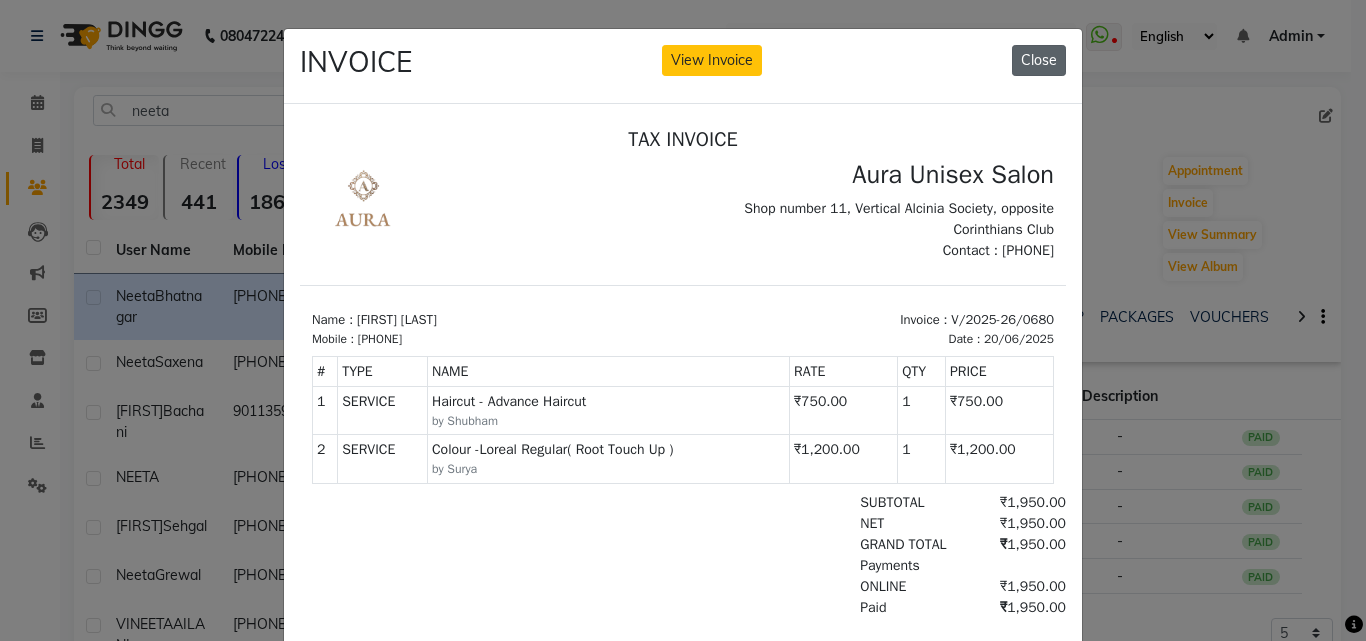 click on "Close" 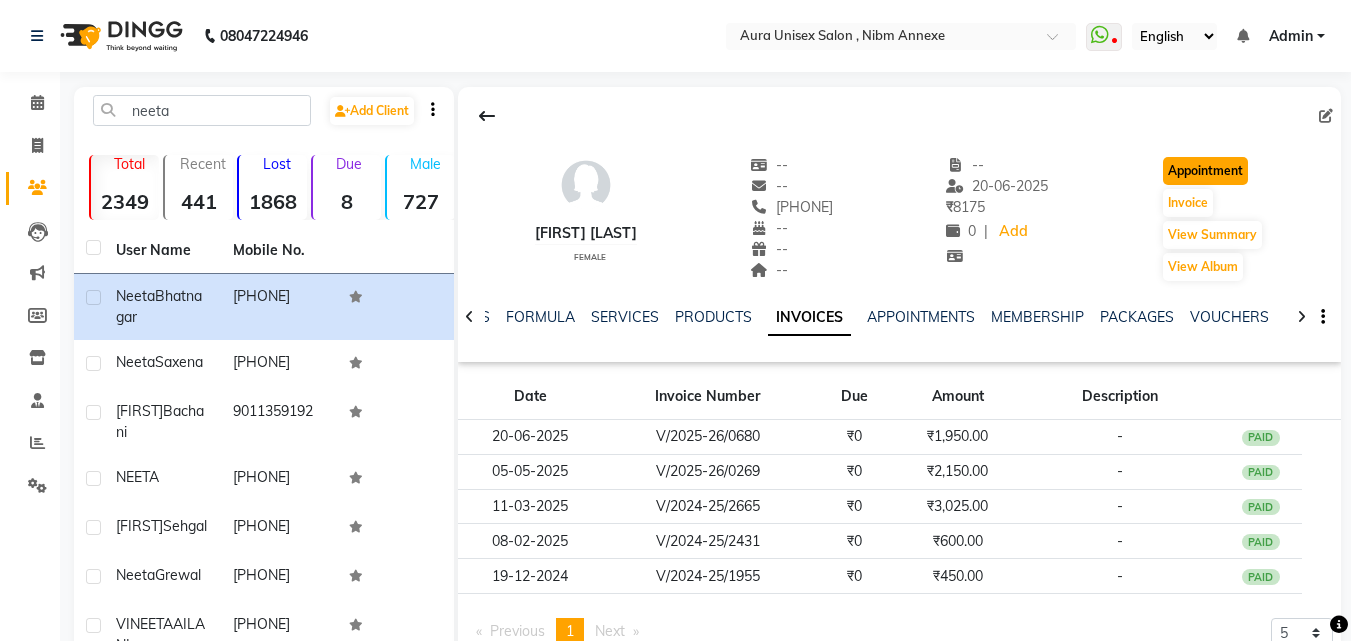 click on "Appointment" 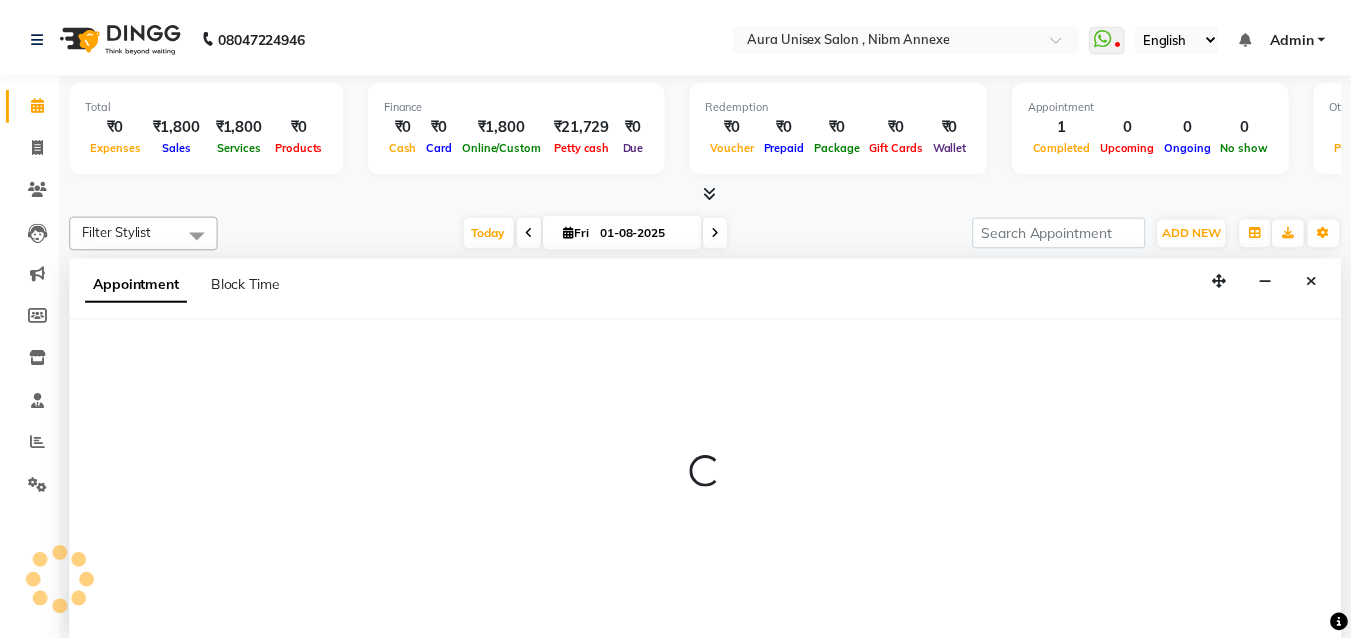 scroll, scrollTop: 177, scrollLeft: 0, axis: vertical 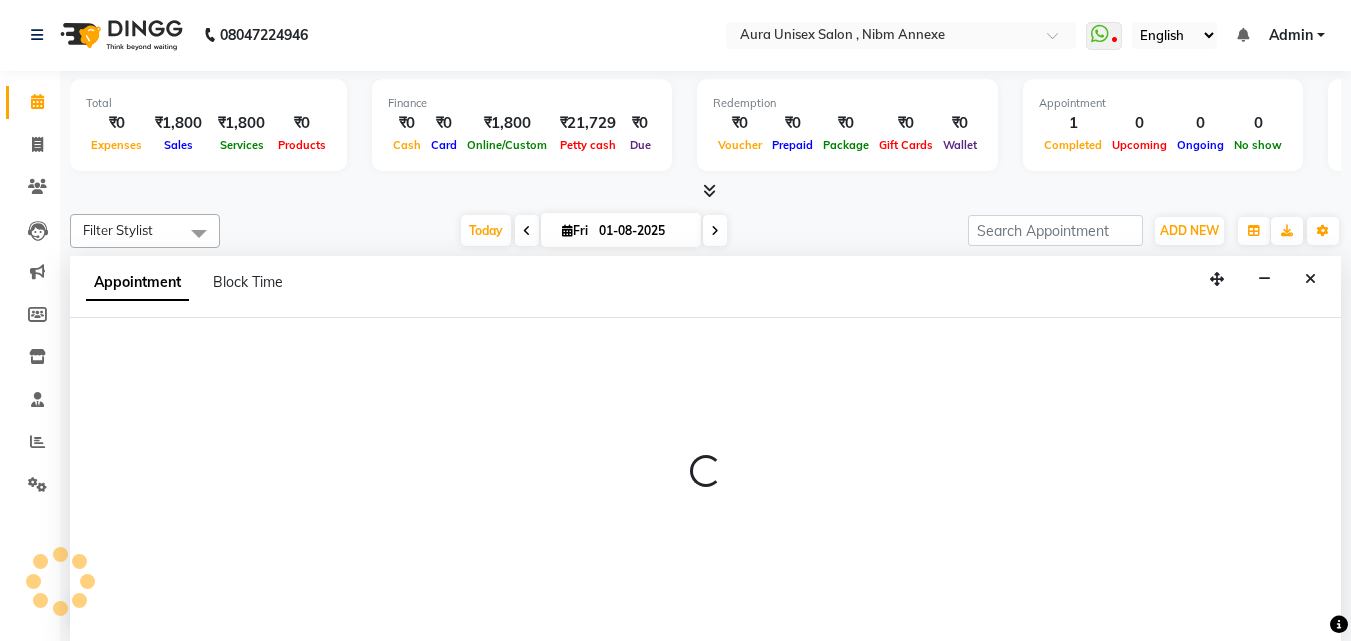 select on "tentative" 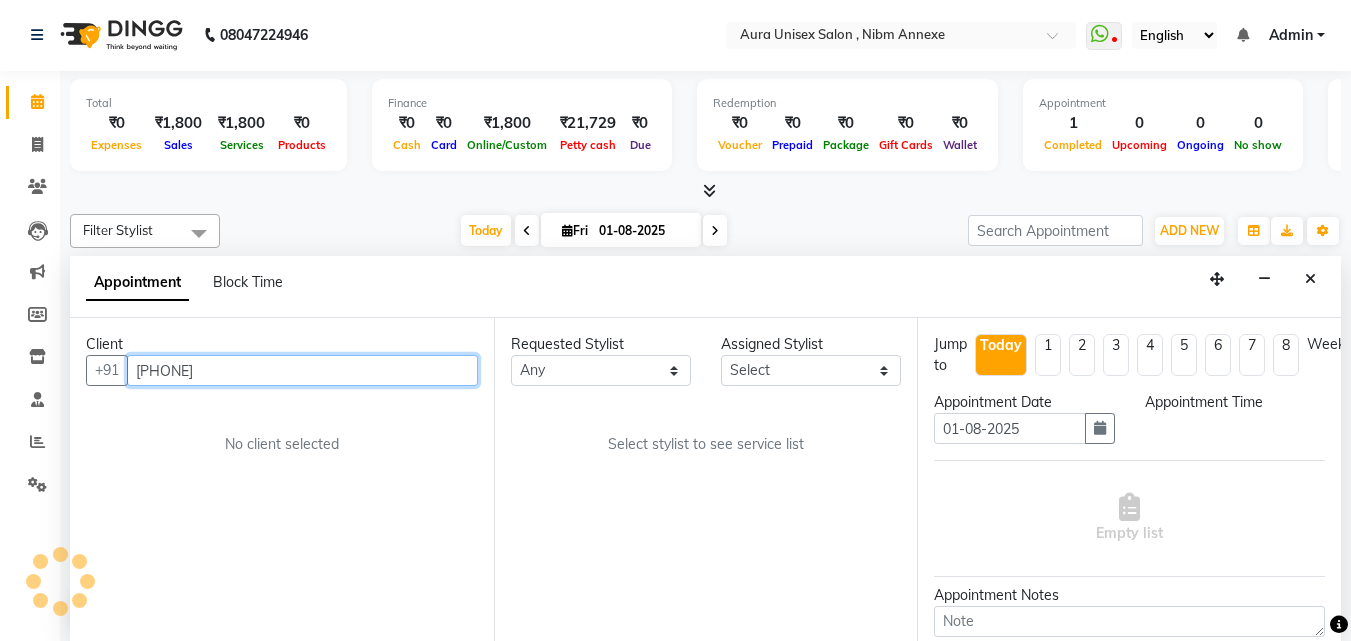 select on "600" 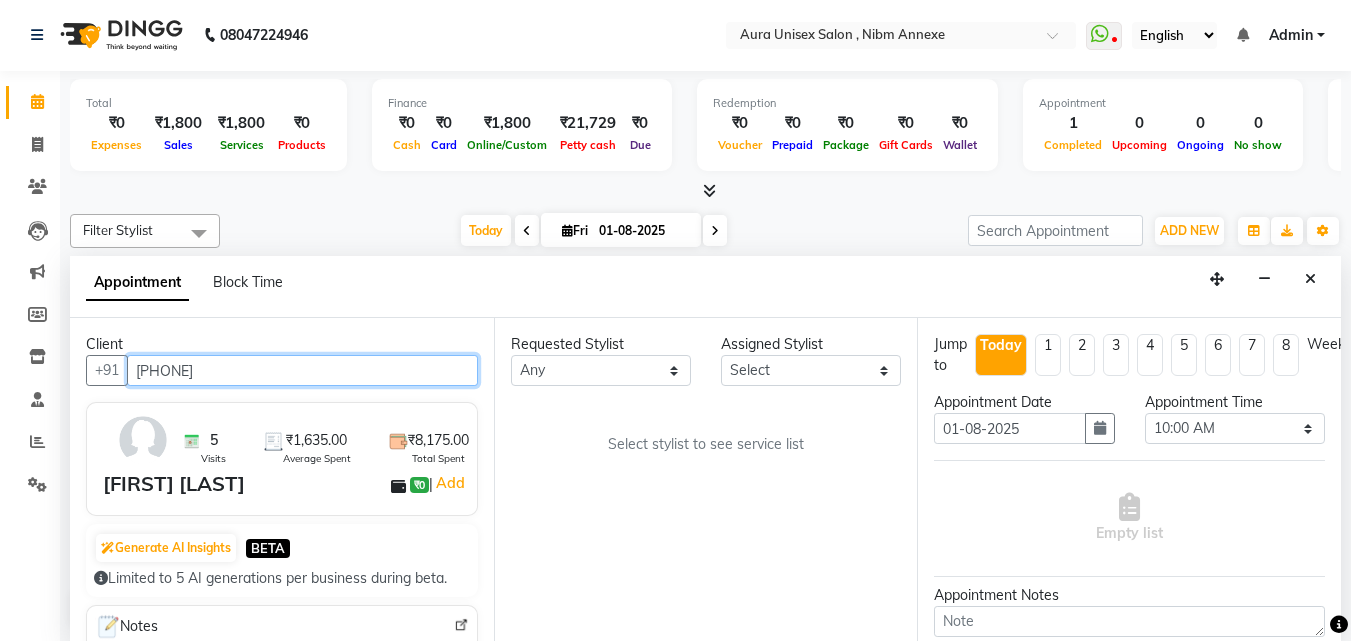 scroll, scrollTop: 177, scrollLeft: 0, axis: vertical 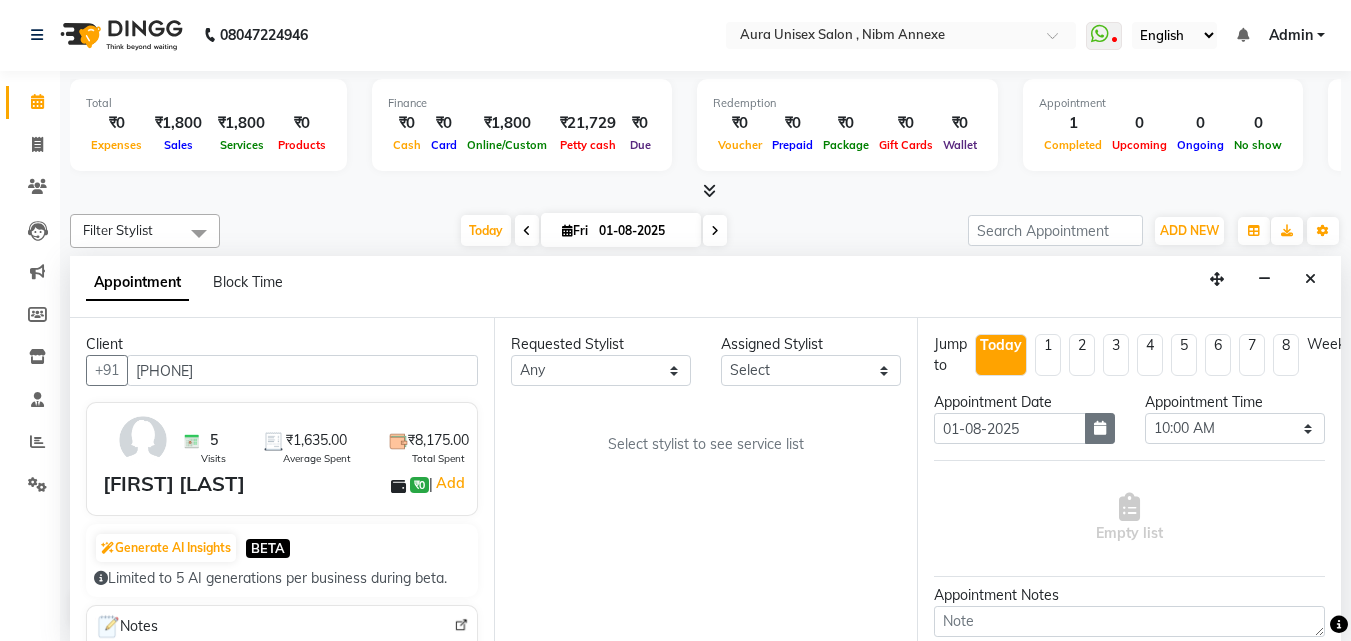 click at bounding box center (1100, 428) 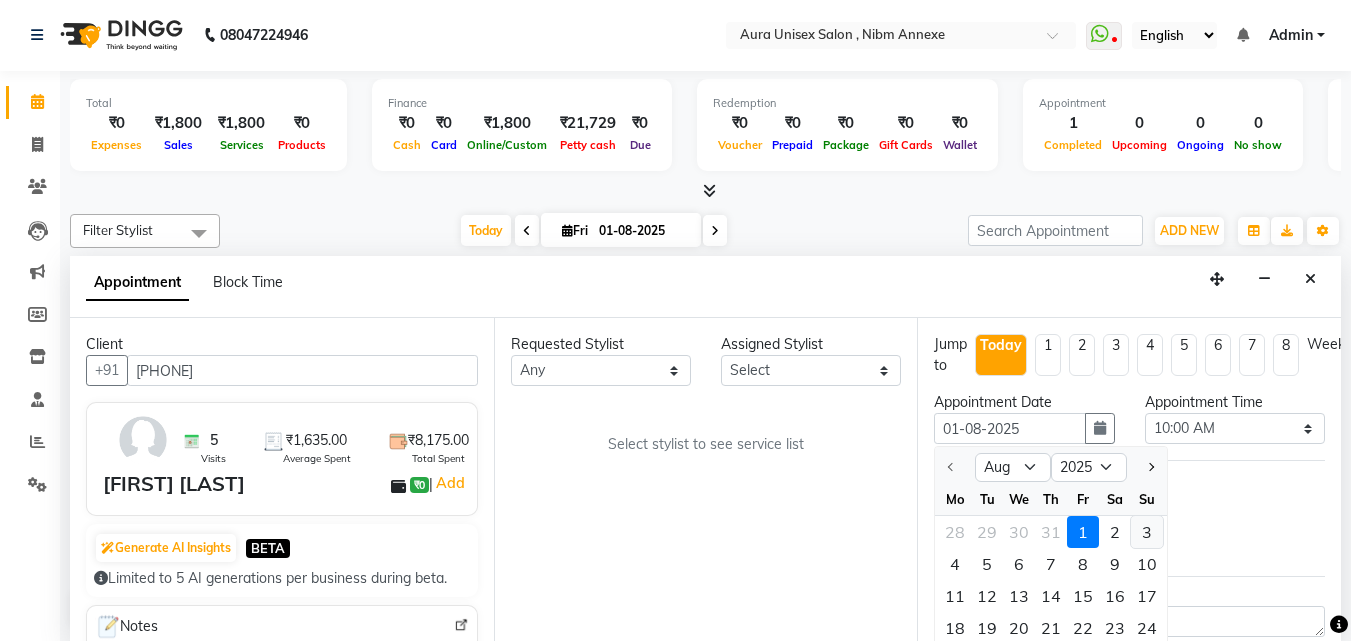 click on "3" at bounding box center (1147, 532) 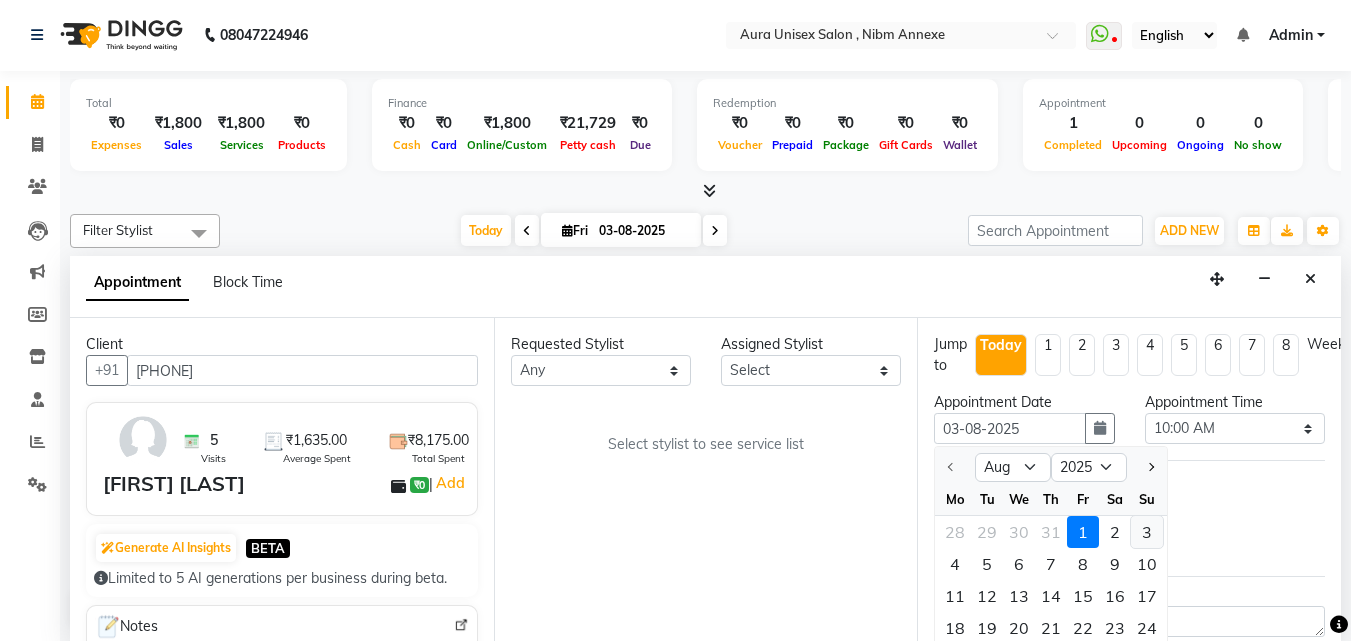 select on "600" 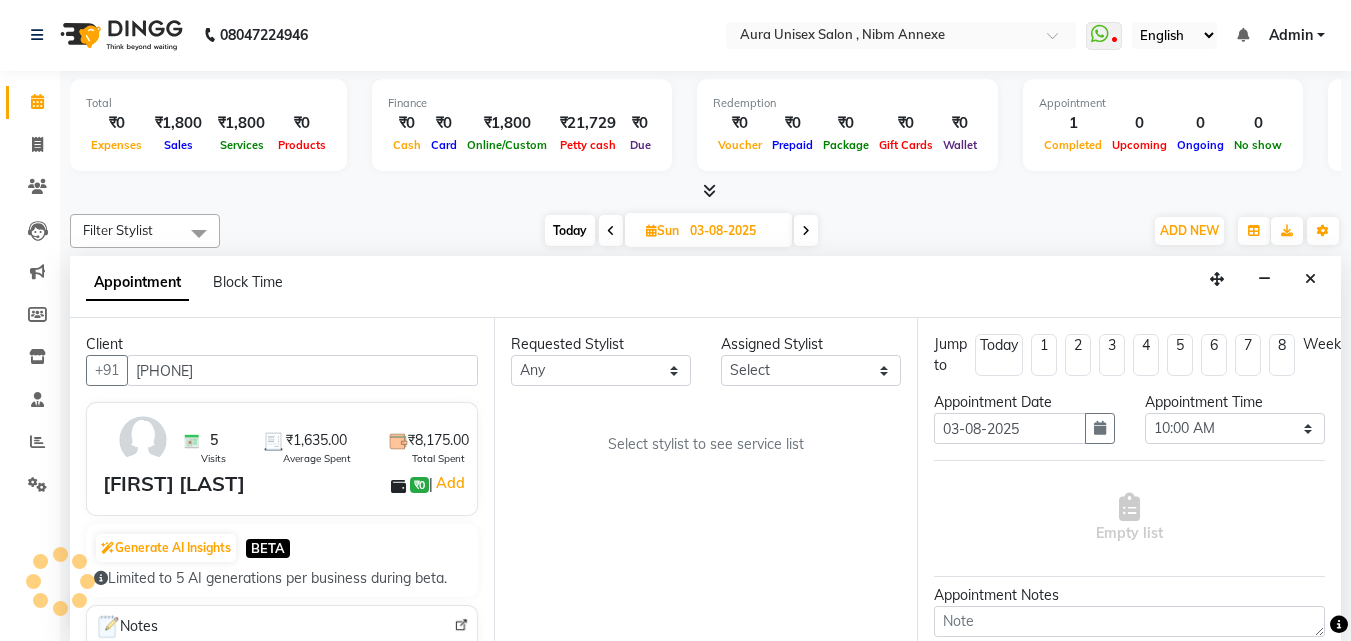 scroll, scrollTop: 177, scrollLeft: 0, axis: vertical 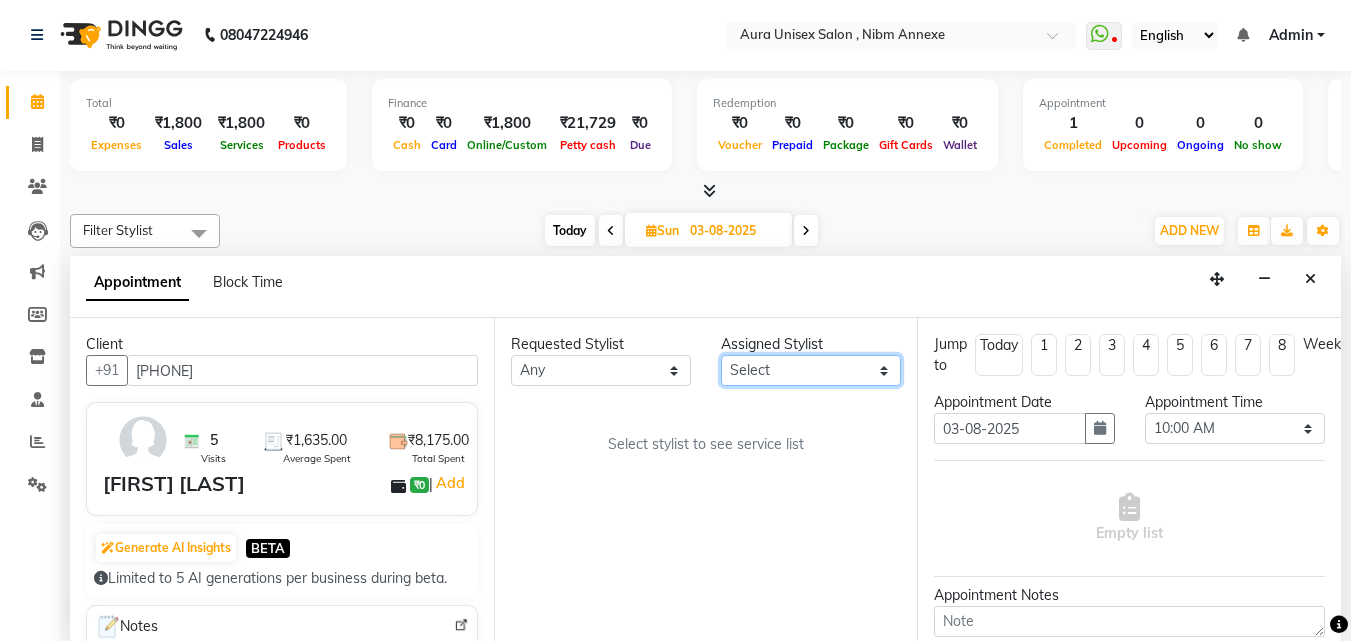 click on "Select Jasleen Jyoti Surya Tejaswini" at bounding box center (811, 370) 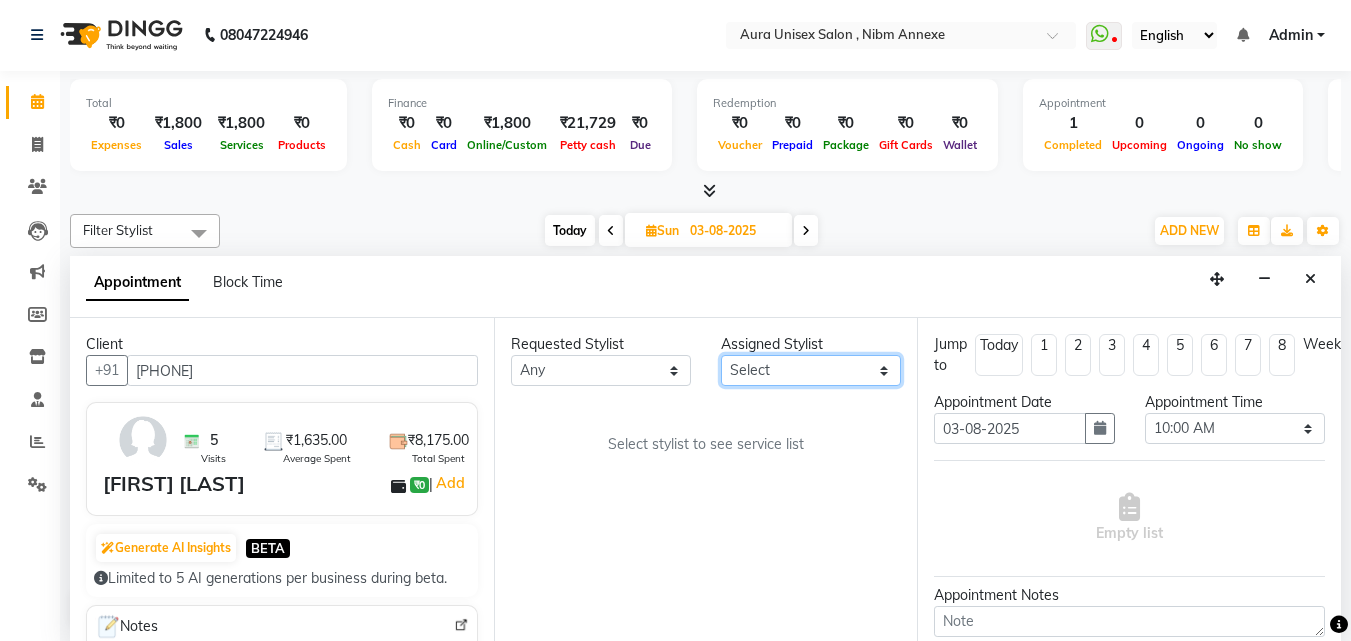 select on "83187" 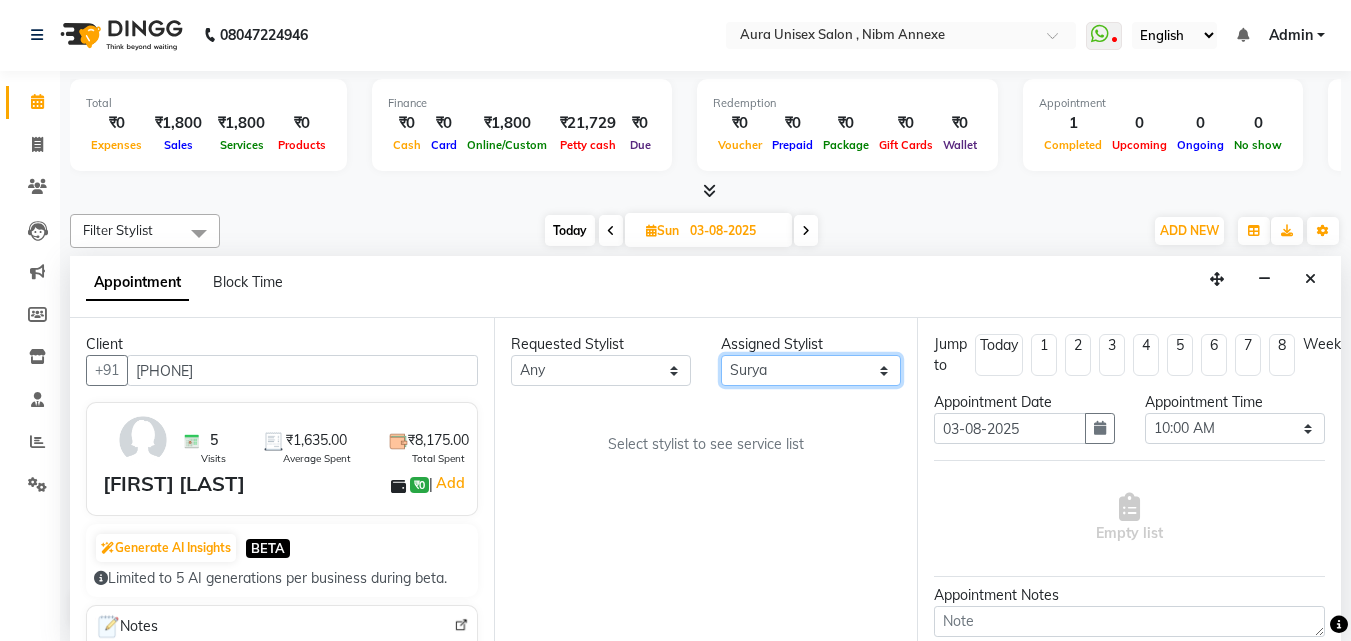 click on "Select Jasleen Jyoti Surya Tejaswini" at bounding box center (811, 370) 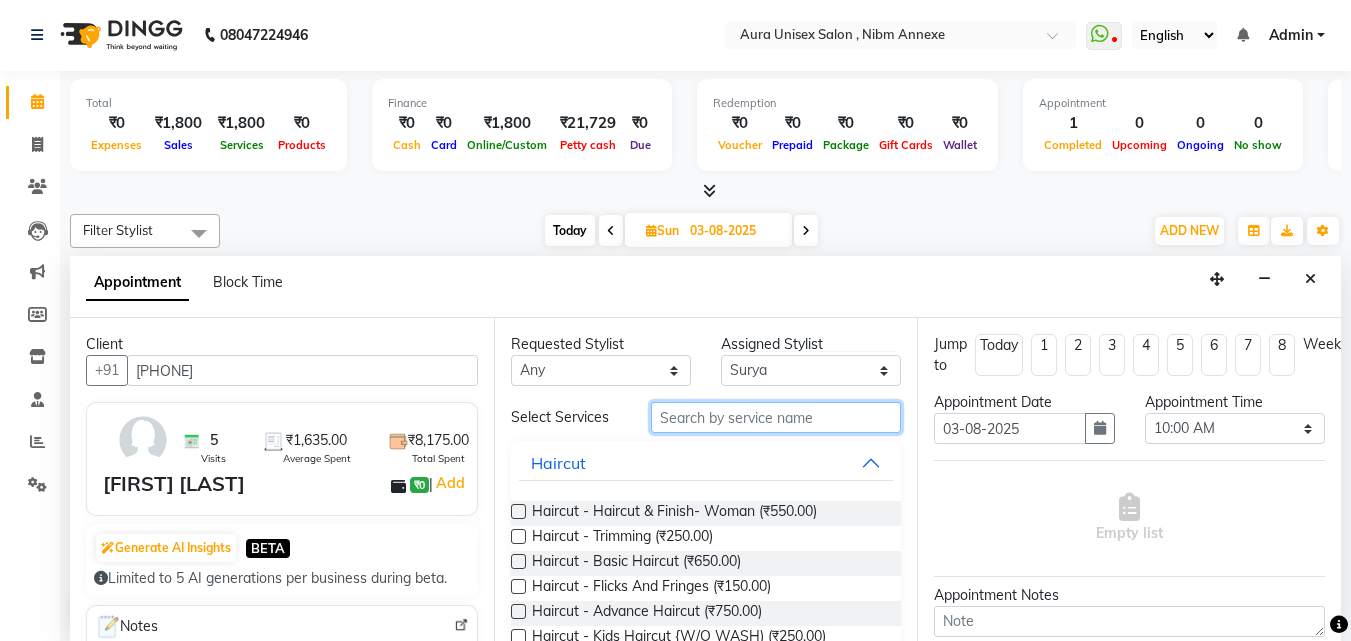 click at bounding box center [776, 417] 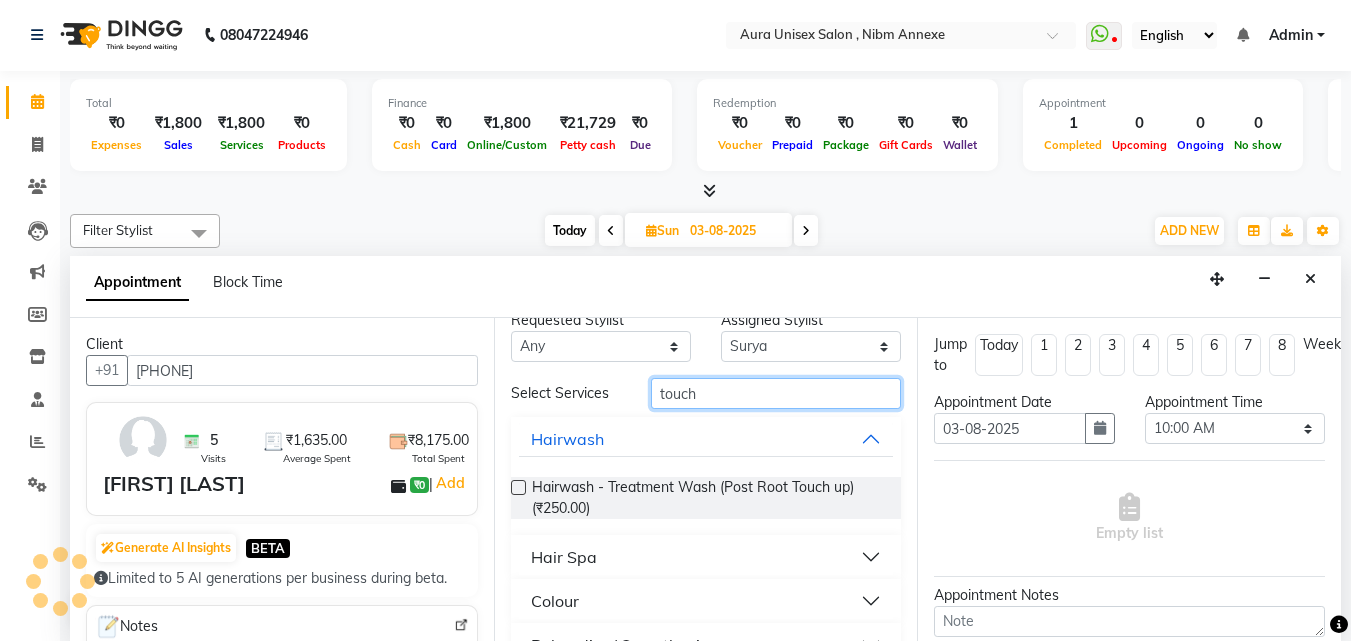 scroll, scrollTop: 66, scrollLeft: 0, axis: vertical 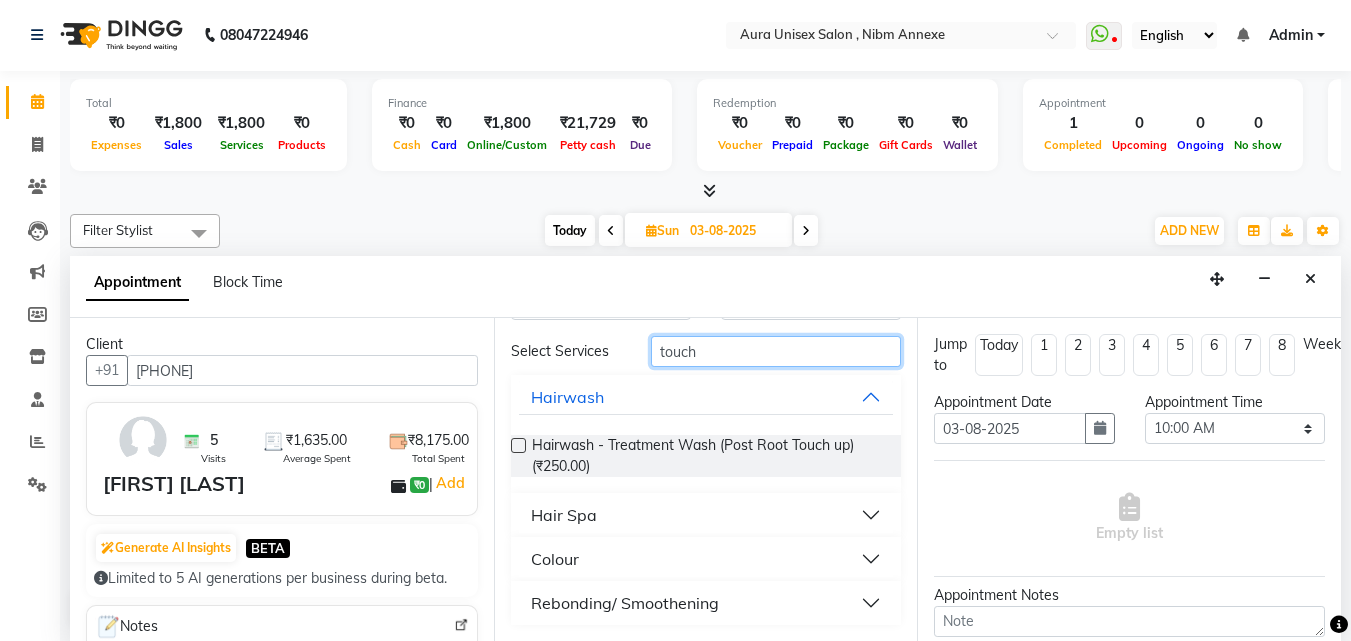 type on "touch" 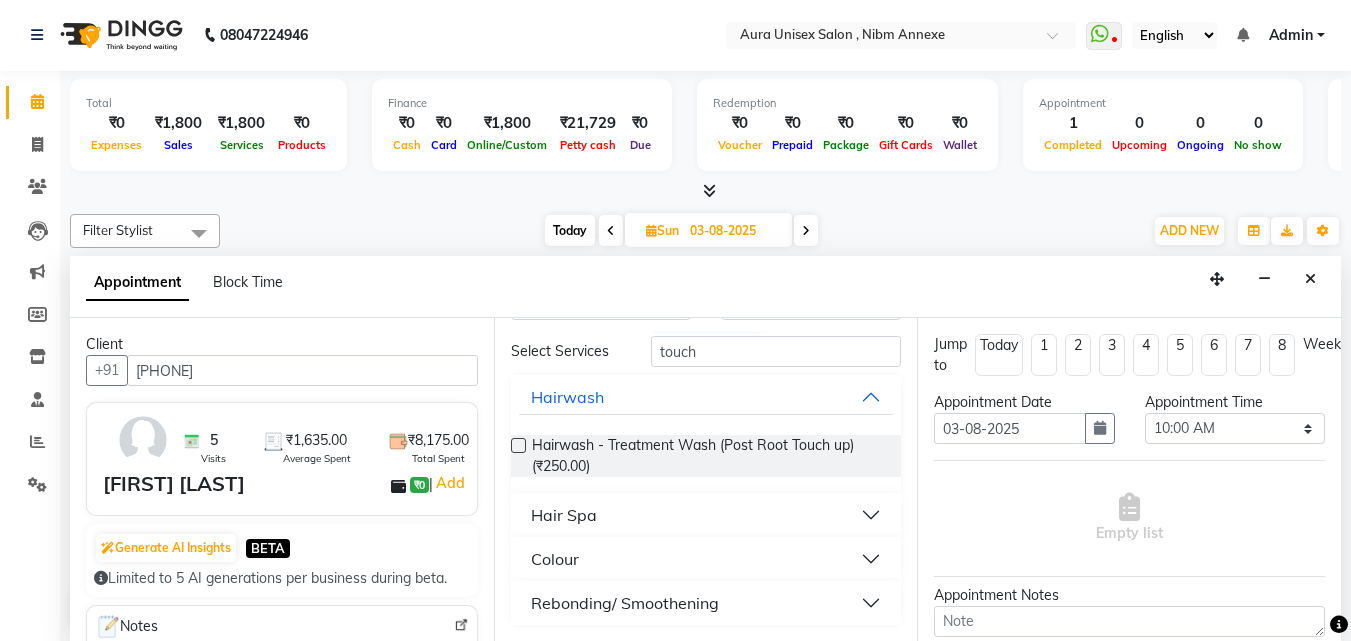 click on "Colour" at bounding box center [706, 559] 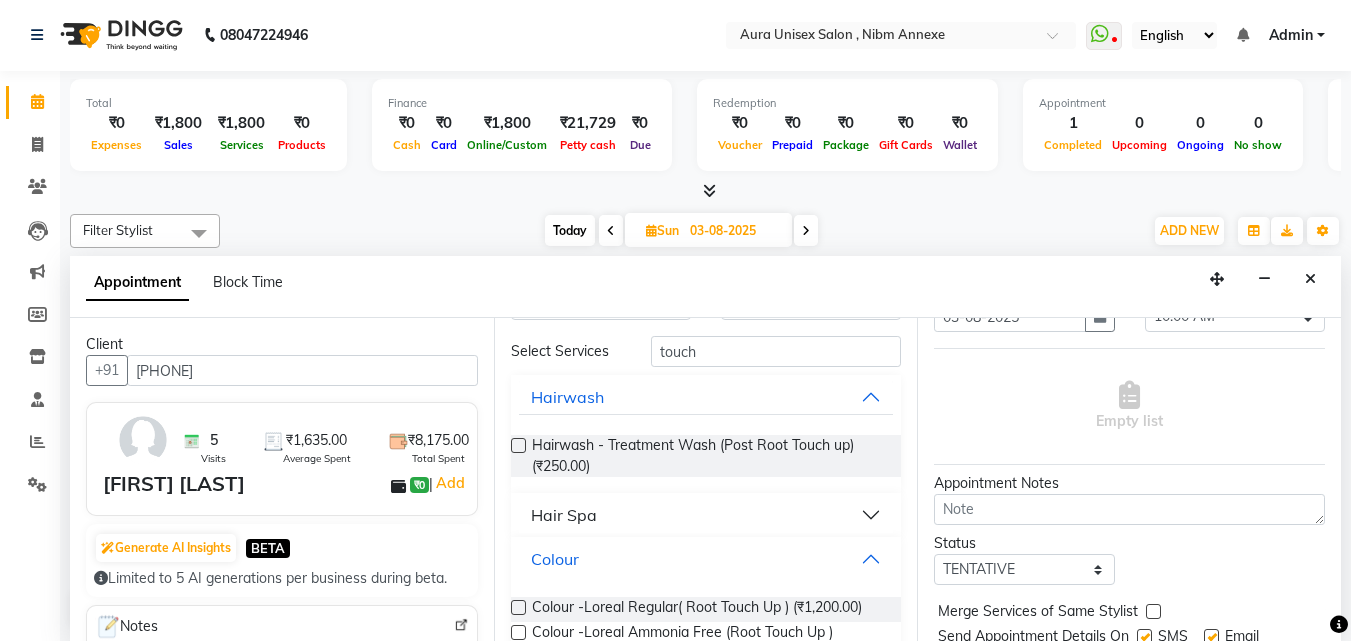 scroll, scrollTop: 199, scrollLeft: 0, axis: vertical 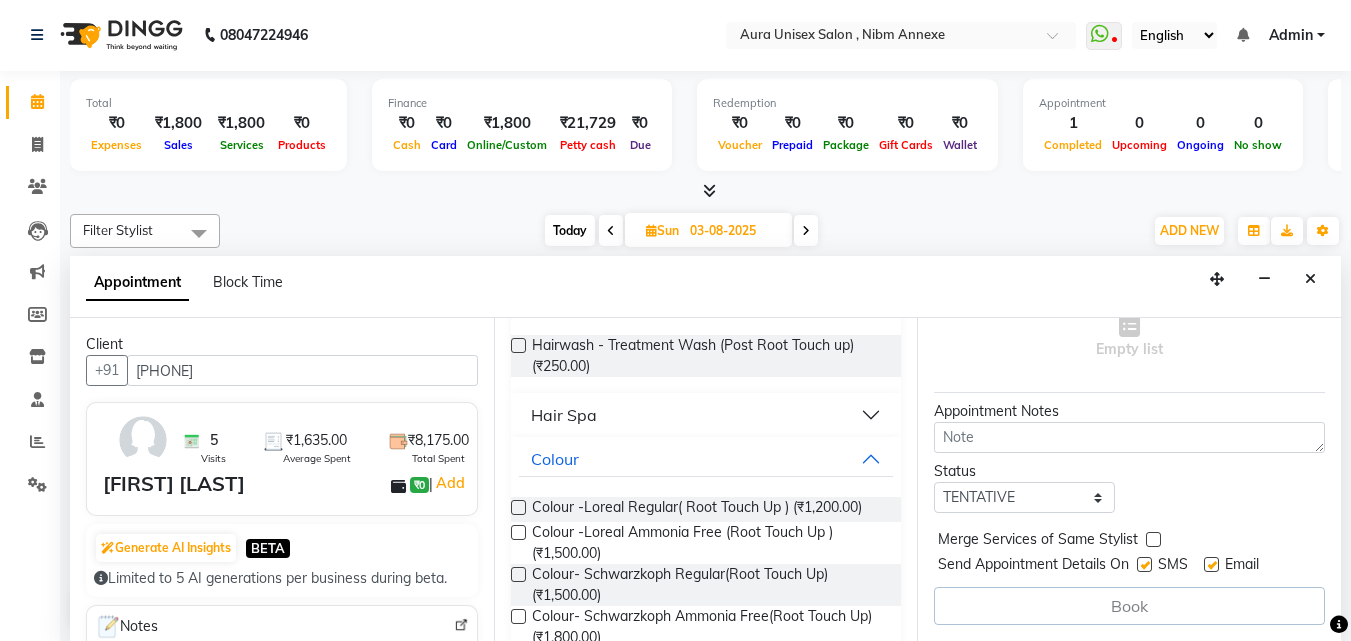 click at bounding box center [518, 507] 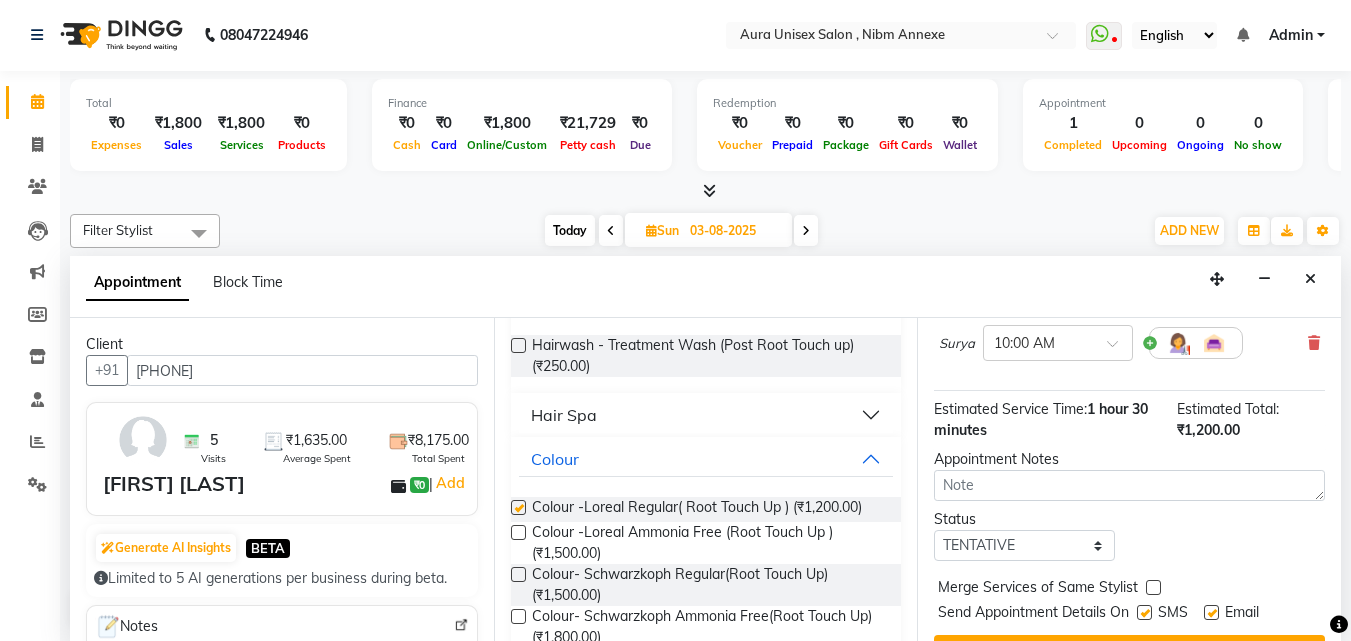 checkbox on "false" 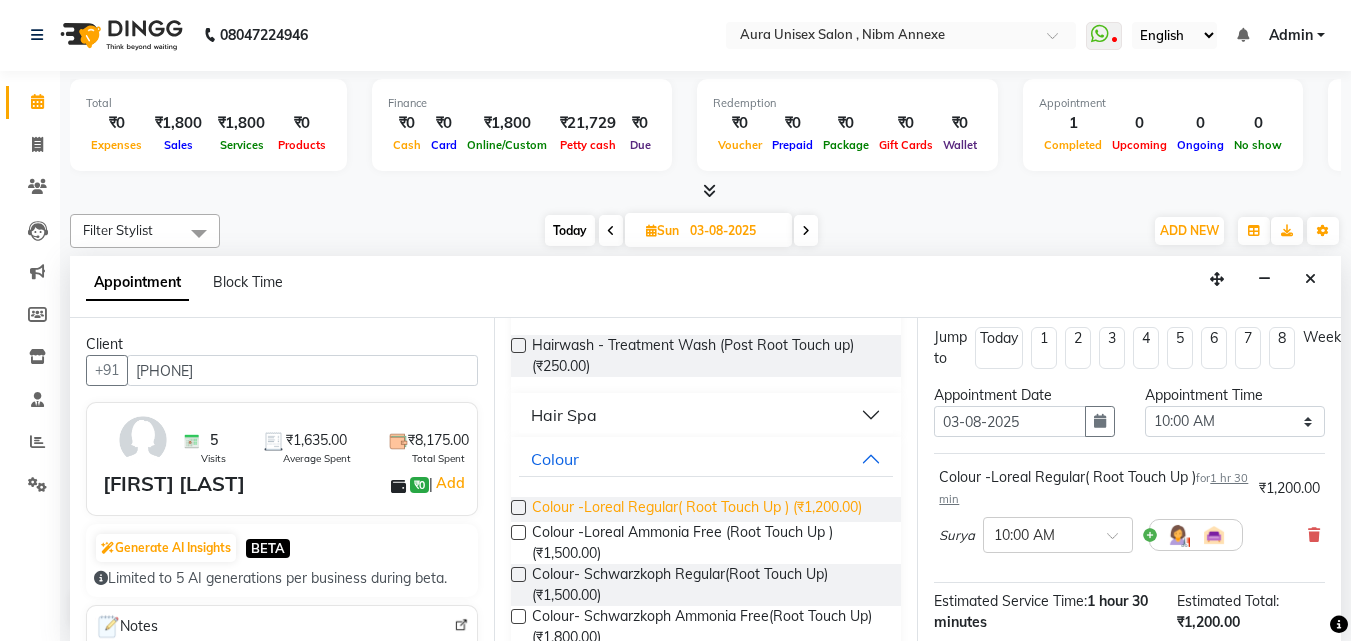 scroll, scrollTop: 0, scrollLeft: 0, axis: both 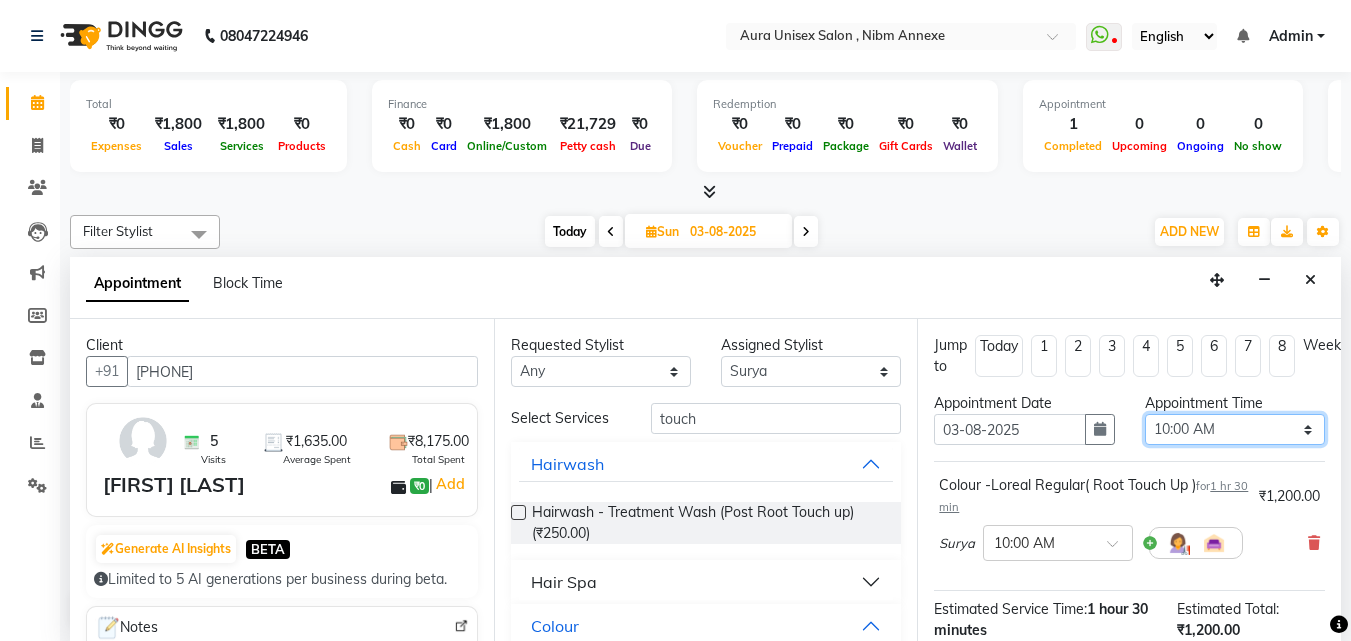 click on "Select 10:00 AM 10:15 AM 10:30 AM 10:45 AM 11:00 AM 11:15 AM 11:30 AM 11:45 AM 12:00 PM 12:15 PM 12:30 PM 12:45 PM 01:00 PM 01:15 PM 01:30 PM 01:45 PM 02:00 PM 02:15 PM 02:30 PM 02:45 PM 03:00 PM 03:15 PM 03:30 PM 03:45 PM 04:00 PM 04:15 PM 04:30 PM 04:45 PM 05:00 PM 05:15 PM 05:30 PM 05:45 PM 06:00 PM 06:15 PM 06:30 PM 06:45 PM 07:00 PM 07:15 PM 07:30 PM 07:45 PM 08:00 PM 08:15 PM 08:30 PM 08:45 PM 09:00 PM" at bounding box center (1235, 429) 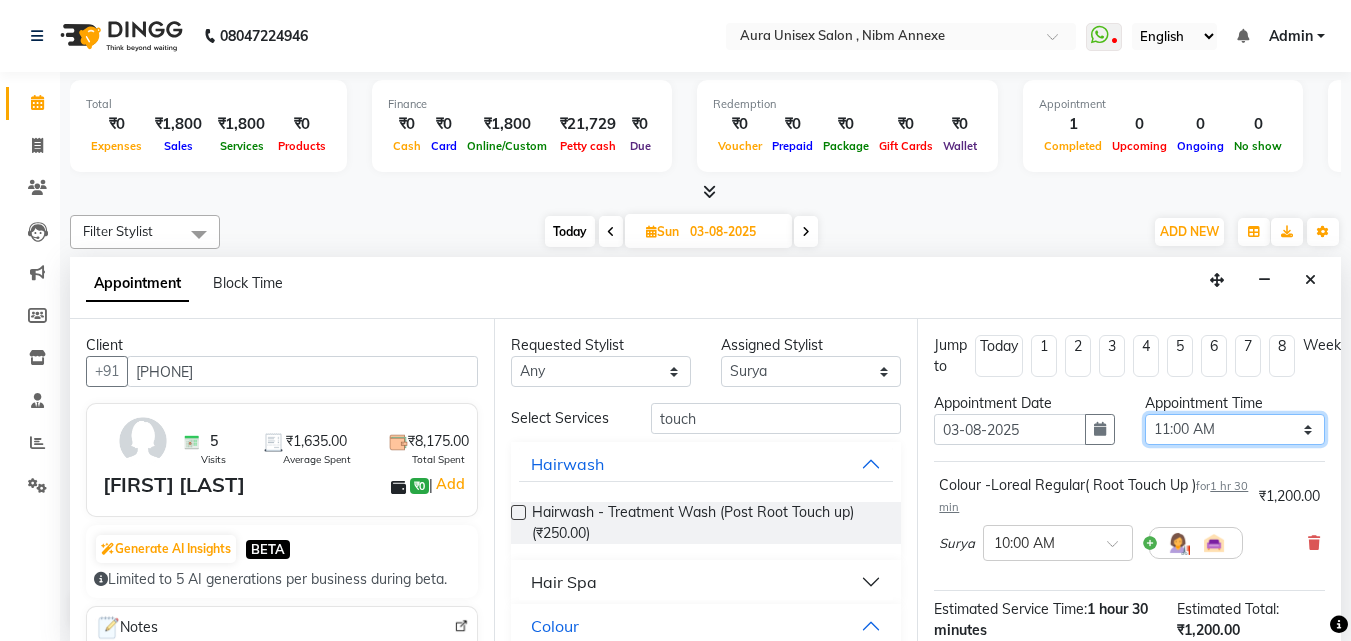 click on "Select 10:00 AM 10:15 AM 10:30 AM 10:45 AM 11:00 AM 11:15 AM 11:30 AM 11:45 AM 12:00 PM 12:15 PM 12:30 PM 12:45 PM 01:00 PM 01:15 PM 01:30 PM 01:45 PM 02:00 PM 02:15 PM 02:30 PM 02:45 PM 03:00 PM 03:15 PM 03:30 PM 03:45 PM 04:00 PM 04:15 PM 04:30 PM 04:45 PM 05:00 PM 05:15 PM 05:30 PM 05:45 PM 06:00 PM 06:15 PM 06:30 PM 06:45 PM 07:00 PM 07:15 PM 07:30 PM 07:45 PM 08:00 PM 08:15 PM 08:30 PM 08:45 PM 09:00 PM" at bounding box center [1235, 429] 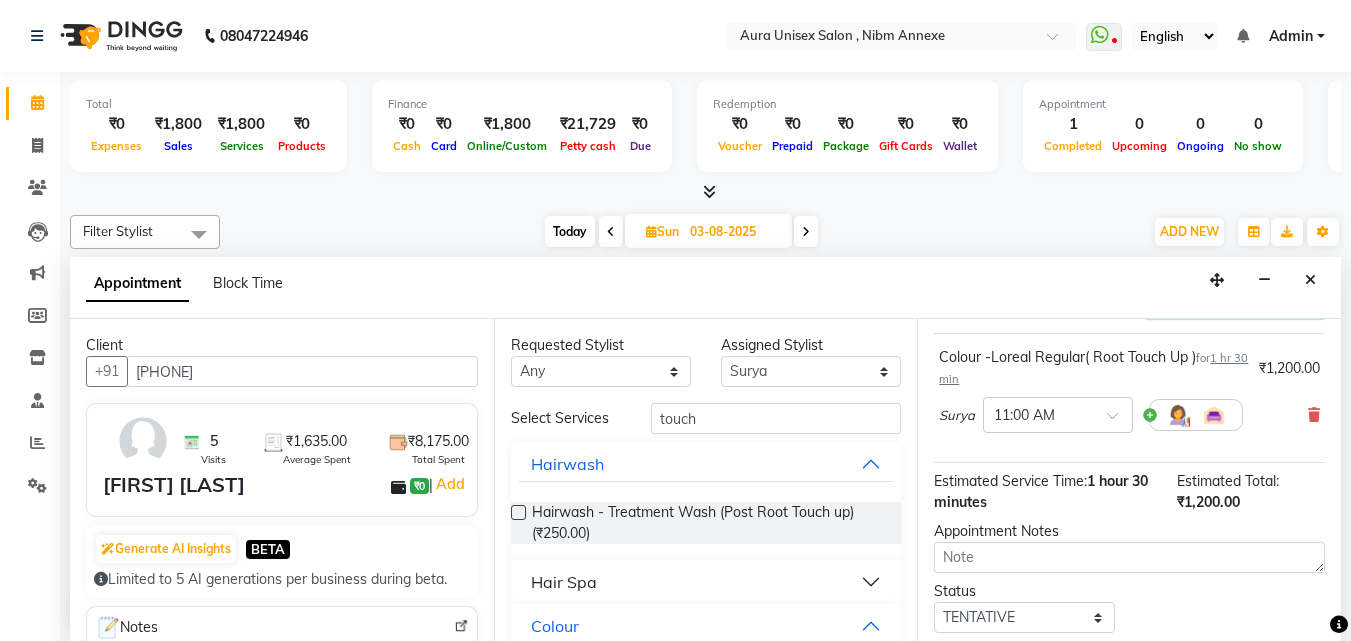 scroll, scrollTop: 260, scrollLeft: 0, axis: vertical 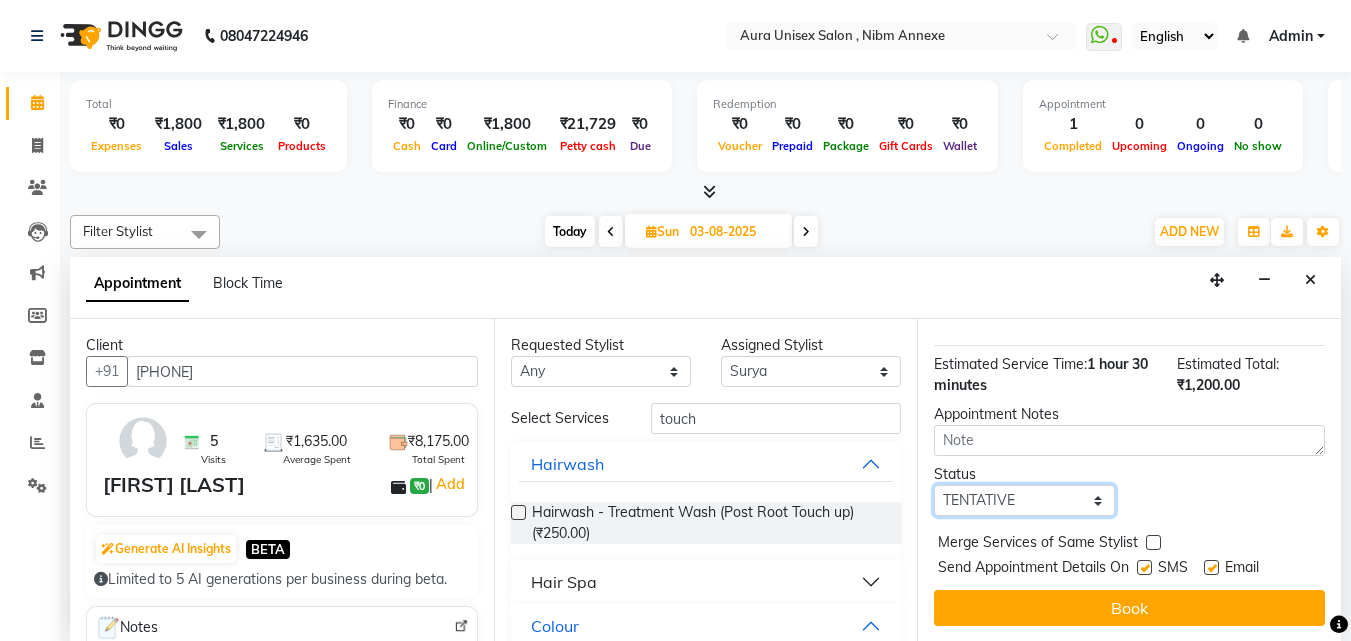 click on "Select TENTATIVE CONFIRM UPCOMING" at bounding box center (1024, 500) 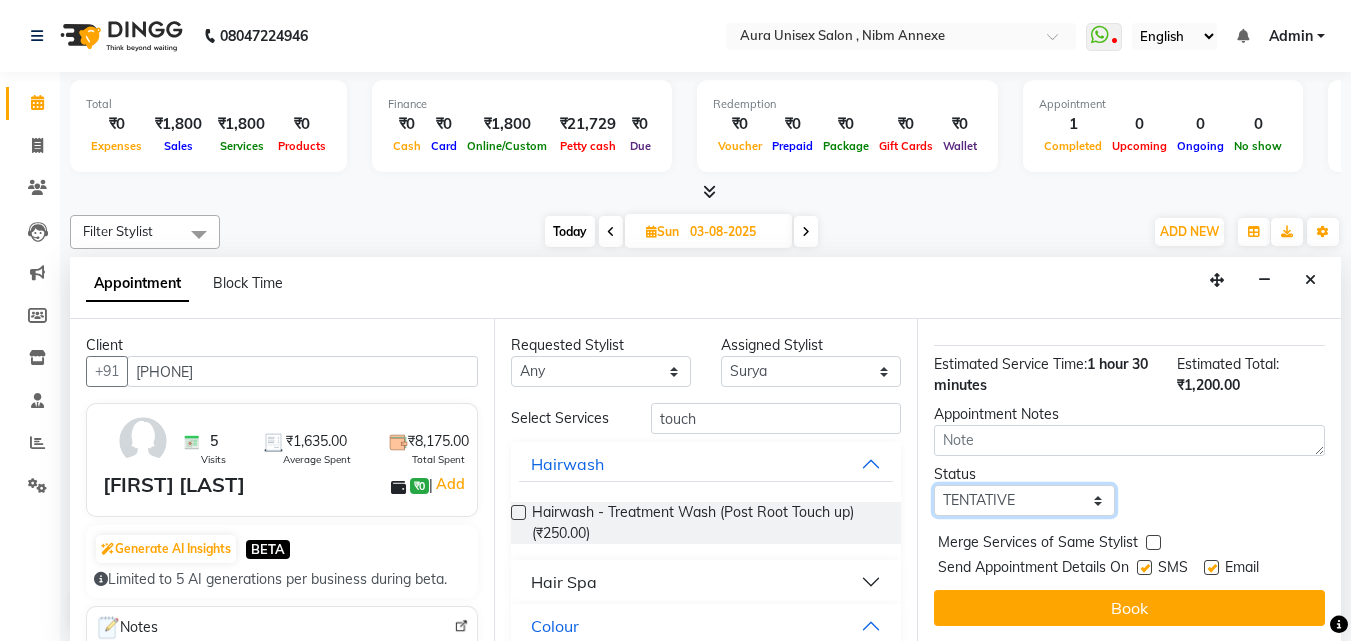 select on "confirm booking" 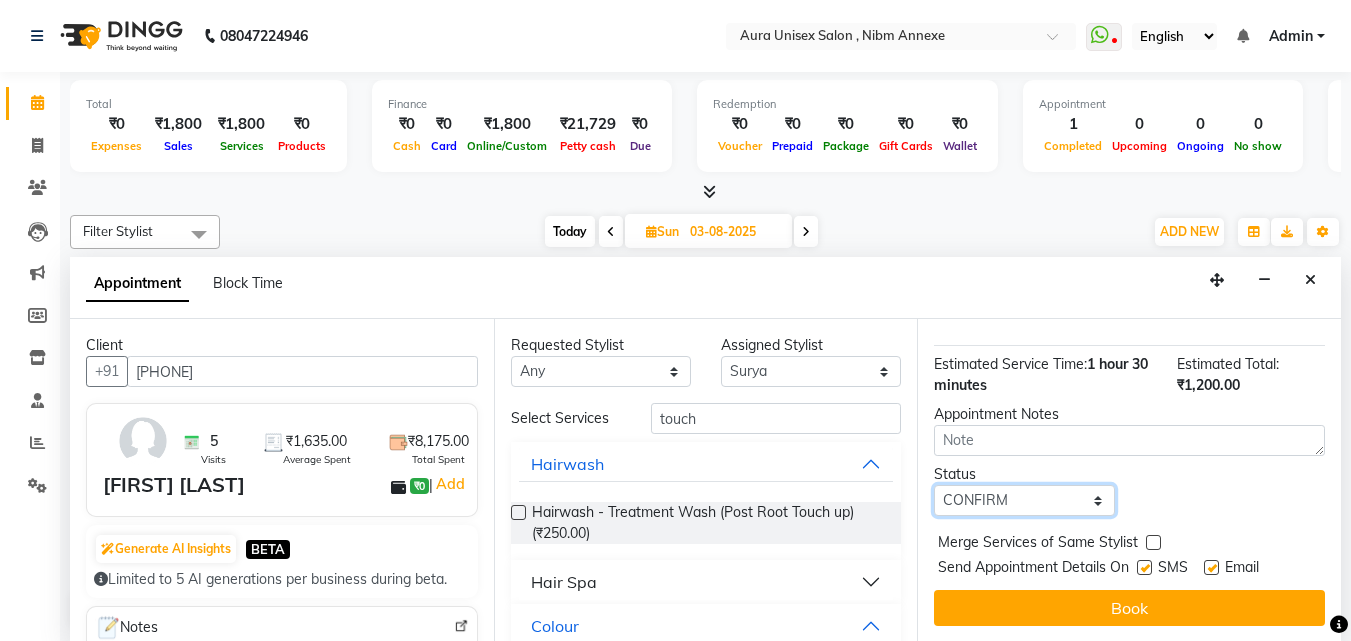 click on "Select TENTATIVE CONFIRM UPCOMING" at bounding box center [1024, 500] 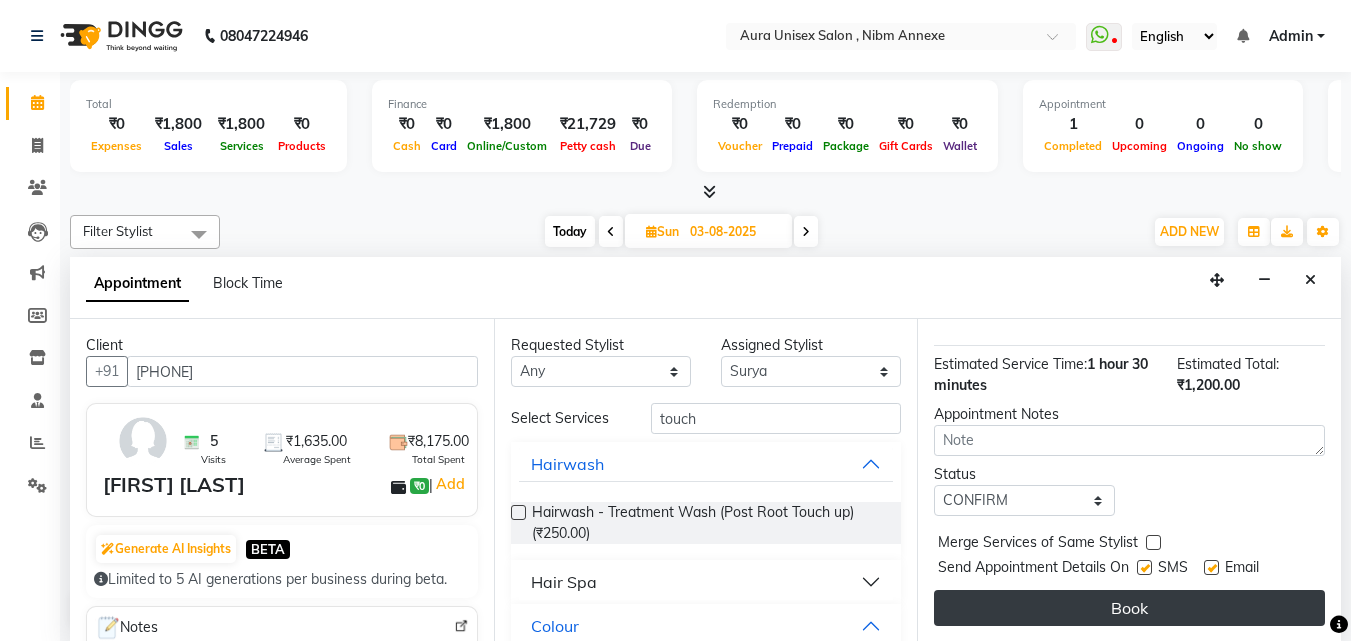 click on "Book" at bounding box center [1129, 608] 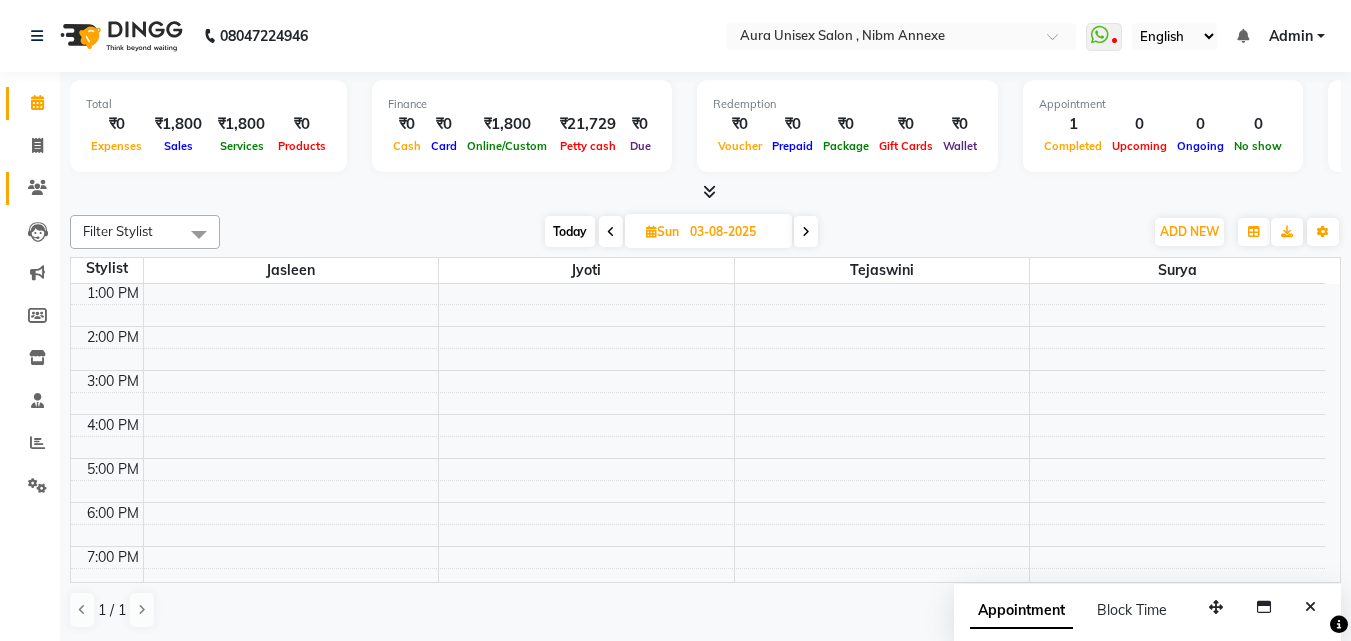 click on "Clients" 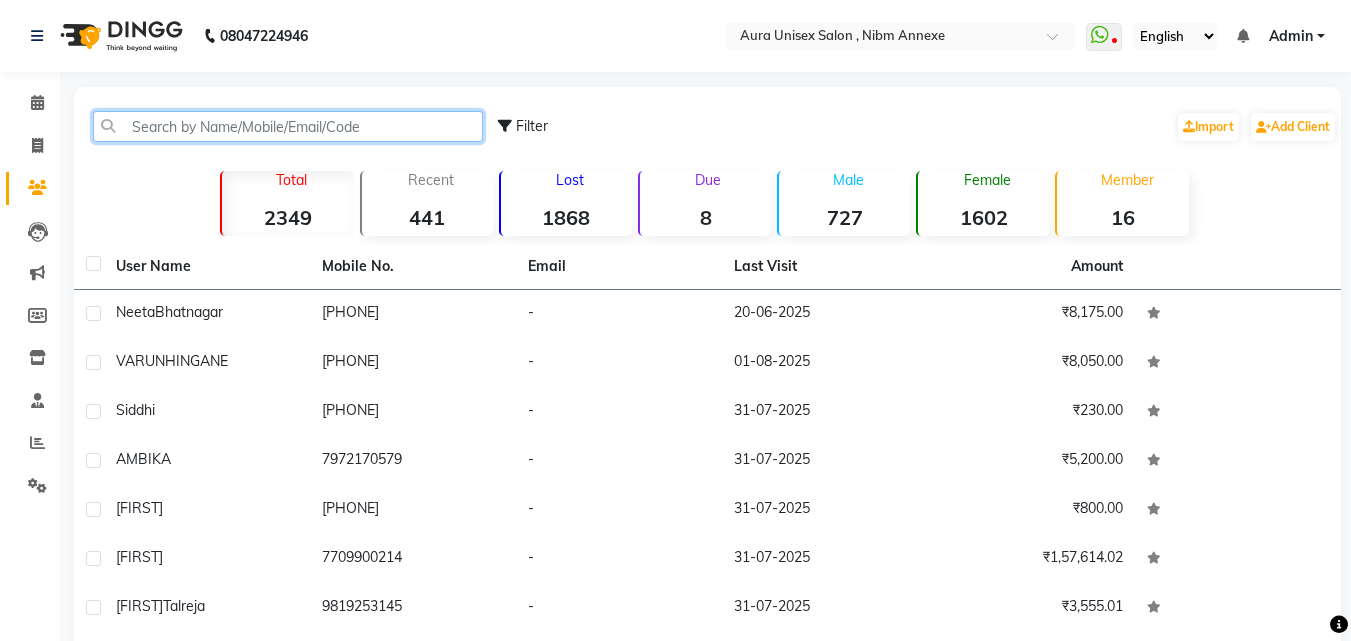 click 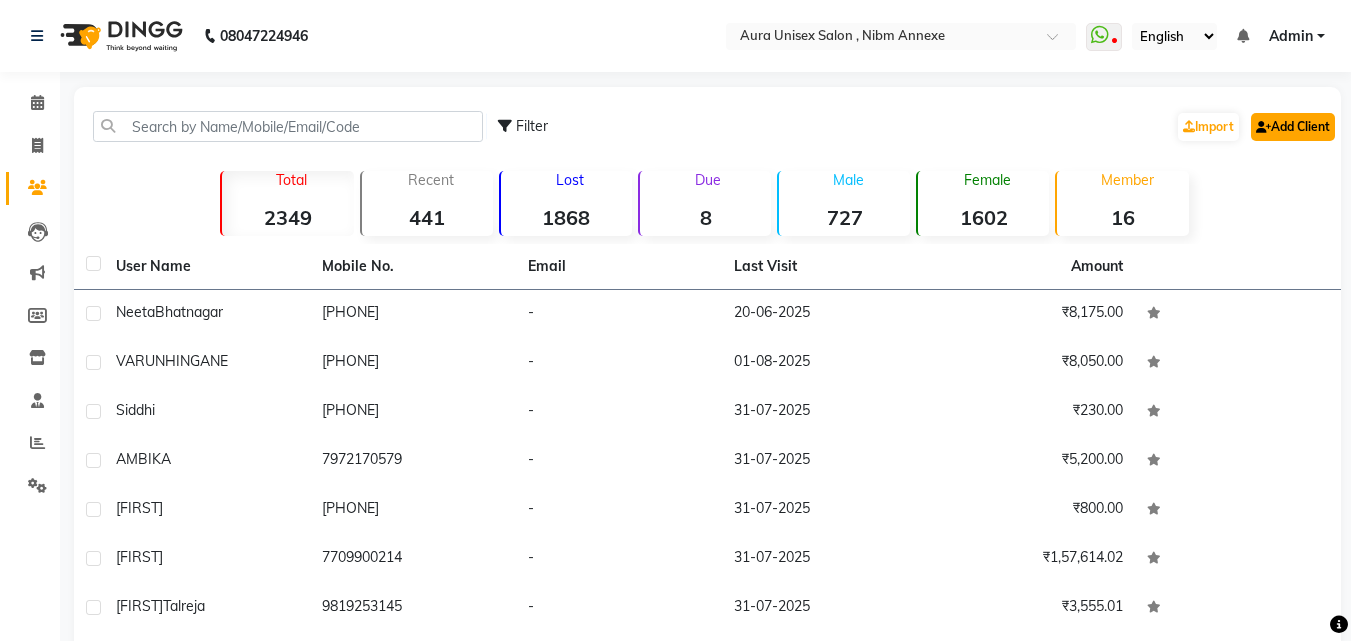 click on "Add Client" 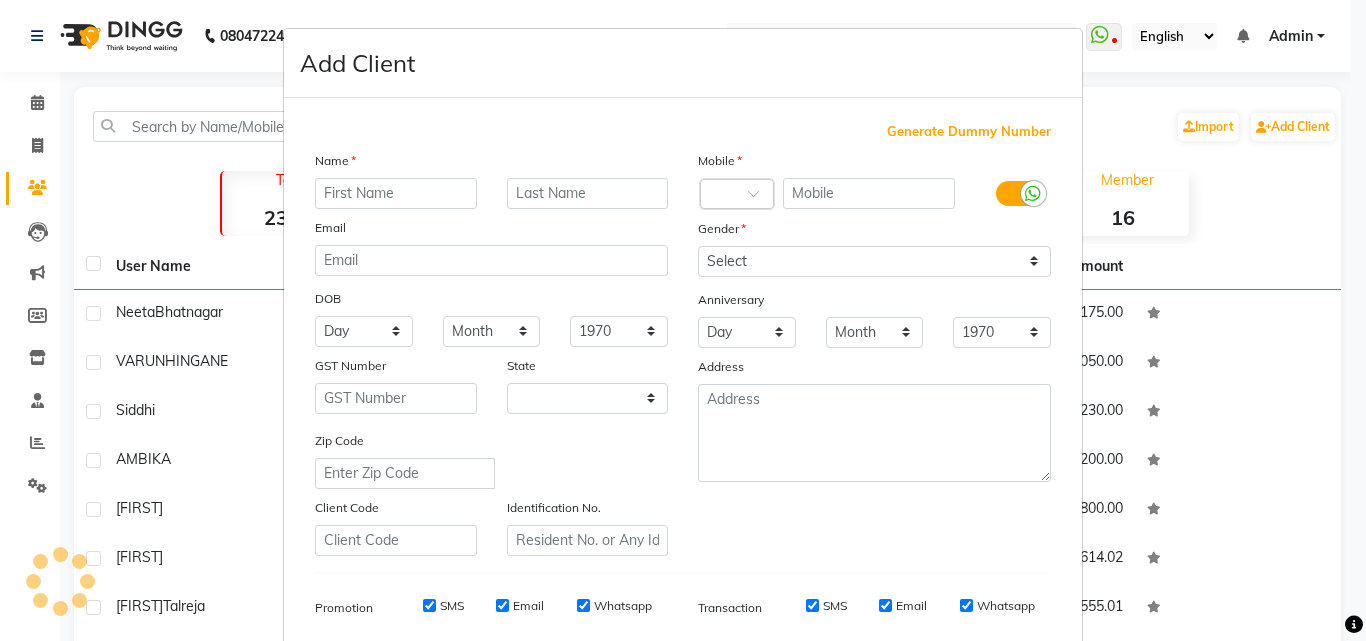 select on "22" 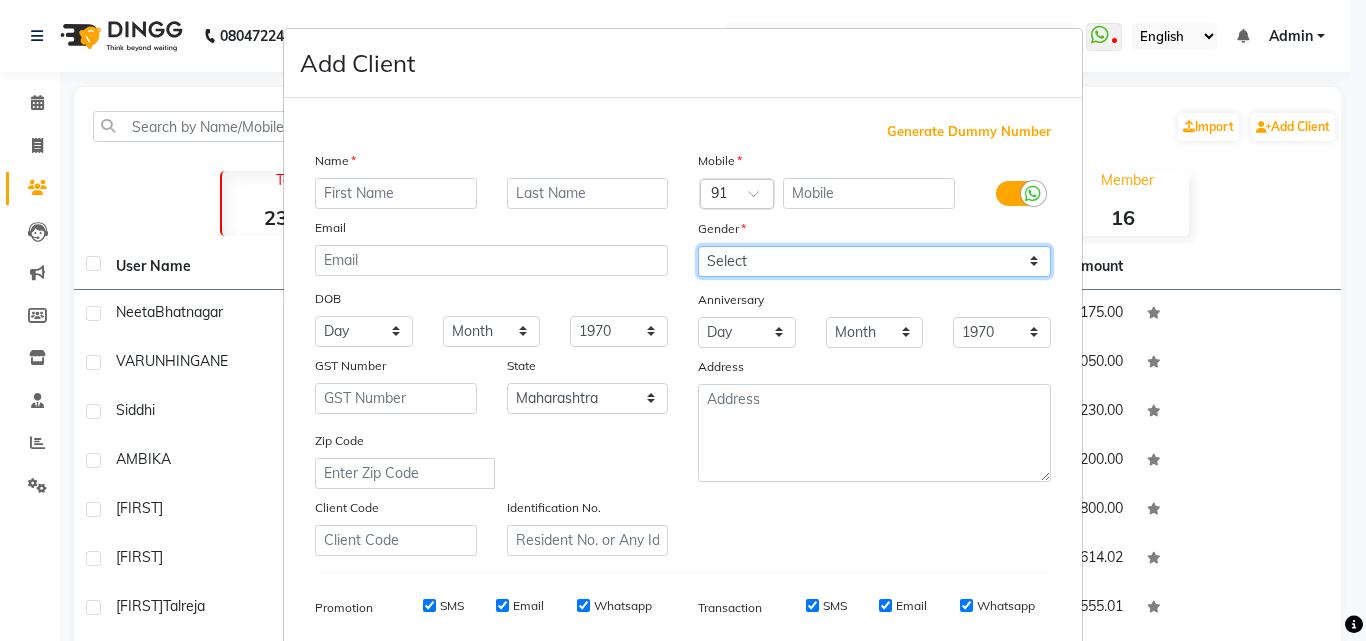 click on "Select Male Female Other Prefer Not To Say" at bounding box center (874, 261) 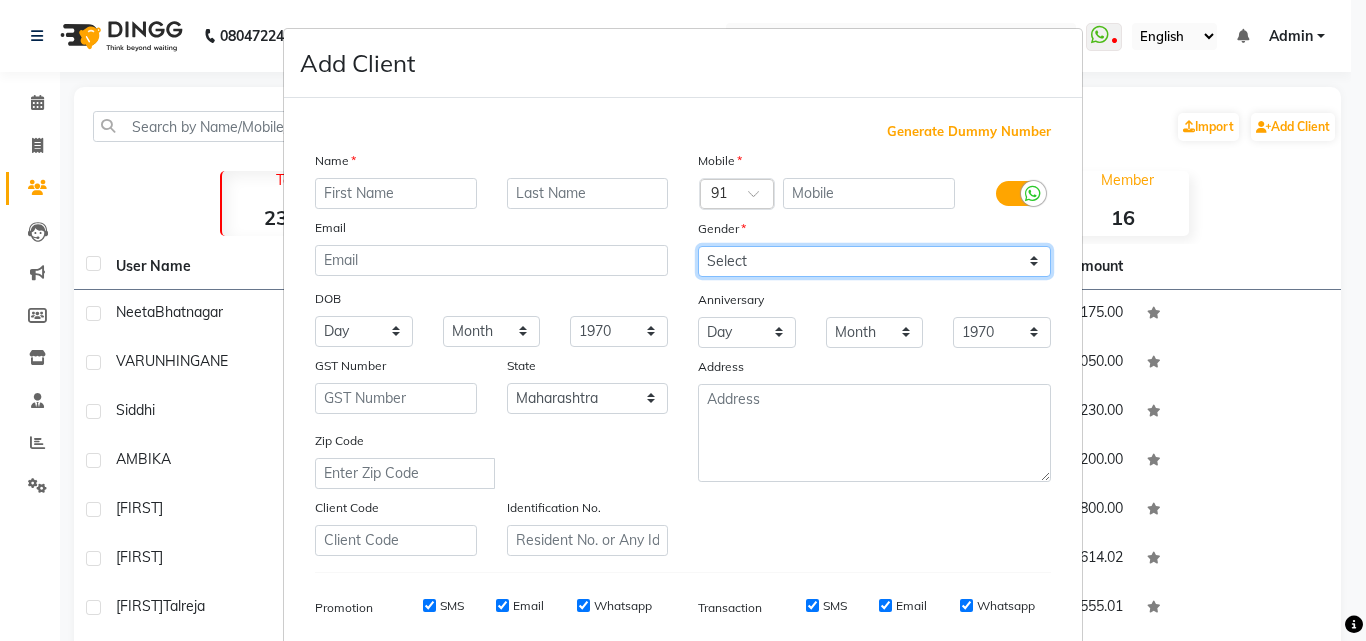 select on "female" 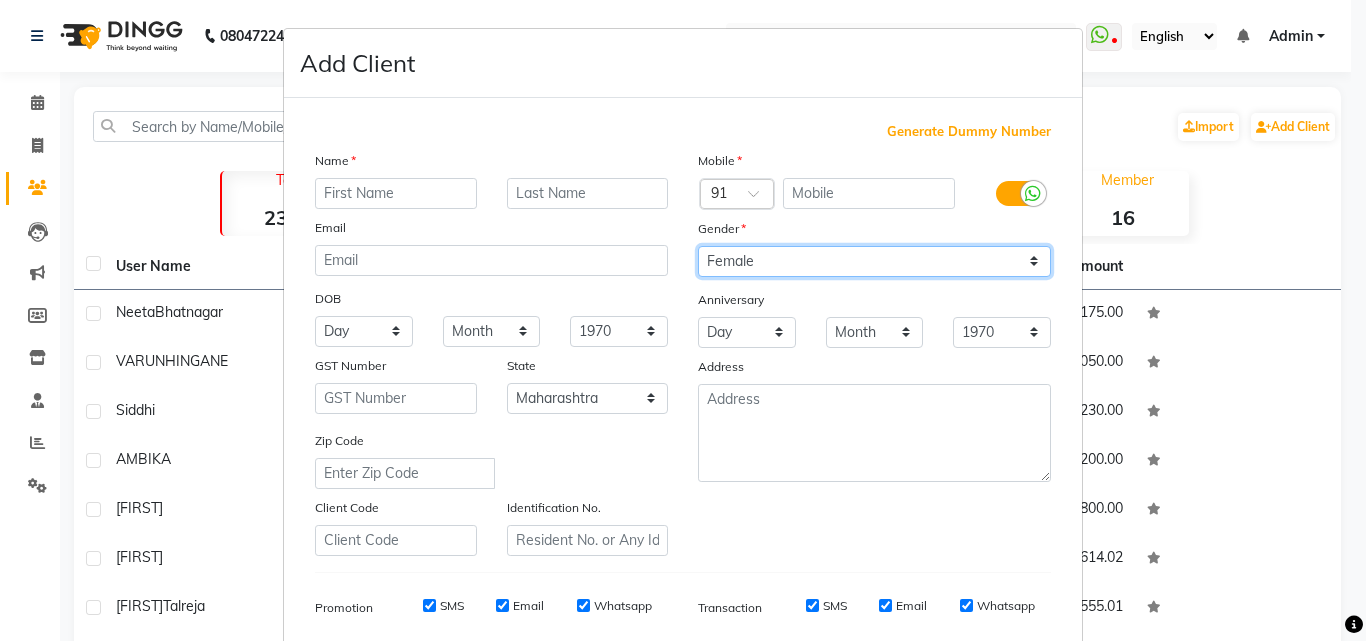 click on "Select Male Female Other Prefer Not To Say" at bounding box center [874, 261] 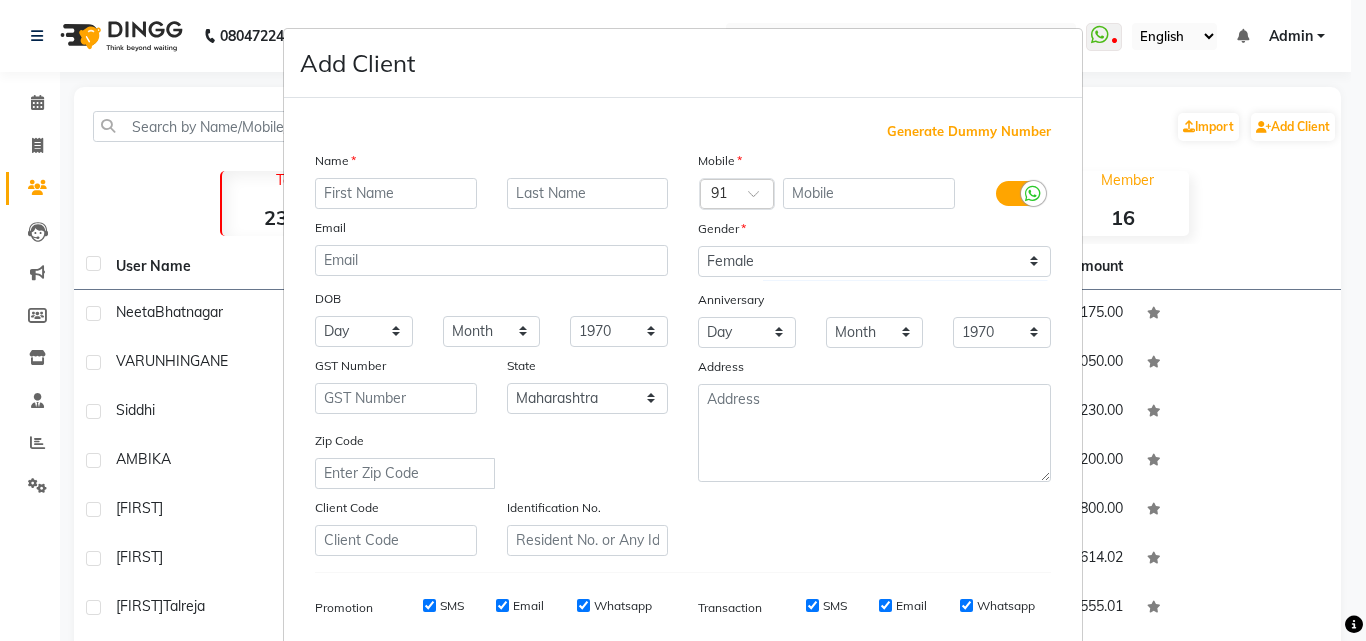 click on "Add Client Generate Dummy Number Name Email DOB Day 01 02 03 04 05 06 07 08 09 10 11 12 13 14 15 16 17 18 19 20 21 22 23 24 25 26 27 28 29 30 31 Month January February March April May June July August September October November December 1940 1941 1942 1943 1944 1945 1946 1947 1948 1949 1950 1951 1952 1953 1954 1955 1956 1957 1958 1959 1960 1961 1962 1963 1964 1965 1966 1967 1968 1969 1970 1971 1972 1973 1974 1975 1976 1977 1978 1979 1980 1981 1982 1983 1984 1985 1986 1987 1988 1989 1990 1991 1992 1993 1994 1995 1996 1997 1998 1999 2000 2001 2002 2003 2004 2005 2006 2007 2008 2009 2010 2011 2012 2013 2014 2015 2016 2017 2018 2019 2020 2021 2022 2023 2024 GST Number State Select Andaman and Nicobar Islands Andhra Pradesh Arunachal Pradesh Assam Bihar Chandigarh Chhattisgarh Dadra and Nagar Haveli Daman and Diu Delhi Goa Gujarat Haryana Himachal Pradesh Jammu and Kashmir Jharkhand Karnataka Kerala Lakshadweep Madhya Pradesh Maharashtra Manipur Meghalaya Mizoram Nagaland Odisha Pondicherry Punjab Rajasthan Sikkim" at bounding box center (683, 320) 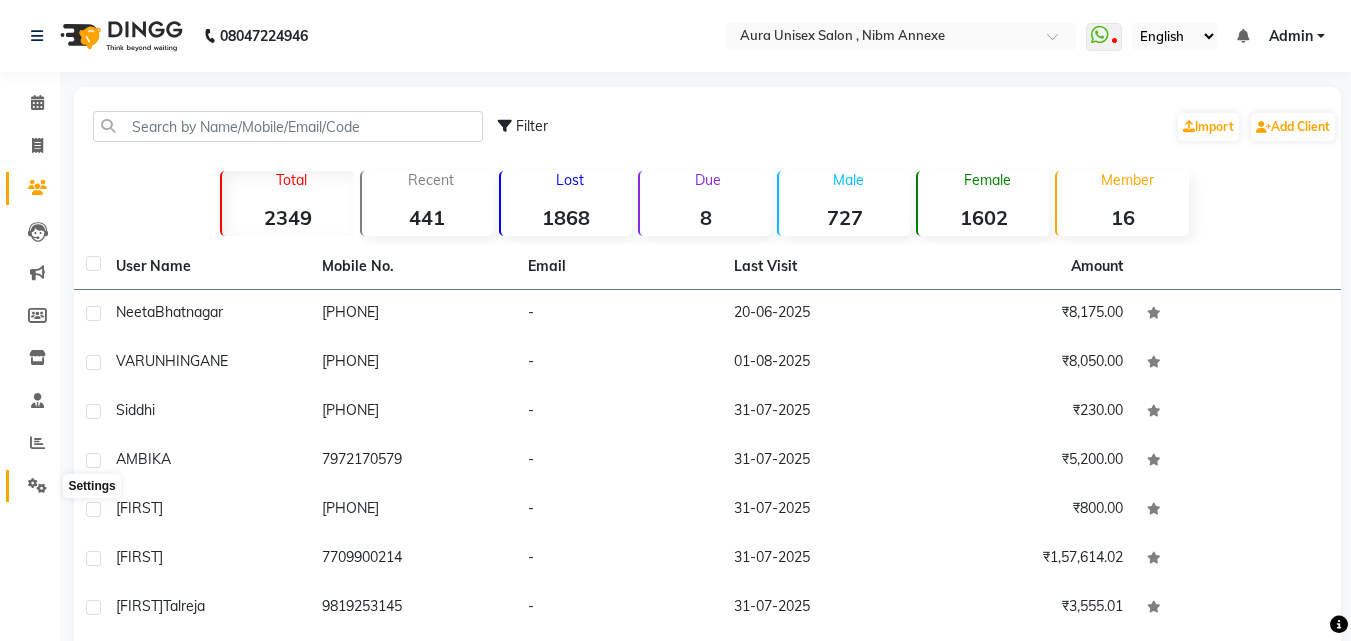 click 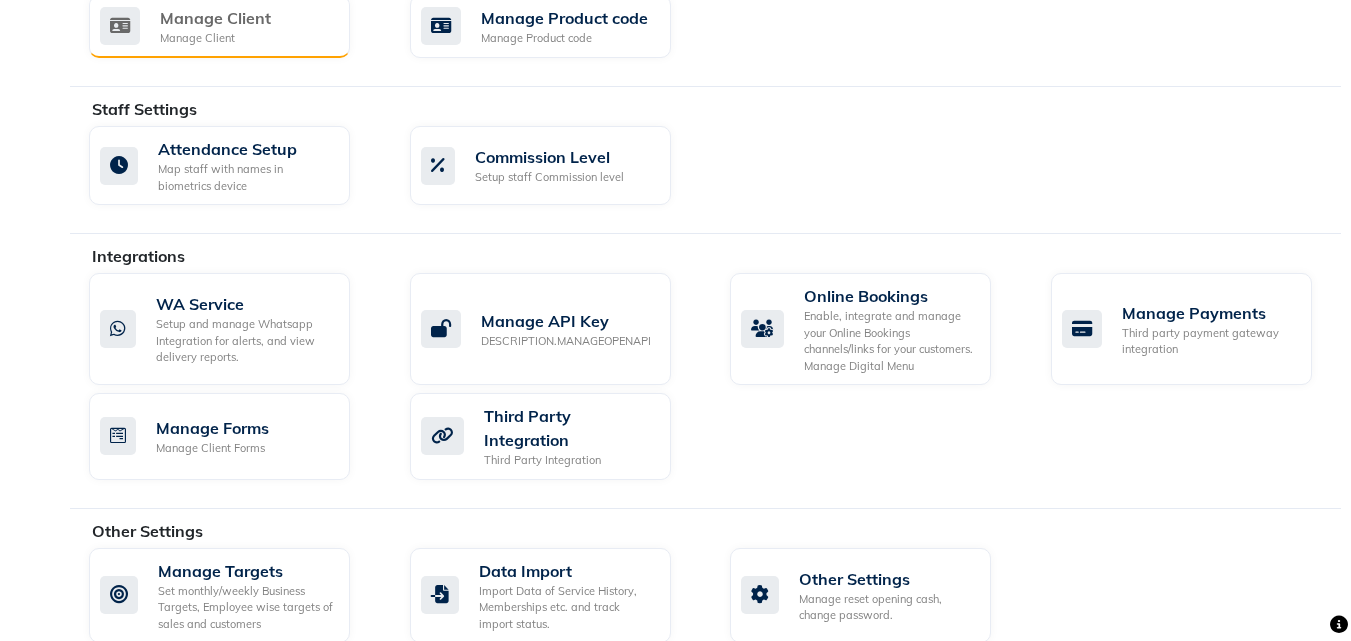 scroll, scrollTop: 1051, scrollLeft: 0, axis: vertical 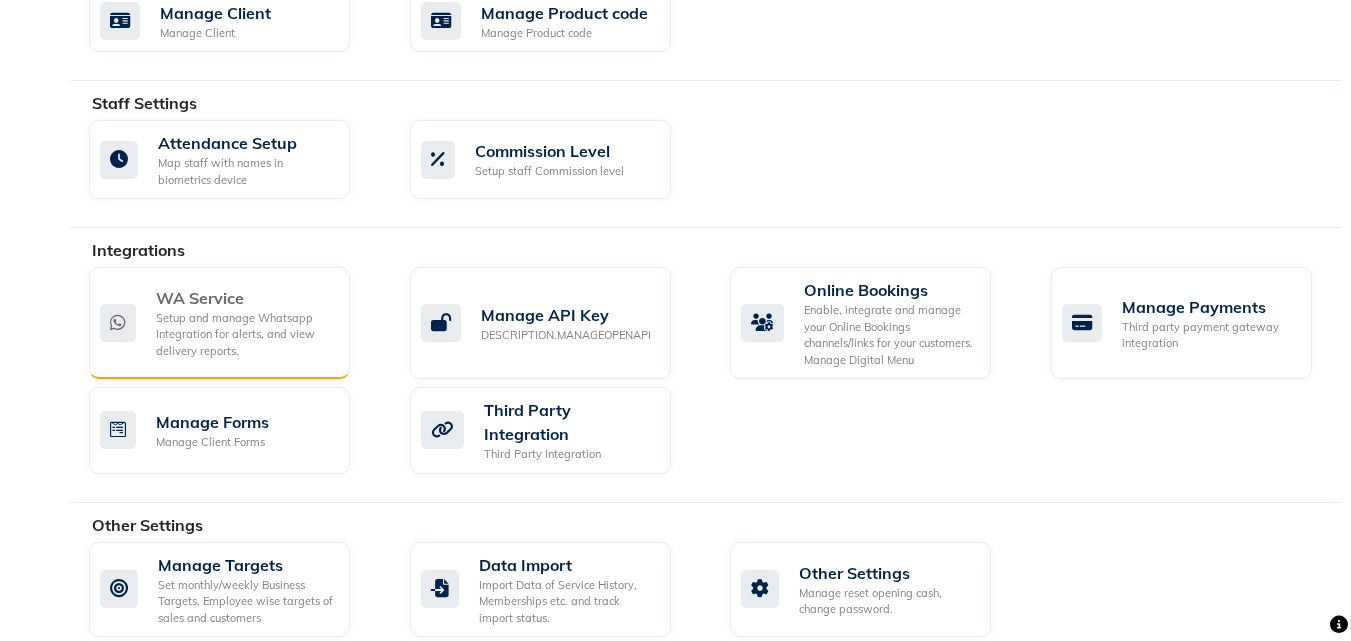 click on "WA Service" 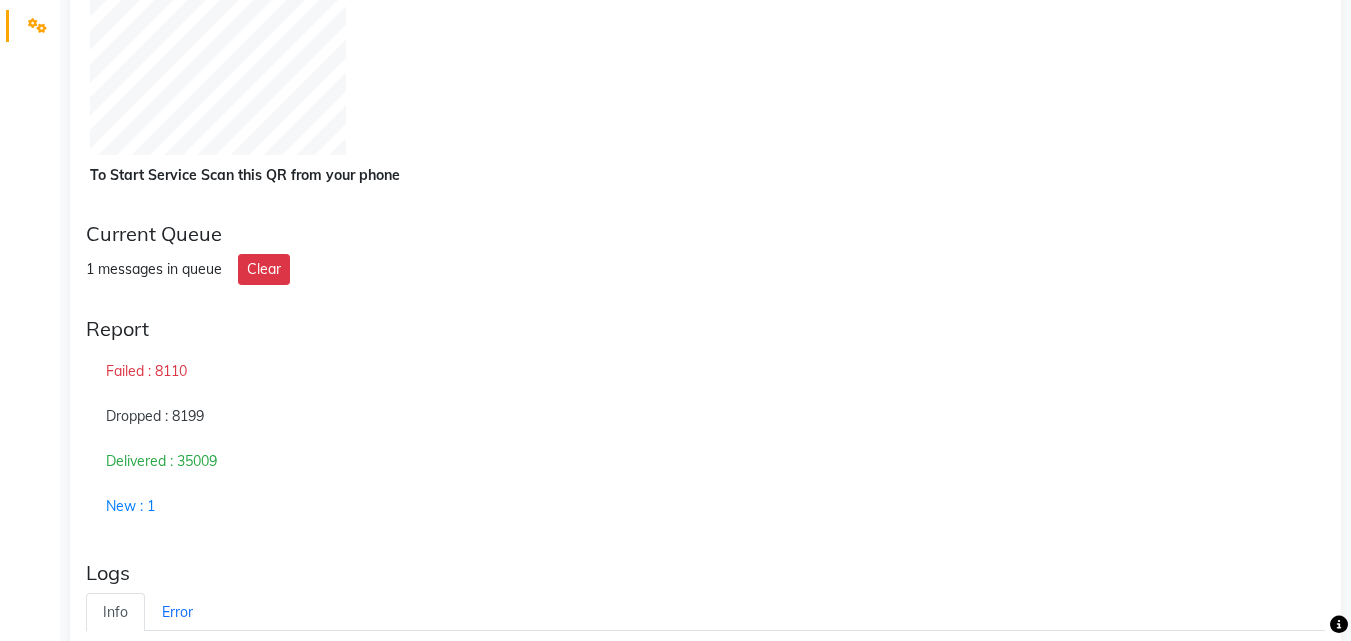 scroll, scrollTop: 60, scrollLeft: 0, axis: vertical 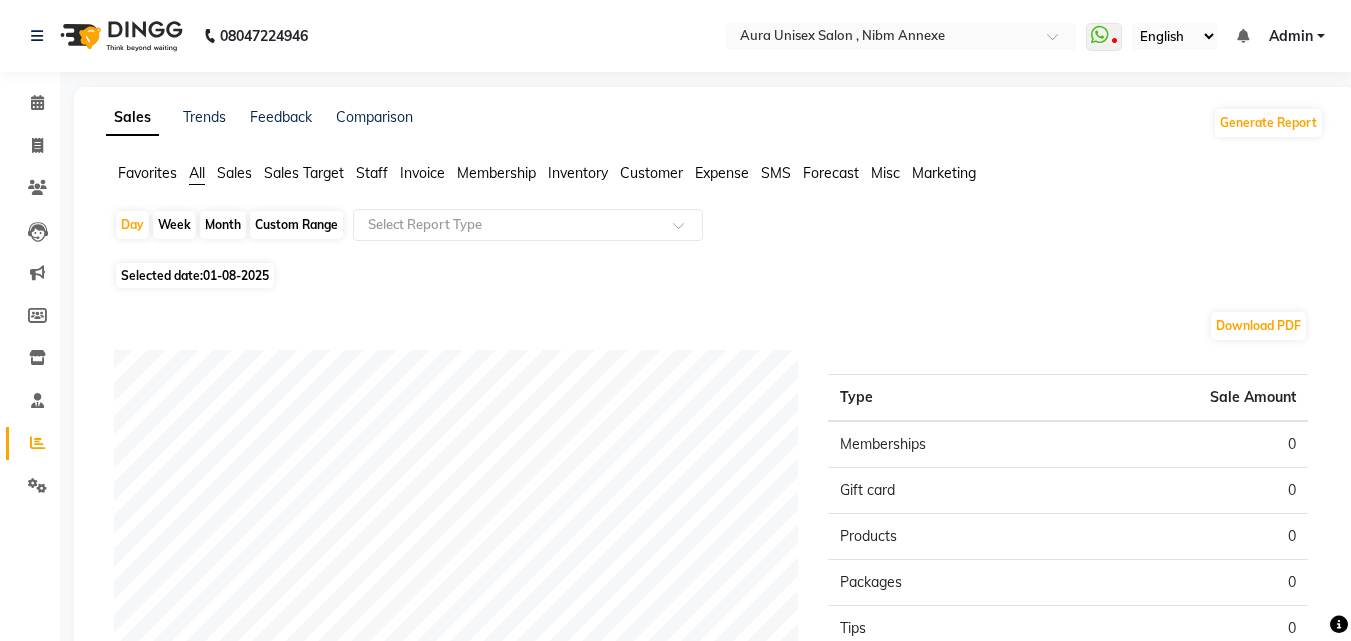 click on "Staff" 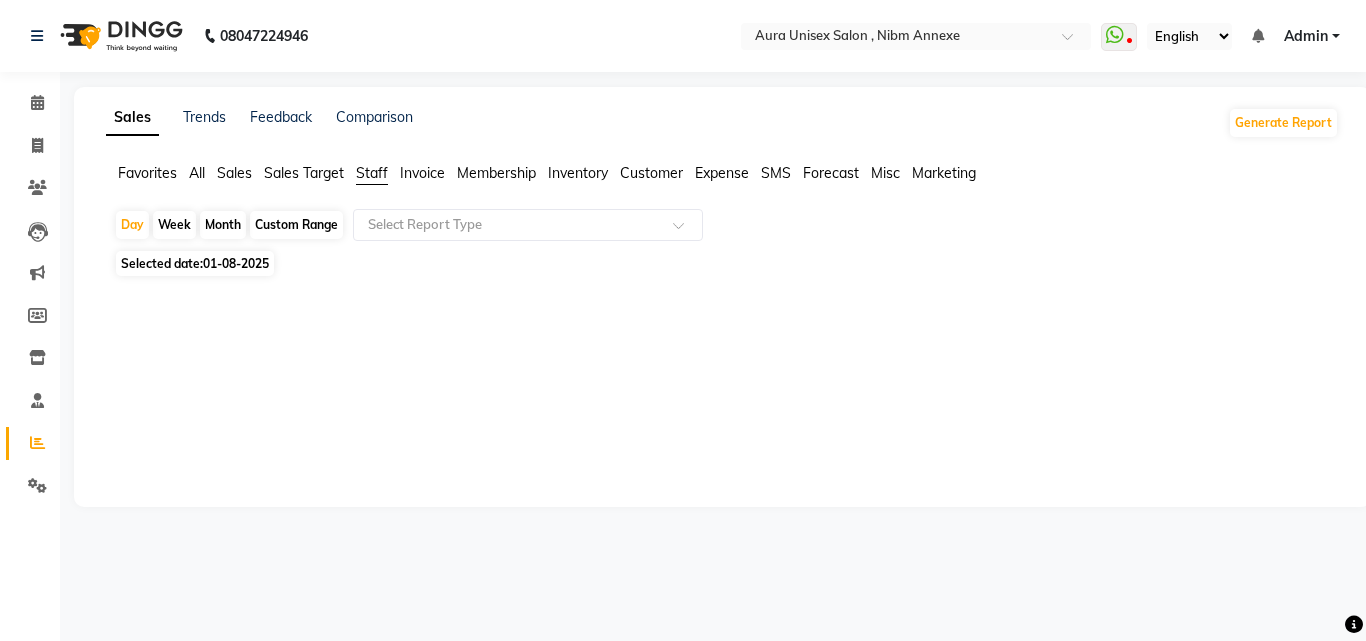 click on "Month" 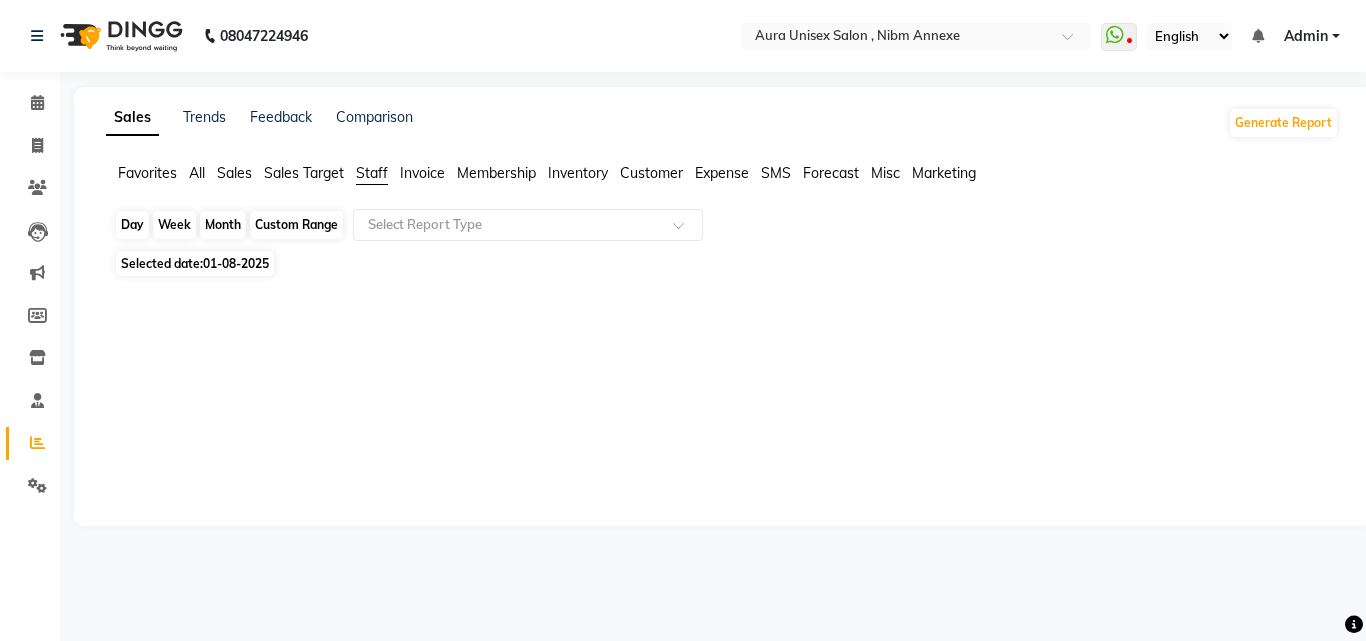 click on "Month" 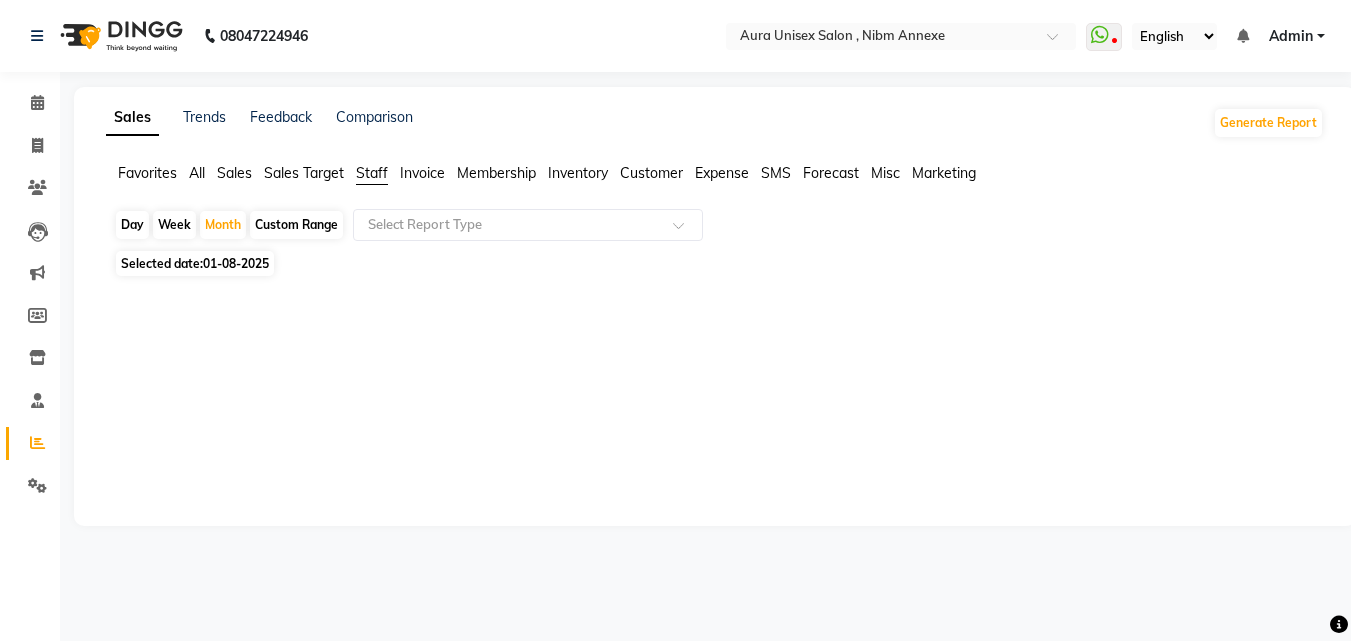 select on "8" 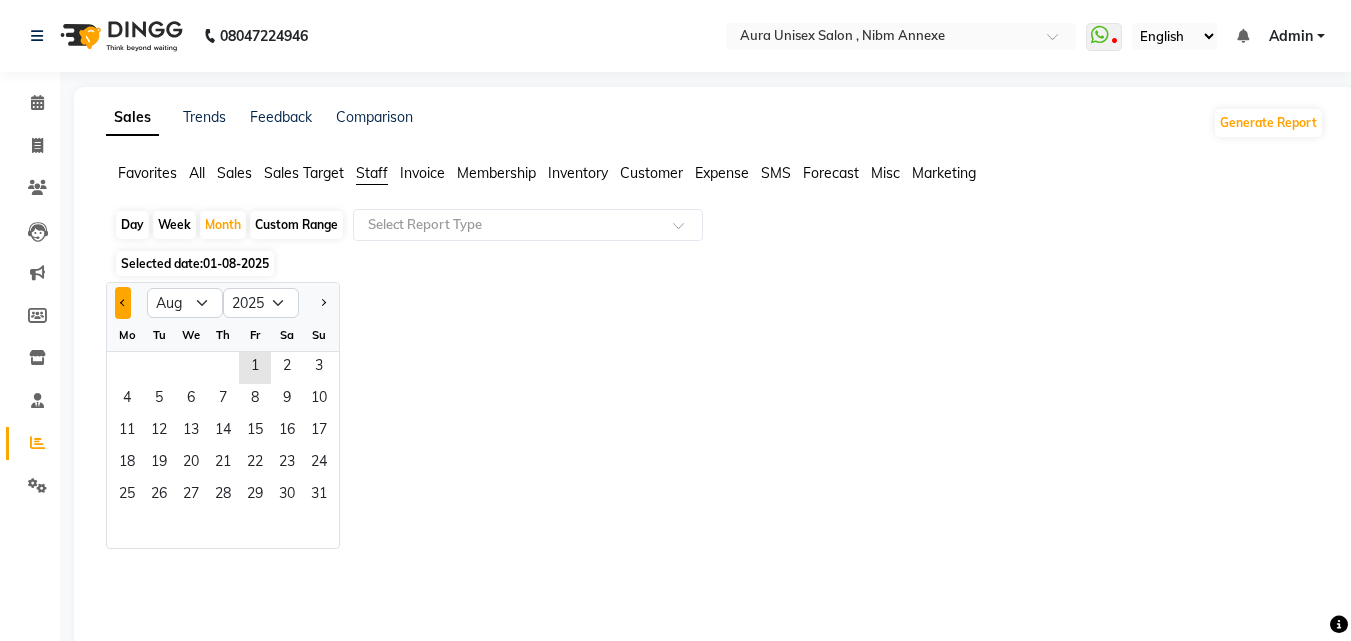 click 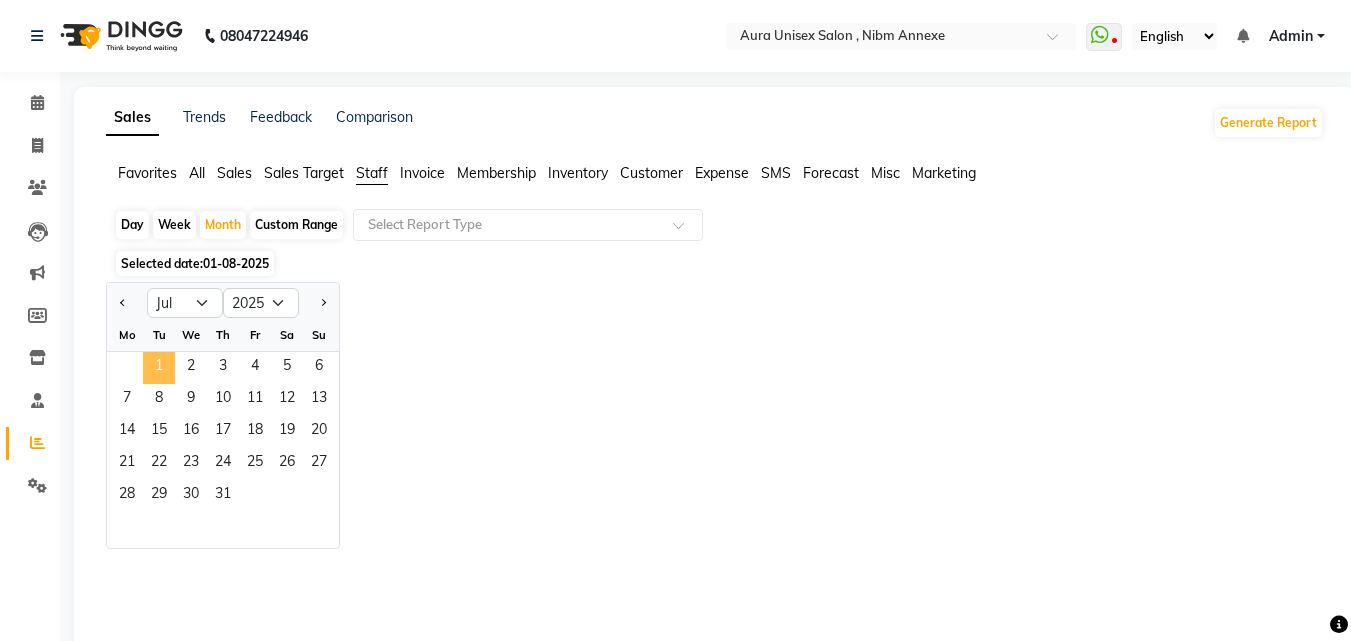 click on "1" 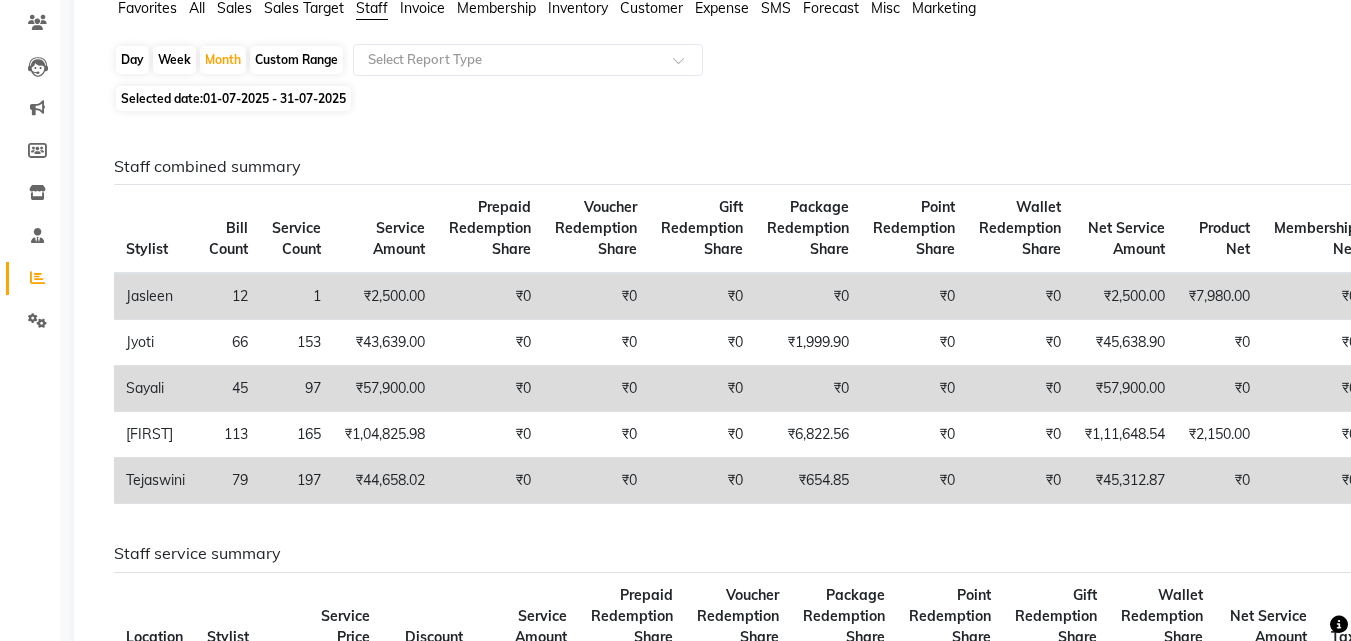 scroll, scrollTop: 200, scrollLeft: 0, axis: vertical 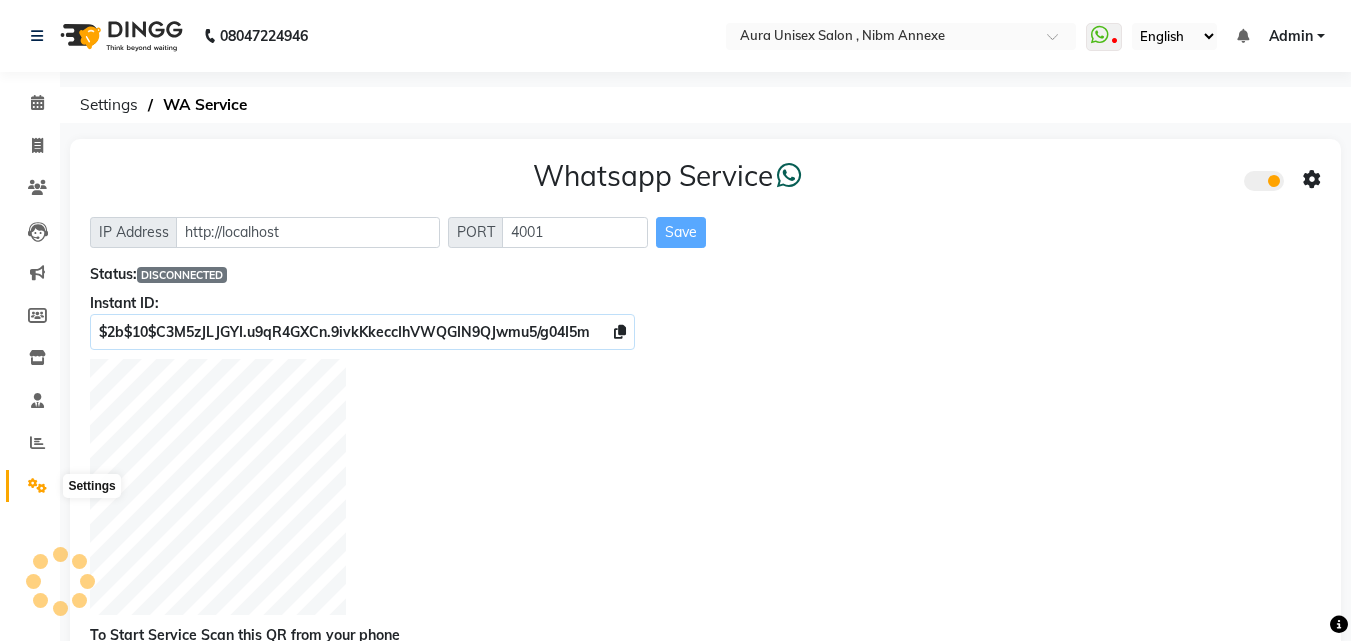 click 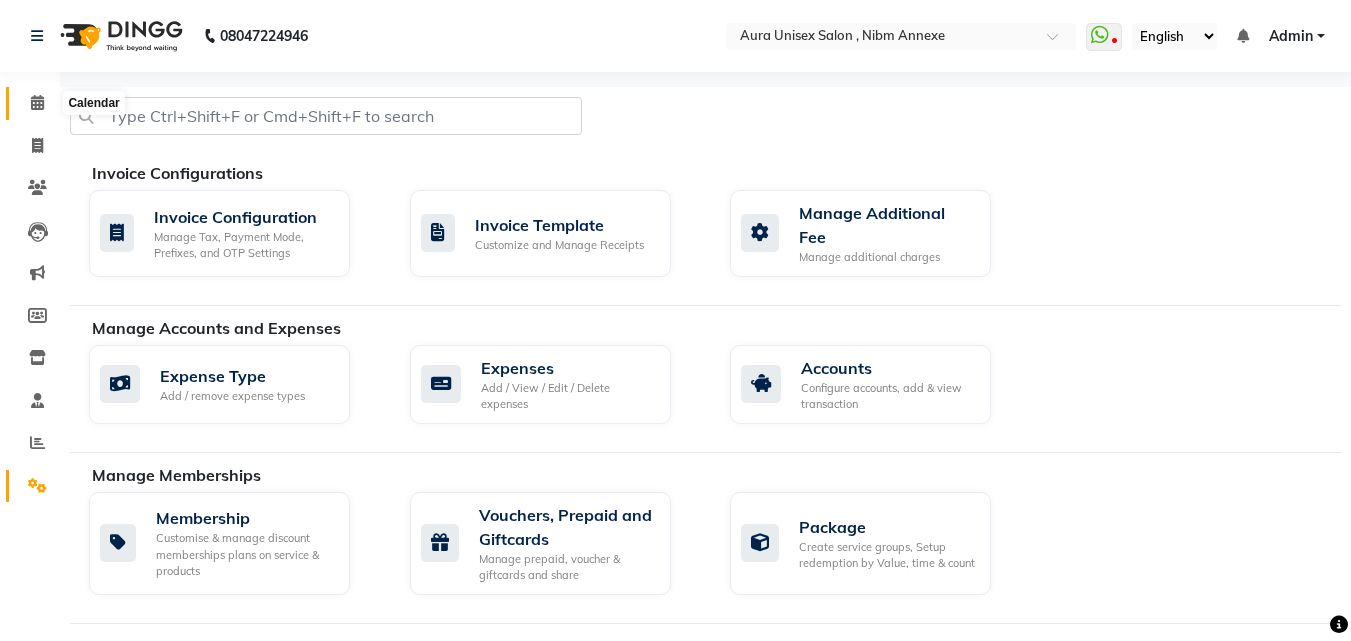click 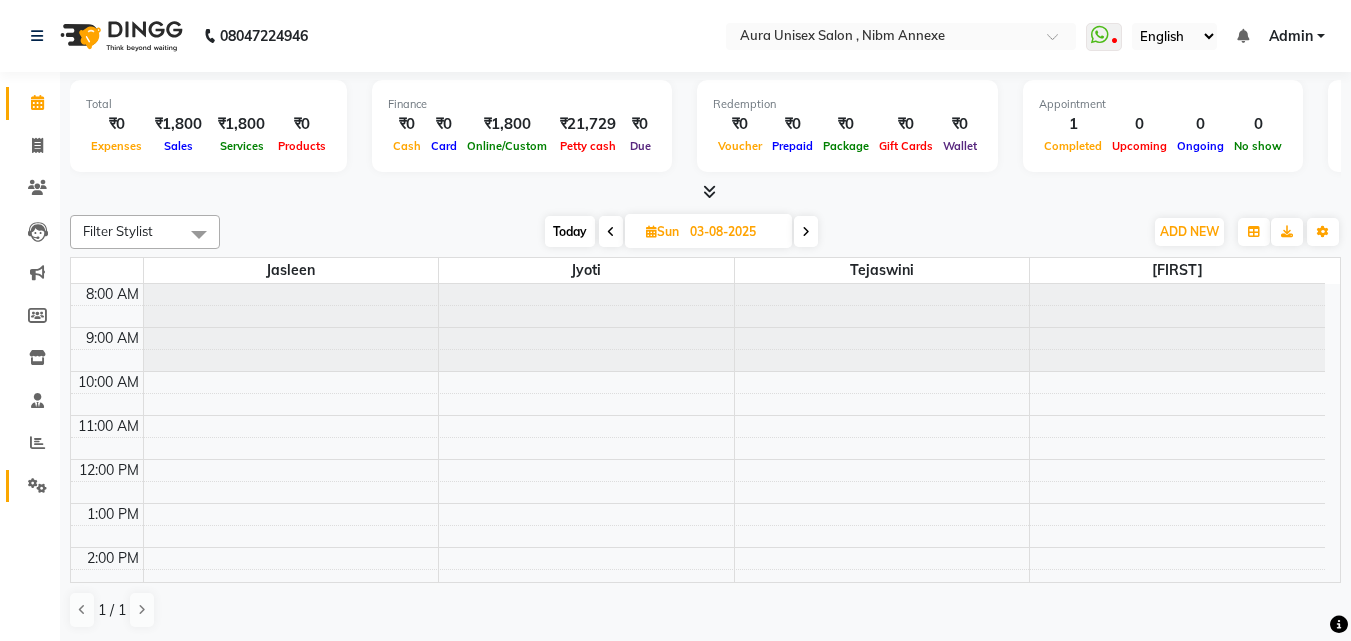 click 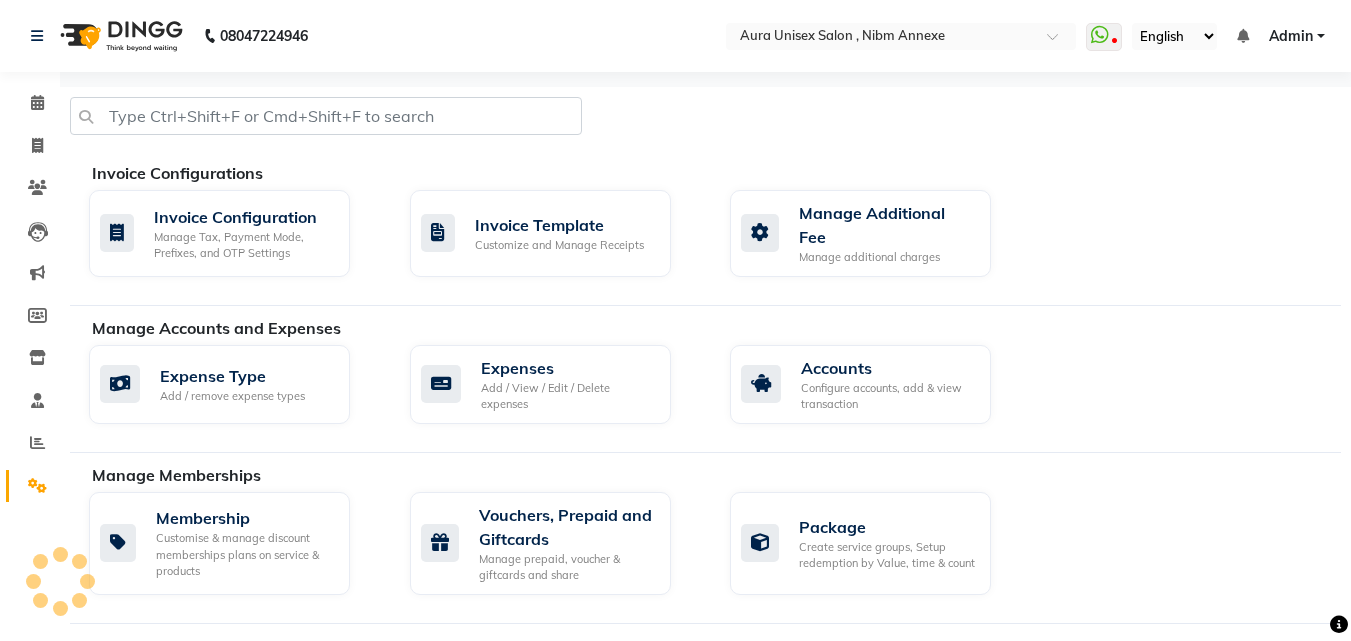 scroll, scrollTop: 889, scrollLeft: 0, axis: vertical 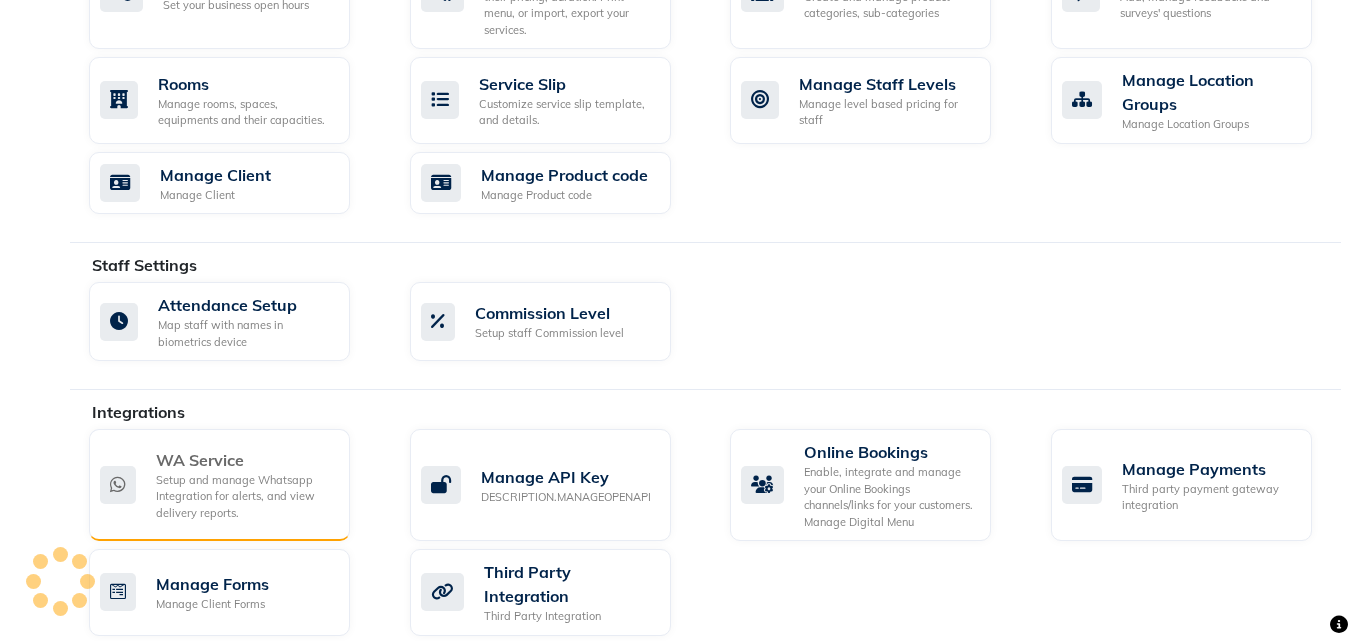 click on "WA Service Setup and manage Whatsapp Integration for alerts, and view delivery reports." 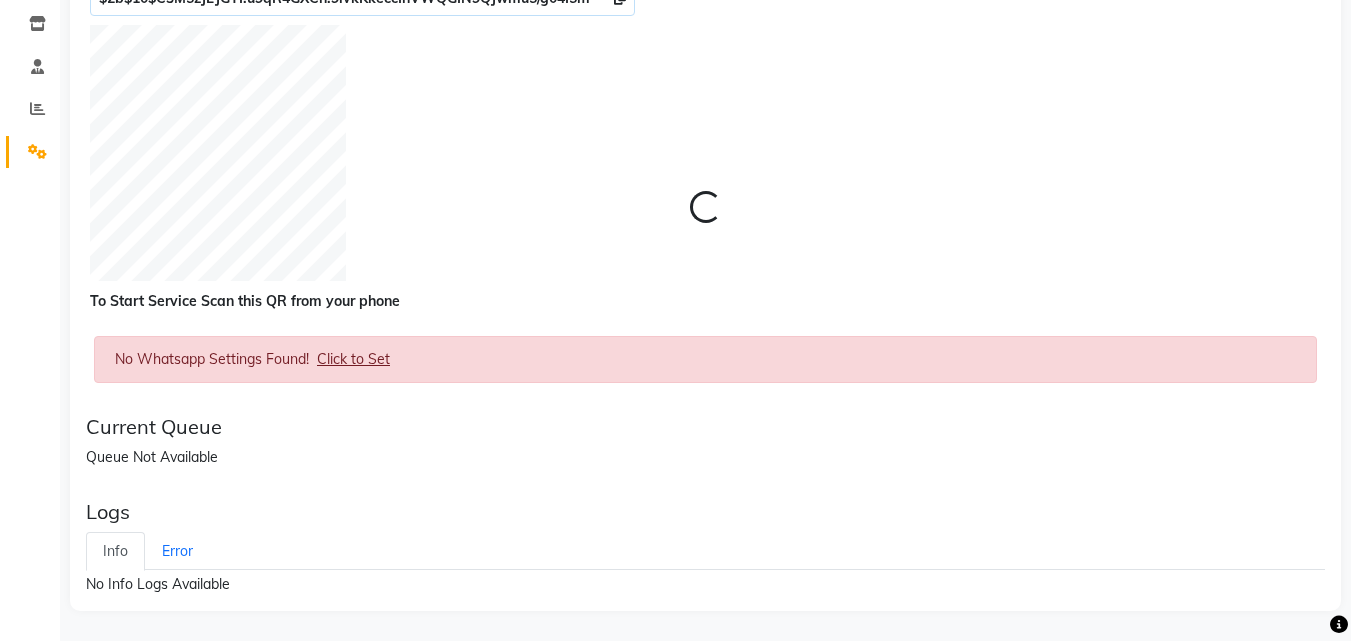 scroll, scrollTop: 0, scrollLeft: 0, axis: both 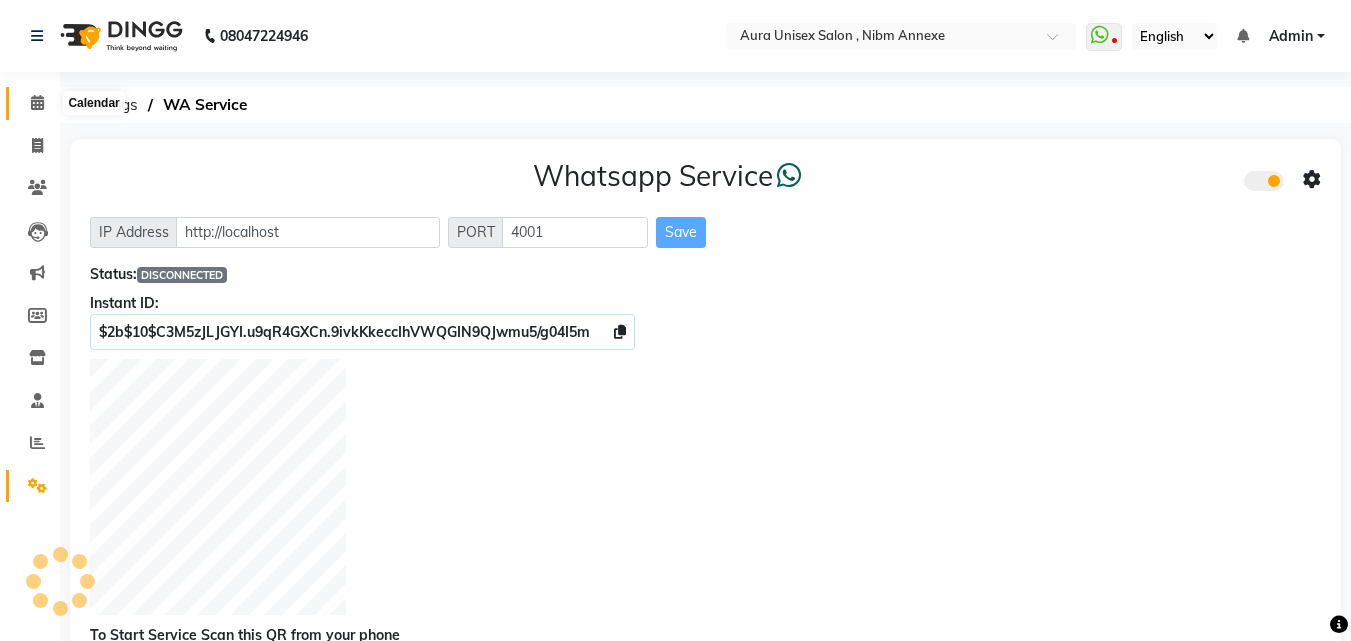click 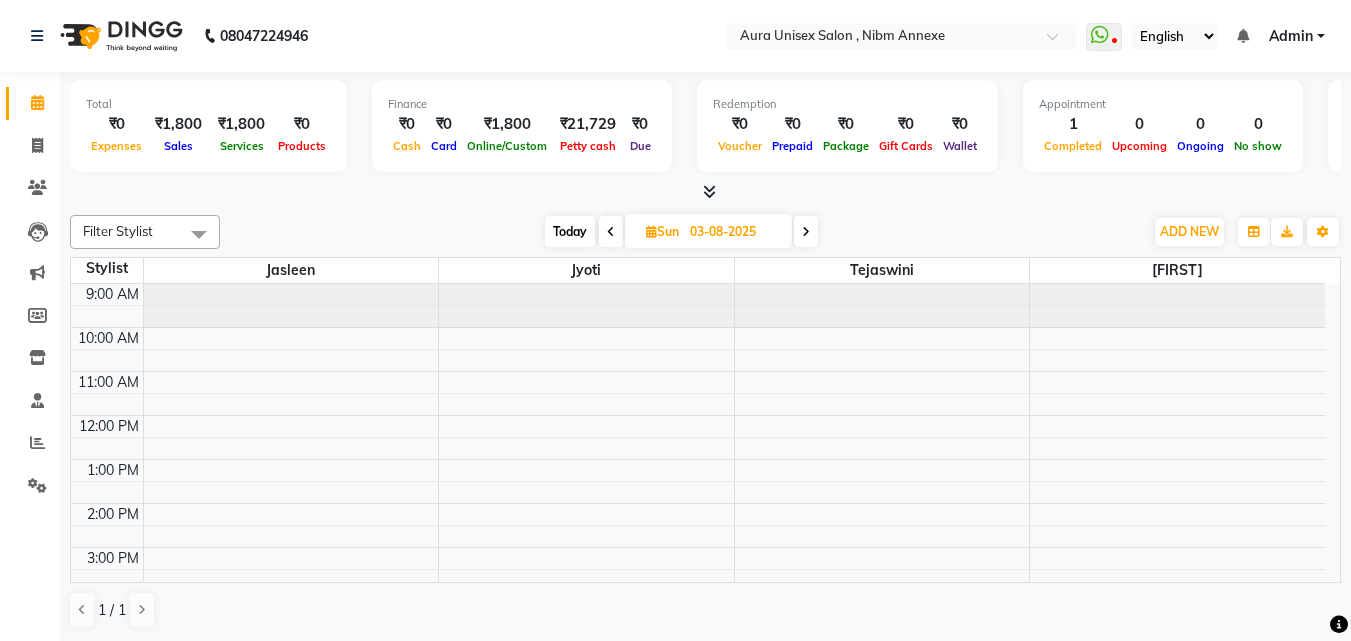 scroll, scrollTop: 177, scrollLeft: 0, axis: vertical 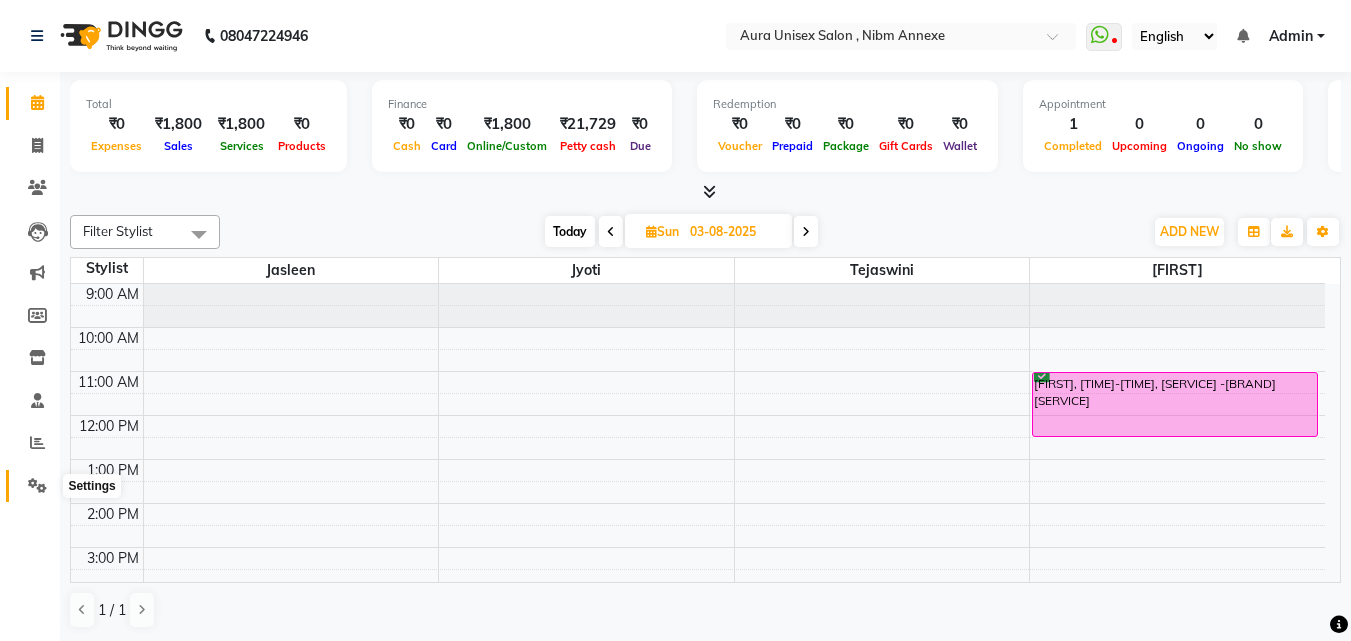 click 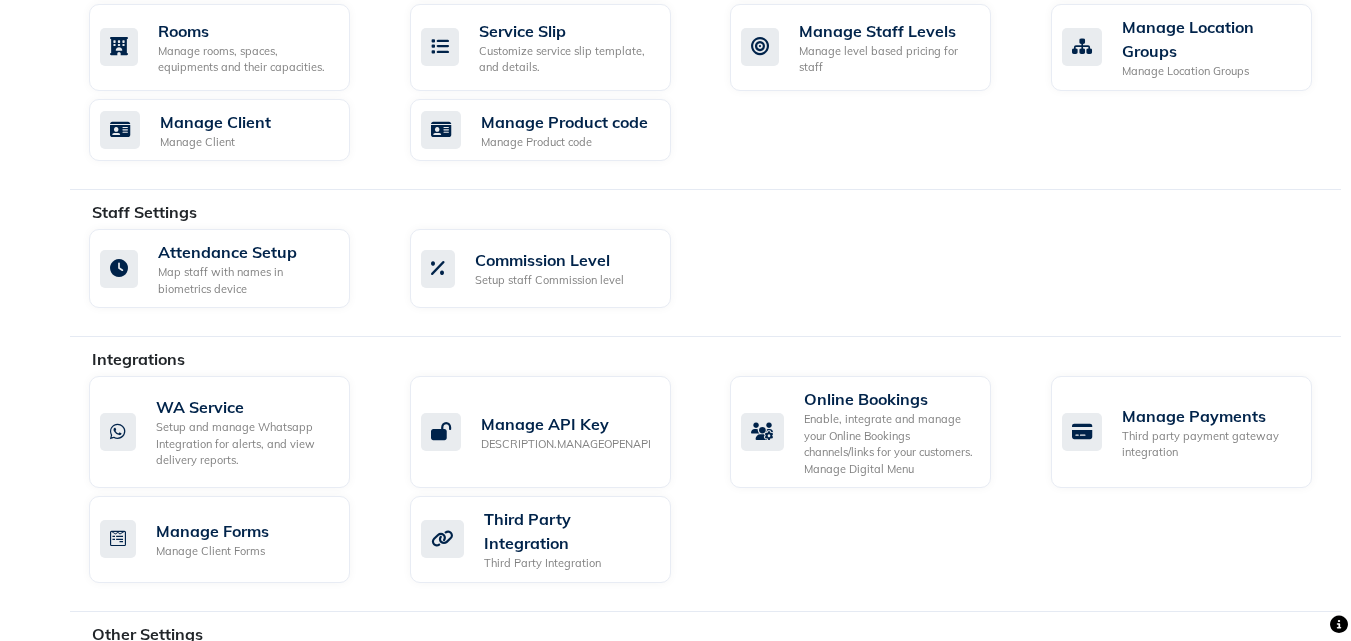 scroll, scrollTop: 1051, scrollLeft: 0, axis: vertical 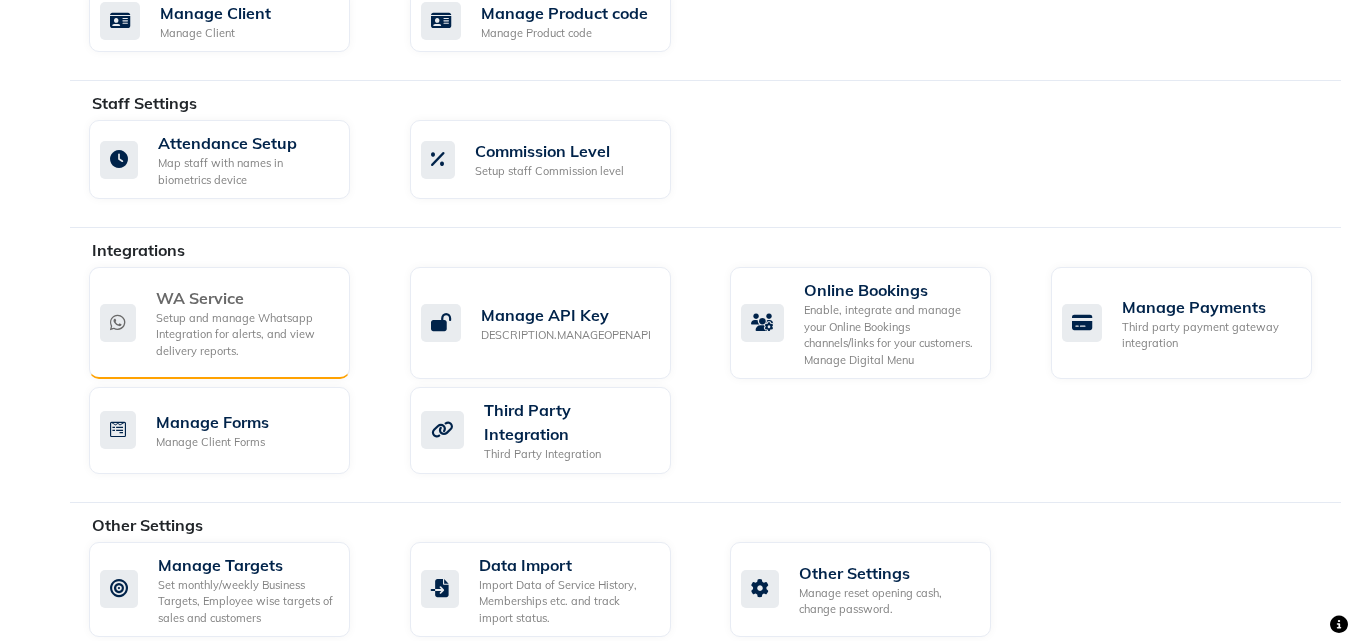 click on "WA Service" 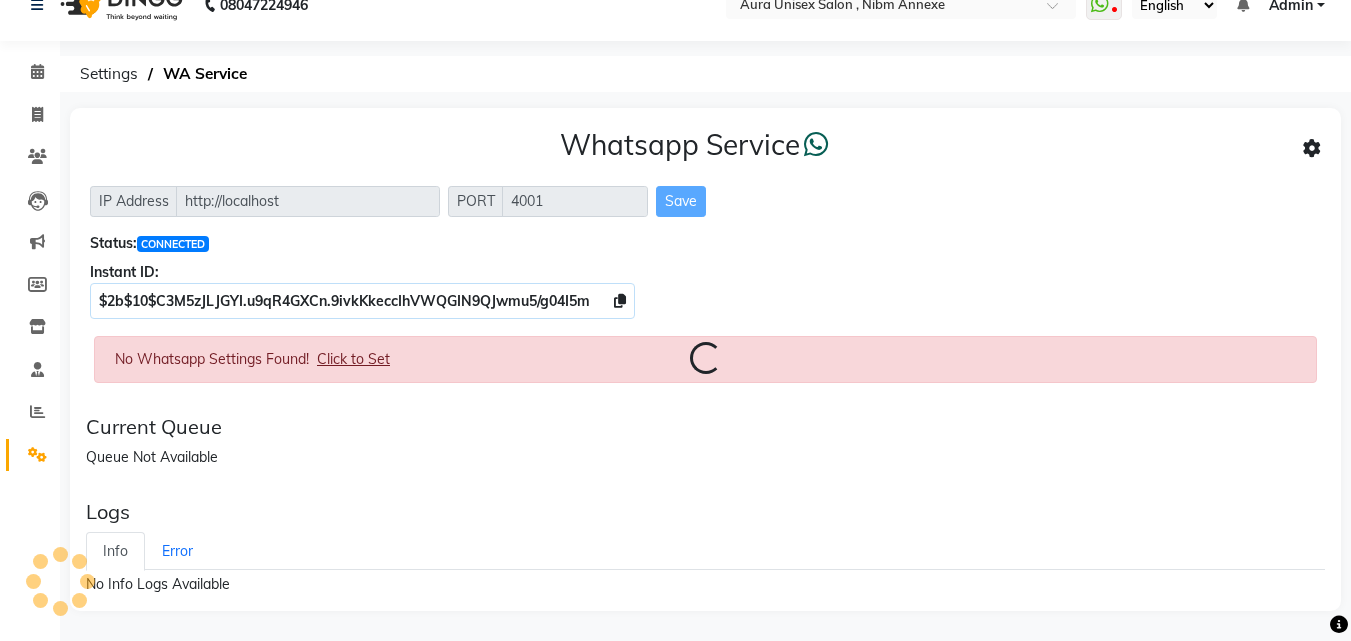 scroll, scrollTop: 0, scrollLeft: 0, axis: both 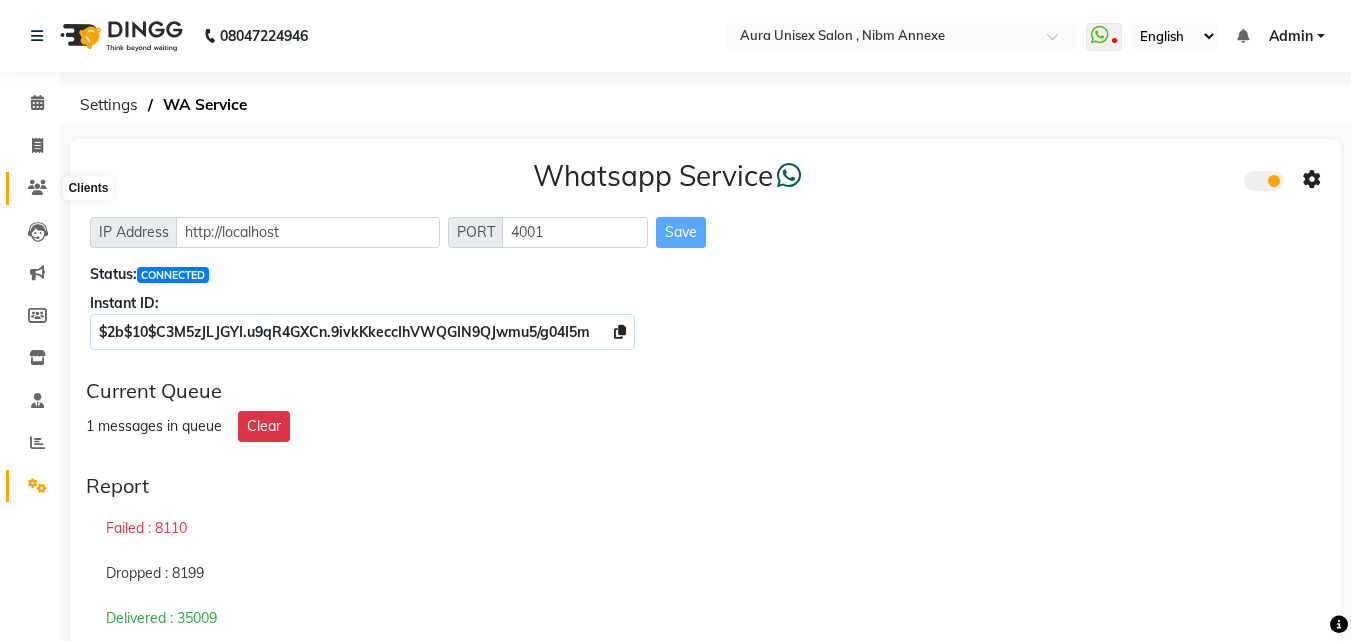 click 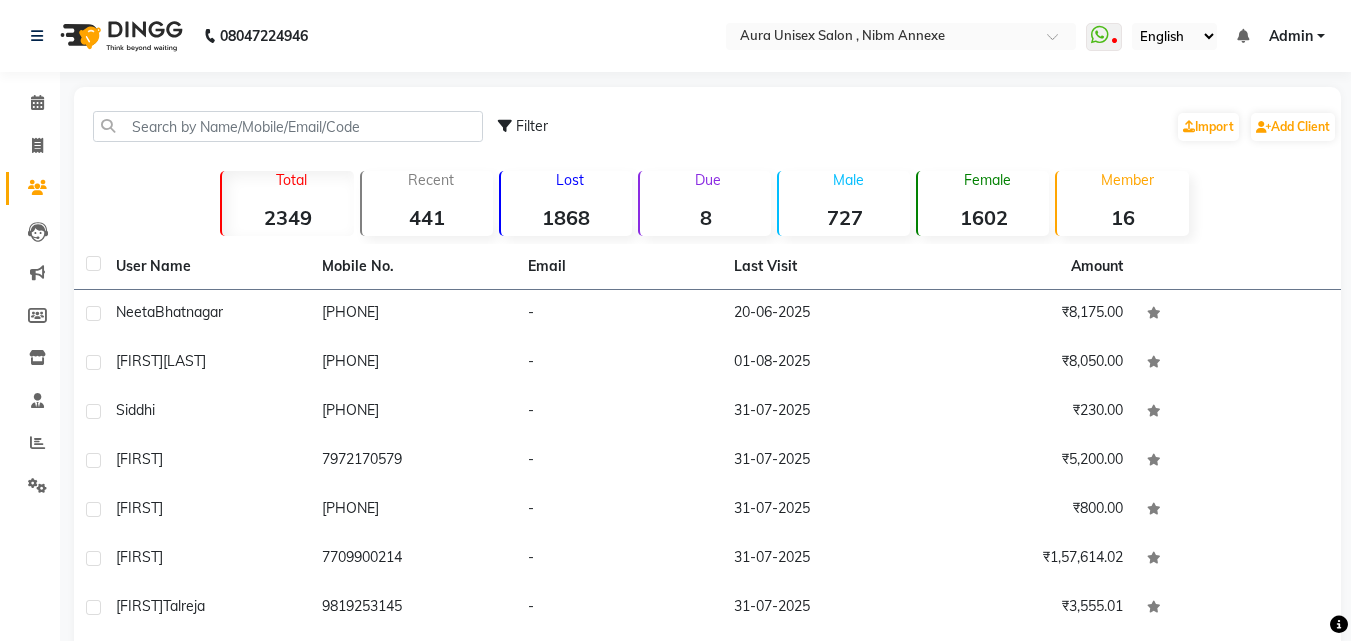 click on "Calendar" 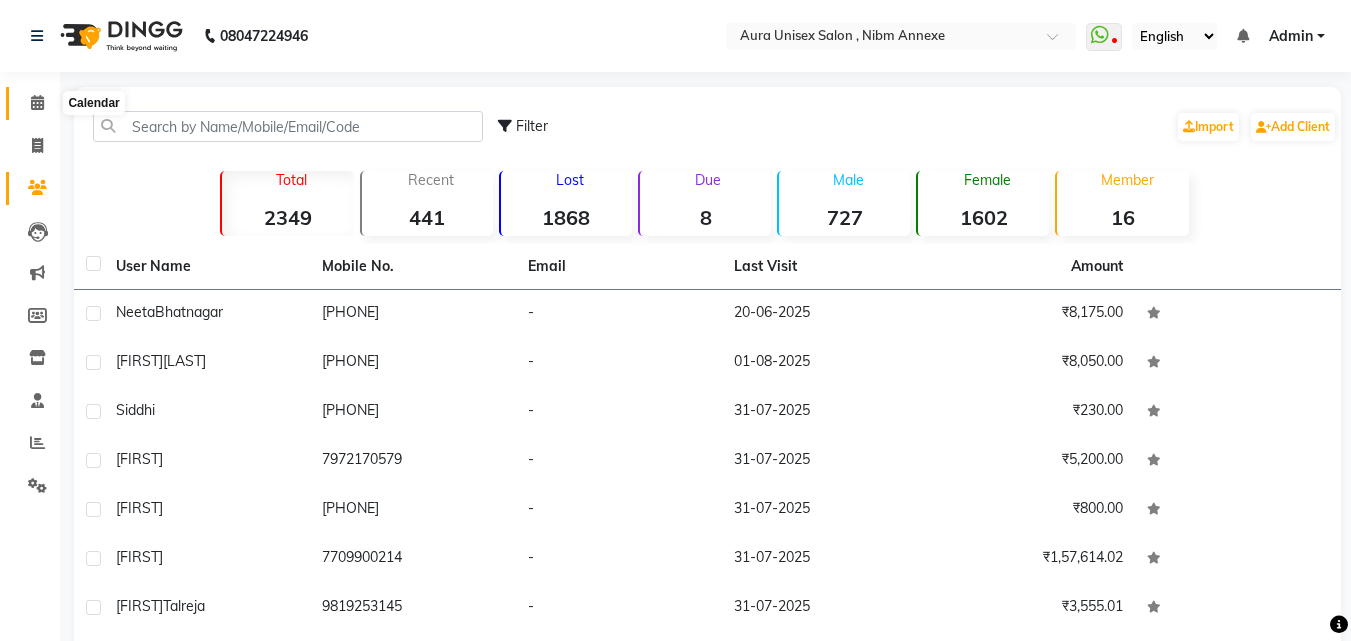 click 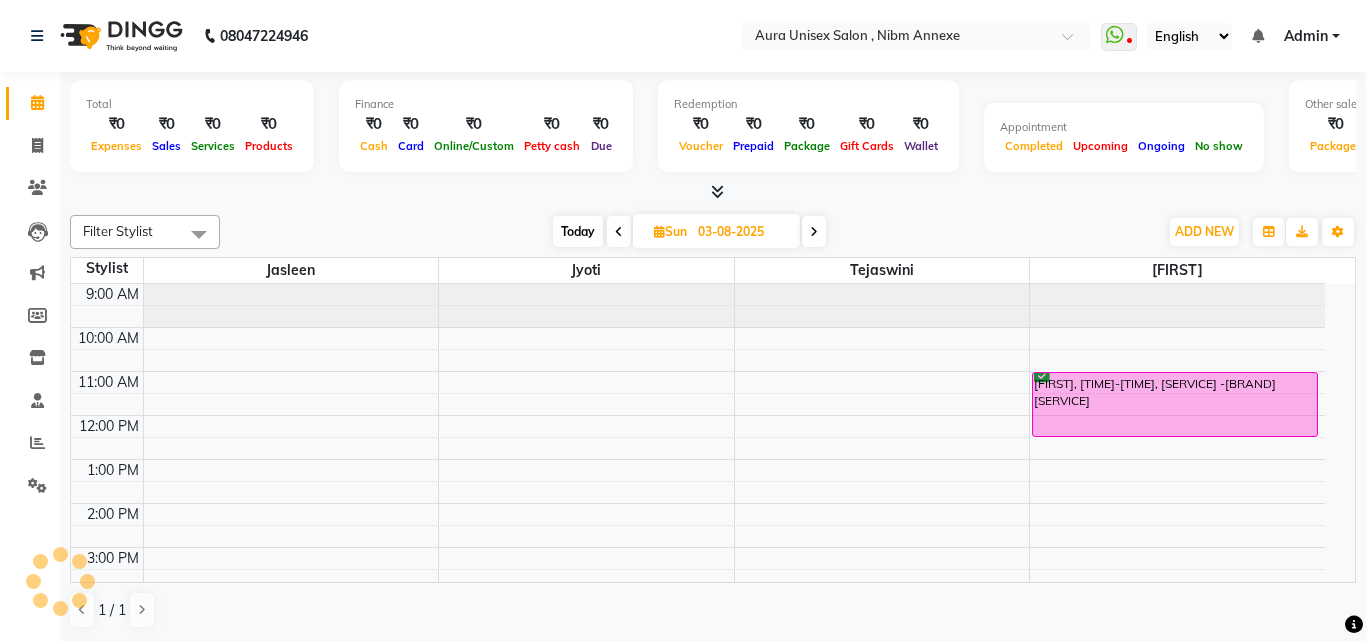 scroll, scrollTop: 177, scrollLeft: 0, axis: vertical 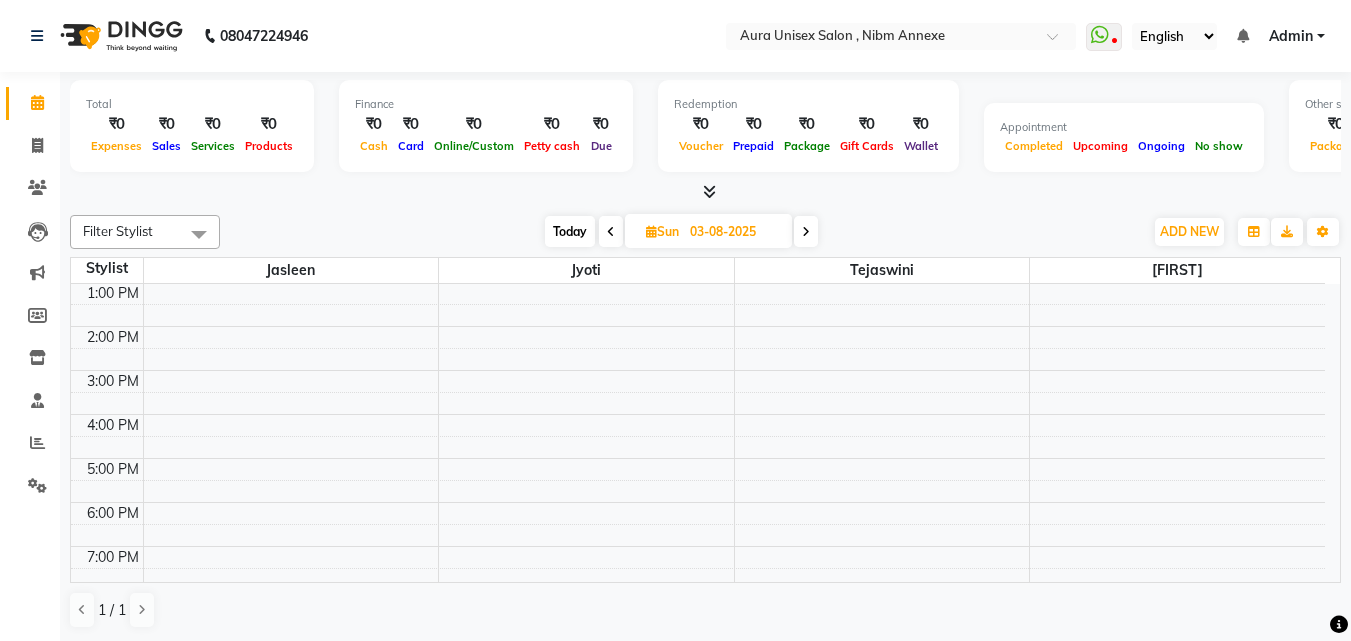 click on "Leads" 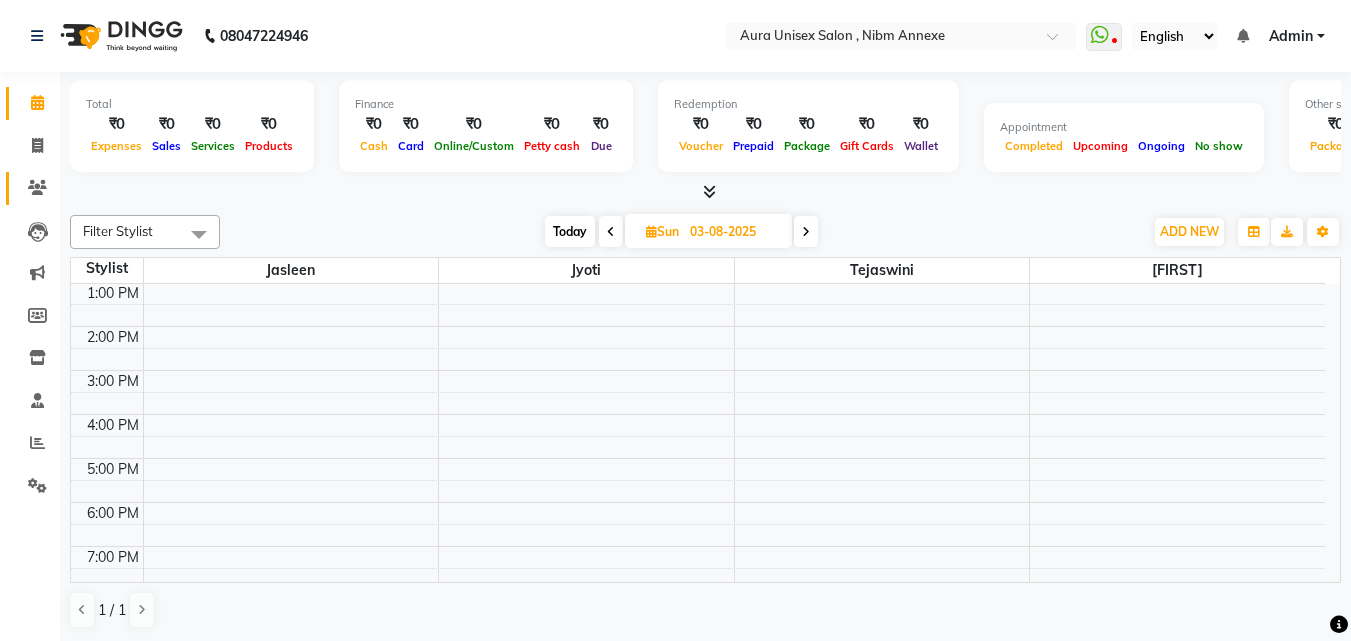 click on "Clients" 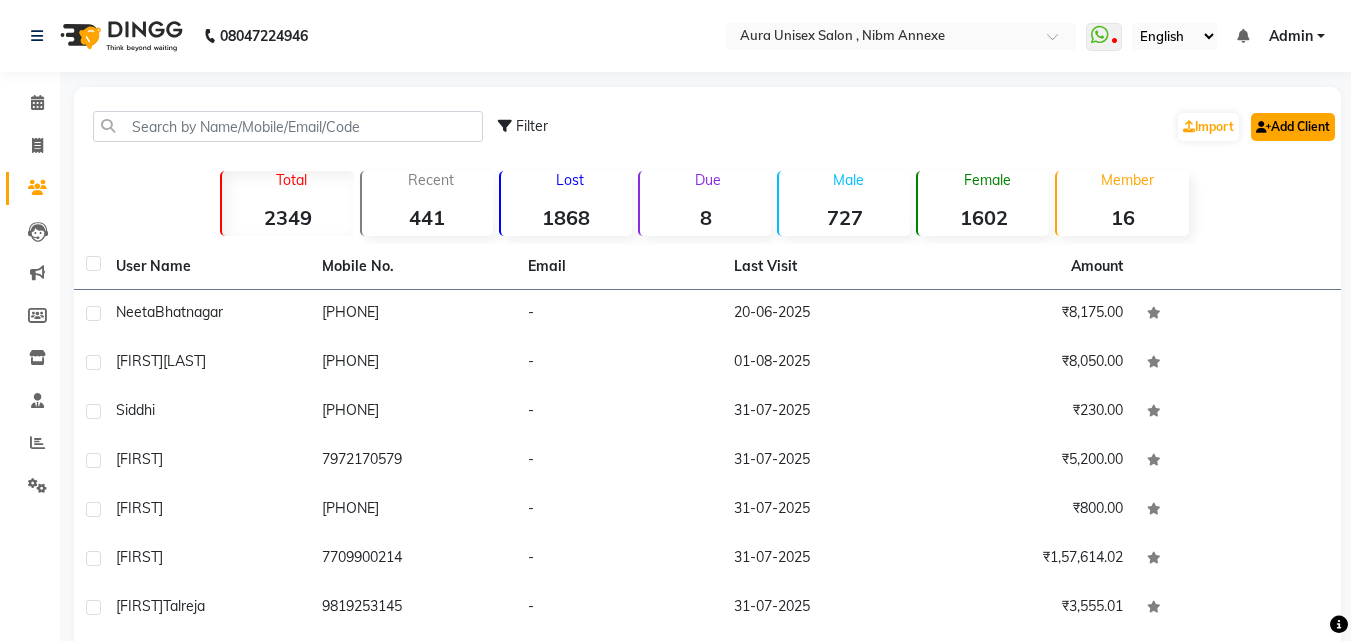 click on "Add Client" 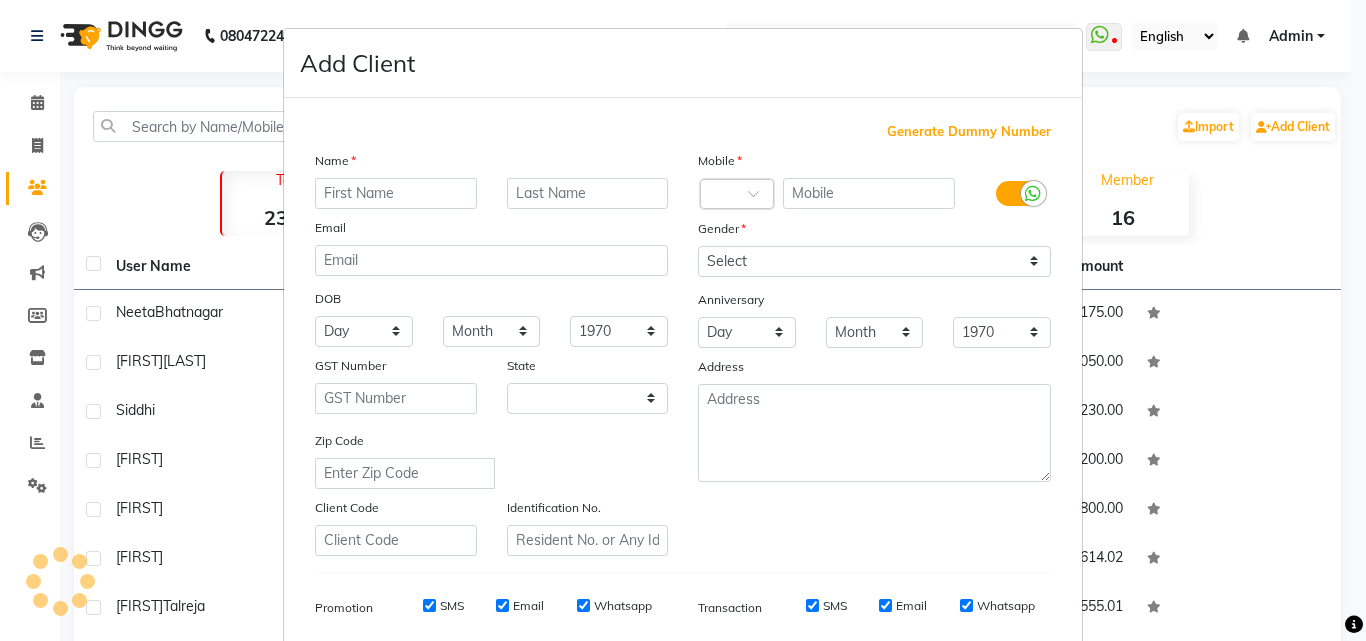 select on "22" 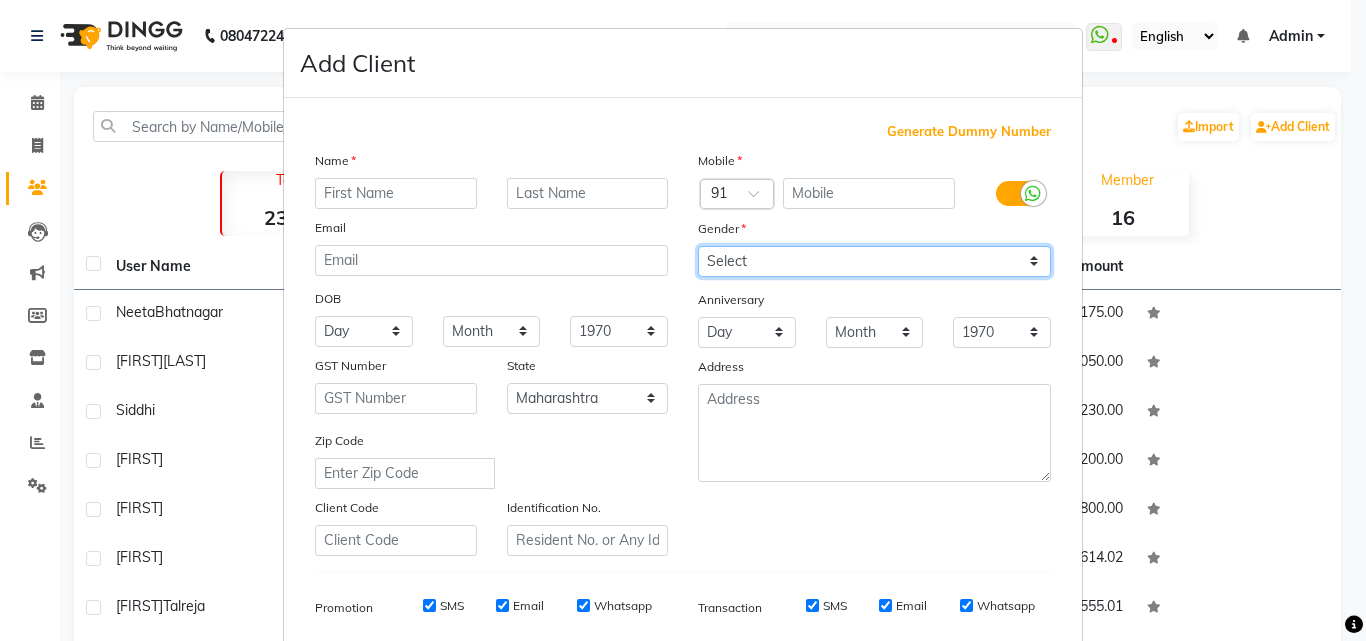 click on "Select Male Female Other Prefer Not To Say" at bounding box center (874, 261) 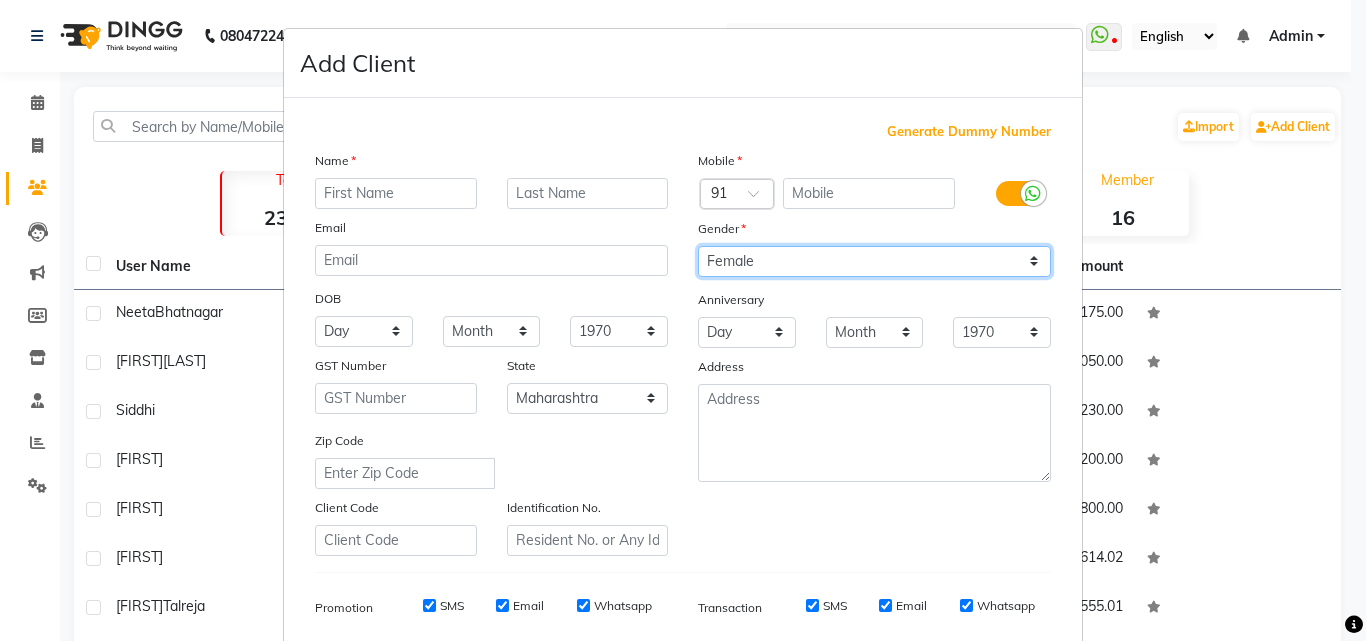 click on "Select Male Female Other Prefer Not To Say" at bounding box center [874, 261] 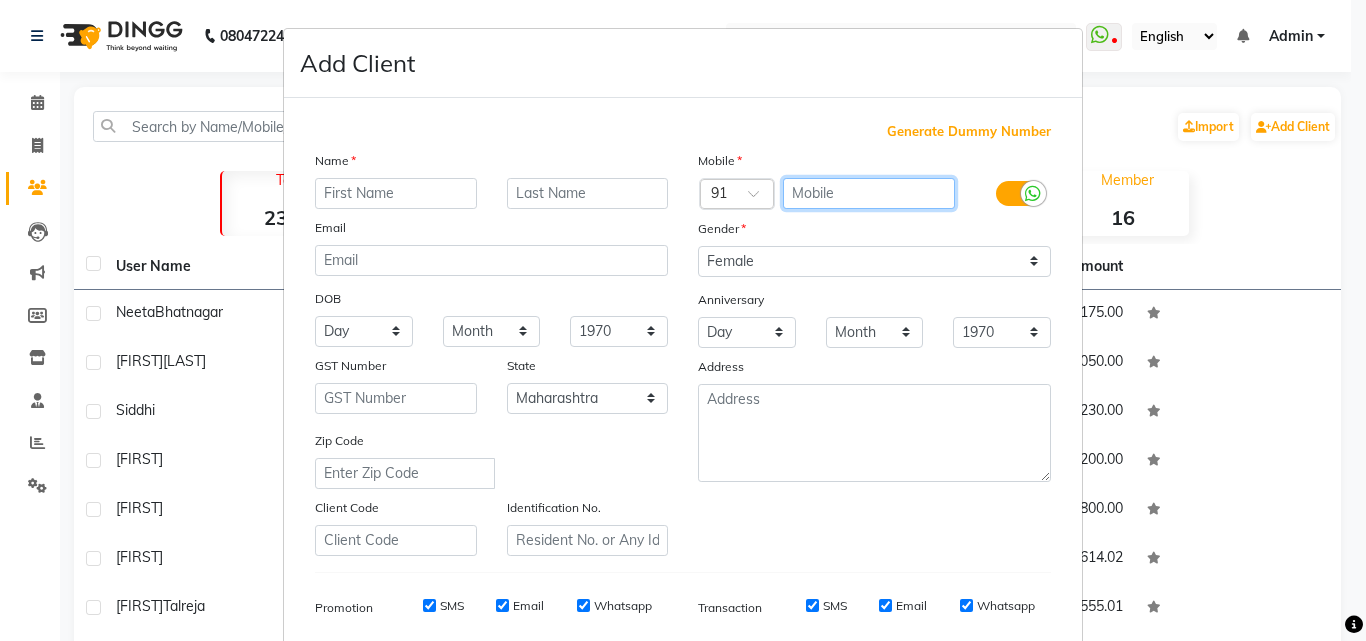 click at bounding box center [869, 193] 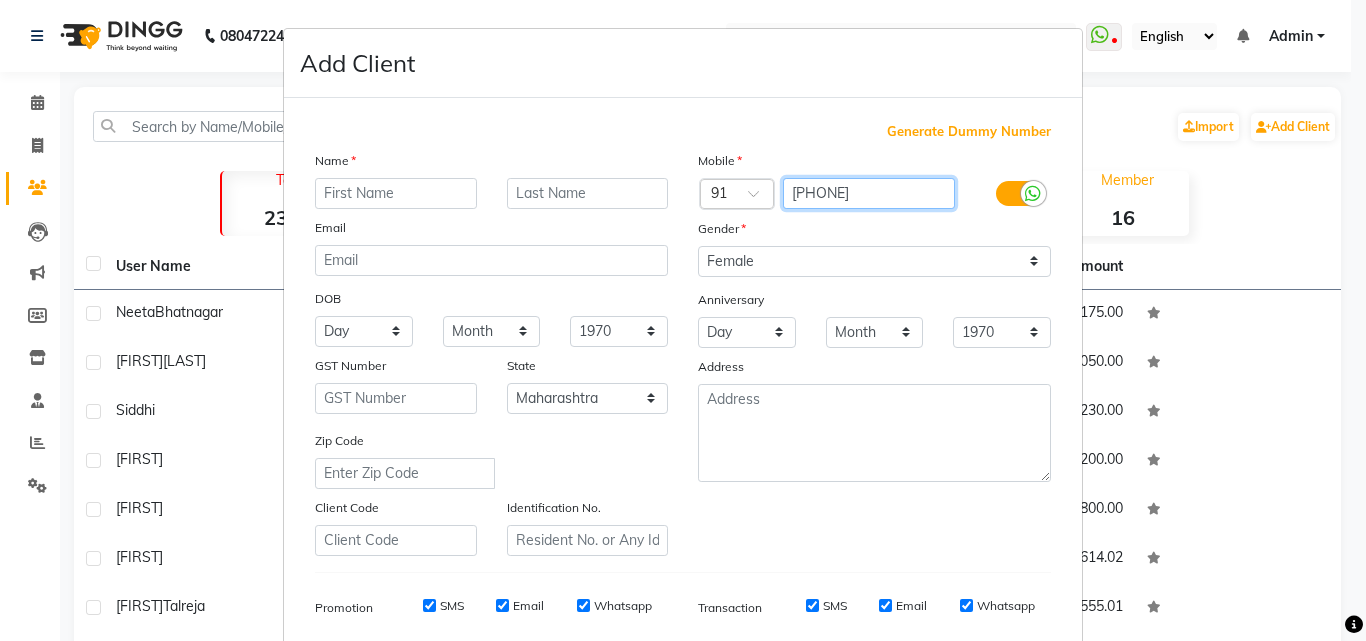 type on "[PHONE]" 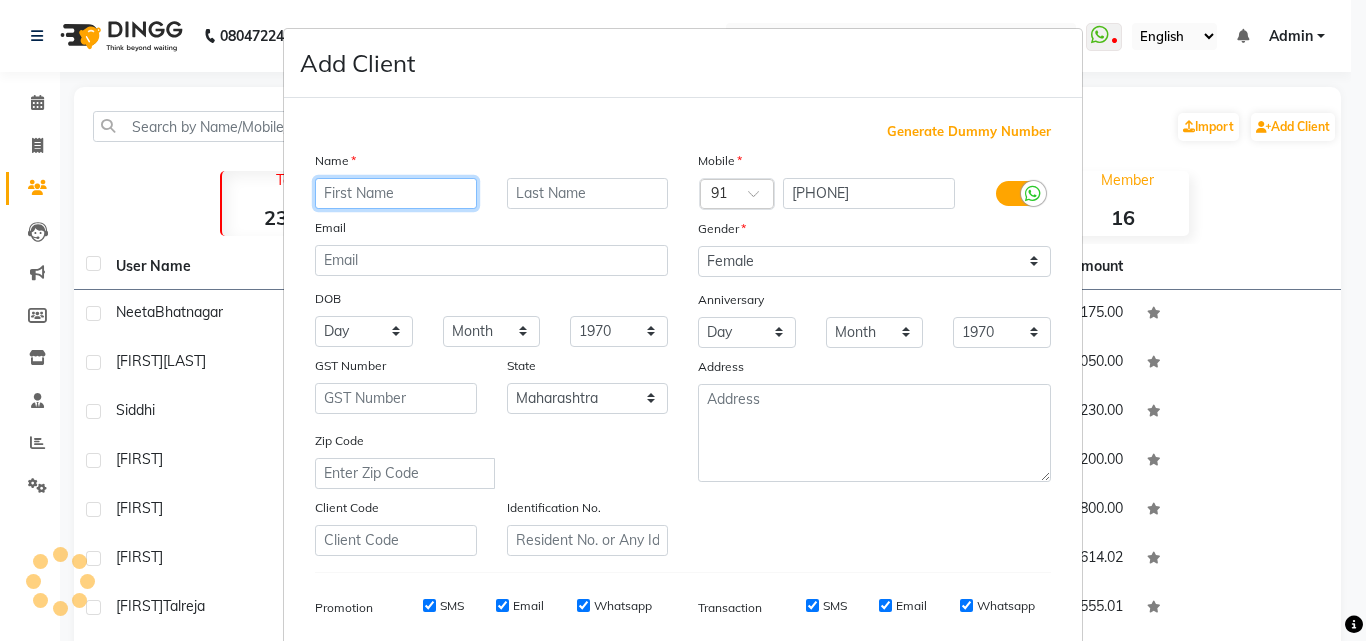 click at bounding box center (396, 193) 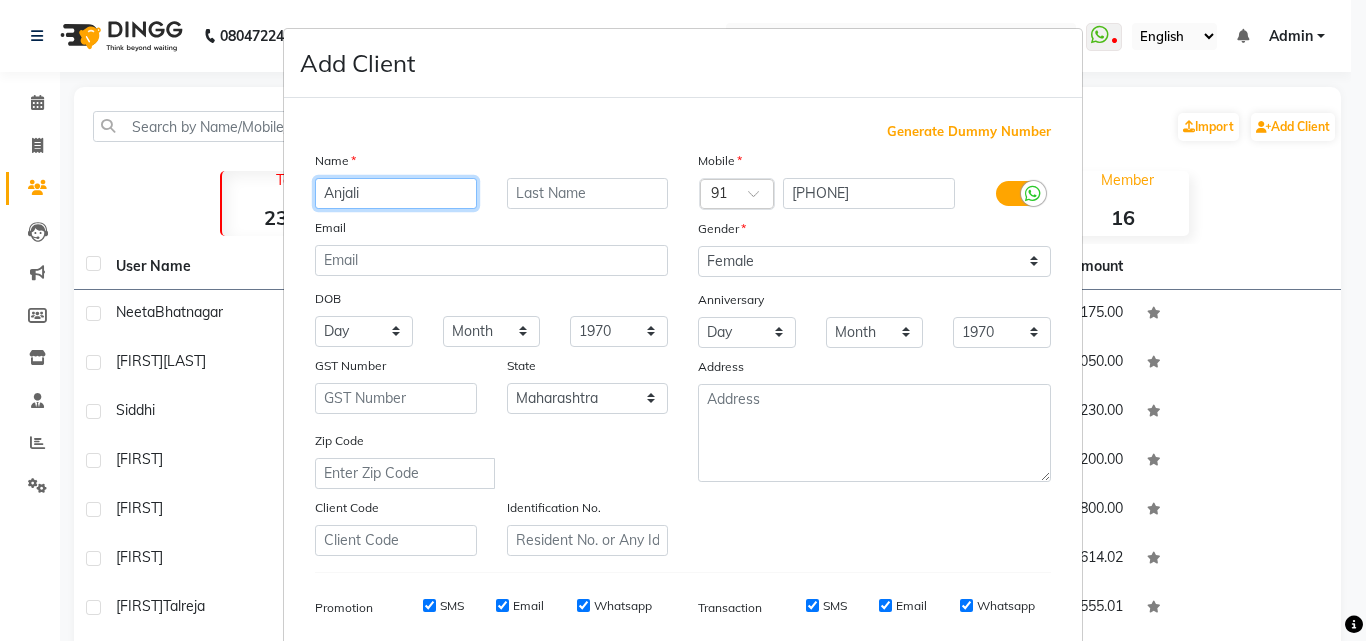 type on "Anjali" 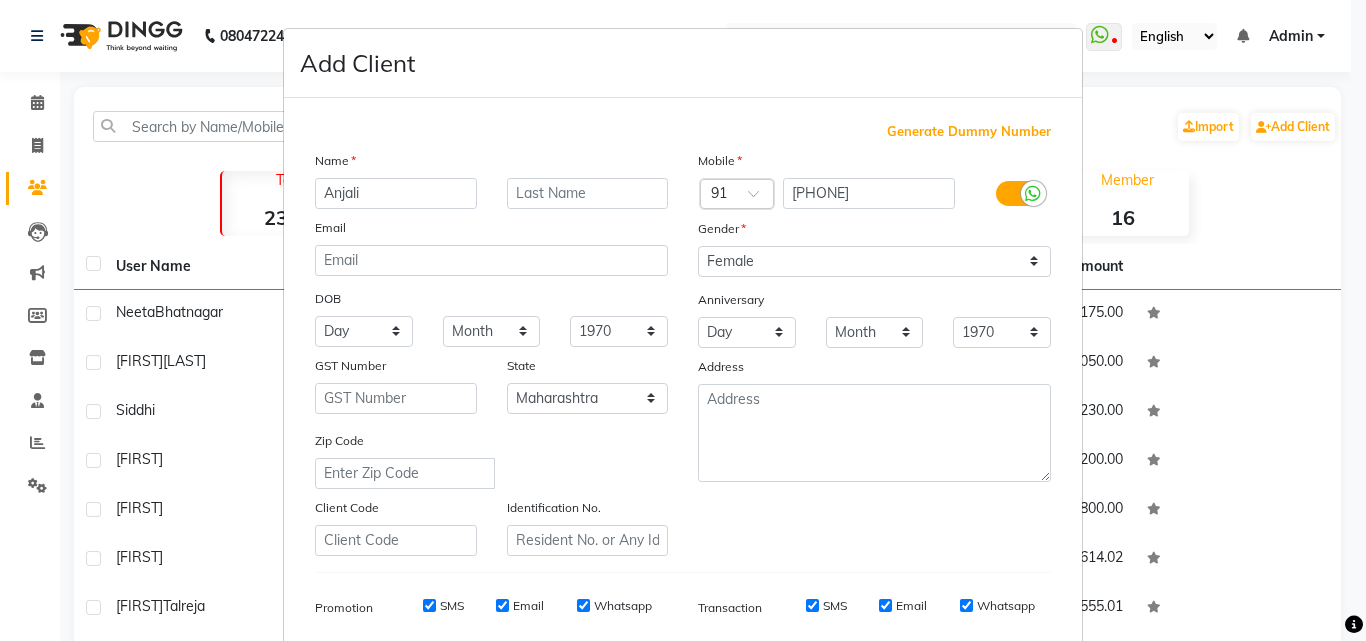 click on "Name" at bounding box center (491, 164) 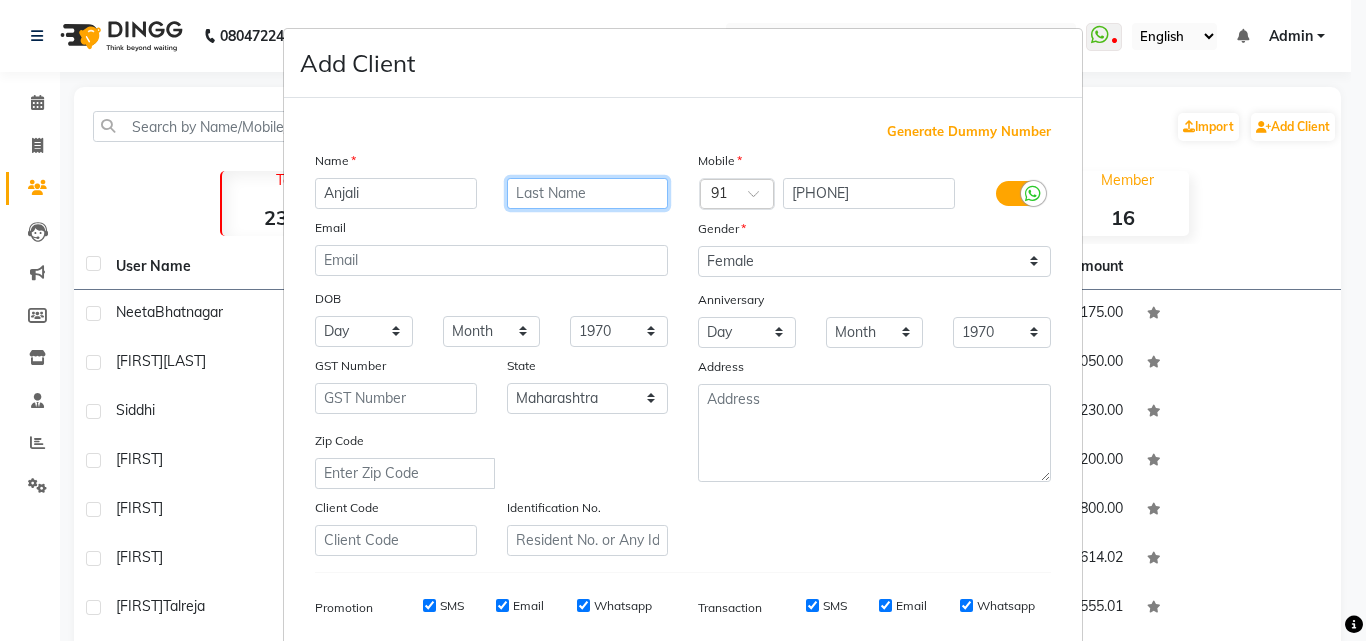 click at bounding box center [588, 193] 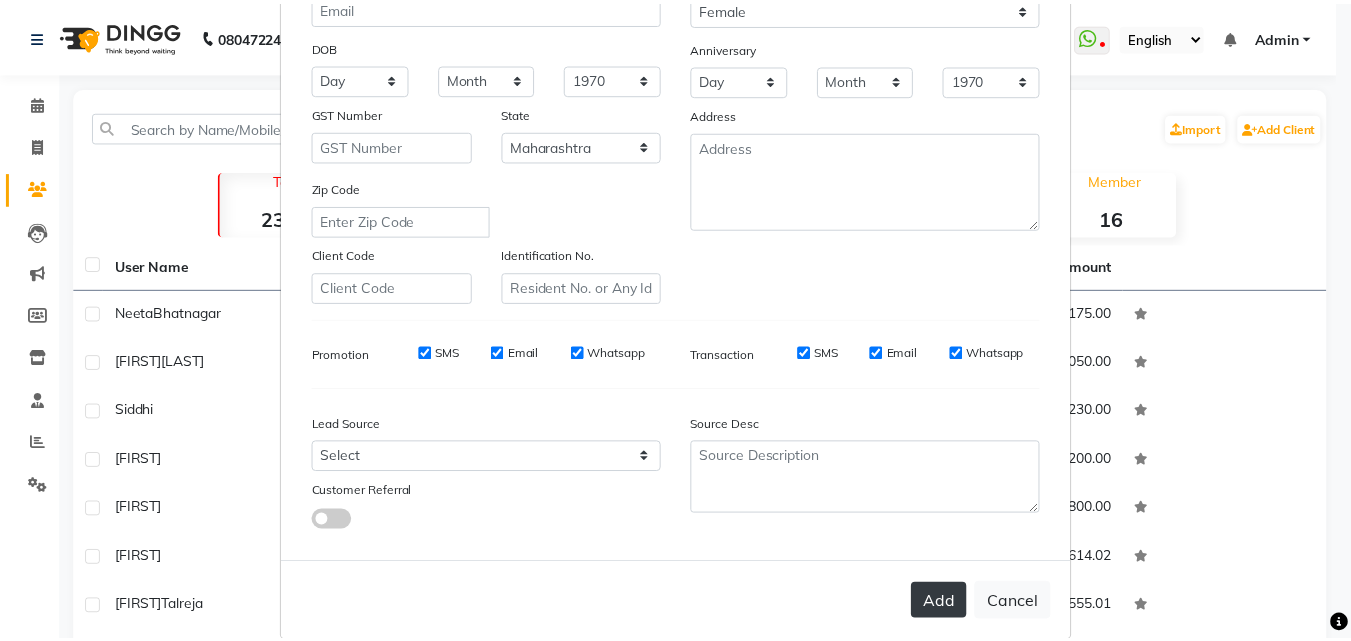 scroll, scrollTop: 282, scrollLeft: 0, axis: vertical 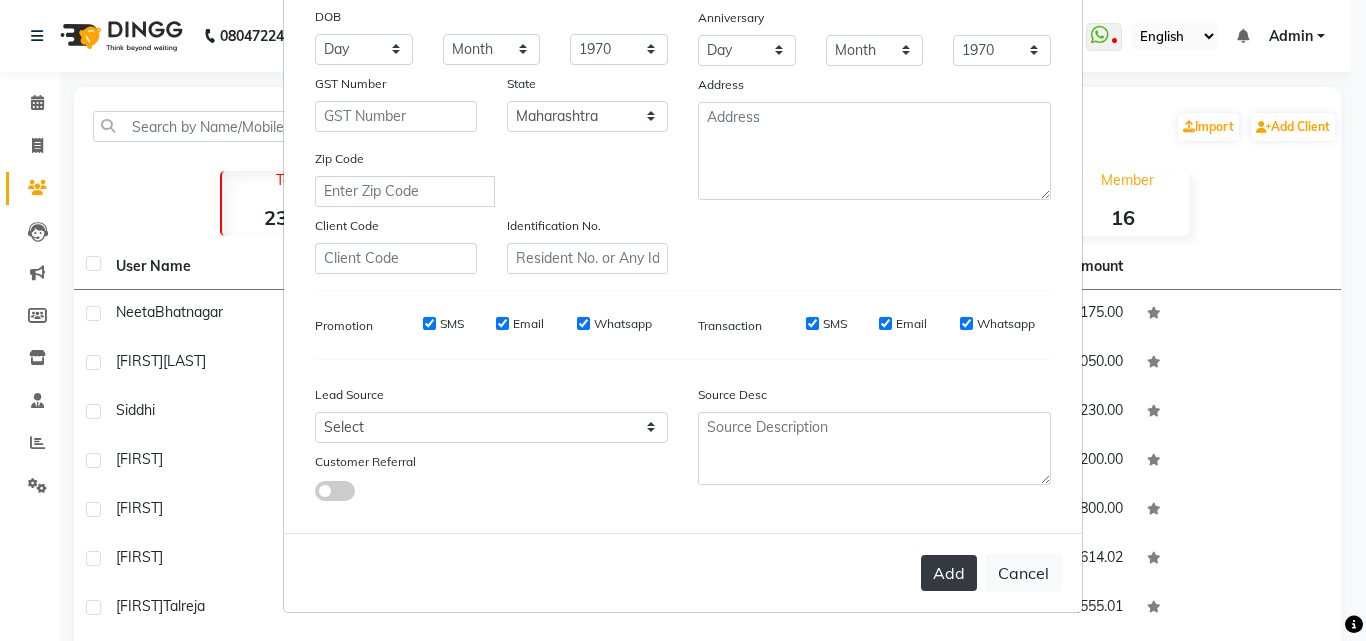 type on "Mallik" 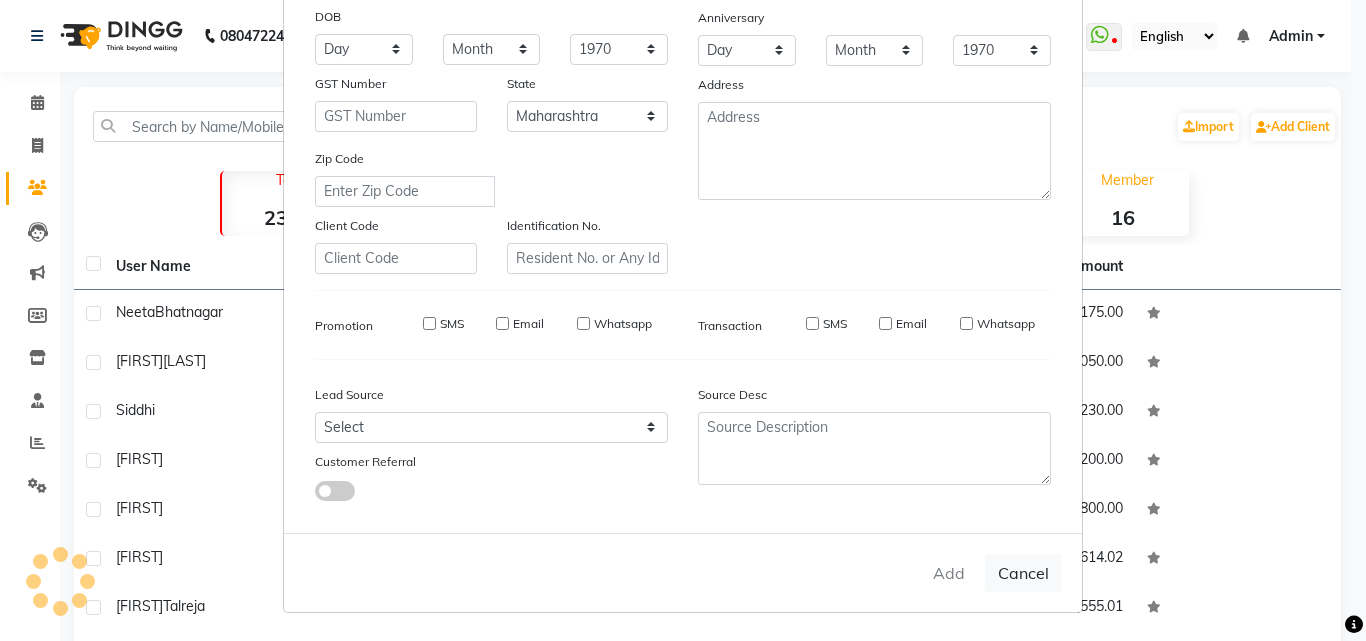 type 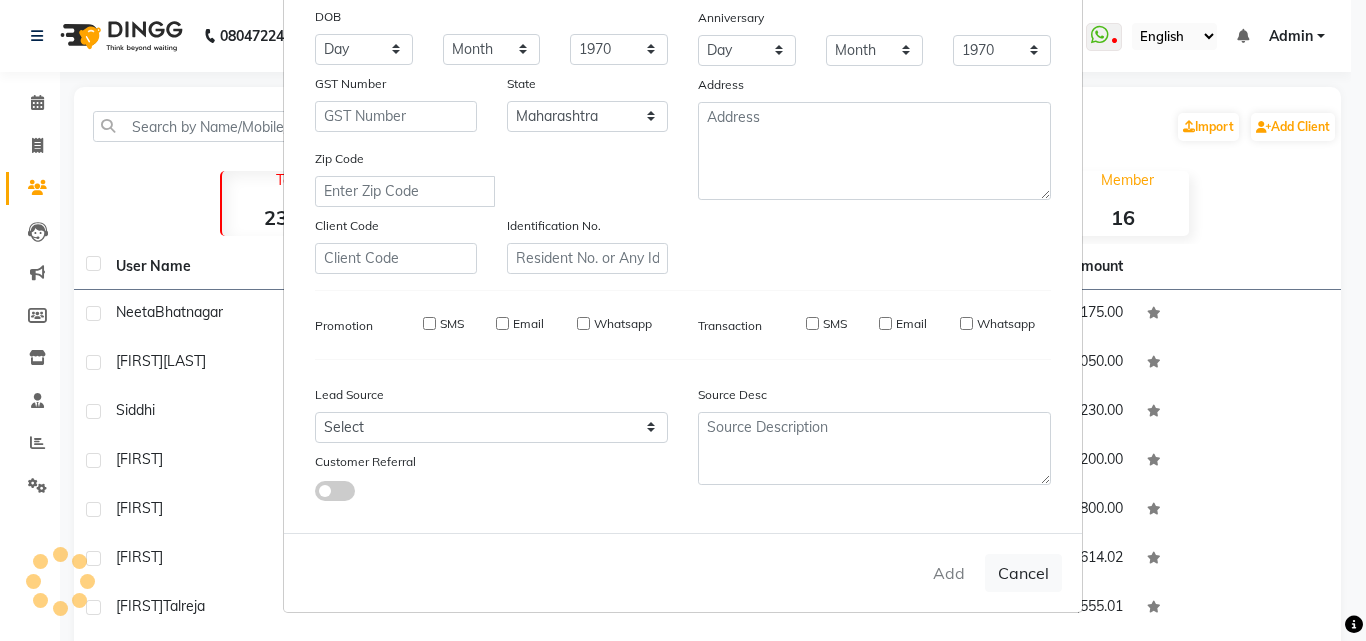 type 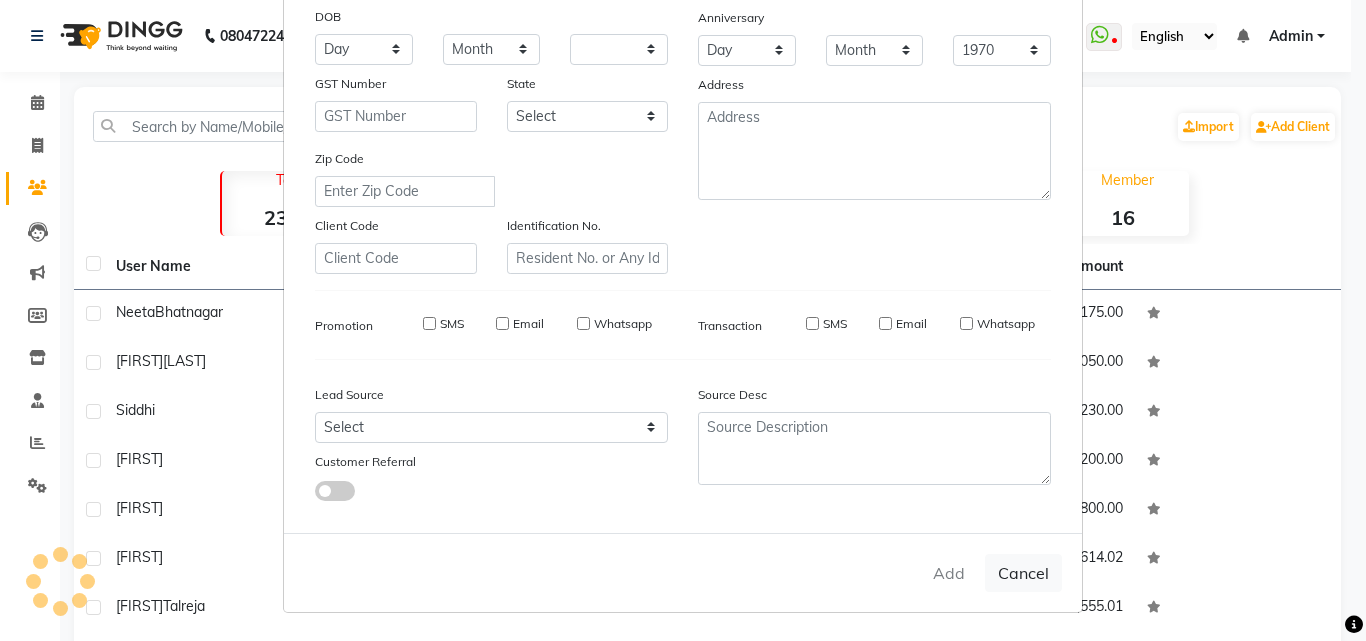 select 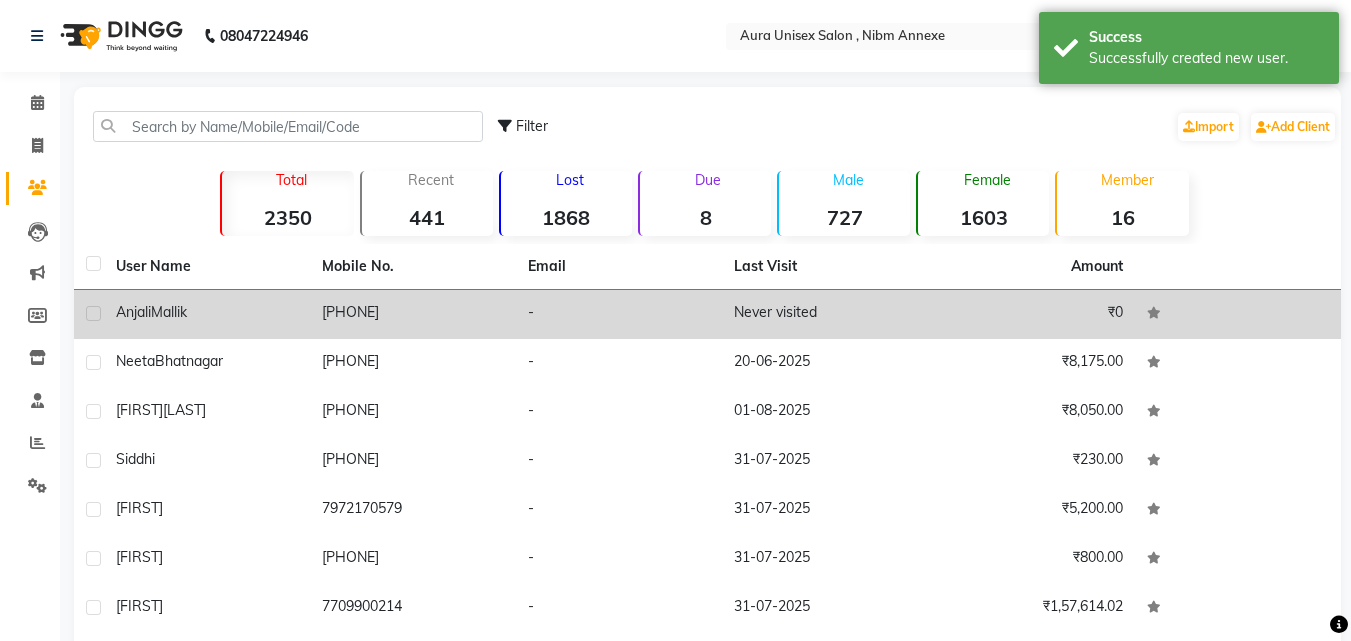click on "Anjali  Mallik" 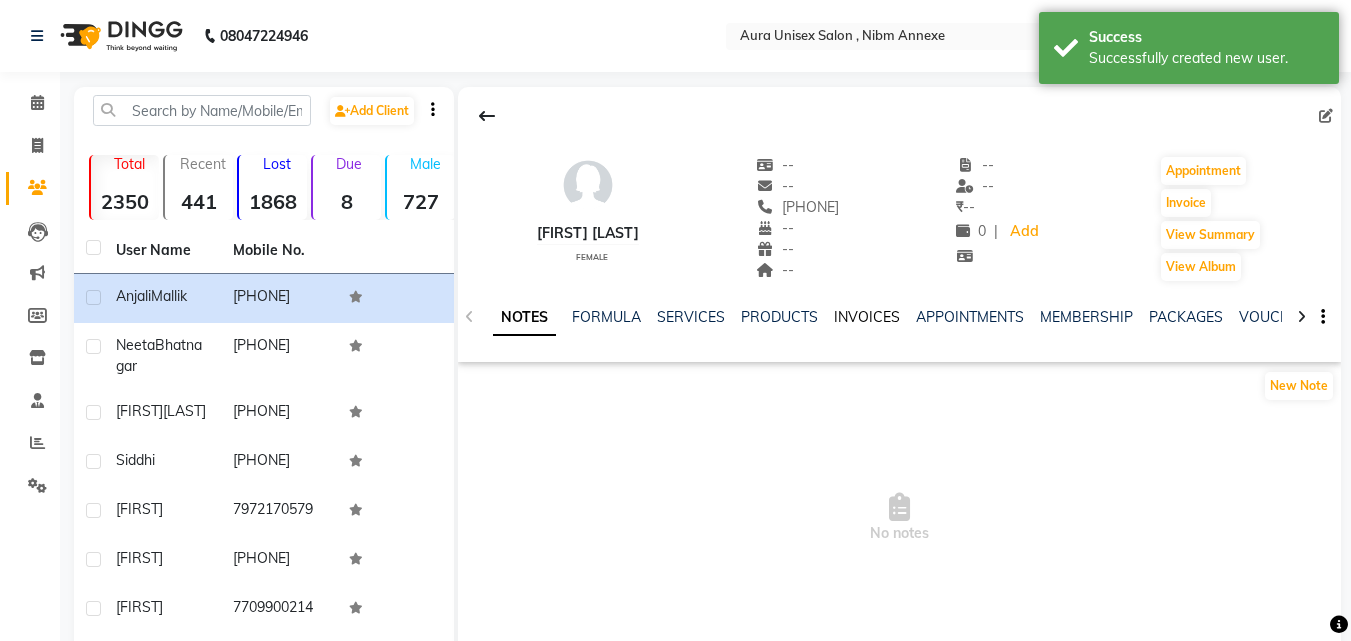 click on "INVOICES" 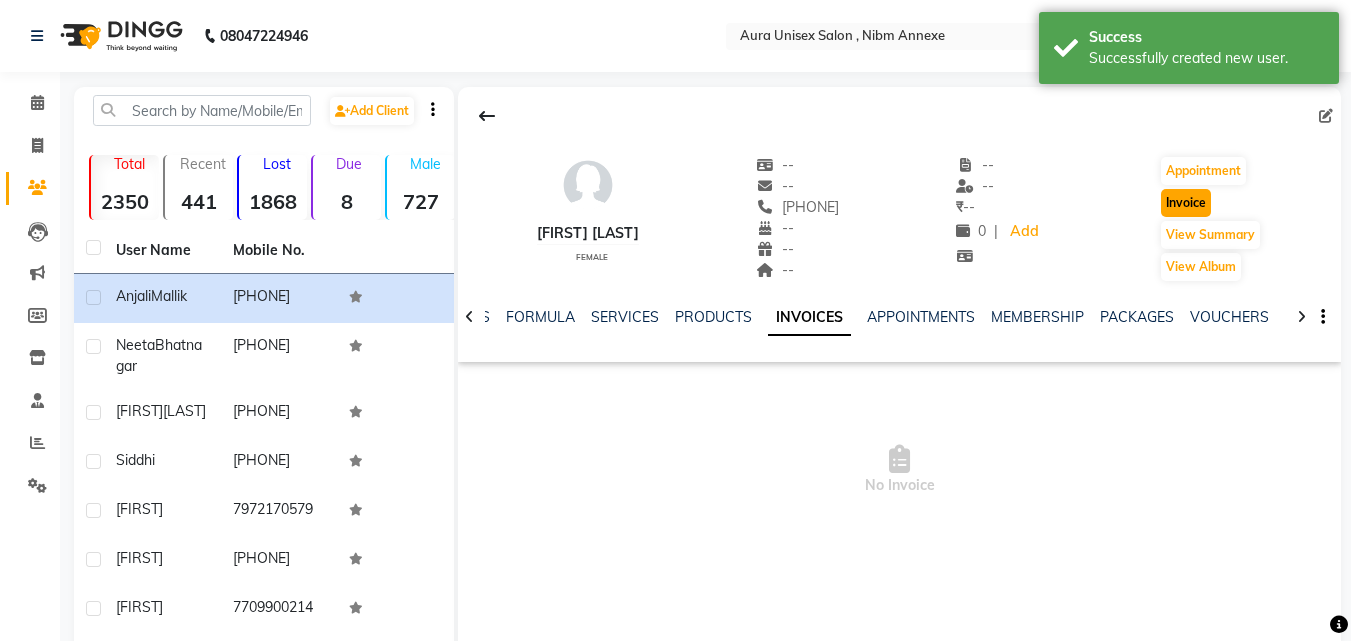 click on "Invoice" 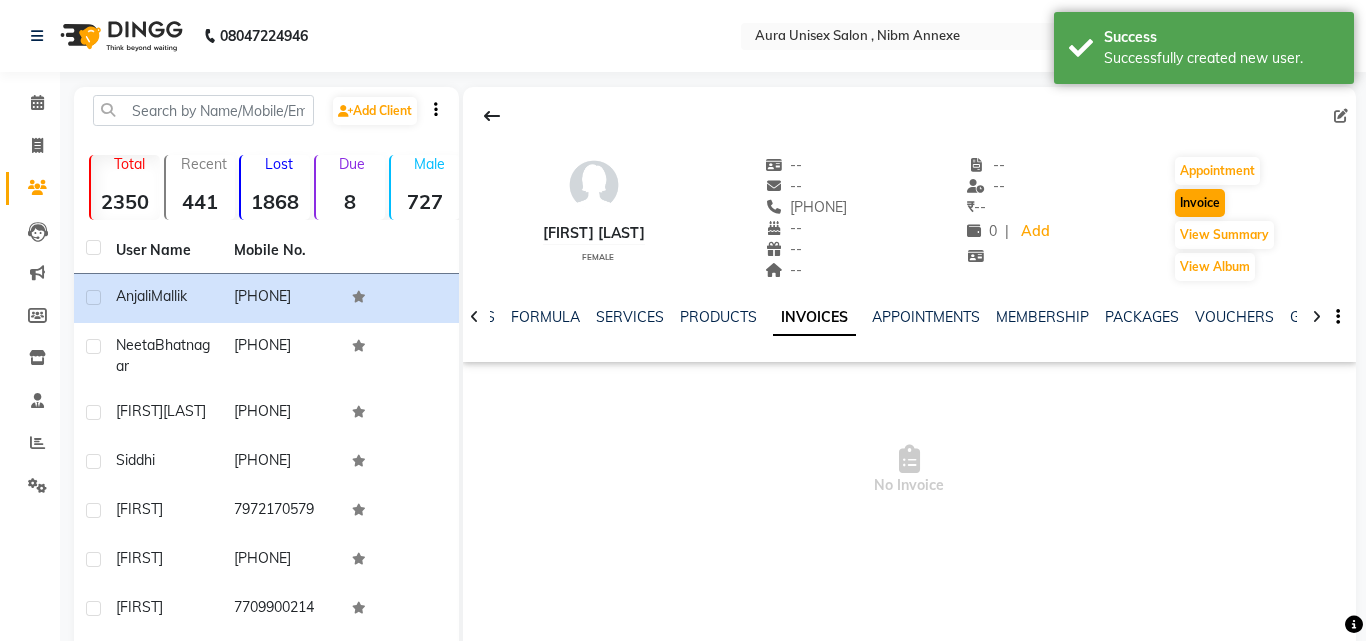 select on "service" 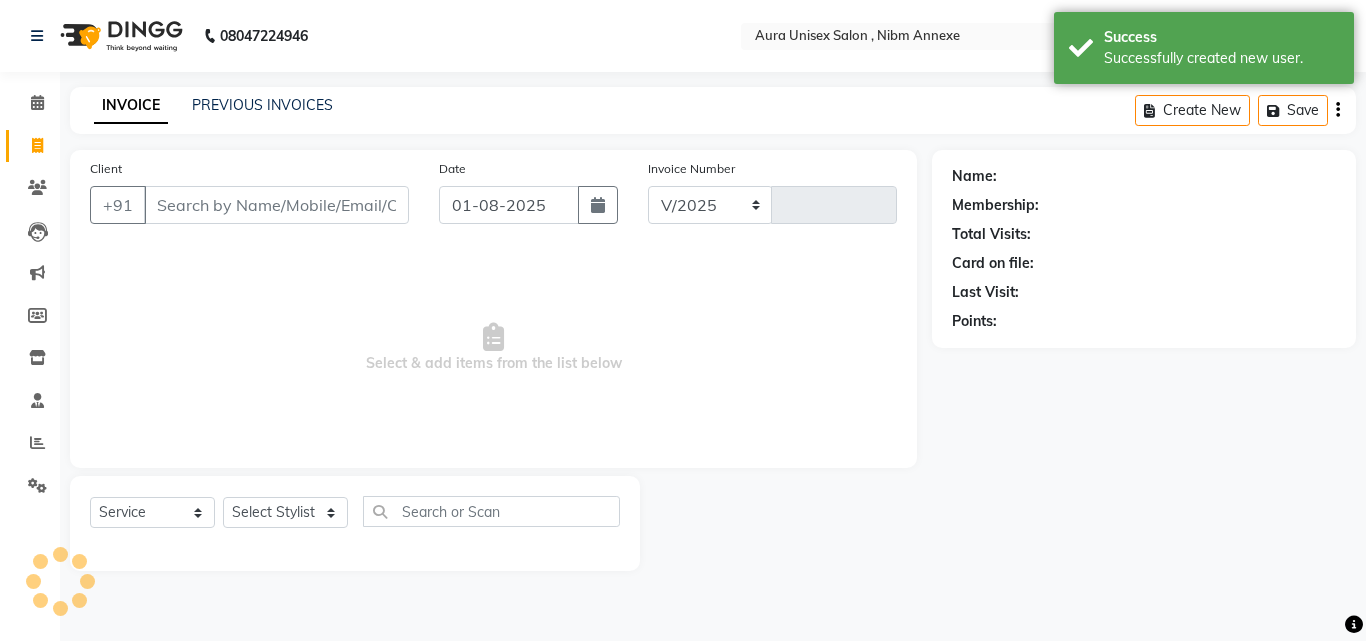 select on "823" 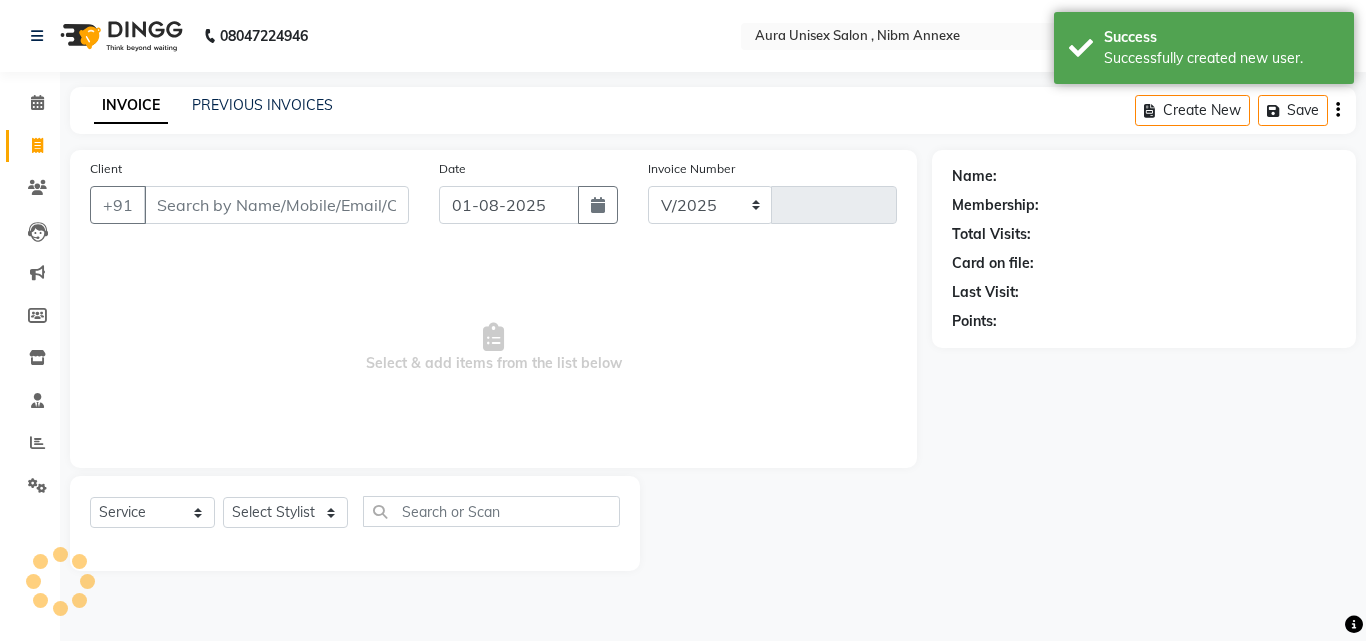 type on "1032" 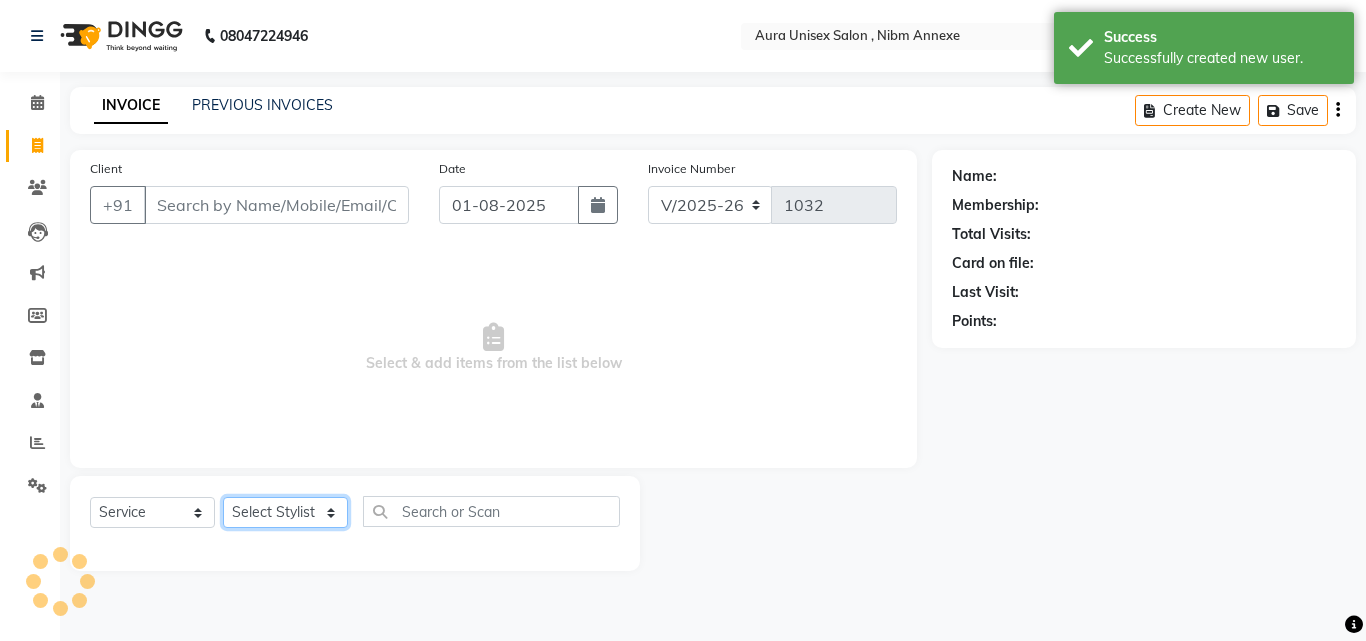 click on "Select Stylist" 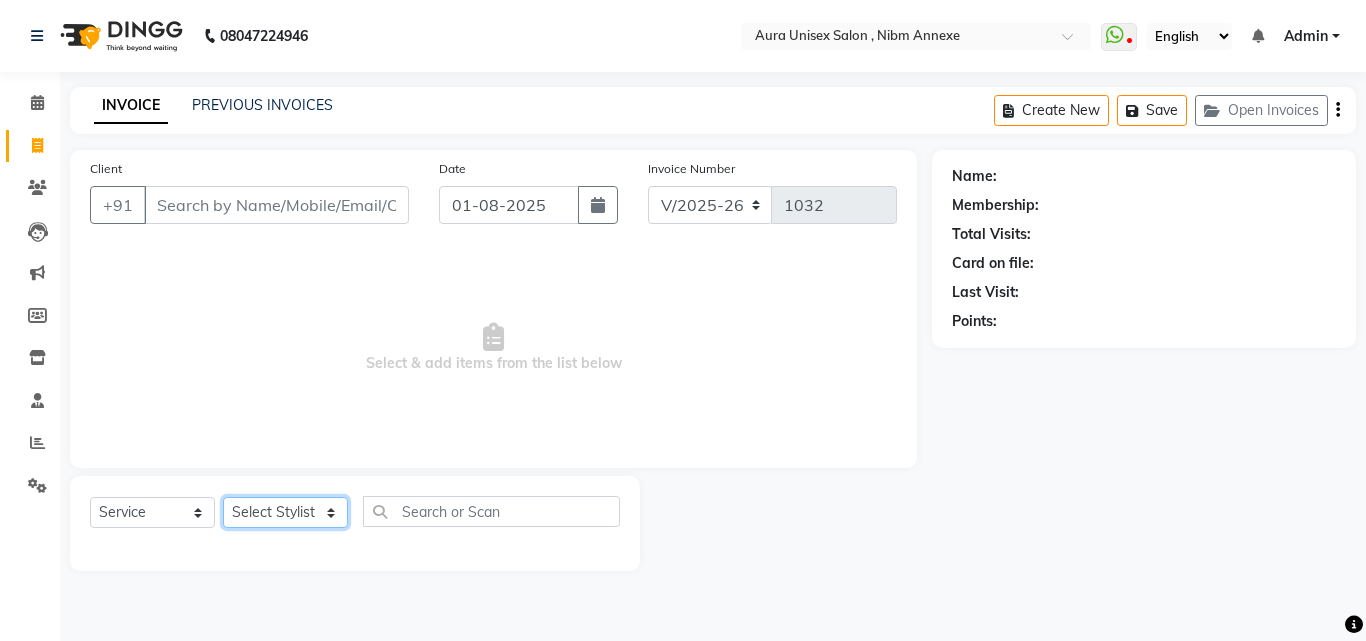 type on "[PHONE]" 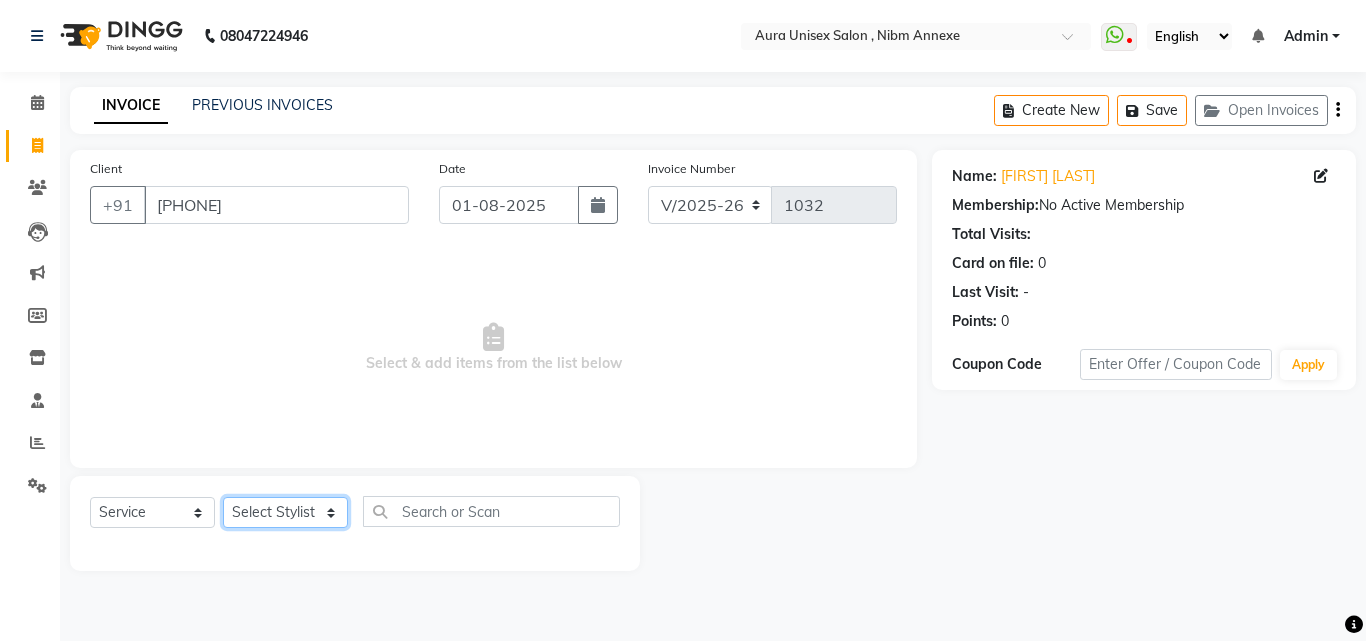 select on "69183" 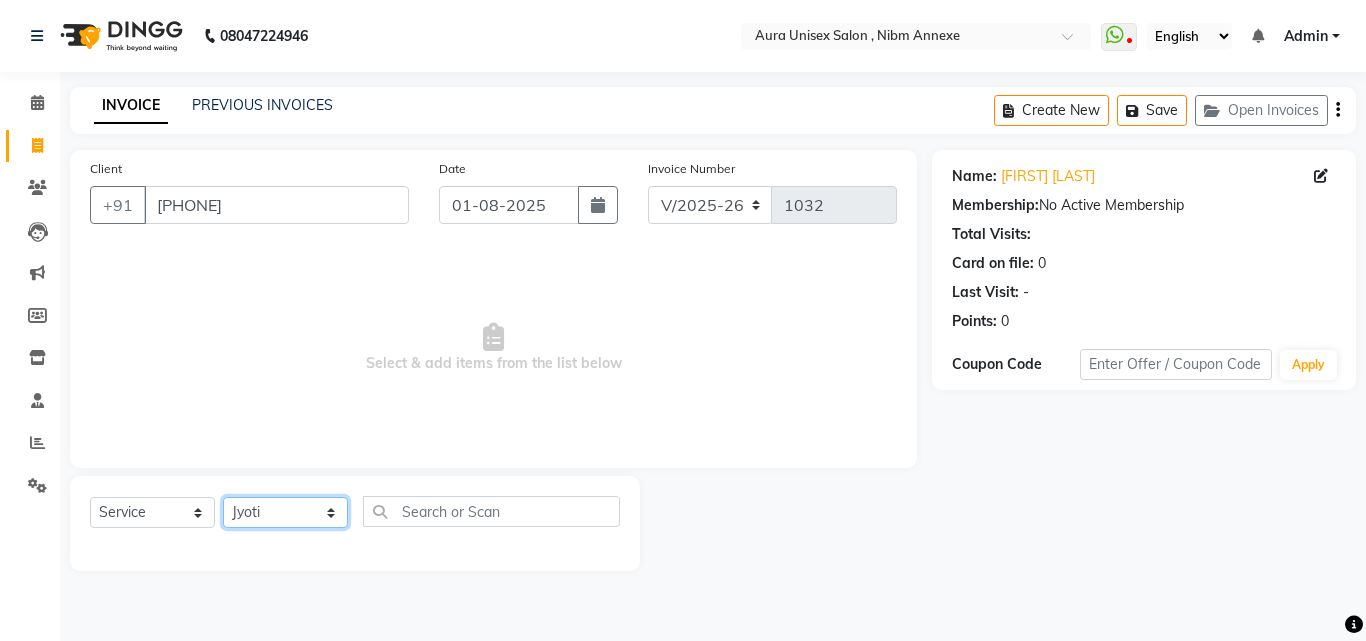 click on "Select Stylist Jasleen Jyoti Surya Tejaswini" 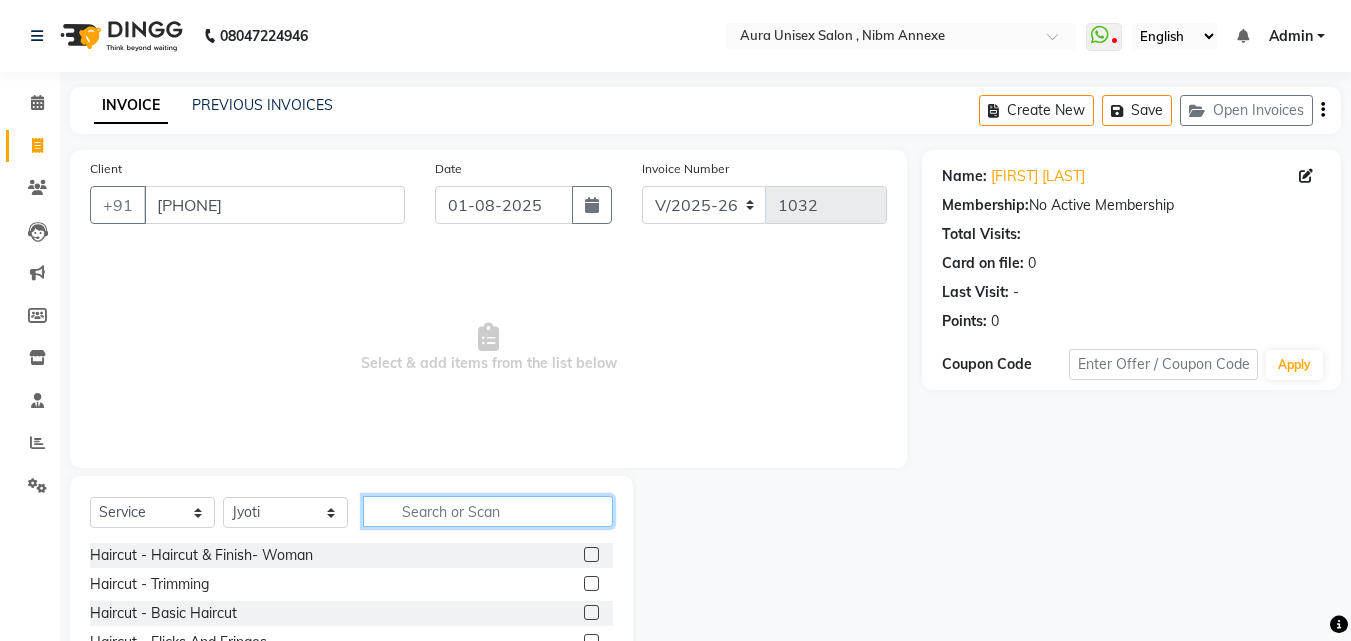 click 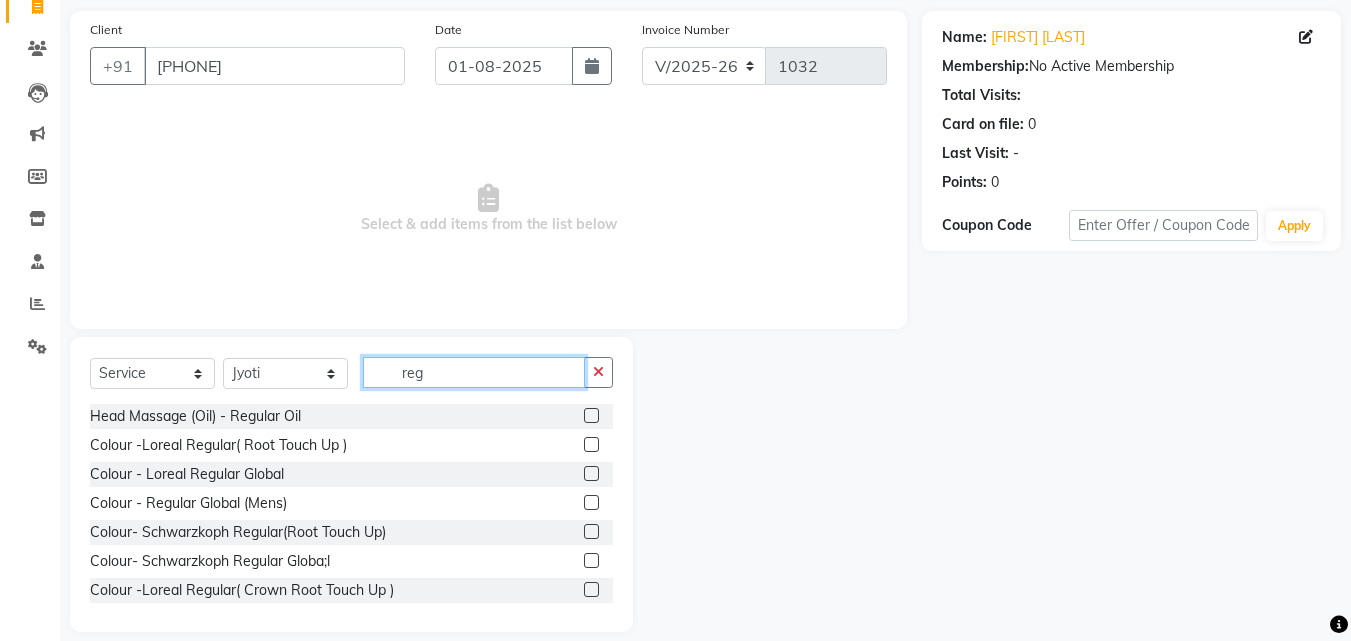 scroll, scrollTop: 160, scrollLeft: 0, axis: vertical 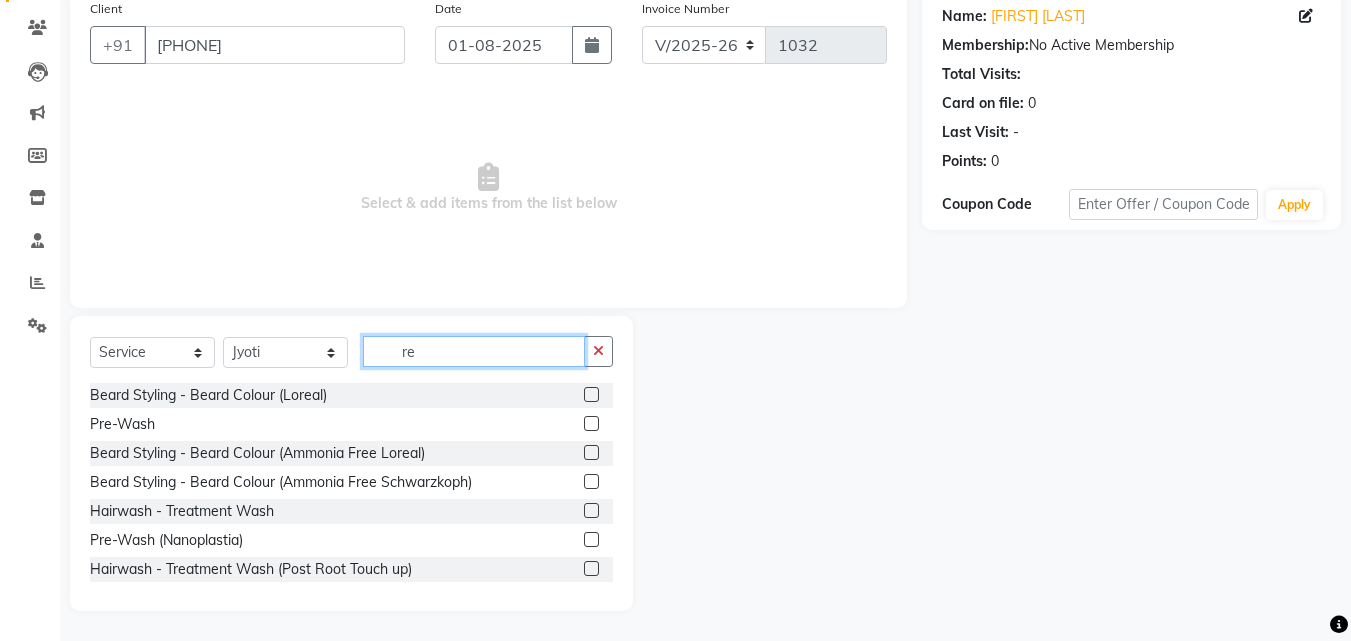 type on "r" 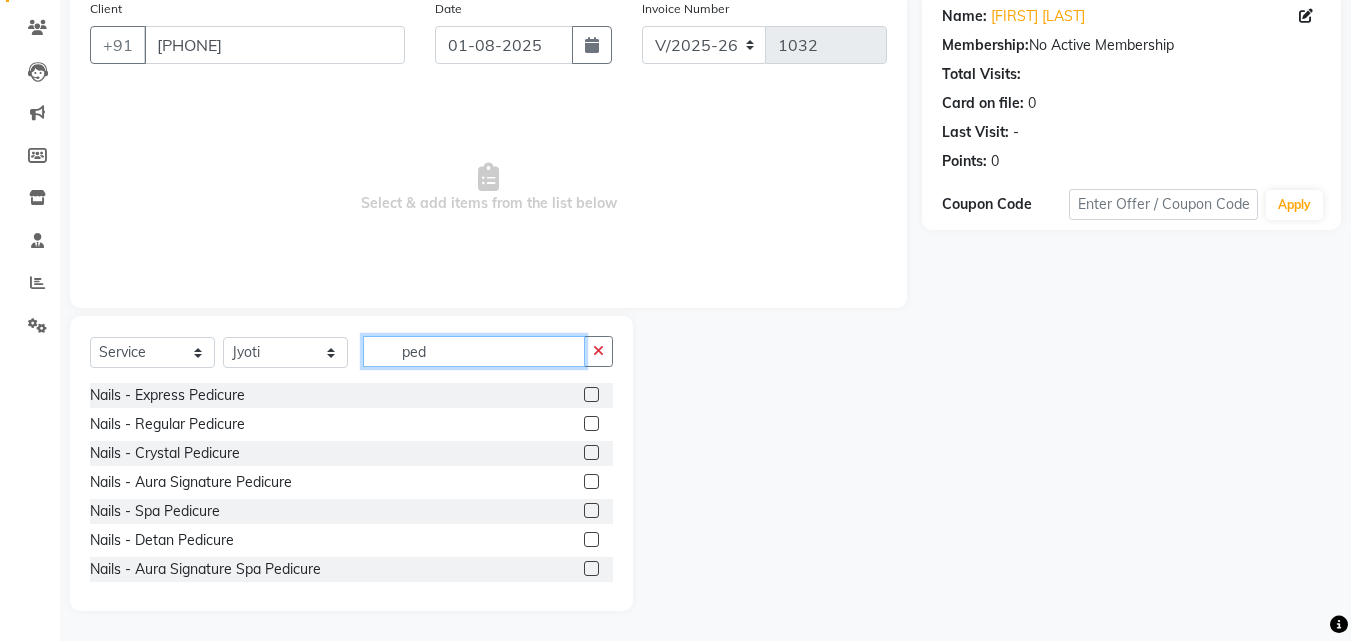 type on "ped" 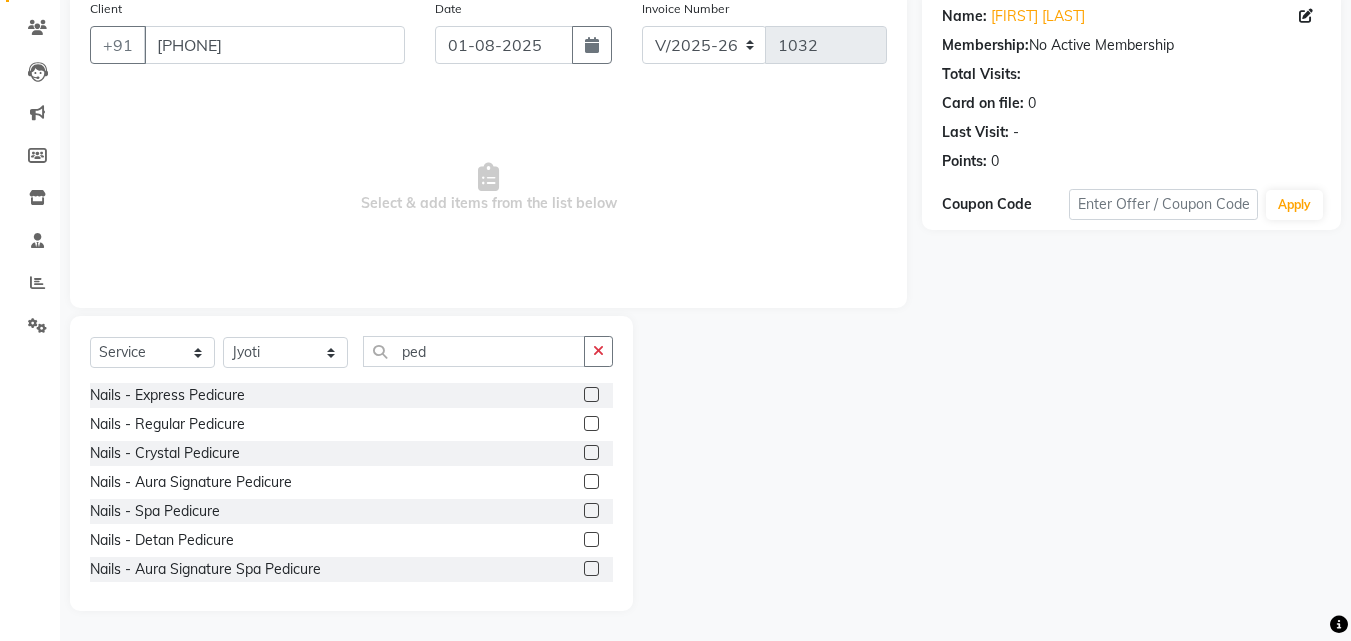 click 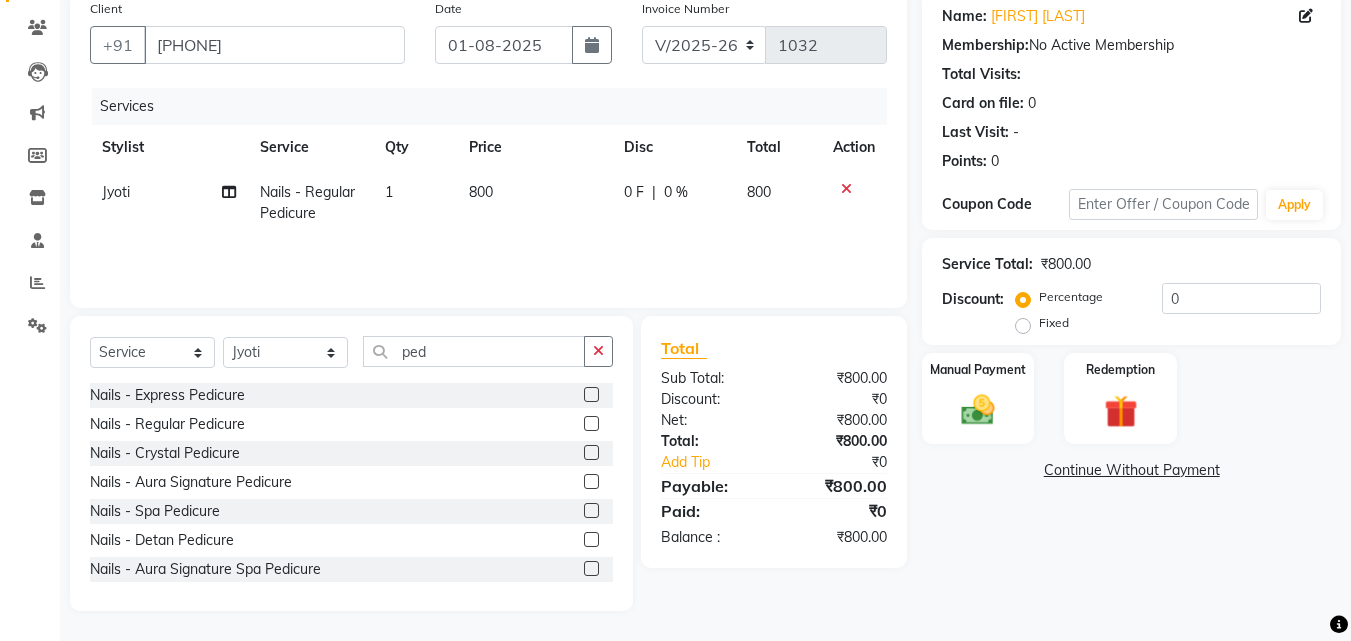 click 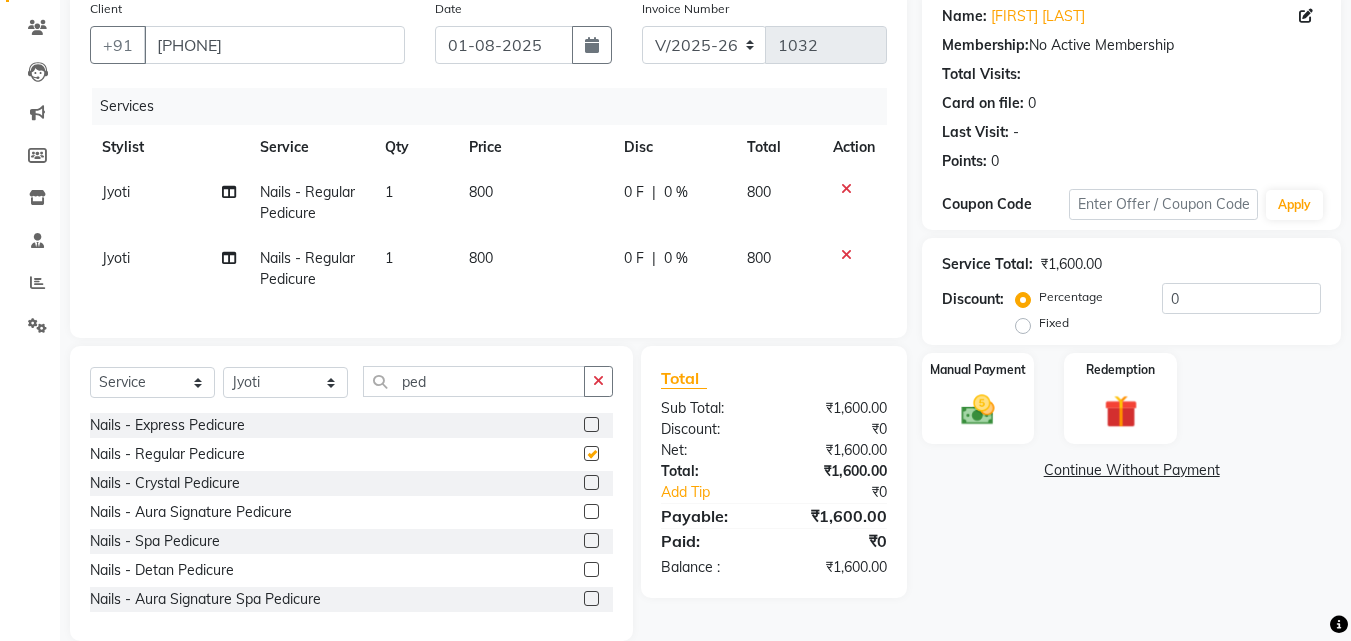 checkbox on "false" 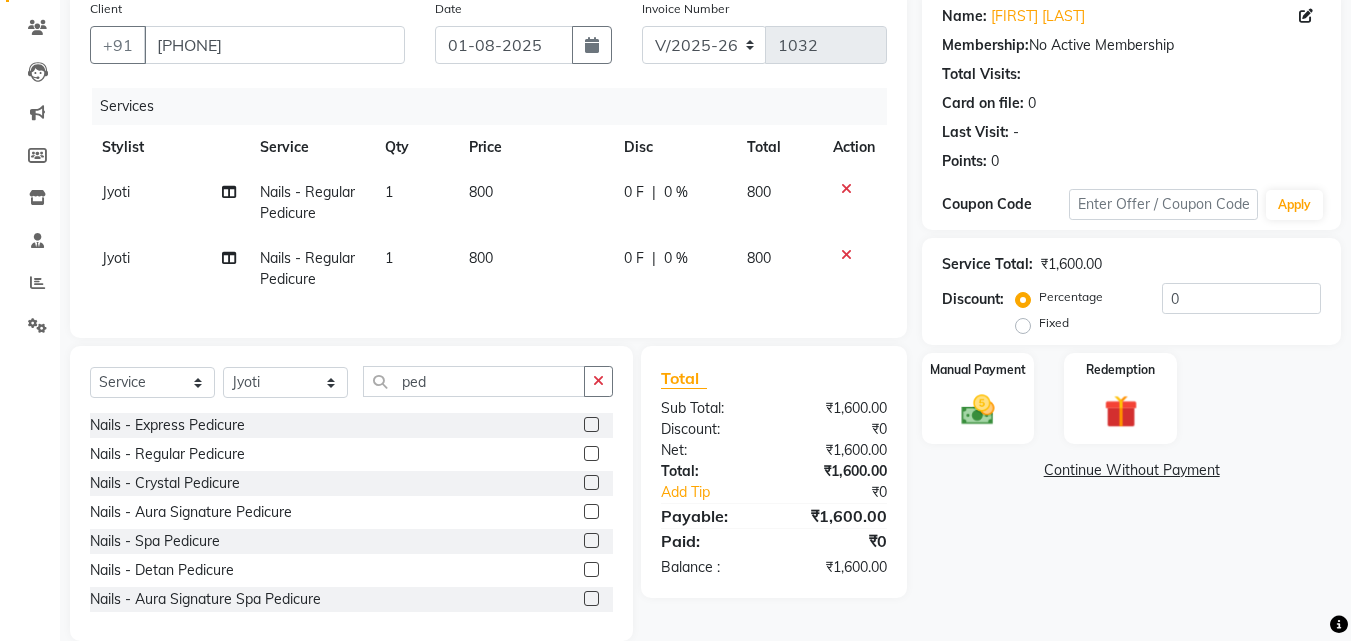 click on "Jyoti" 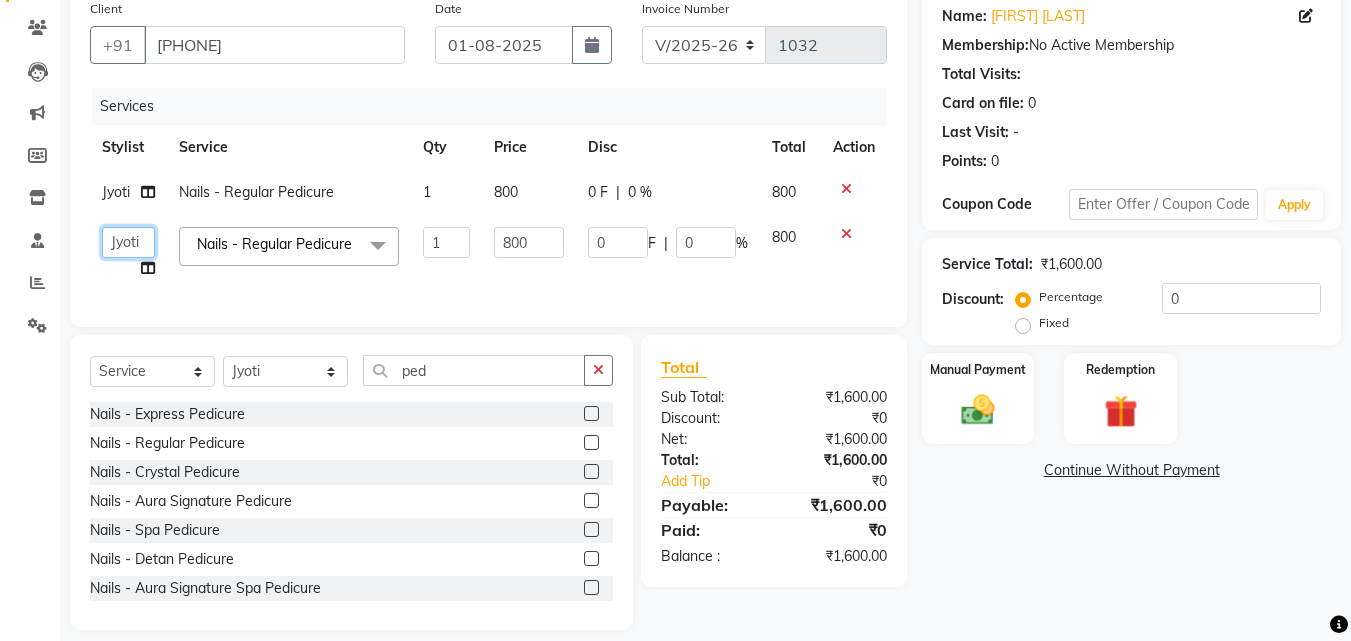 click on "Jasleen   Jyoti   Surya   Tejaswini" 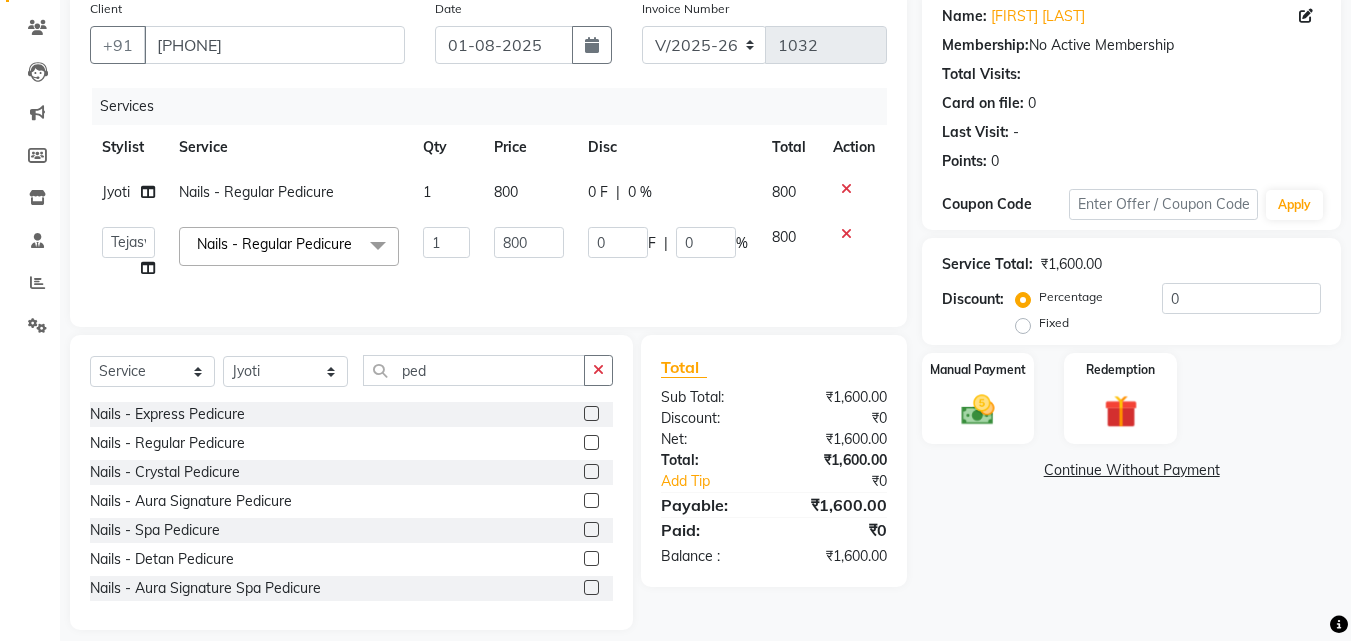 select on "69638" 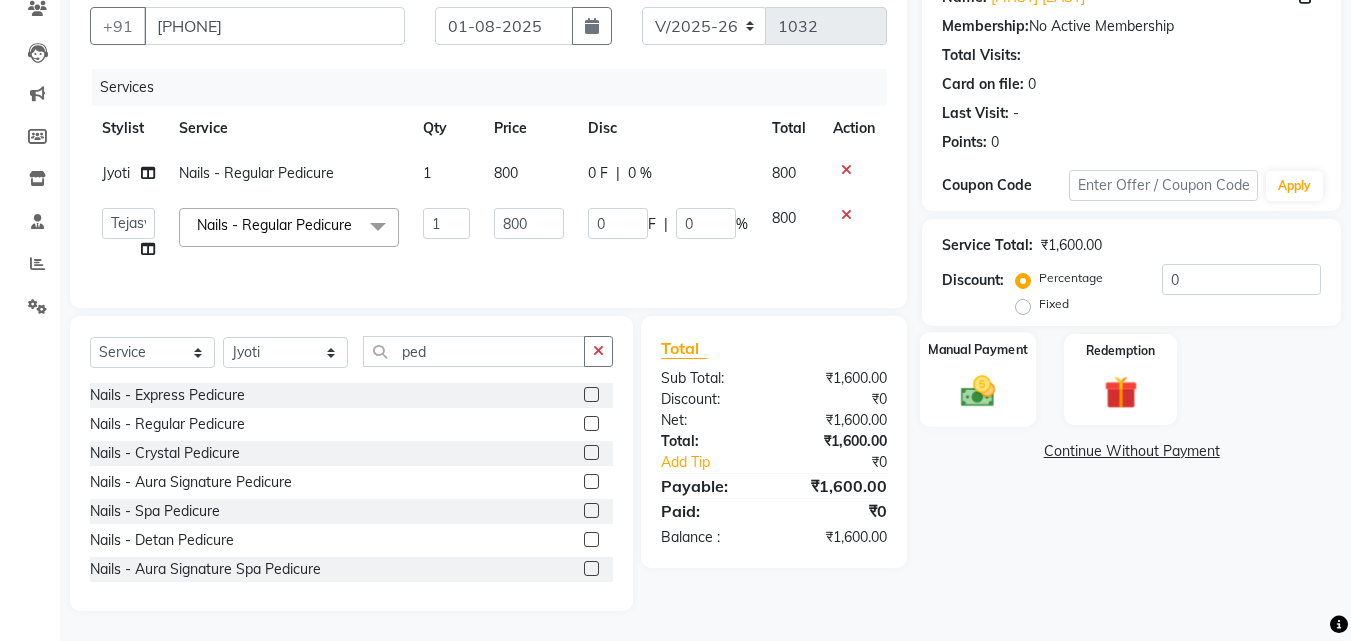 click on "Manual Payment" 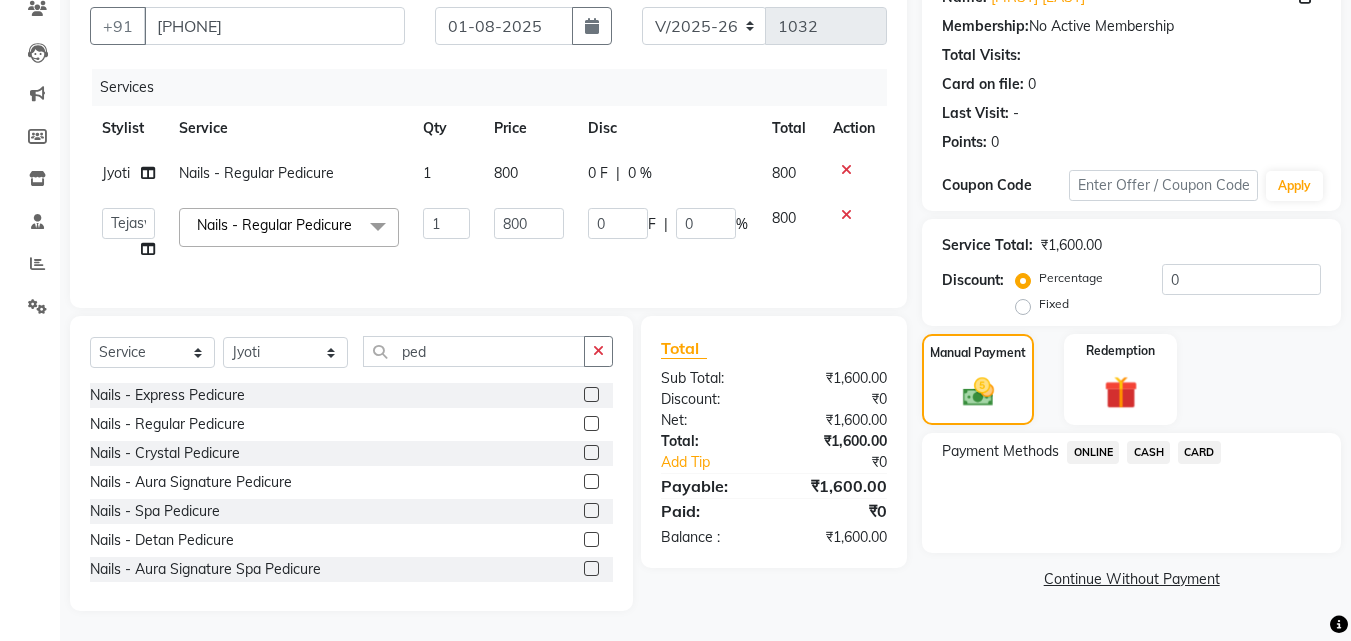click on "ONLINE" 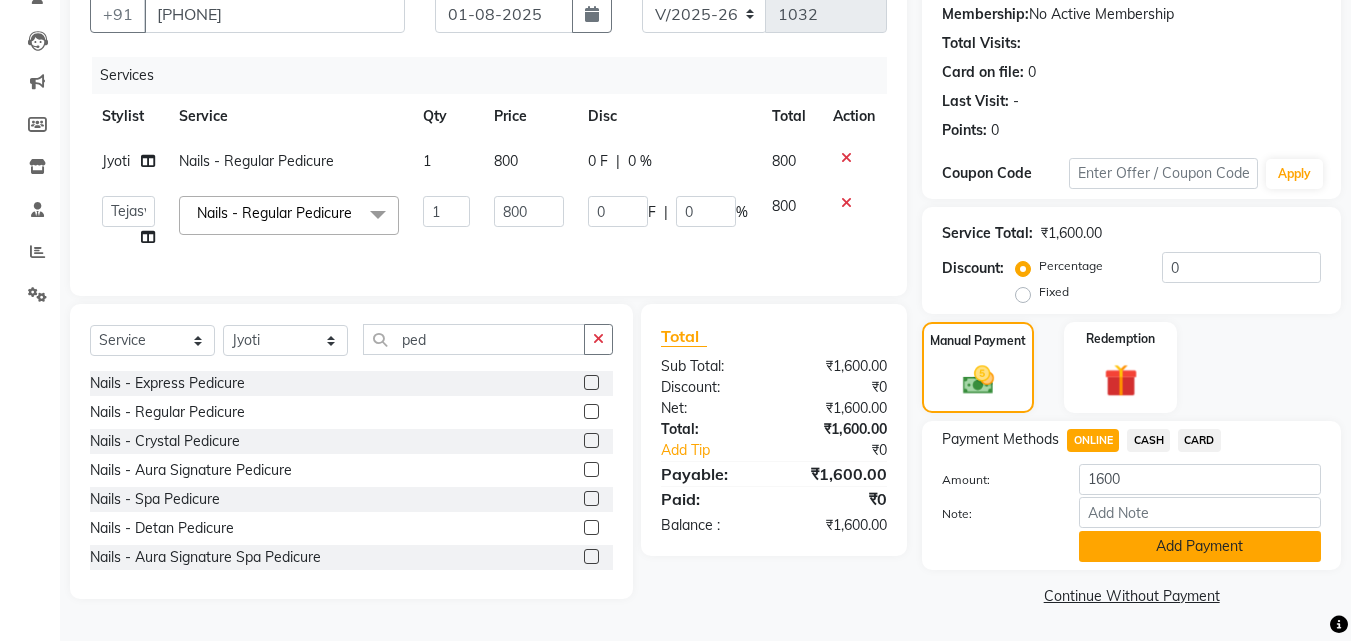 click on "Add Payment" 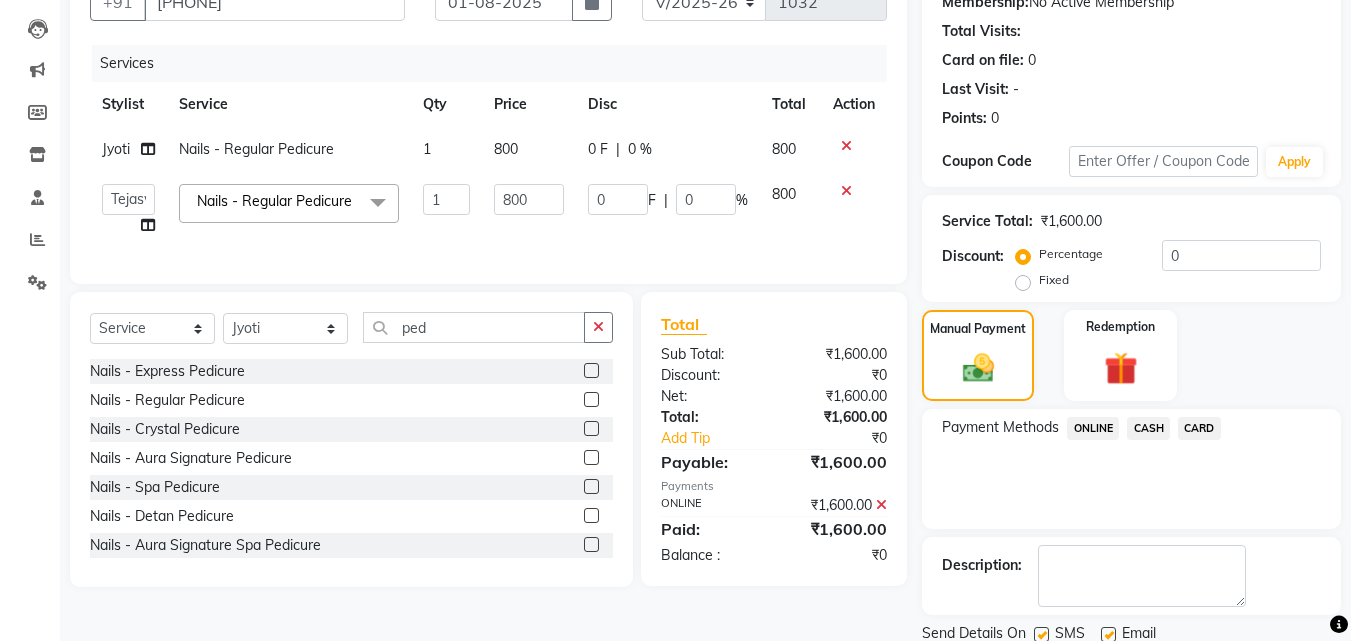 scroll, scrollTop: 275, scrollLeft: 0, axis: vertical 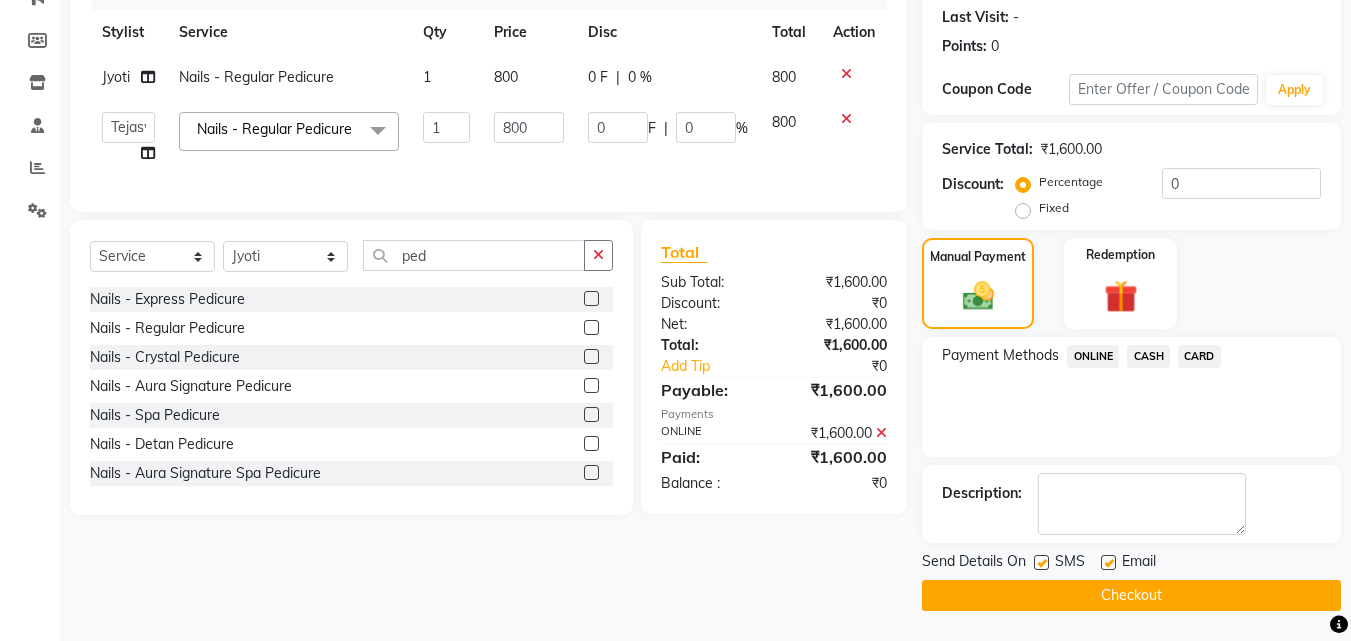 click 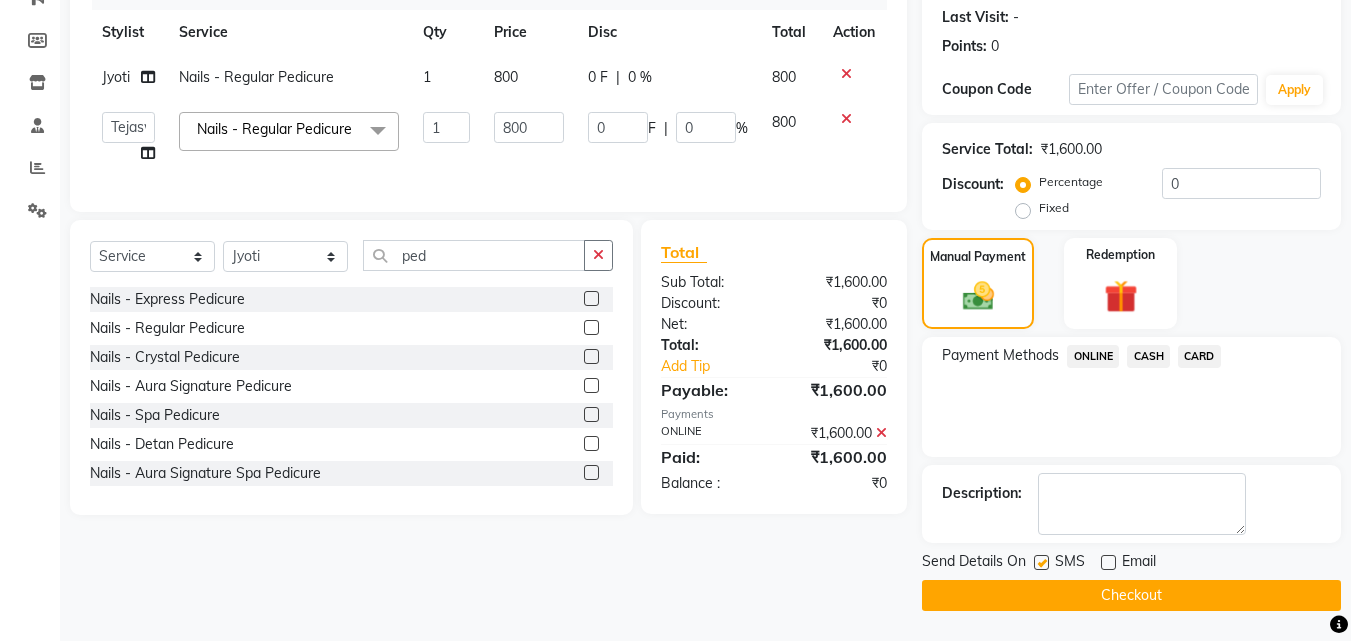 click 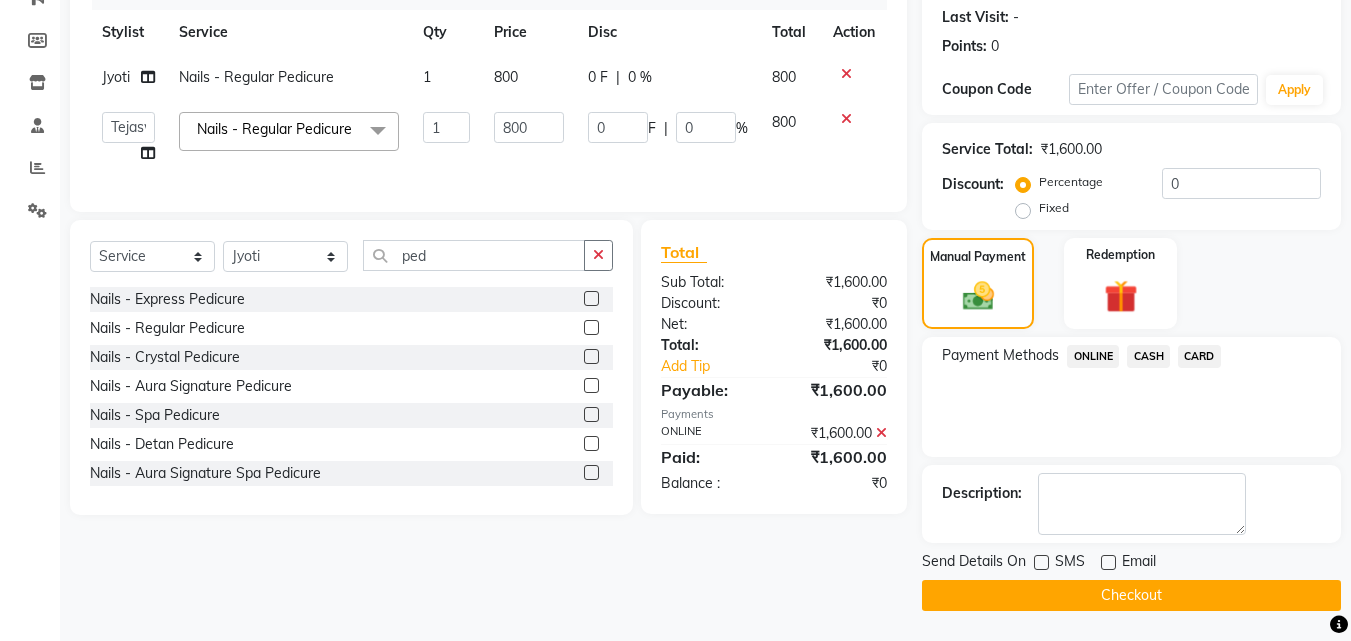 click on "Checkout" 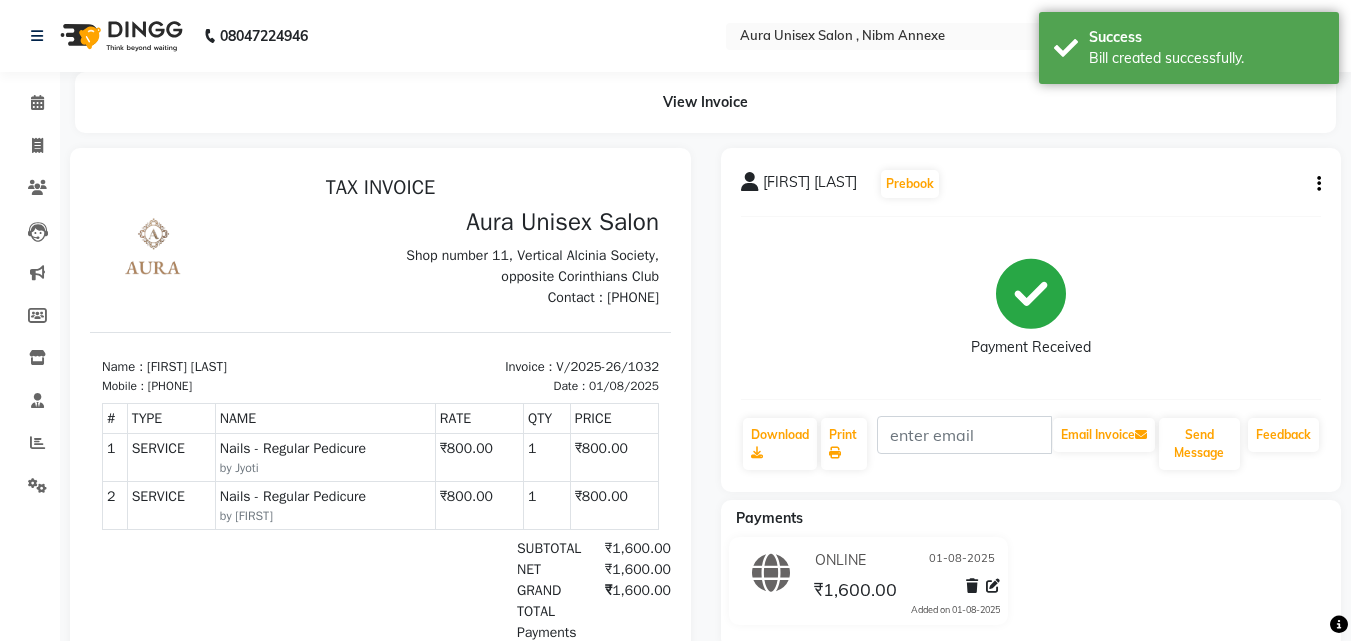 scroll, scrollTop: 0, scrollLeft: 0, axis: both 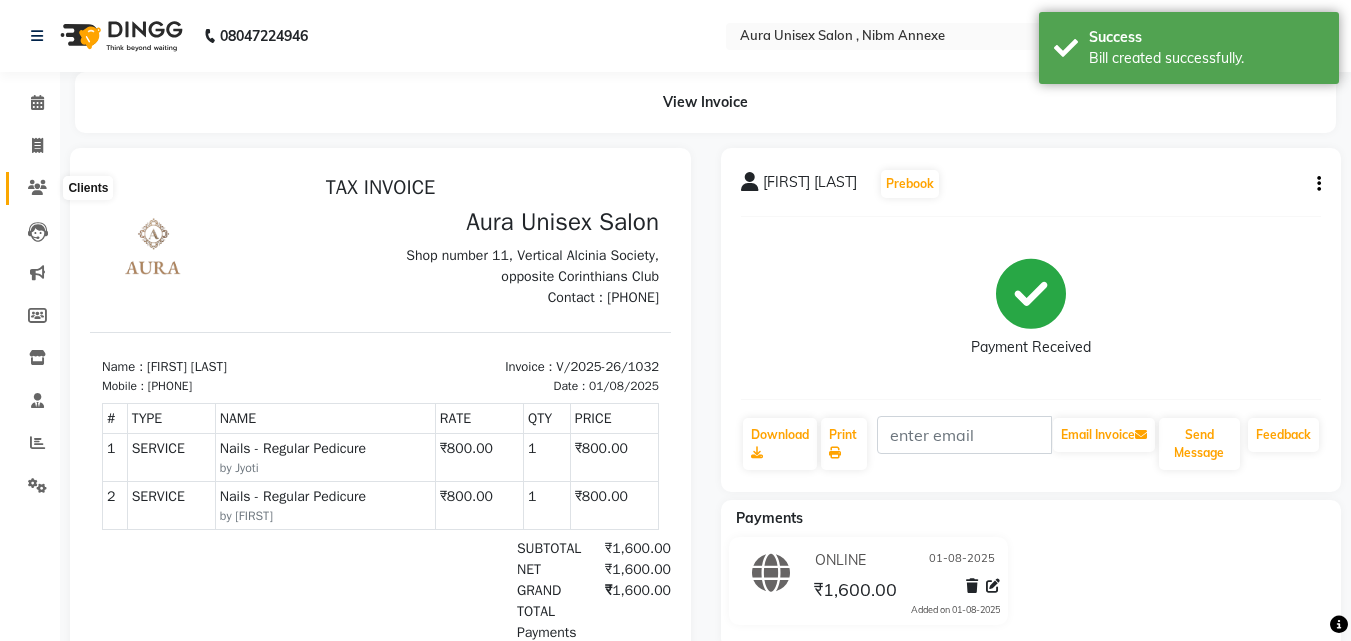 click 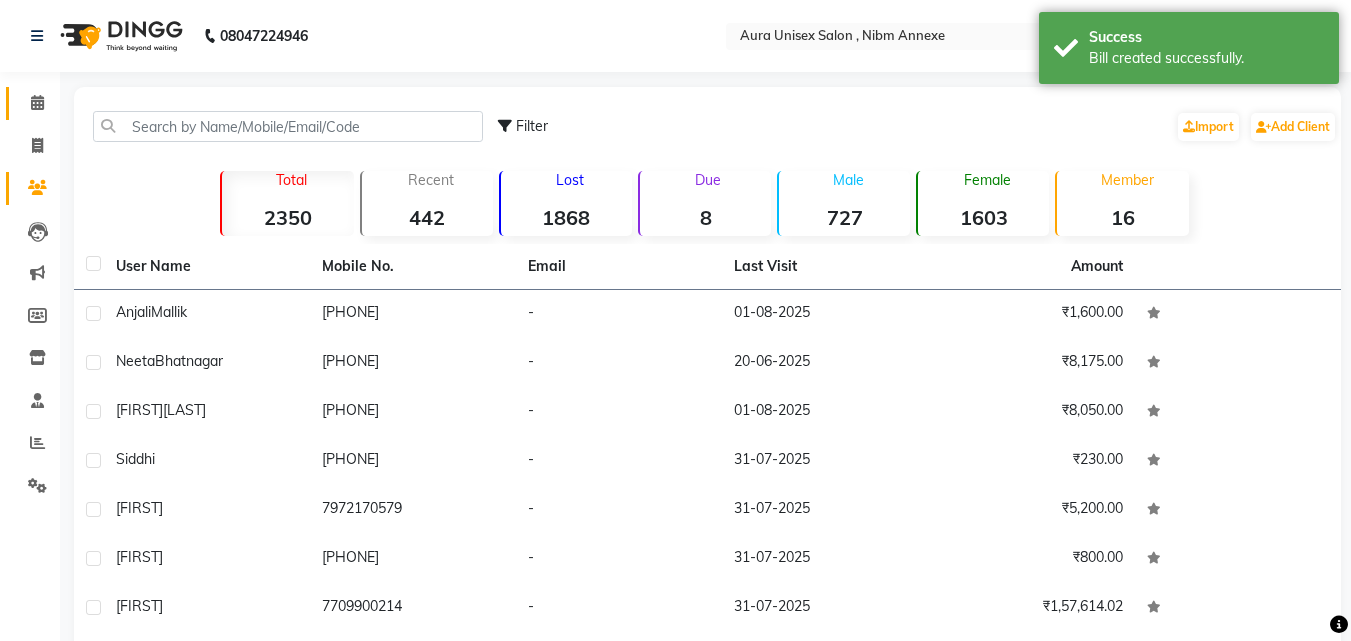 click on "Calendar" 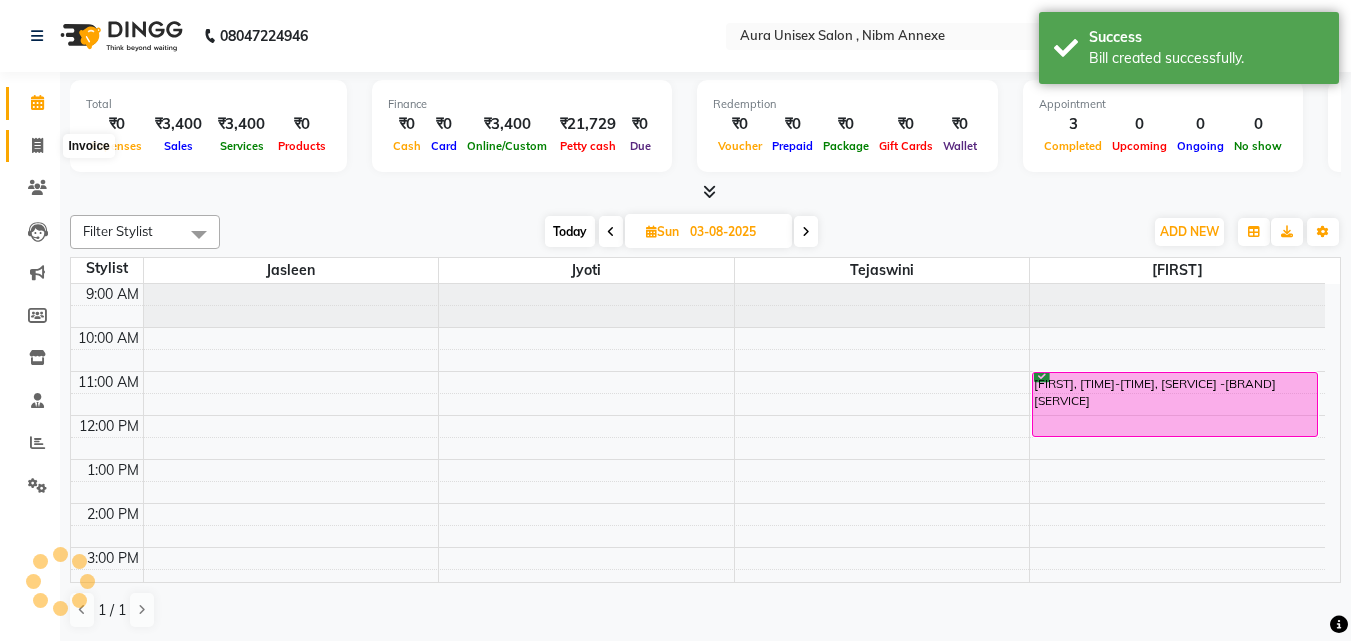 scroll, scrollTop: 0, scrollLeft: 0, axis: both 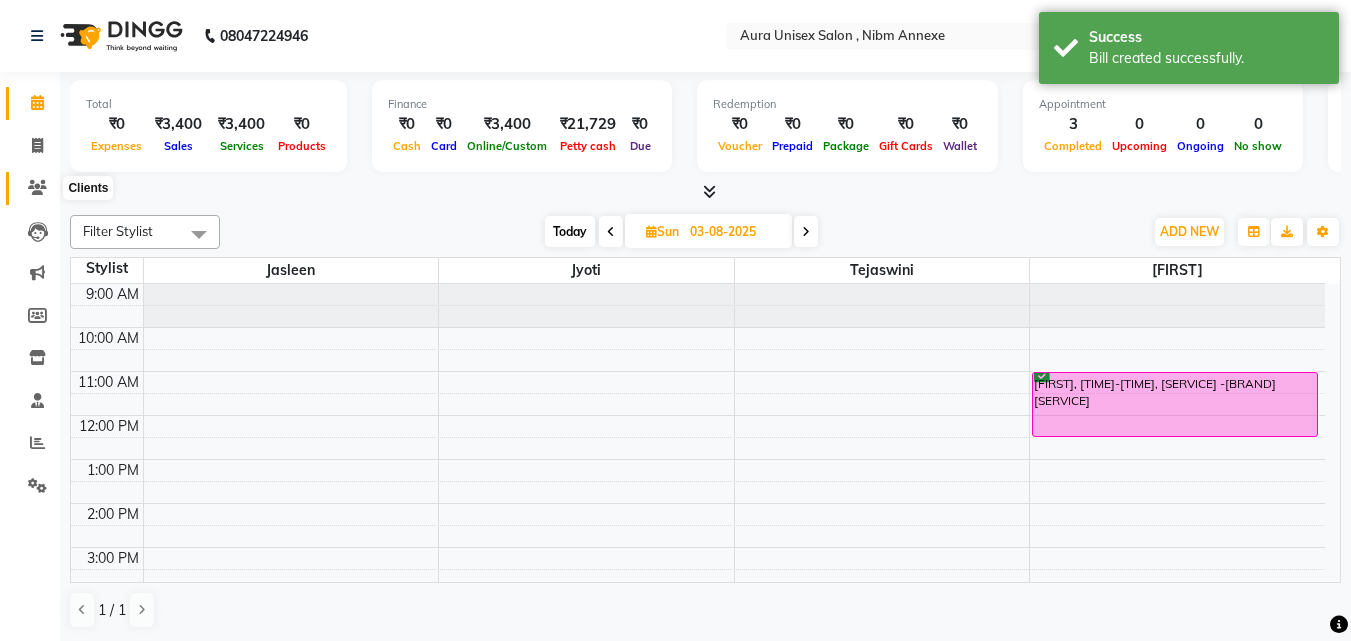 click 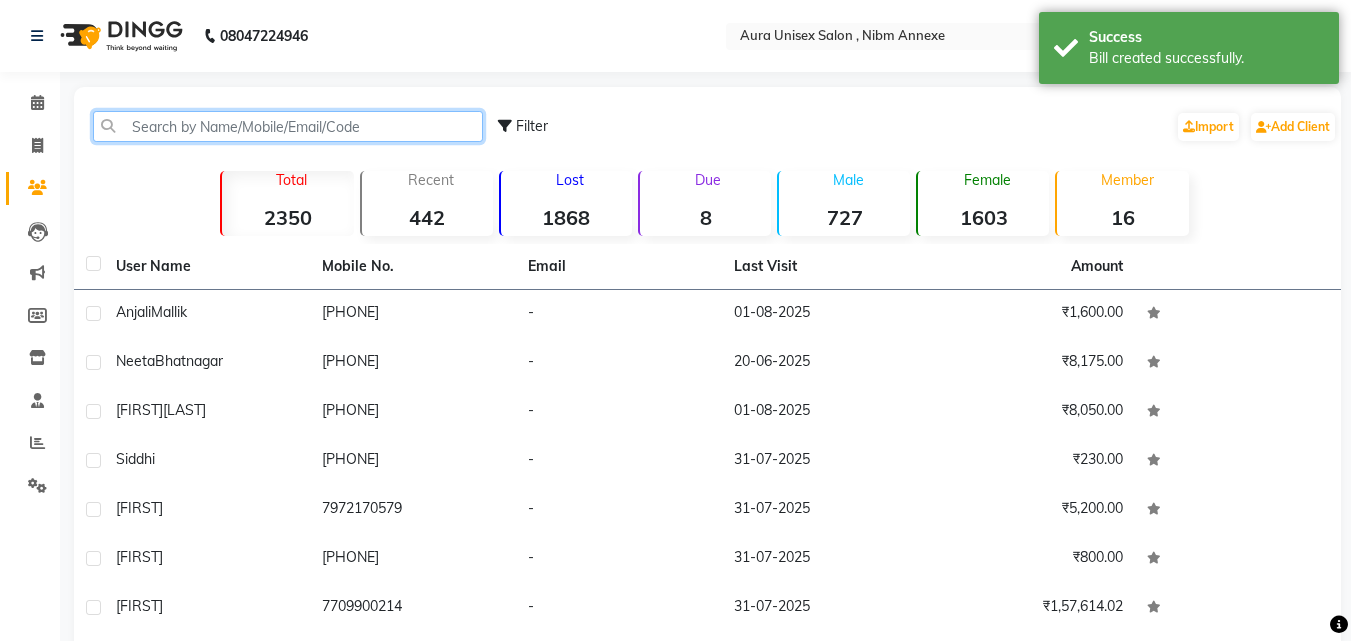 click 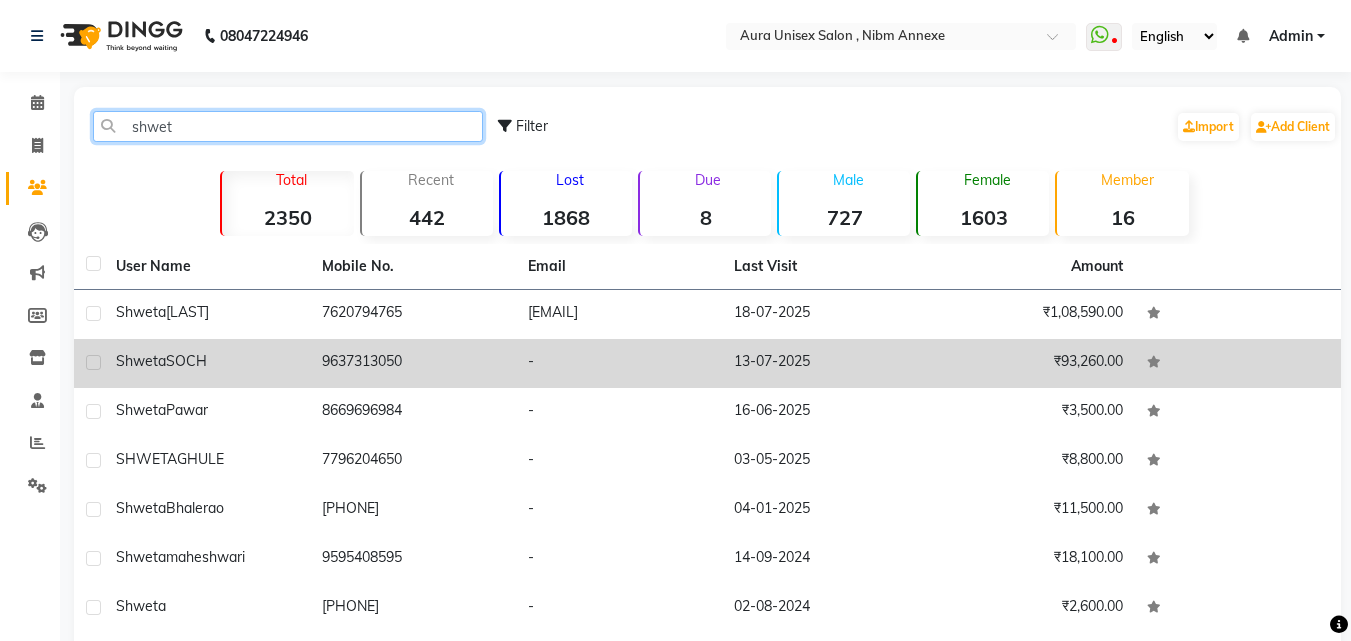 type on "shwet" 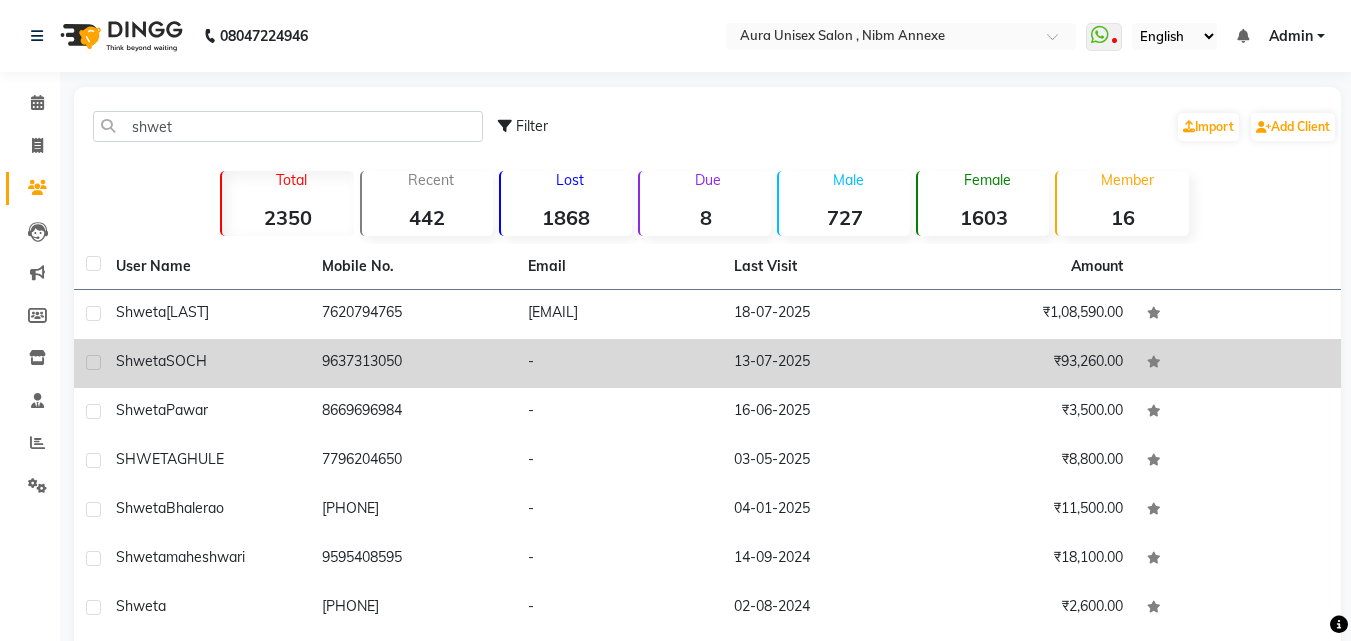 click on "-" 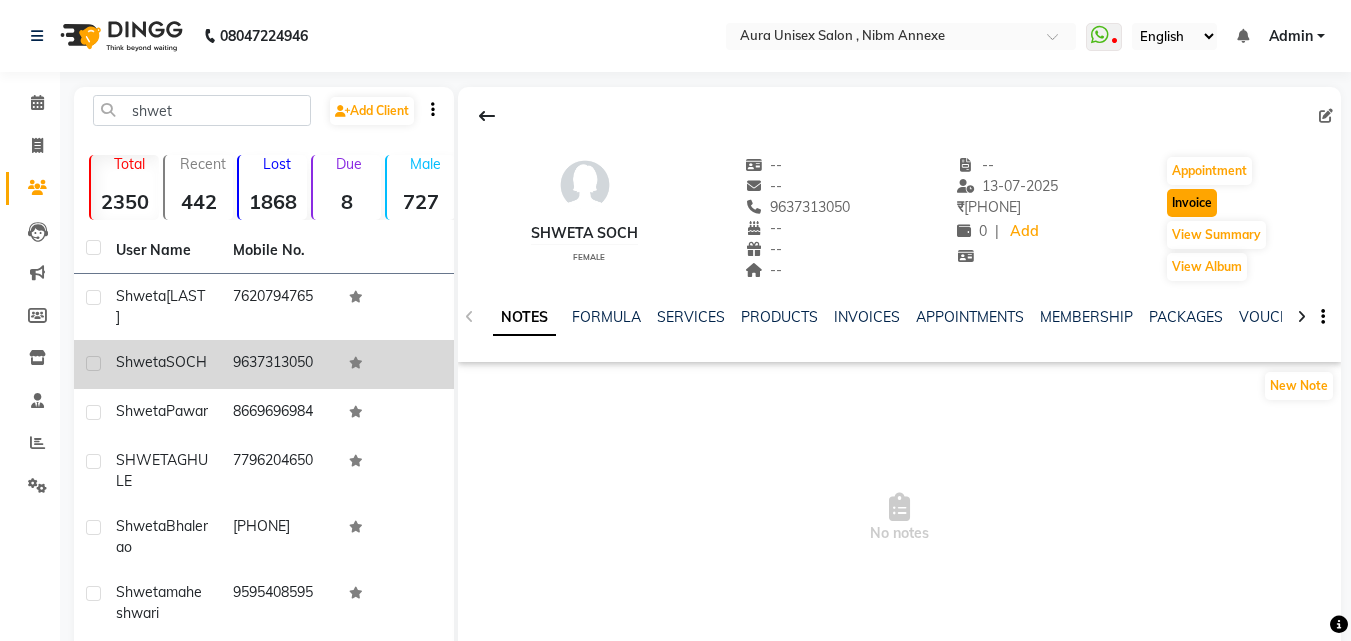 click on "Invoice" 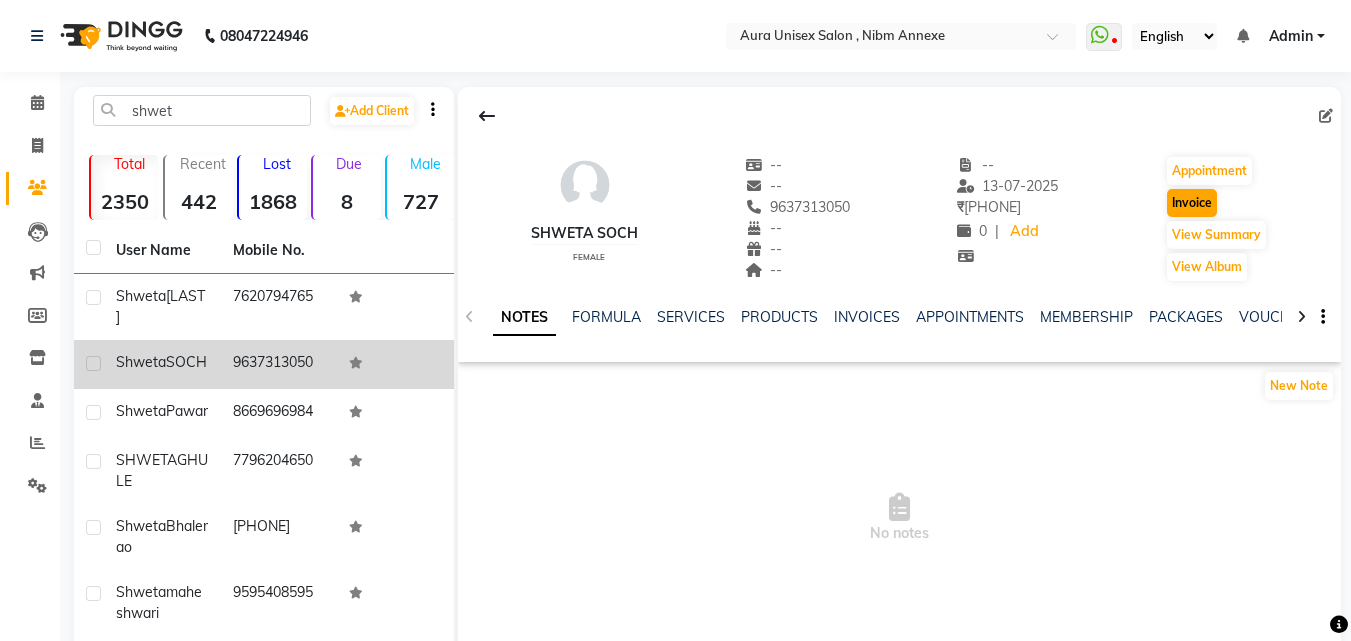 select on "service" 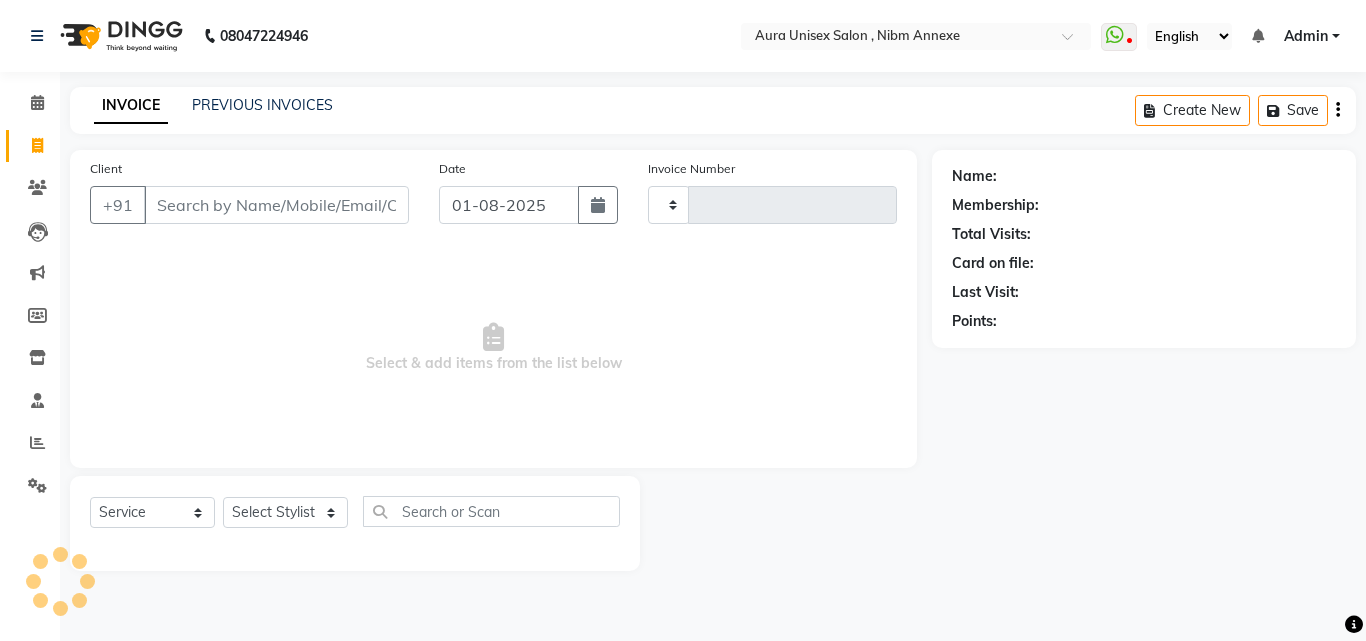 type on "1033" 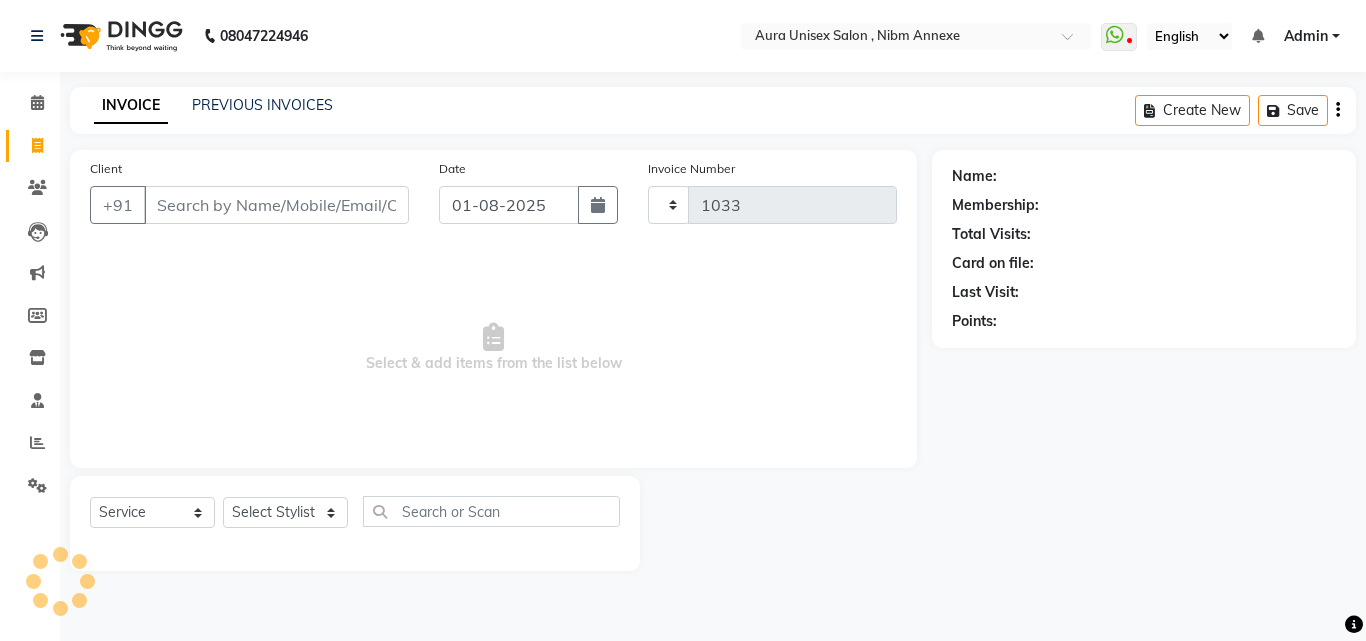 select on "823" 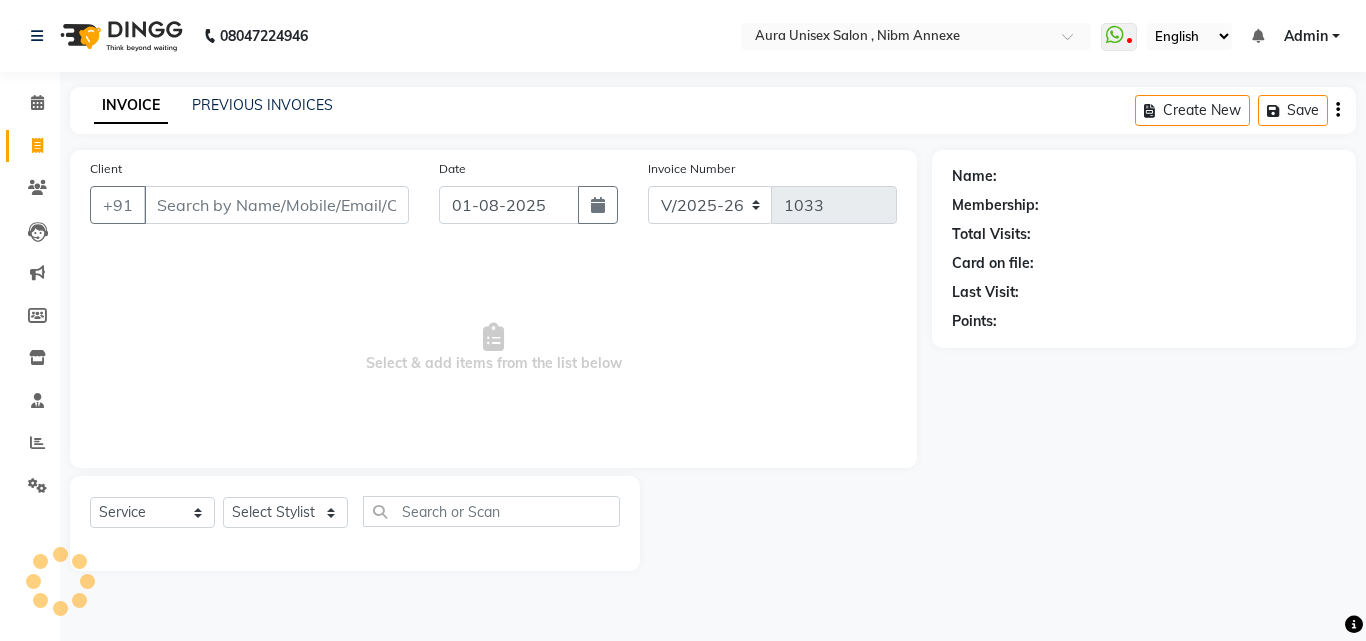 type on "9637313050" 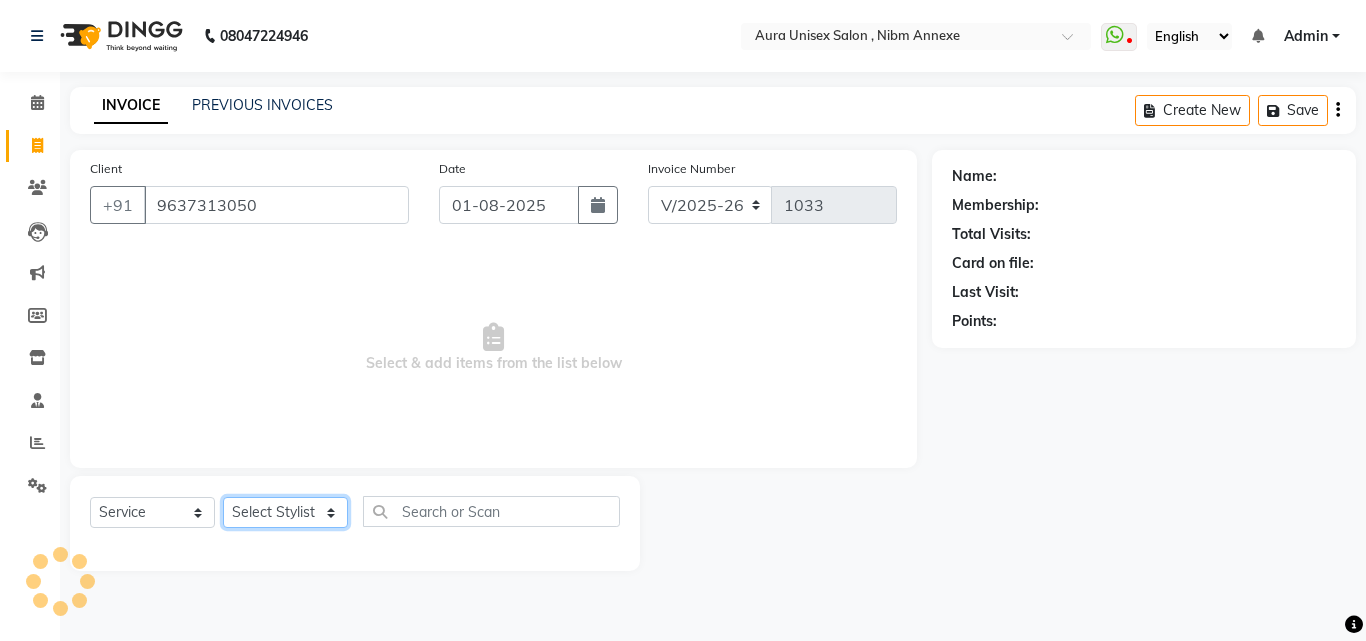 click on "Select Stylist Jasleen Jyoti Surya Tejaswini" 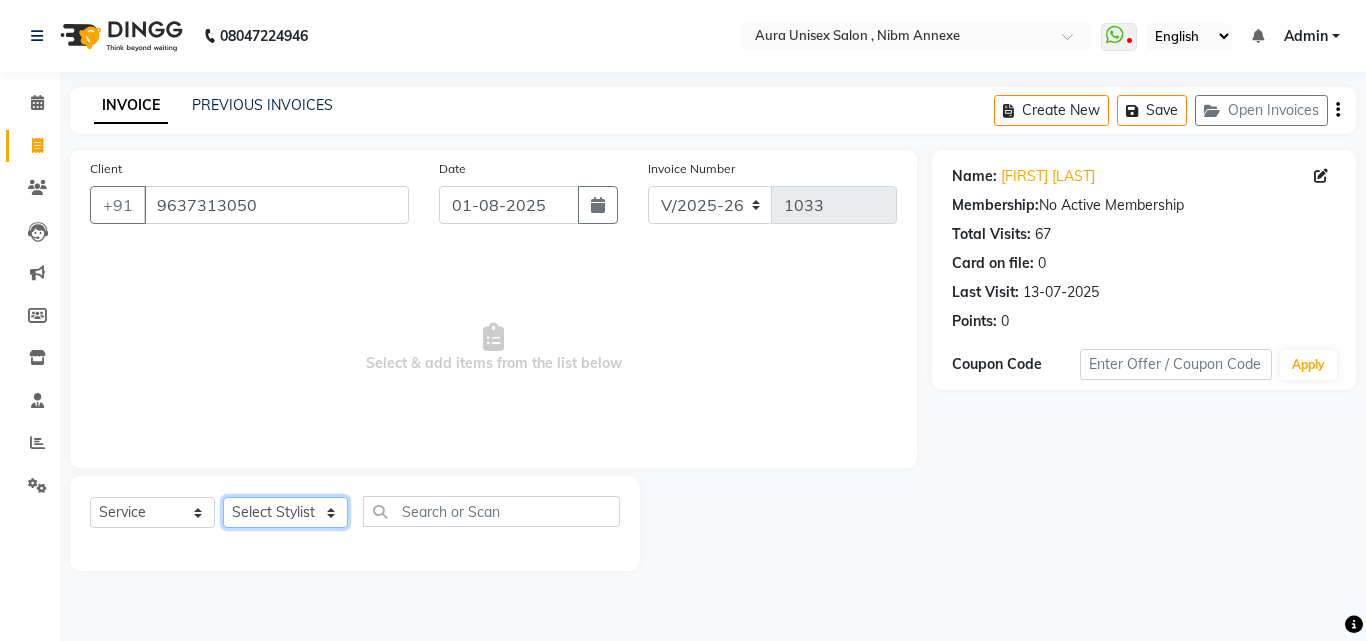 select on "69638" 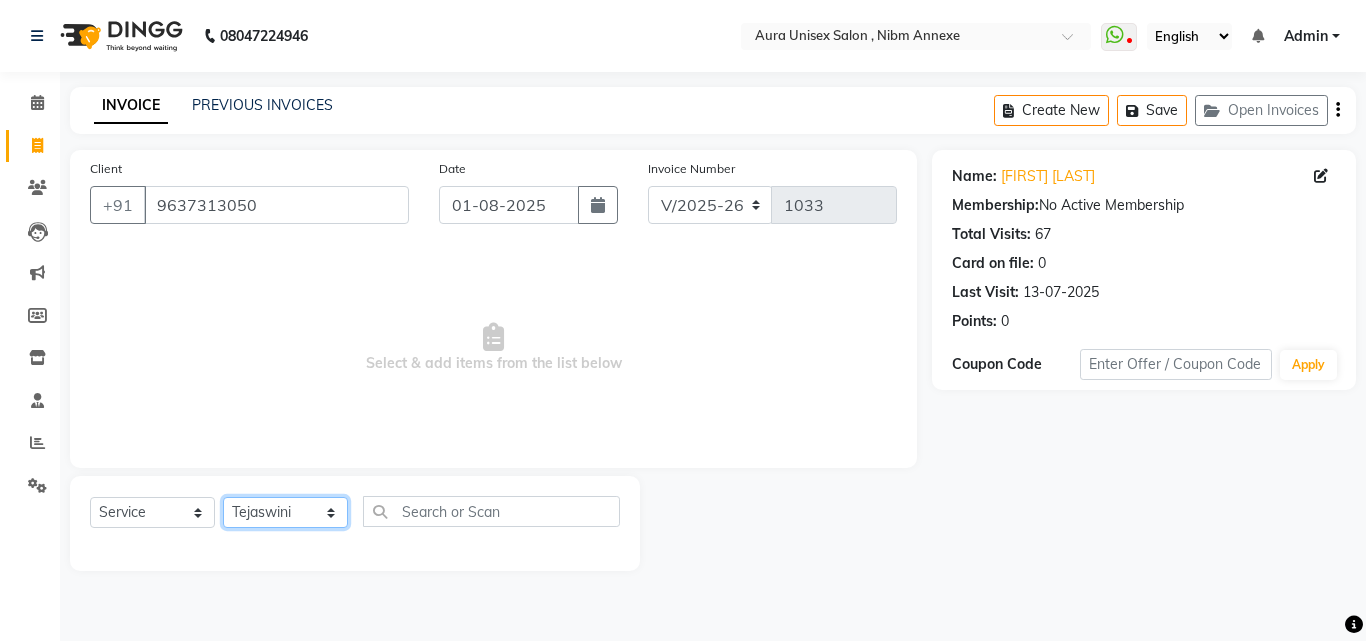 click on "Select Stylist Jasleen Jyoti Surya Tejaswini" 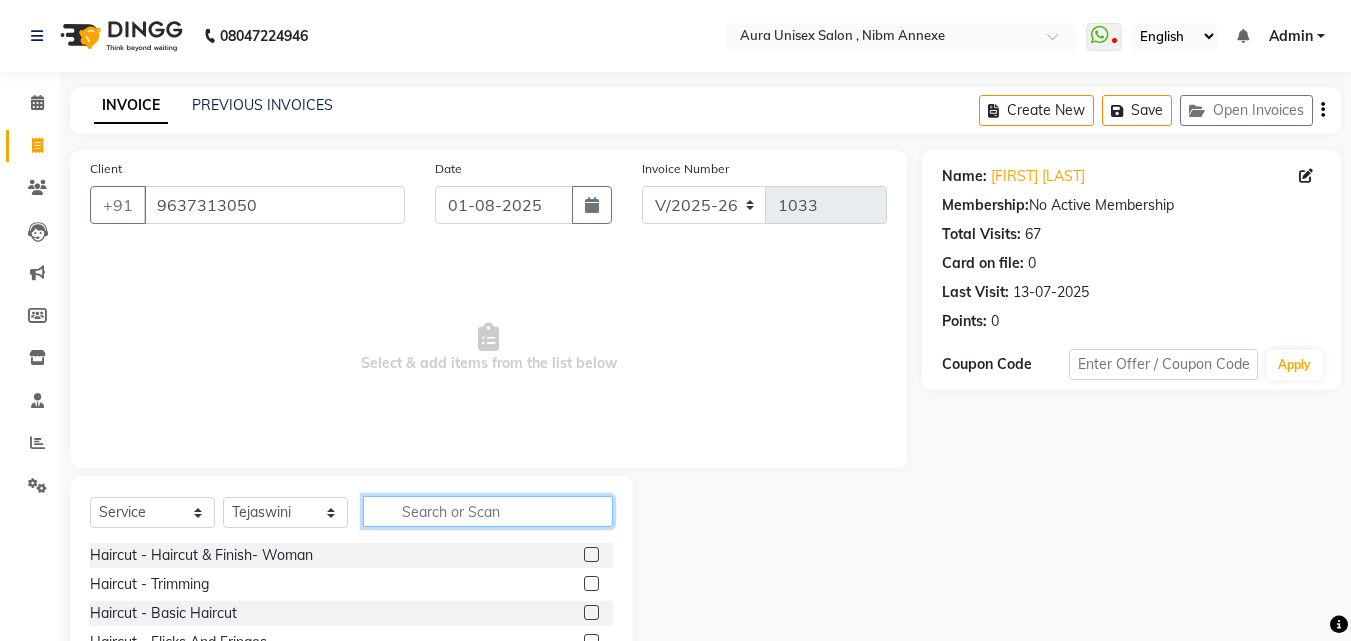 click 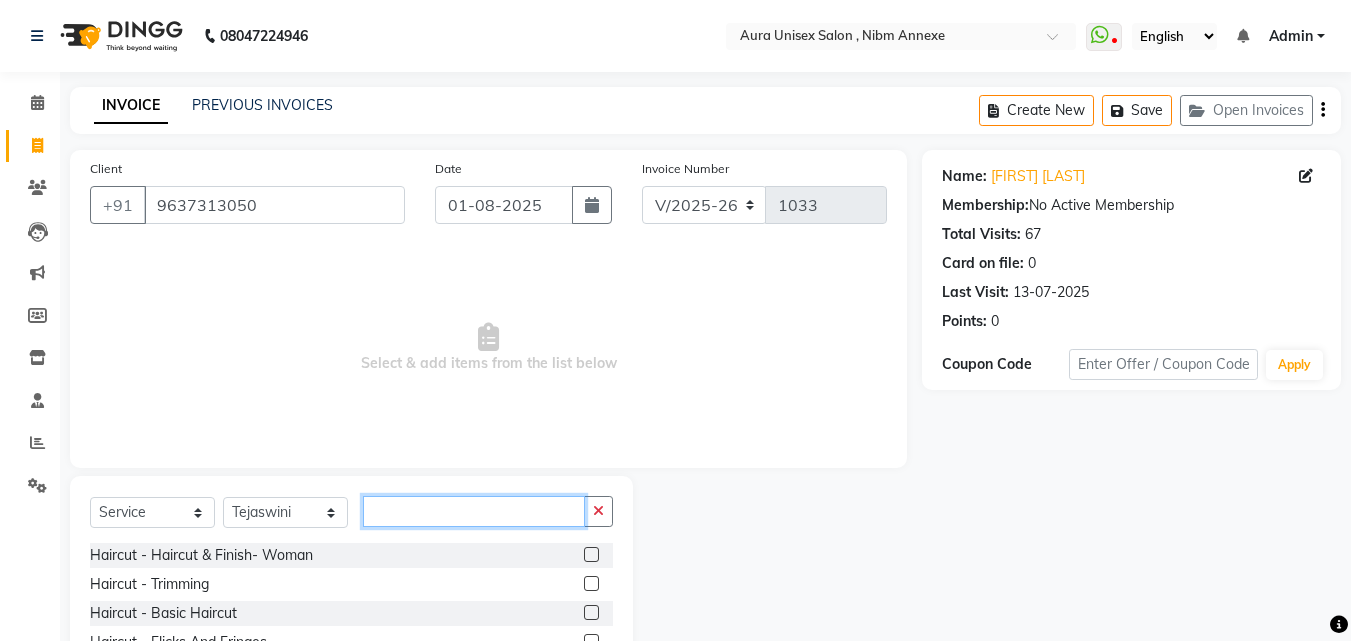 type 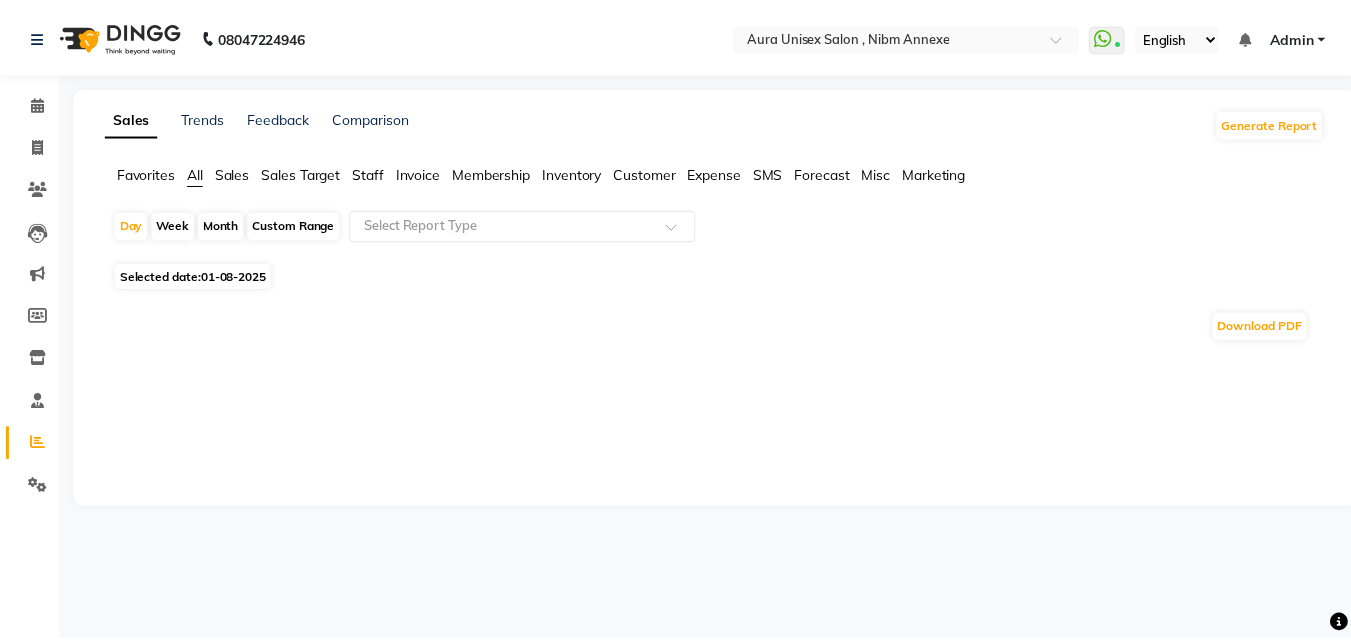 scroll, scrollTop: 0, scrollLeft: 0, axis: both 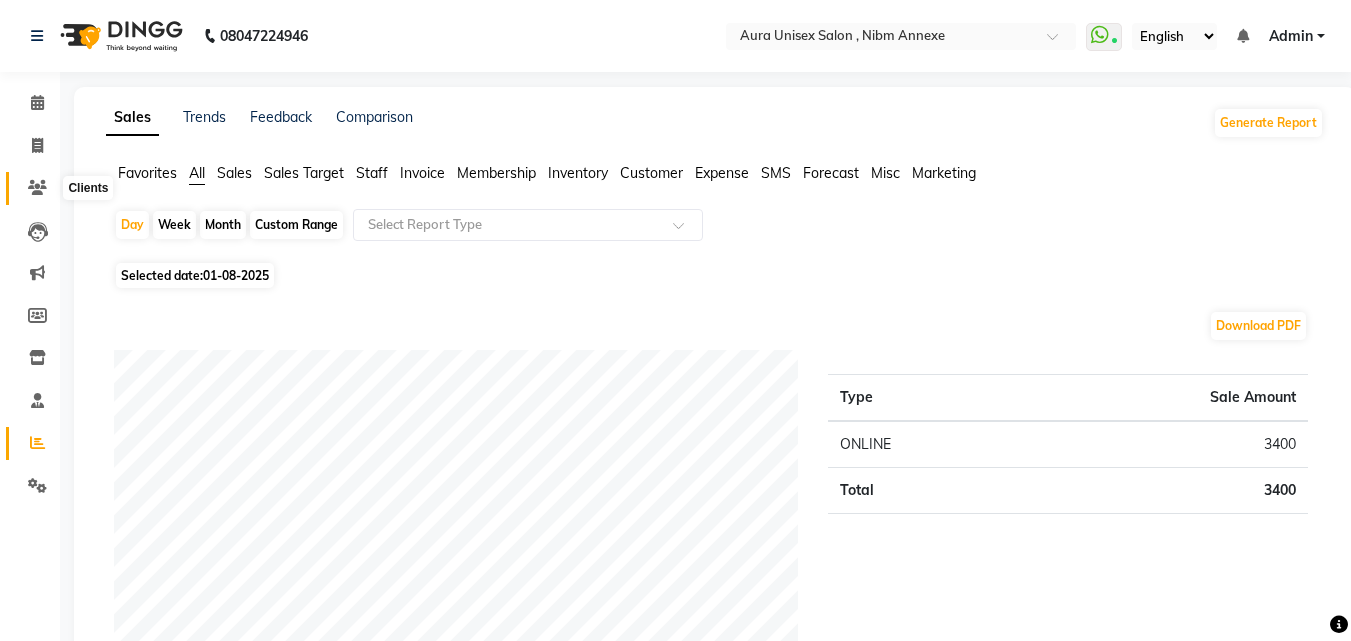 click 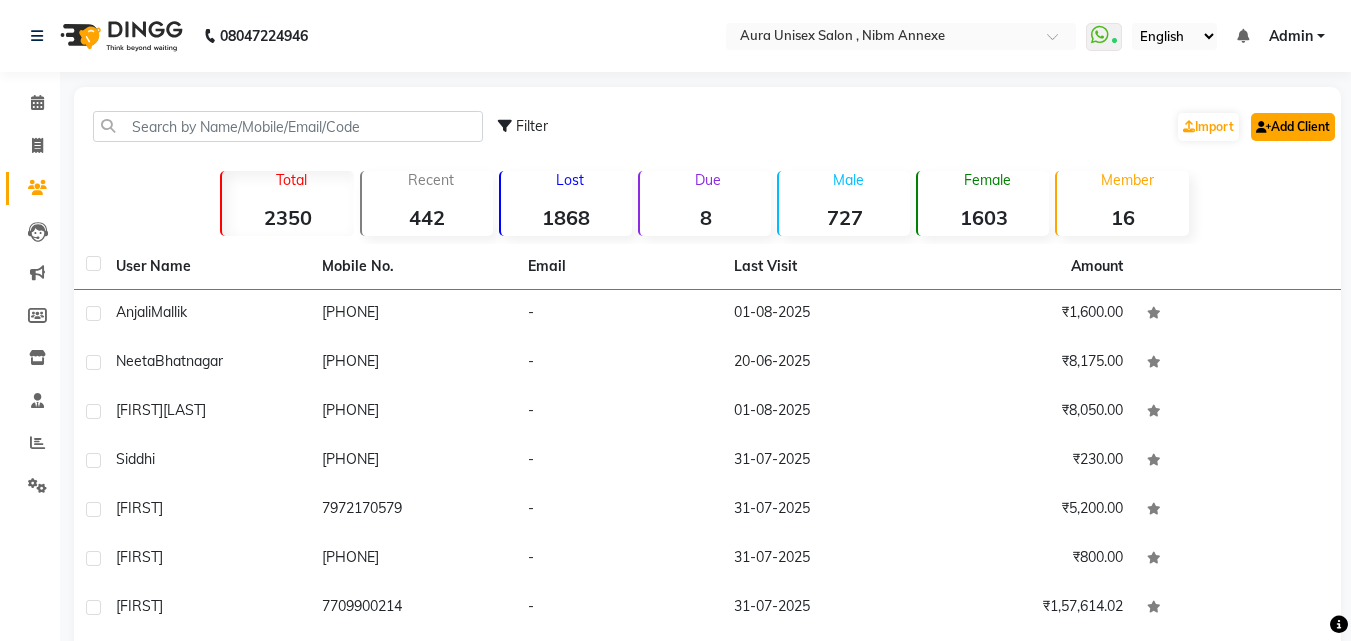 click on "Add Client" 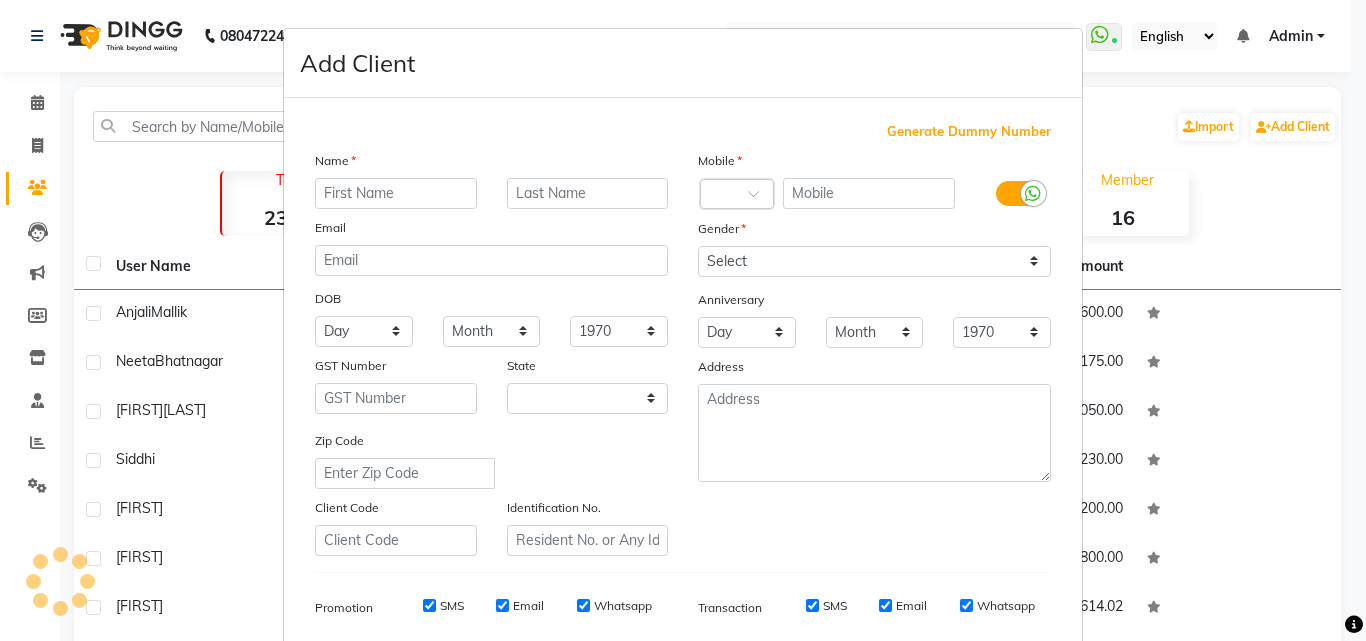 select on "22" 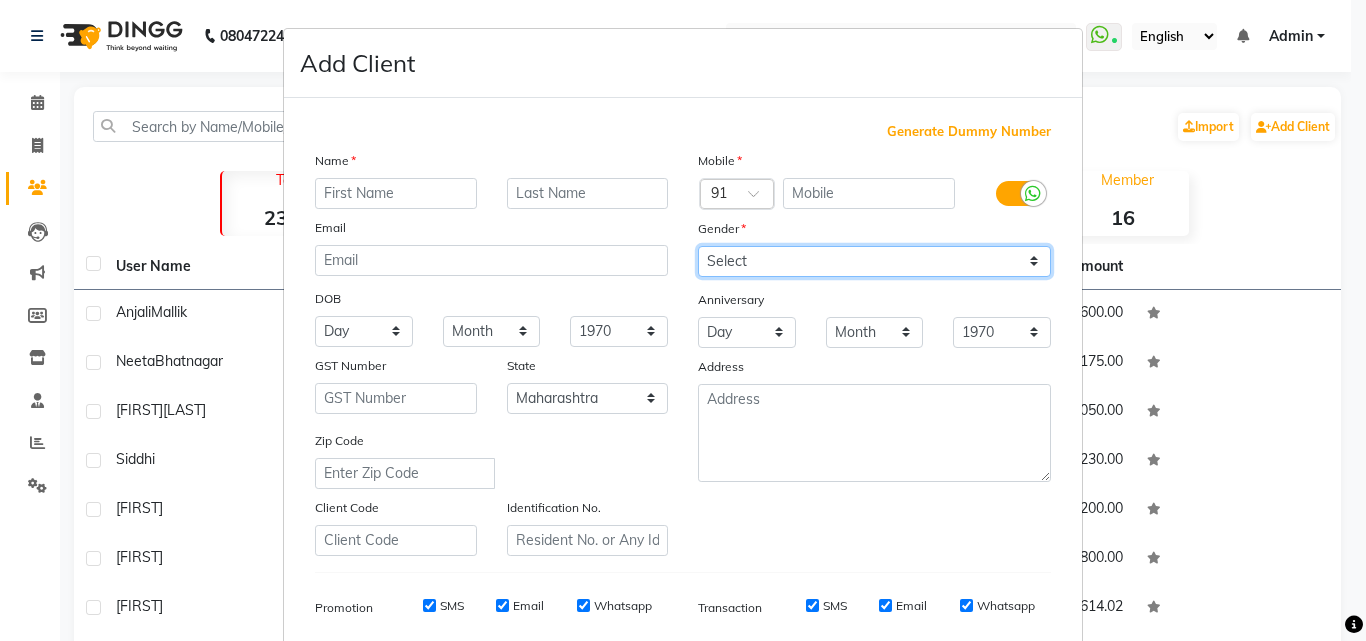 click on "Select Male Female Other Prefer Not To Say" at bounding box center [874, 261] 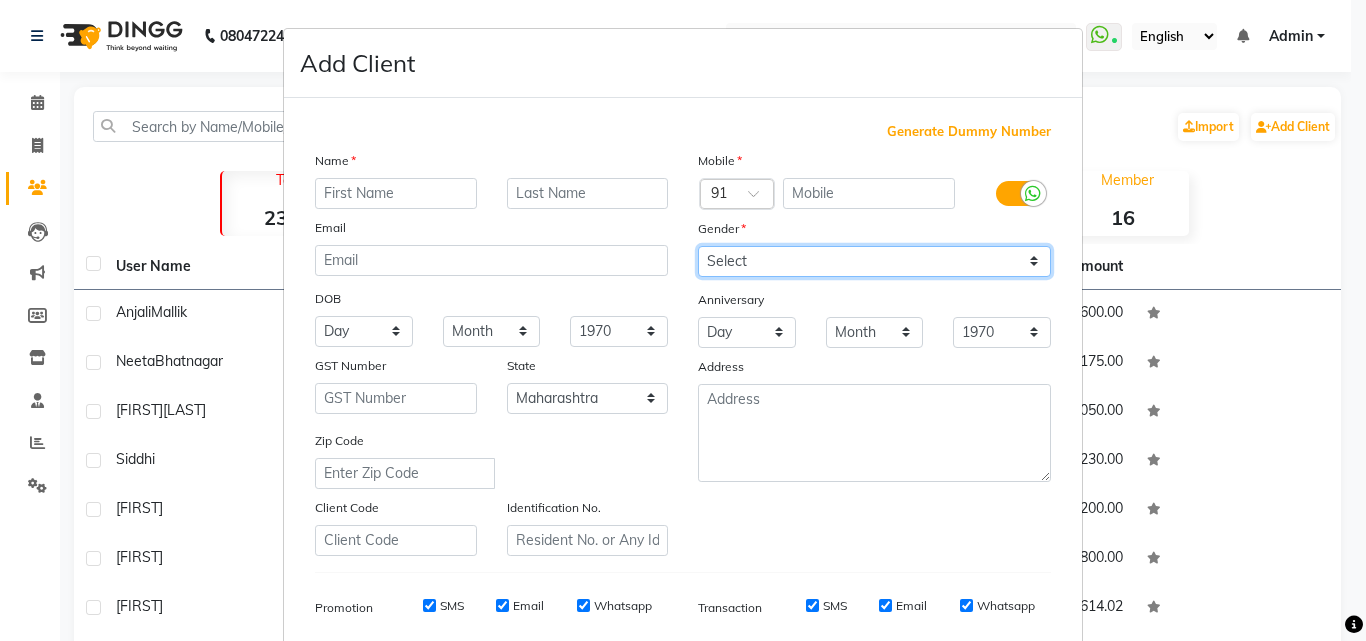 select on "male" 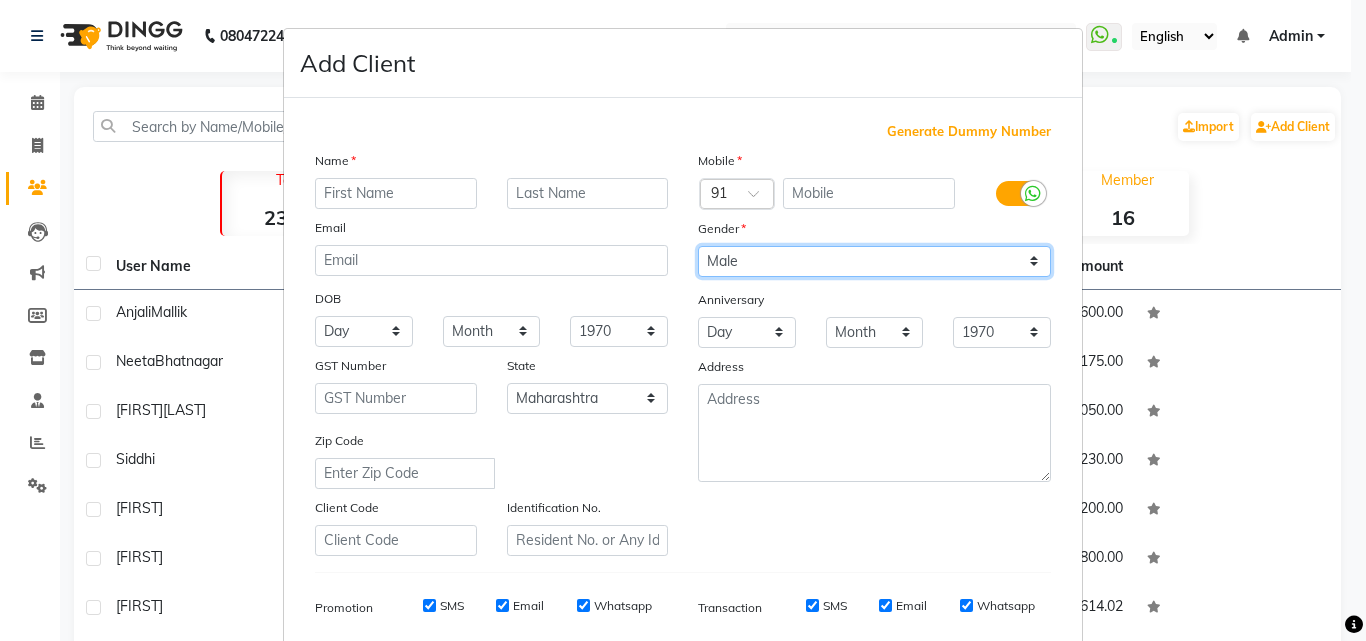 click on "Select Male Female Other Prefer Not To Say" at bounding box center [874, 261] 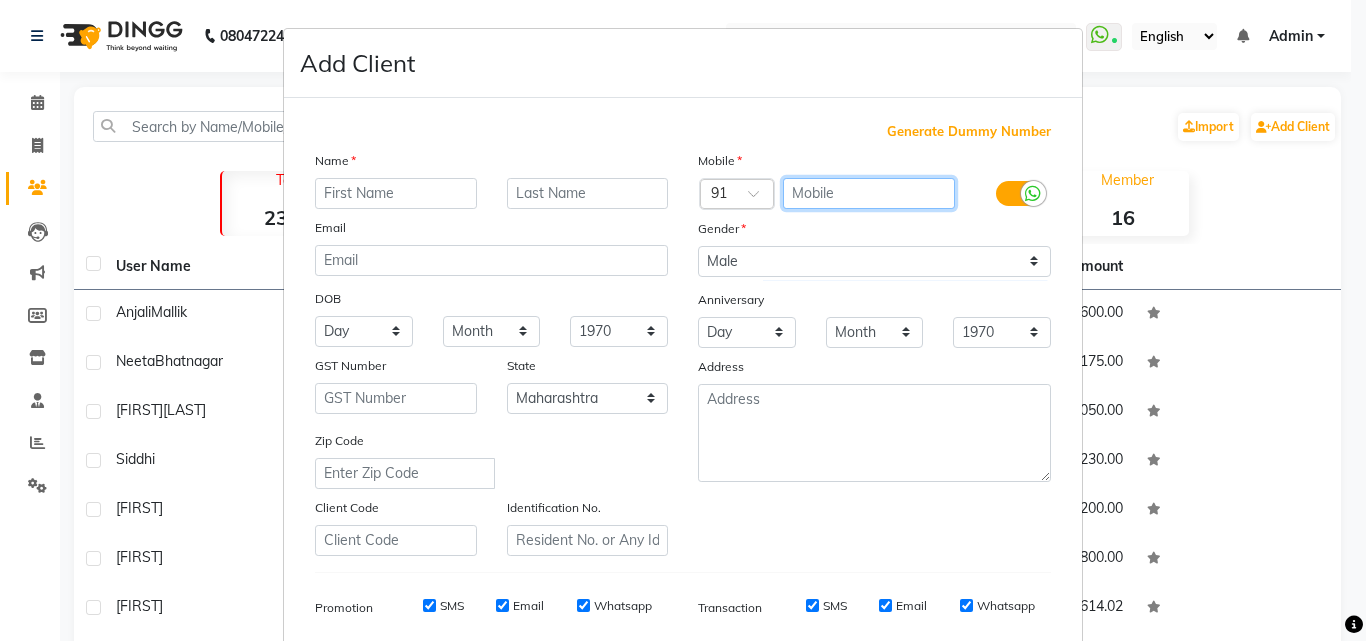 click at bounding box center (869, 193) 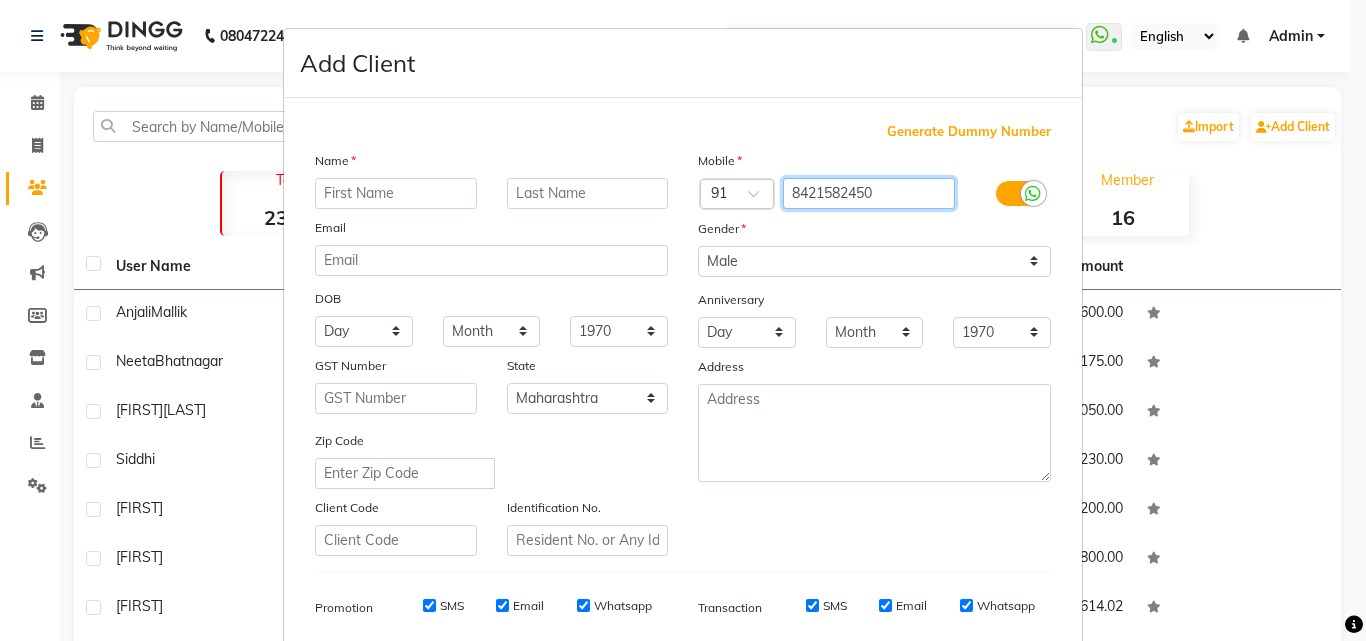 type on "8421582450" 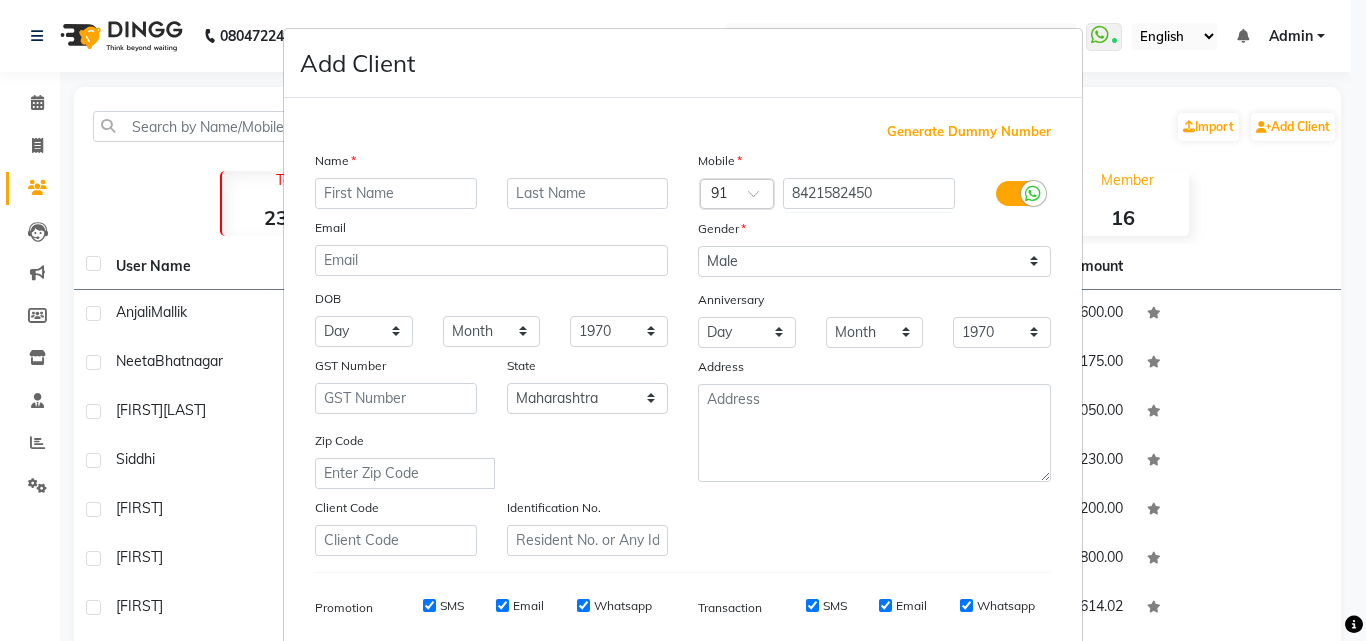 click on "Email" at bounding box center [491, 231] 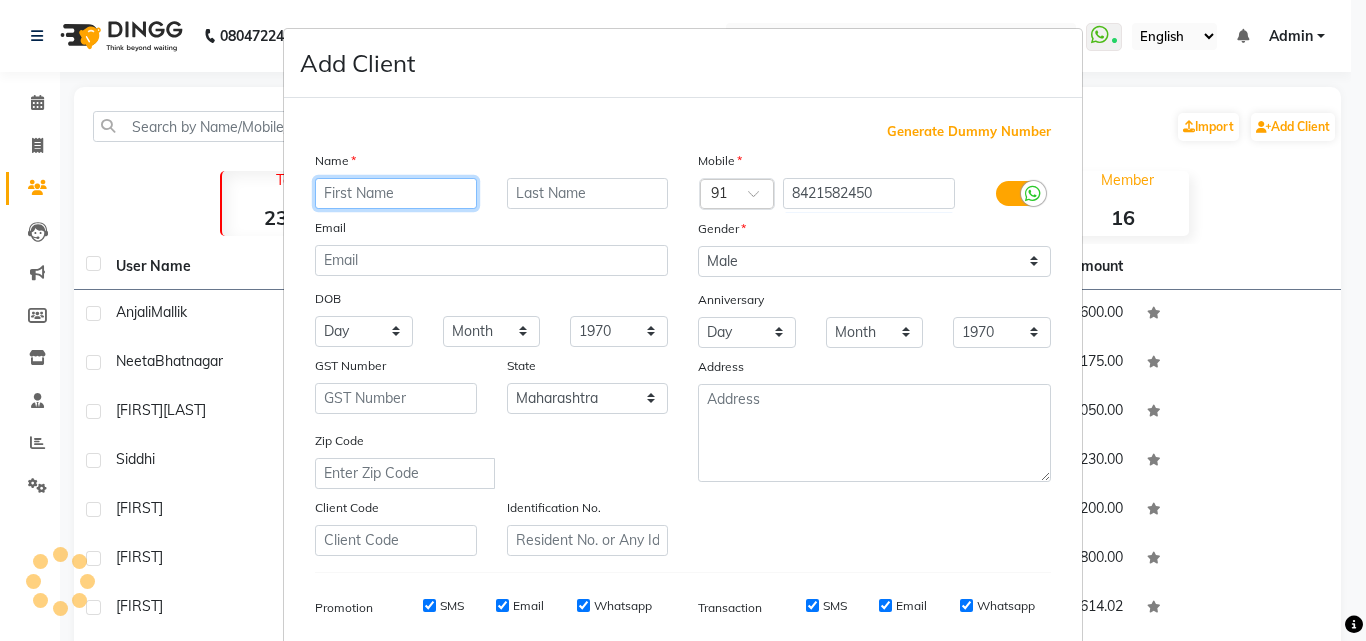 click at bounding box center [396, 193] 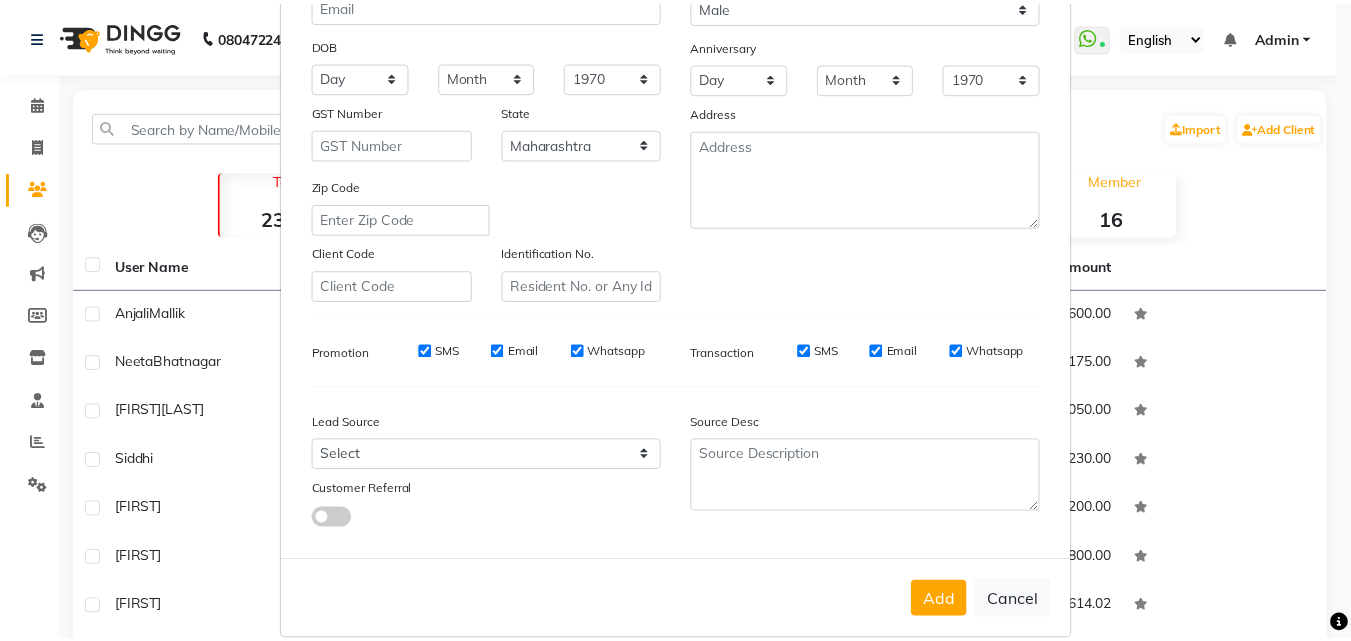 scroll, scrollTop: 282, scrollLeft: 0, axis: vertical 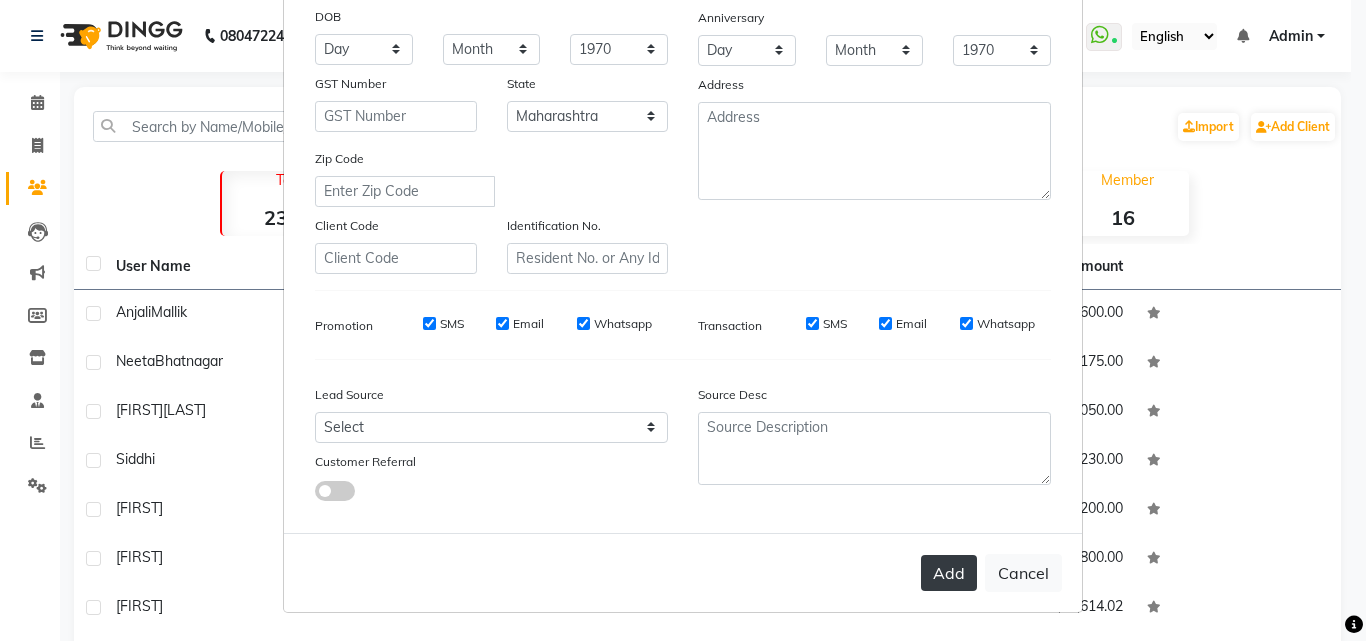 type on "[FIRST]" 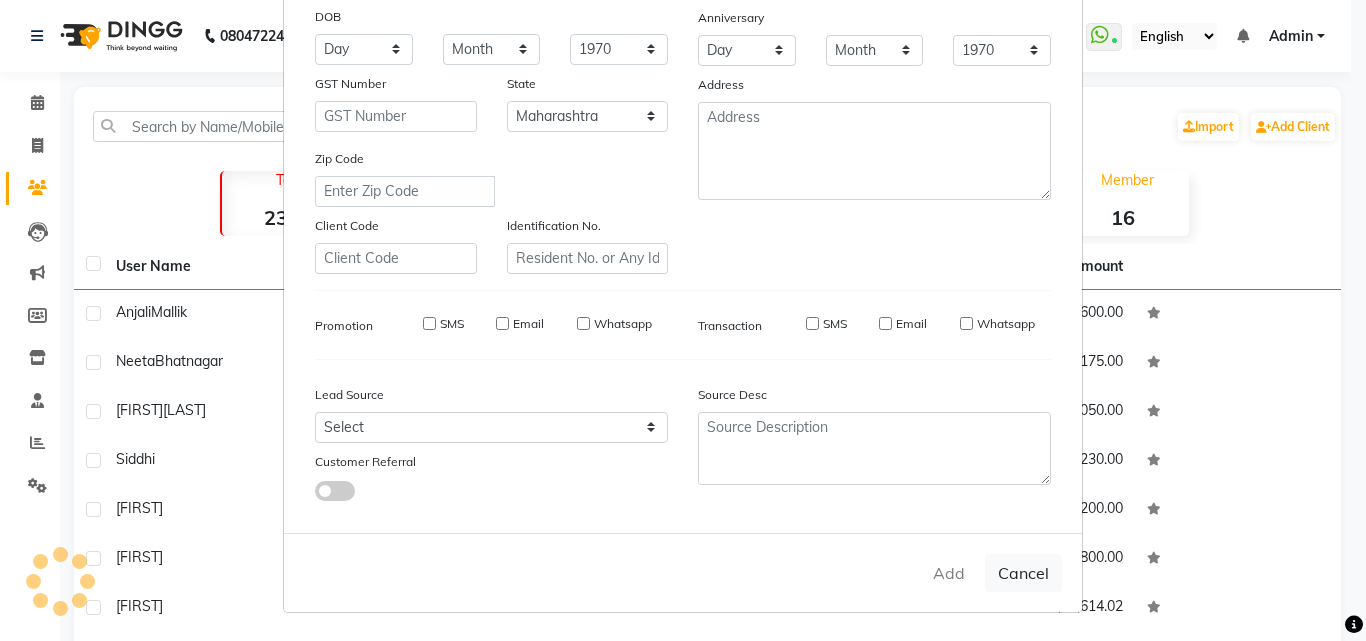 type 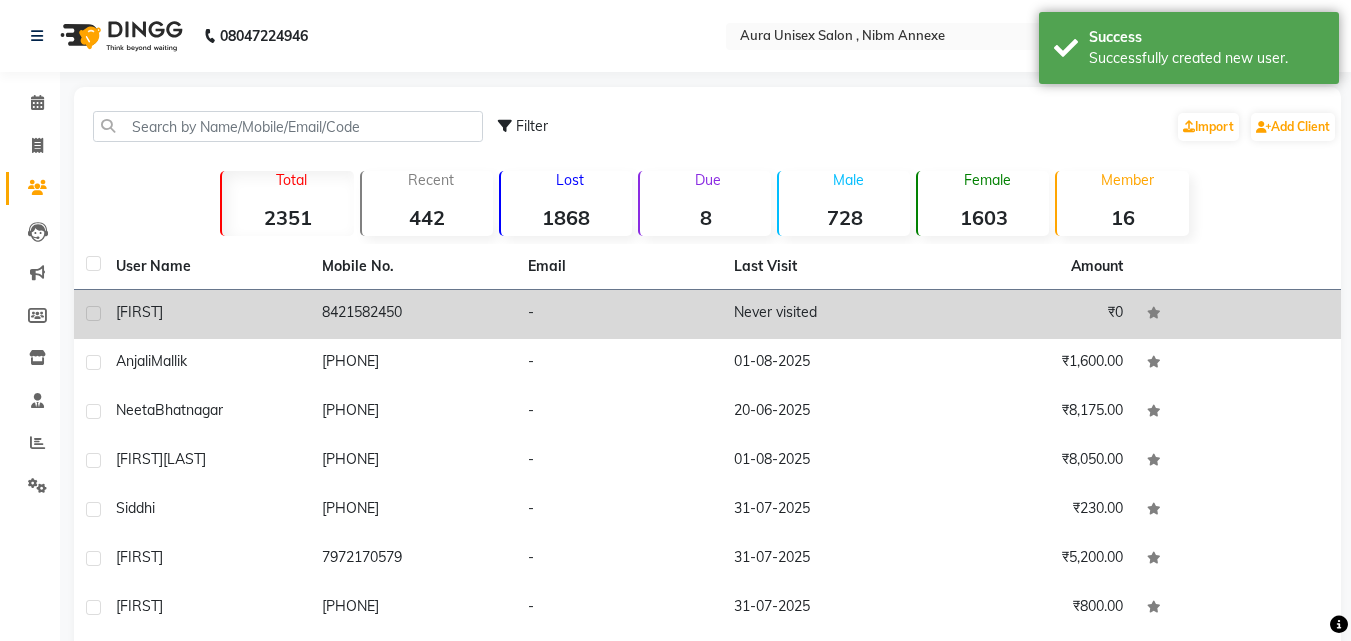 click on "[FIRST]" 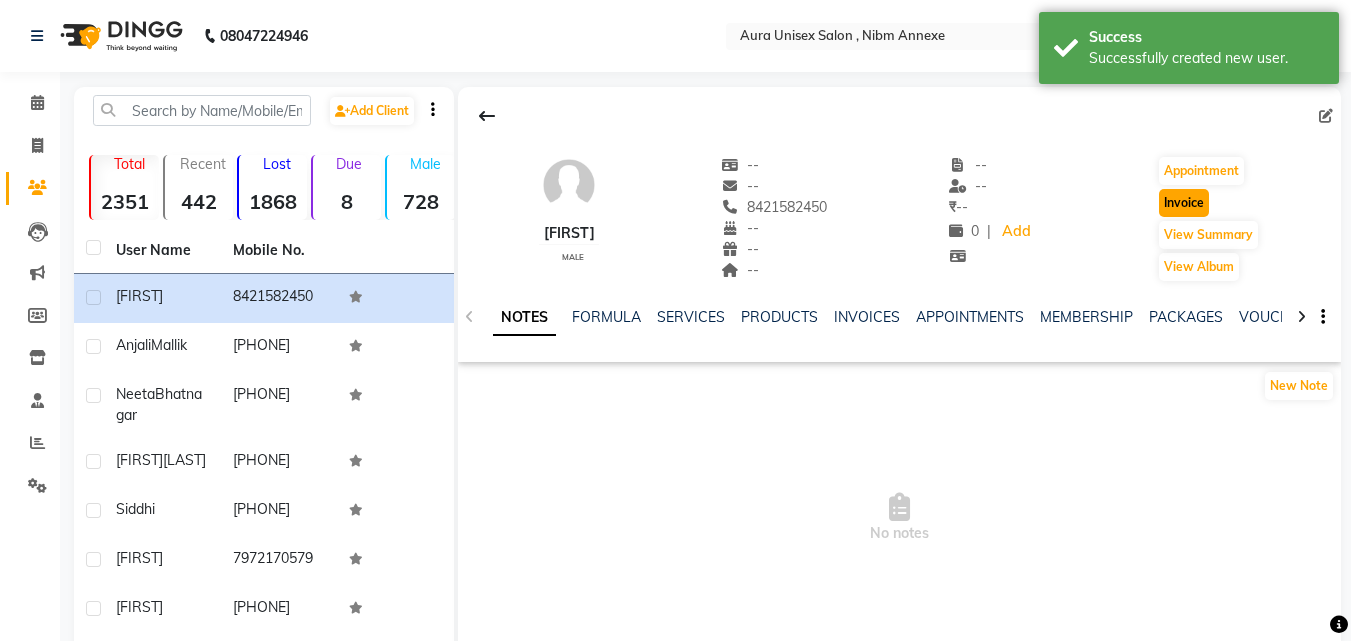 click on "Invoice" 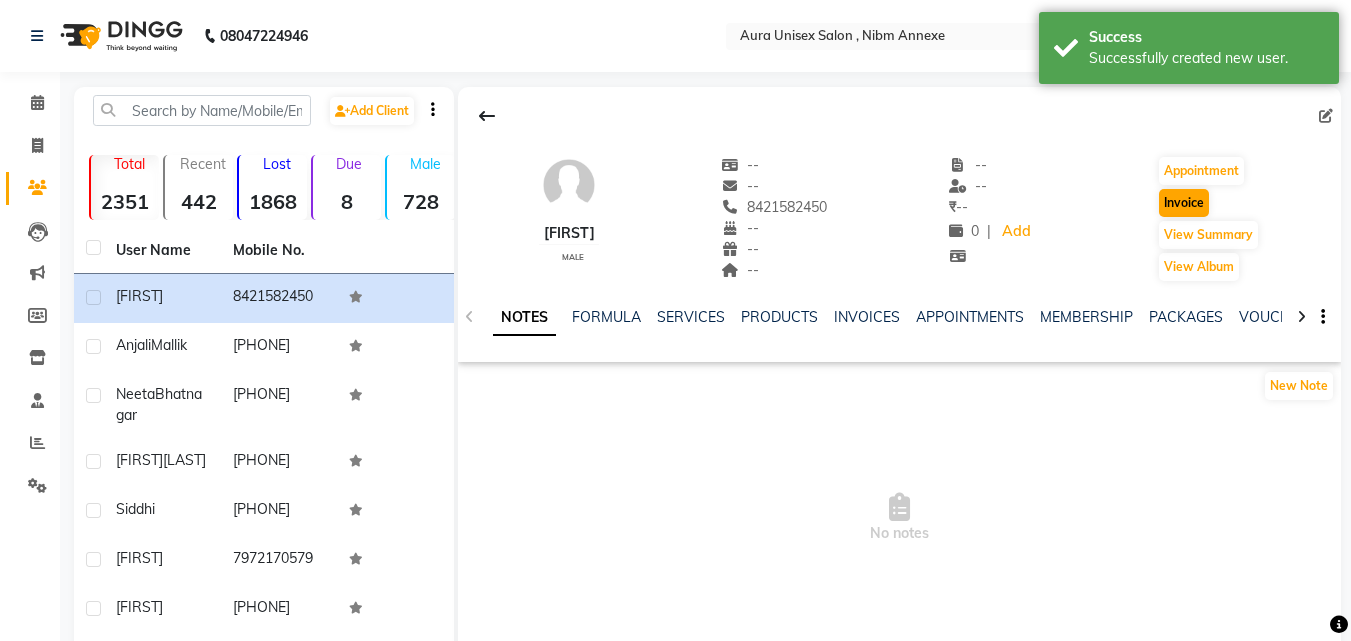 select on "service" 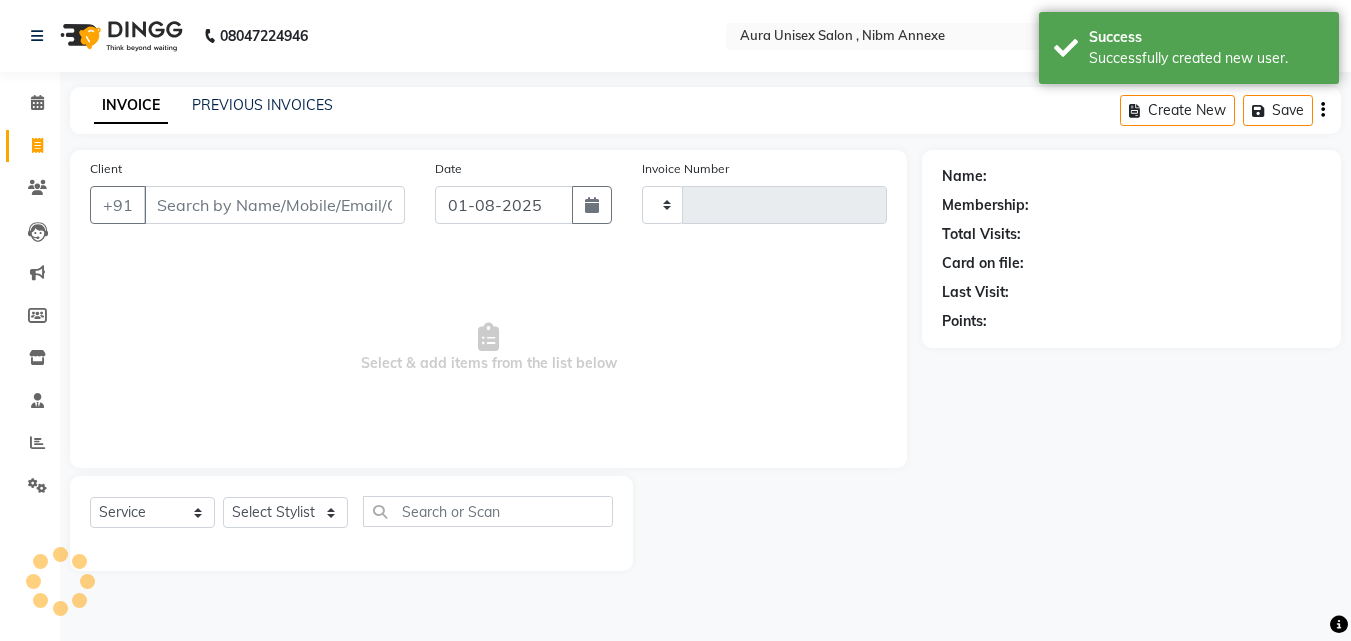 type on "1033" 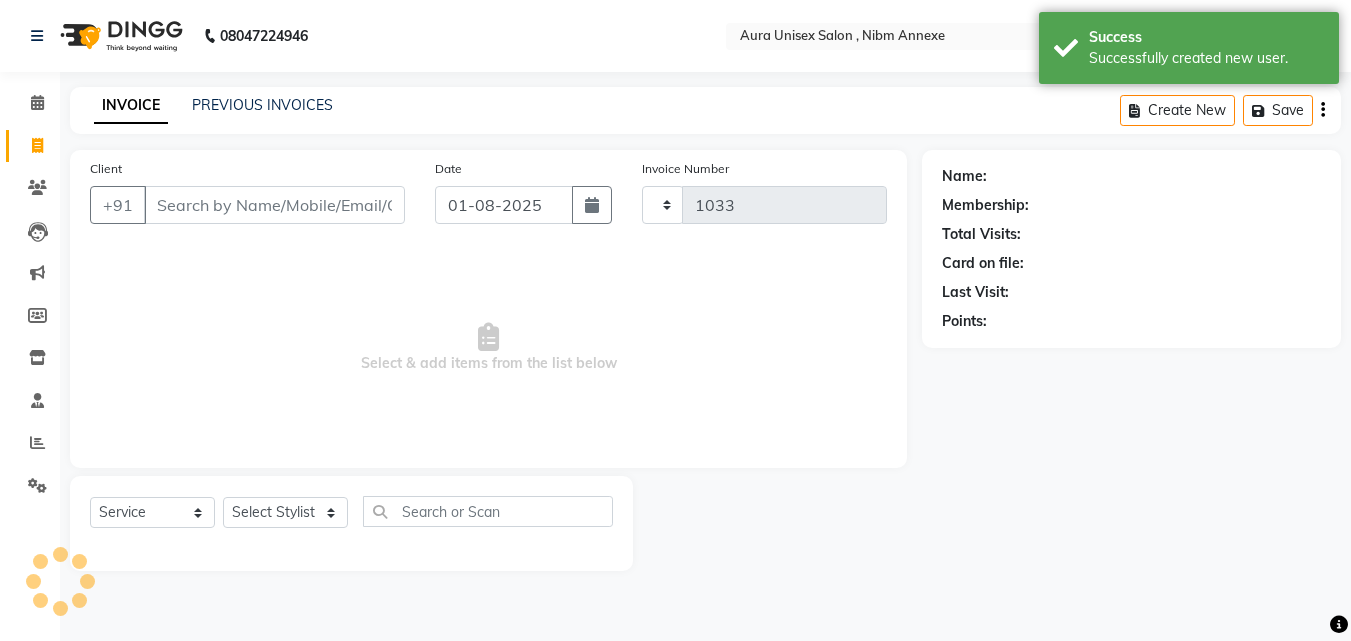 select on "823" 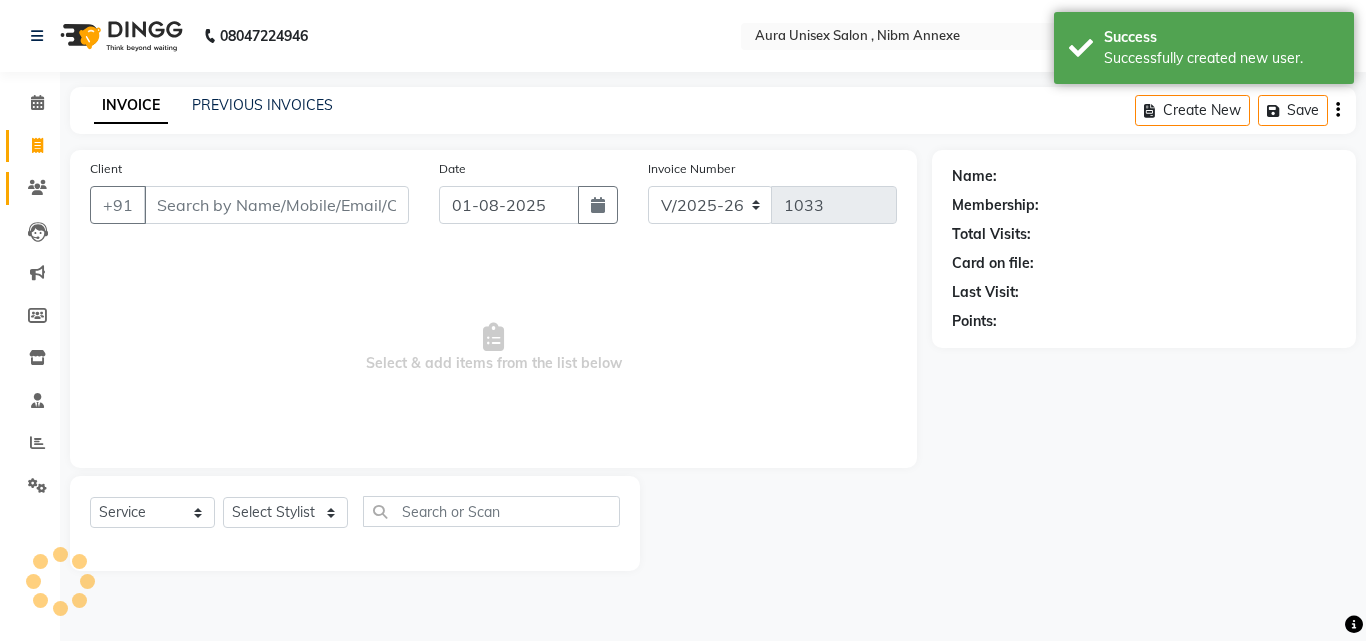 type on "8421582450" 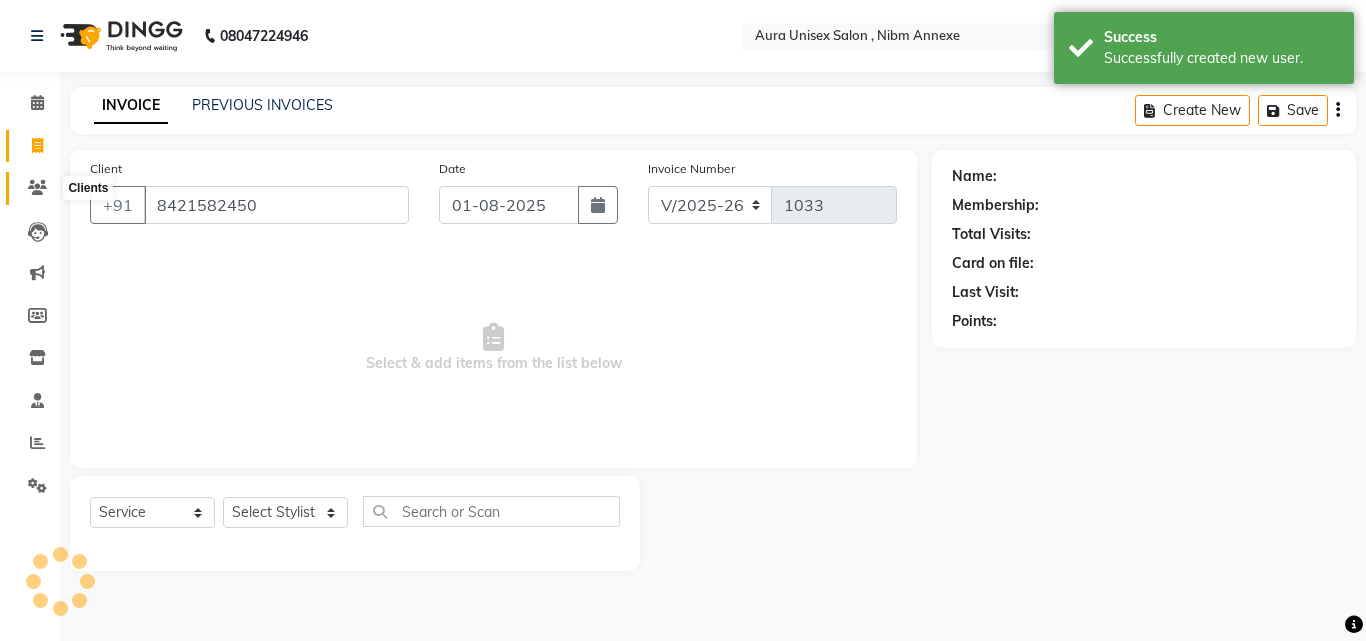 click 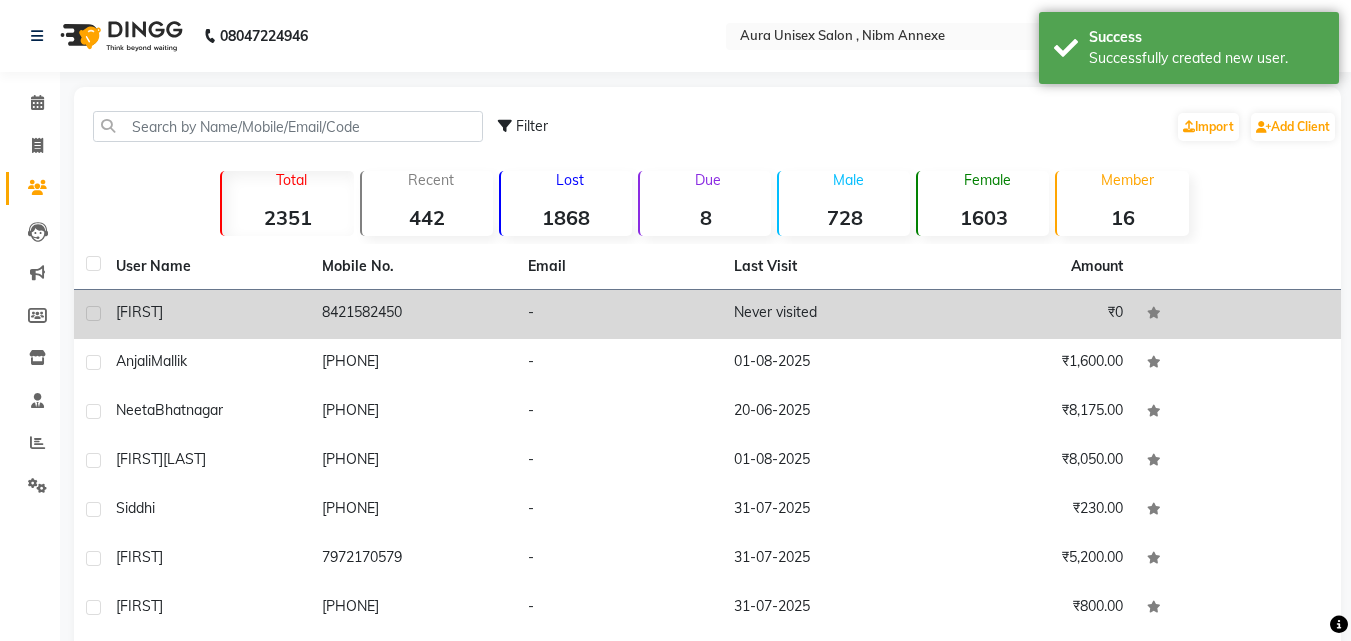 click on "8421582450" 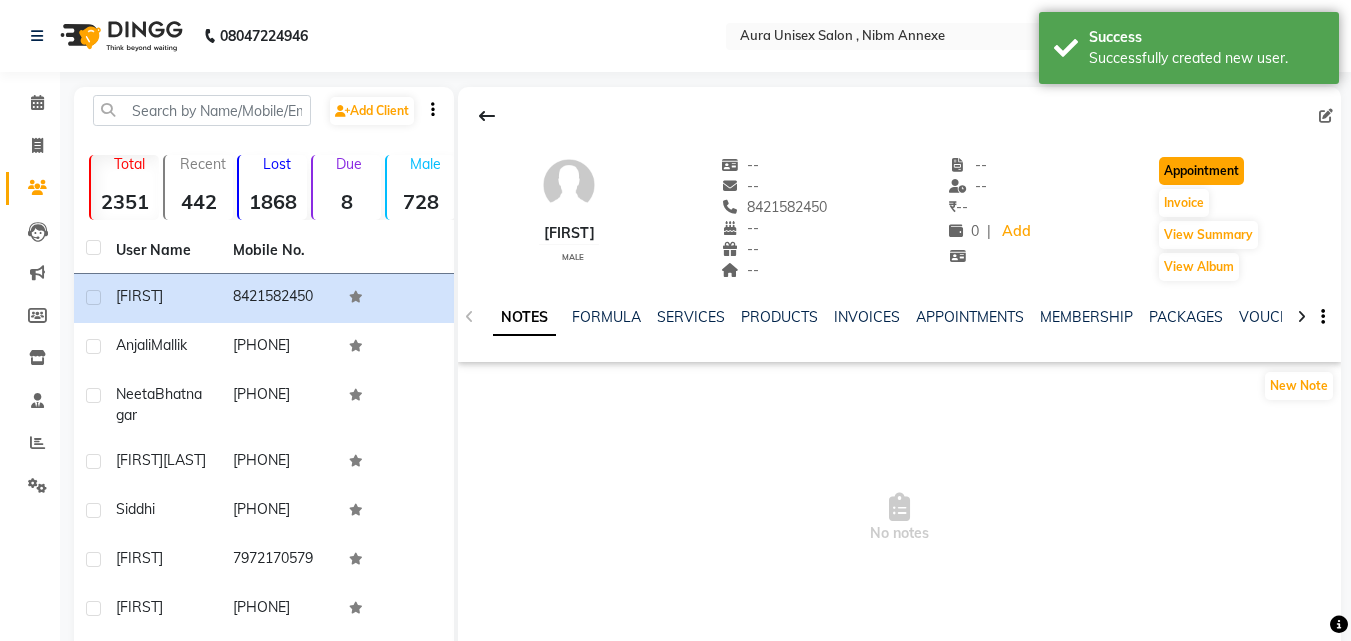 click on "Appointment" 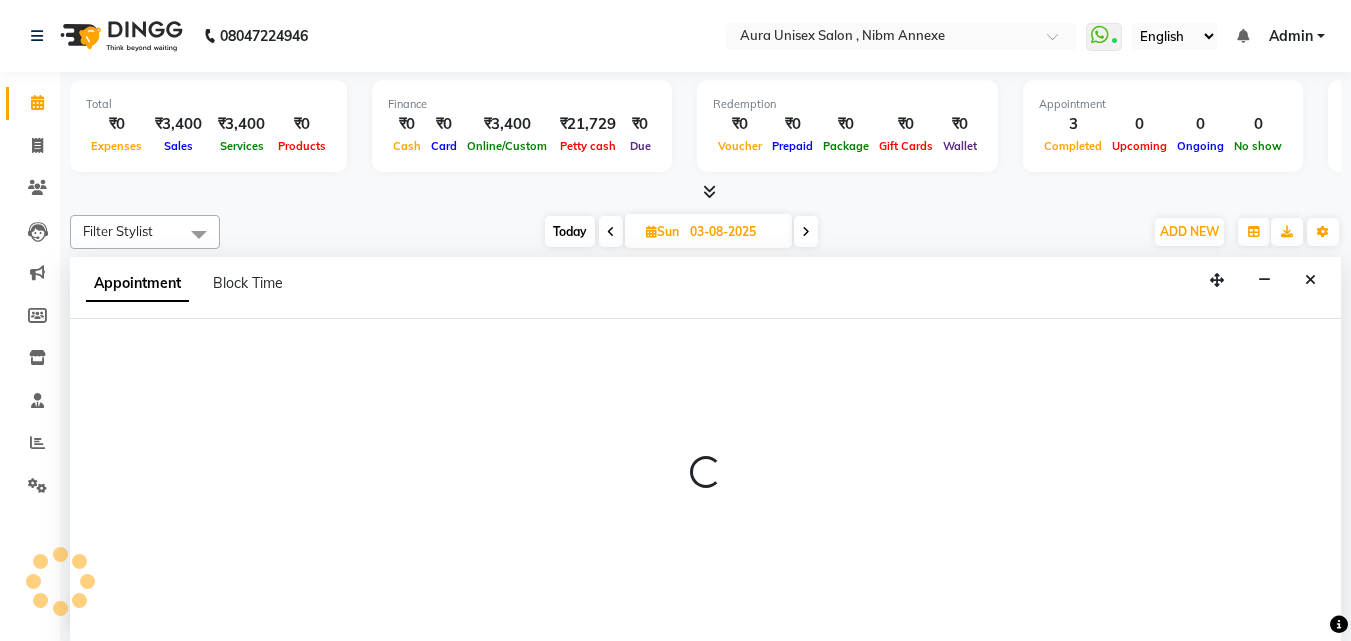 scroll, scrollTop: 1, scrollLeft: 0, axis: vertical 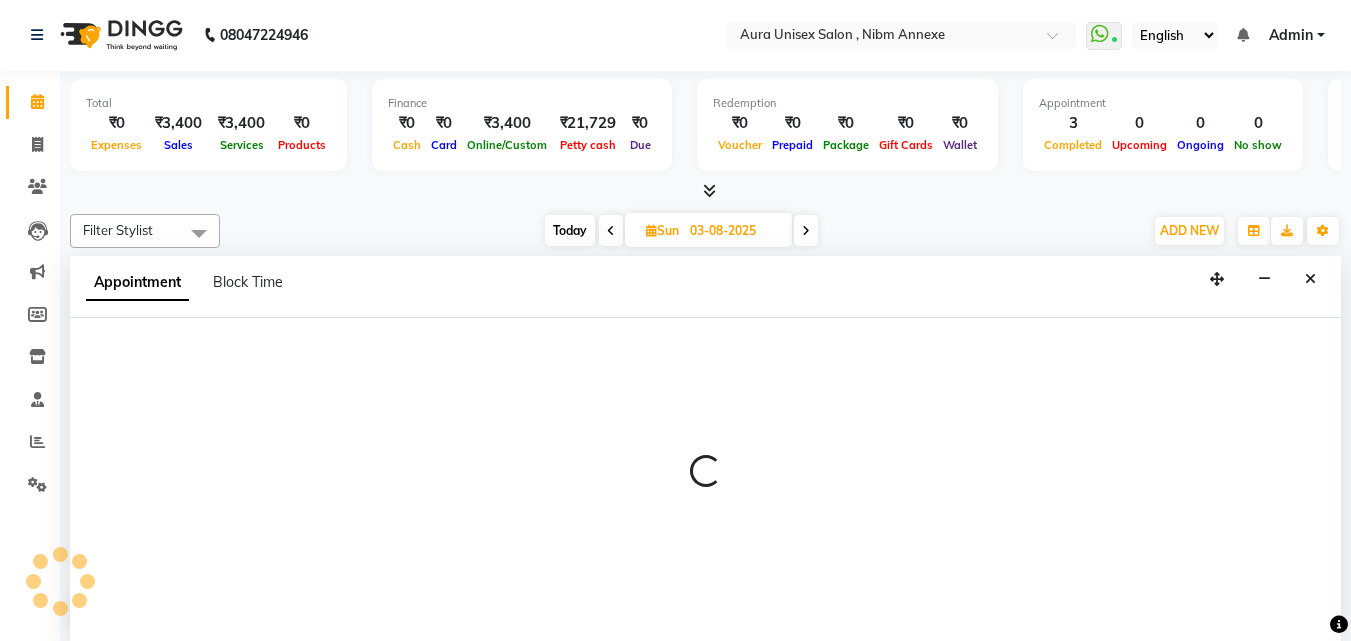 type on "01-08-2025" 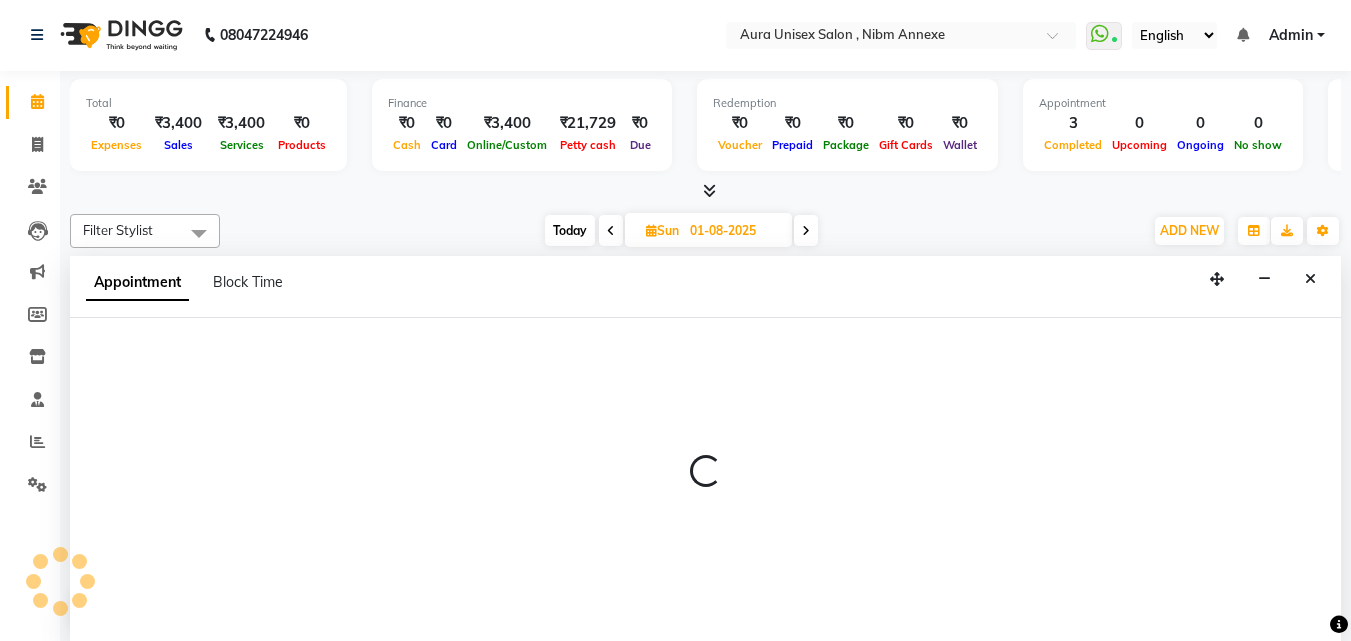 select on "600" 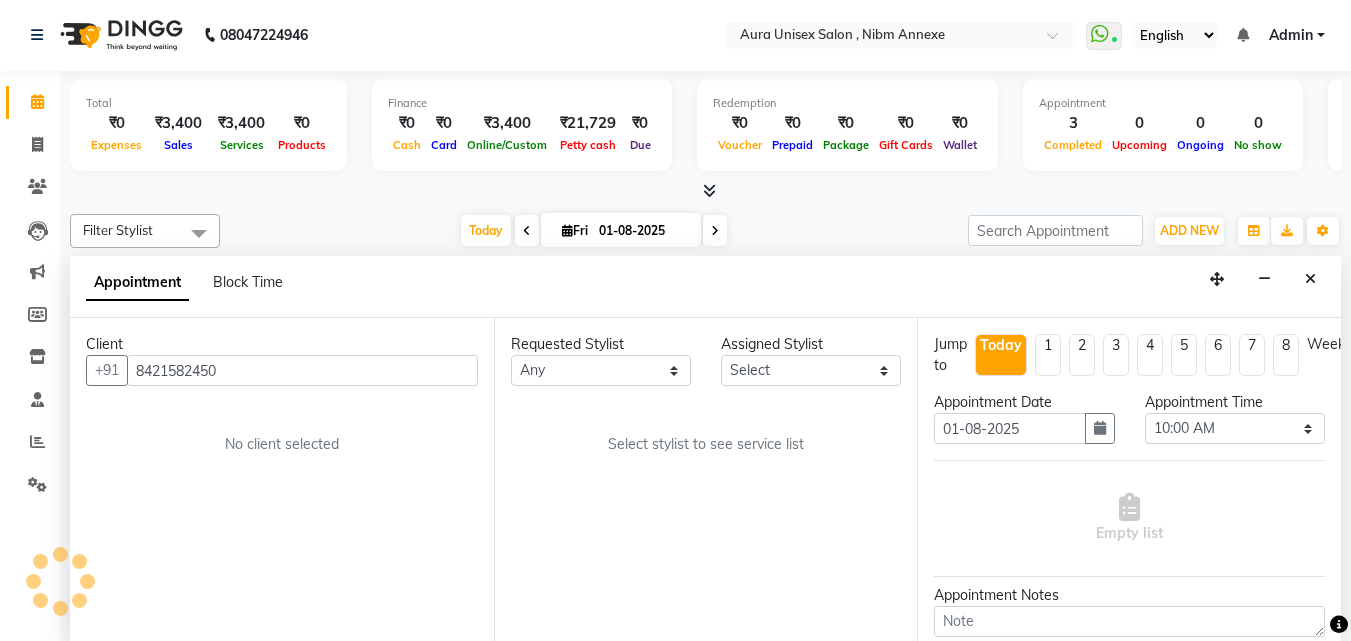 scroll, scrollTop: 177, scrollLeft: 0, axis: vertical 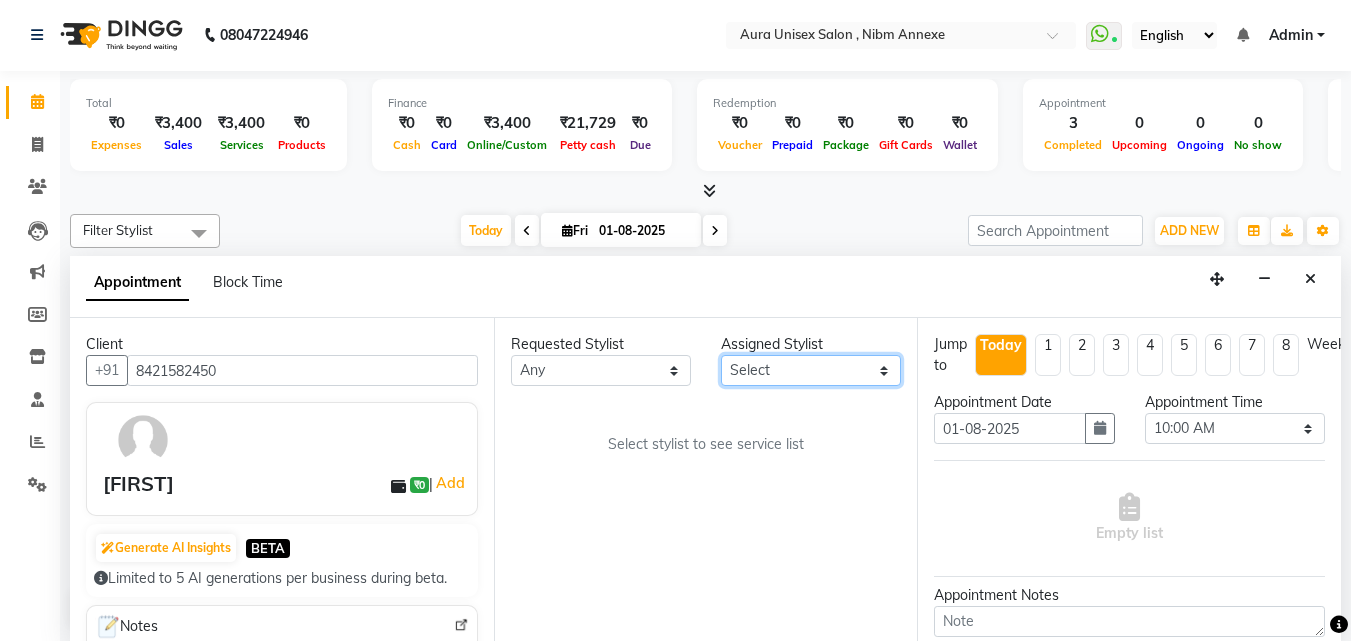 click on "Select Jasleen Jyoti Surya Tejaswini" at bounding box center [811, 370] 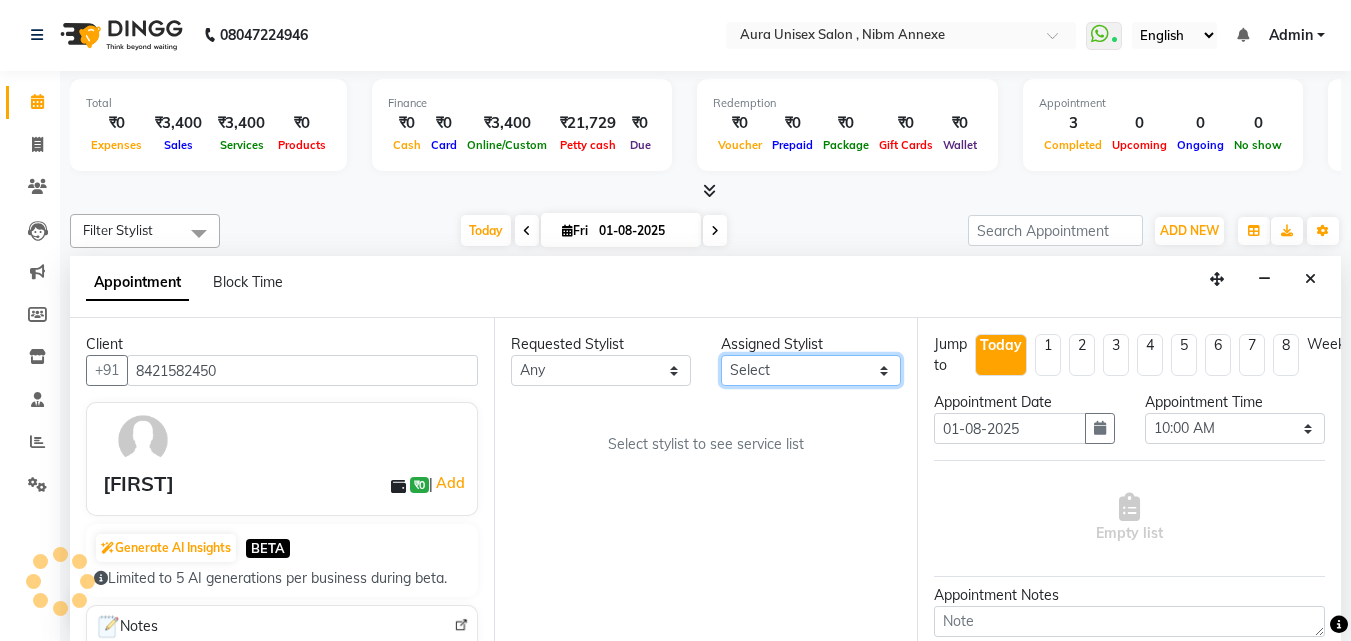 select on "83187" 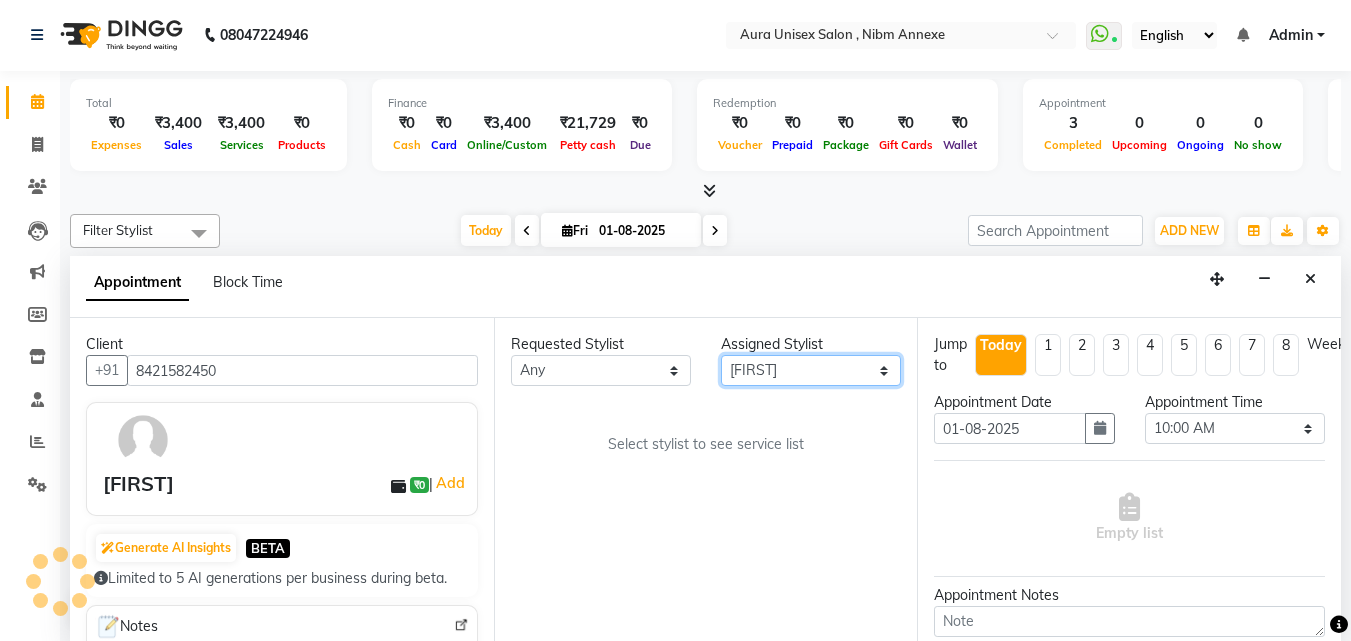click on "Select Jasleen Jyoti Surya Tejaswini" at bounding box center (811, 370) 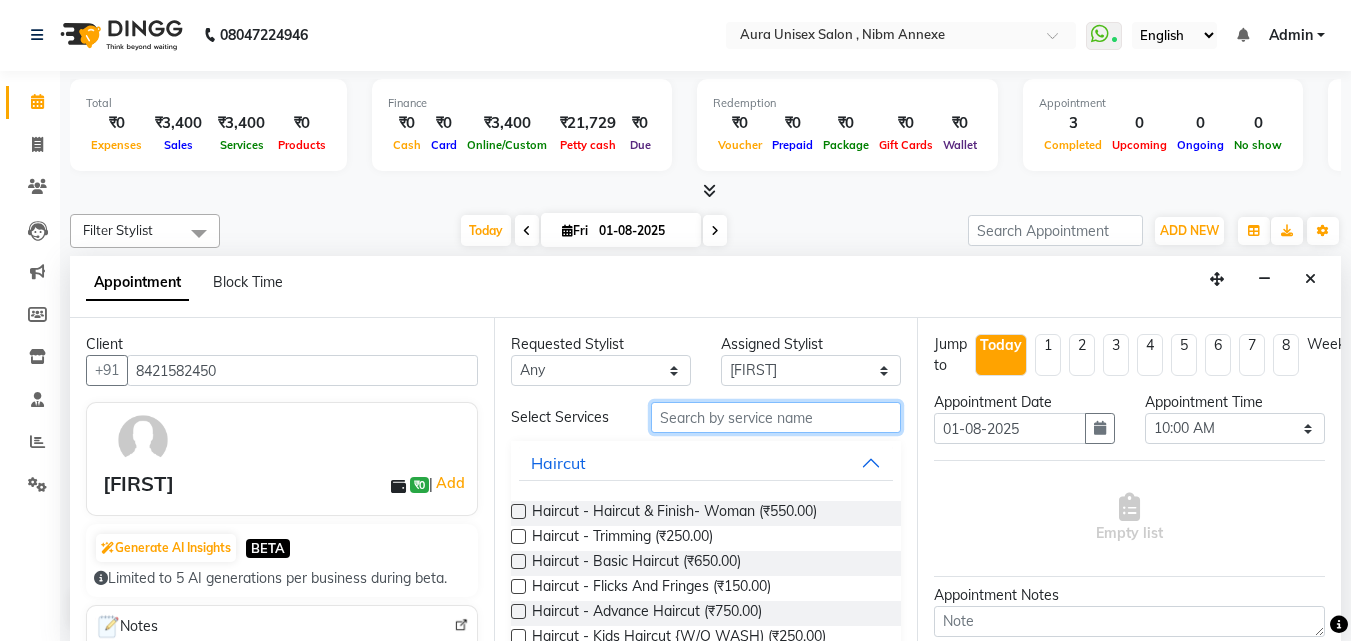 click at bounding box center [776, 417] 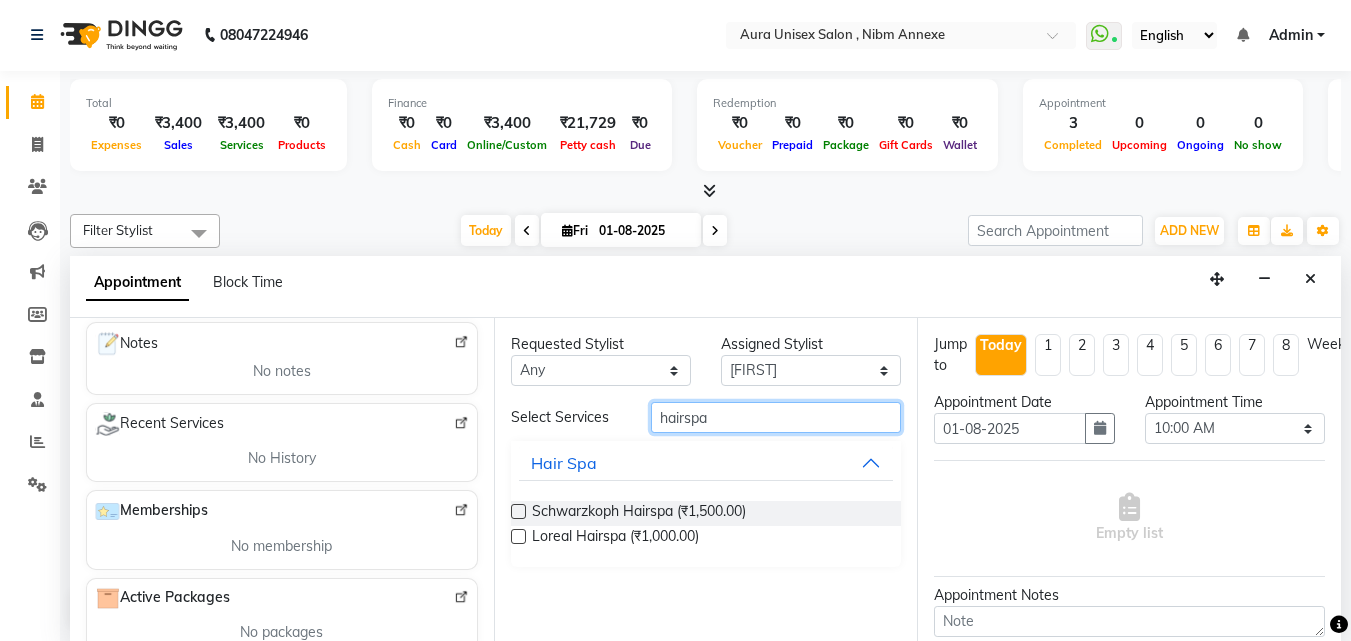 scroll, scrollTop: 300, scrollLeft: 0, axis: vertical 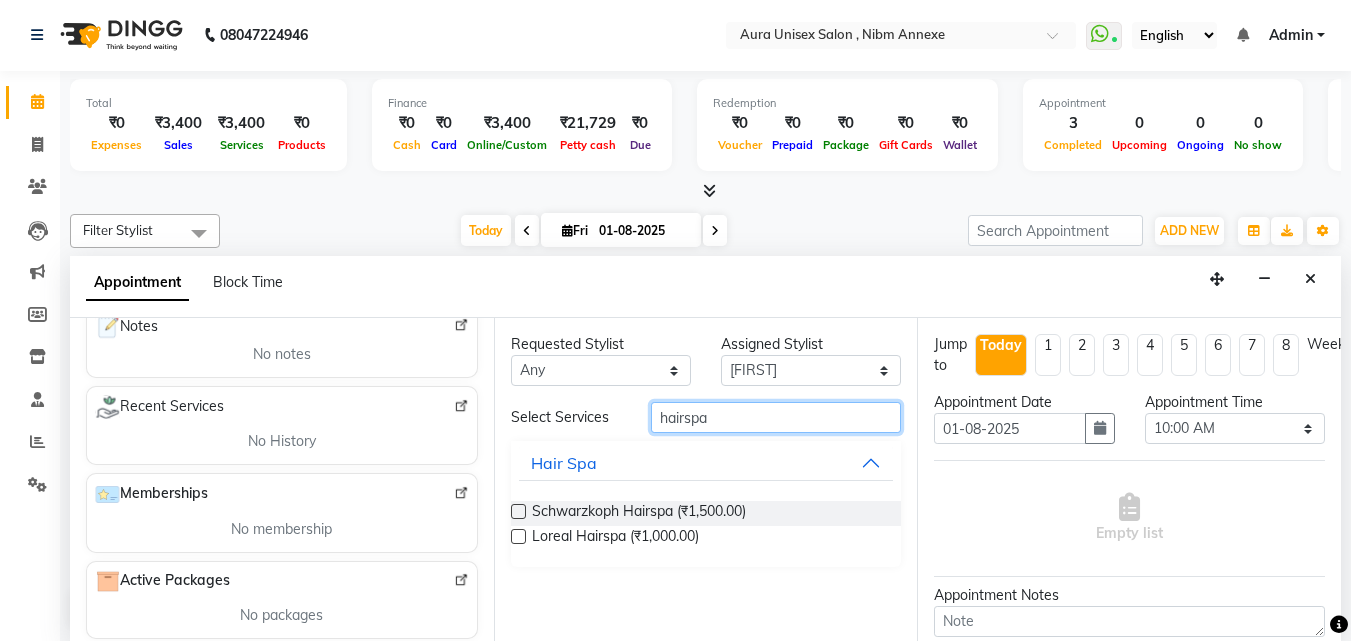 click on "hairspa" at bounding box center (776, 417) 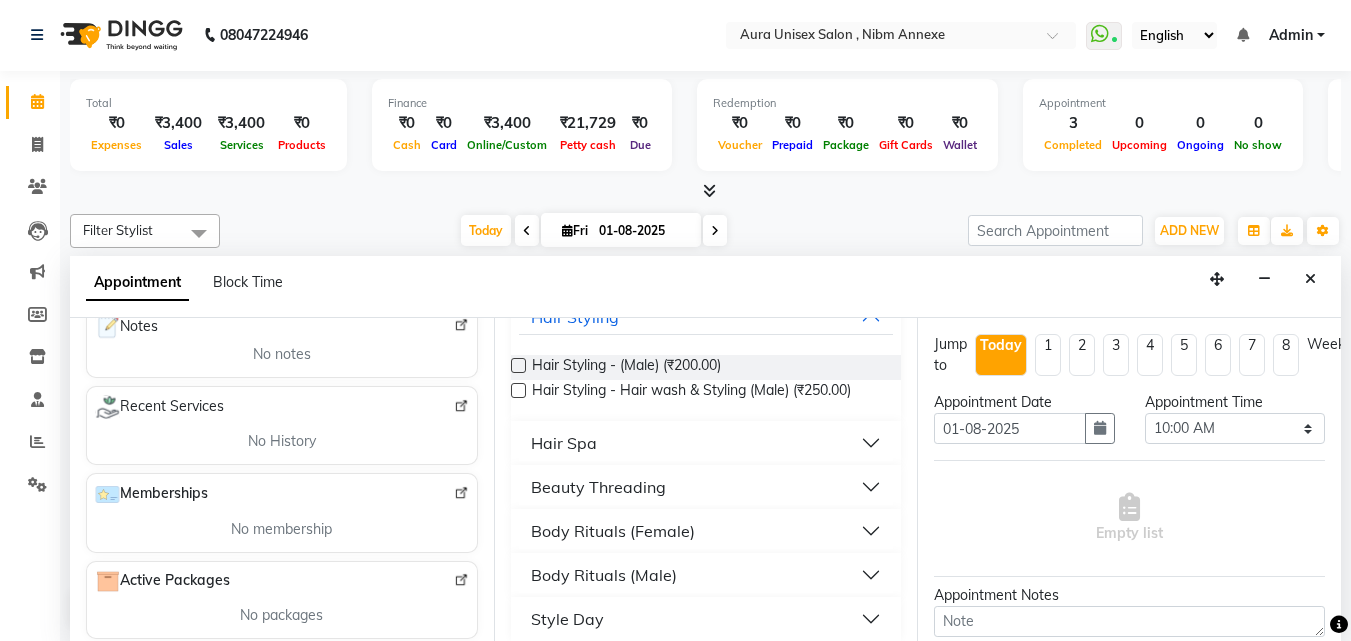 scroll, scrollTop: 162, scrollLeft: 0, axis: vertical 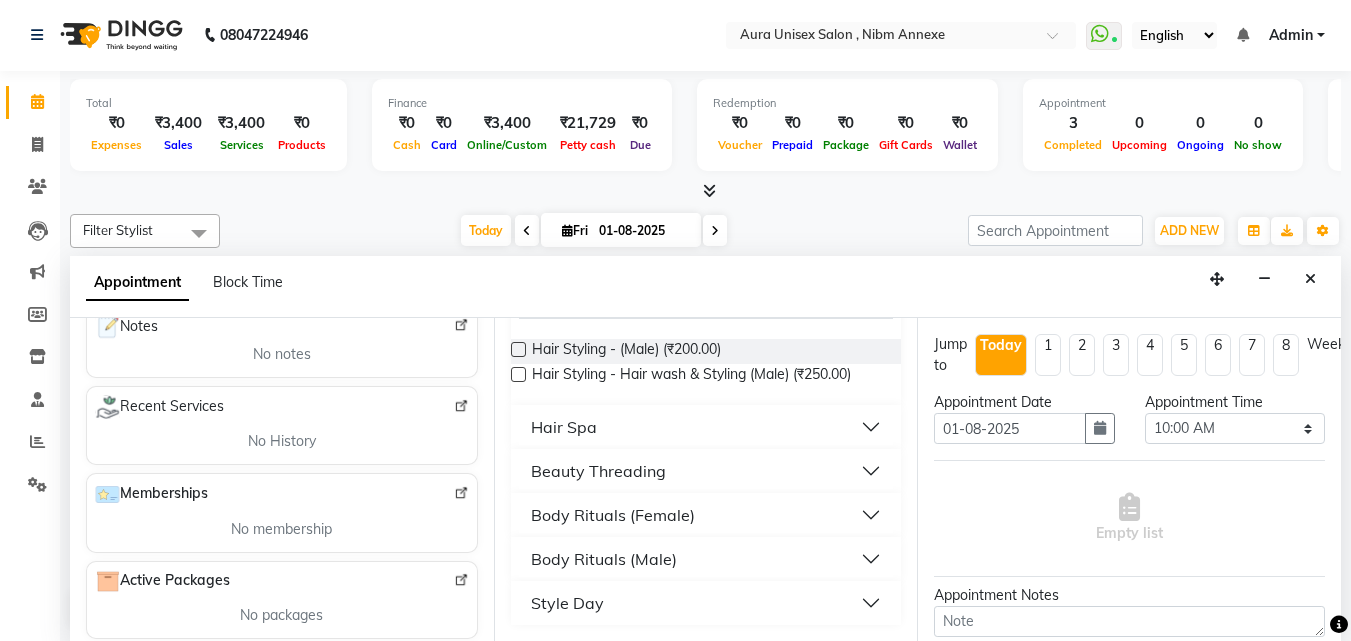 type on "male" 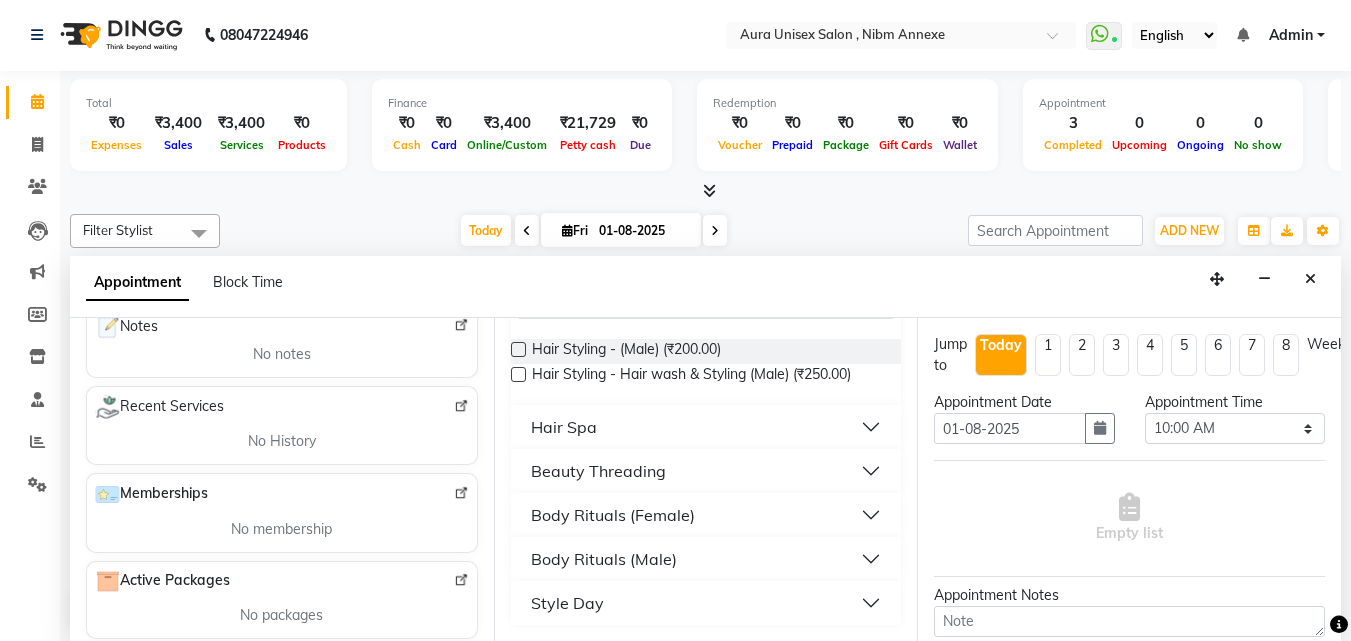 click on "Hair Spa" at bounding box center (706, 427) 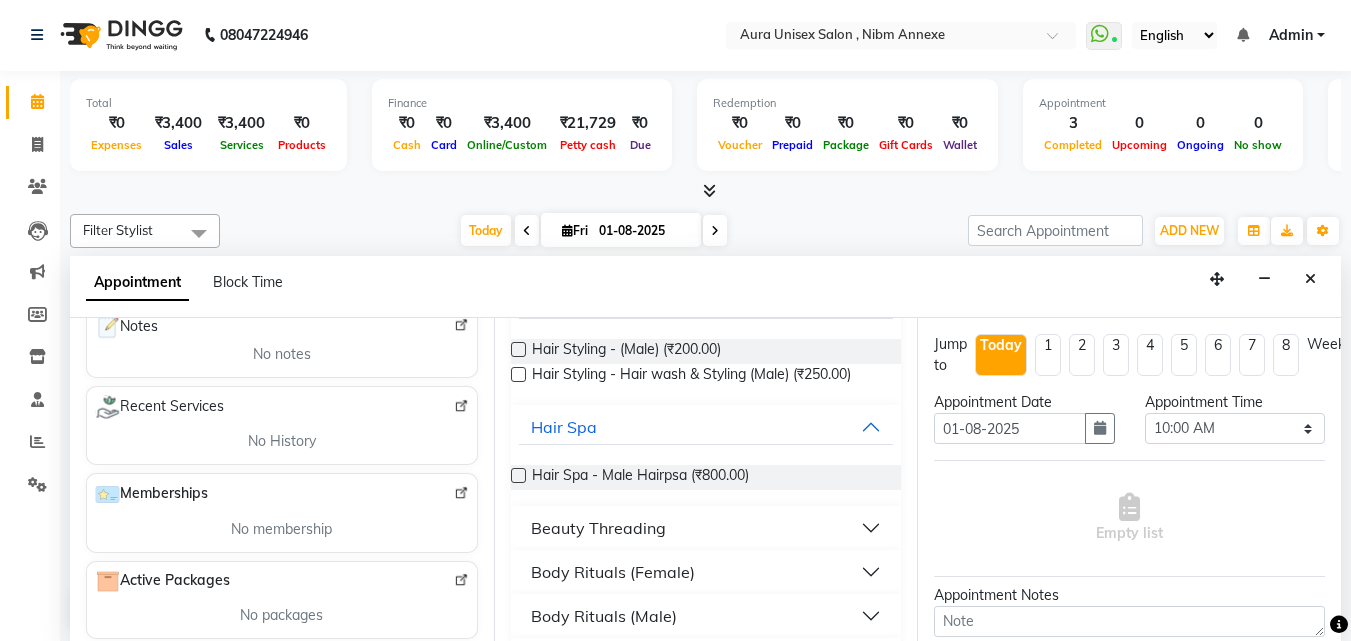 click on "Requested Stylist Any Jasleen Jyoti Surya Tejaswini Assigned Stylist Select Jasleen Jyoti Surya Tejaswini Select Services male    Hair Styling Hair Styling - (Male) (₹200.00) Hair Styling - Hair wash & Styling (Male) (₹250.00)    Hair Spa Hair Spa   - Male Hairpsa (₹800.00)    Beauty Threading    Body Rituals (Female)    Body Rituals (Male)    Style Day" at bounding box center [706, 479] 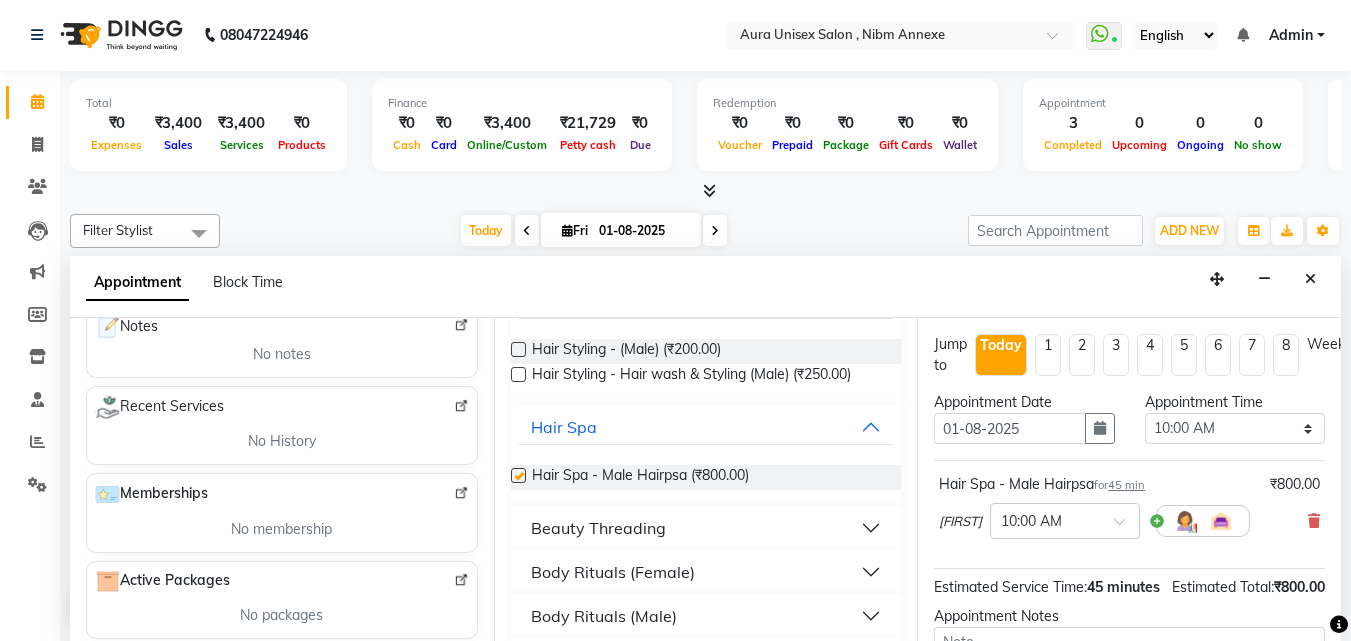 checkbox on "false" 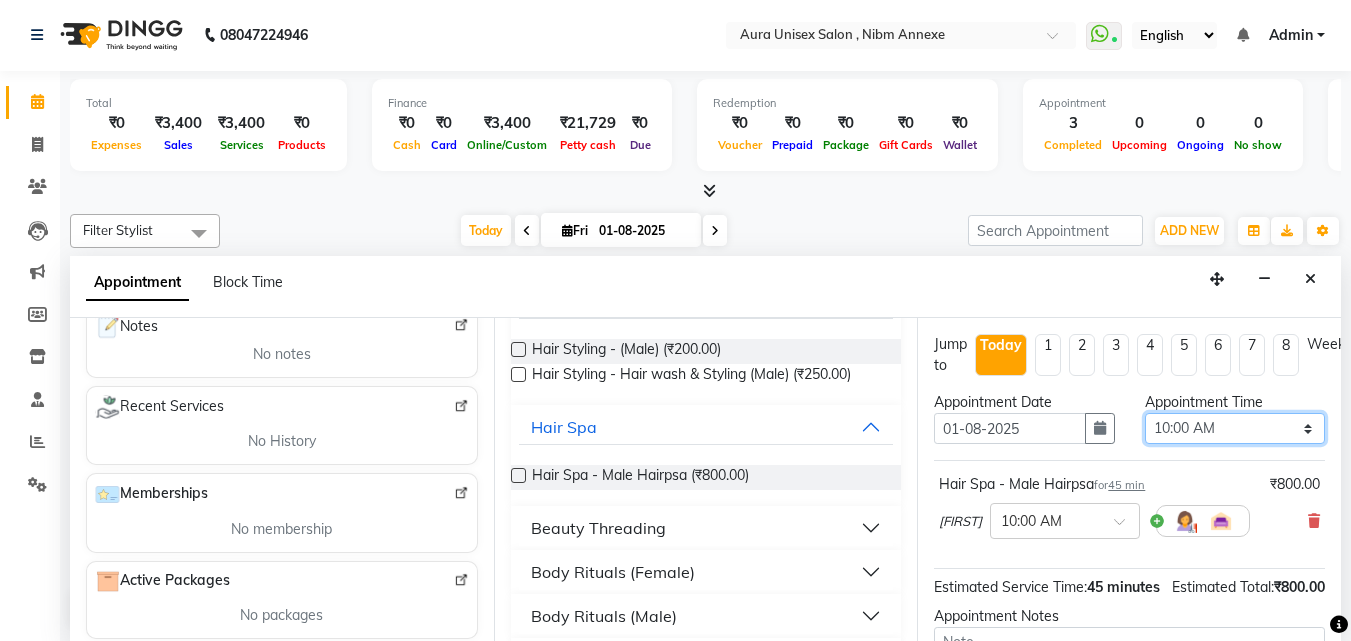click on "Select 10:00 AM 10:15 AM 10:30 AM 10:45 AM 11:00 AM 11:15 AM 11:30 AM 11:45 AM 12:00 PM 12:15 PM 12:30 PM 12:45 PM 01:00 PM 01:15 PM 01:30 PM 01:45 PM 02:00 PM 02:15 PM 02:30 PM 02:45 PM 03:00 PM 03:15 PM 03:30 PM 03:45 PM 04:00 PM 04:15 PM 04:30 PM 04:45 PM 05:00 PM 05:15 PM 05:30 PM 05:45 PM 06:00 PM 06:15 PM 06:30 PM 06:45 PM 07:00 PM 07:15 PM 07:30 PM 07:45 PM 08:00 PM 08:15 PM 08:30 PM 08:45 PM 09:00 PM" at bounding box center [1235, 428] 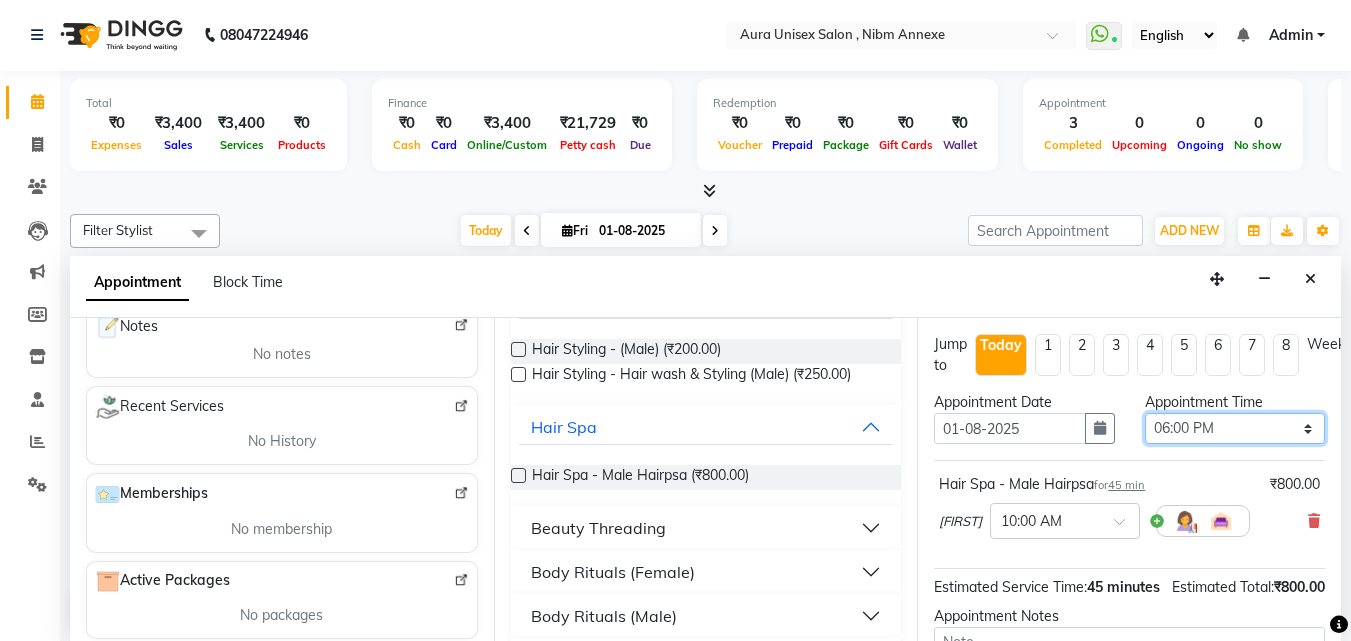 click on "Select 10:00 AM 10:15 AM 10:30 AM 10:45 AM 11:00 AM 11:15 AM 11:30 AM 11:45 AM 12:00 PM 12:15 PM 12:30 PM 12:45 PM 01:00 PM 01:15 PM 01:30 PM 01:45 PM 02:00 PM 02:15 PM 02:30 PM 02:45 PM 03:00 PM 03:15 PM 03:30 PM 03:45 PM 04:00 PM 04:15 PM 04:30 PM 04:45 PM 05:00 PM 05:15 PM 05:30 PM 05:45 PM 06:00 PM 06:15 PM 06:30 PM 06:45 PM 07:00 PM 07:15 PM 07:30 PM 07:45 PM 08:00 PM 08:15 PM 08:30 PM 08:45 PM 09:00 PM" at bounding box center [1235, 428] 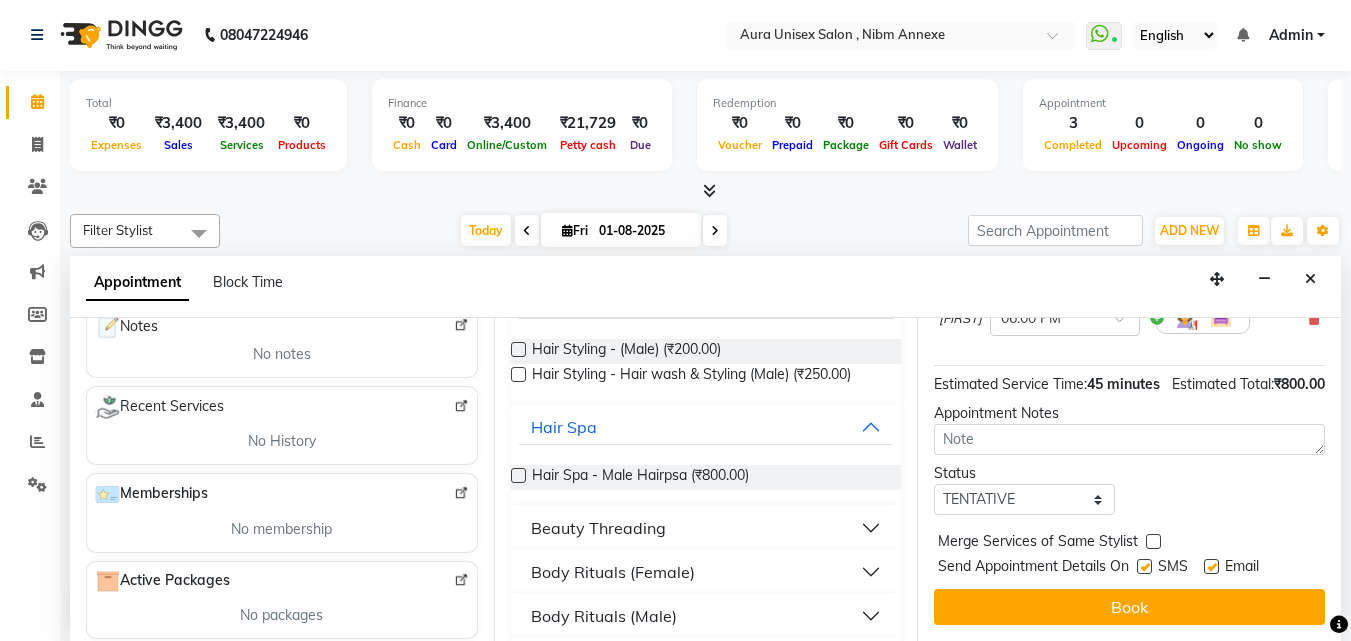 scroll, scrollTop: 239, scrollLeft: 0, axis: vertical 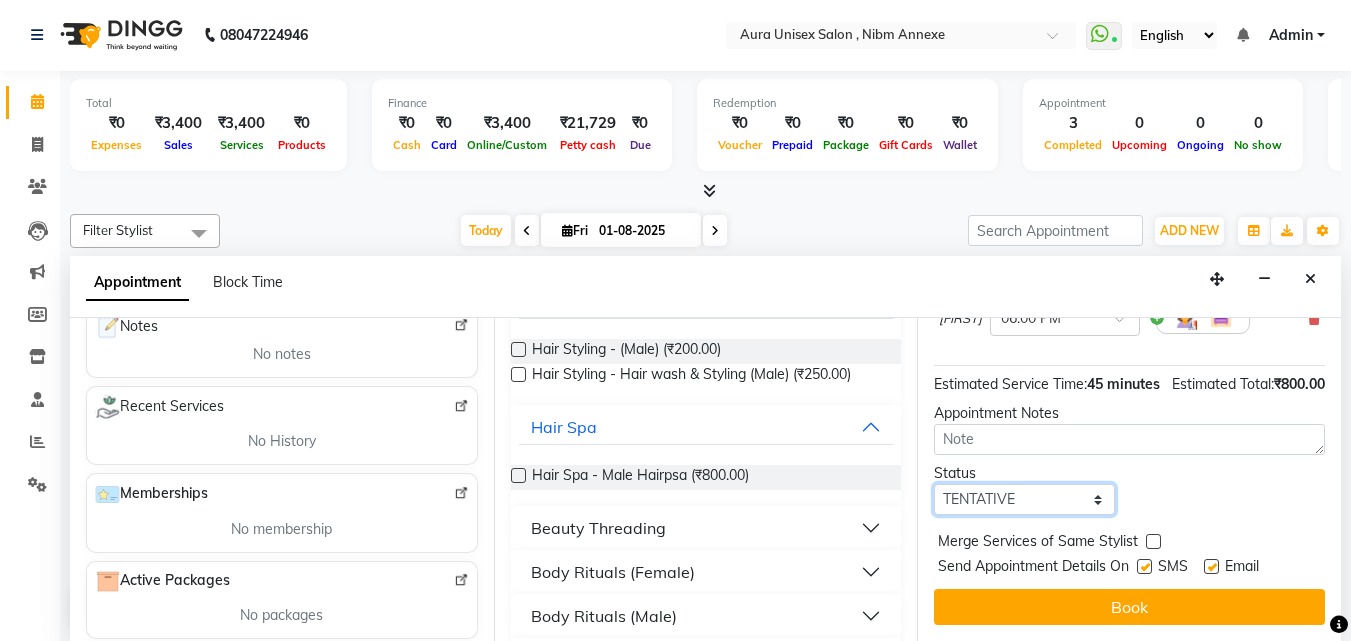 click on "Select TENTATIVE CONFIRM CHECK-IN UPCOMING" at bounding box center [1024, 499] 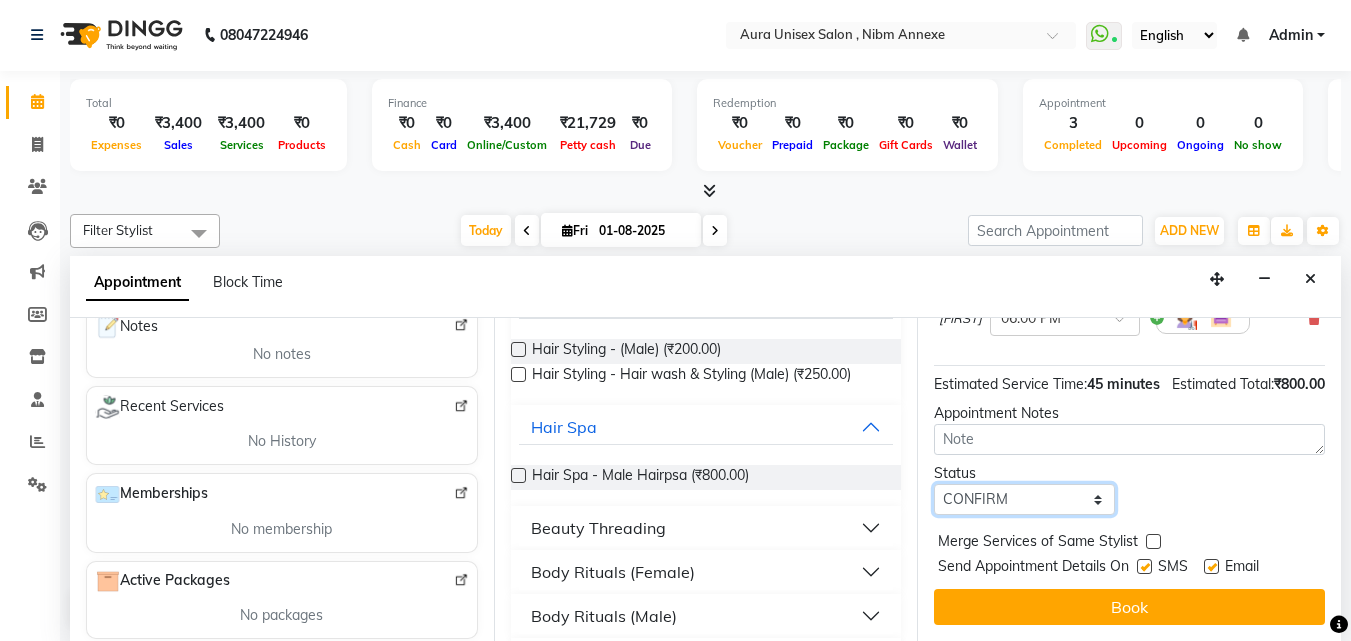 click on "Select TENTATIVE CONFIRM CHECK-IN UPCOMING" at bounding box center (1024, 499) 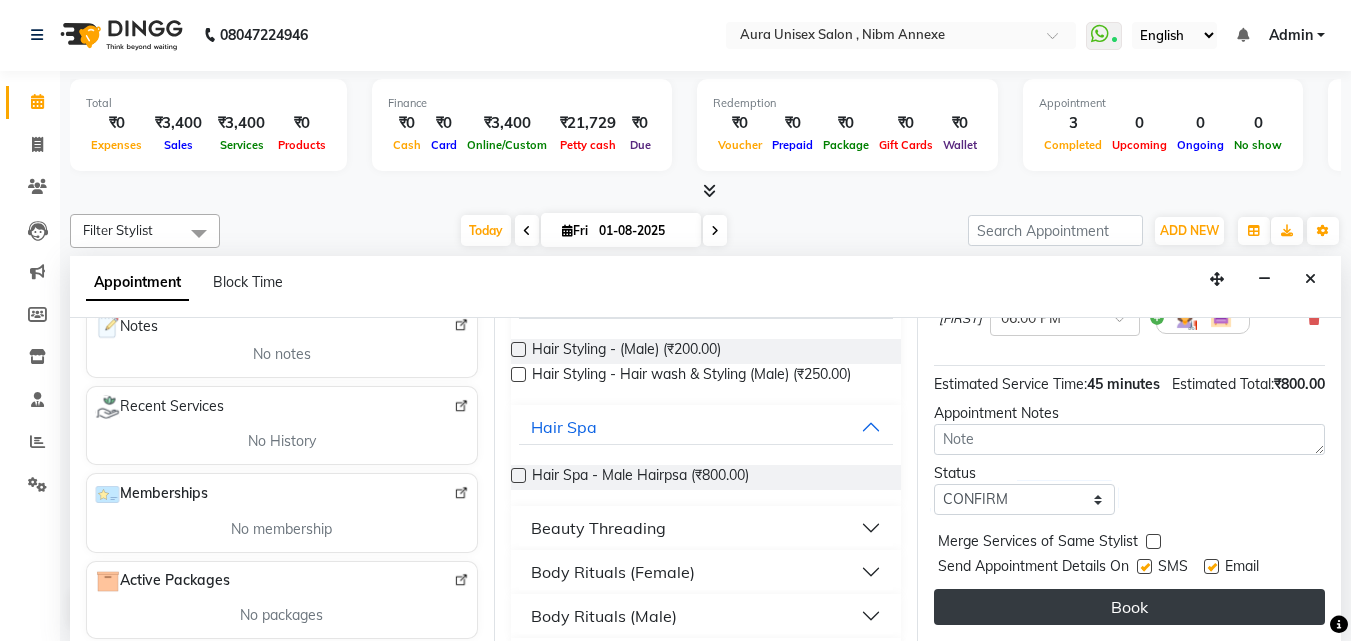 click on "Book" at bounding box center [1129, 607] 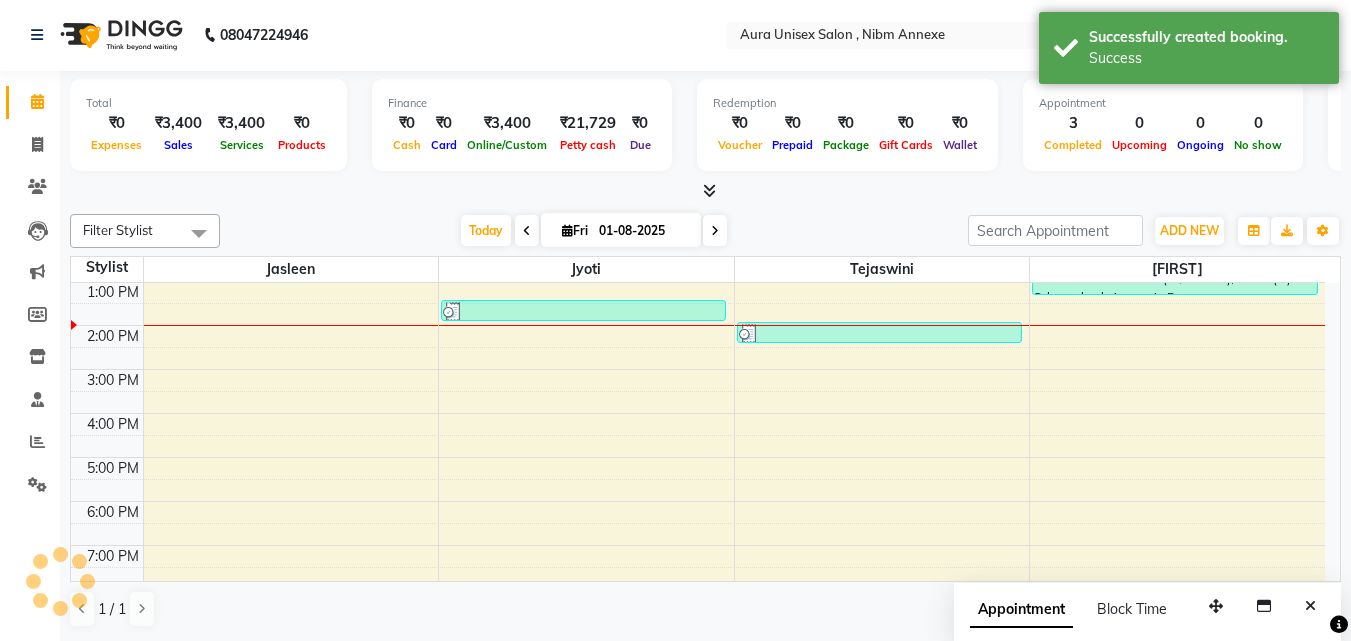 scroll, scrollTop: 0, scrollLeft: 0, axis: both 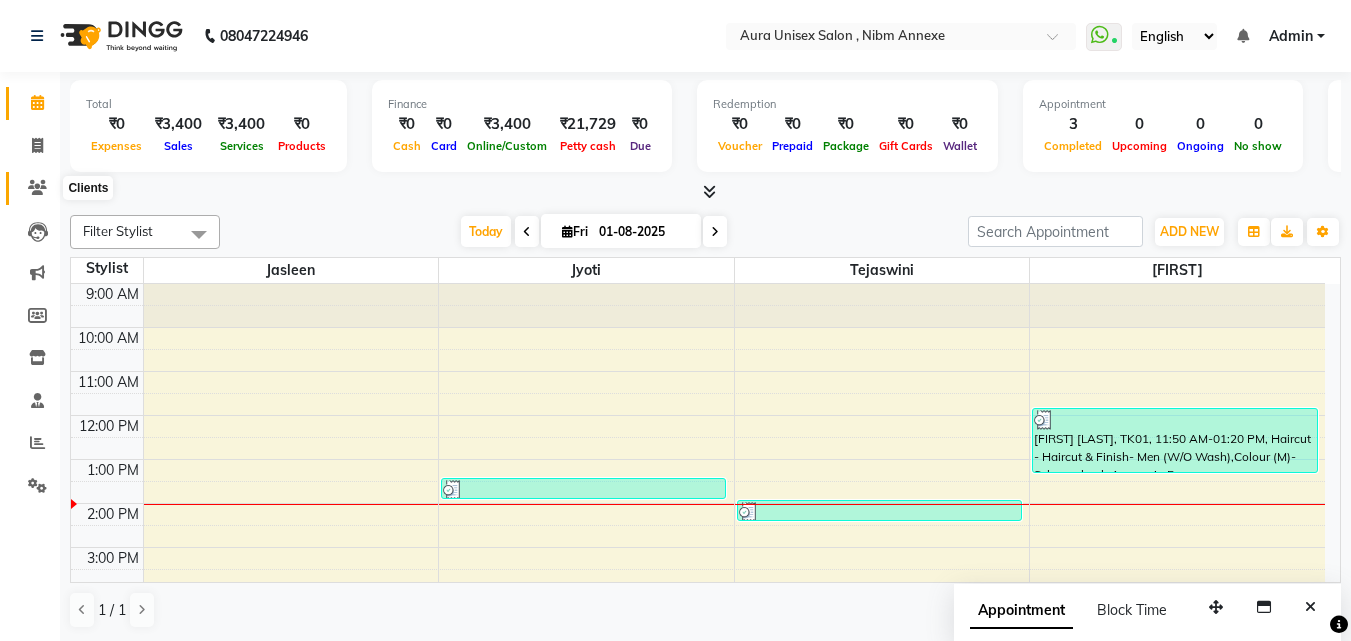 click 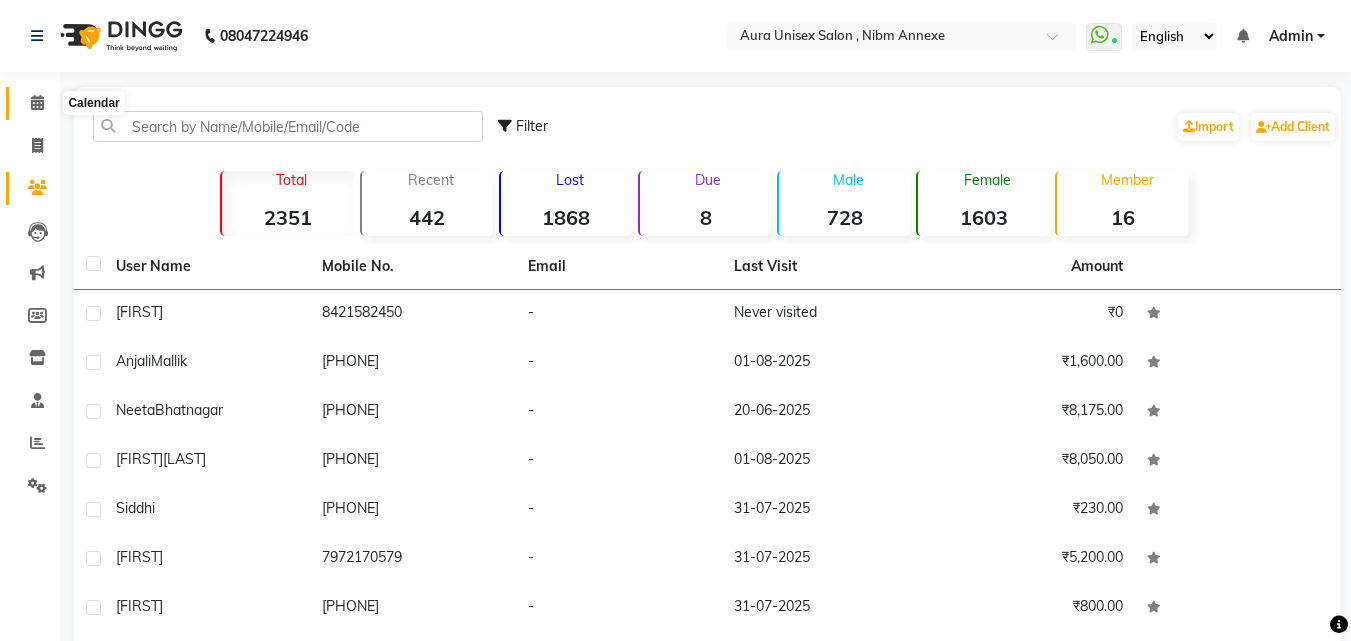 click 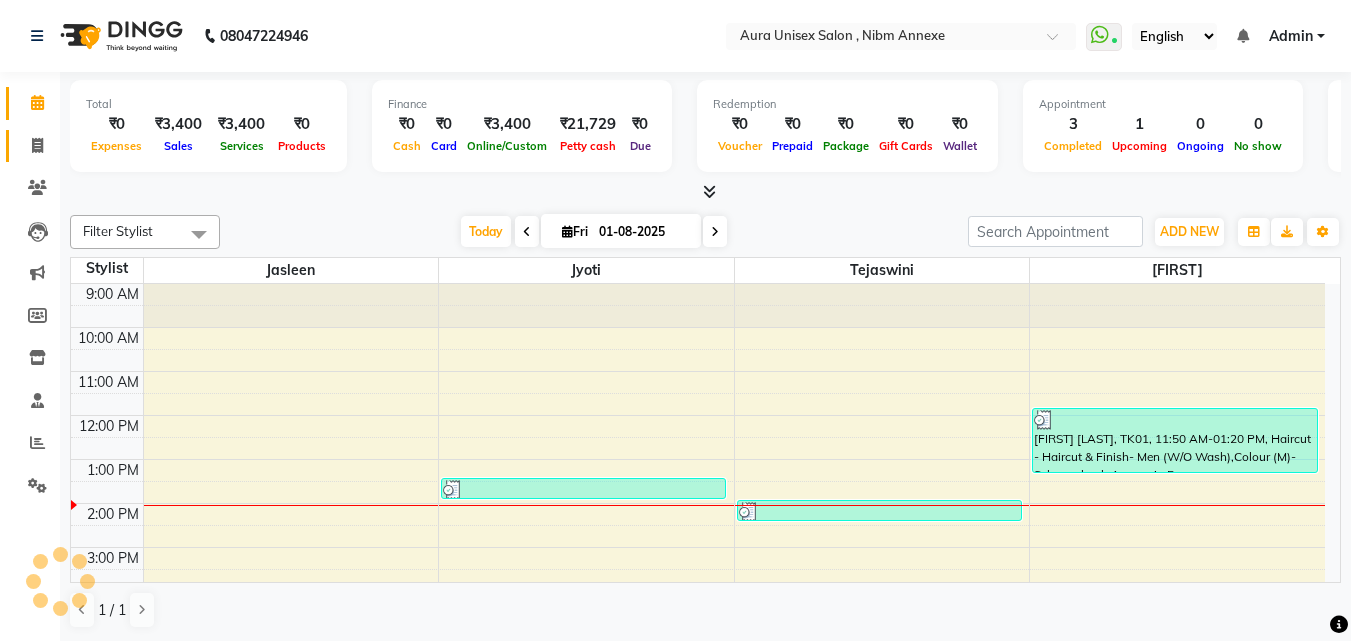 scroll, scrollTop: 0, scrollLeft: 0, axis: both 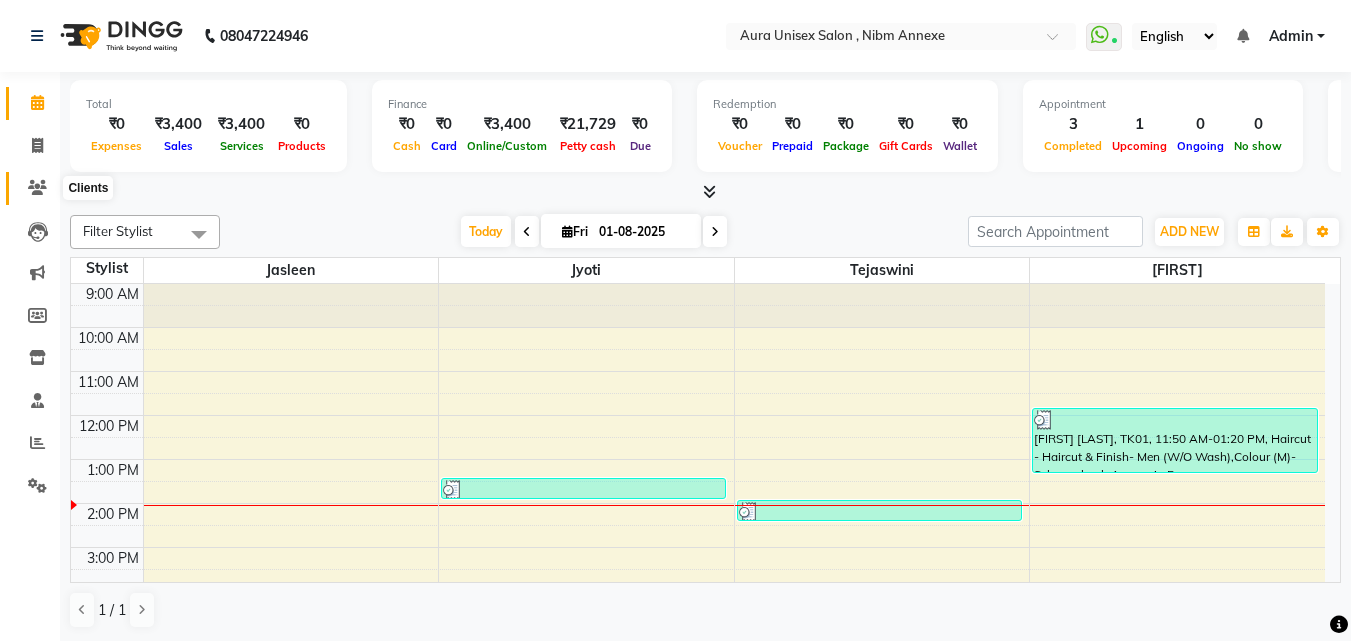 click 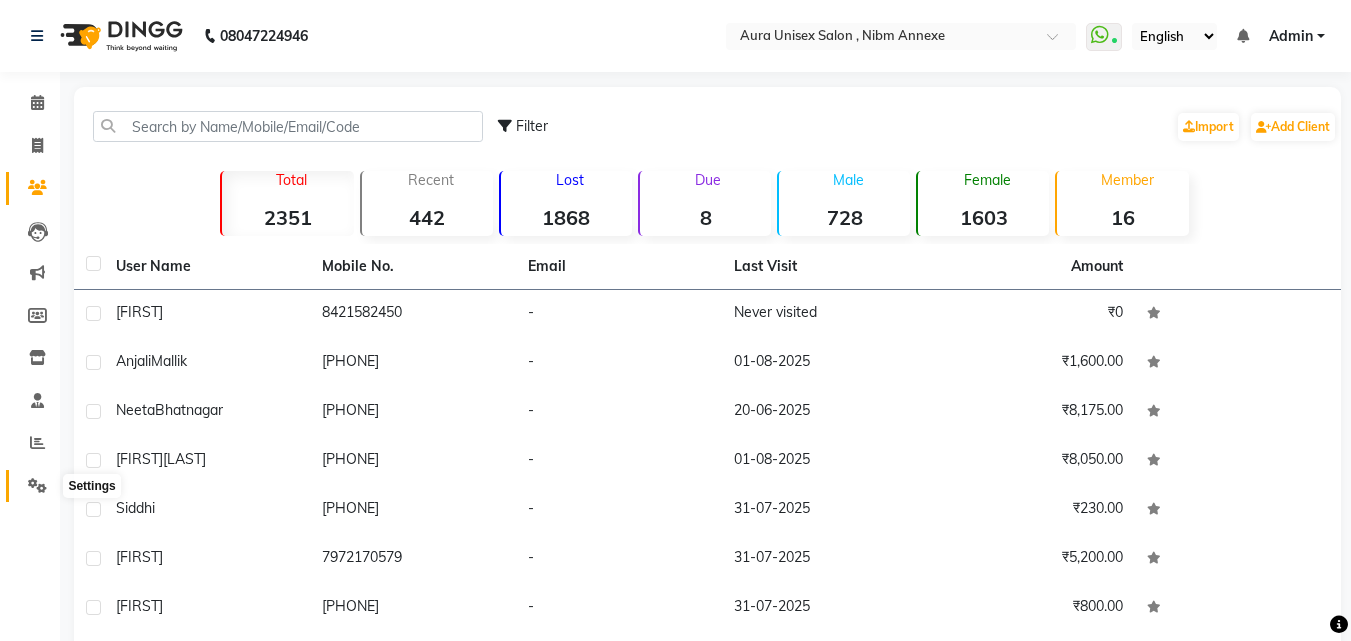 click 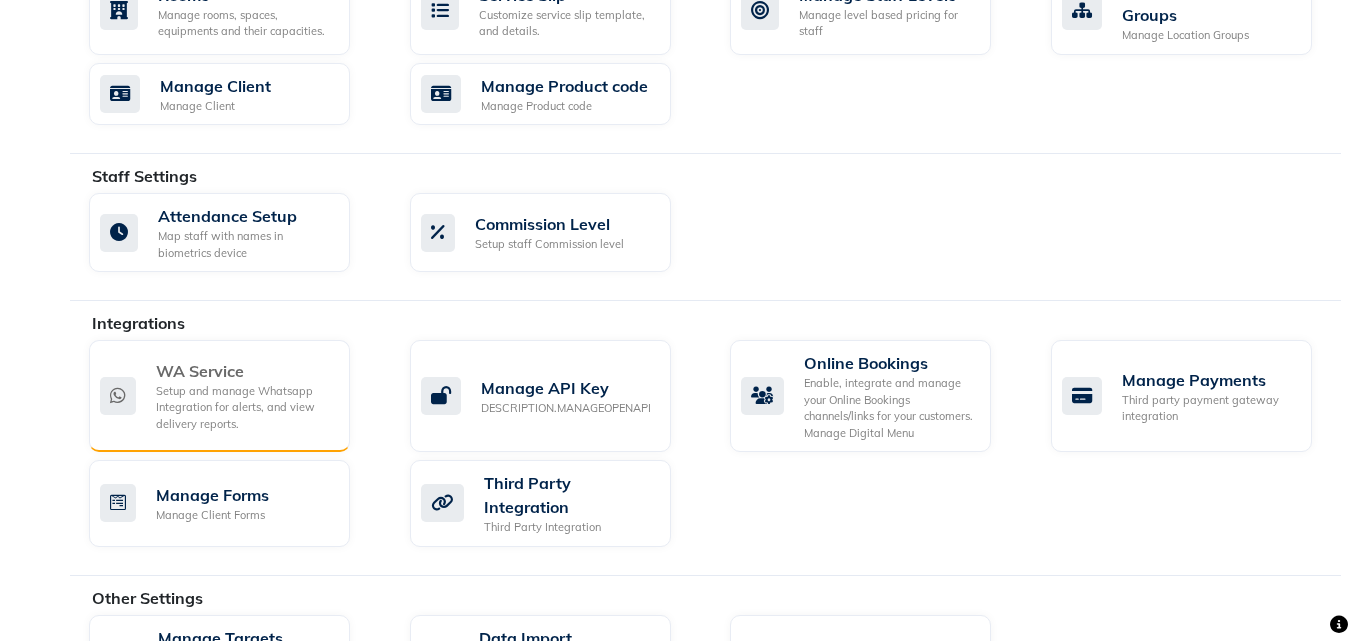 scroll, scrollTop: 1000, scrollLeft: 0, axis: vertical 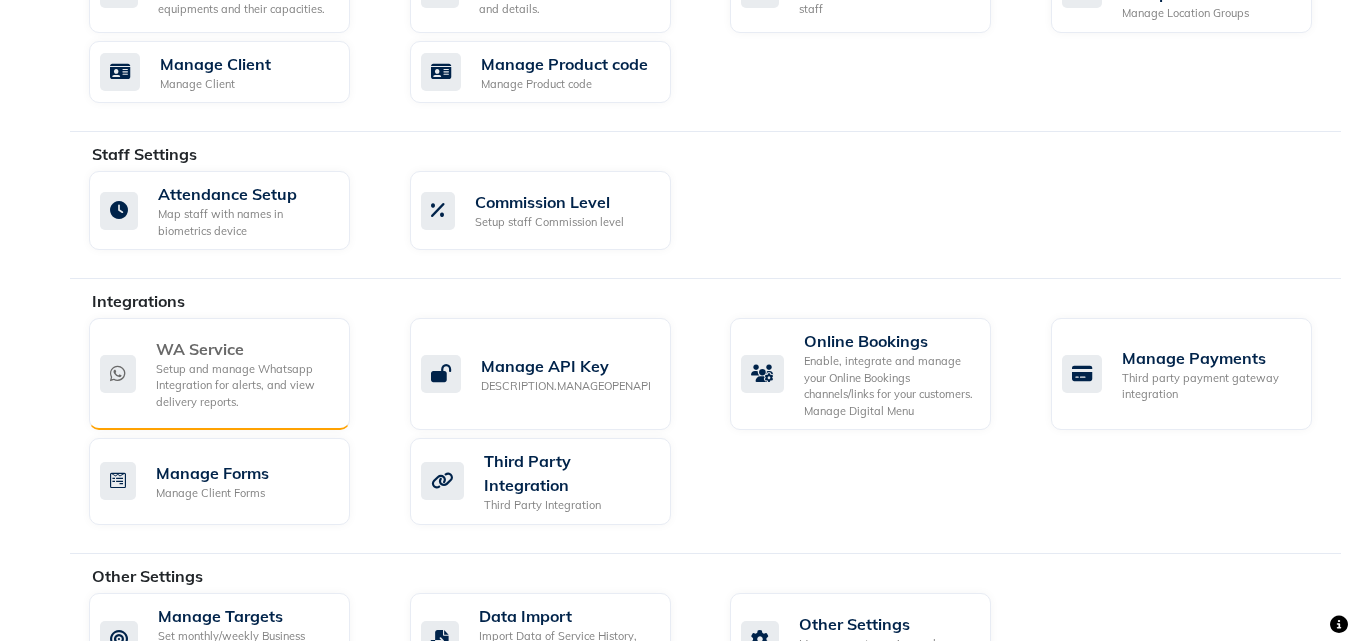 click on "WA Service Setup and manage Whatsapp Integration for alerts, and view delivery reports.   Manage API Key DESCRIPTION.MANAGEOPENAPI  Online Bookings Enable, integrate and manage your Online Bookings channels/links for your customers. Manage Digital Menu  Manage Payments Third party payment gateway integration  Manage Forms Manage Client Forms  Third Party Integration Third Party Integration" 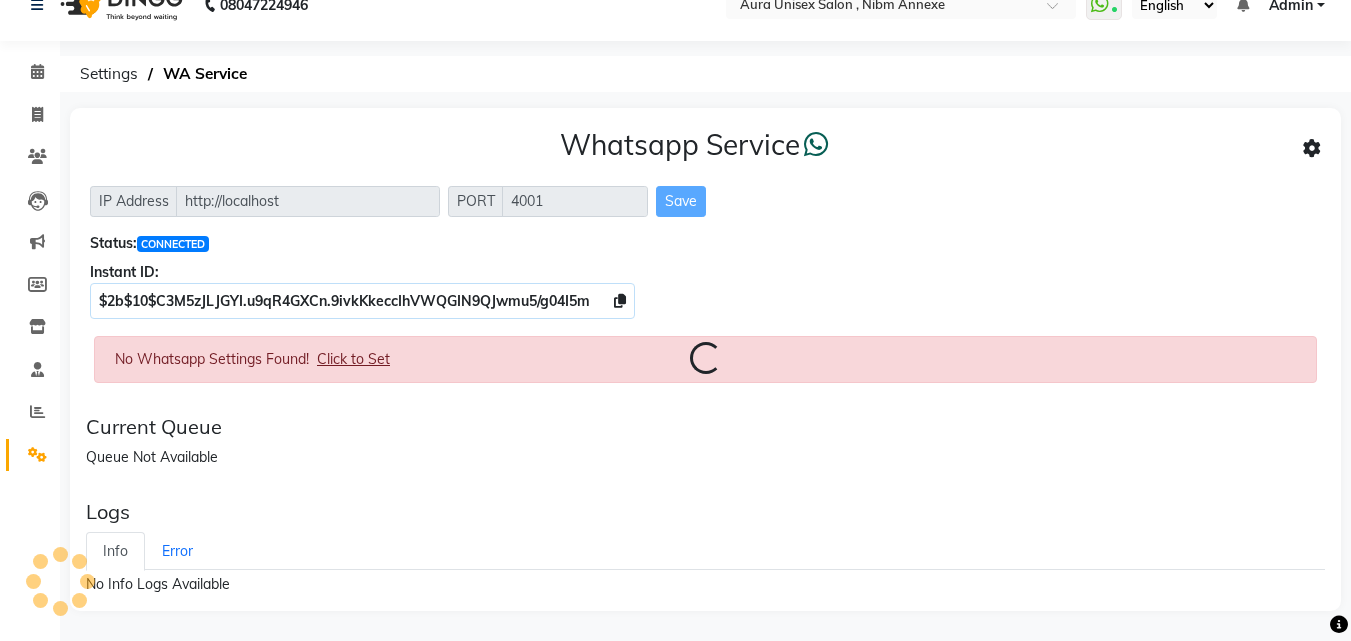 scroll, scrollTop: 0, scrollLeft: 0, axis: both 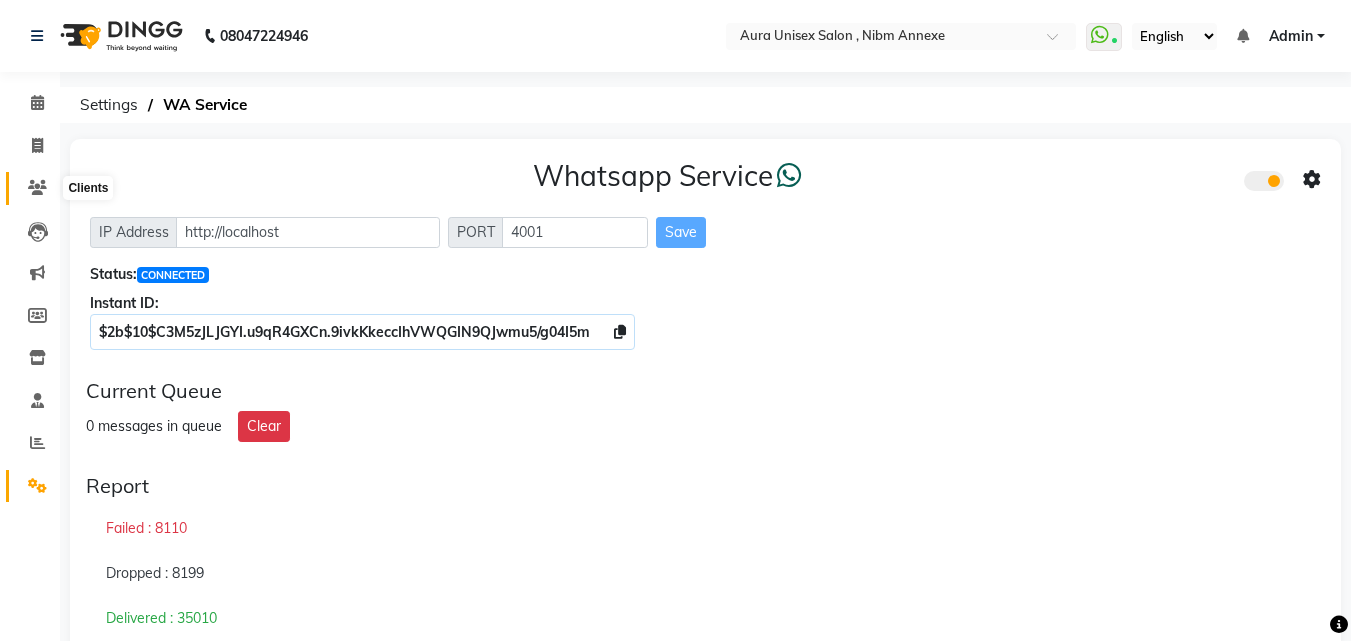 click 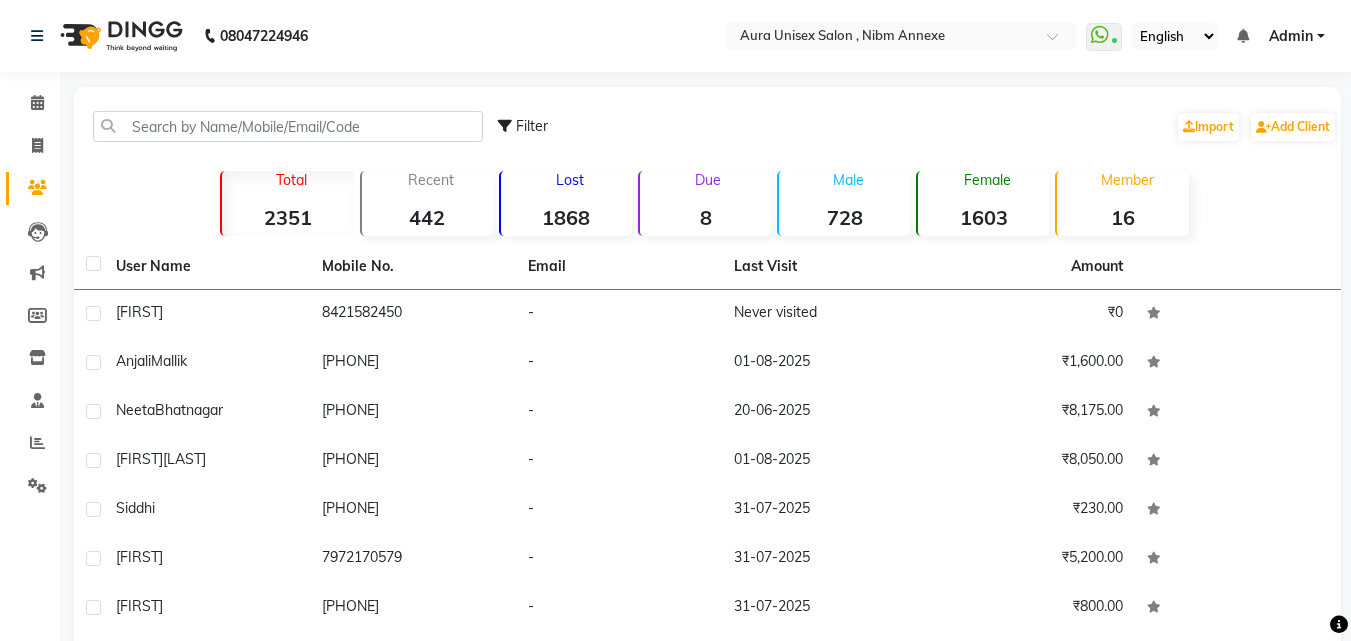 click on "Filter  Import   Add Client   Total  2351  Recent  442  Lost  1868  Due  8  Male  728  Female  1603  Member  16 User Name Mobile No. Email Last Visit Amount Rajeev     8421582450   -   Never visited   ₹0  Anjali  Mallik   9673224135   -   01-08-2025   ₹1,600.00  neeta  Bhatnagar   9503106656   -   20-06-2025   ₹8,175.00  VARUN  HINGANE   8888803368   -   01-08-2025   ₹8,050.00  Siddhi     9765205969   -   31-07-2025   ₹230.00  AMBIKA     7972170579   -   31-07-2025   ₹5,200.00  Eshna     9158957133   -   31-07-2025   ₹800.00  Koel     7709900214   -   31-07-2025   ₹1,57,614.02  Preet  Talreja   9819253145   -   31-07-2025   ₹3,555.01  Yash     9266478973   -   30-07-2025   ₹5,454.00   Previous   Next   10   50   100" 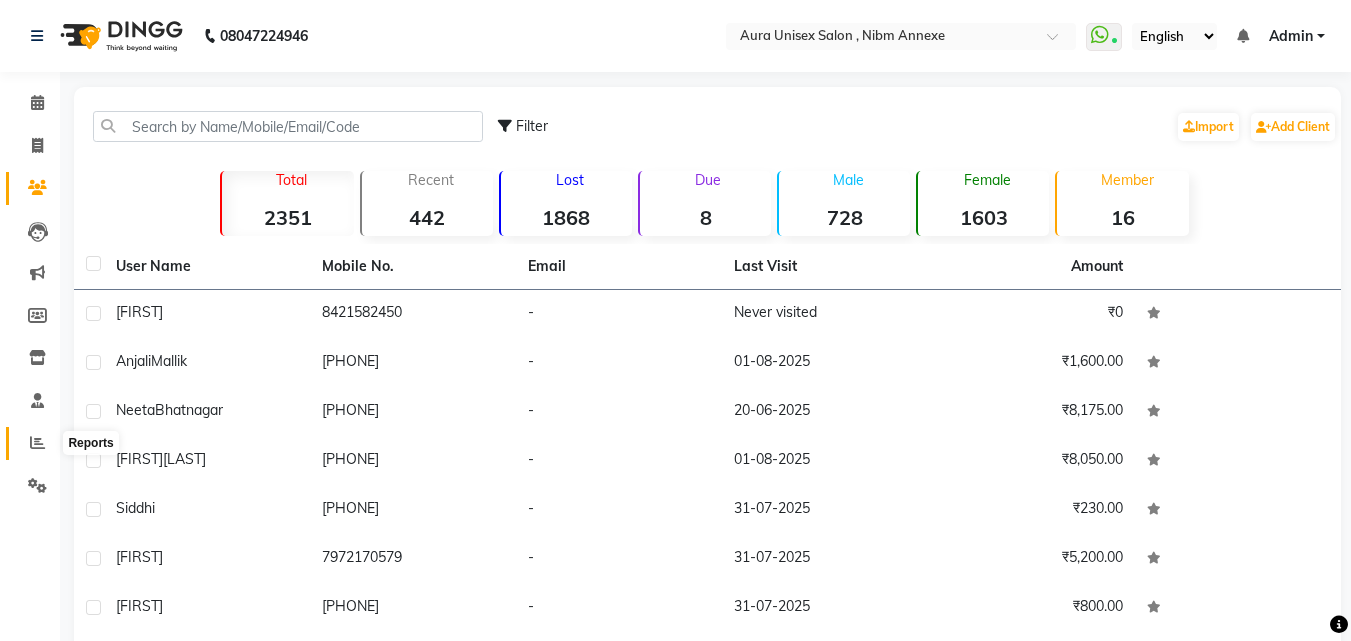 click 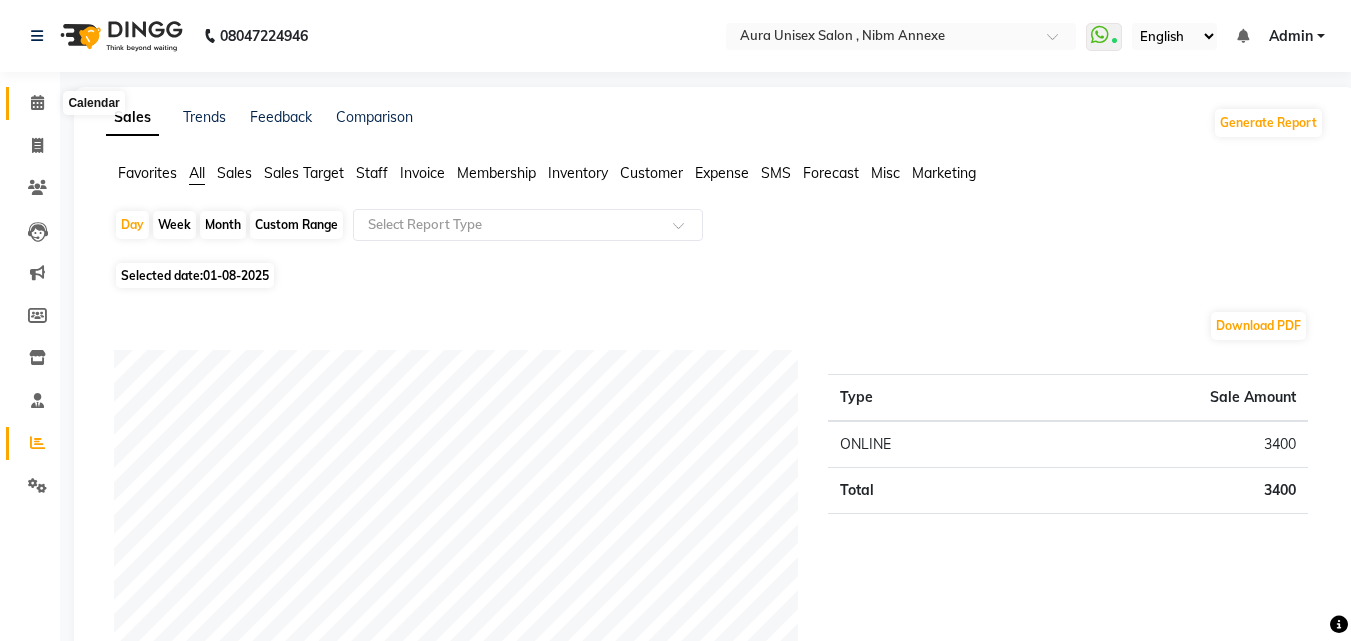 click 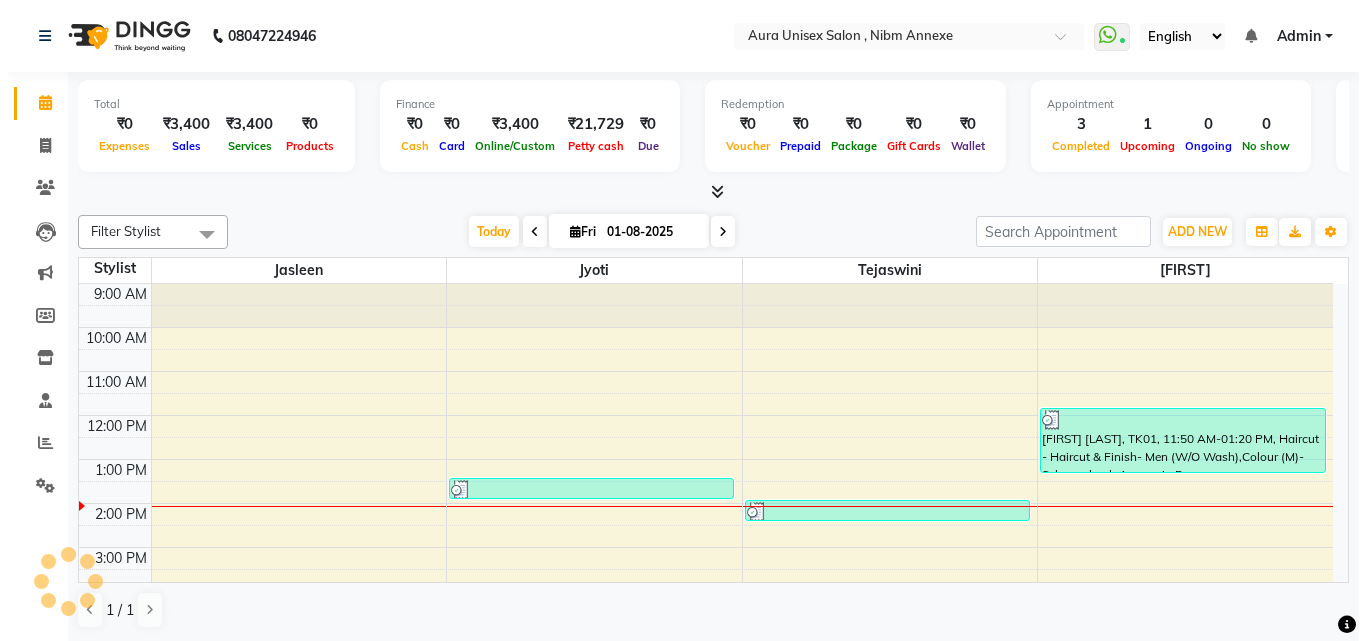 scroll, scrollTop: 100, scrollLeft: 0, axis: vertical 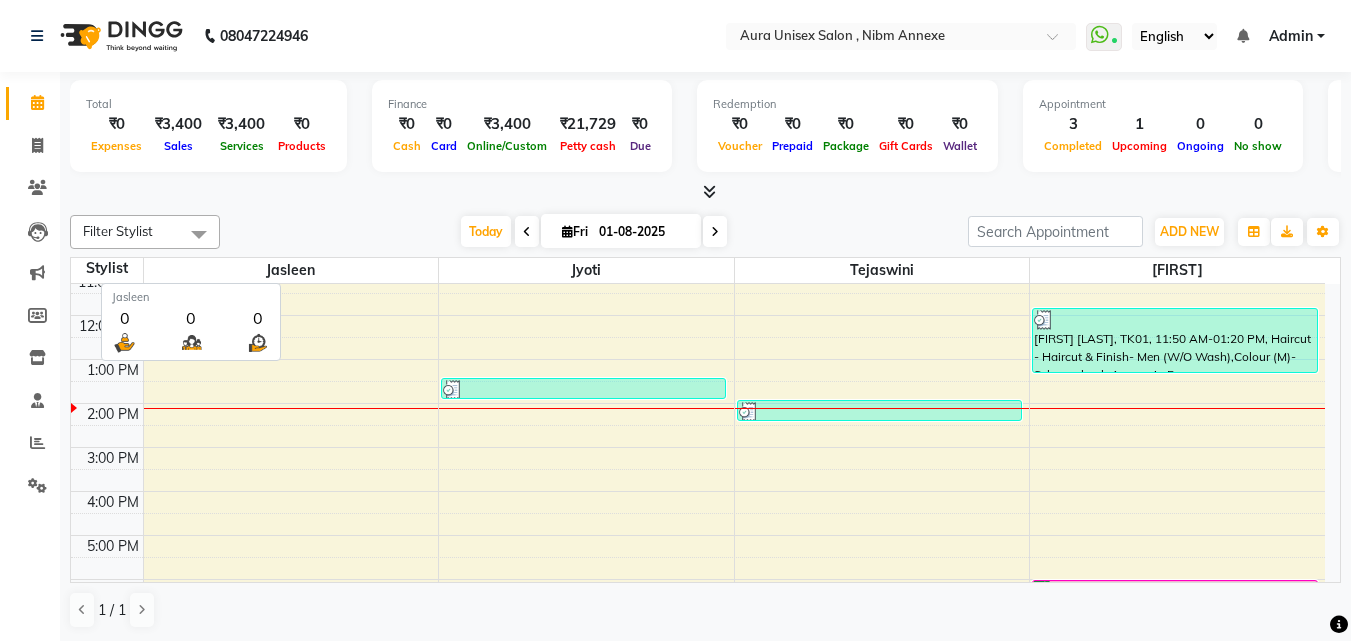 click on "Jasleen" at bounding box center [291, 270] 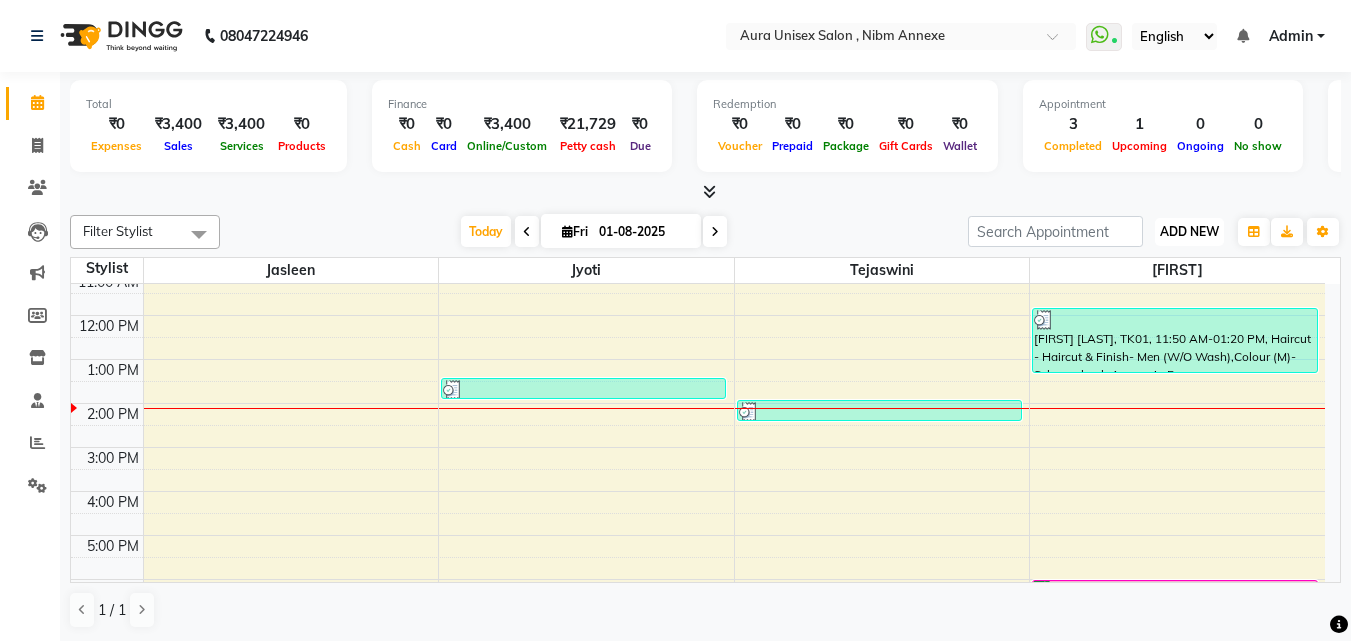 click on "ADD NEW Toggle Dropdown" at bounding box center (1189, 232) 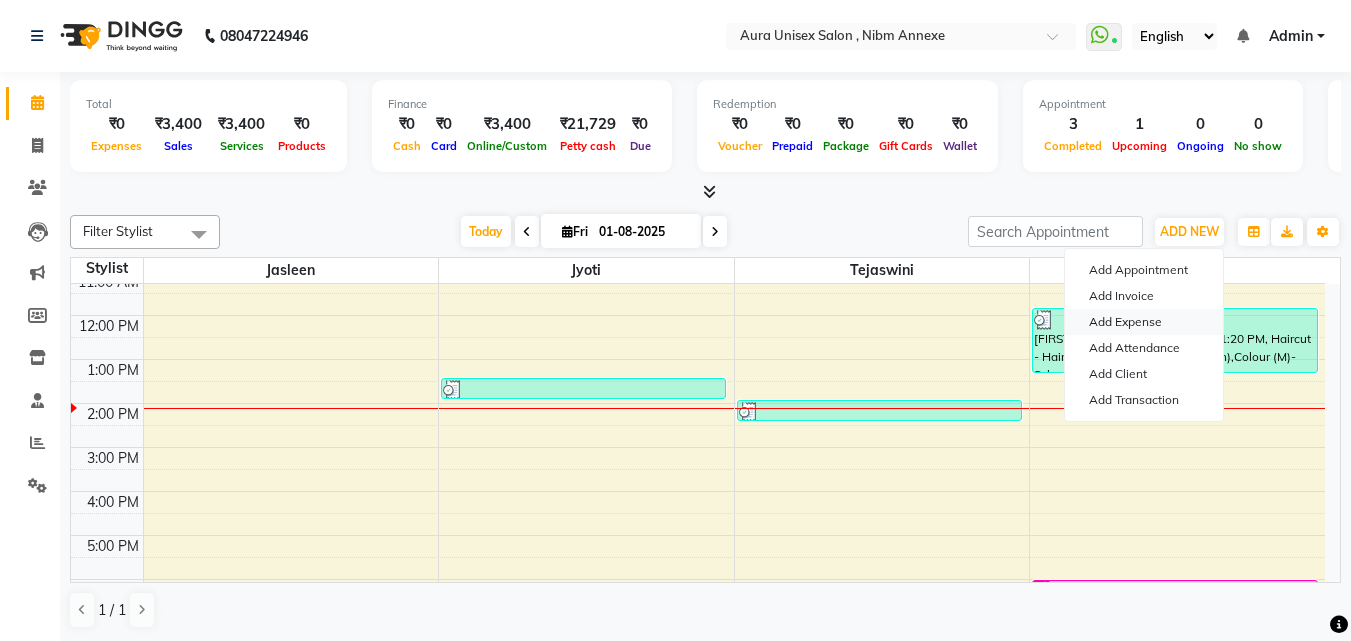 click on "Add Expense" at bounding box center [1144, 322] 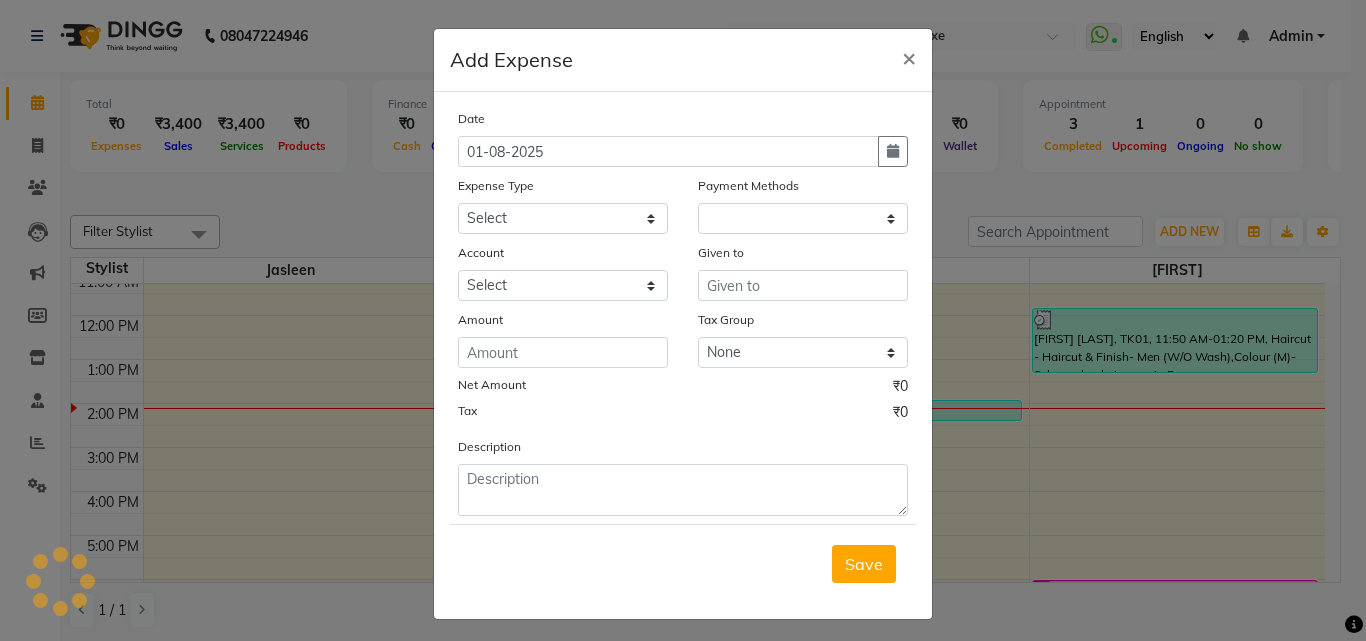 select on "834" 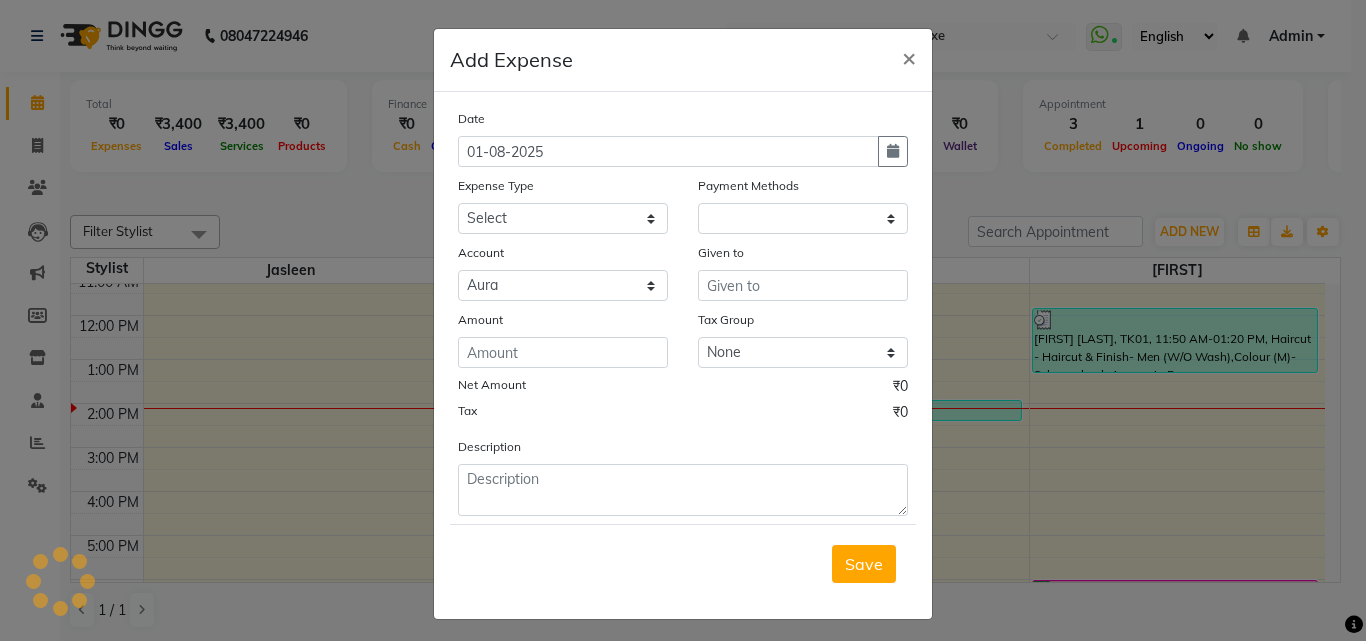 select on "1" 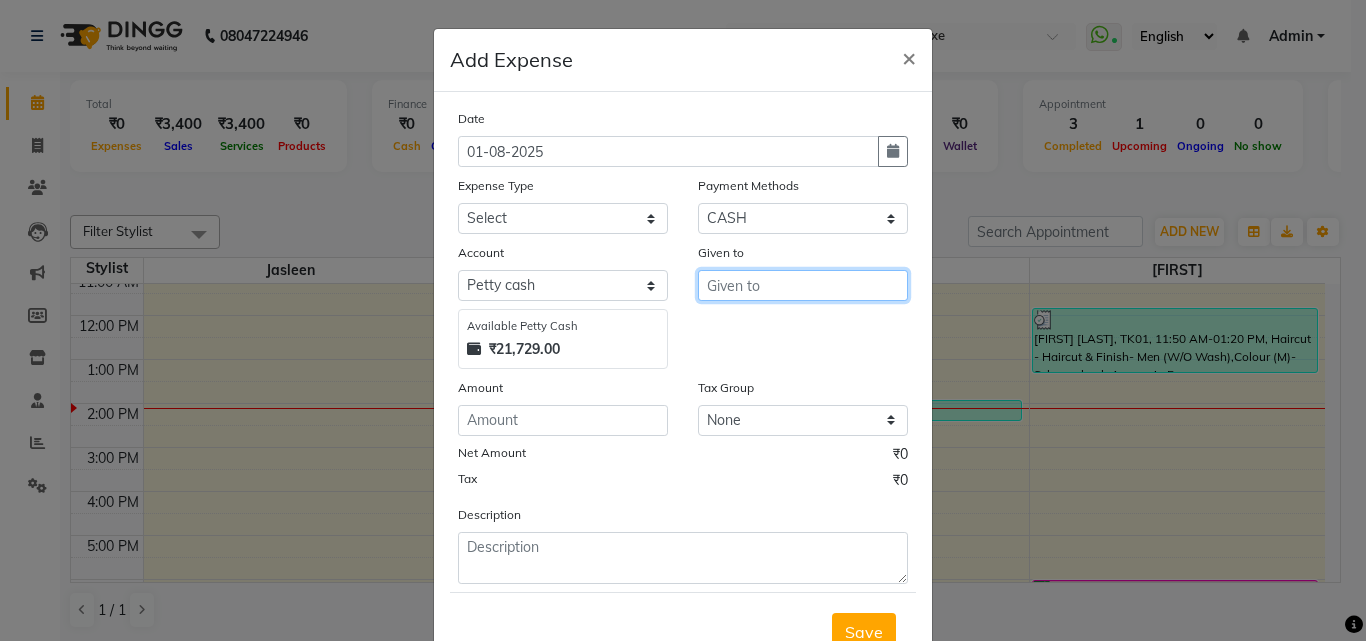 click at bounding box center (803, 285) 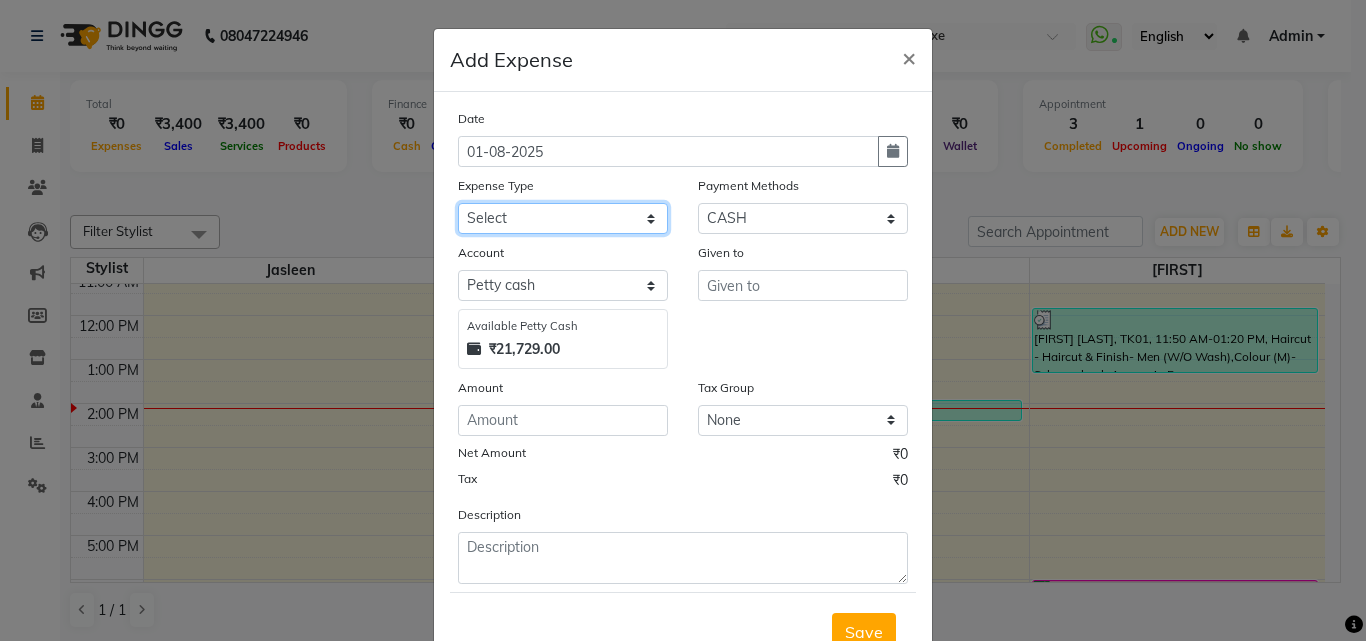 click on "Select Aaji Advance Salary Bank charges Car maintenance  Cash transfer to bank Cash transfer to hub CHARITY claps Client Snacks Clinical charges Crescent Roots Daily Tea Equipment Fuel Garbage GARLAND Govt fee Incentive Insurance International purchase Jasleen kk Laundry Loan Repayment Maintenance Marketing Miscellaneous MRA Nimbu mirchi Other Pantry Pooja Product Rent Rohit Enterprises Rohit Nails Salary Staff Snacks Tax tea daily Tea & Refreshment tip Utilities water" 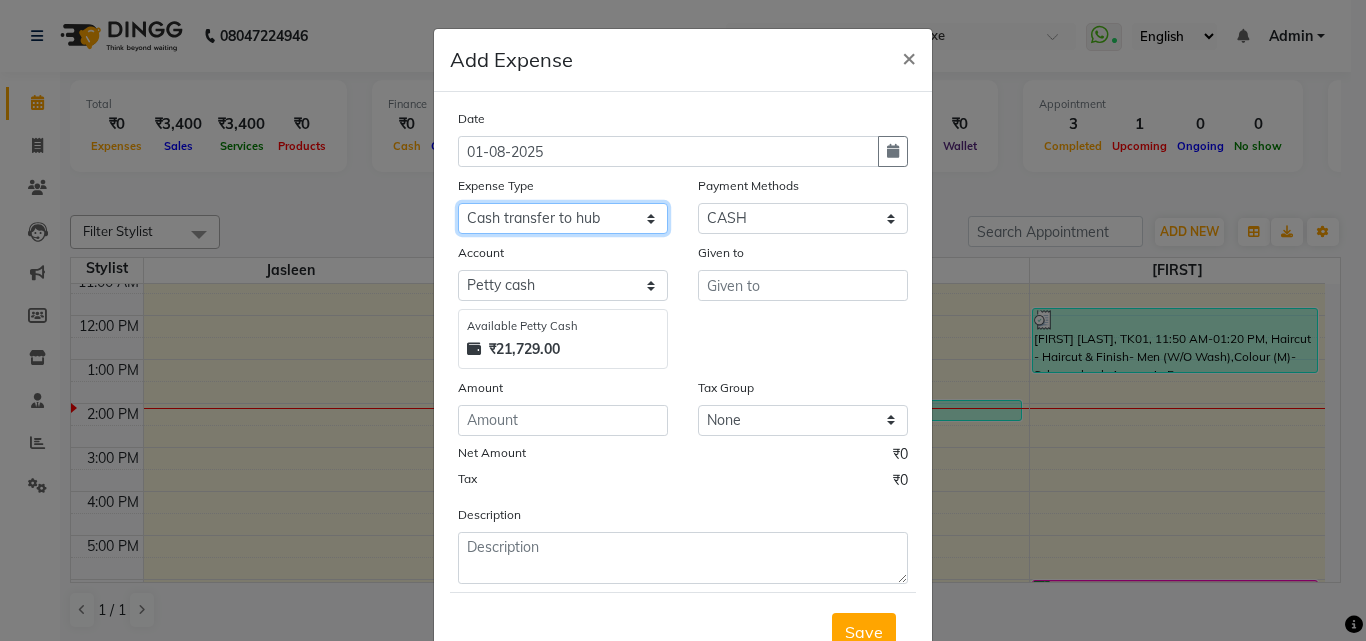 click on "Select Aaji Advance Salary Bank charges Car maintenance  Cash transfer to bank Cash transfer to hub CHARITY claps Client Snacks Clinical charges Crescent Roots Daily Tea Equipment Fuel Garbage GARLAND Govt fee Incentive Insurance International purchase Jasleen kk Laundry Loan Repayment Maintenance Marketing Miscellaneous MRA Nimbu mirchi Other Pantry Pooja Product Rent Rohit Enterprises Rohit Nails Salary Staff Snacks Tax tea daily Tea & Refreshment tip Utilities water" 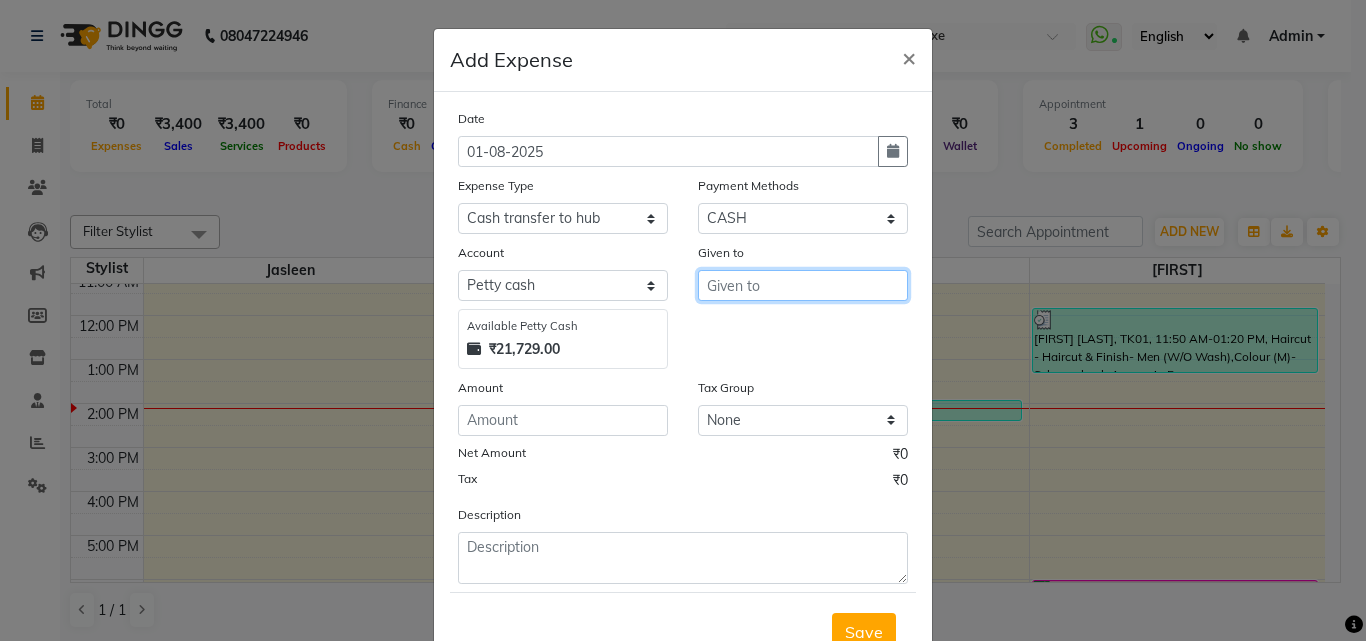 click at bounding box center [803, 285] 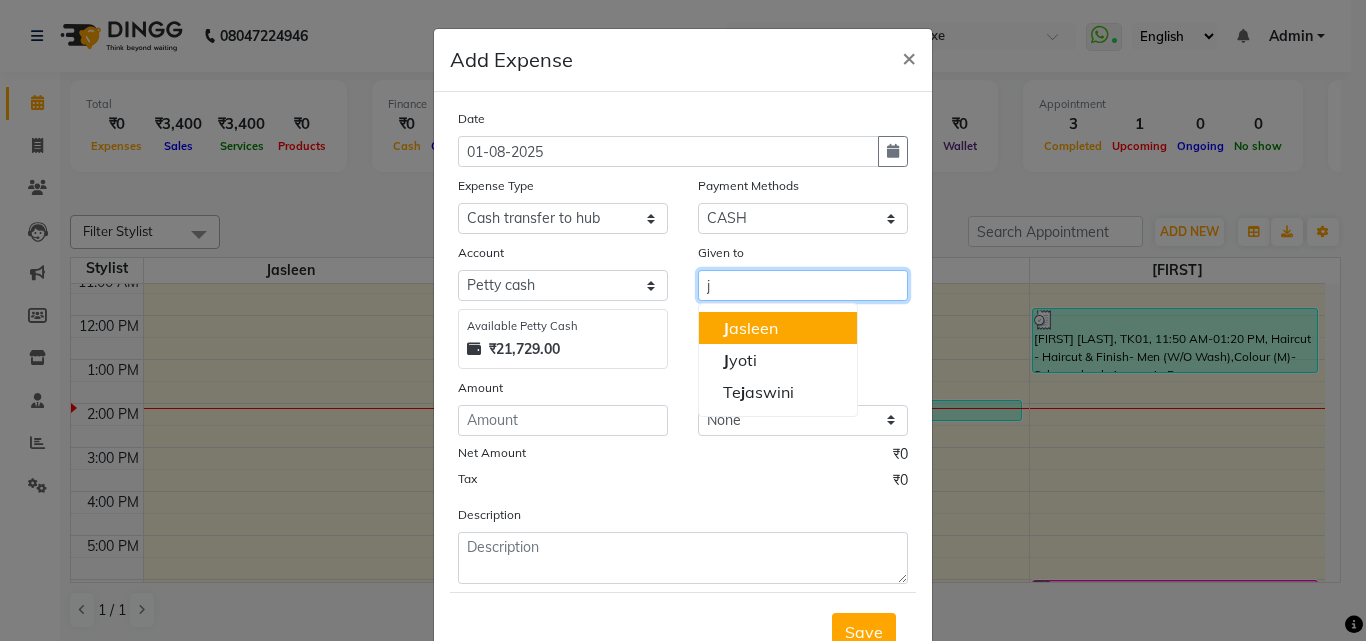 click on "J asleen" at bounding box center (778, 328) 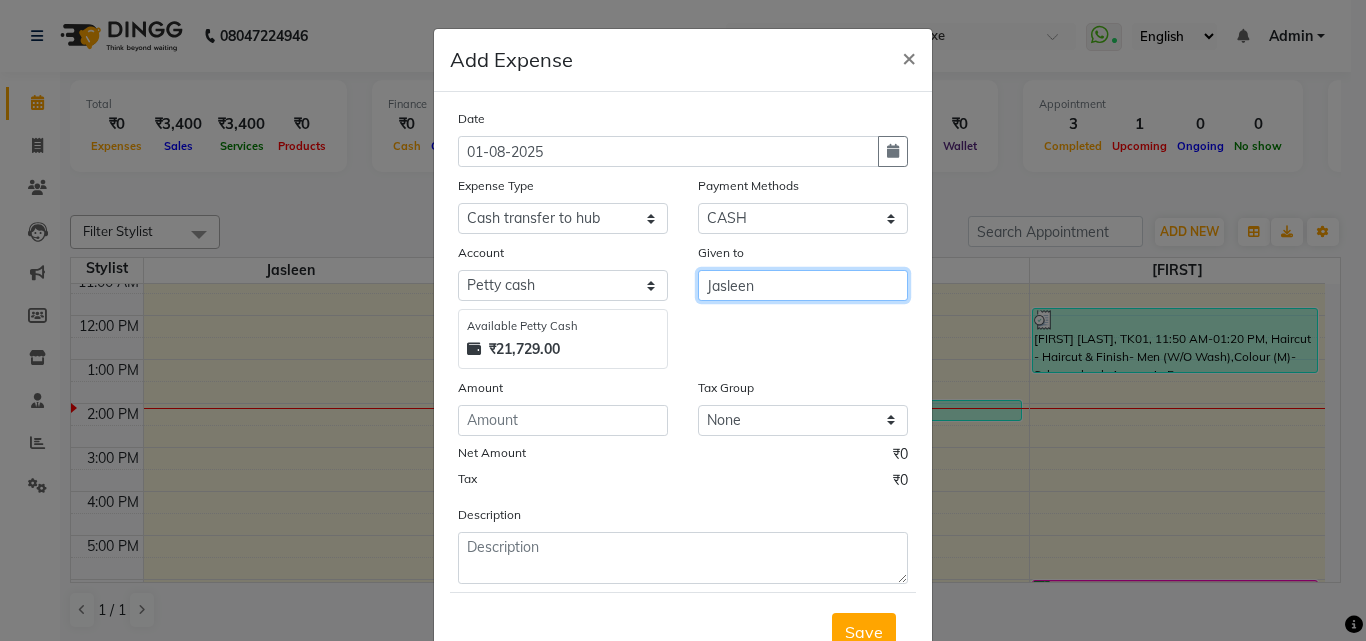 type on "Jasleen" 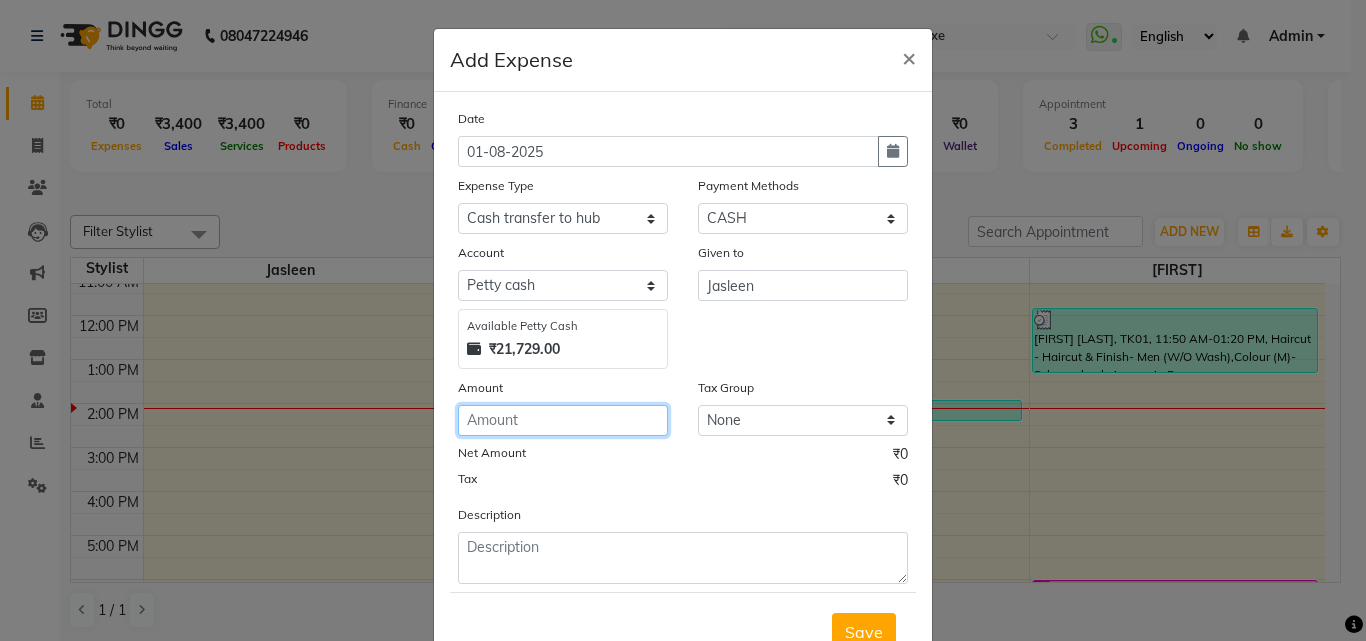 click 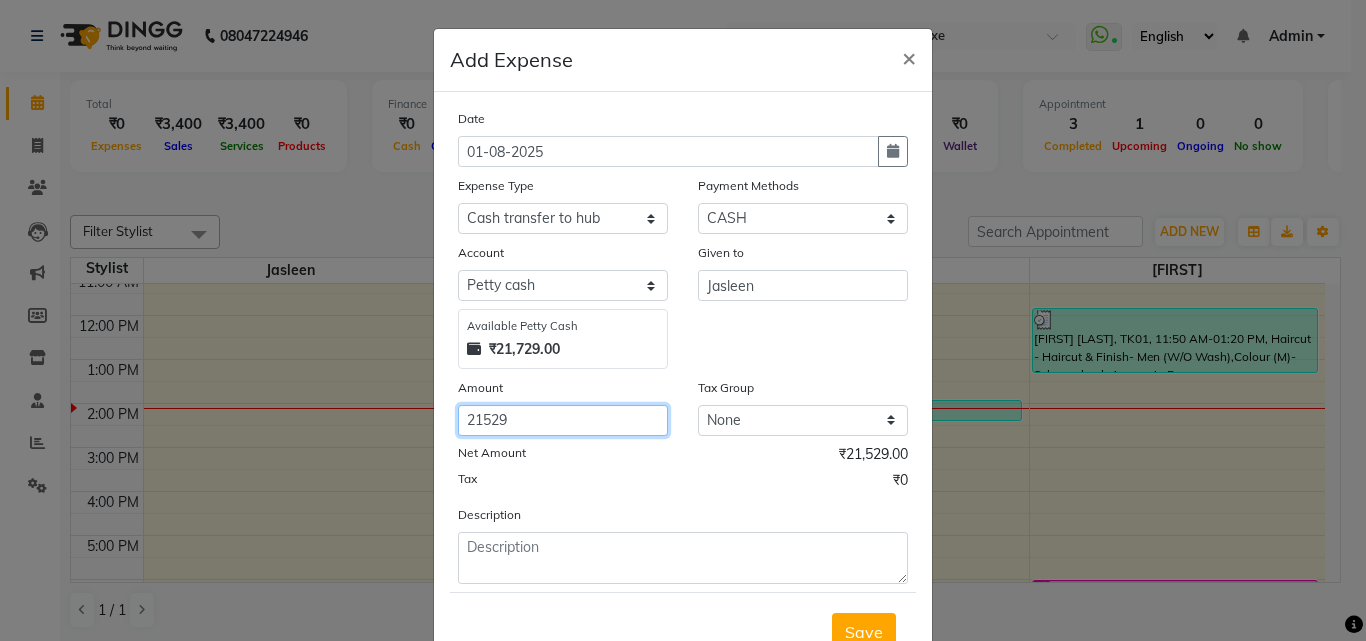 type on "21529" 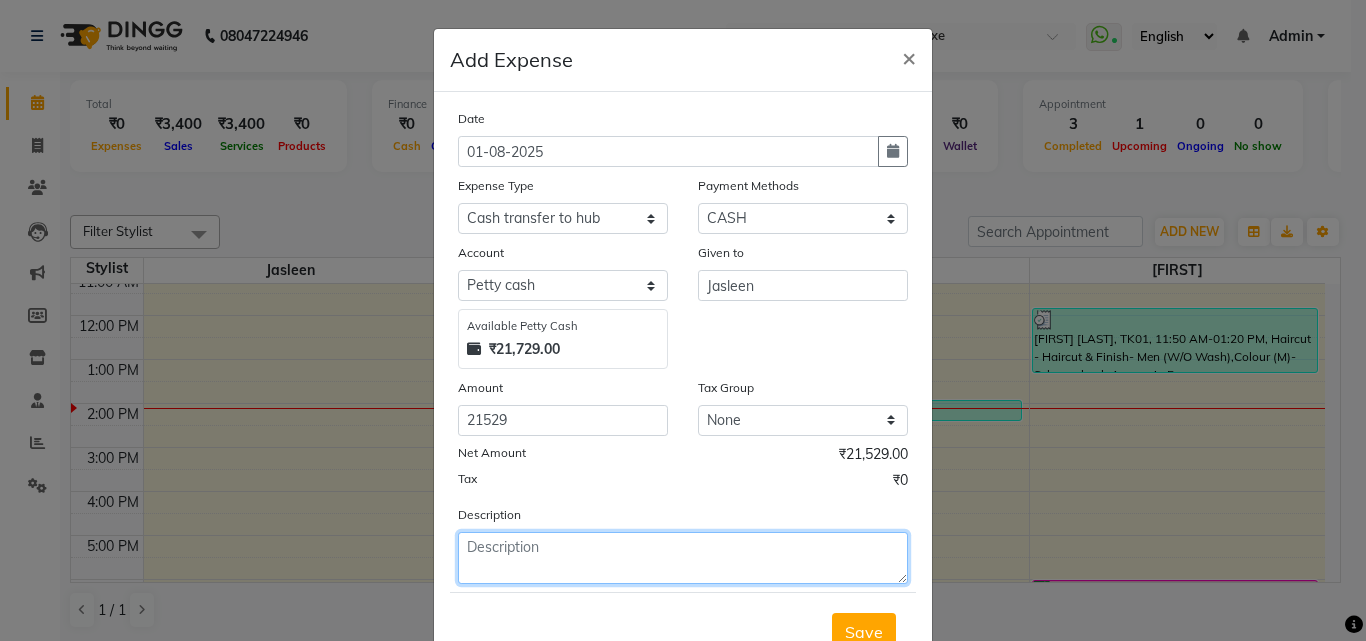 click 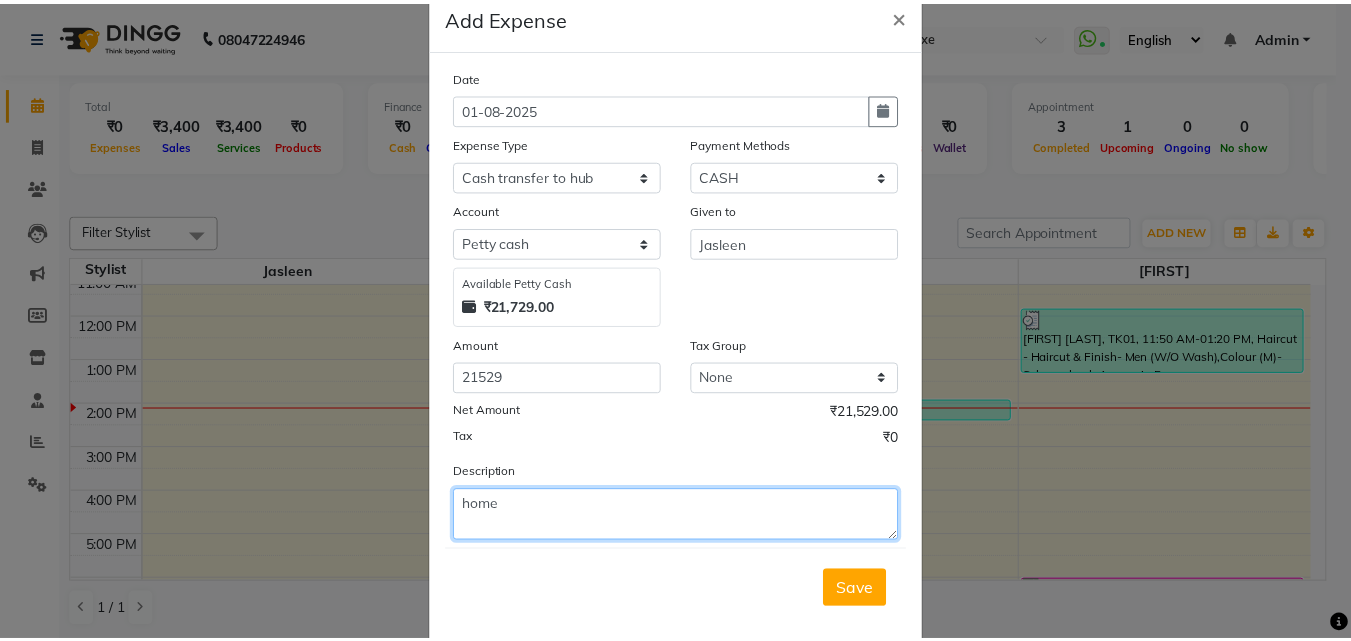 scroll, scrollTop: 75, scrollLeft: 0, axis: vertical 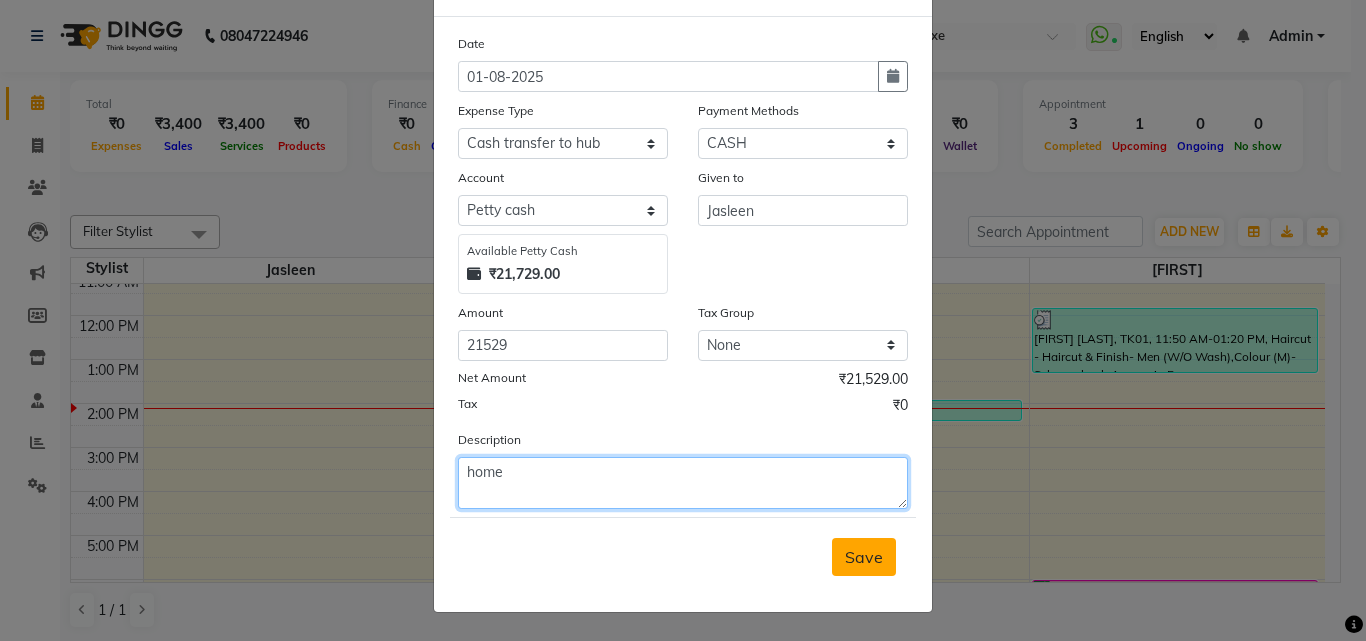 type on "home" 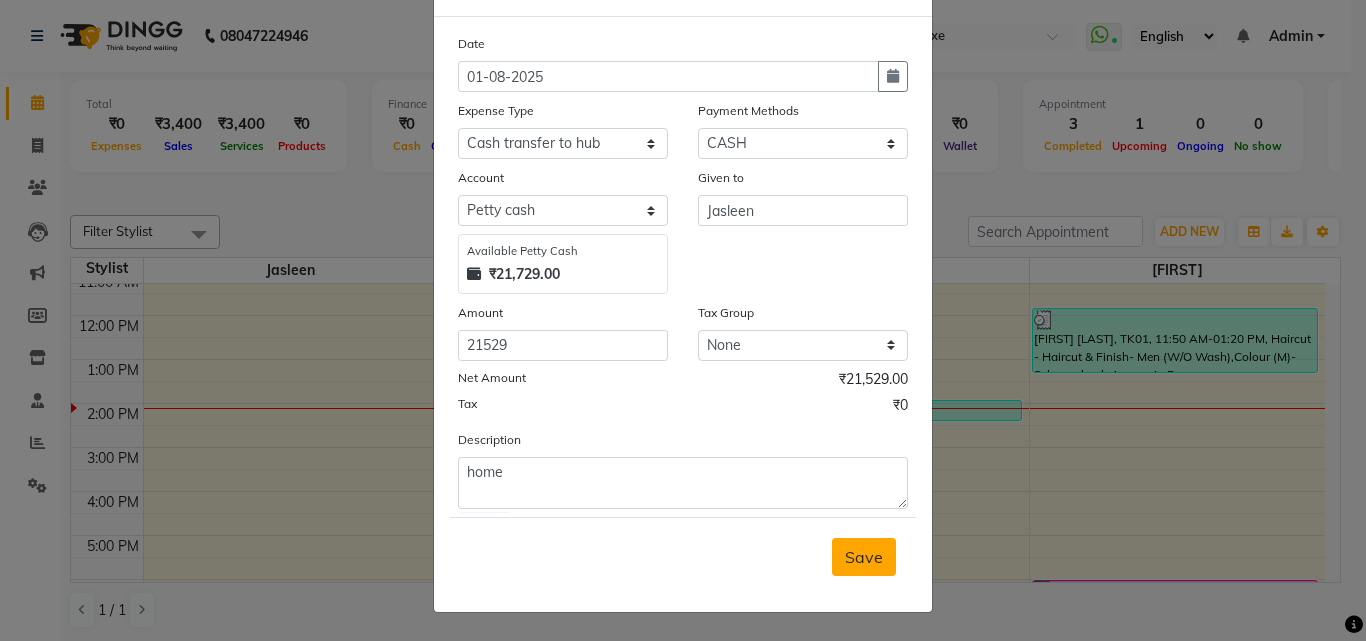click on "Save" at bounding box center (864, 557) 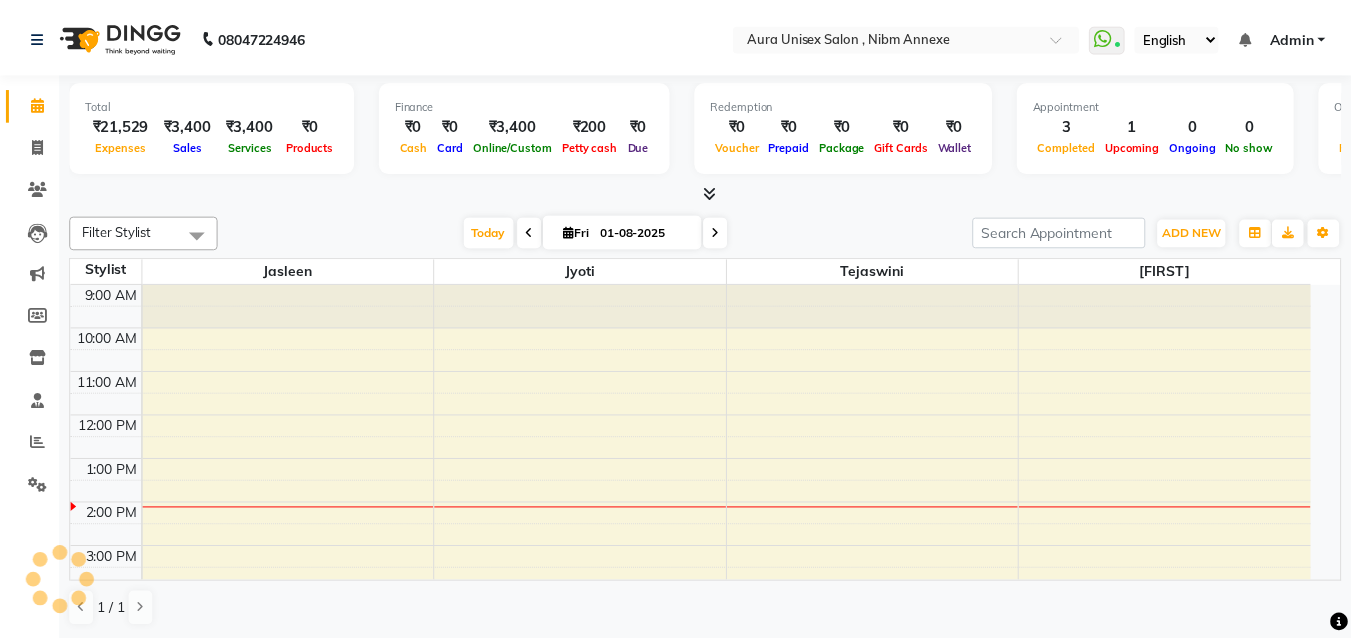 scroll, scrollTop: 0, scrollLeft: 0, axis: both 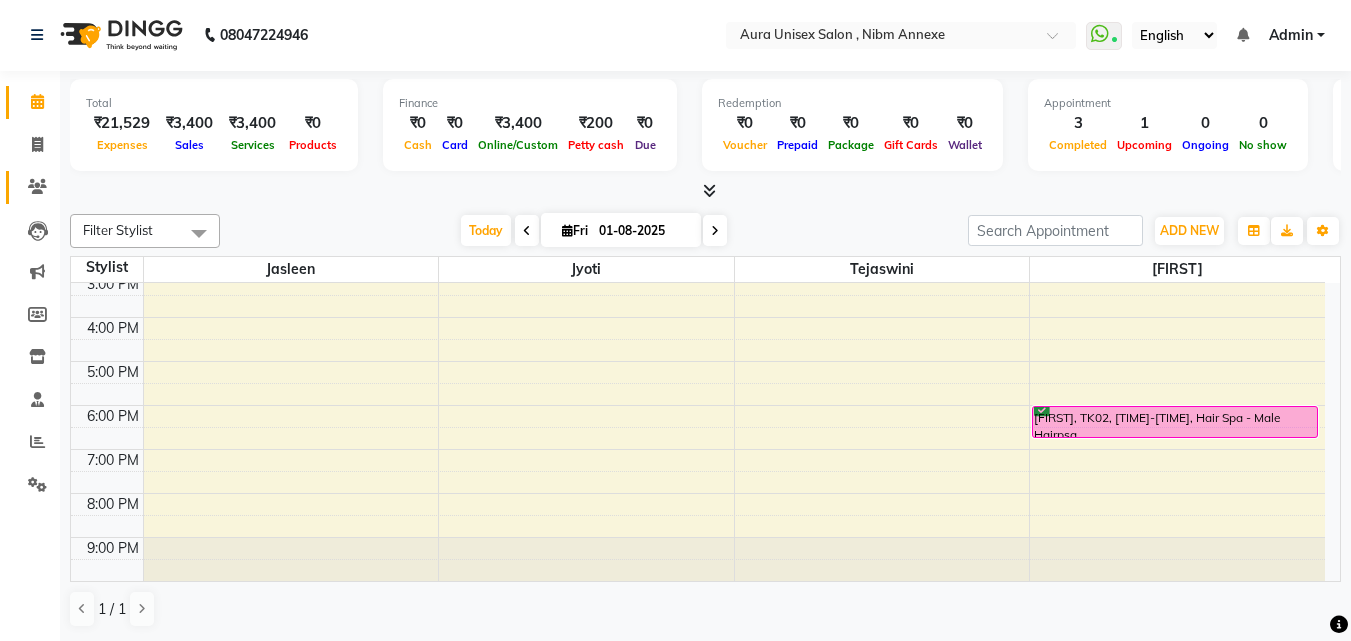 click 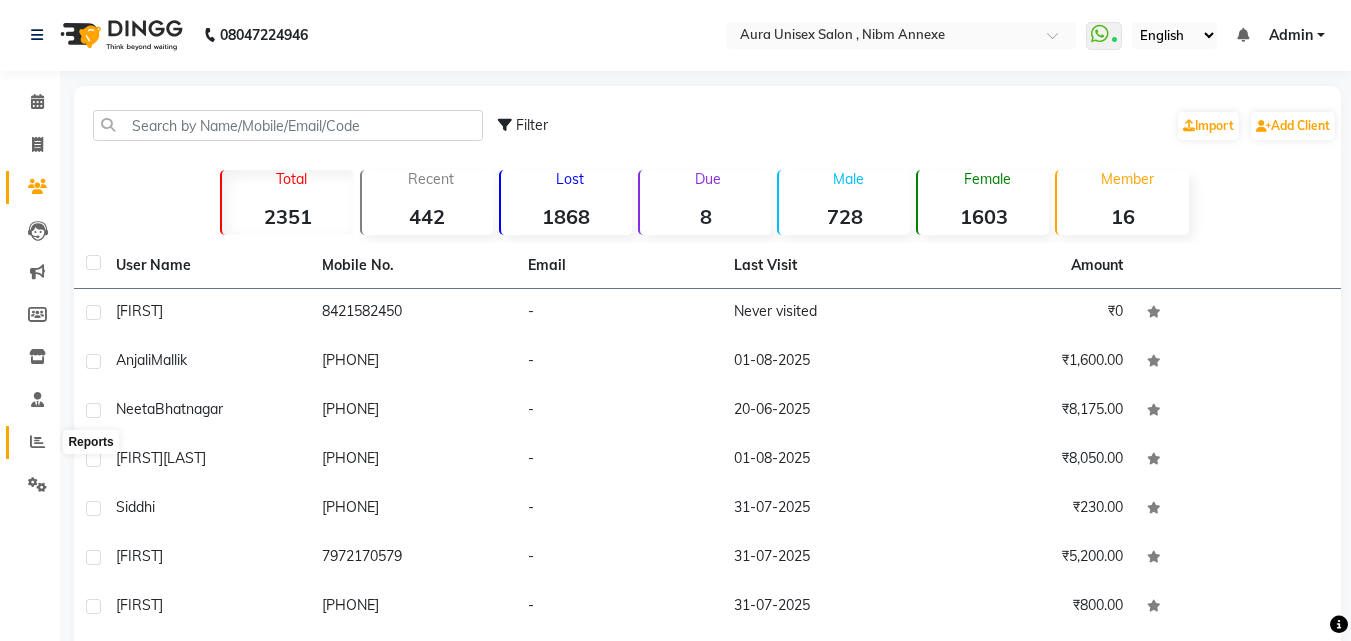 click 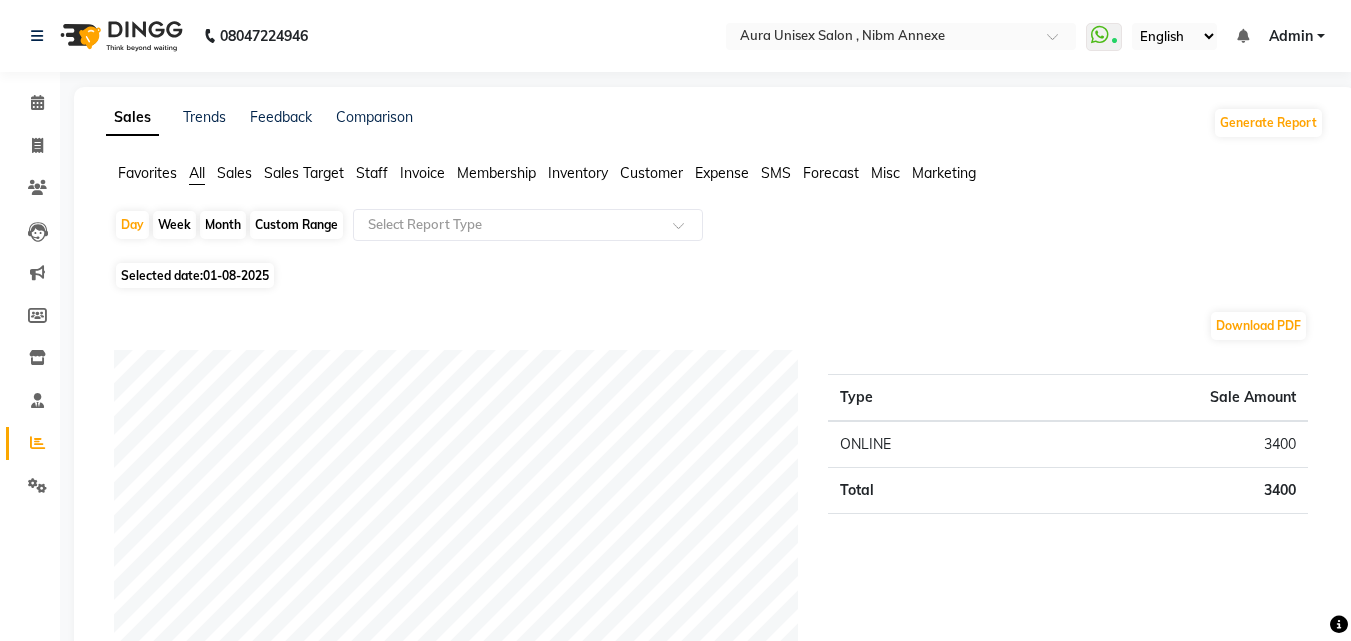 click on "Month" 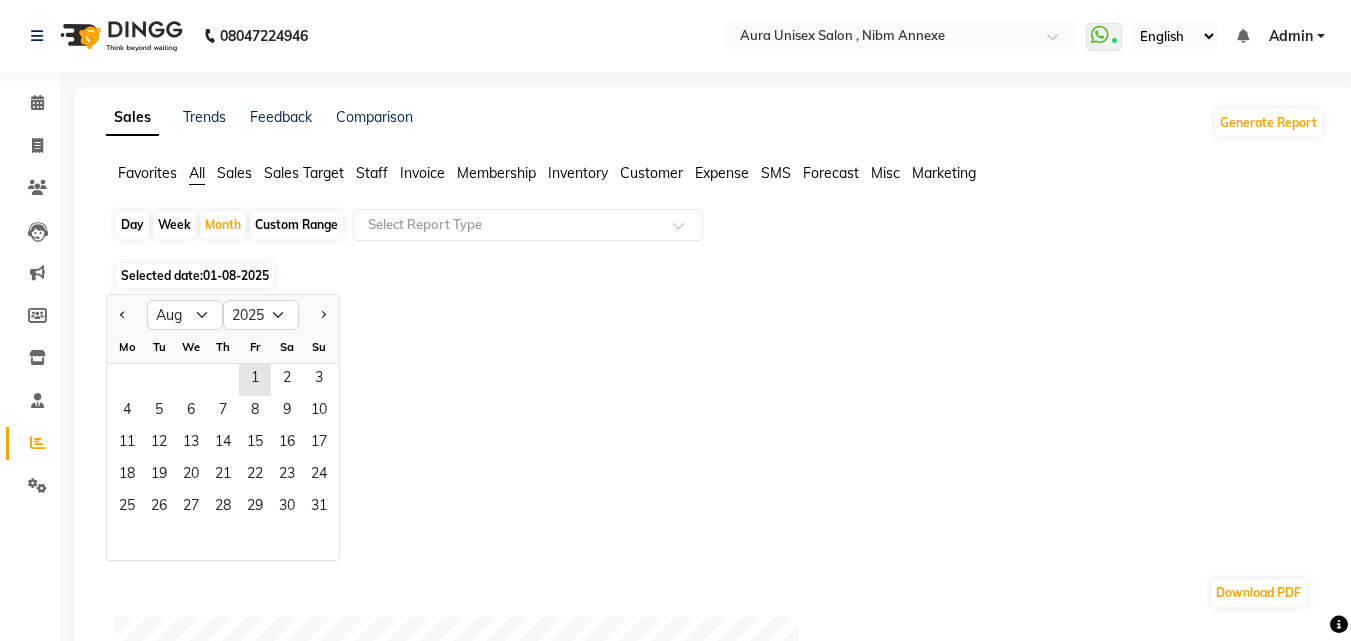 click 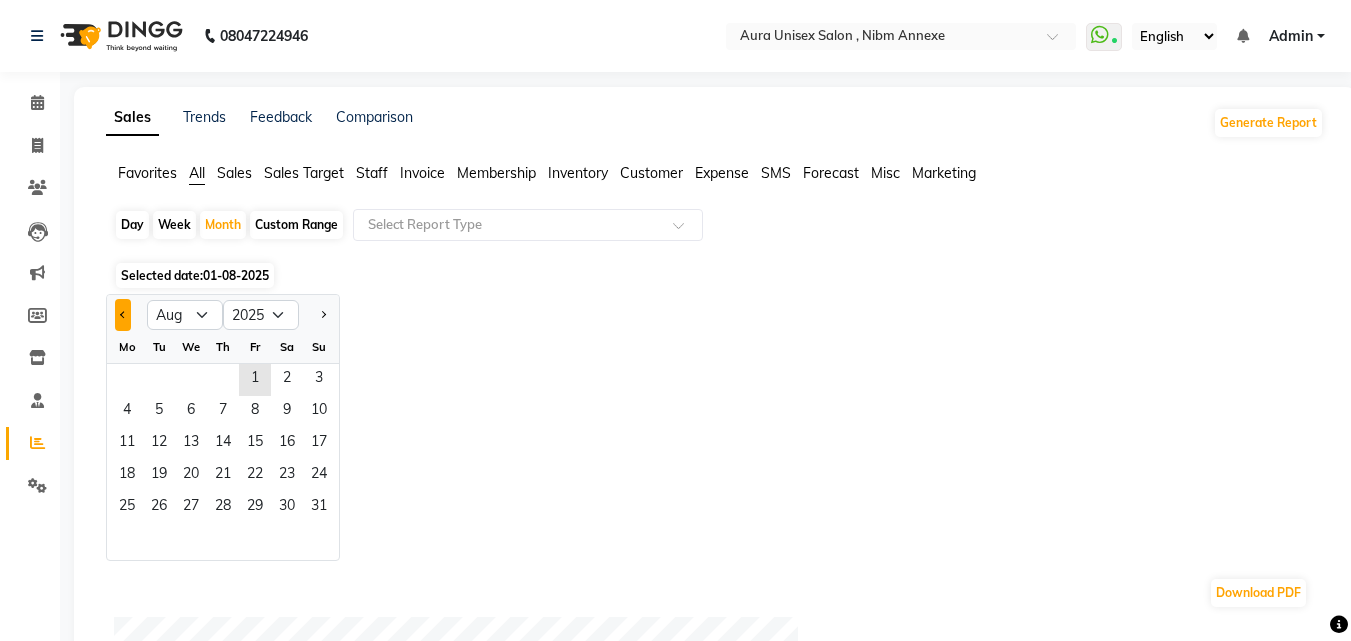 click 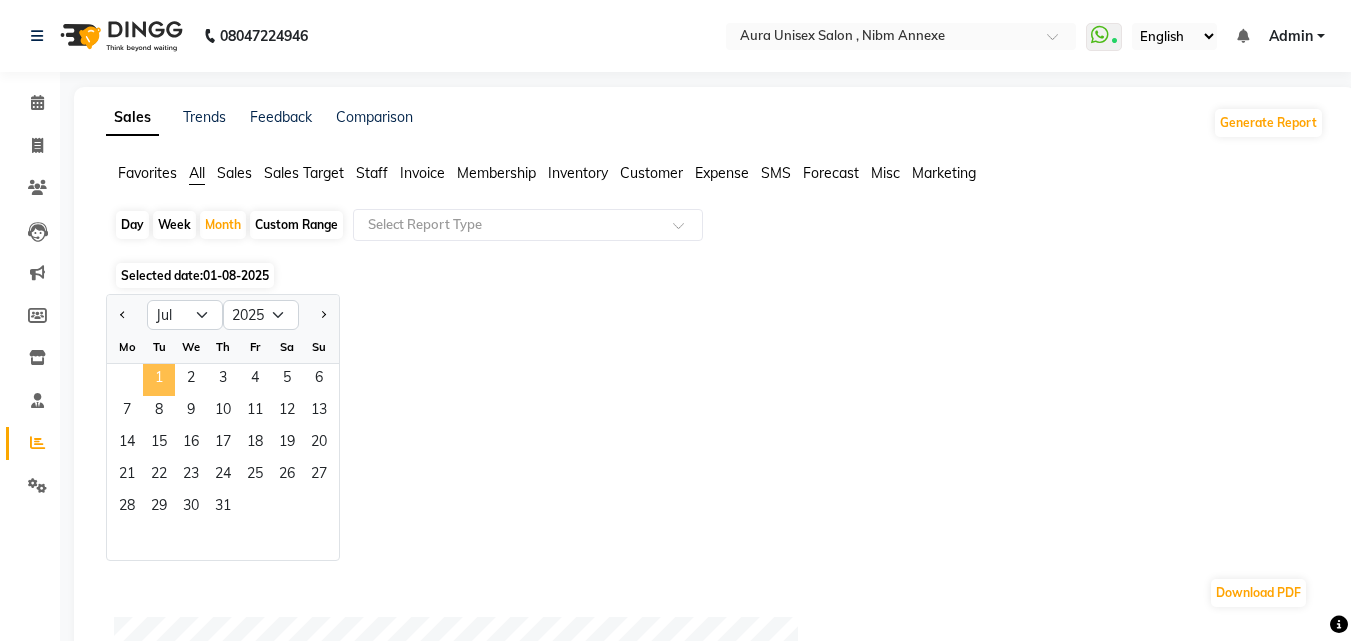 click on "1" 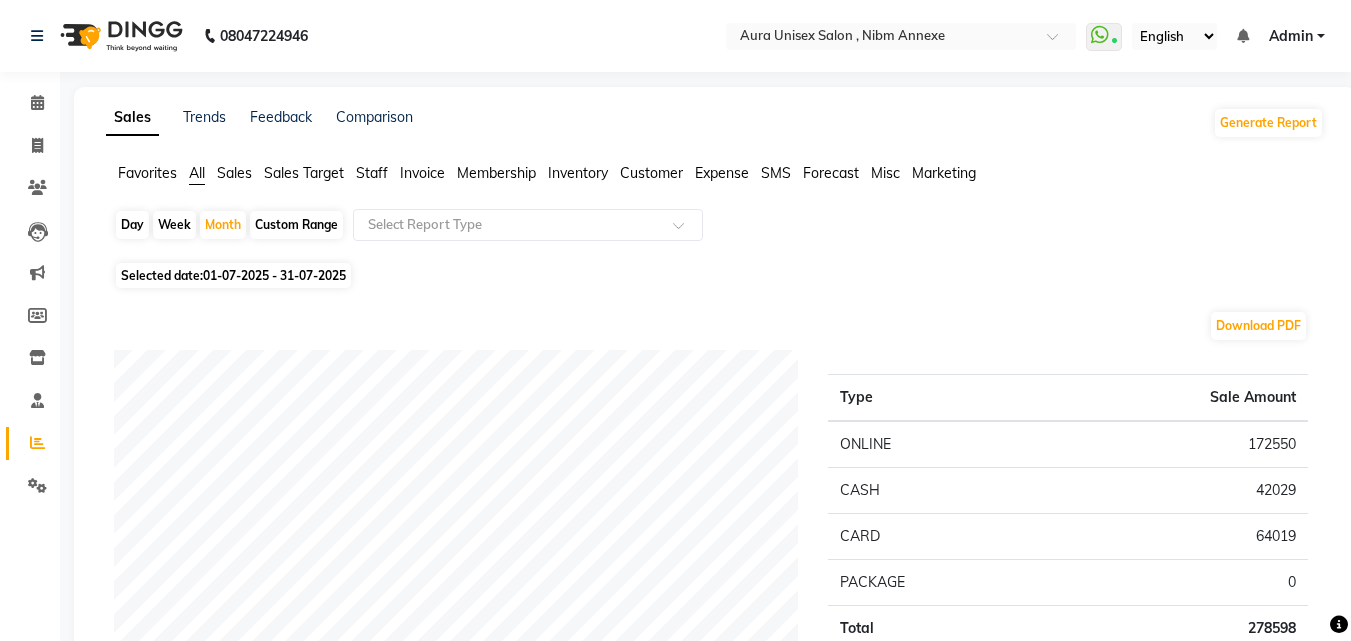 click on "Staff" 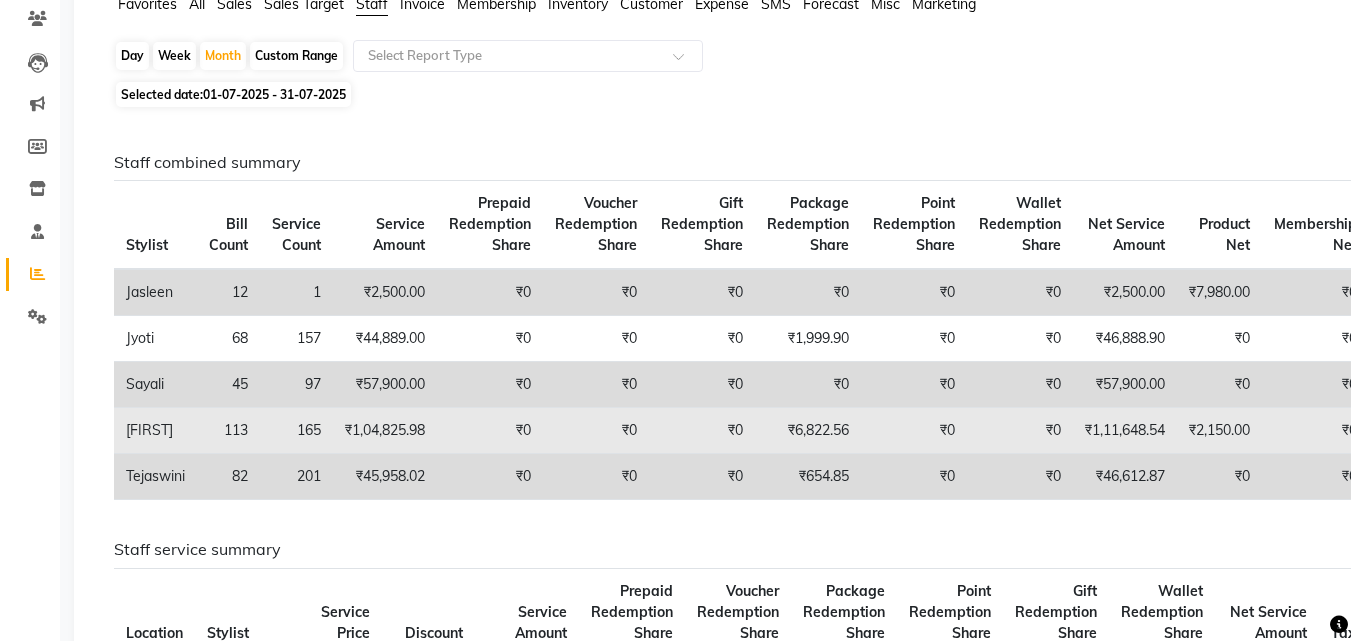 scroll, scrollTop: 200, scrollLeft: 0, axis: vertical 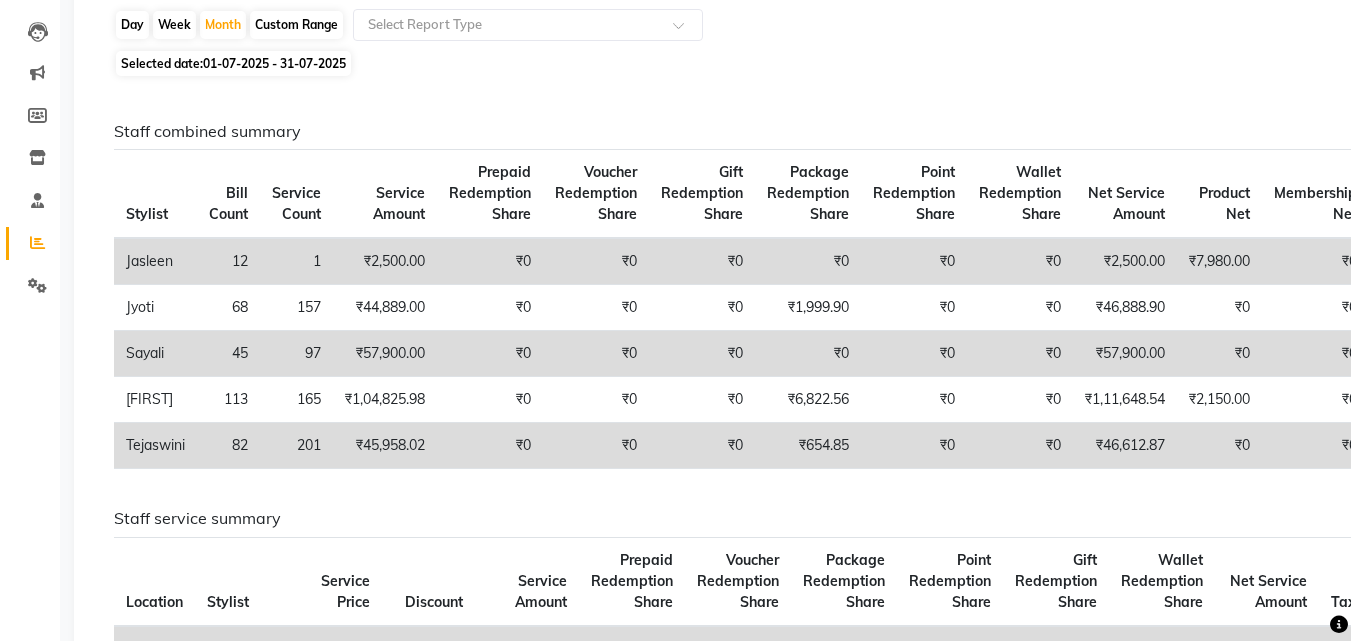 click on "₹2,500.00" 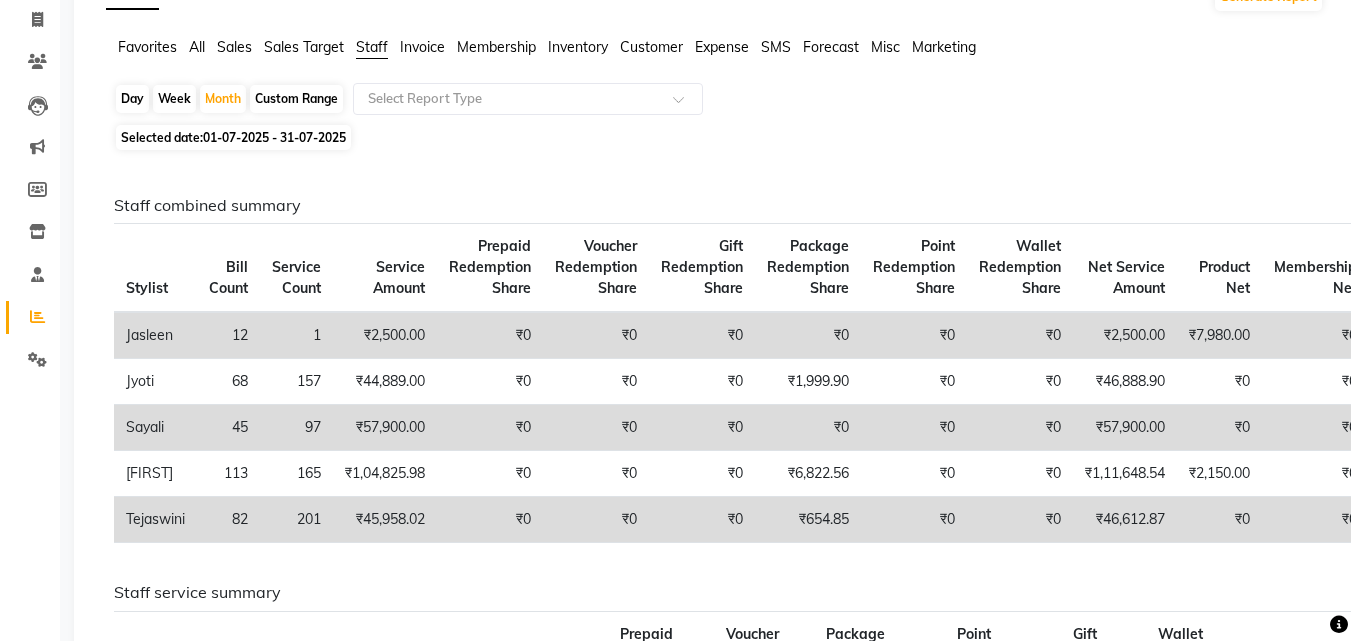 scroll, scrollTop: 0, scrollLeft: 0, axis: both 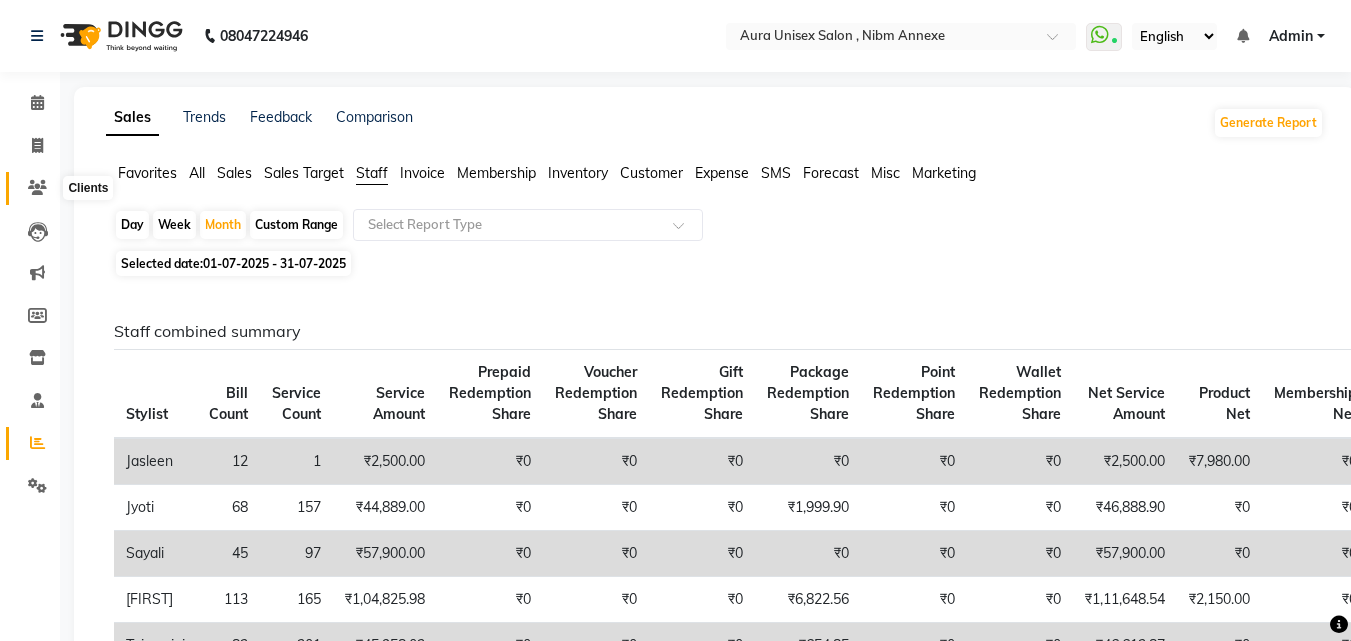 click 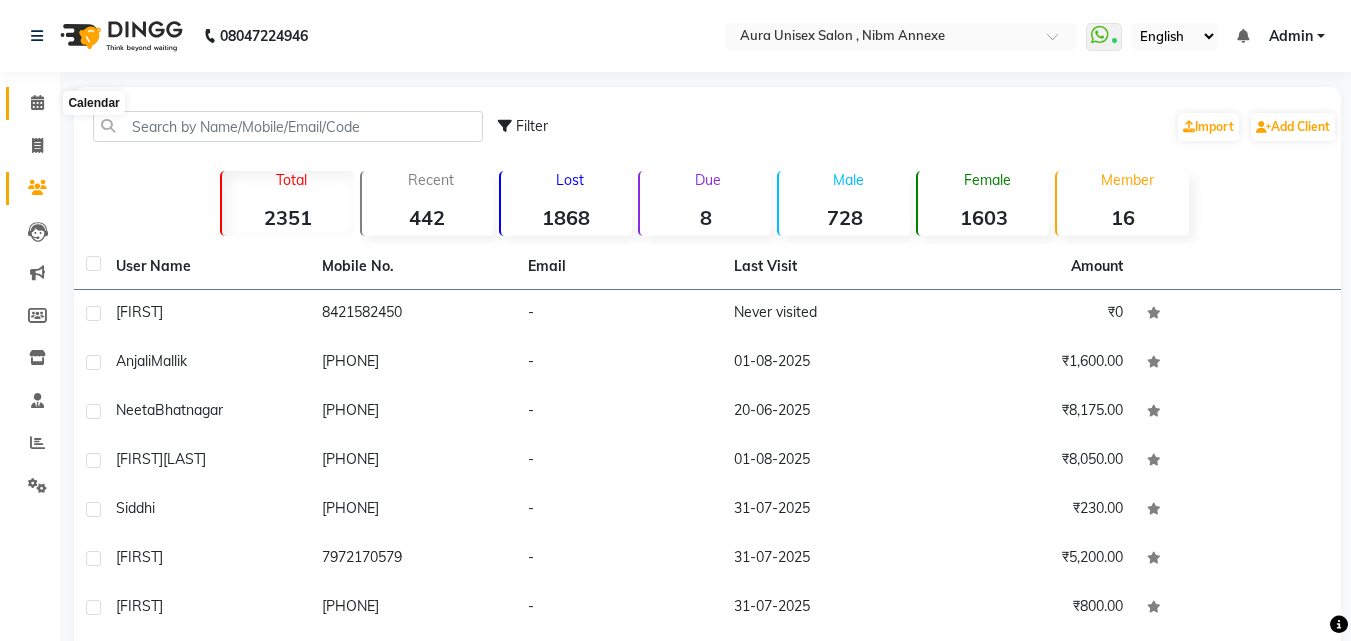 click 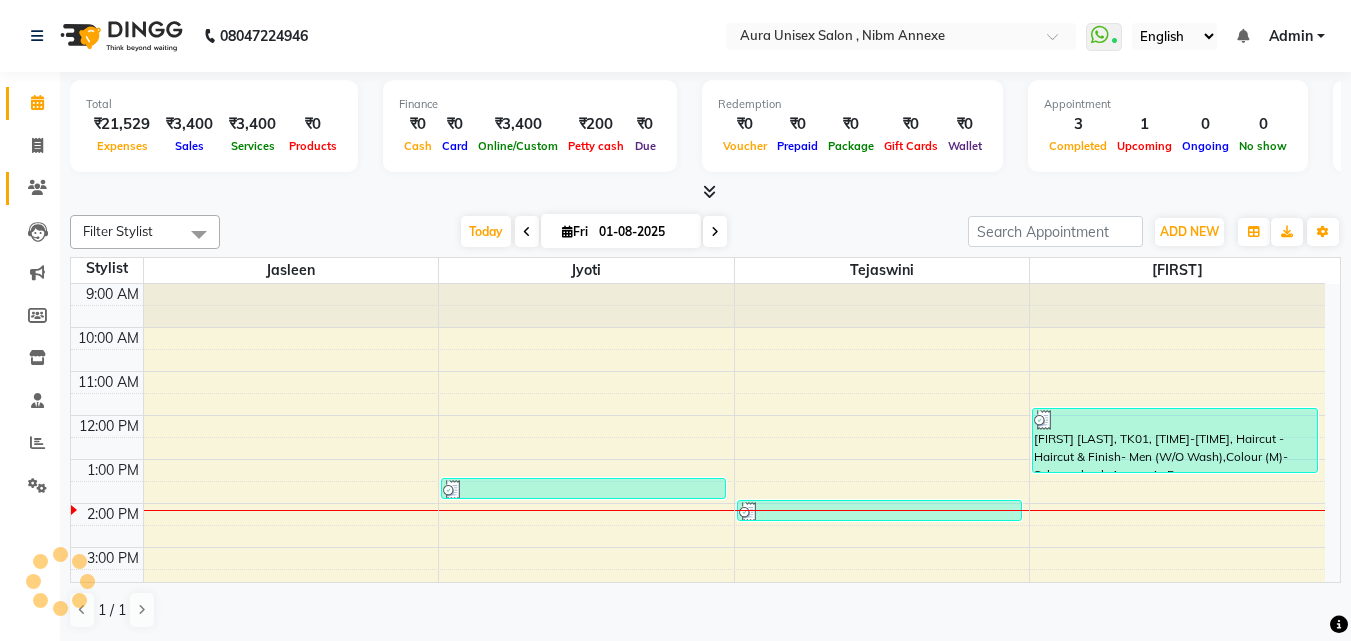 scroll, scrollTop: 221, scrollLeft: 0, axis: vertical 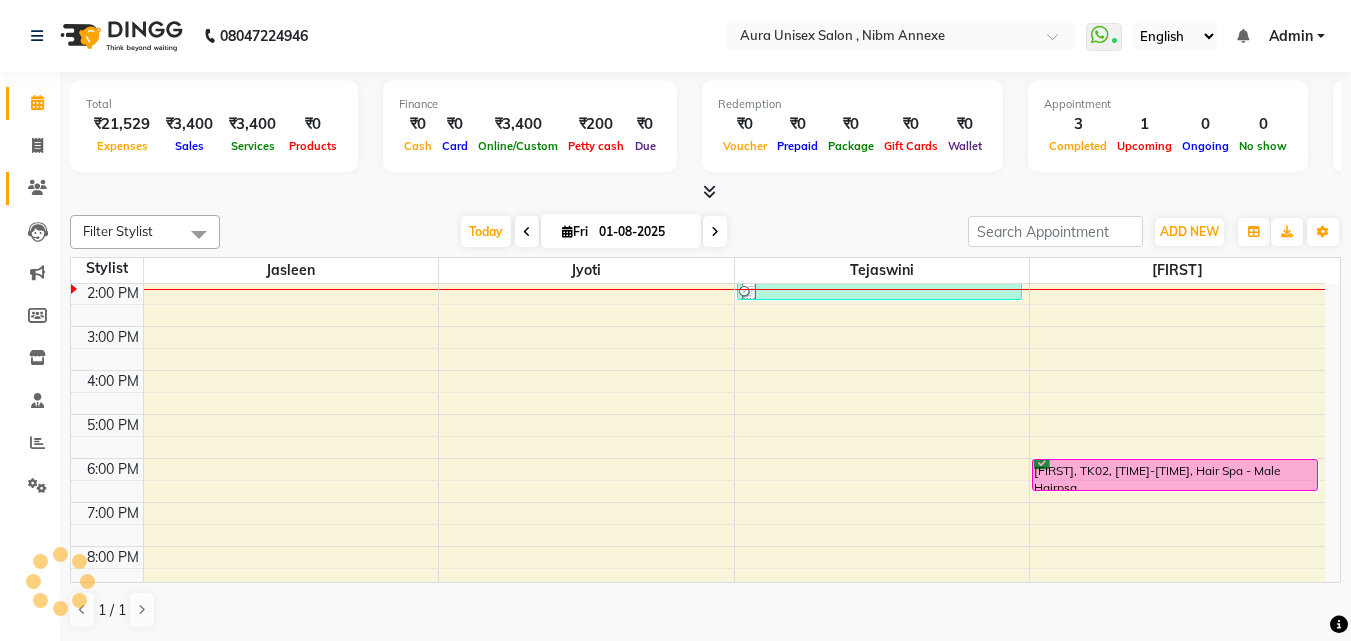 click 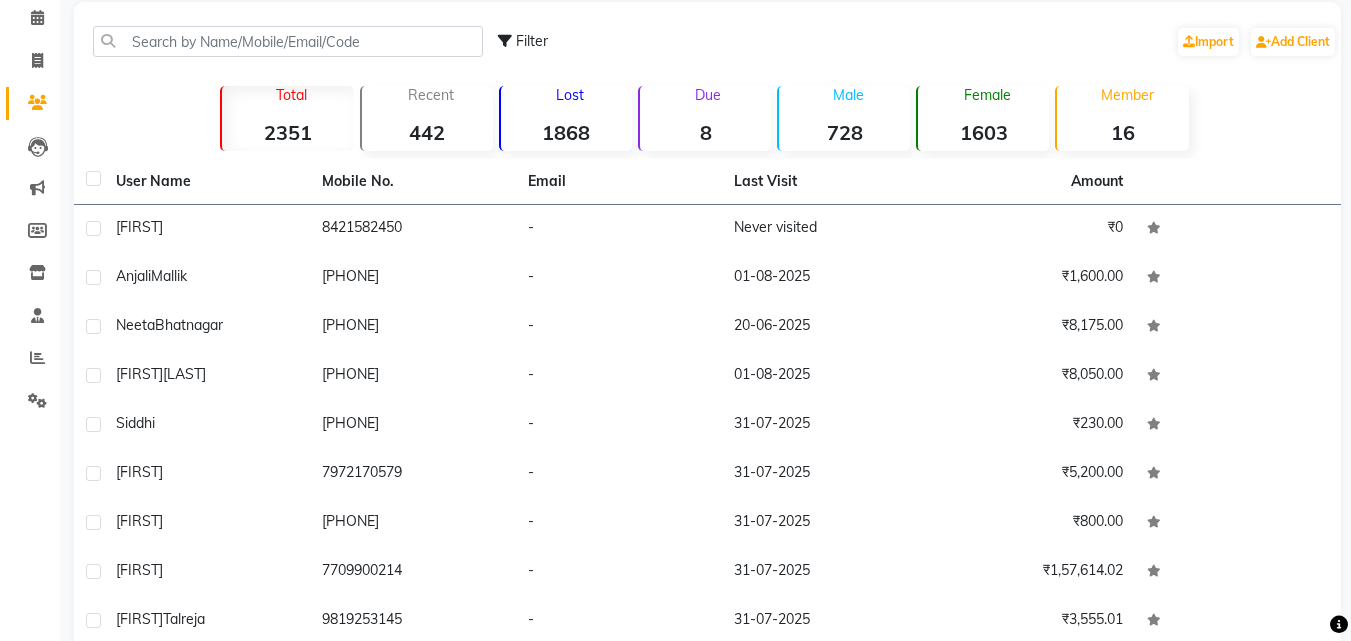 scroll, scrollTop: 225, scrollLeft: 0, axis: vertical 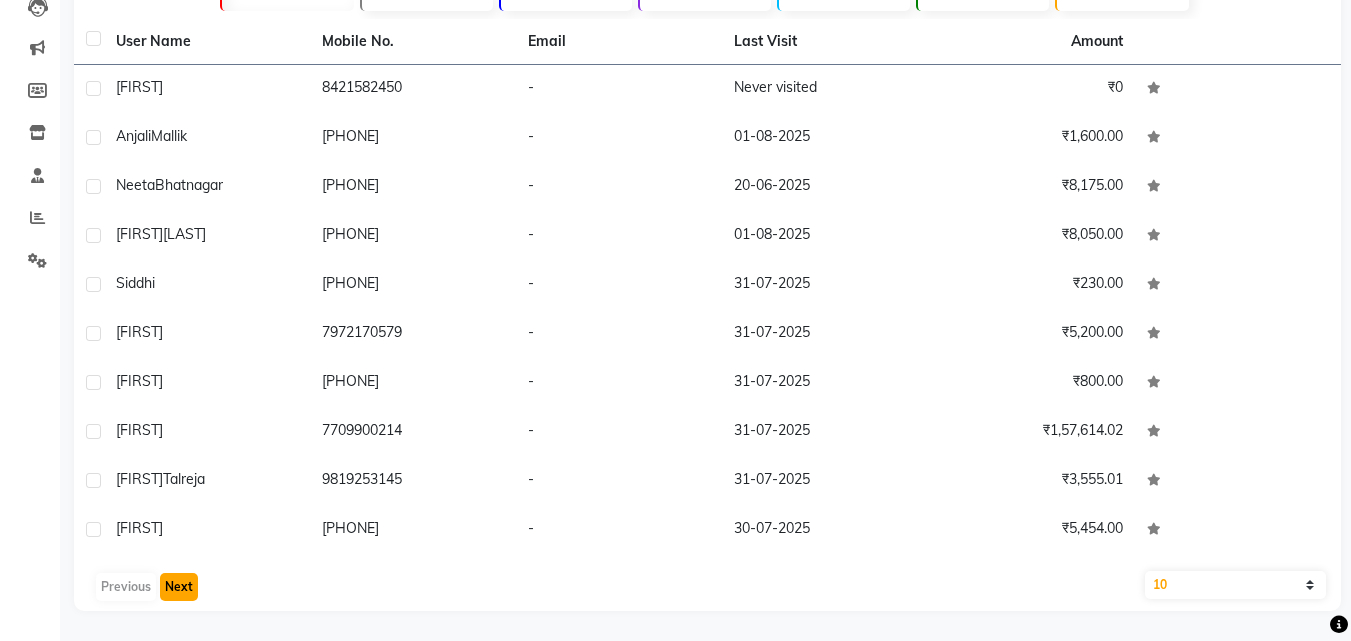 click on "Next" 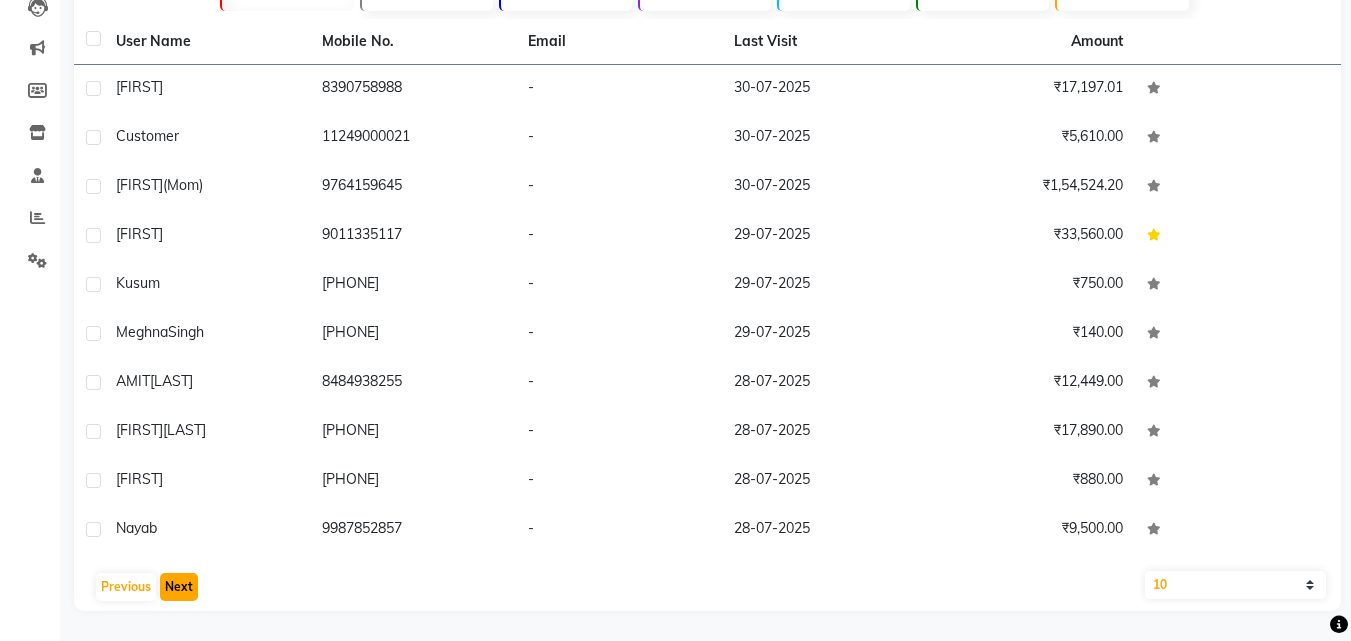 click on "Next" 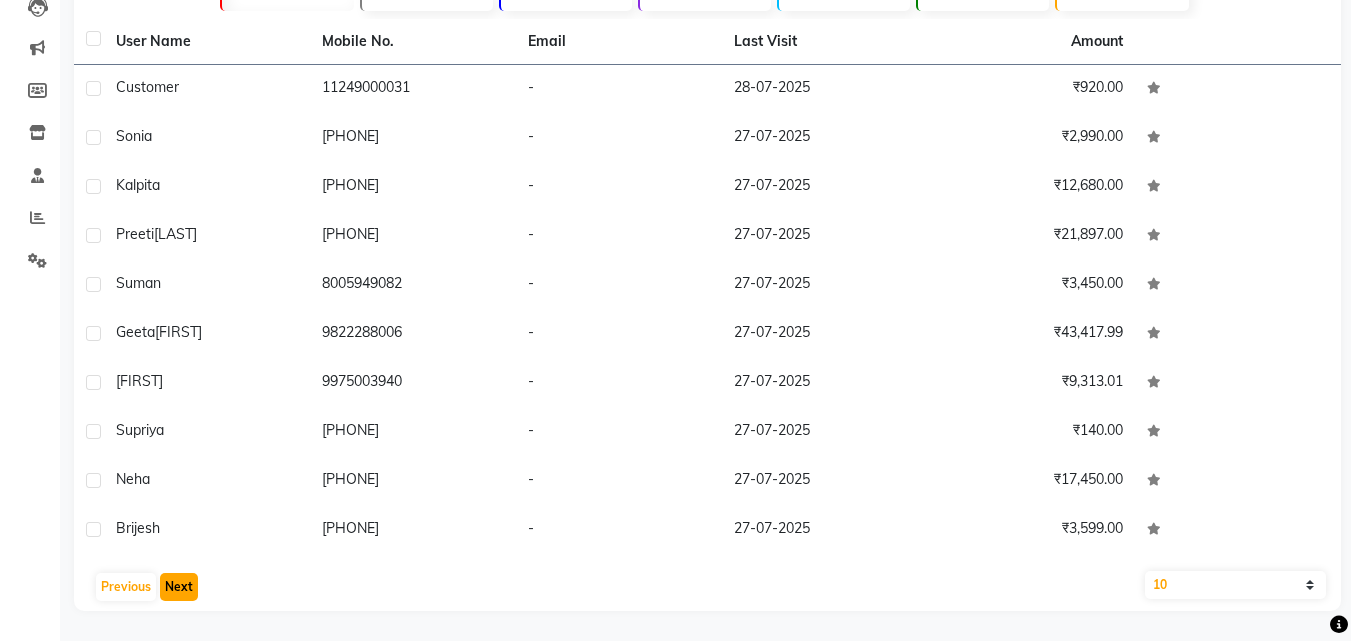 click on "Next" 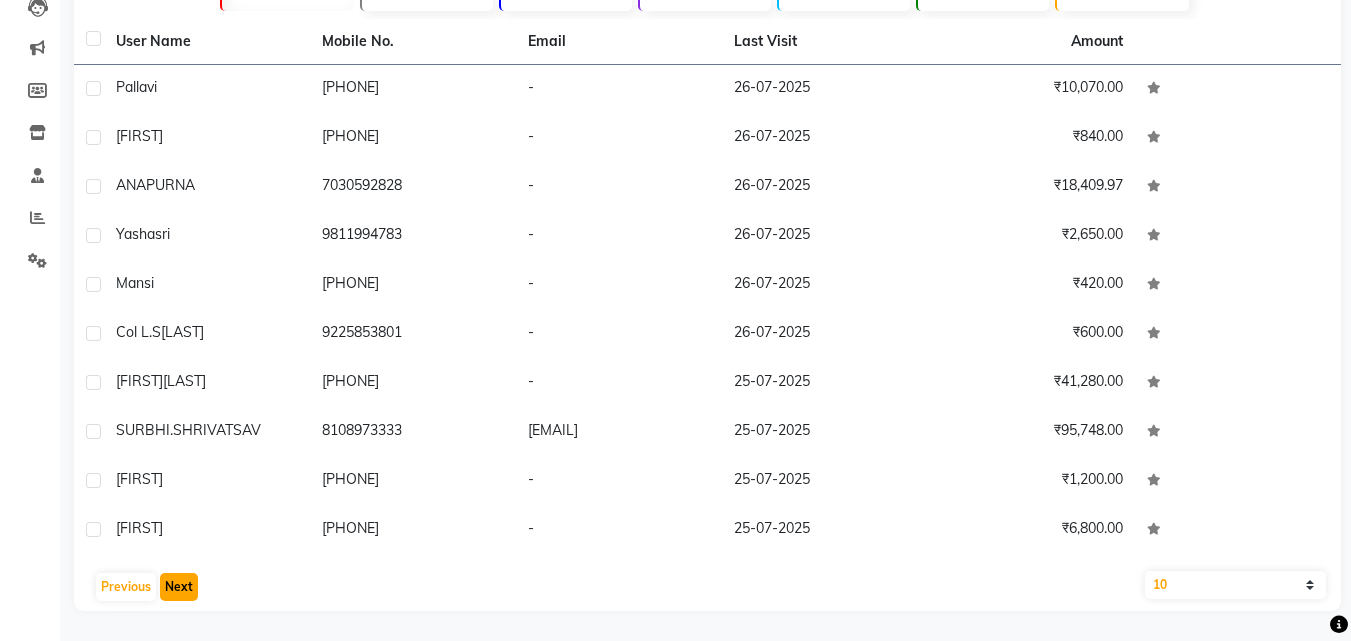 click on "Next" 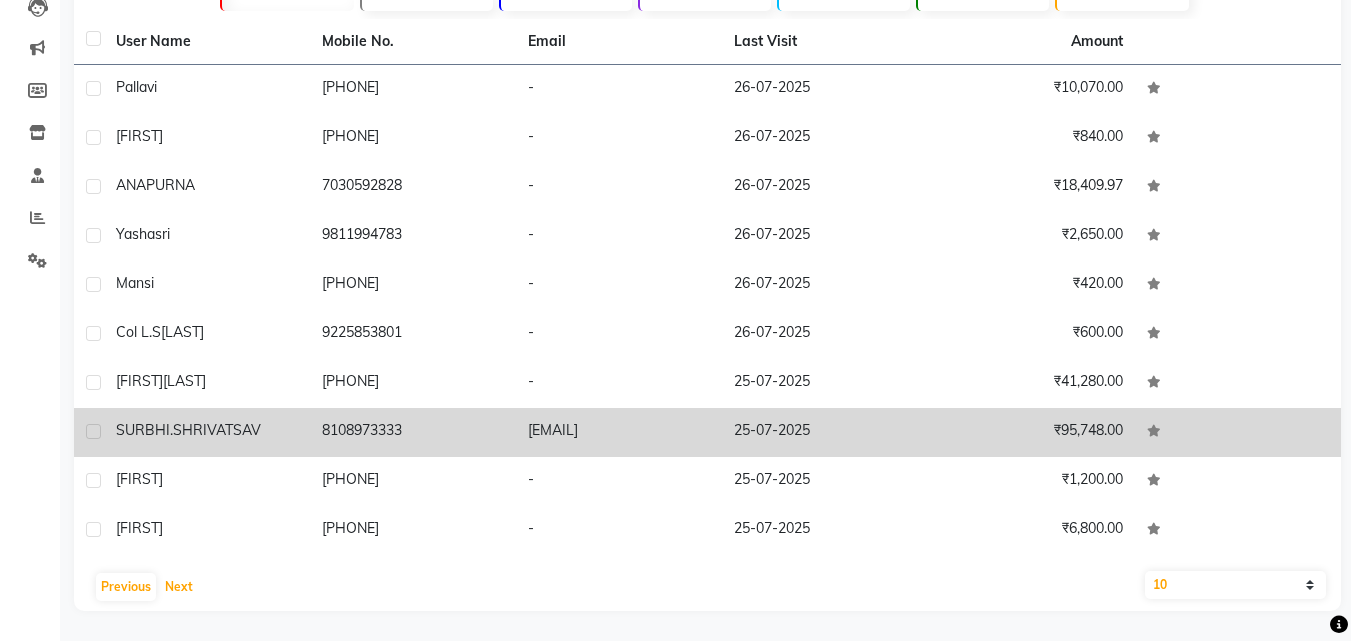 scroll, scrollTop: 242, scrollLeft: 0, axis: vertical 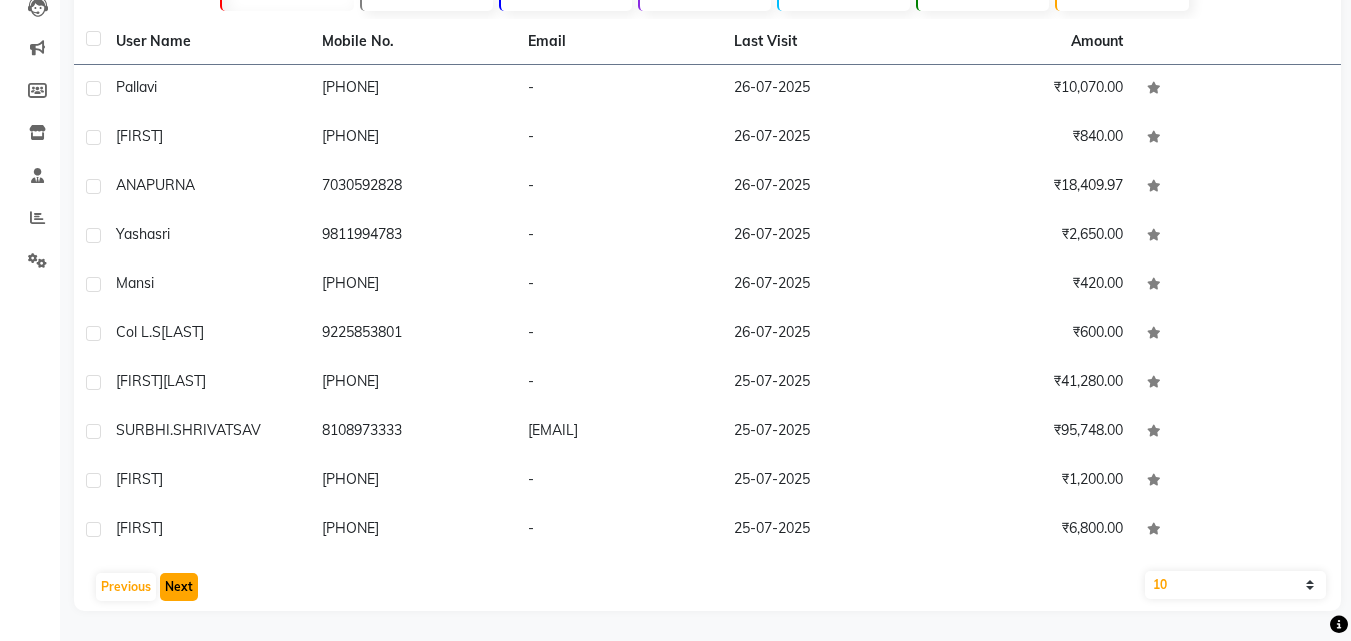 click on "Next" 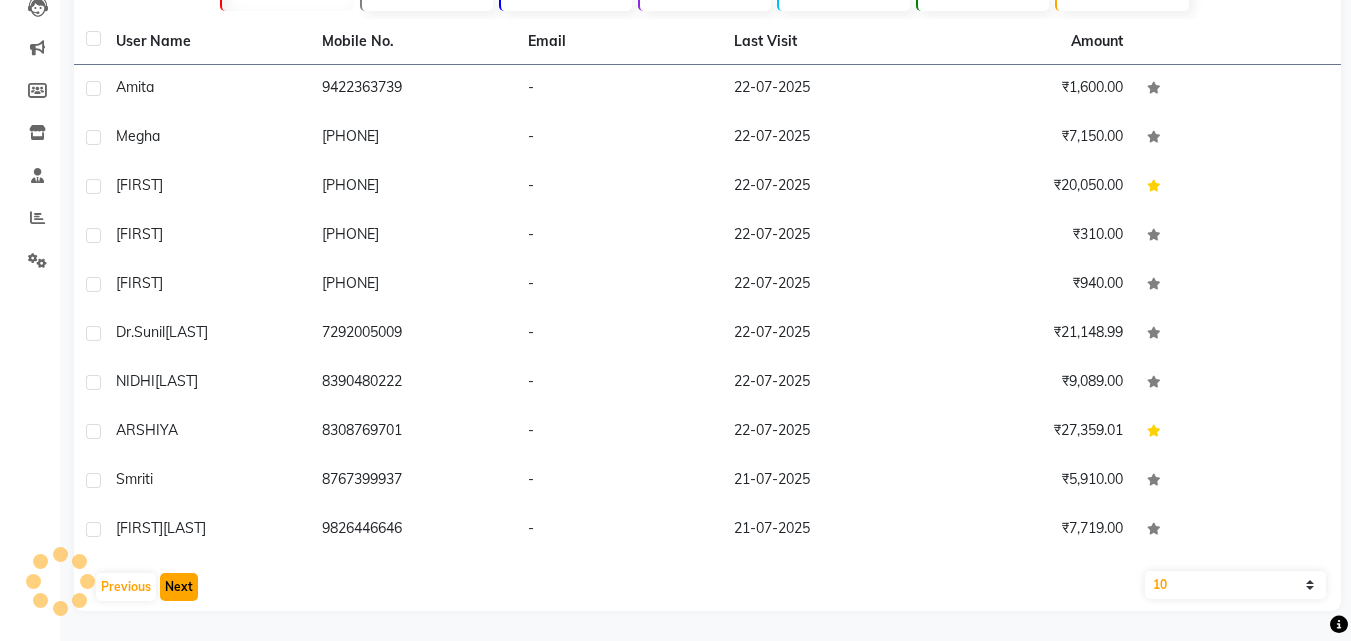 scroll, scrollTop: 225, scrollLeft: 0, axis: vertical 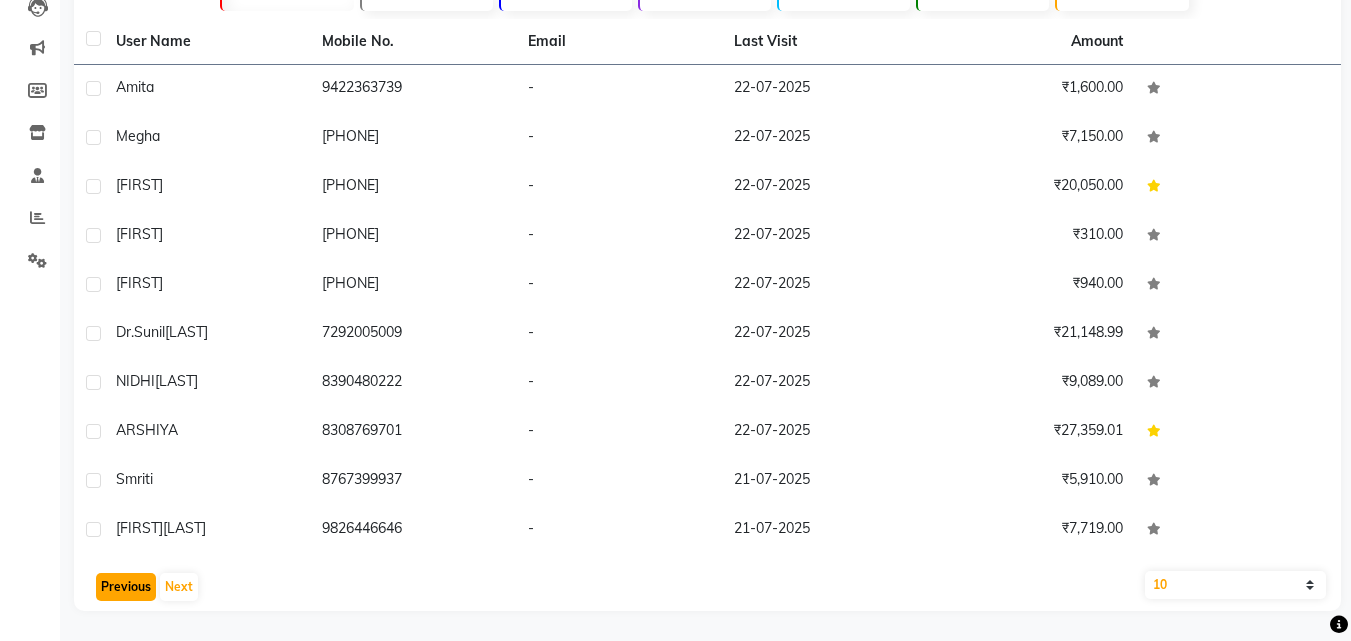 click on "Previous" 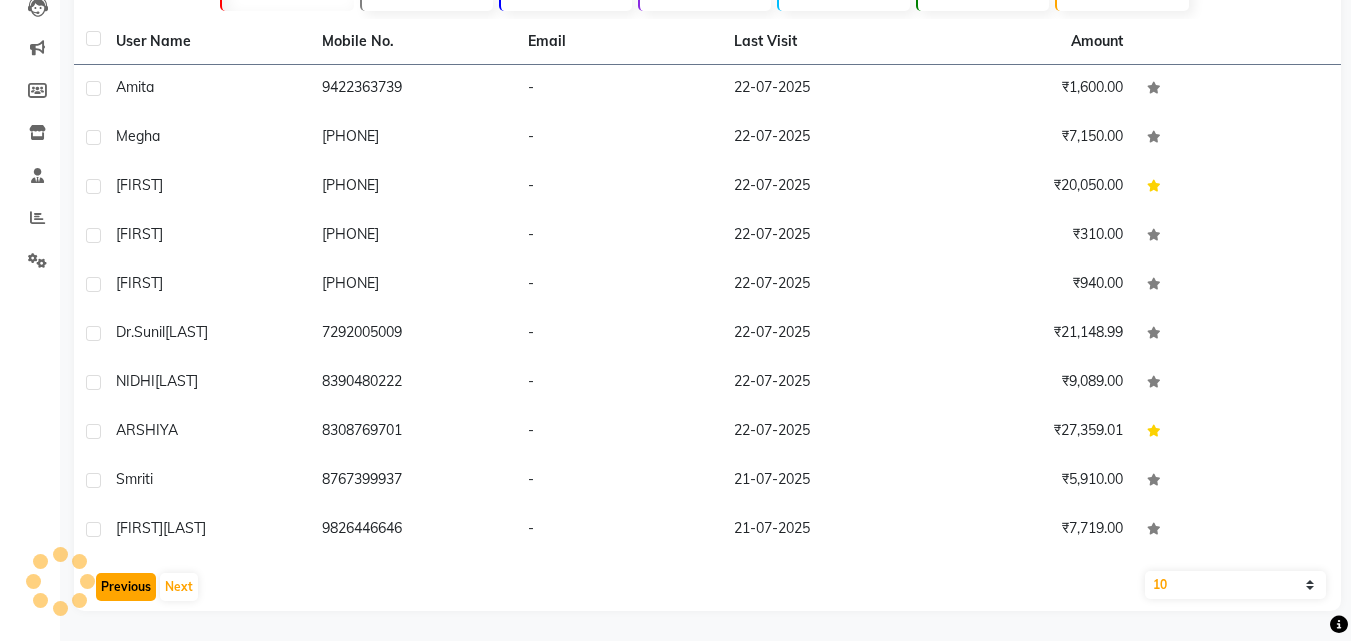 click on "Previous" 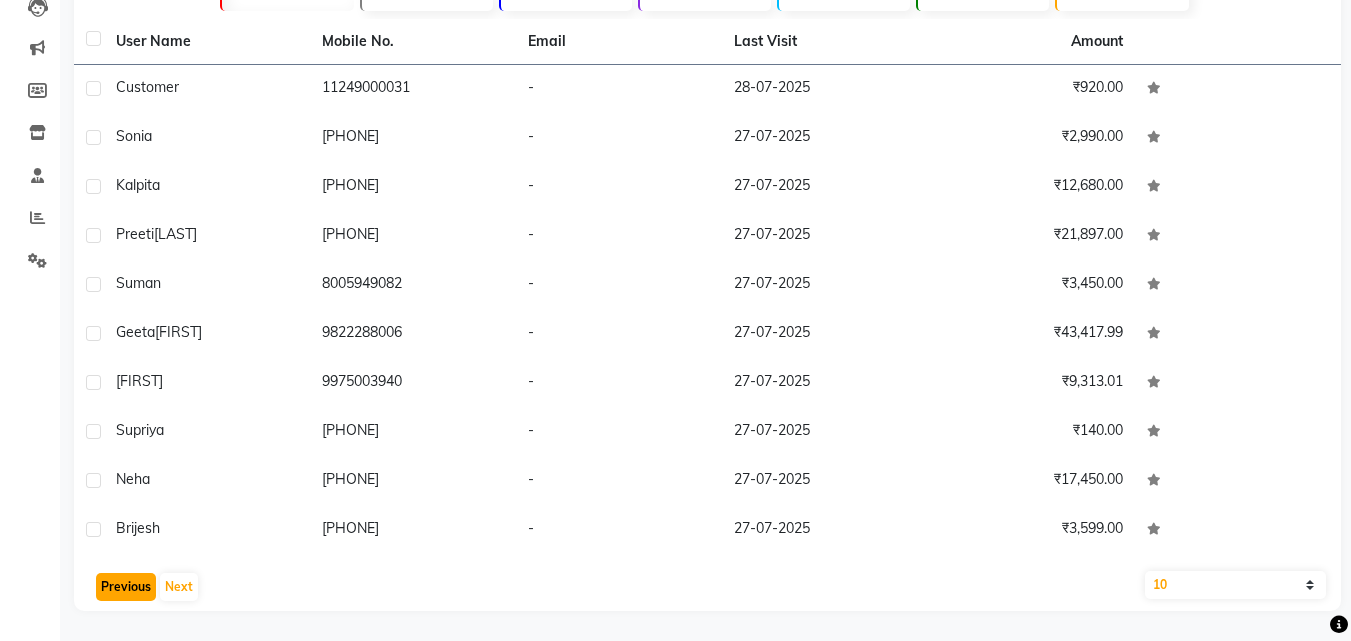 click on "Previous" 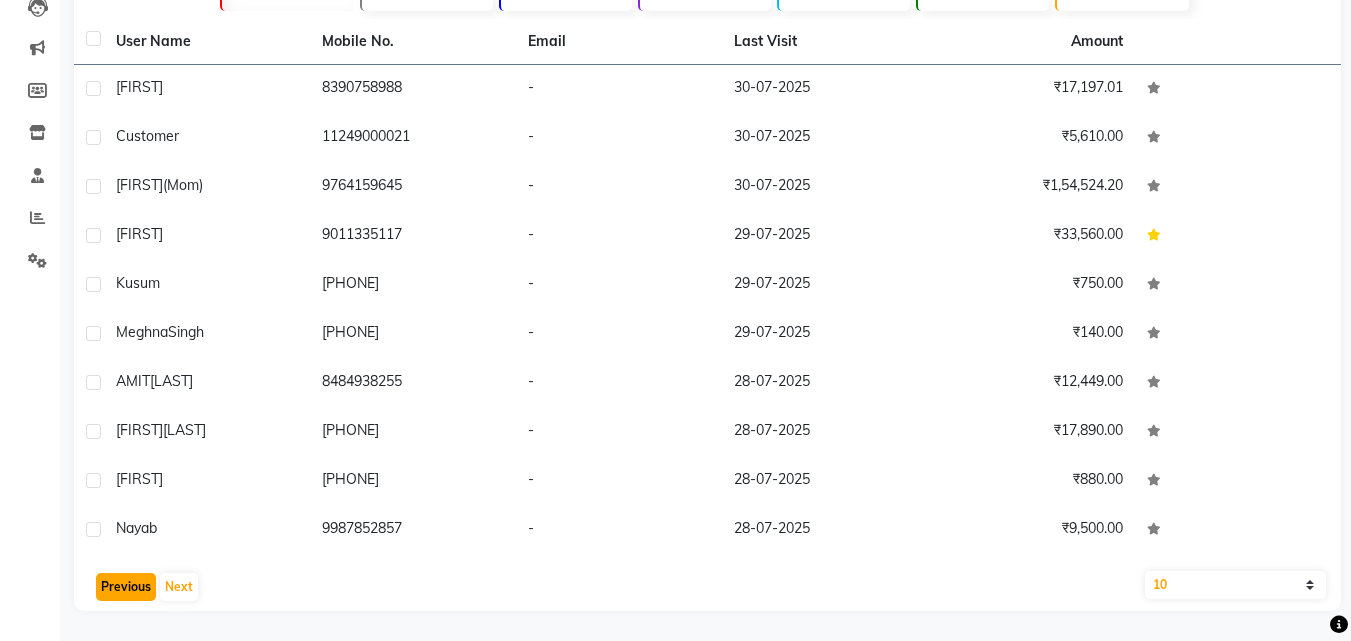 click on "Previous" 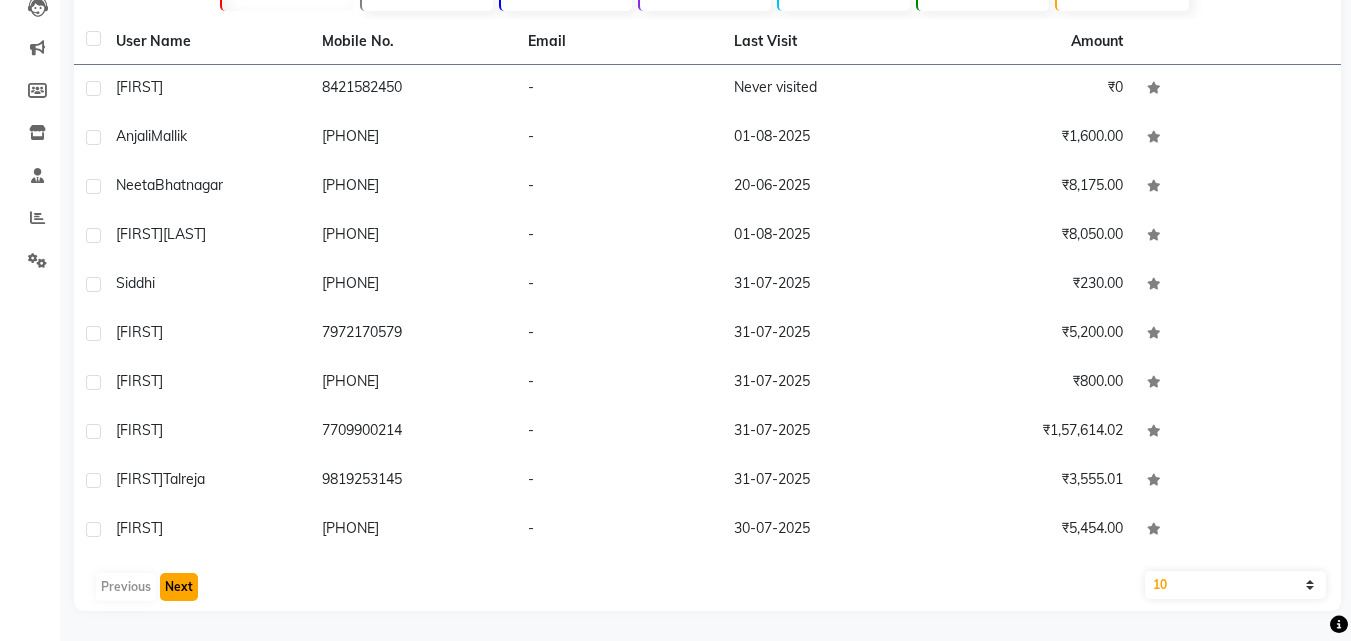 click on "Next" 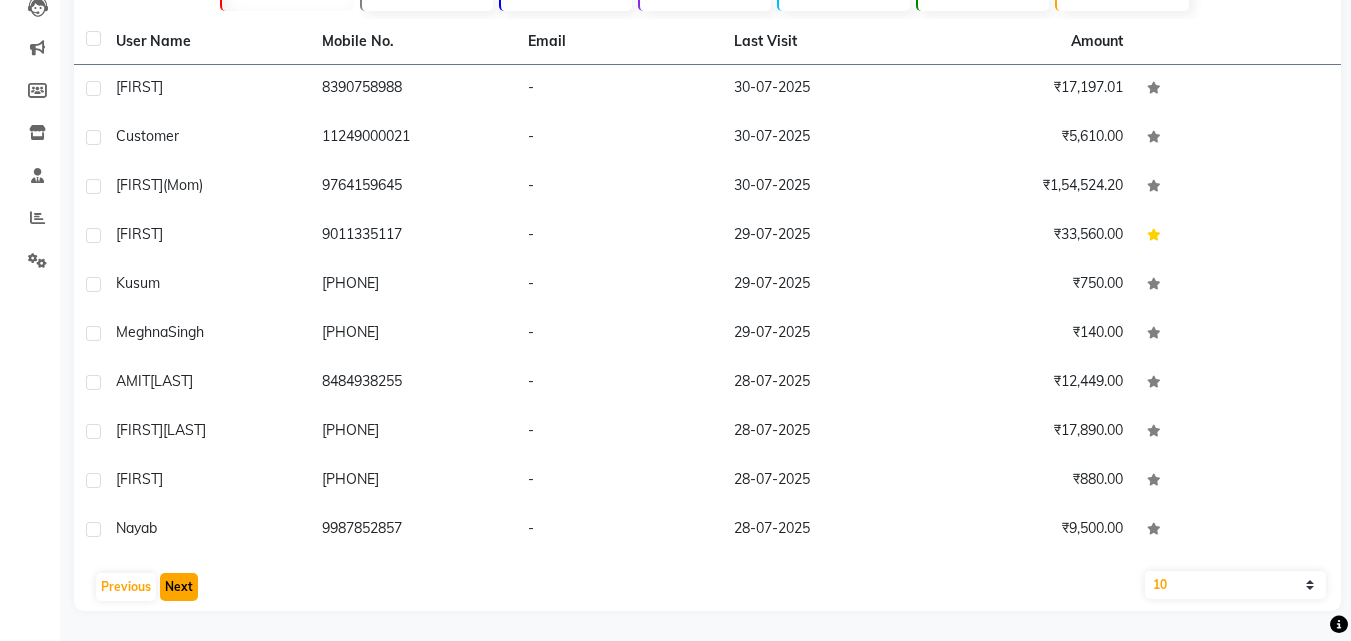 click on "Next" 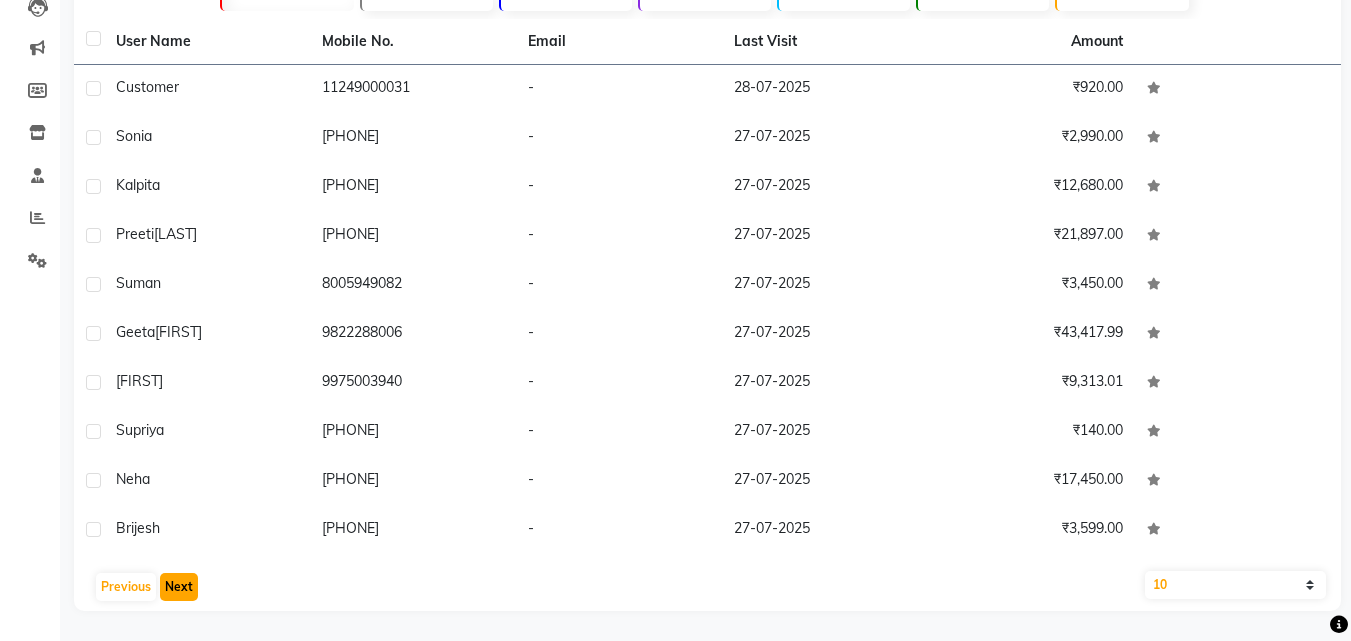 click on "Next" 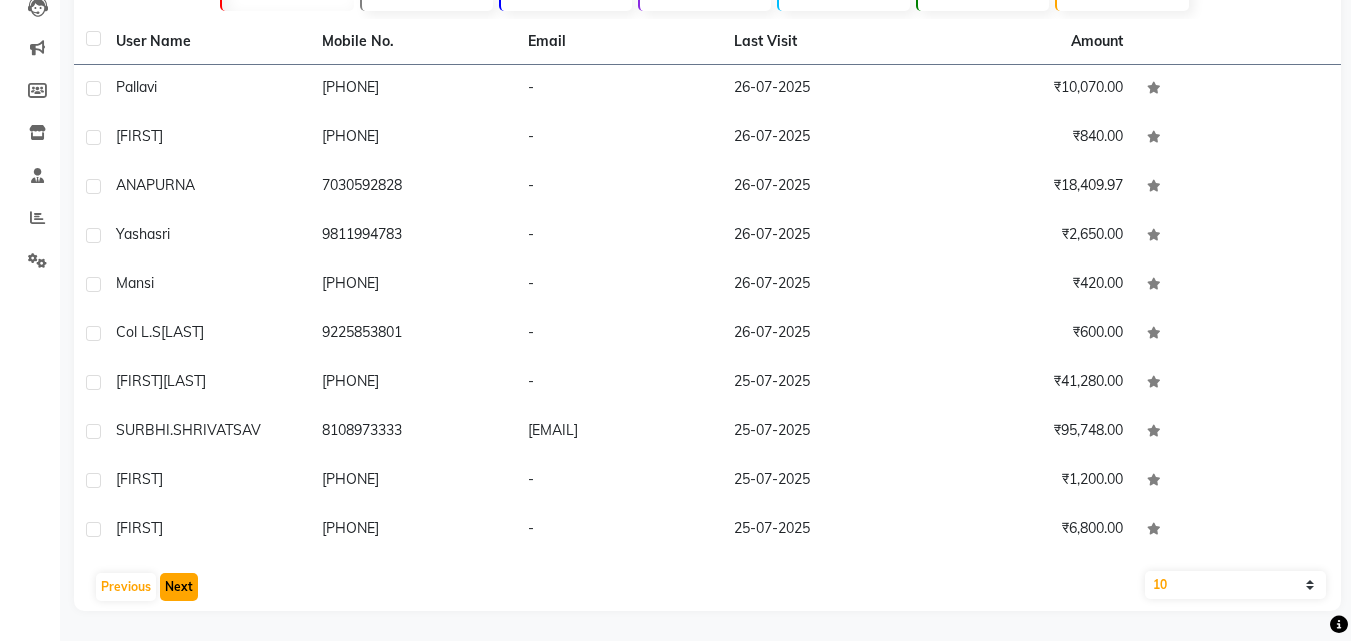 click on "Next" 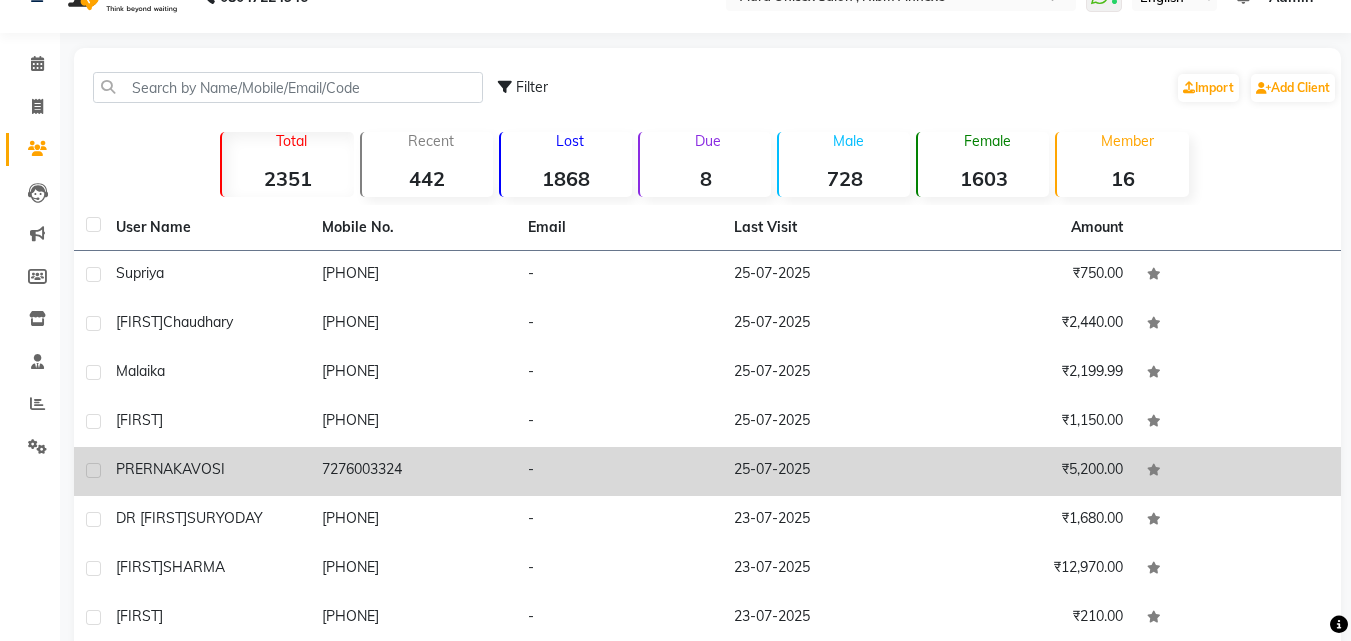 scroll, scrollTop: 0, scrollLeft: 0, axis: both 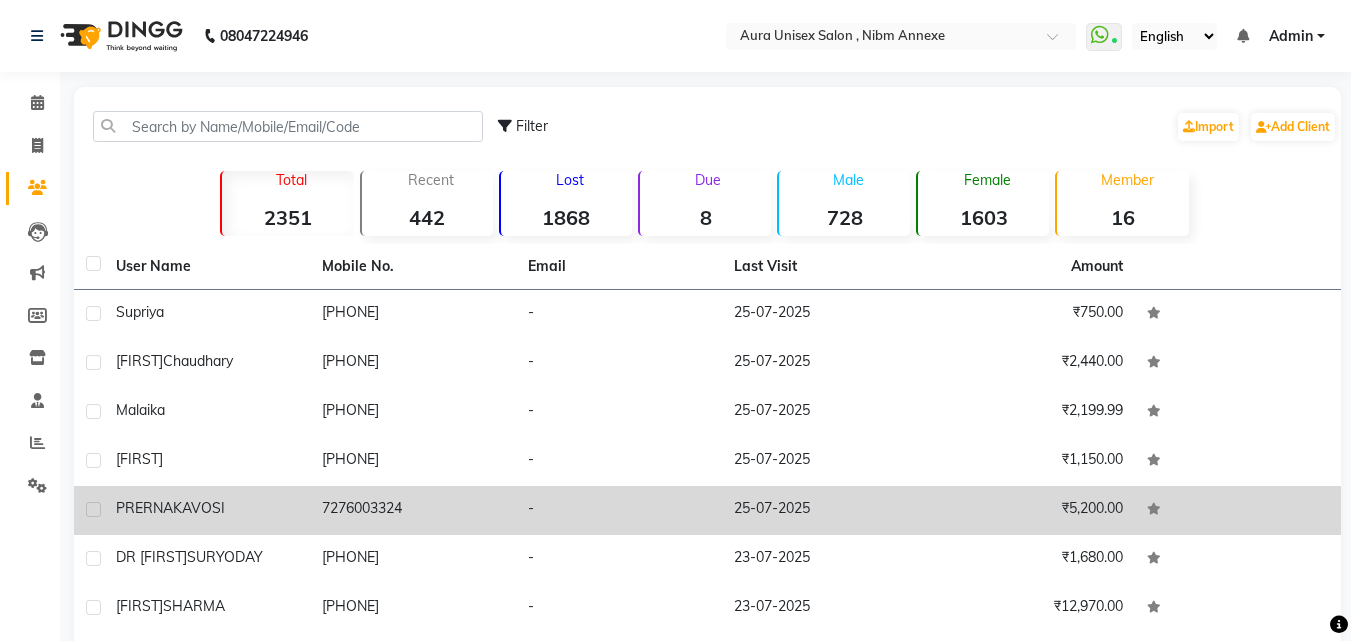click on "[FIRST] [LAST]" 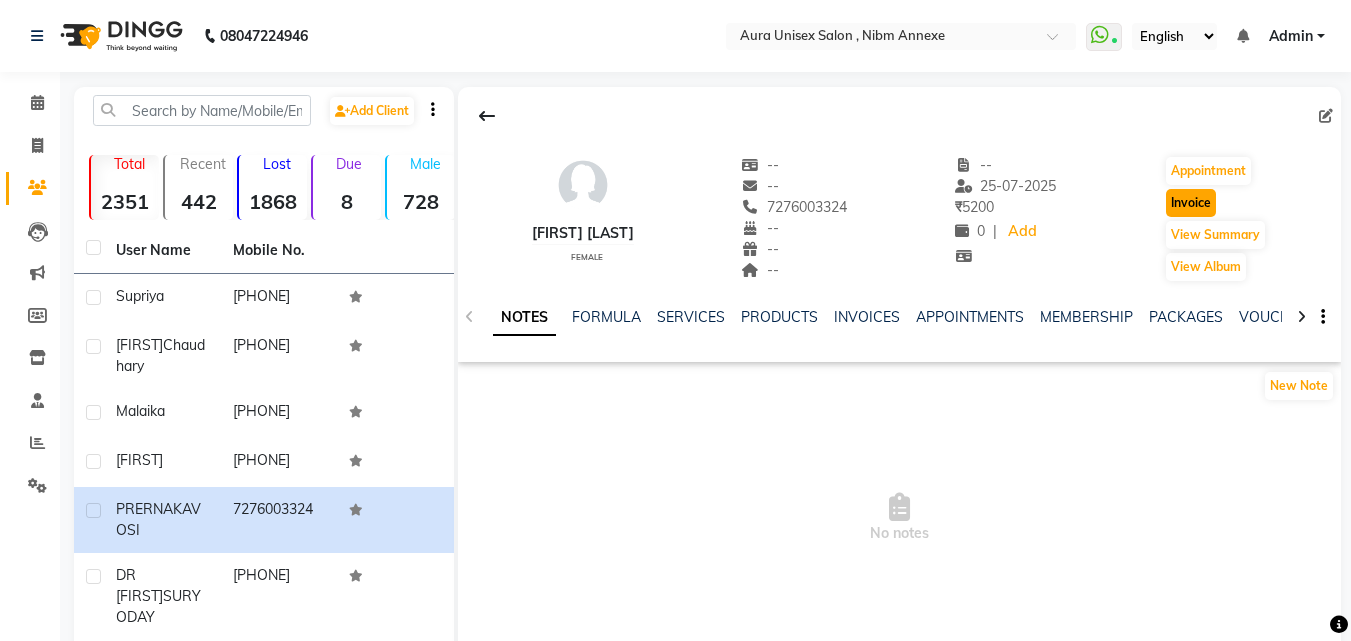 click on "Invoice" 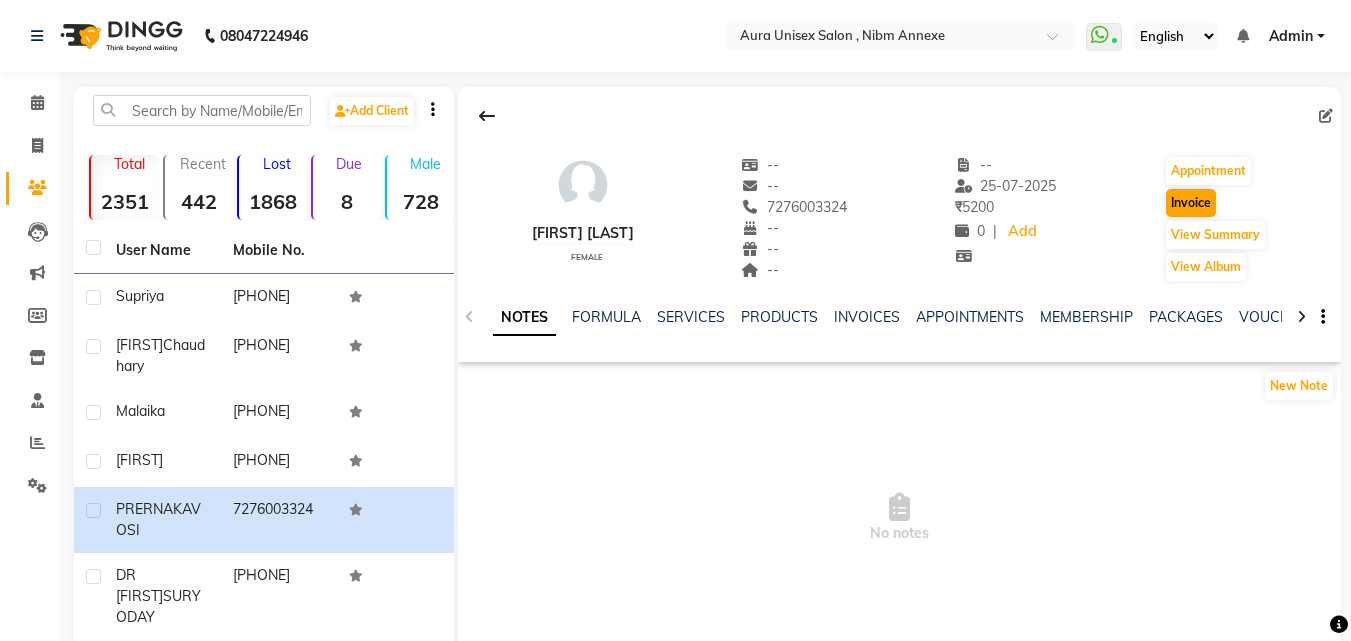 select on "service" 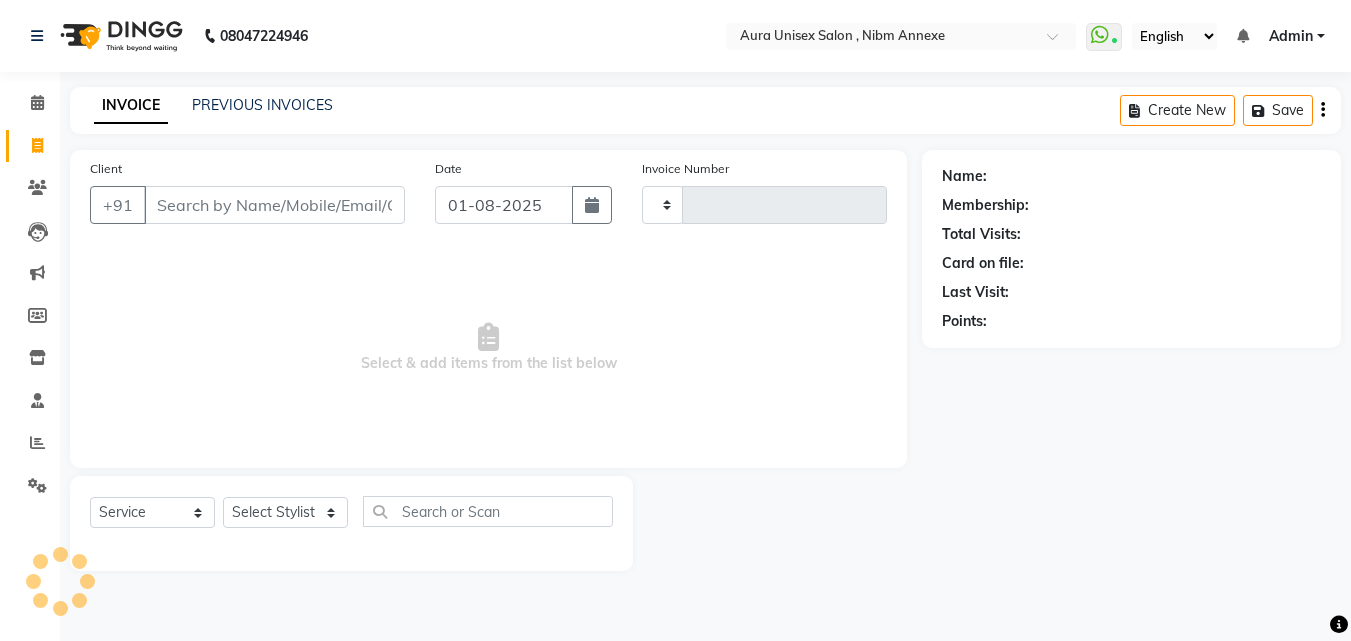 type on "1033" 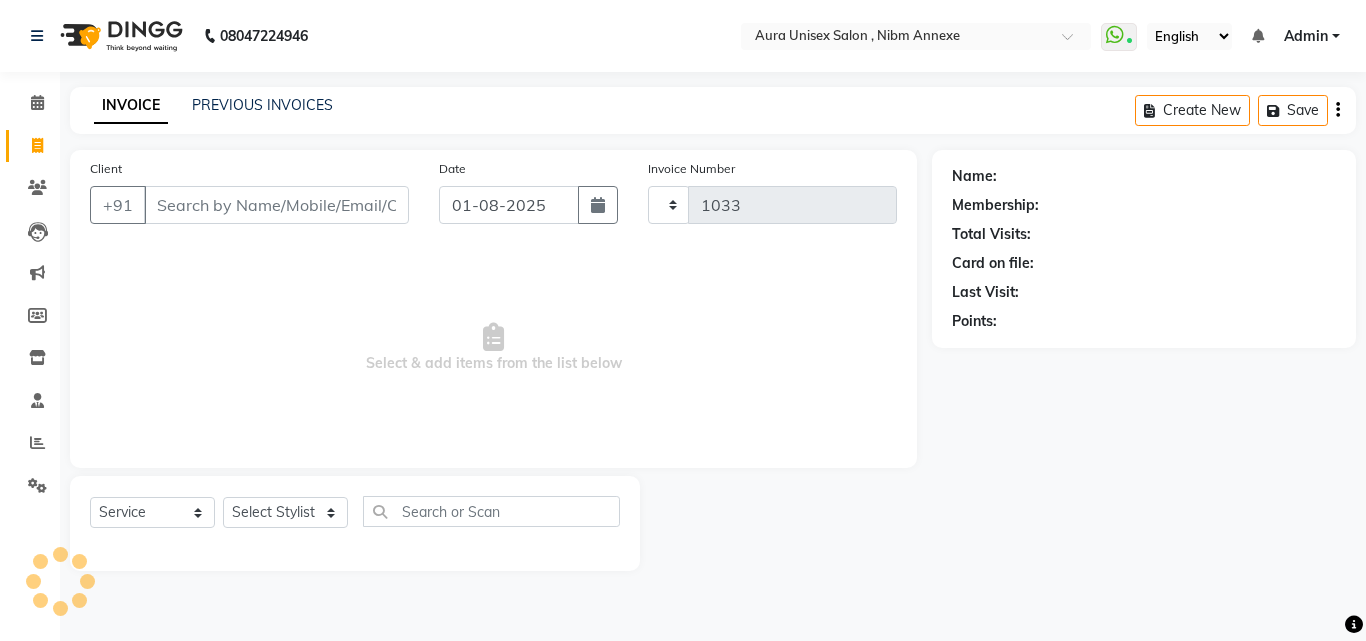 select on "823" 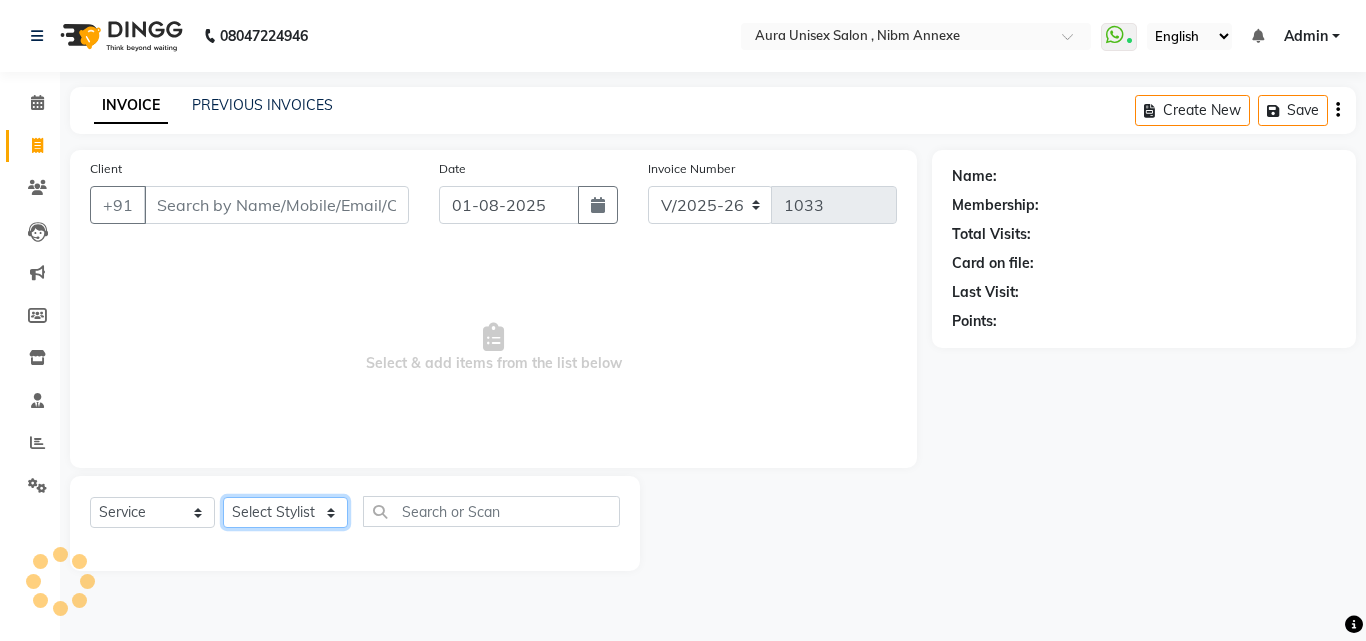 click on "Select Stylist" 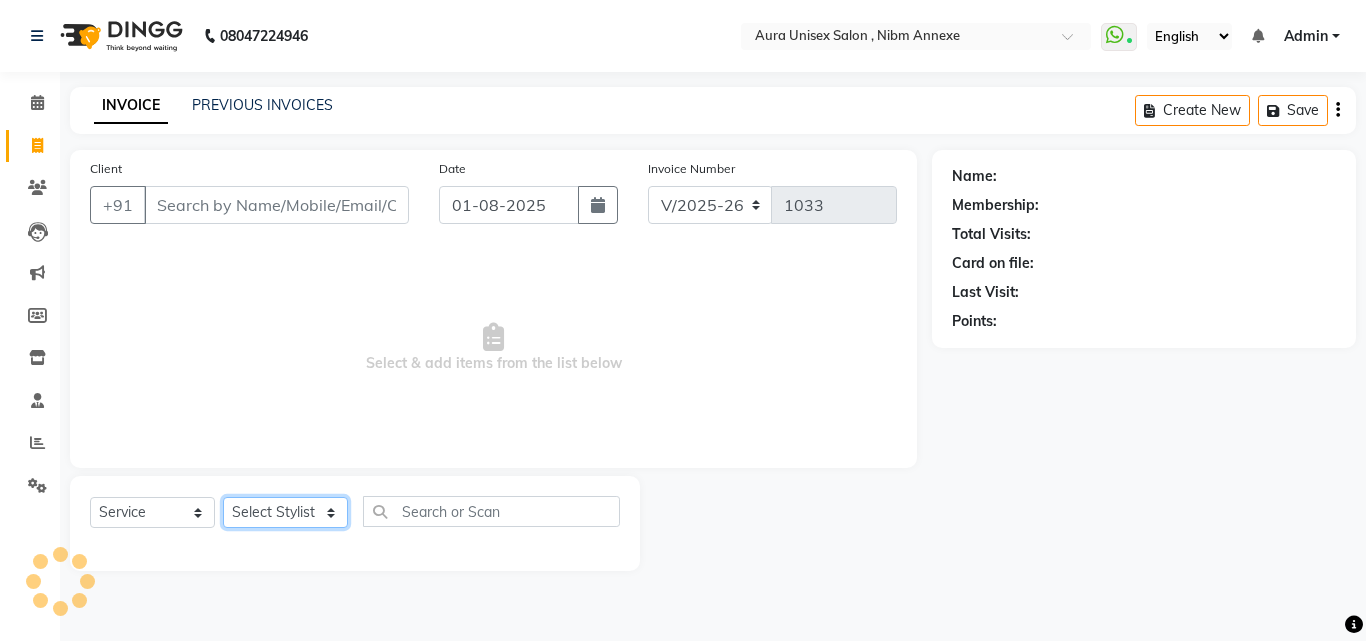 click on "Select Stylist" 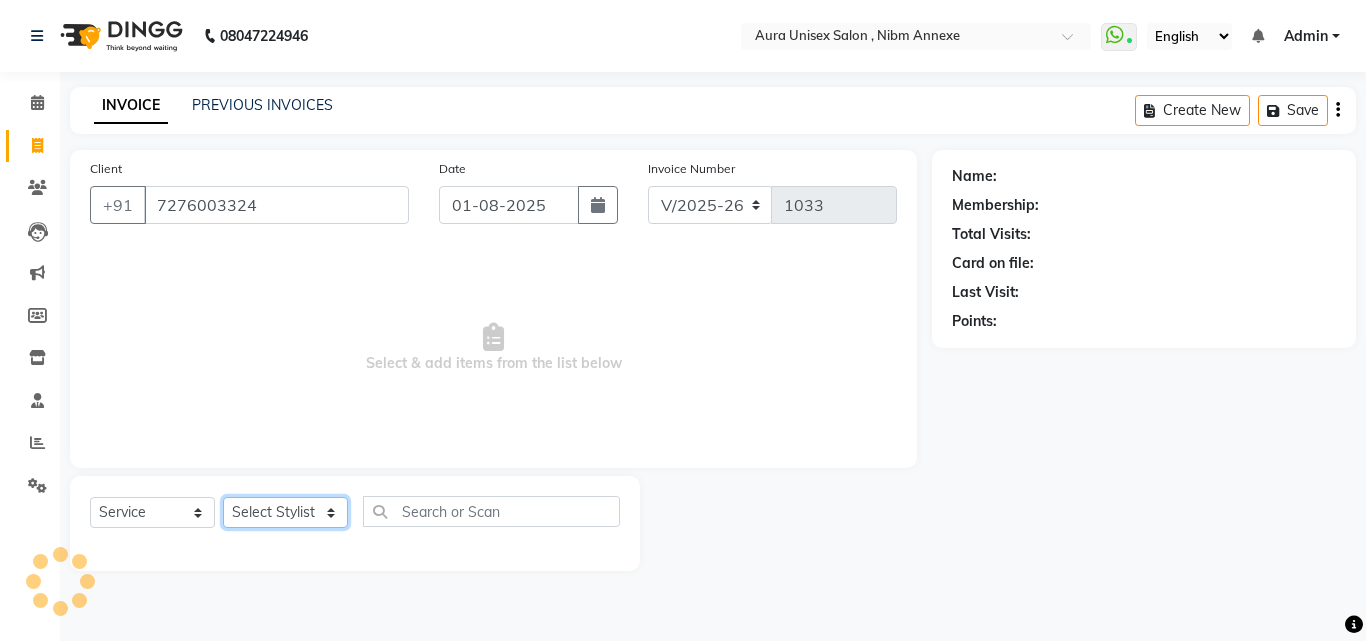 click on "Select Stylist" 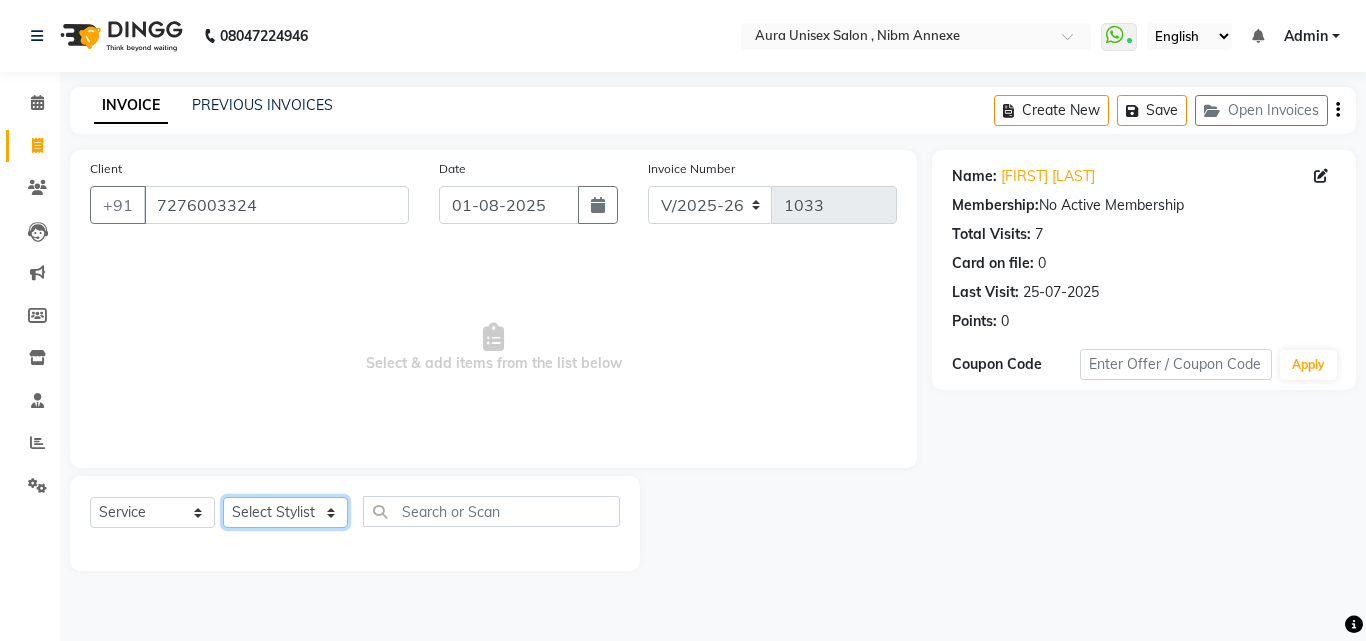 select on "83187" 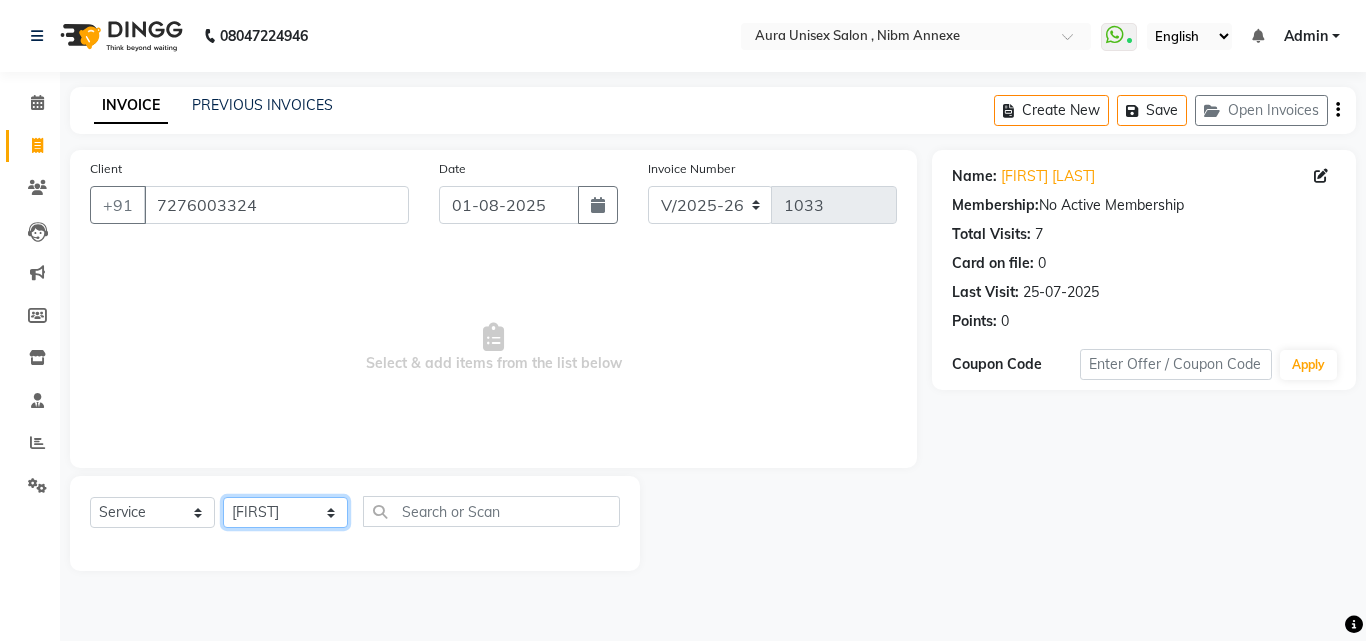click on "Select Stylist Jasleen Jyoti Surya Tejaswini" 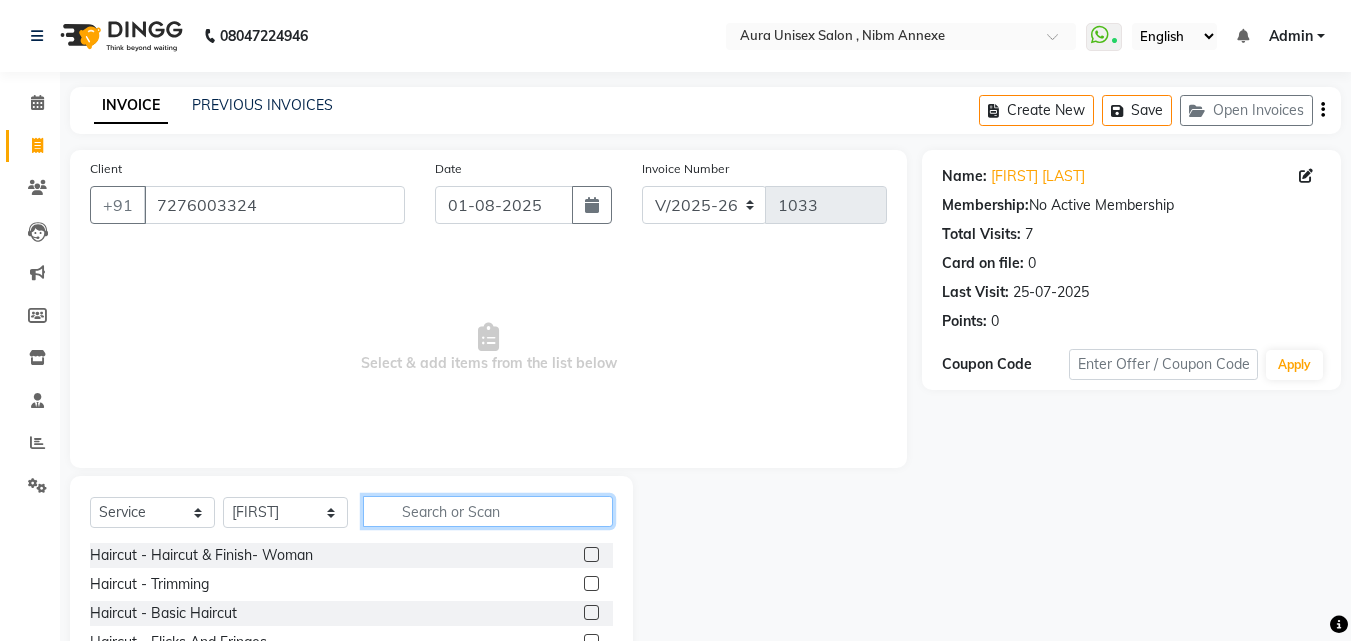click 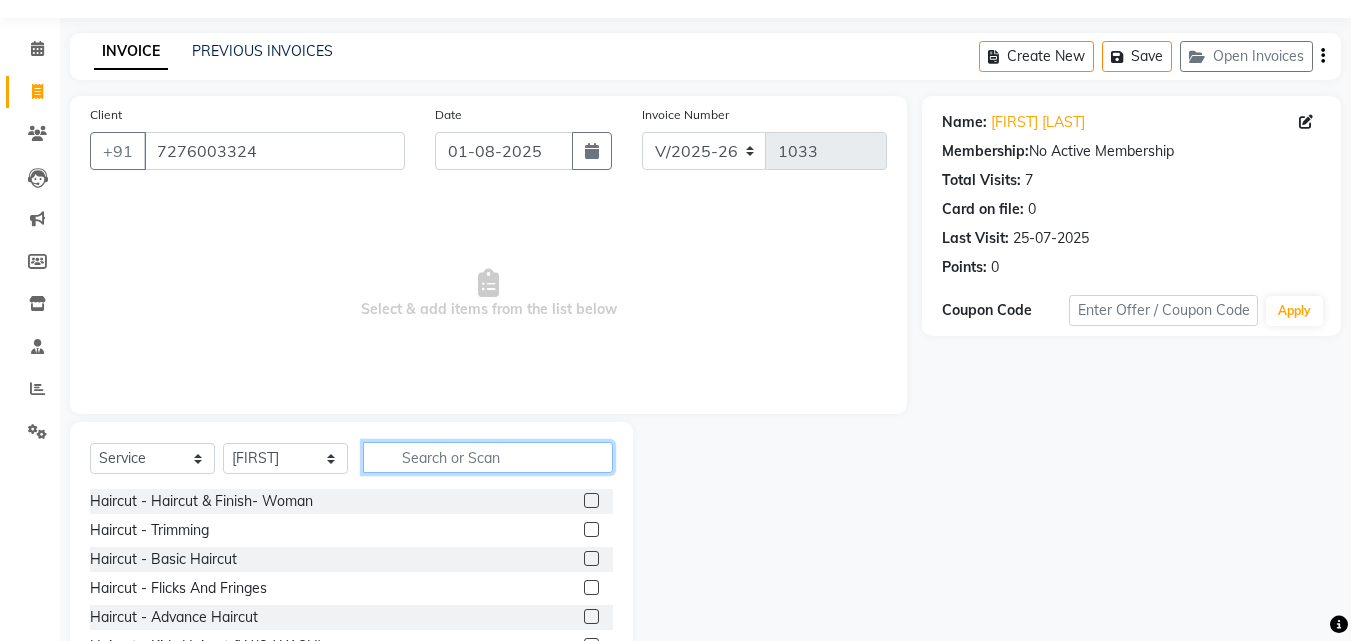 scroll, scrollTop: 160, scrollLeft: 0, axis: vertical 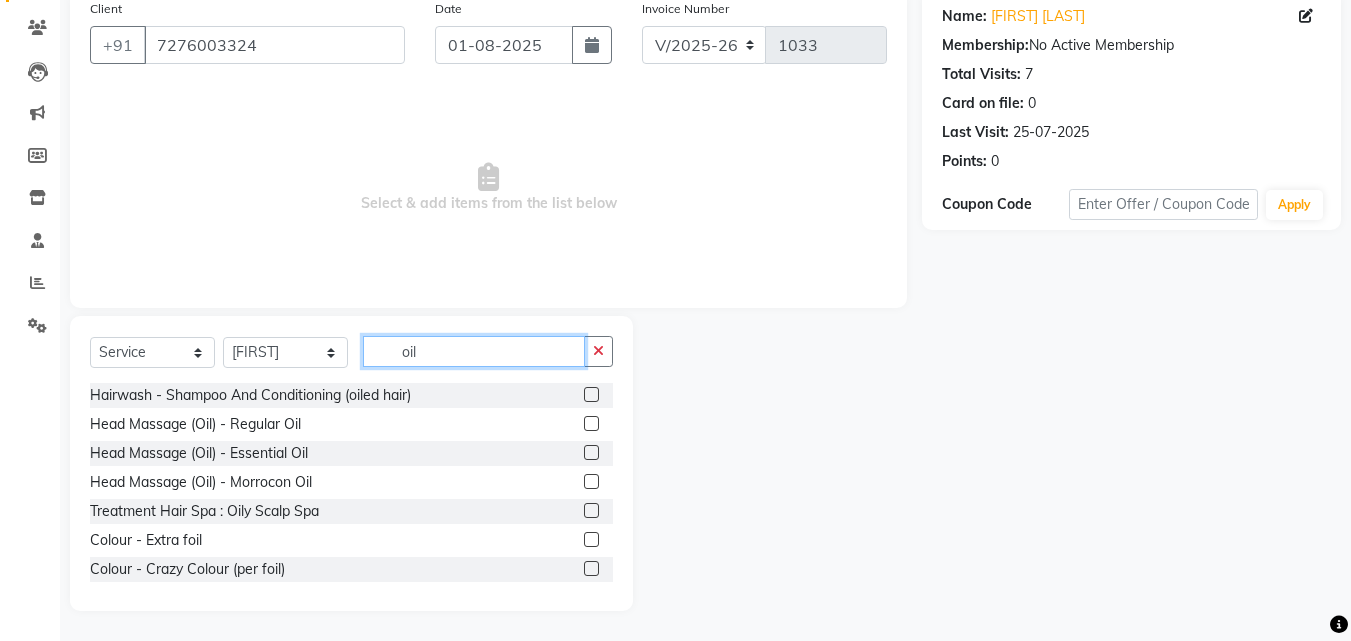 type on "oil" 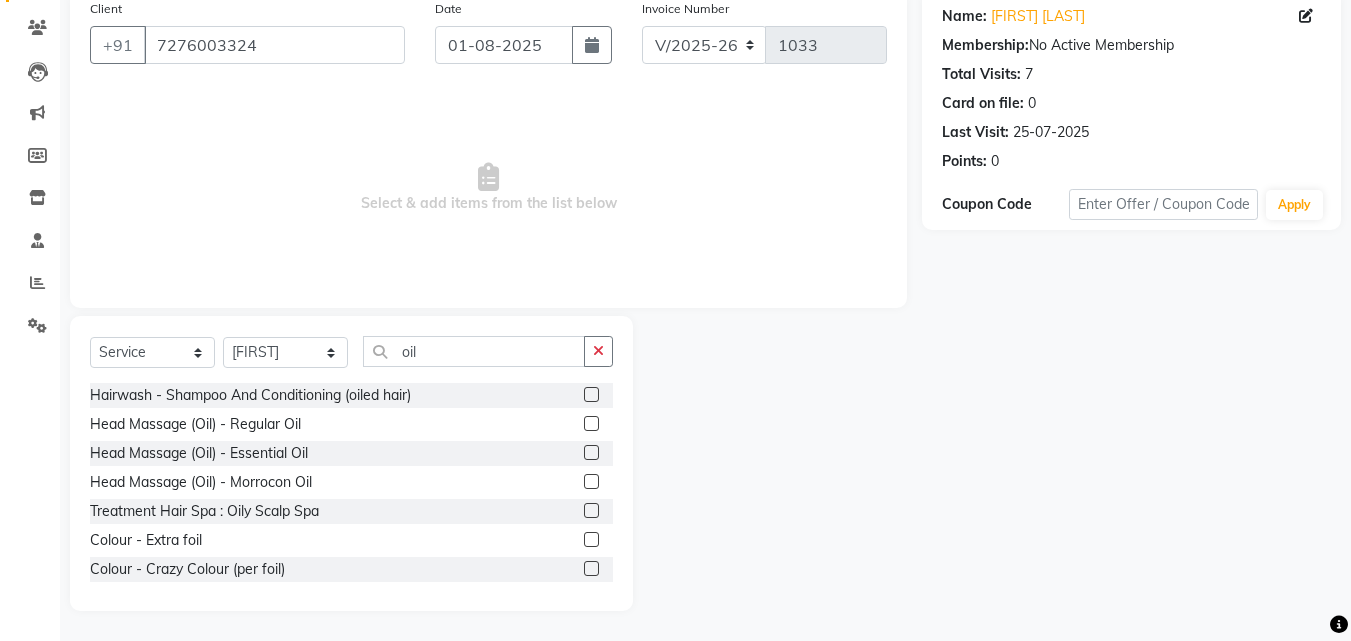click 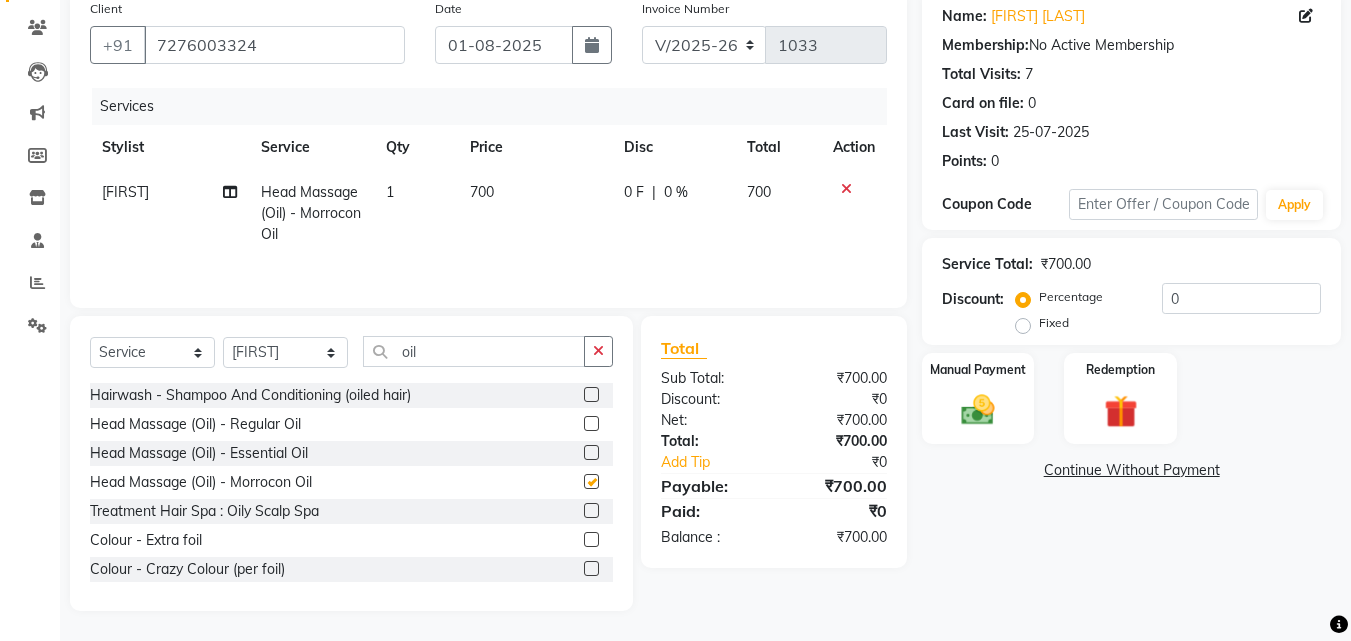 checkbox on "false" 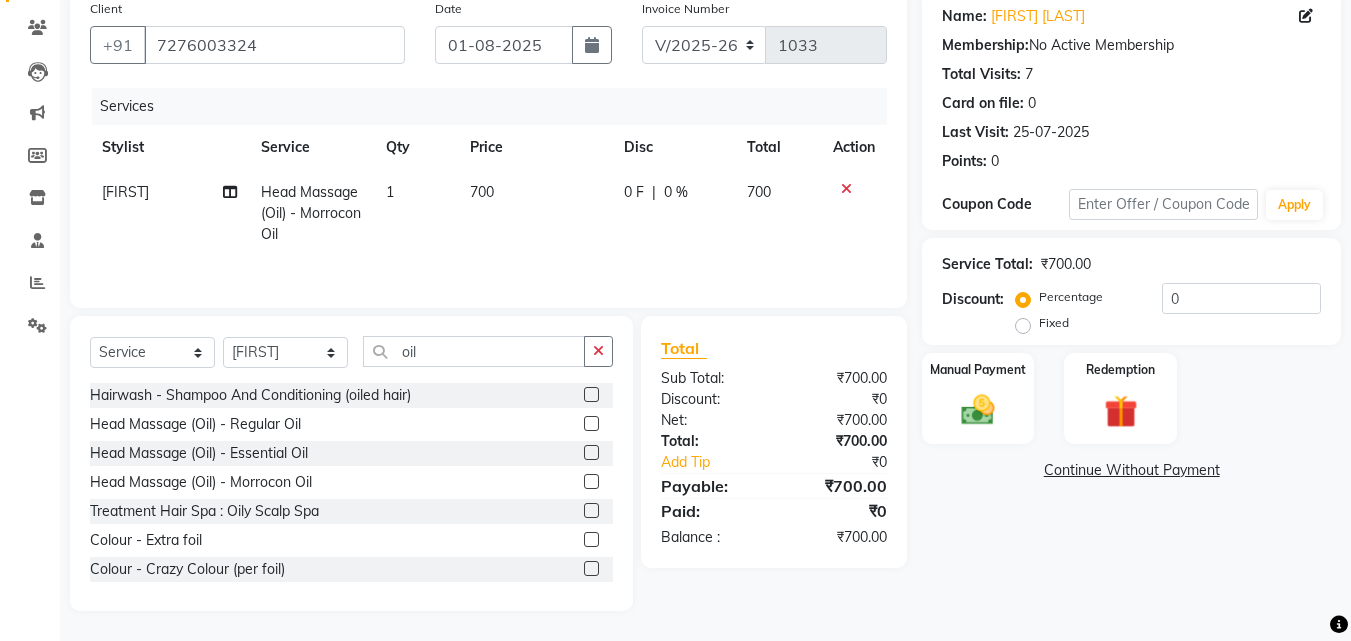 click 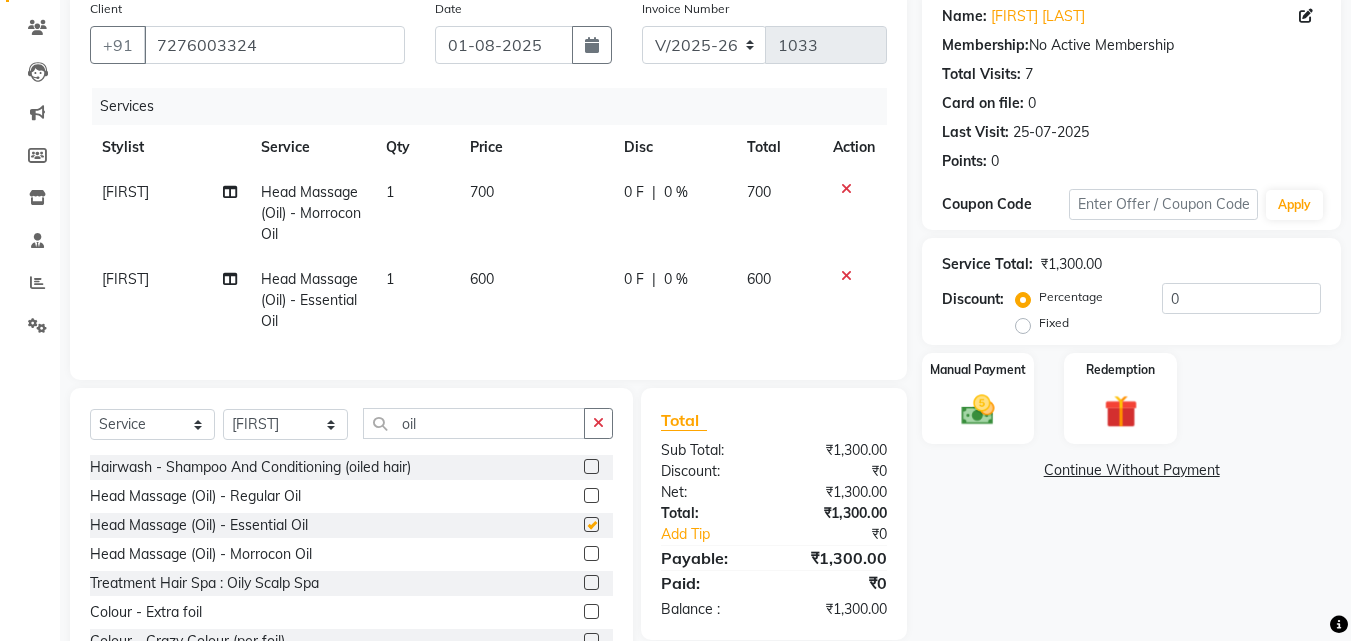 checkbox on "false" 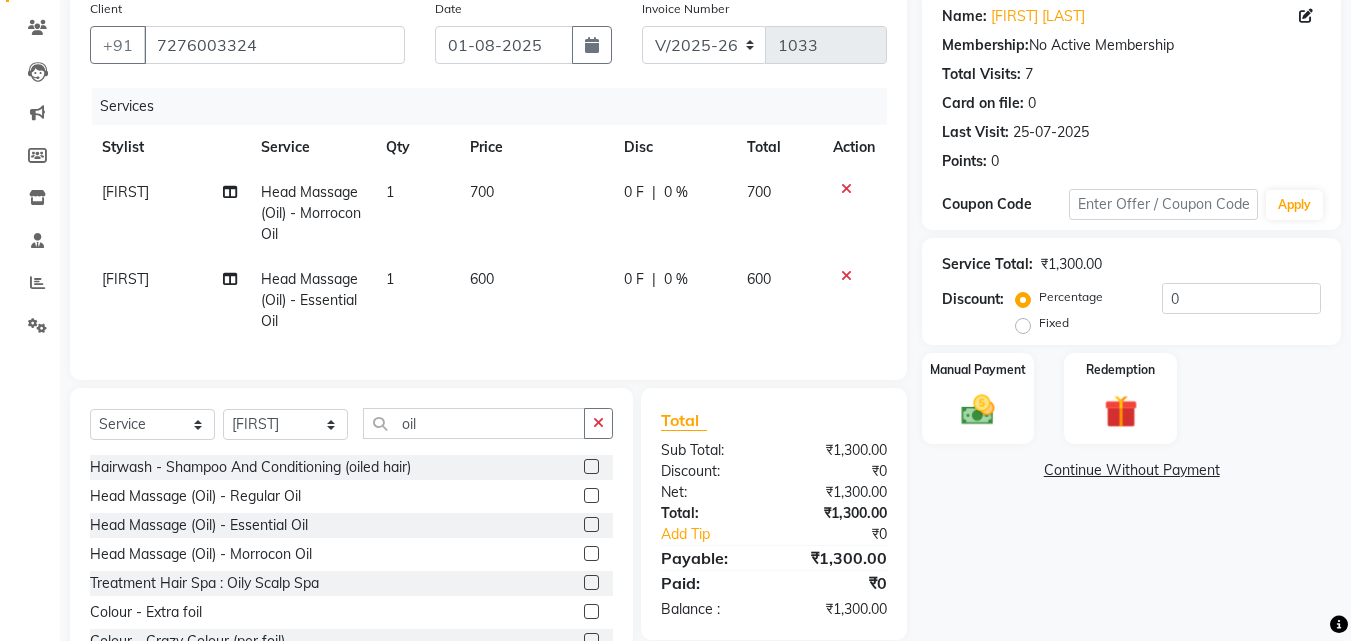 click on "1" 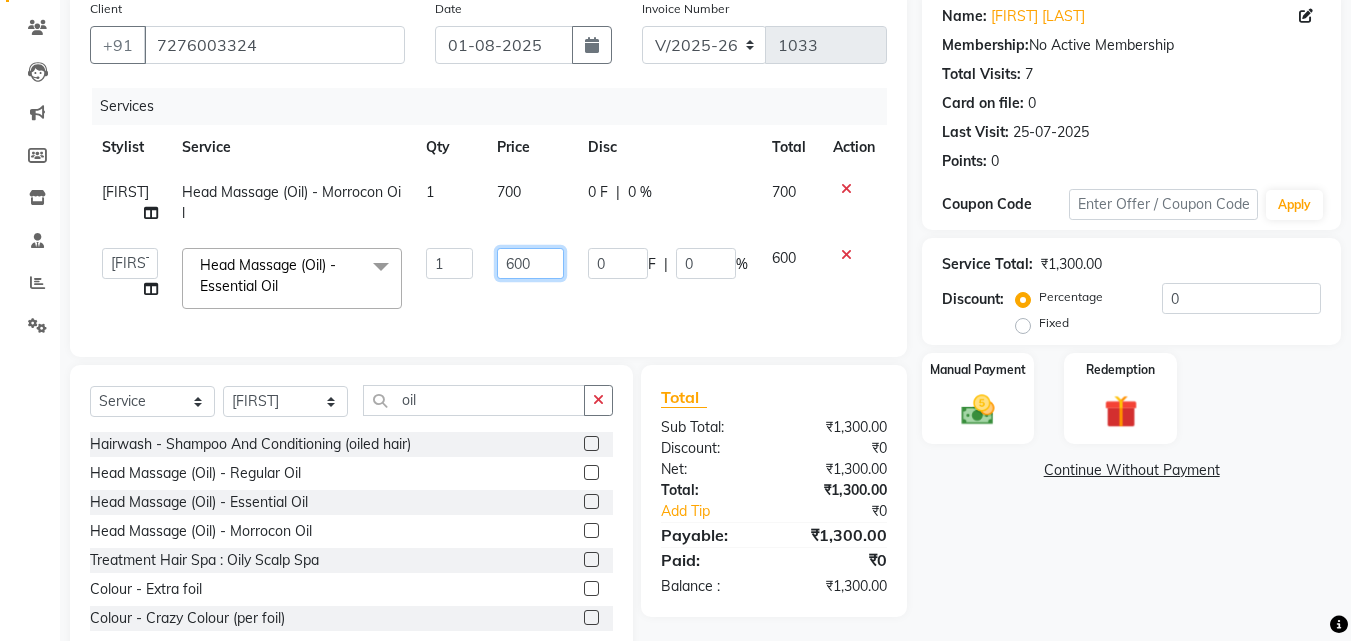 click on "600" 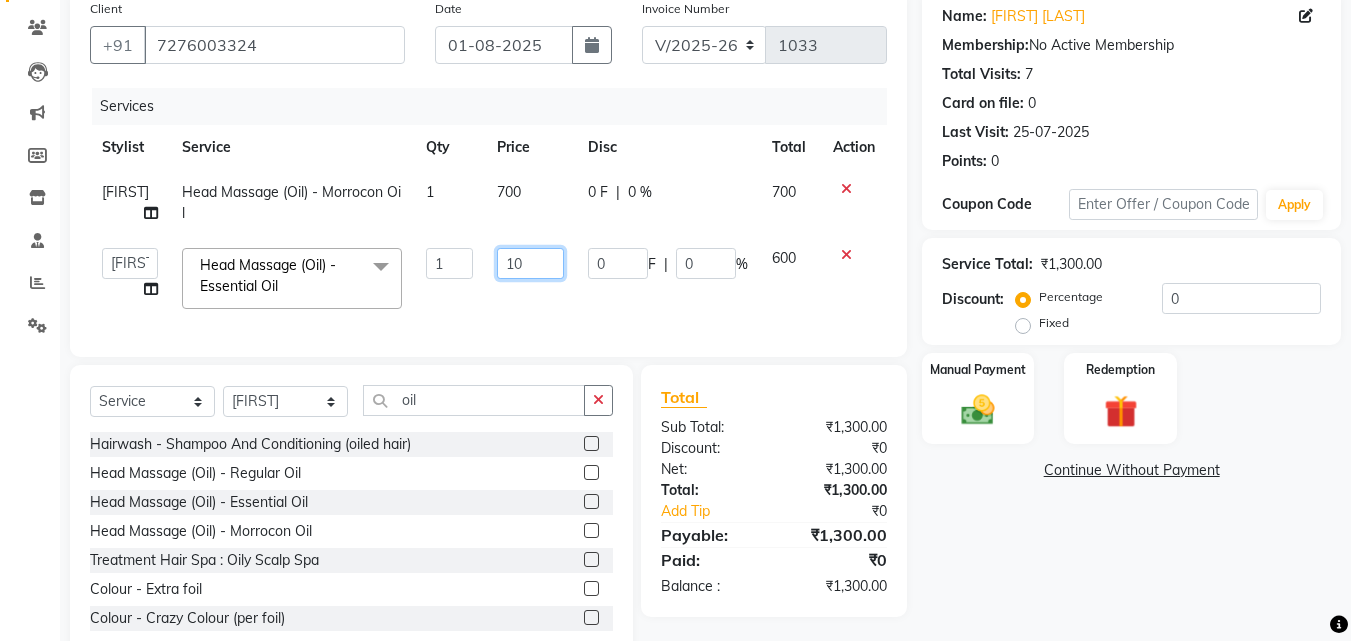 type on "100" 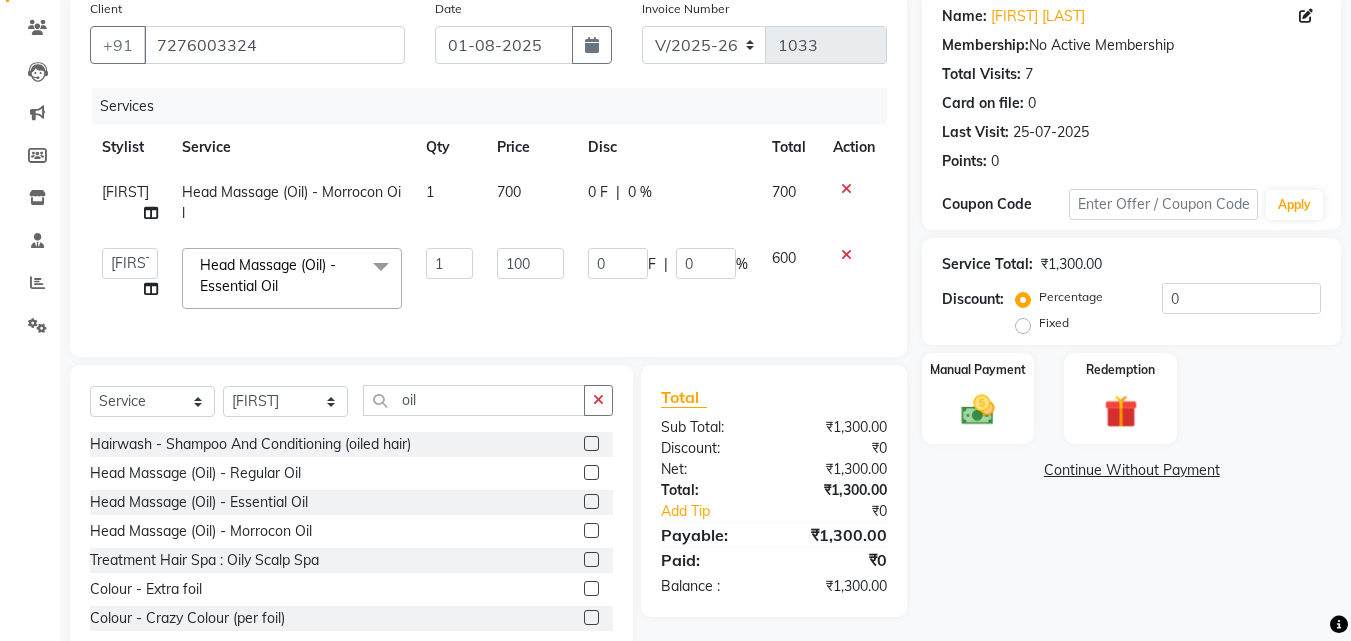 click on "Select  Service  Product  Membership  Package Voucher Prepaid Gift Card  Select Stylist Jasleen Jyoti Surya Tejaswini oil Hairwash  - Shampoo And Conditioning (oiled hair)  Head Massage (Oil)  - Regular Oil  Head Massage (Oil)  - Essential Oil  Head Massage (Oil)  - Morrocon Oil  Treatment Hair Spa : Oily Scalp Spa  Colour - Extra foil  Colour  - Crazy Colour (per foil)  Colour  - Red Highlights (per foil)  Nail Art - Foil  essential oil  Style Day : Oily Scalp Hemp Spa" 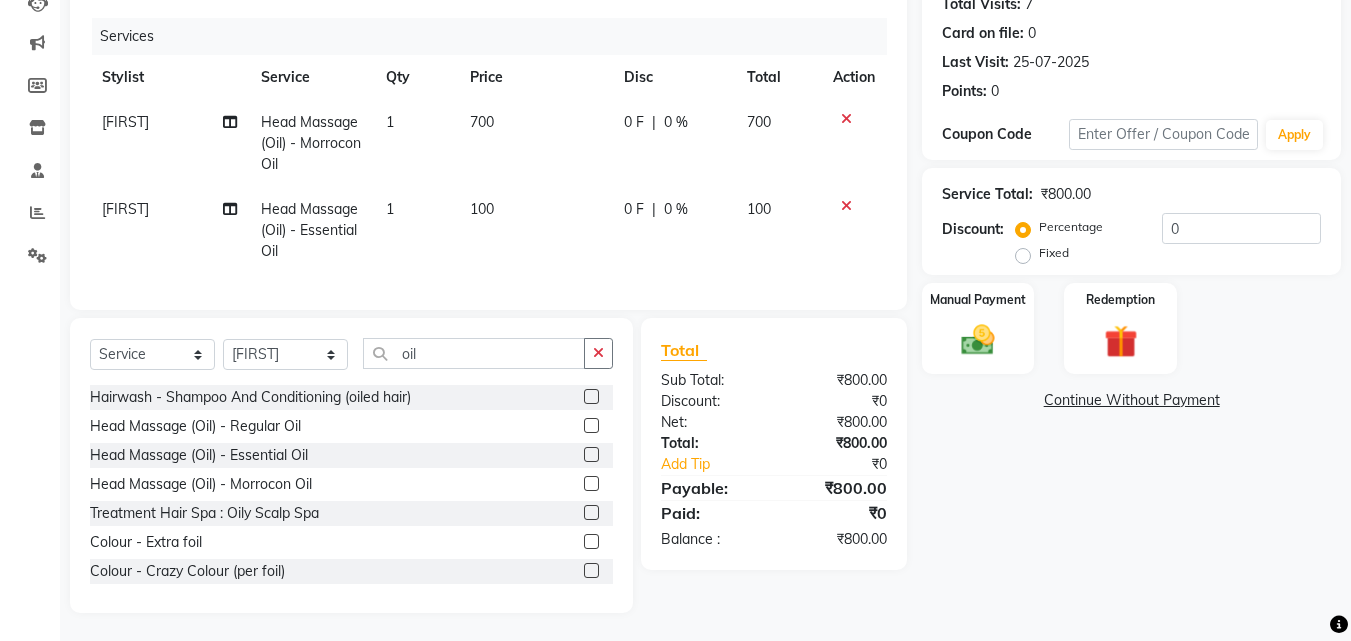 scroll, scrollTop: 247, scrollLeft: 0, axis: vertical 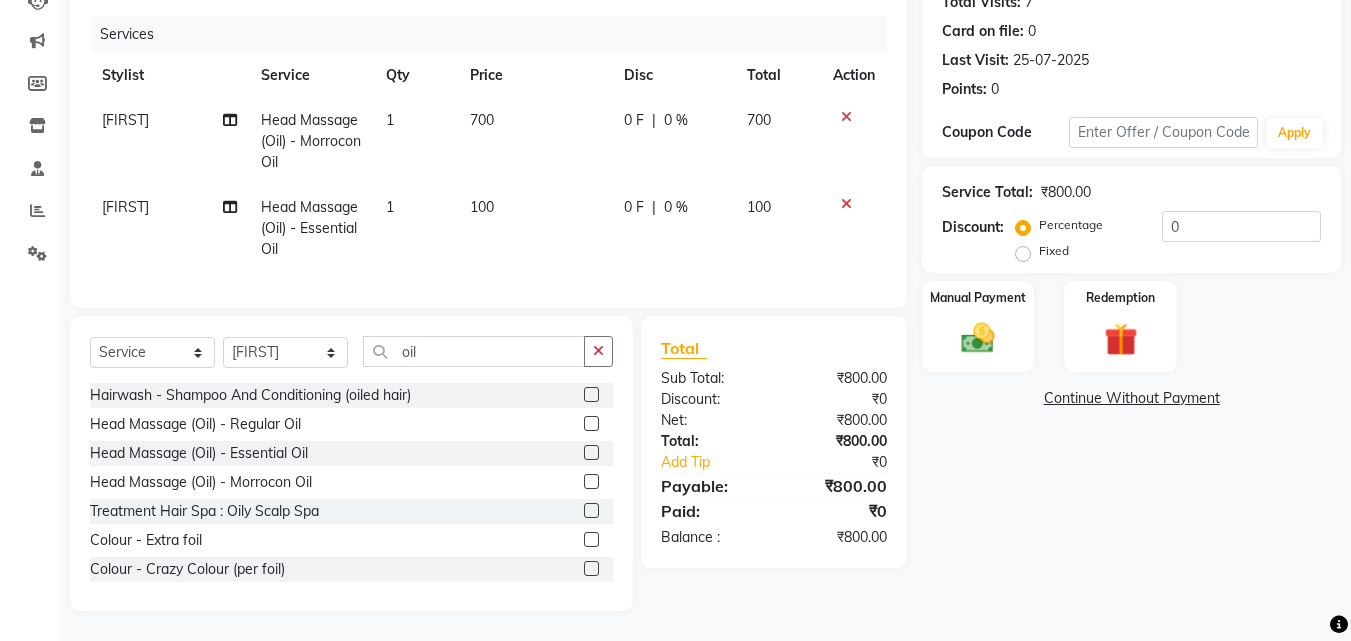click 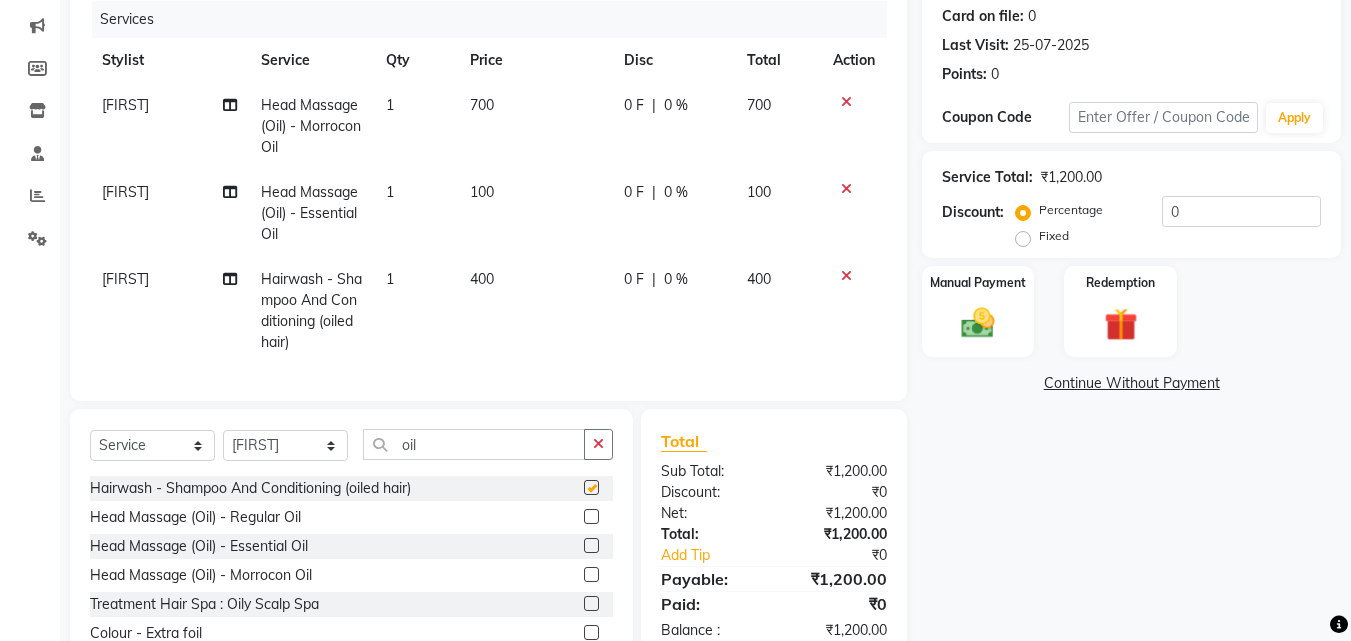 checkbox on "false" 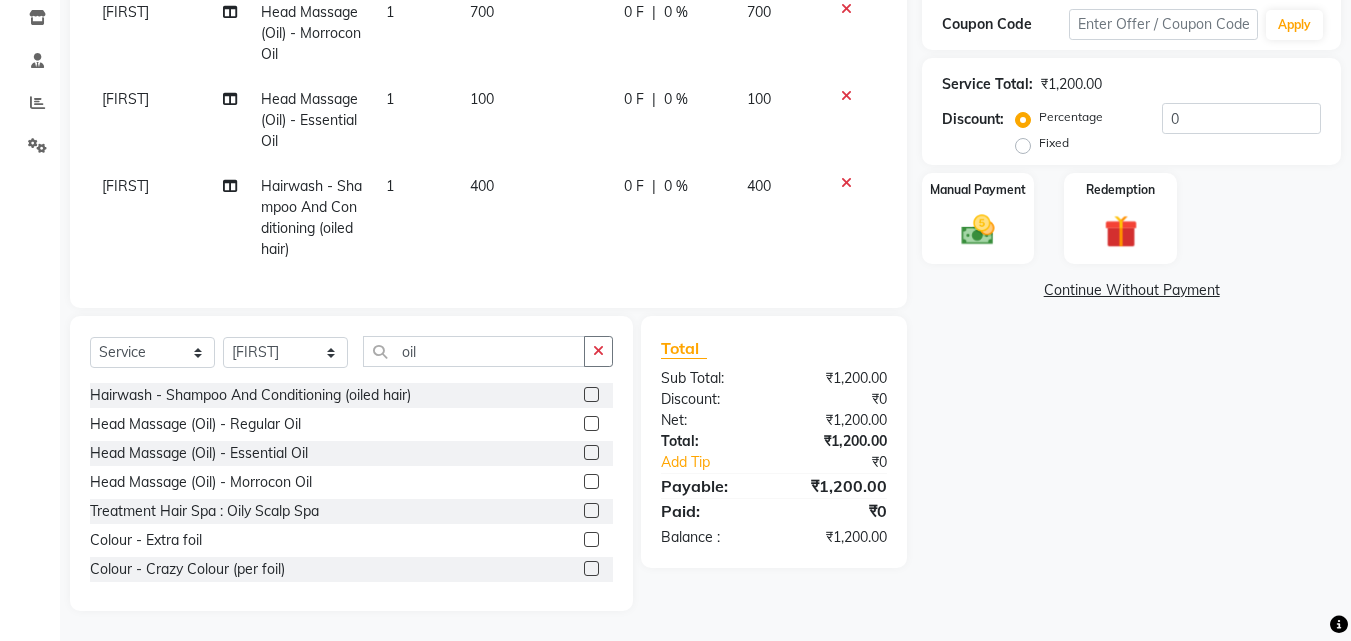scroll, scrollTop: 0, scrollLeft: 0, axis: both 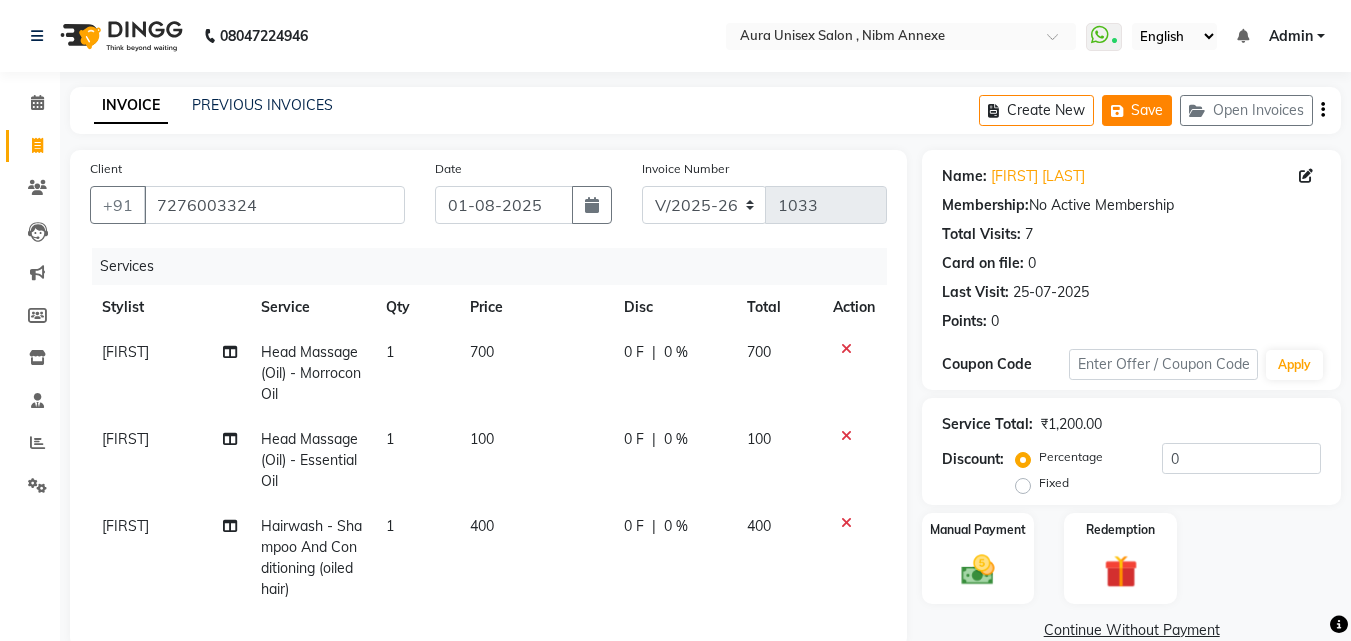 click on "Save" 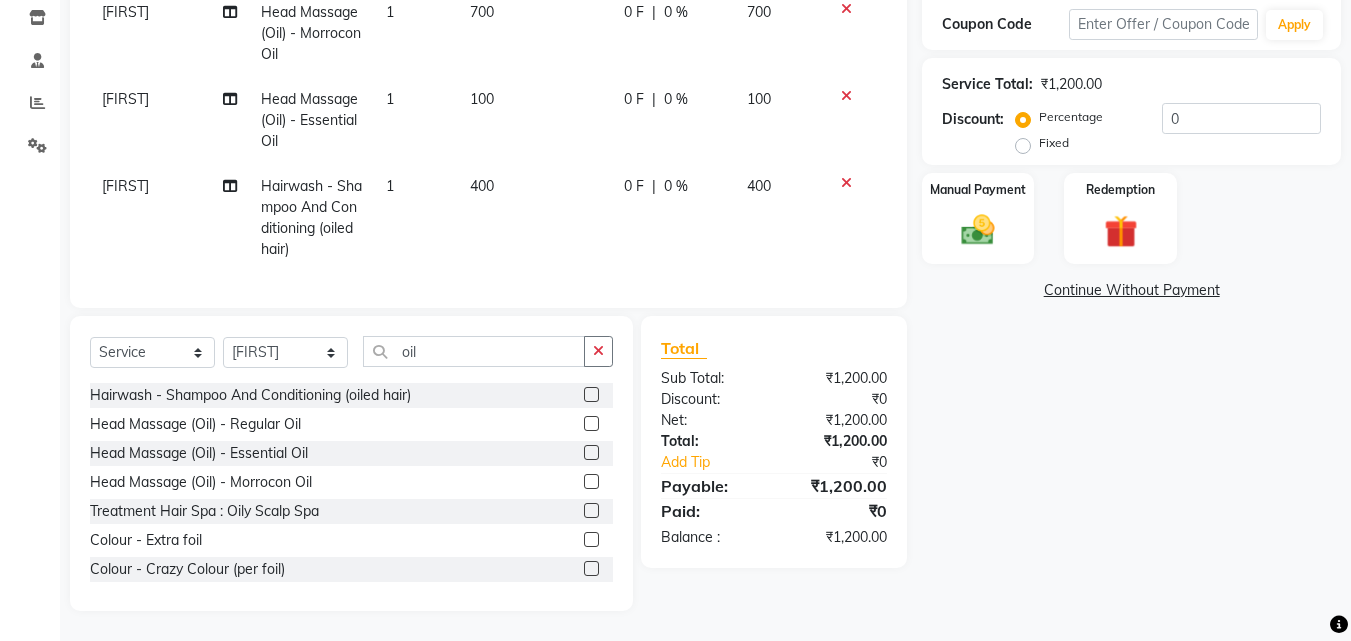 scroll, scrollTop: 0, scrollLeft: 0, axis: both 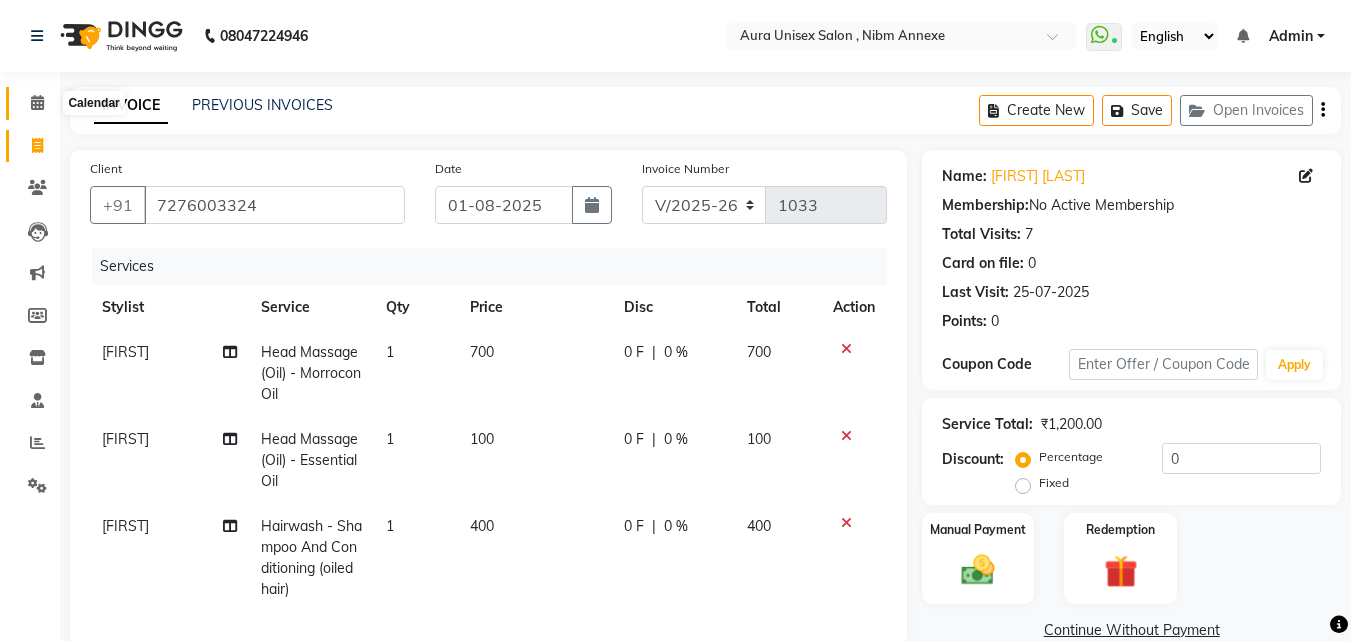 click 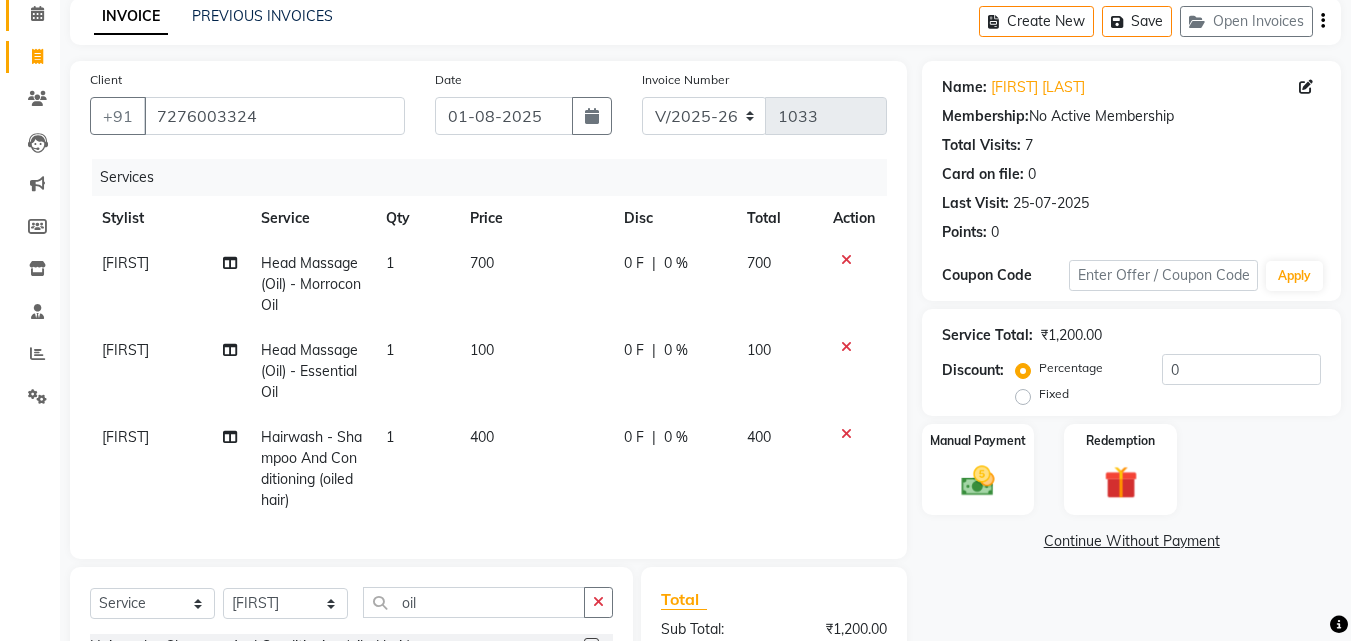 scroll, scrollTop: 200, scrollLeft: 0, axis: vertical 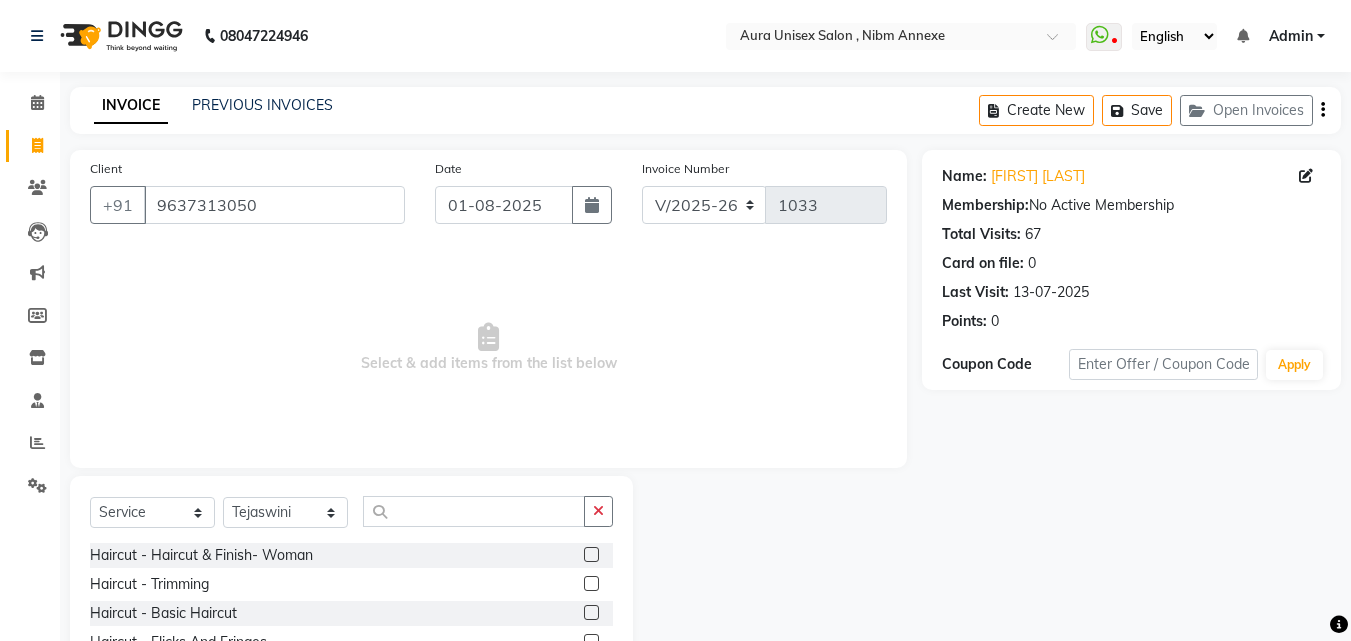 select on "823" 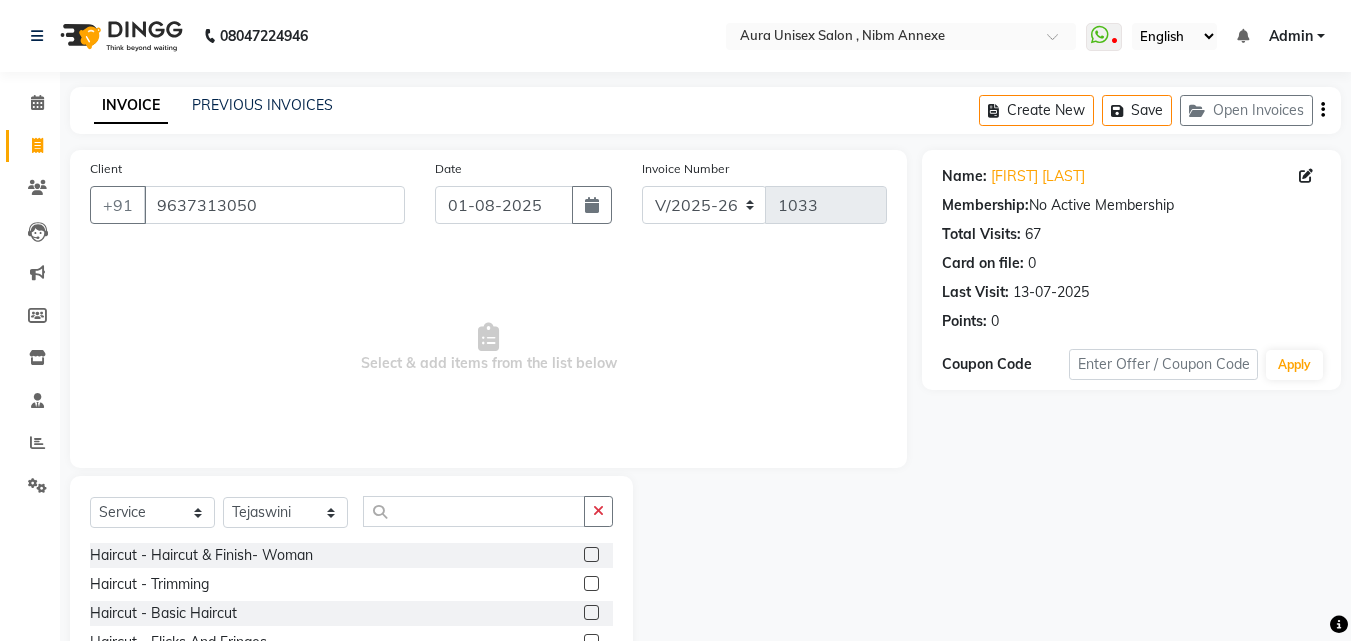 scroll, scrollTop: 0, scrollLeft: 0, axis: both 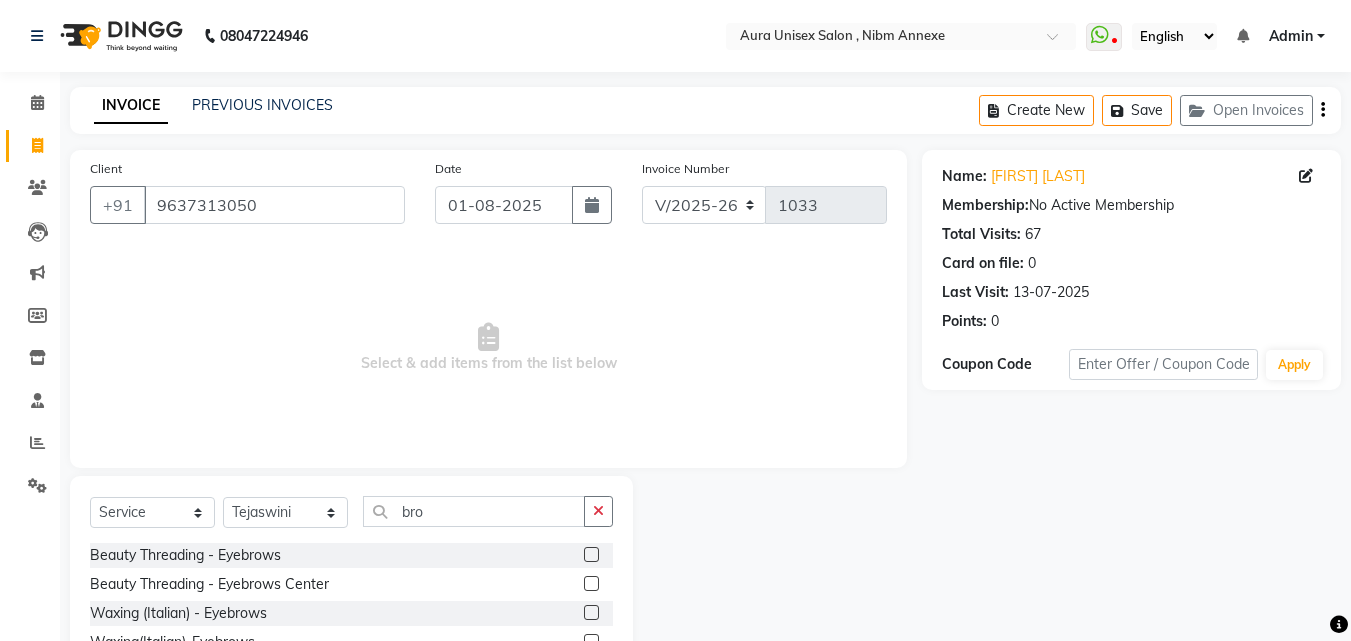 type on "bro" 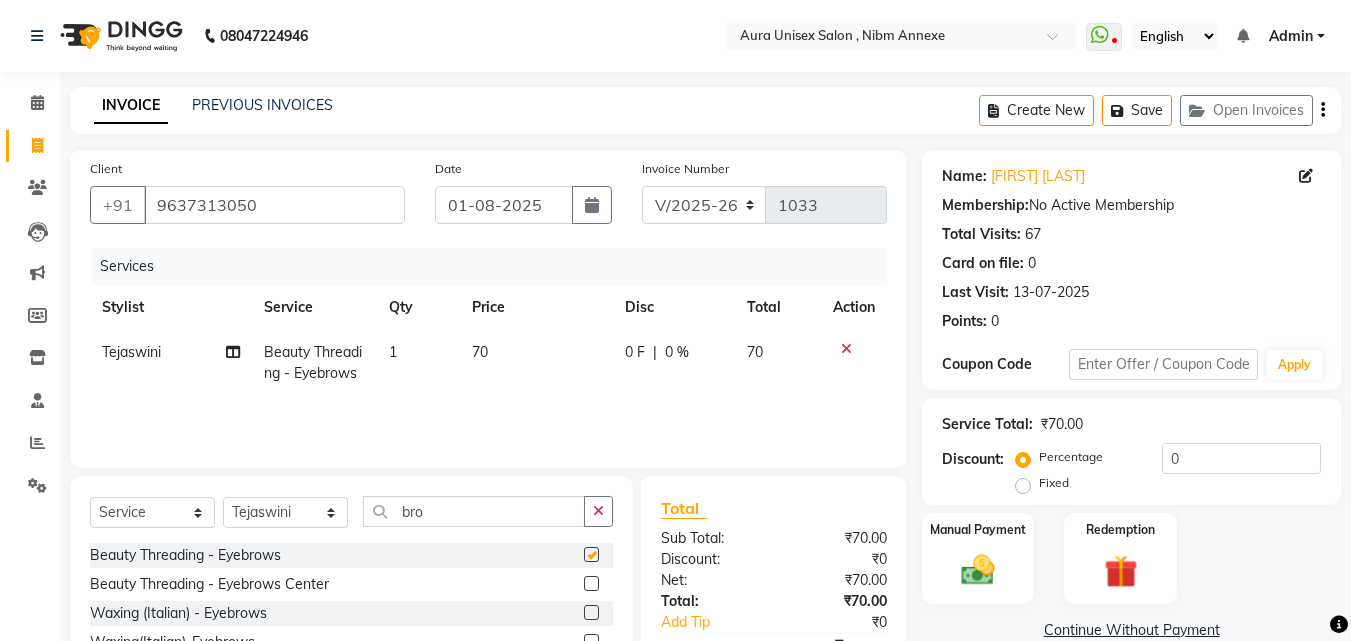 checkbox on "false" 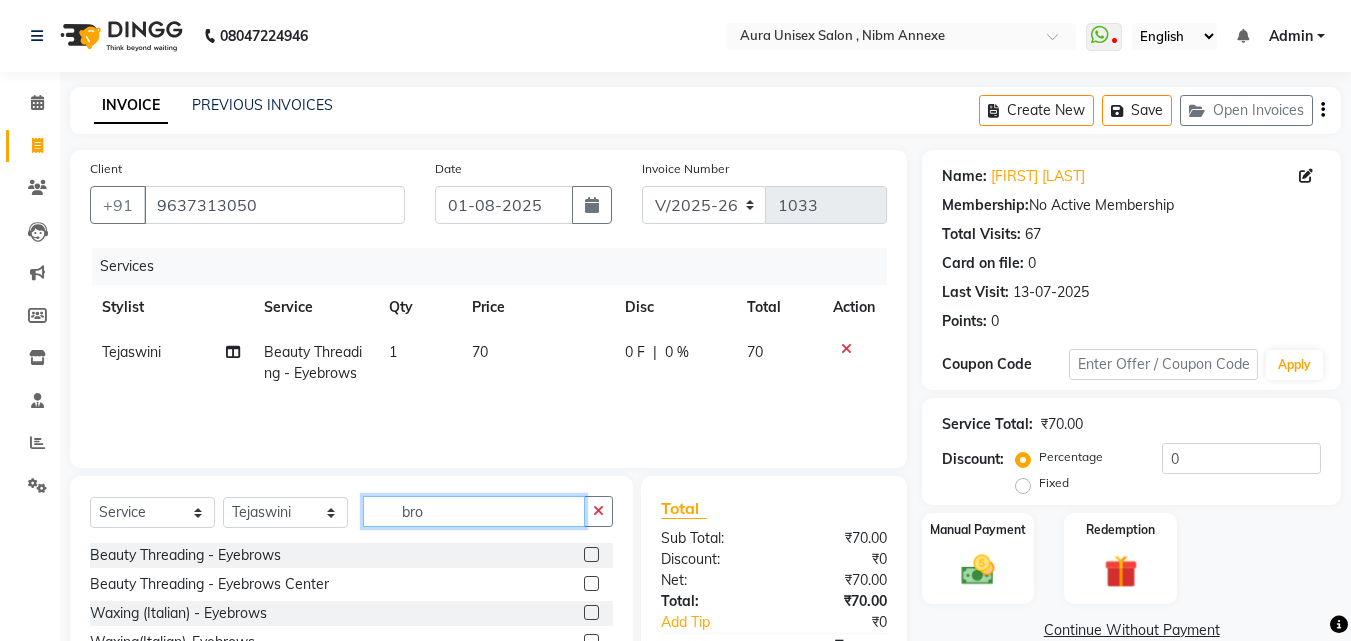 click on "bro" 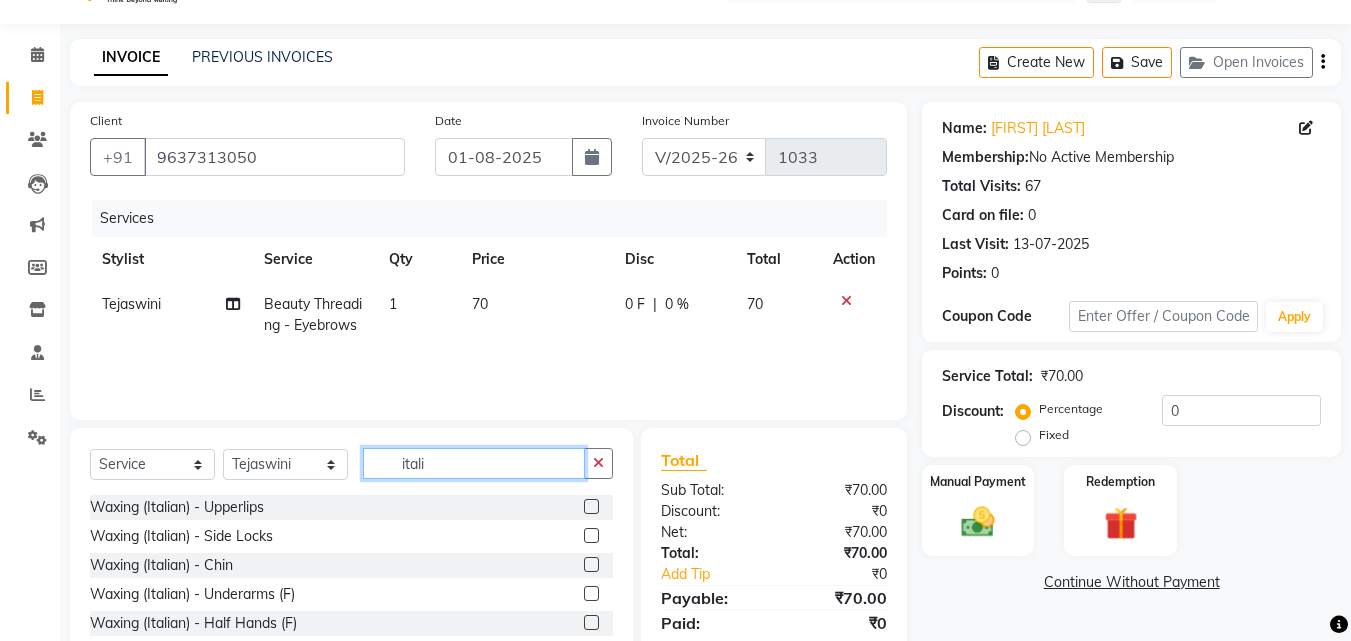 scroll, scrollTop: 160, scrollLeft: 0, axis: vertical 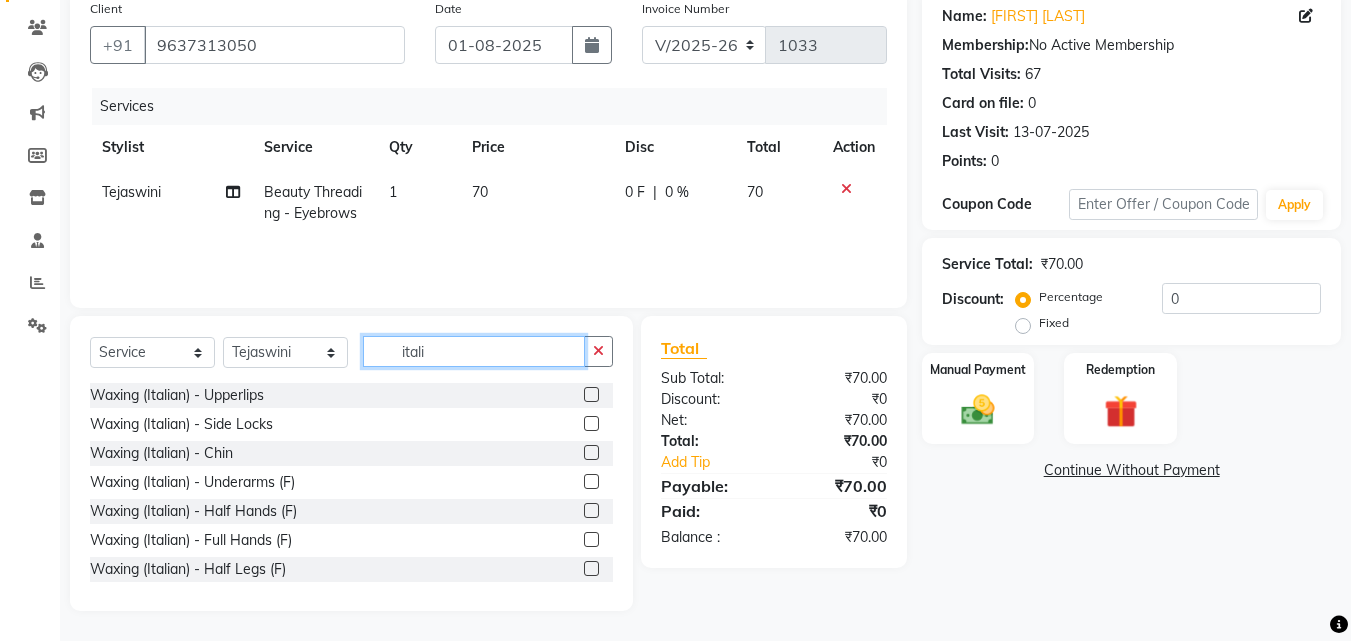 type on "itali" 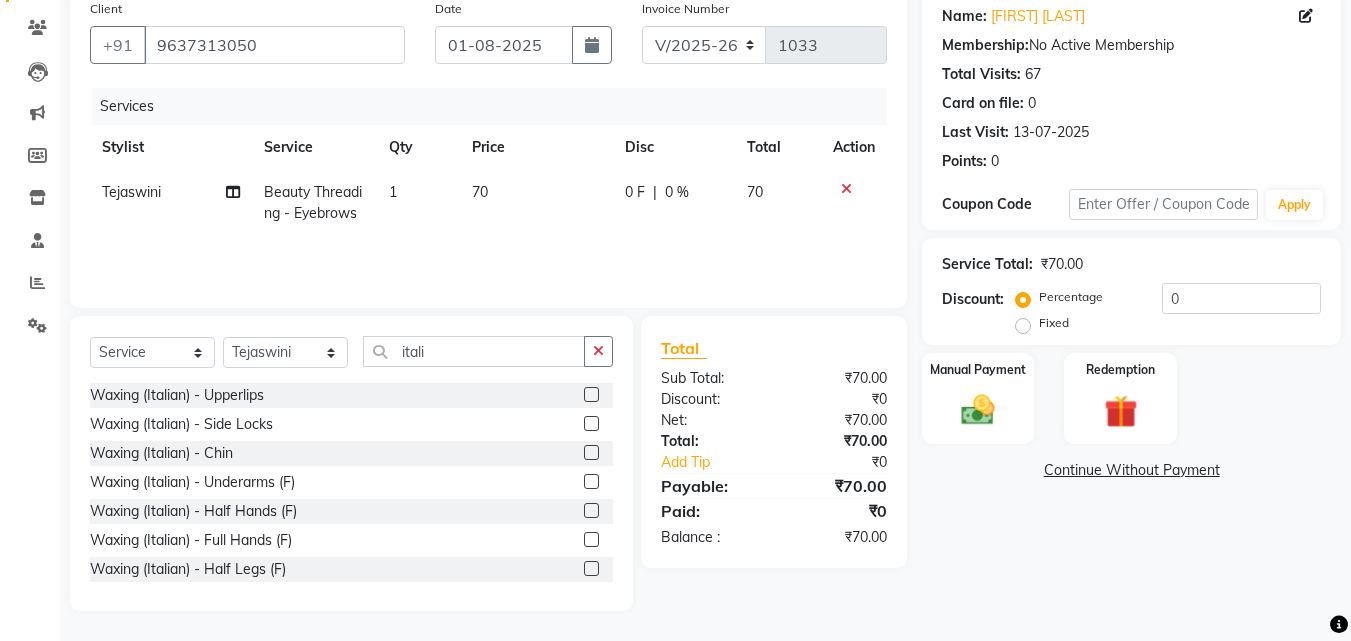 click 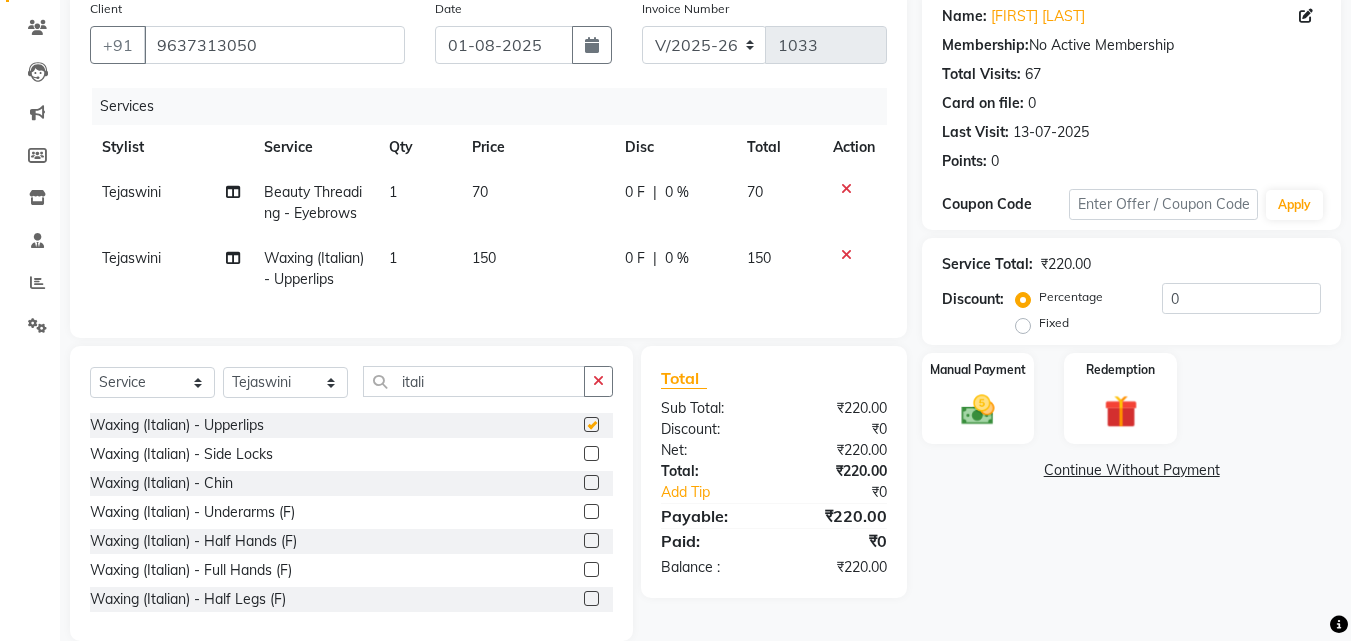 checkbox on "false" 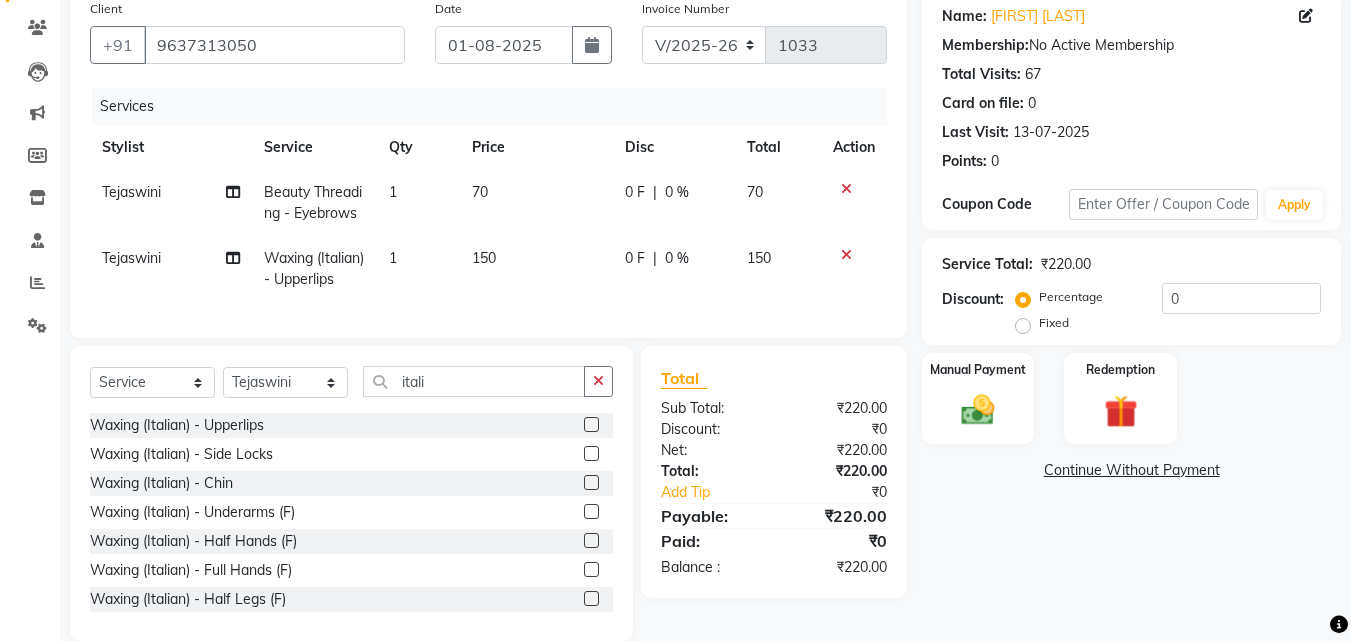 click 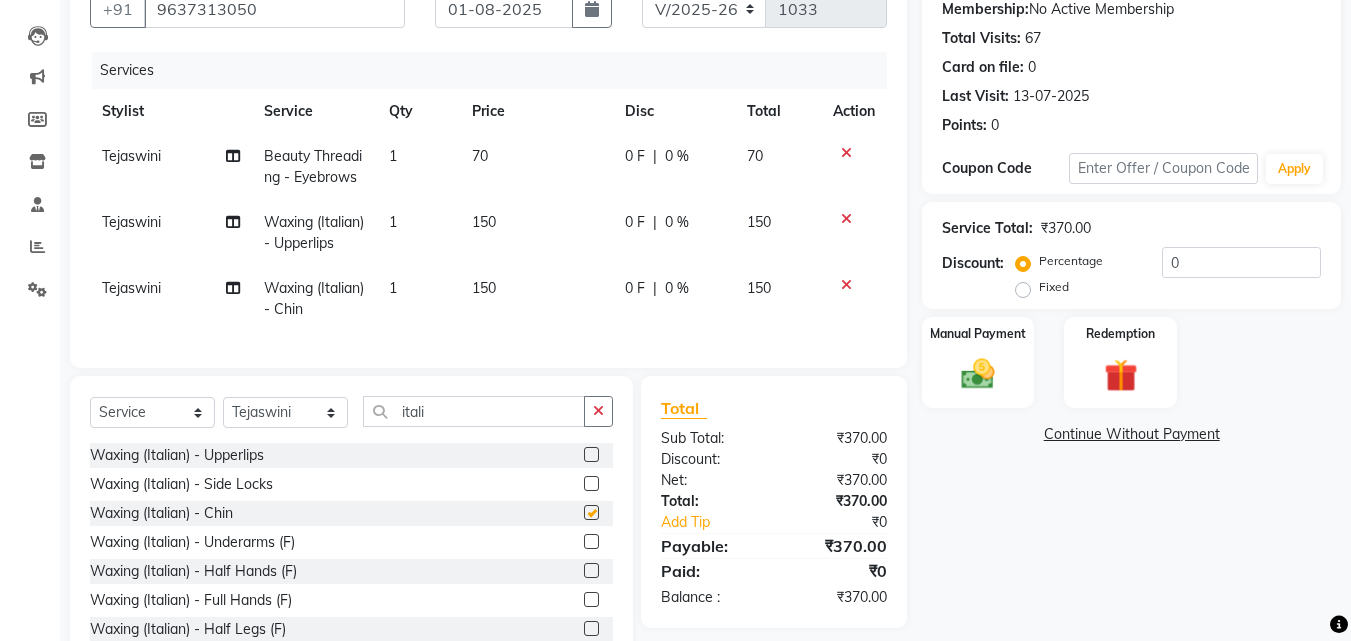checkbox on "false" 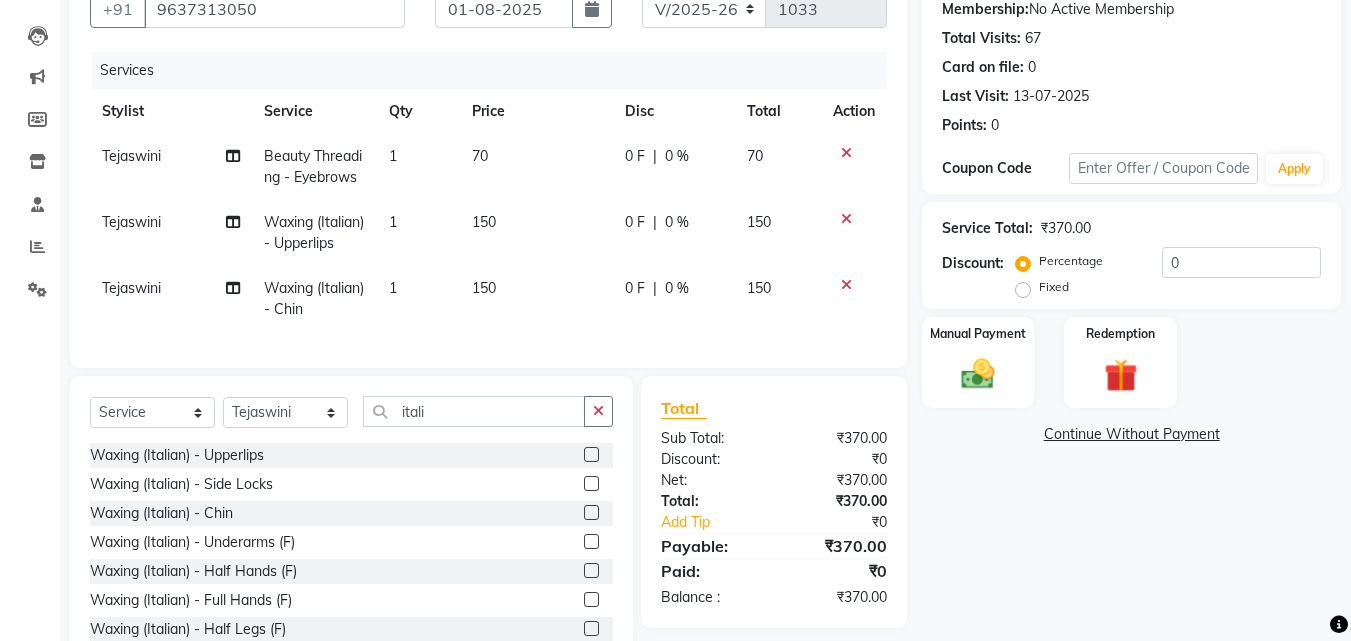 scroll, scrollTop: 271, scrollLeft: 0, axis: vertical 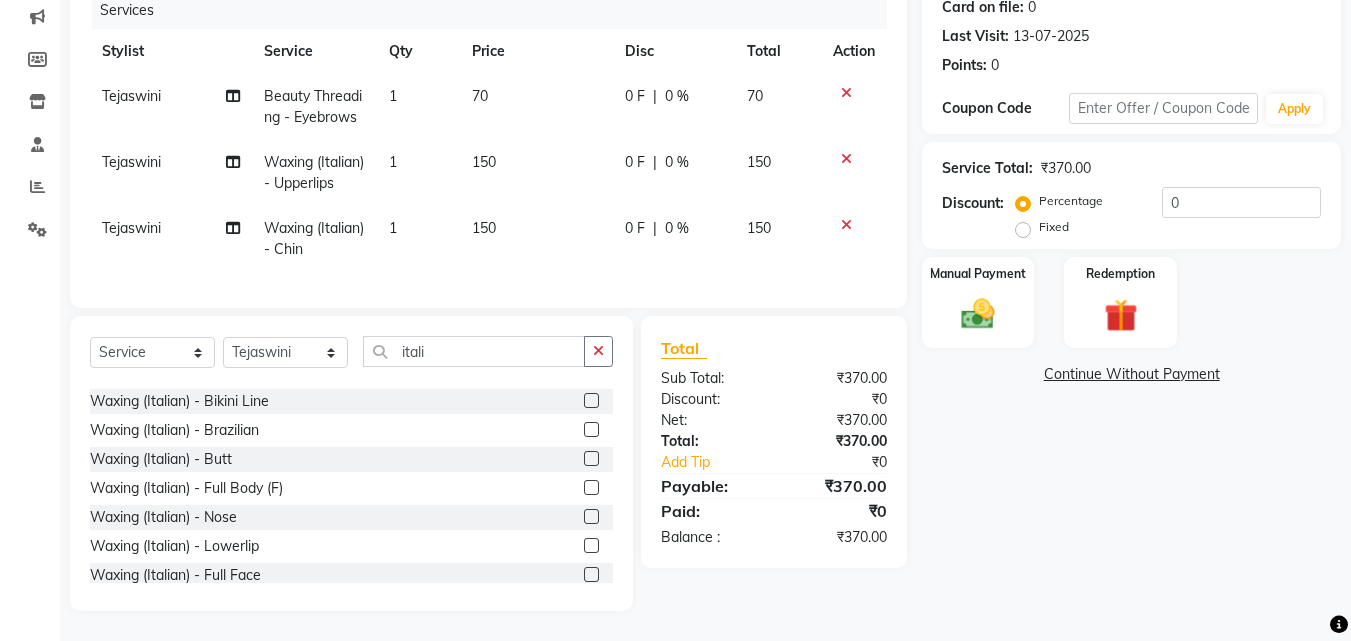 click 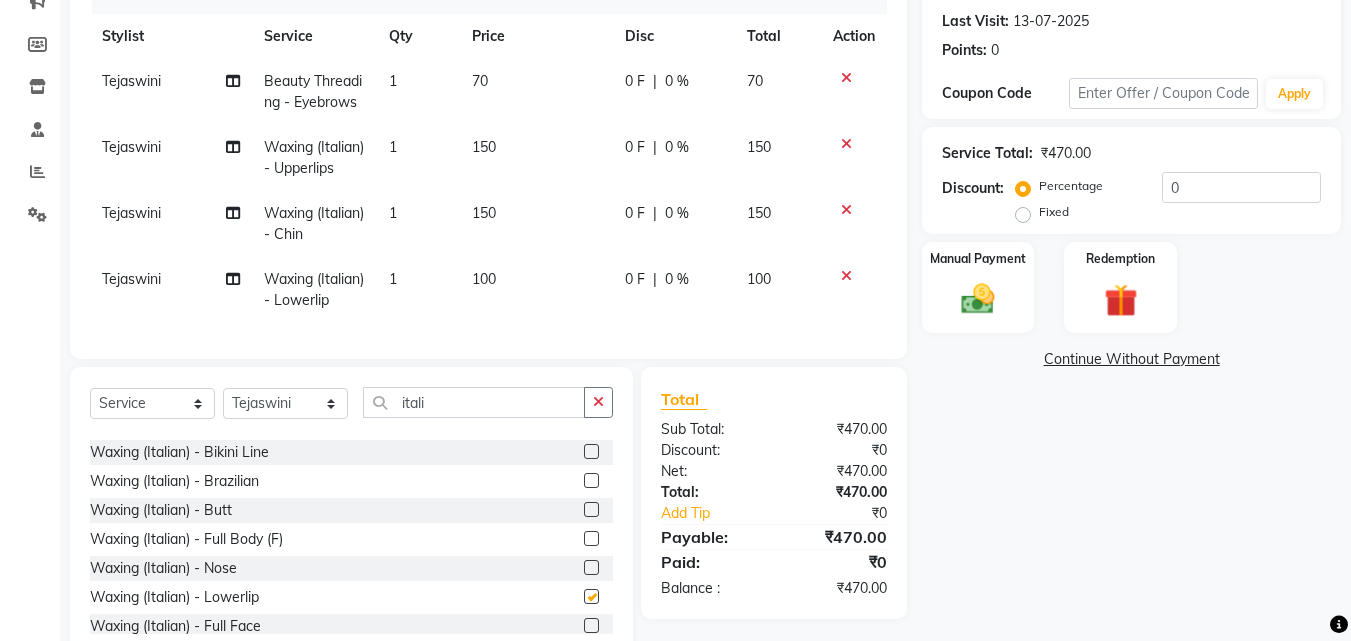 checkbox on "false" 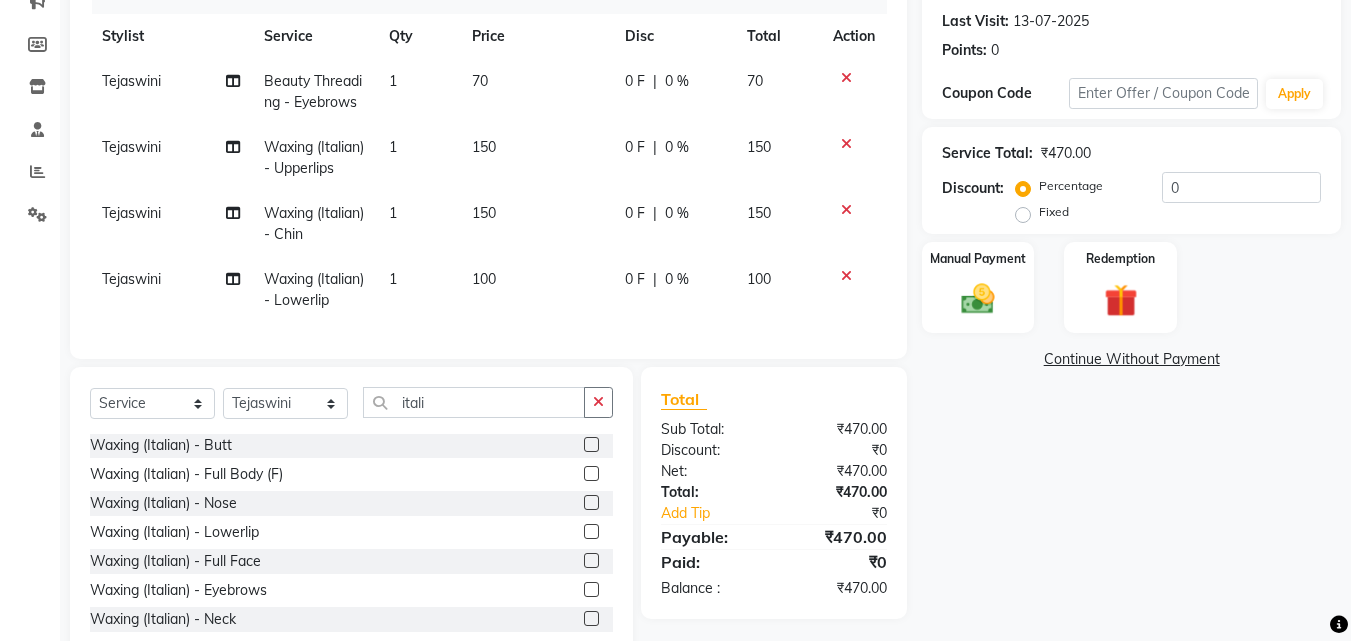 scroll, scrollTop: 500, scrollLeft: 0, axis: vertical 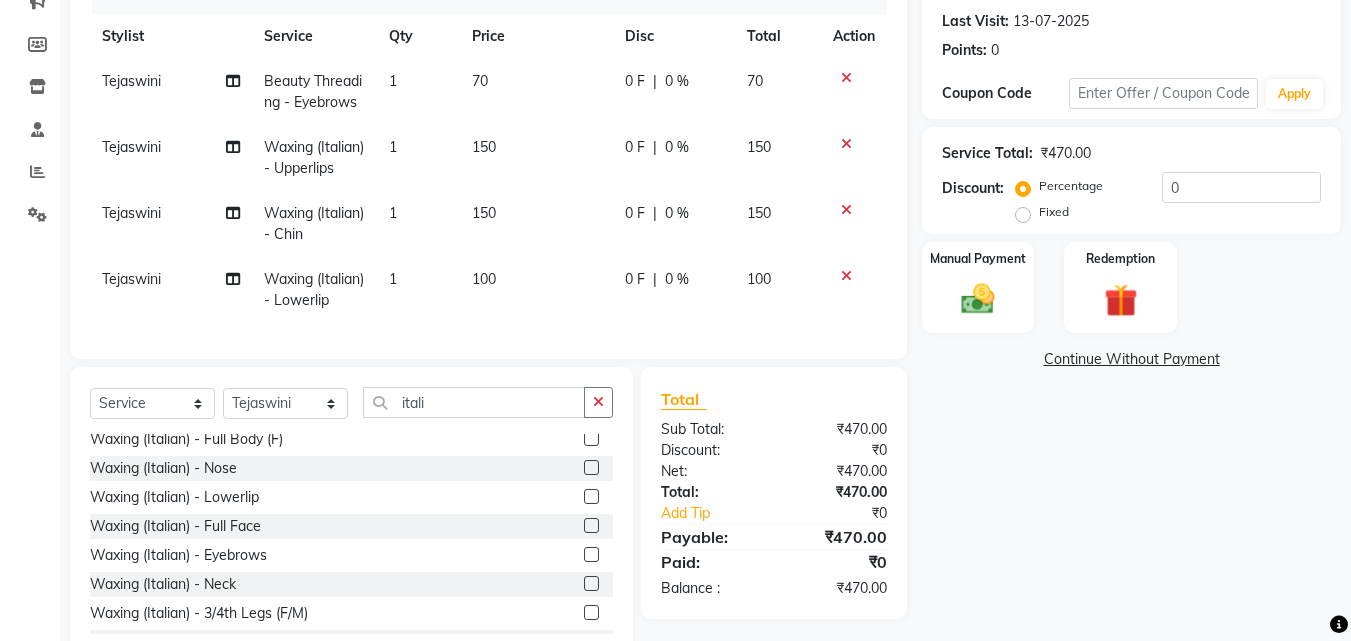 click 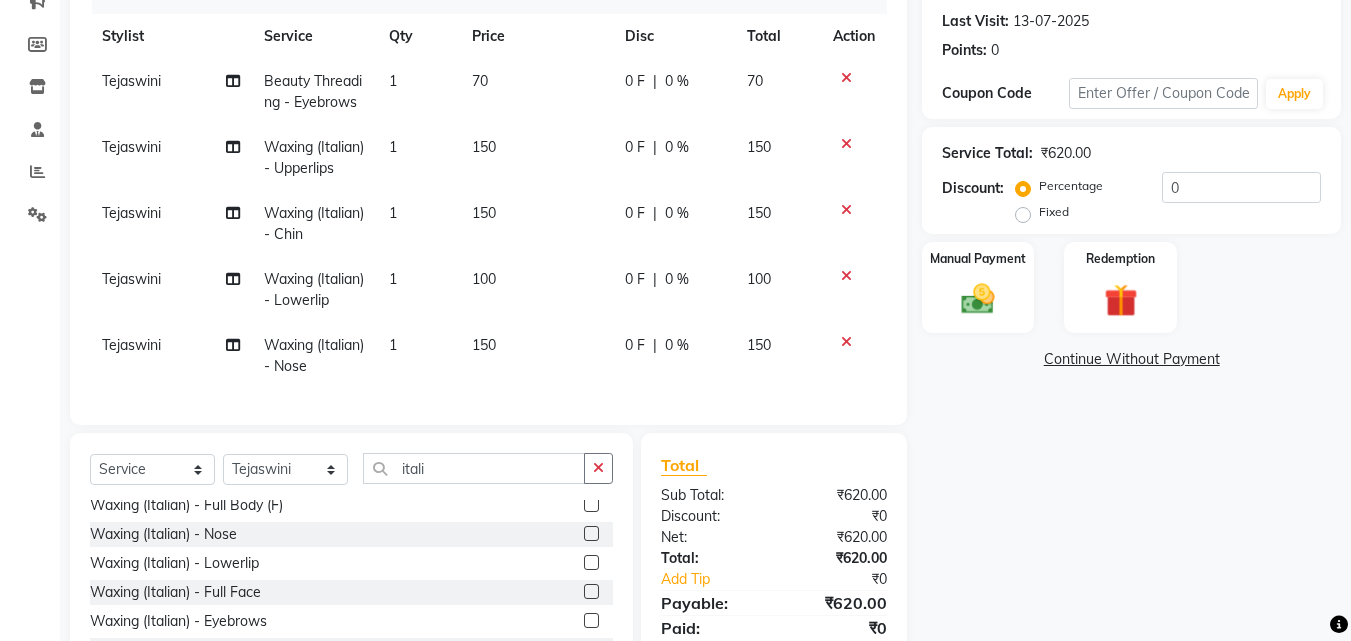 click 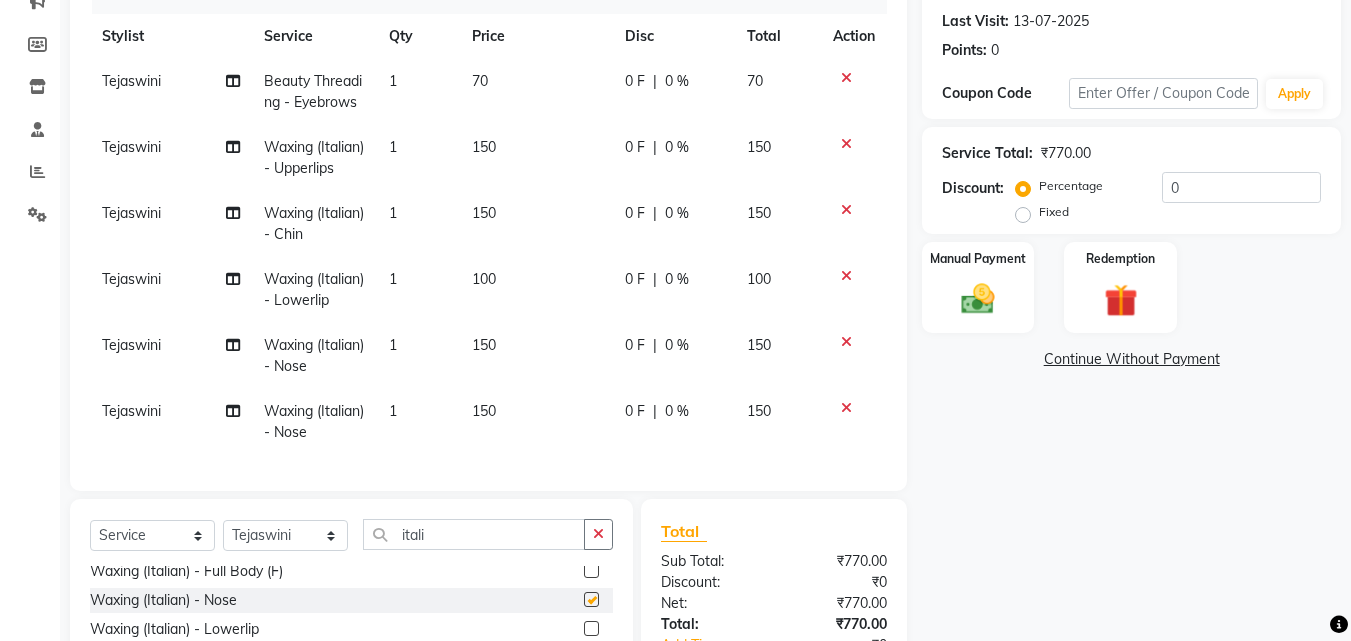 checkbox on "false" 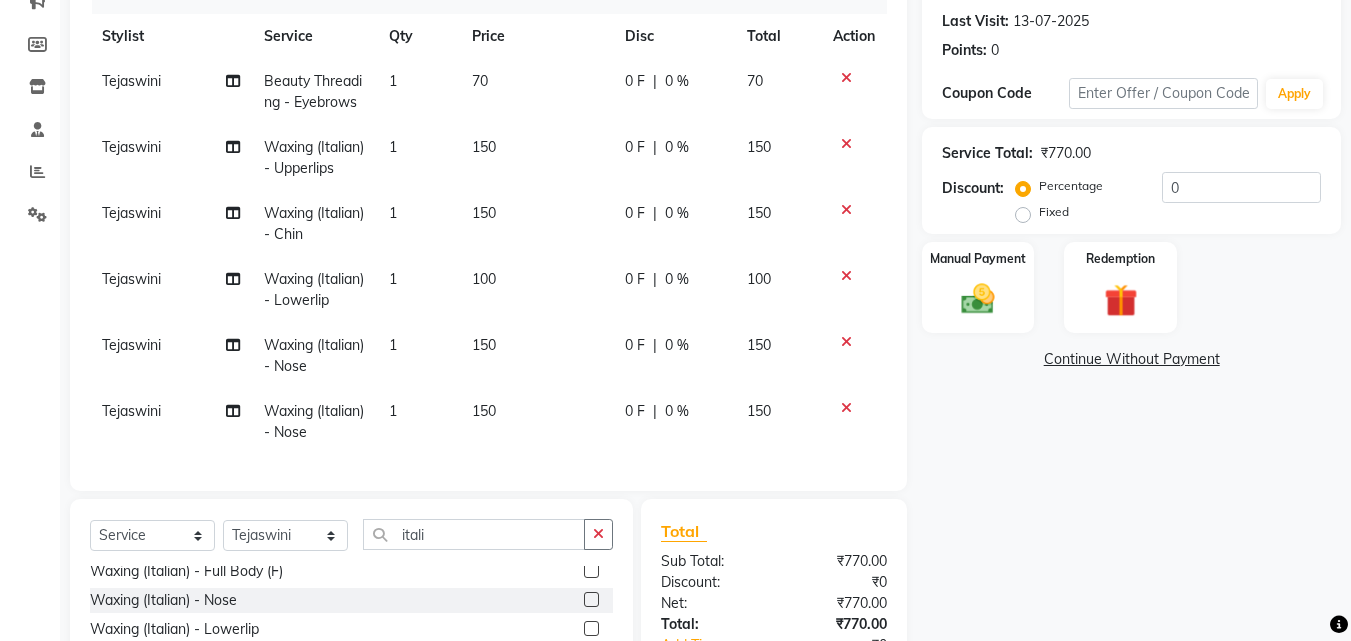 click on "150" 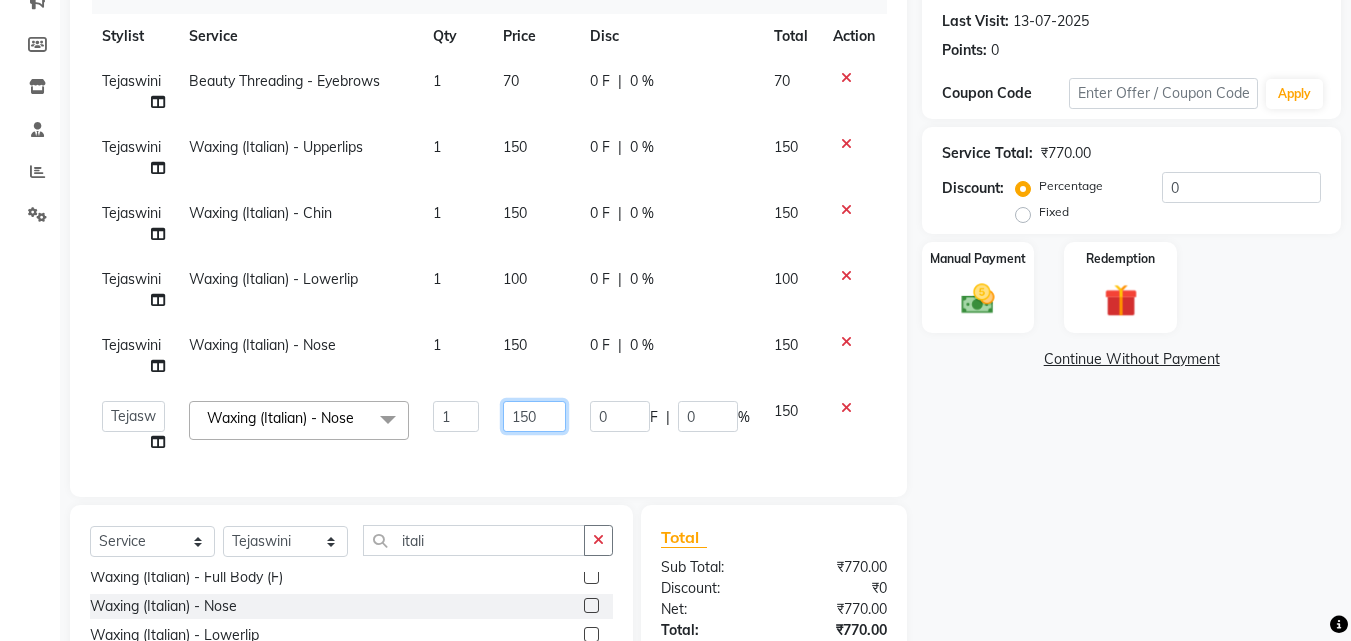 click on "150" 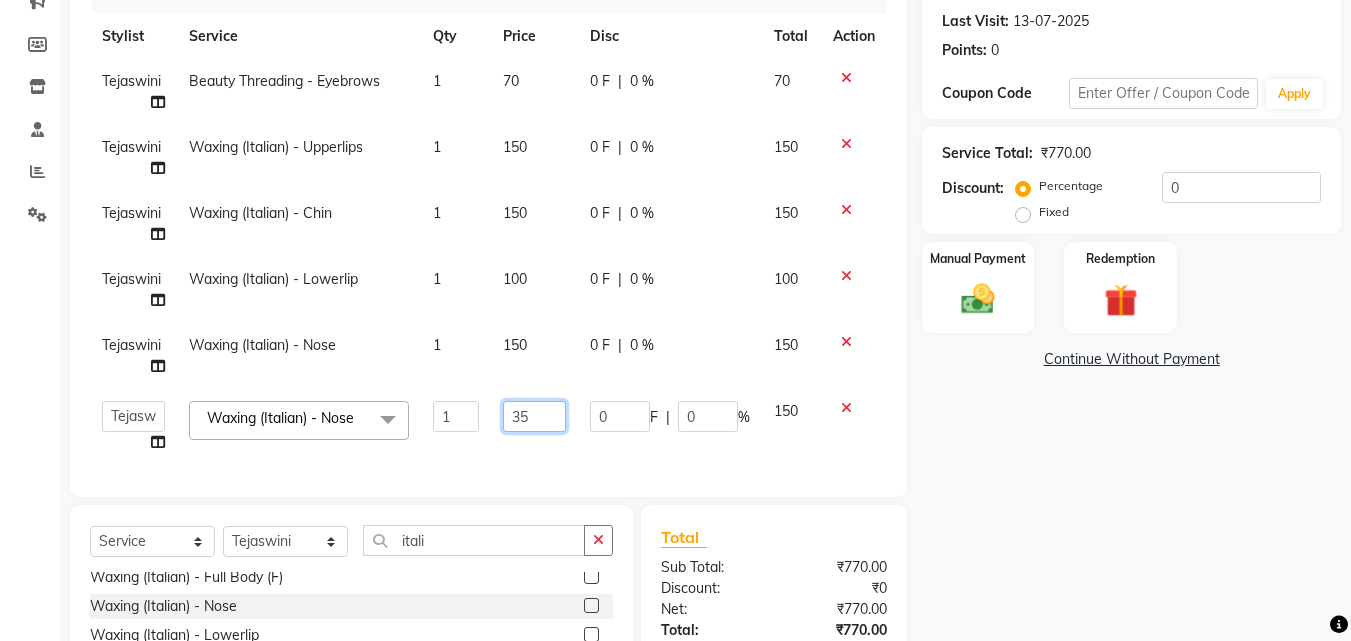 type on "350" 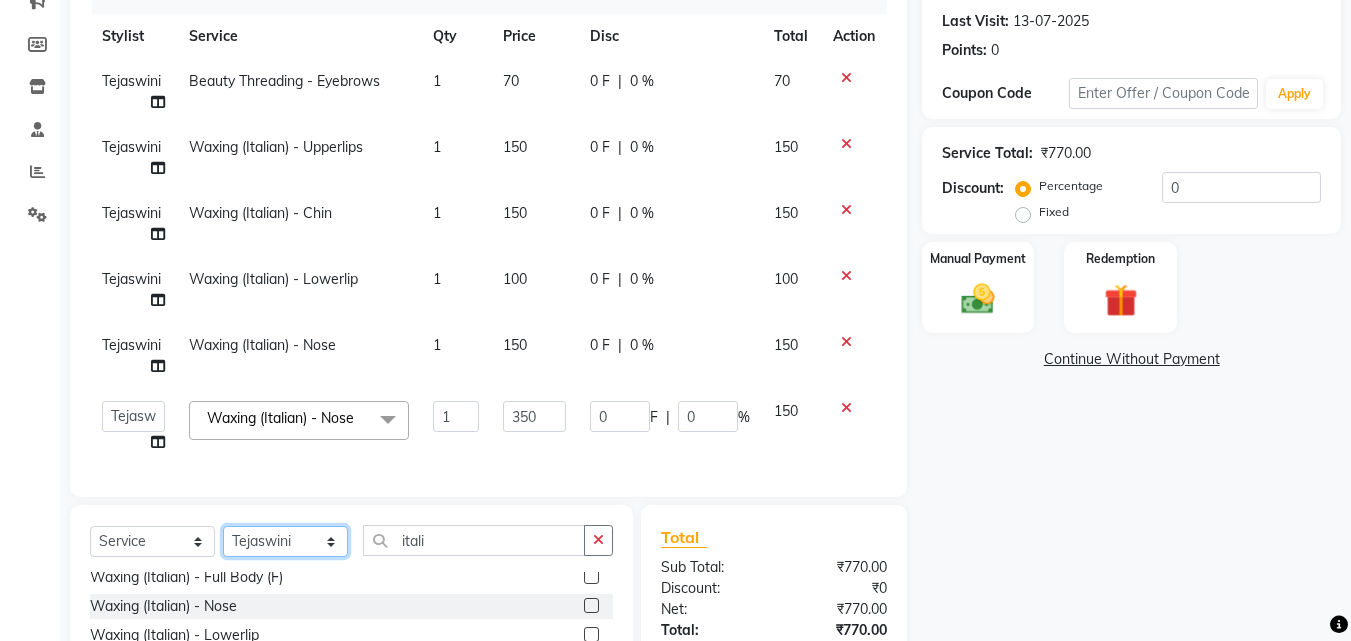 click on "Select Stylist Jasleen Jyoti Surya Tejaswini" 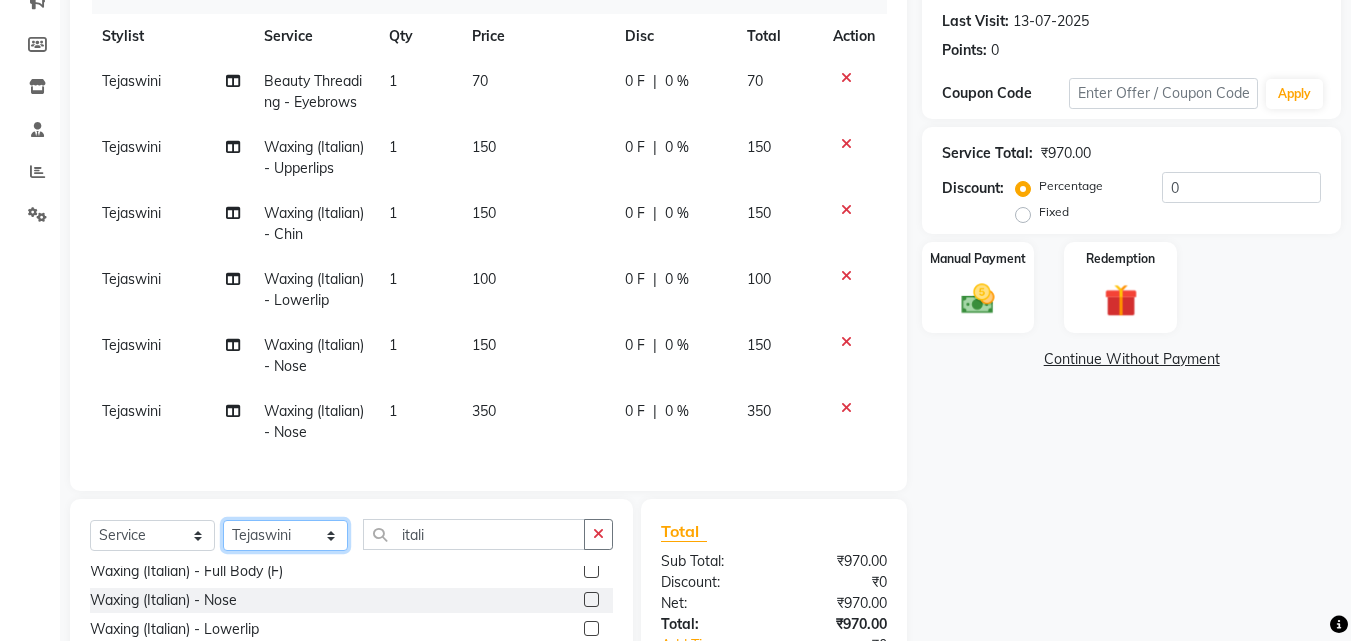 select on "69183" 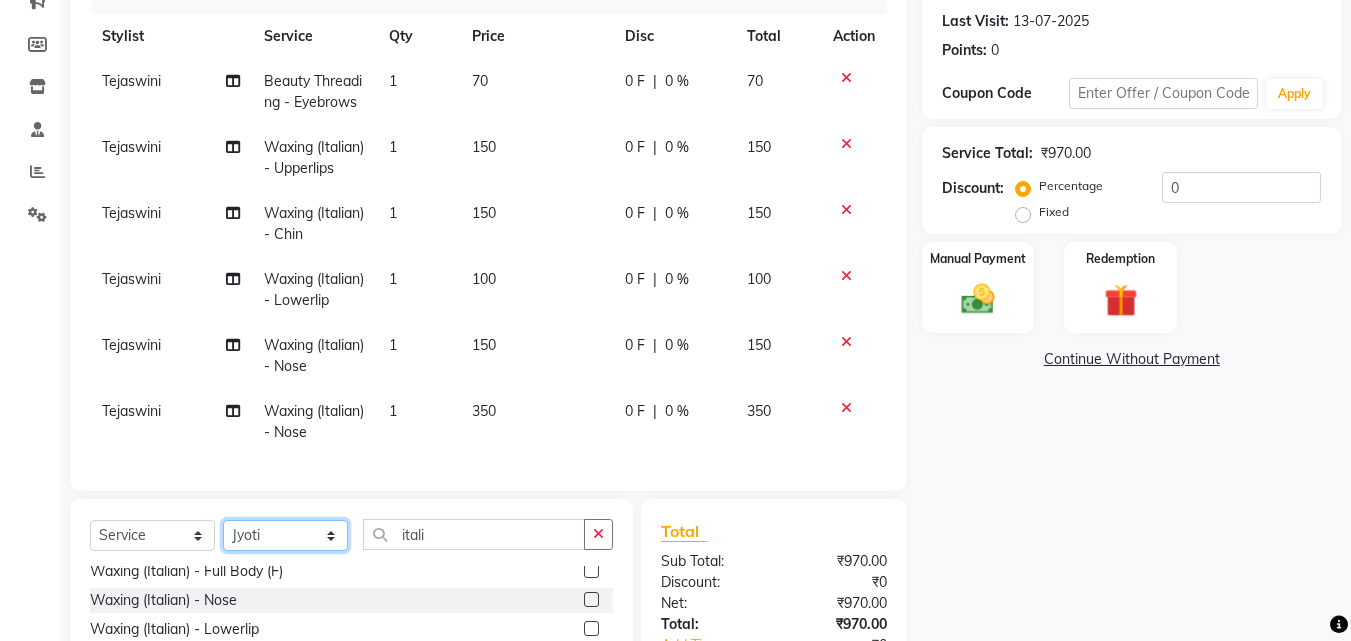 click on "Select Stylist Jasleen Jyoti Surya Tejaswini" 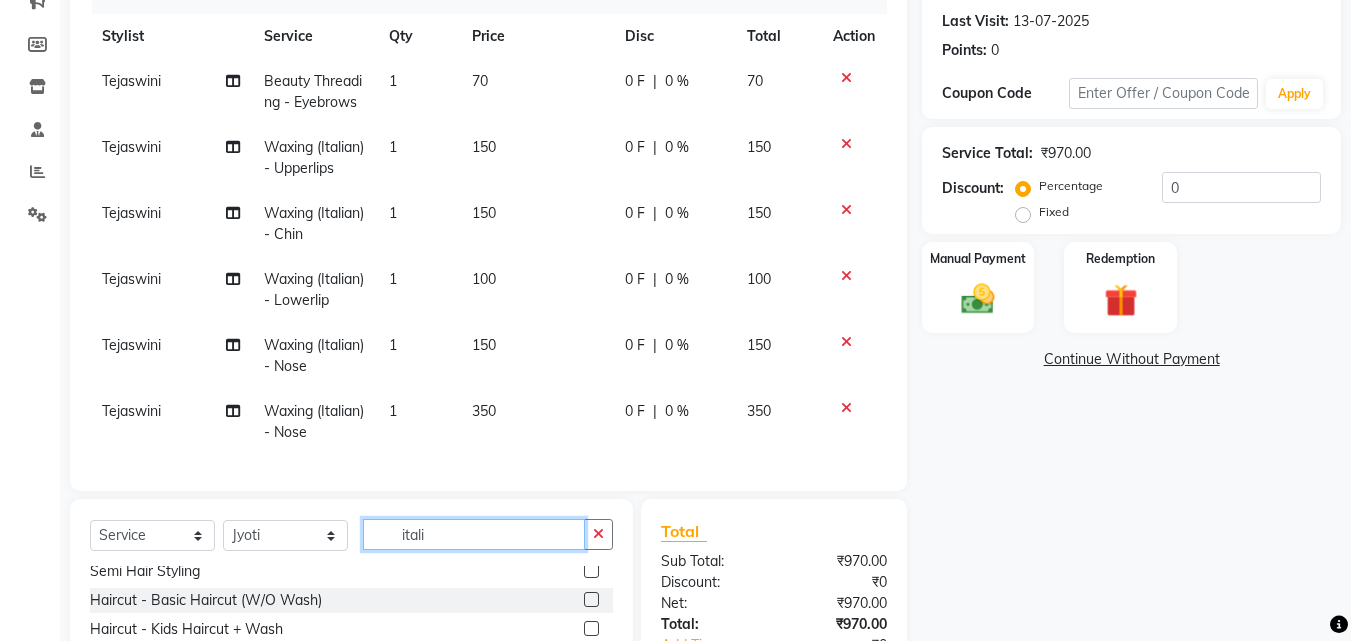 click on "itali" 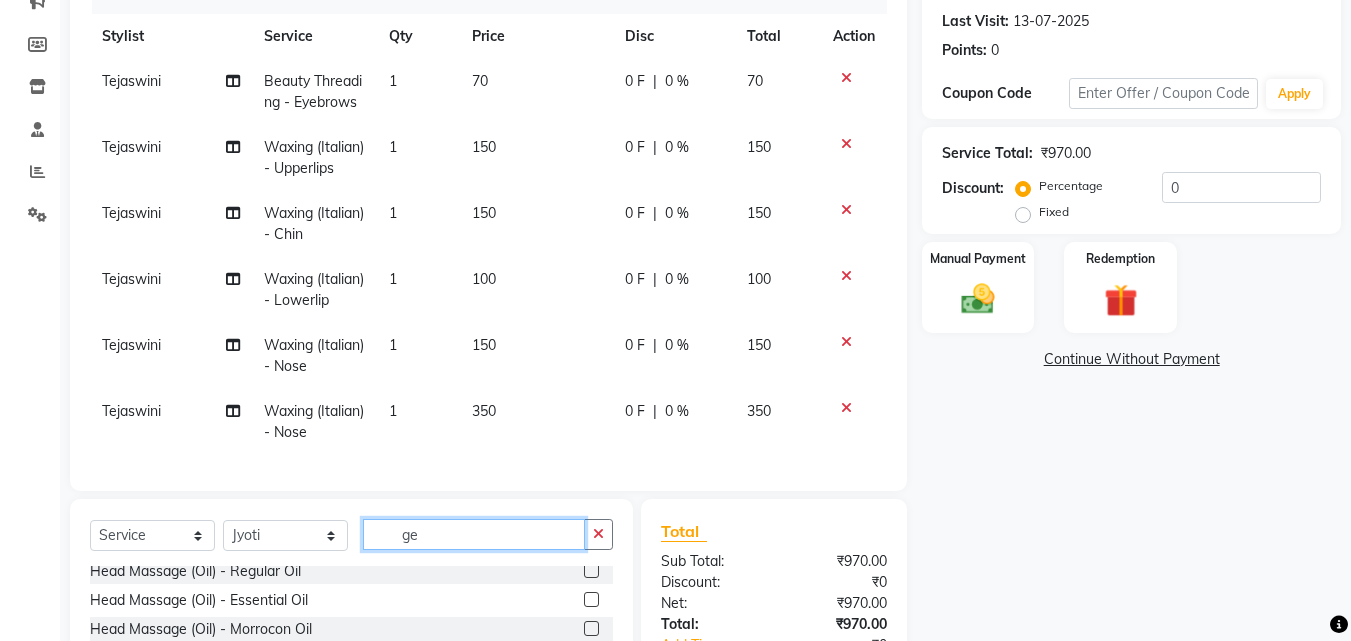 scroll, scrollTop: 0, scrollLeft: 0, axis: both 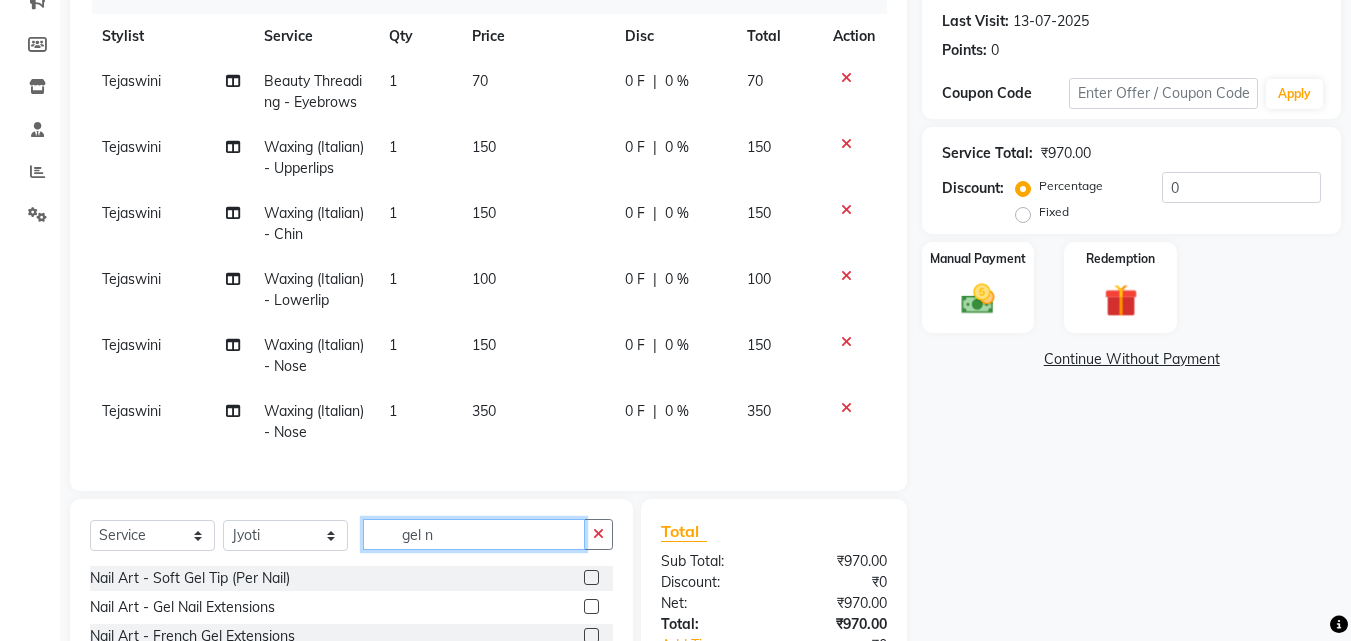 type on "gel n" 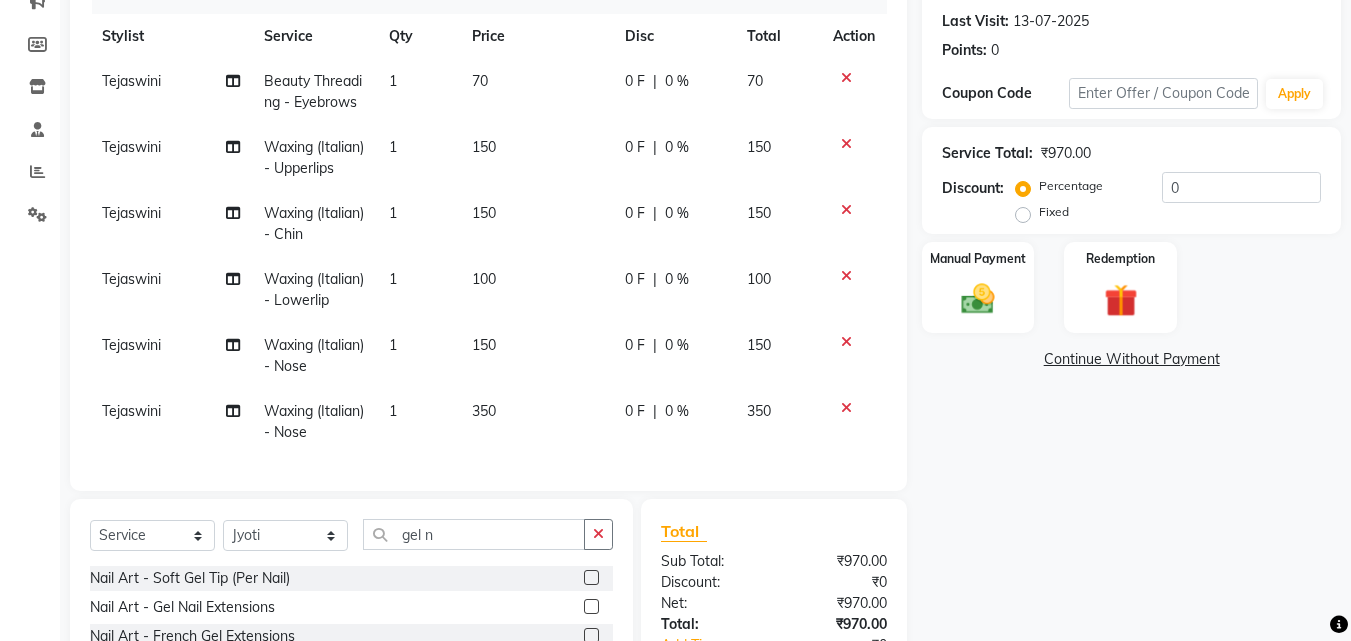 click 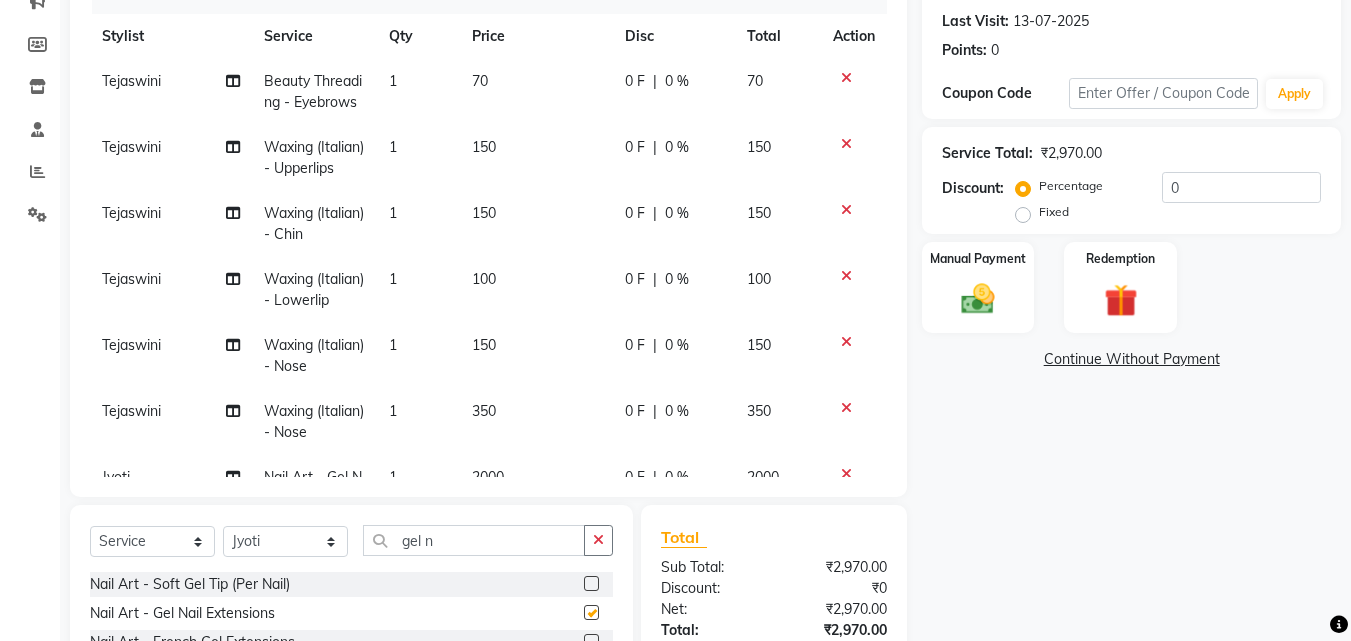 checkbox on "false" 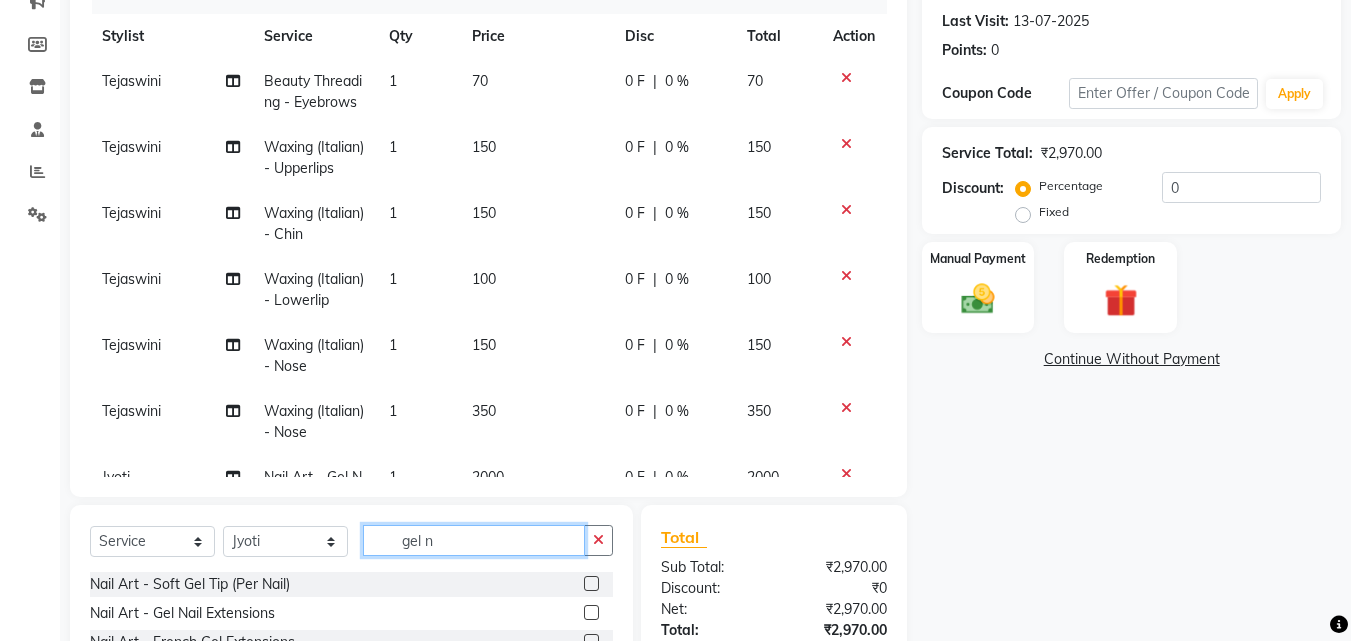 drag, startPoint x: 508, startPoint y: 545, endPoint x: 398, endPoint y: 546, distance: 110.00455 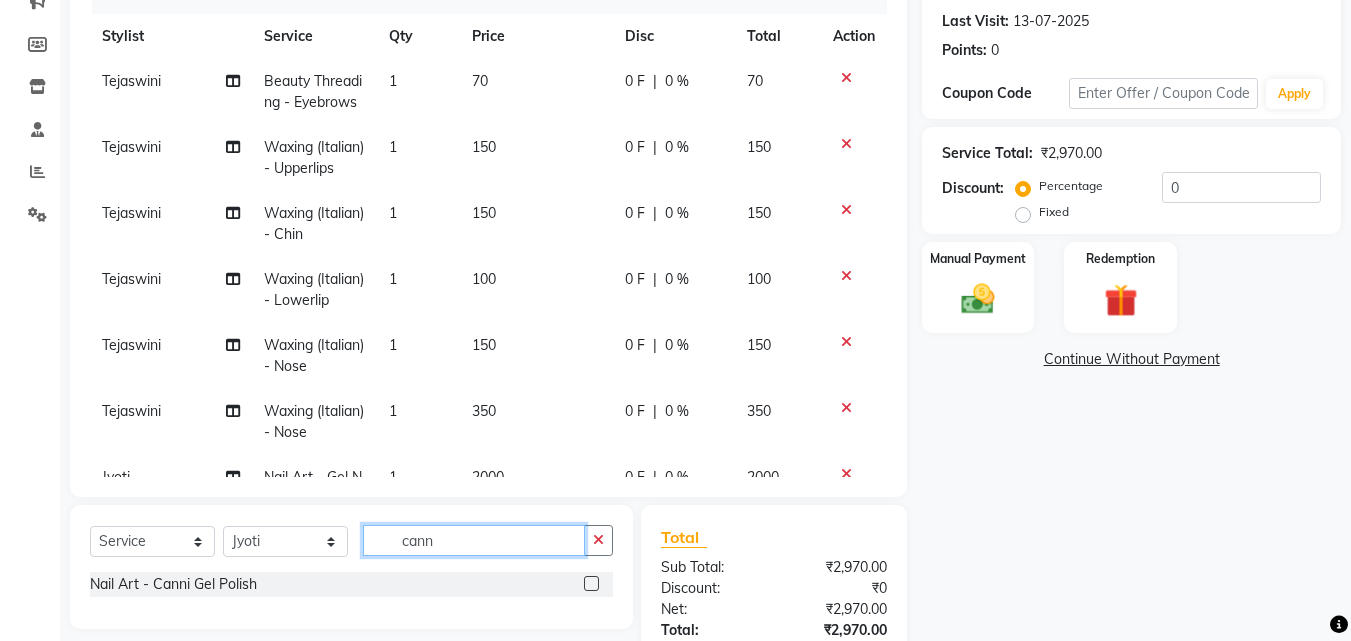 type on "cann" 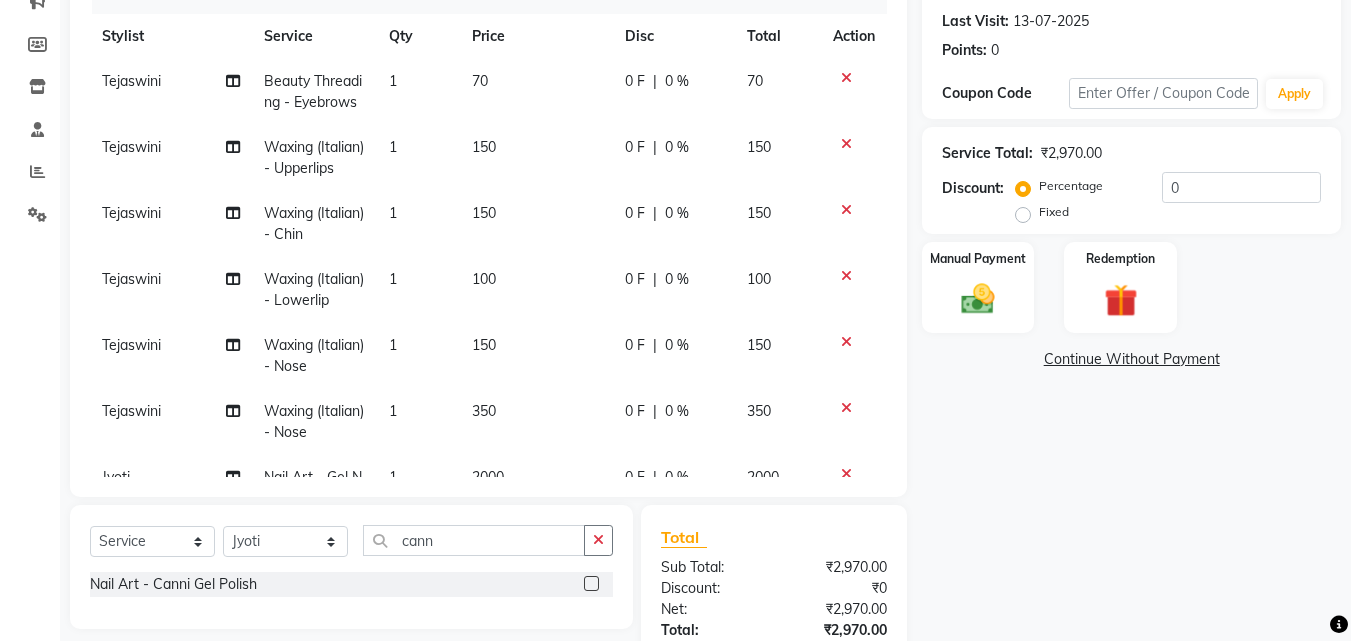 click 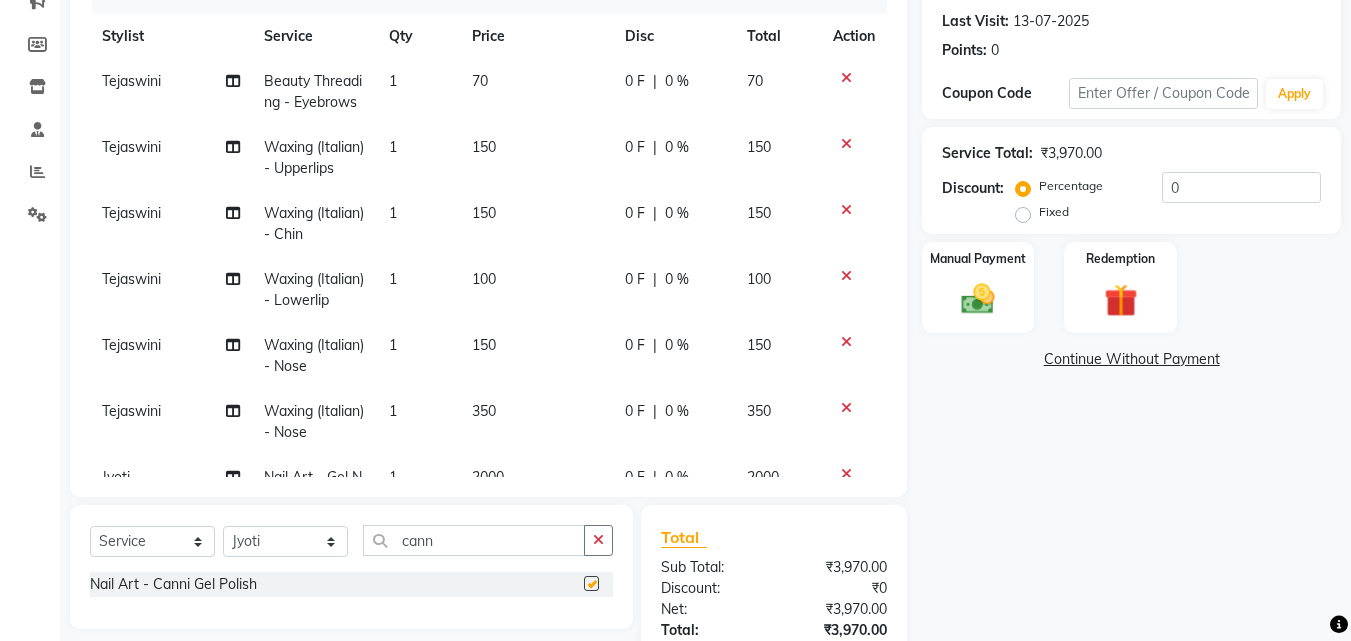checkbox on "false" 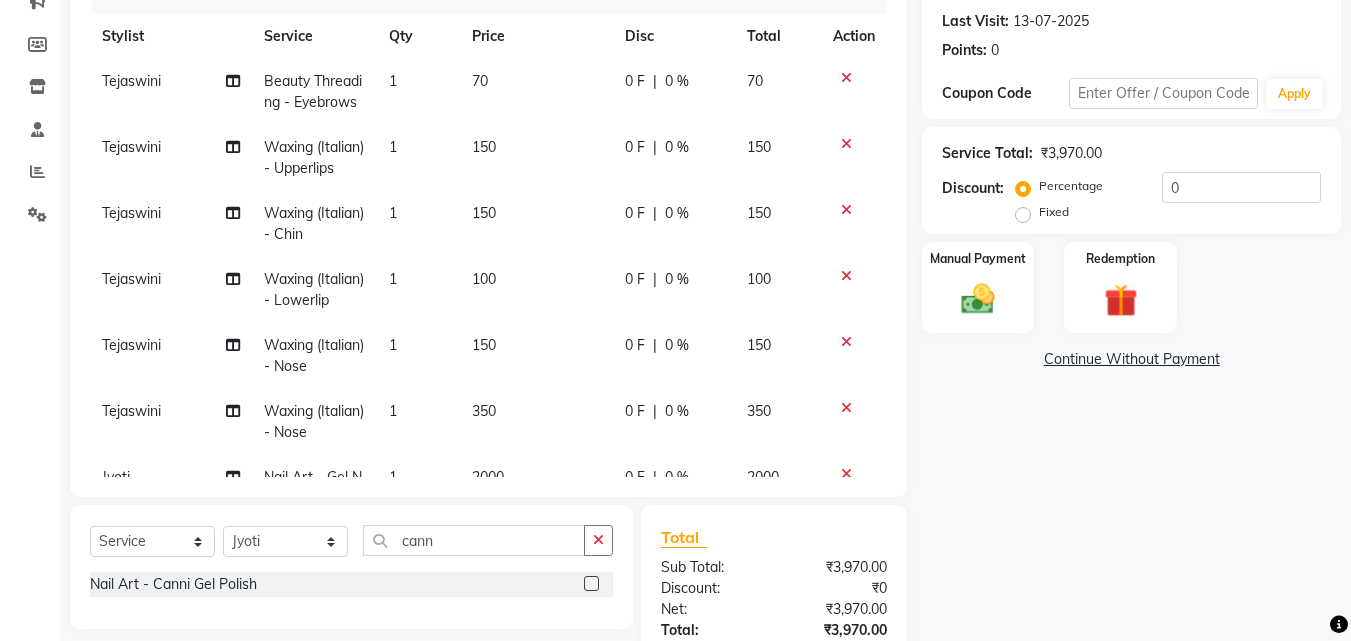 scroll, scrollTop: 162, scrollLeft: 0, axis: vertical 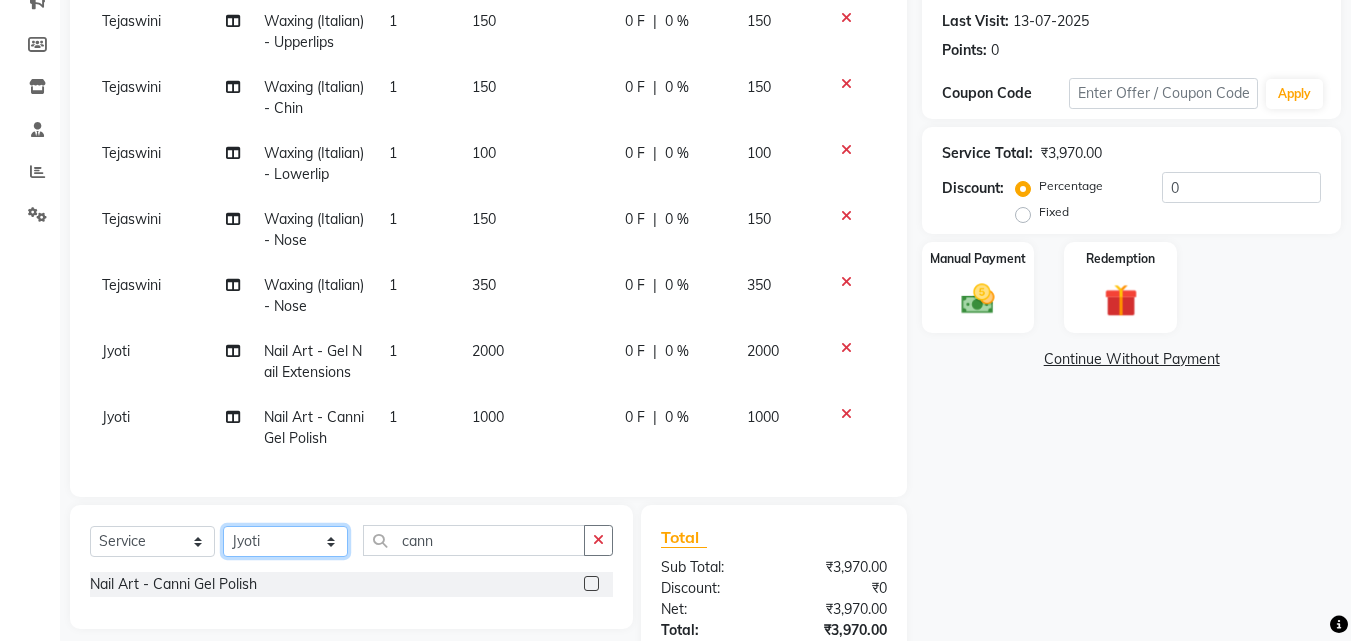 click on "Select Stylist Jasleen Jyoti Surya Tejaswini" 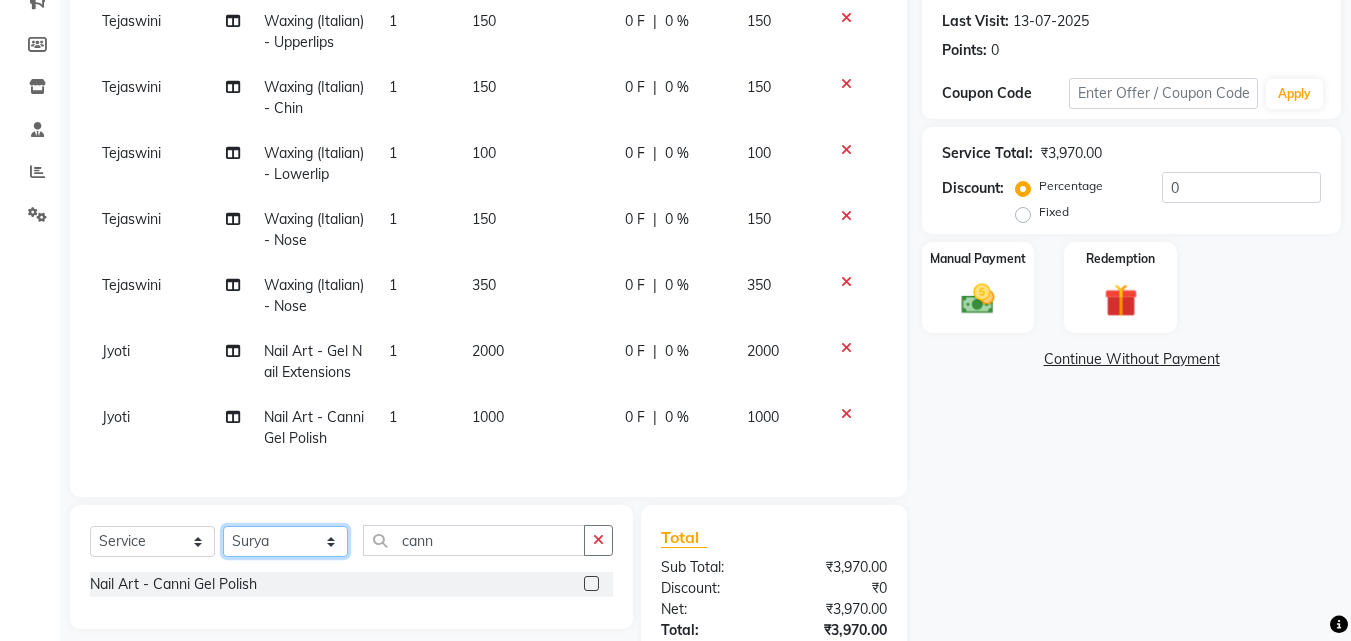 click on "Select Stylist Jasleen Jyoti Surya Tejaswini" 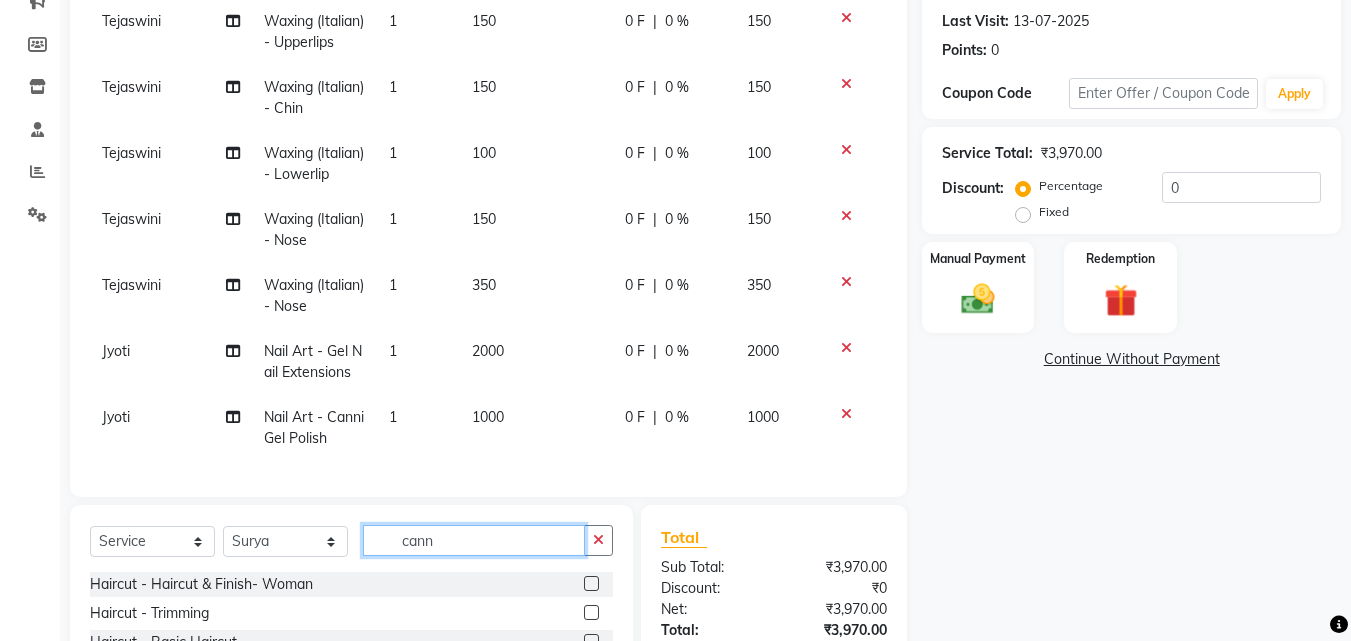 click on "cann" 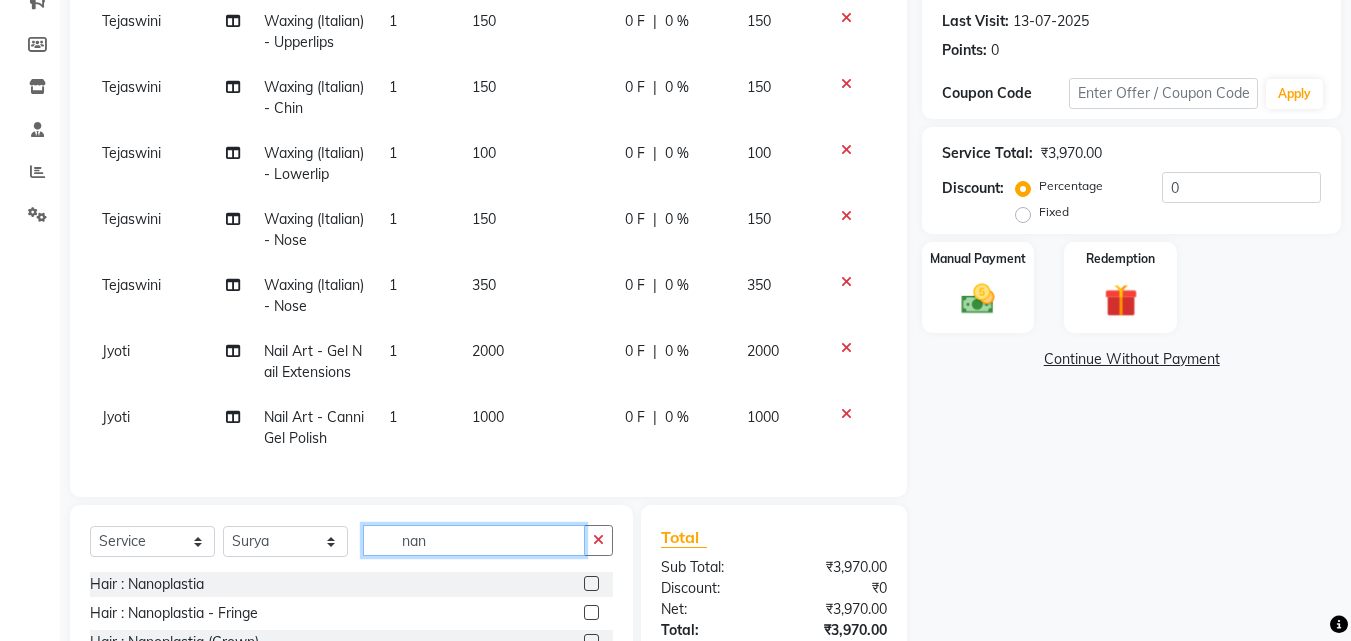 type on "nan" 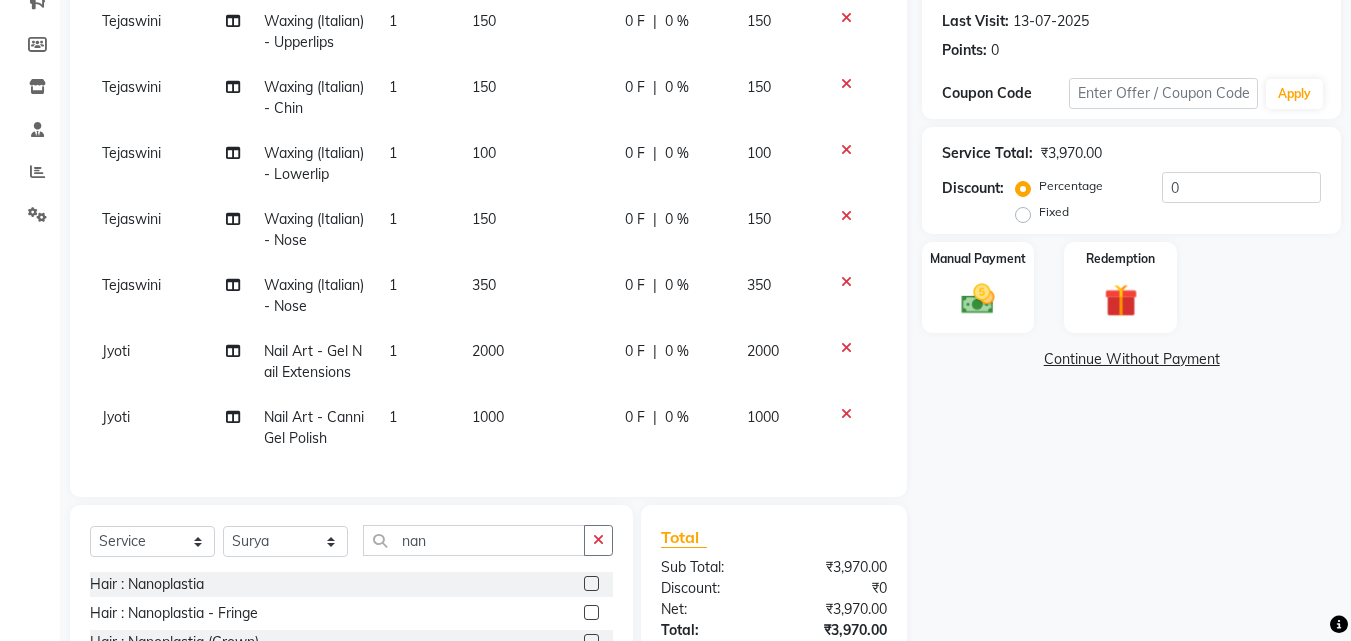 click on "Hair : Nanoplastia" 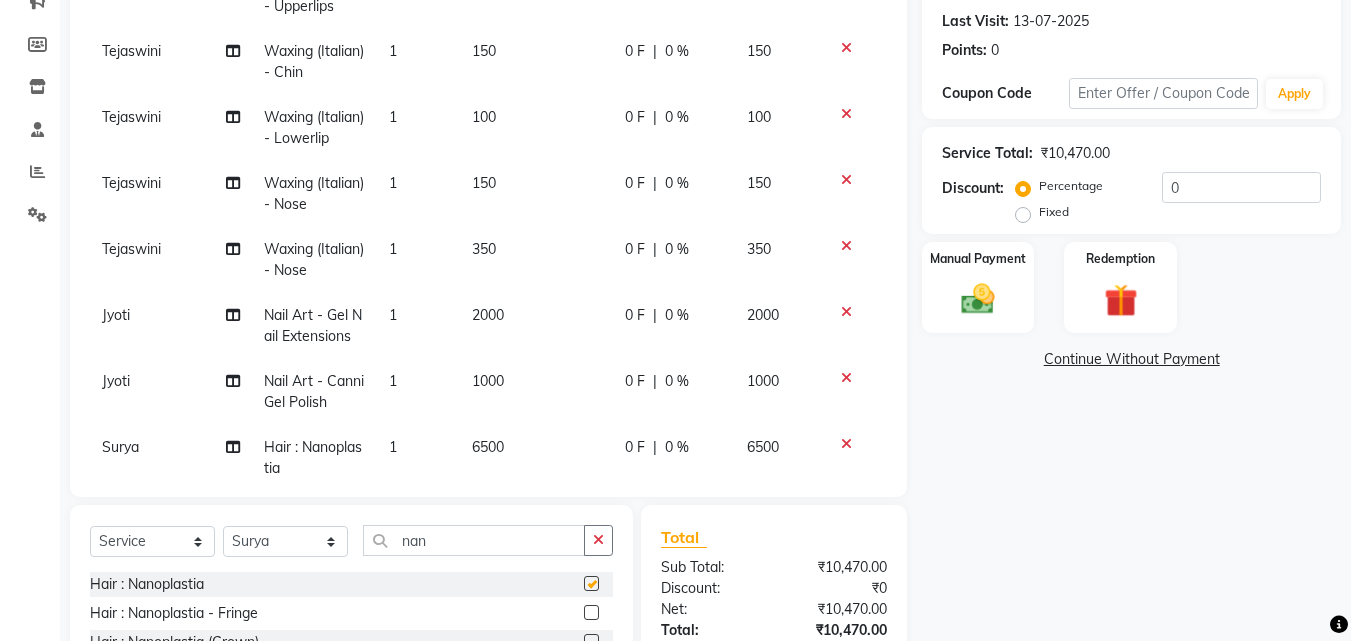 checkbox on "false" 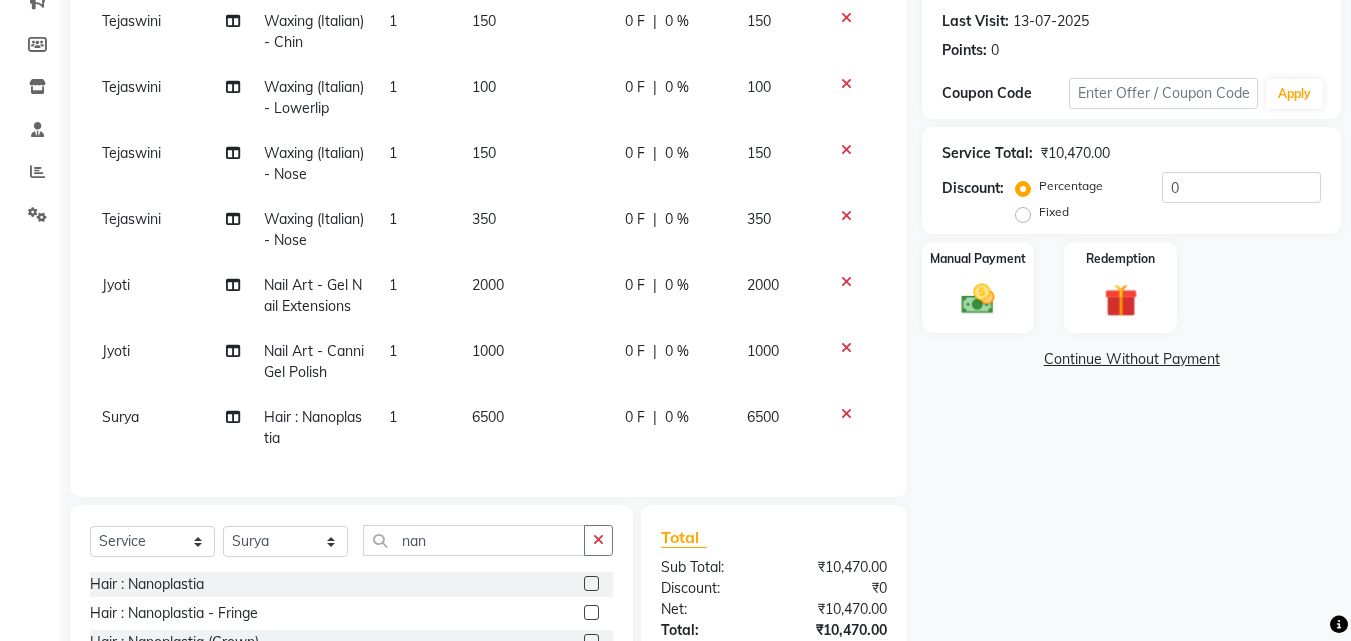 scroll, scrollTop: 228, scrollLeft: 0, axis: vertical 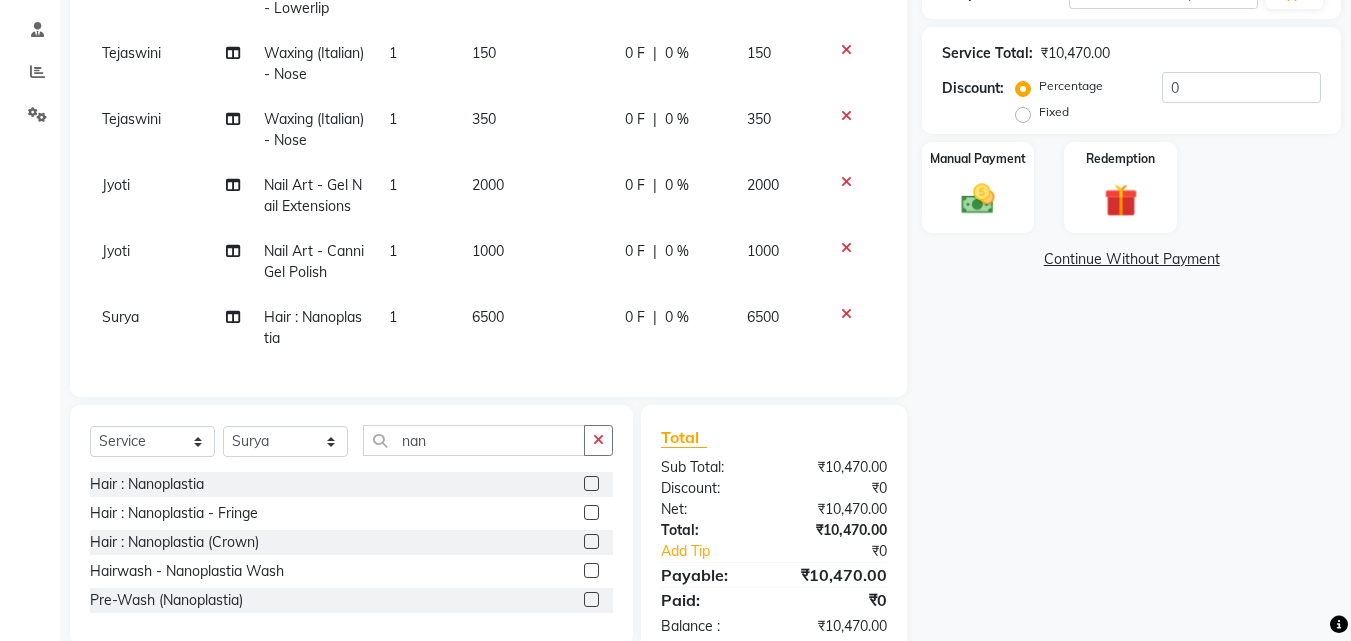 click on "1000" 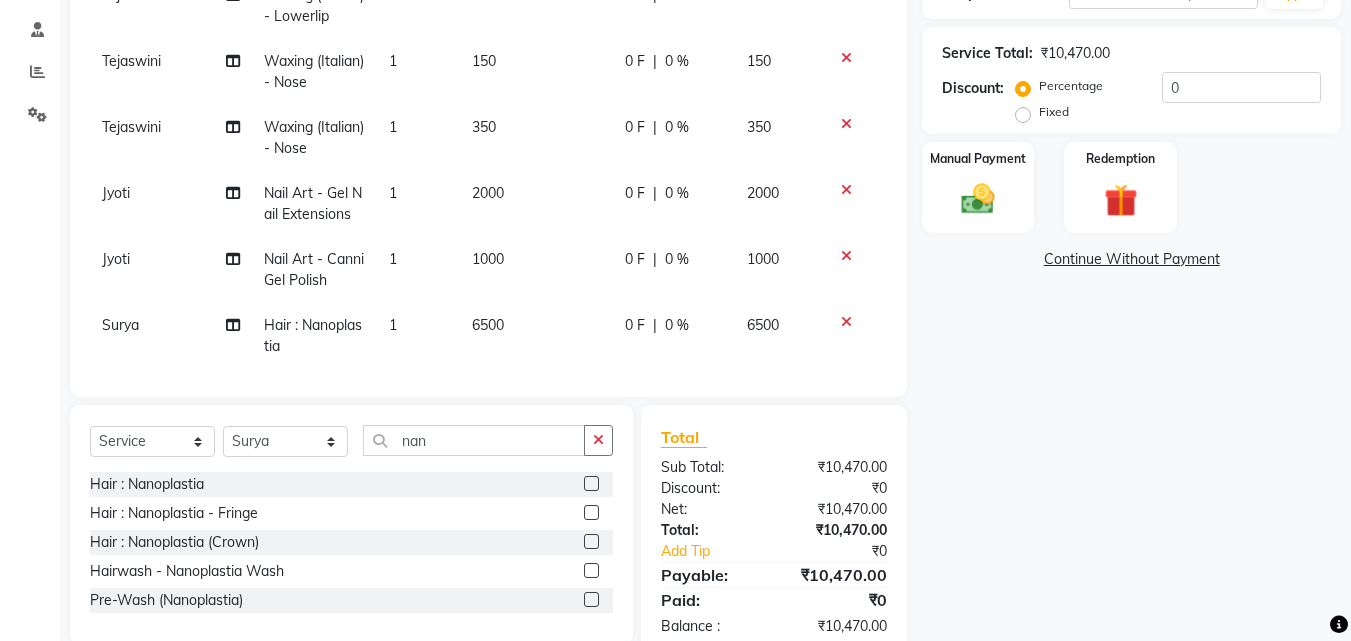 select on "69183" 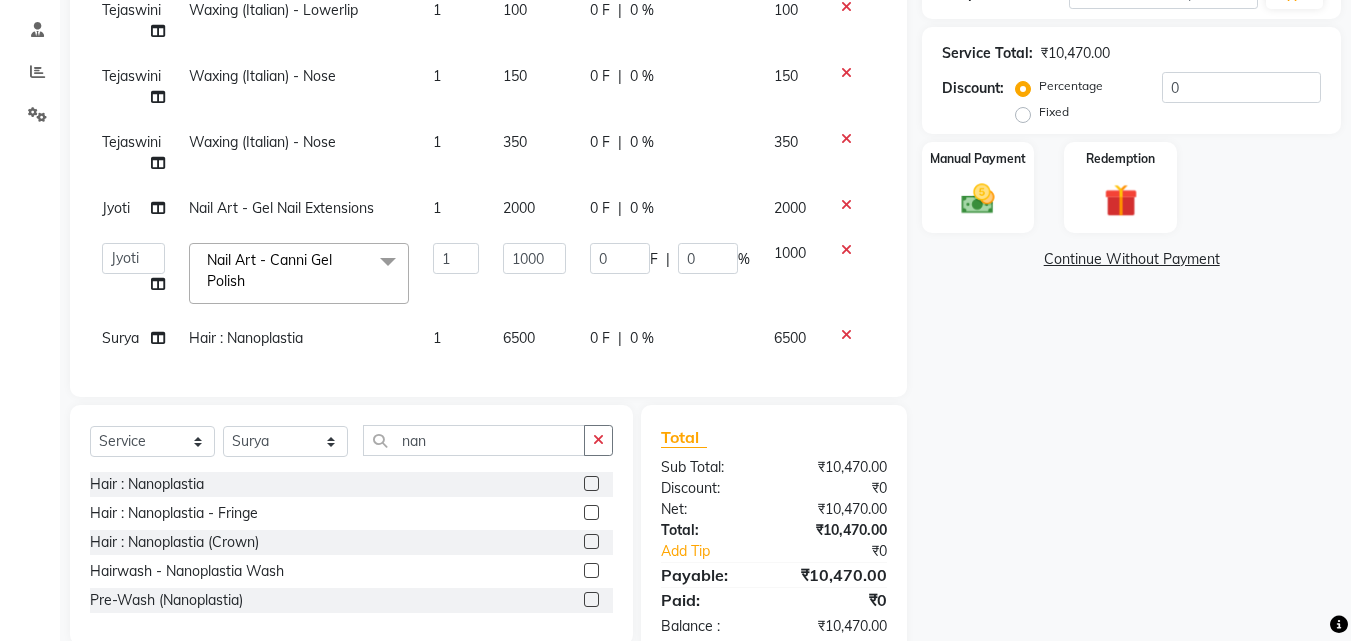 click on "6500" 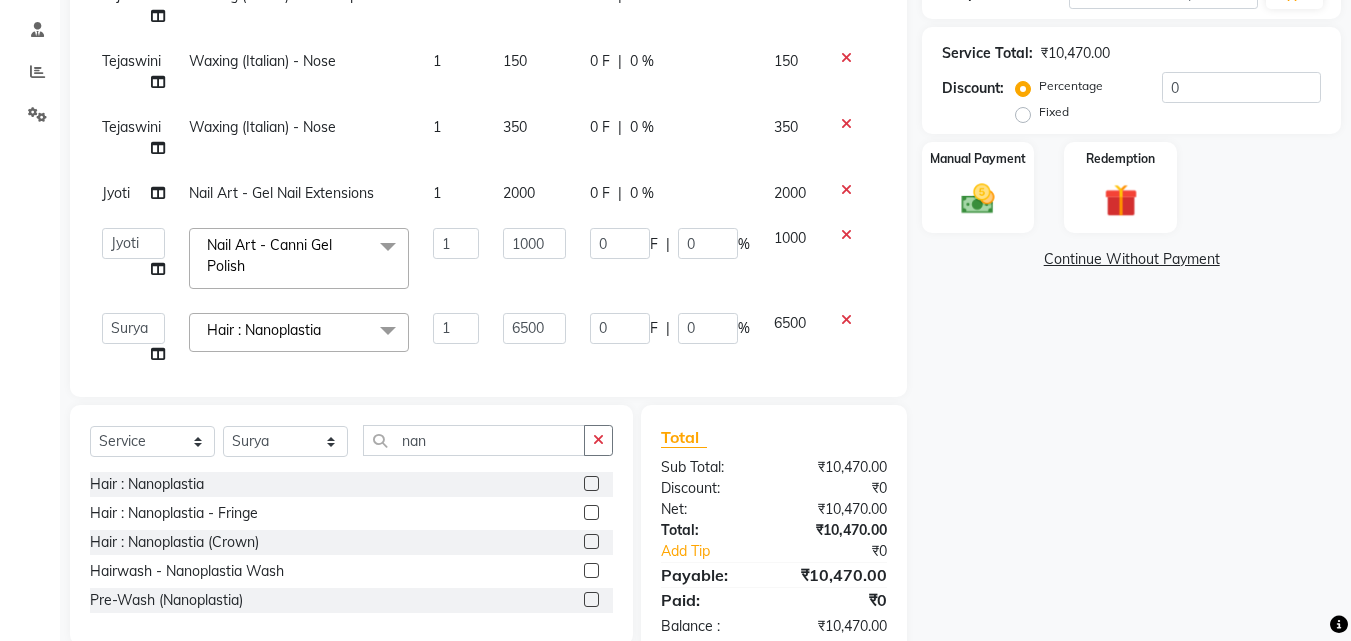 scroll, scrollTop: 215, scrollLeft: 0, axis: vertical 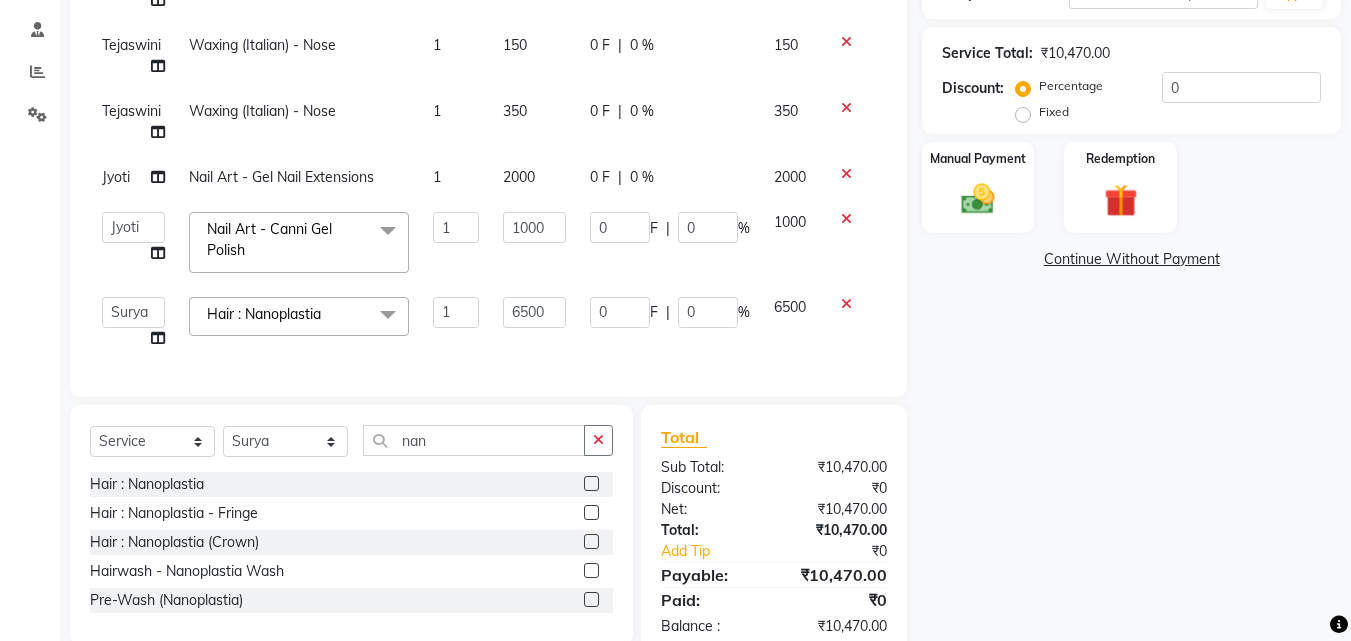 click on "6500" 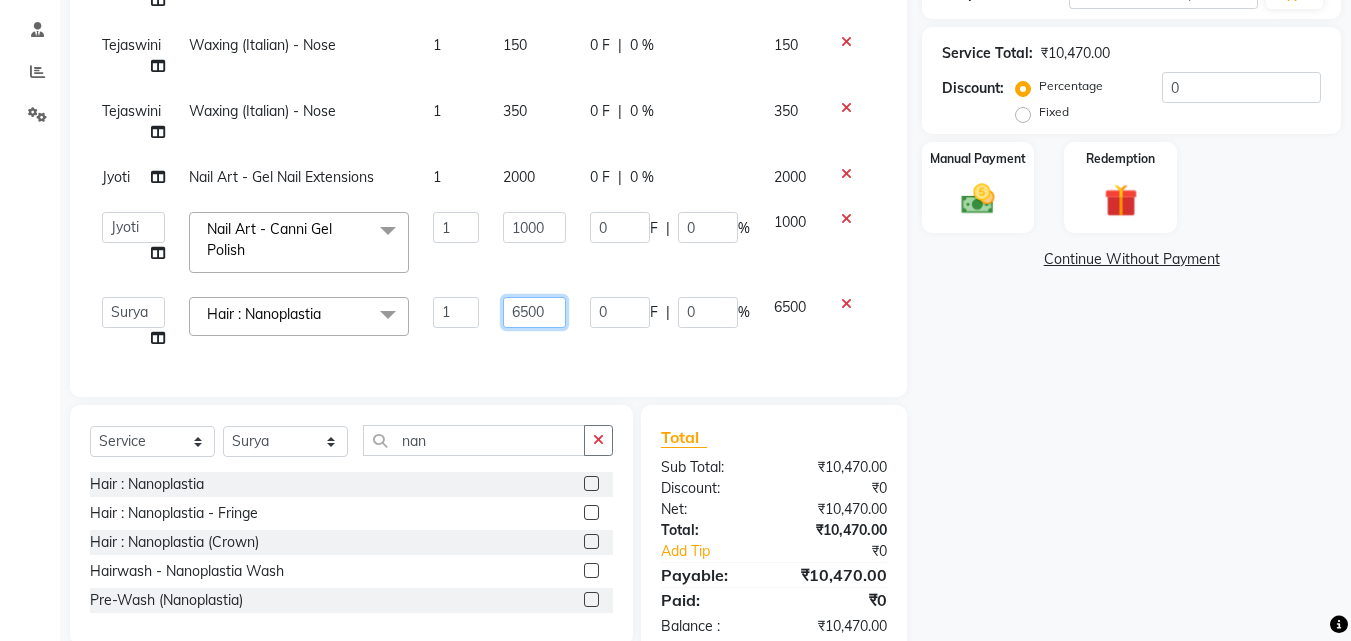 click on "6500" 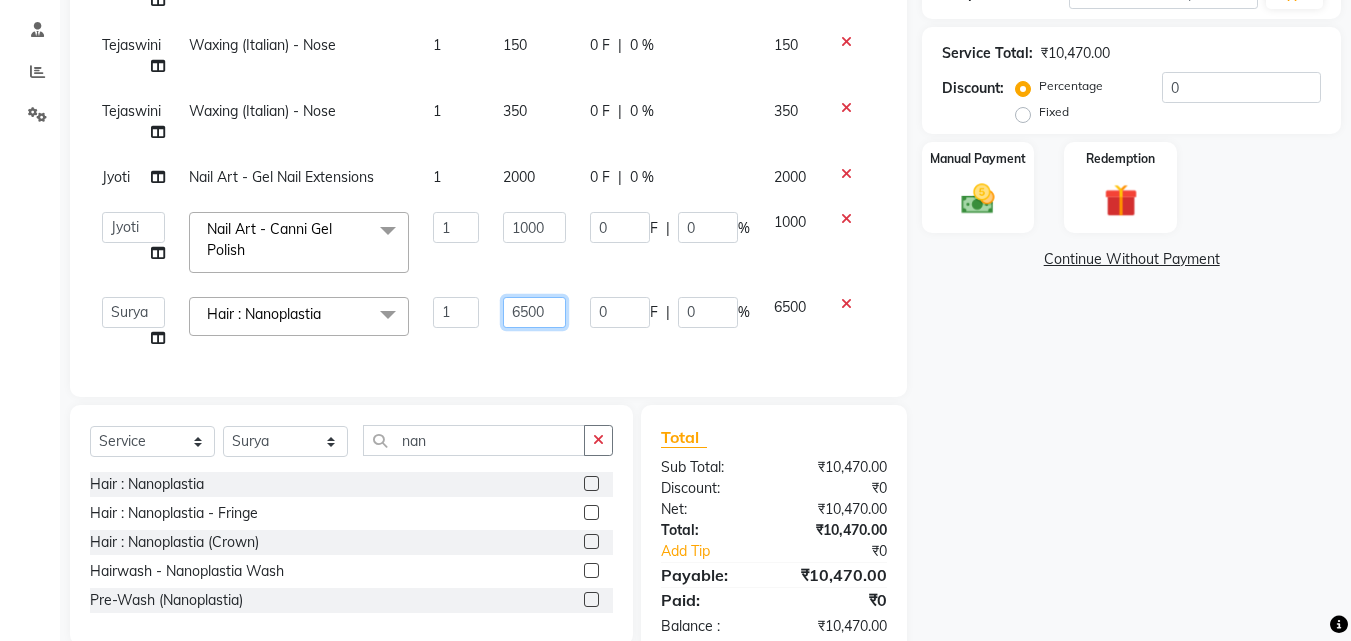 click on "6500" 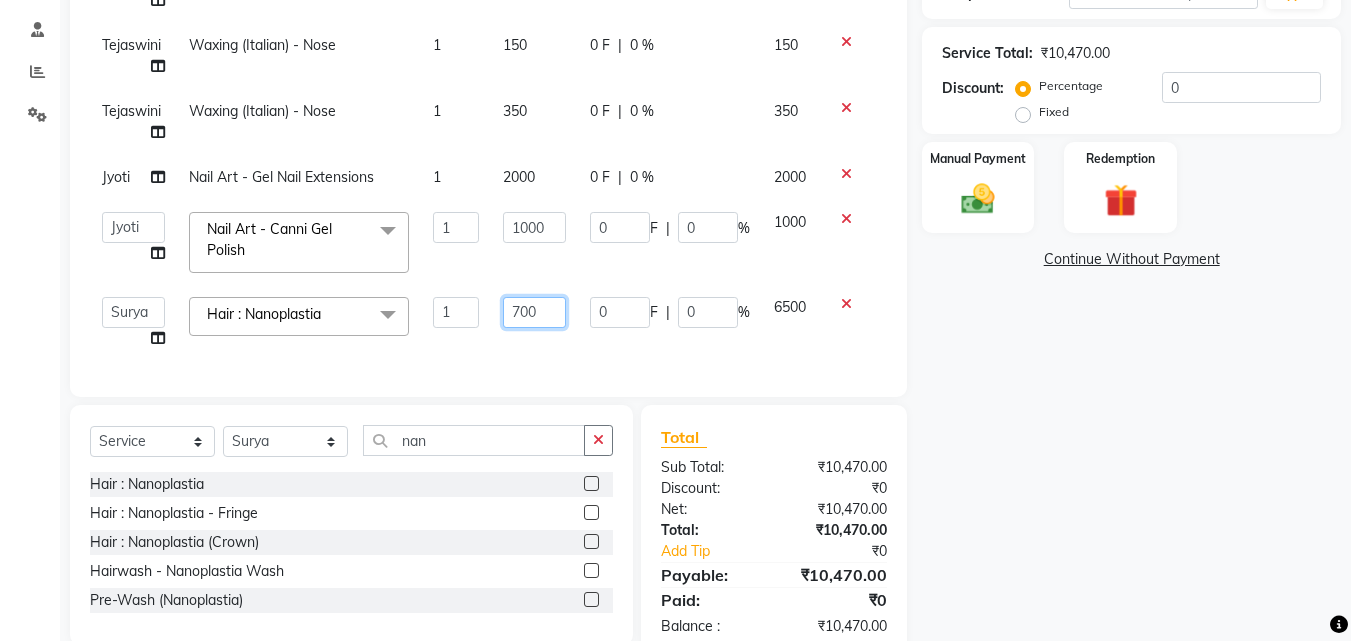 type on "7000" 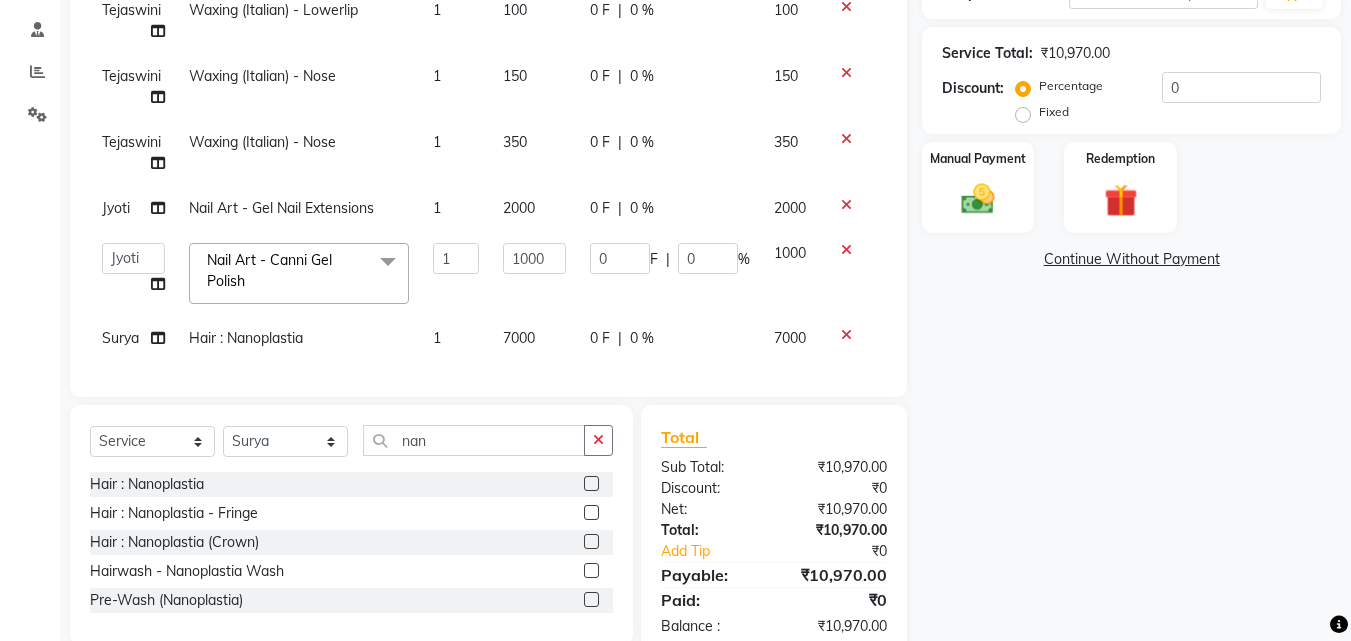 click on "0 F | 0 %" 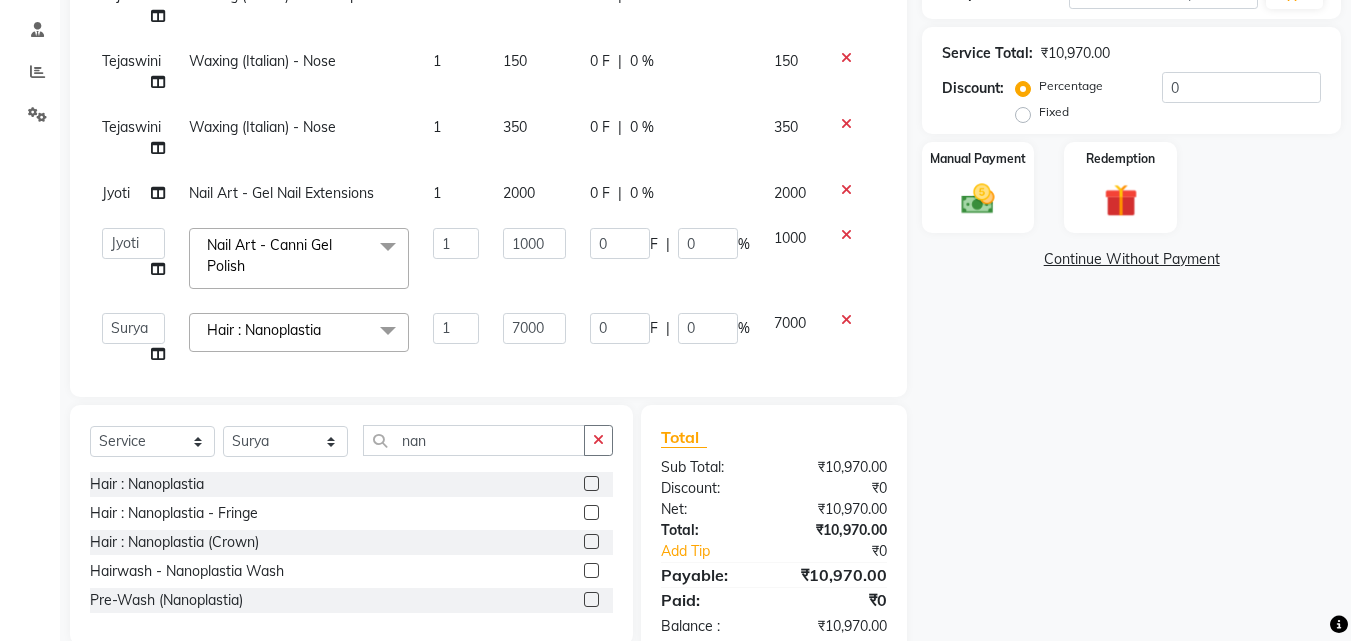 scroll, scrollTop: 215, scrollLeft: 0, axis: vertical 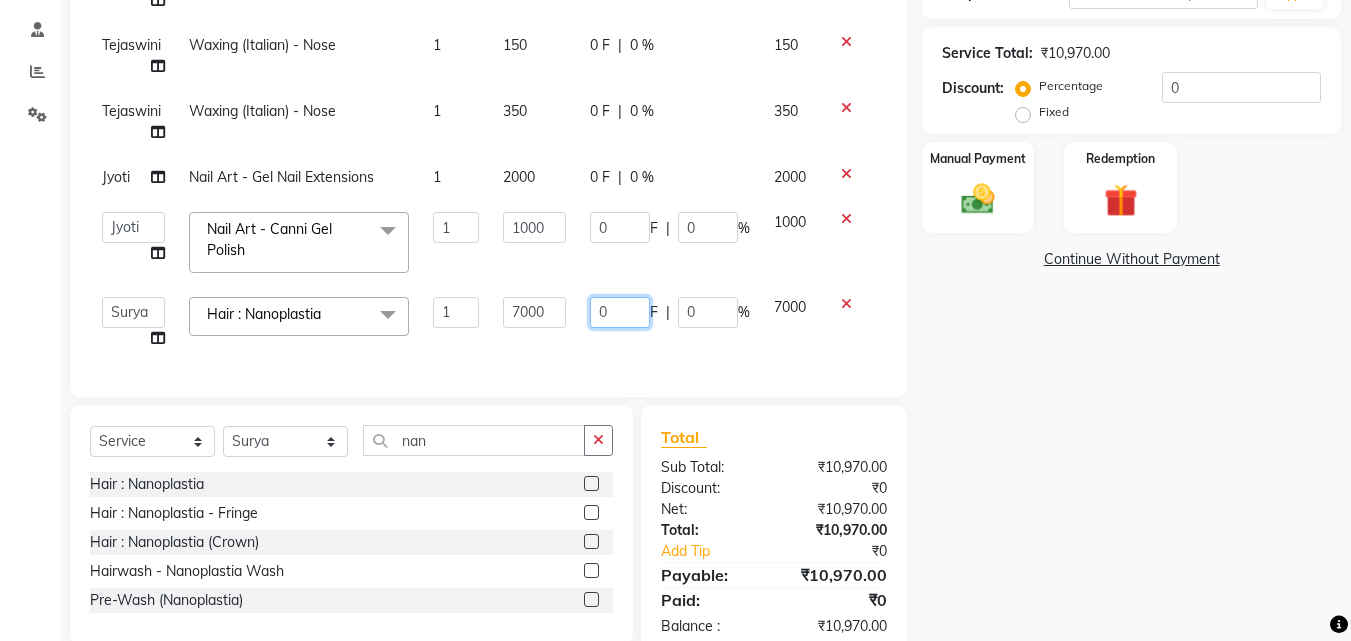 click on "0" 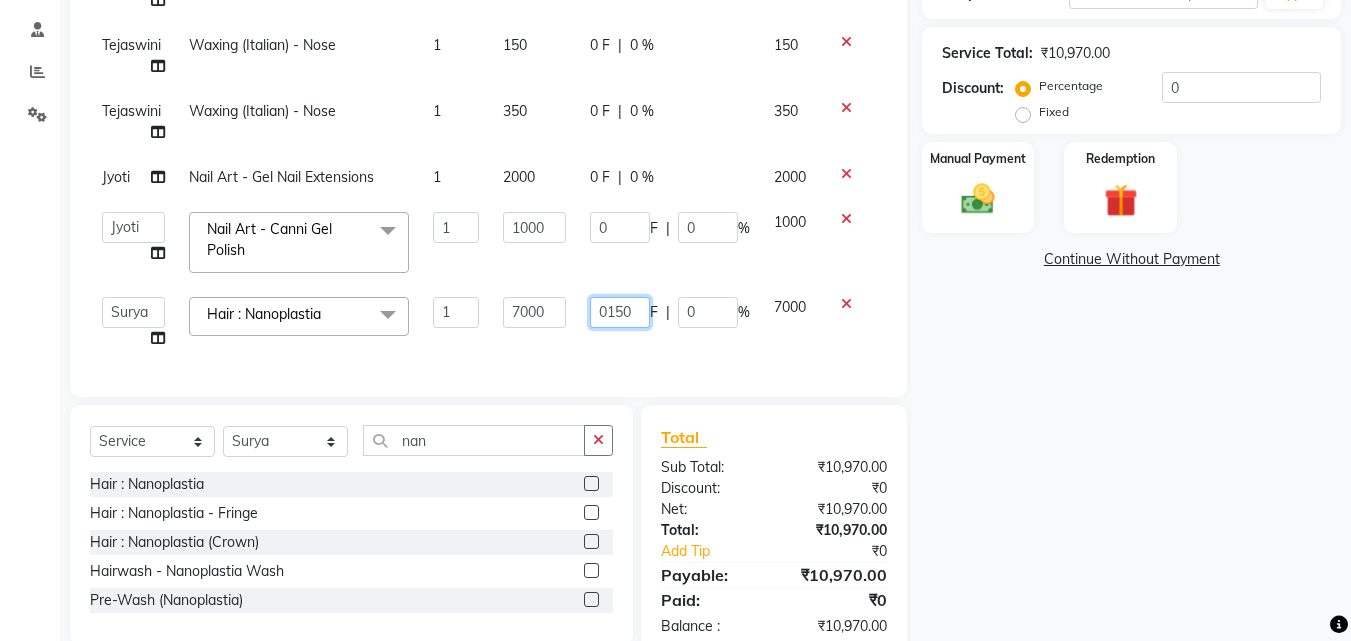 type on "01500" 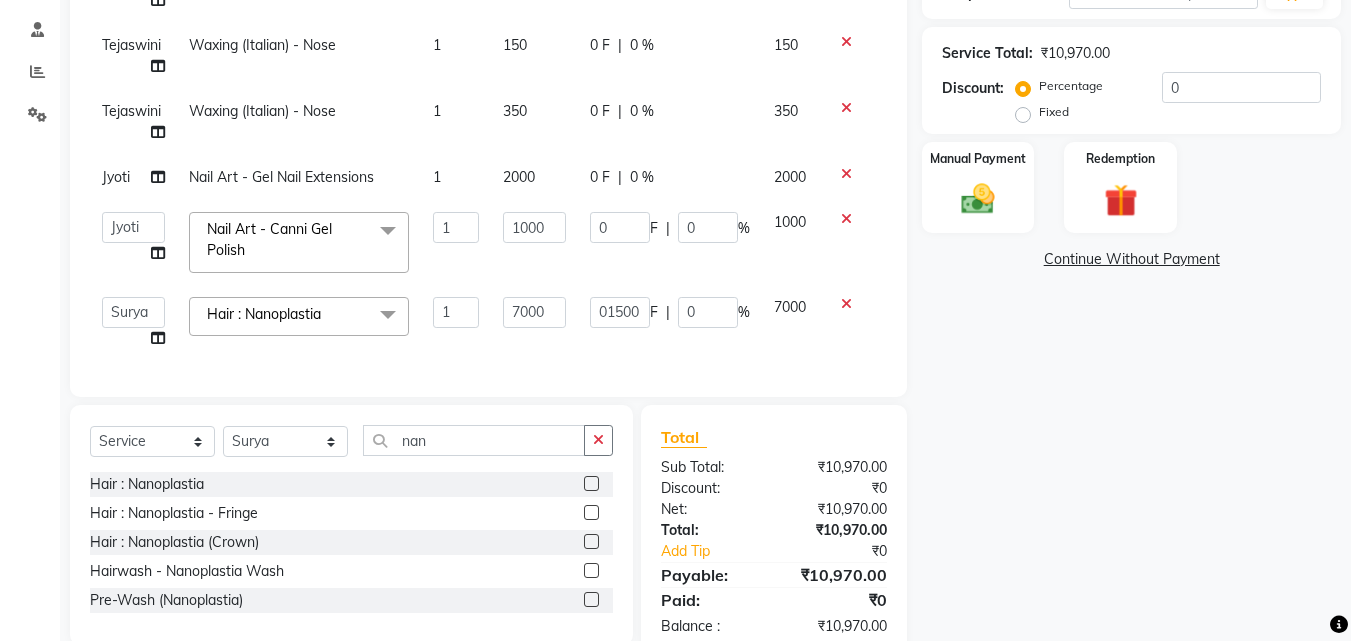 click on "1000" 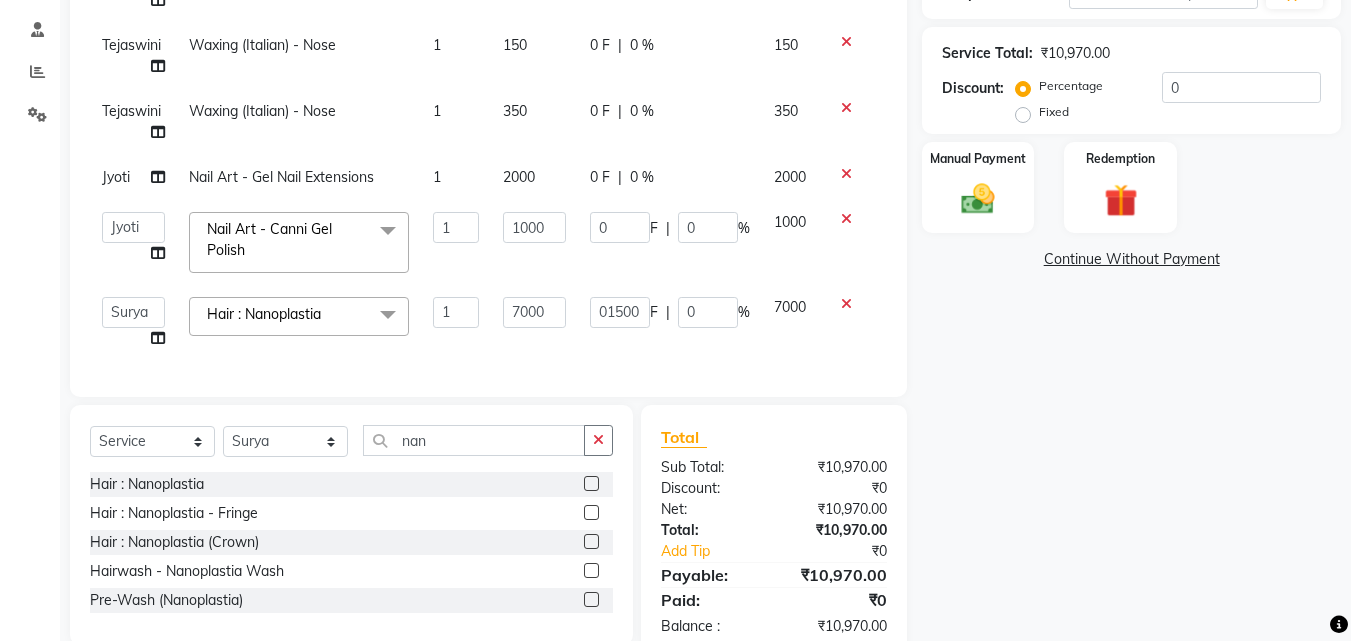 scroll, scrollTop: 184, scrollLeft: 0, axis: vertical 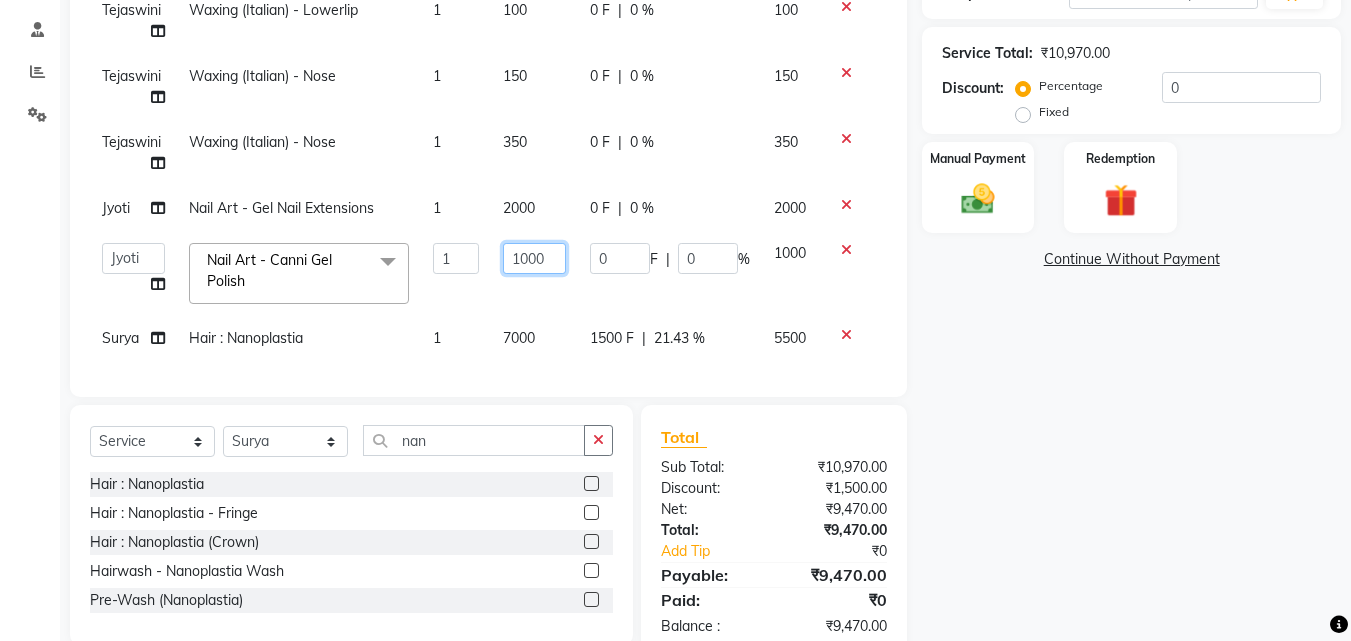 click on "1000" 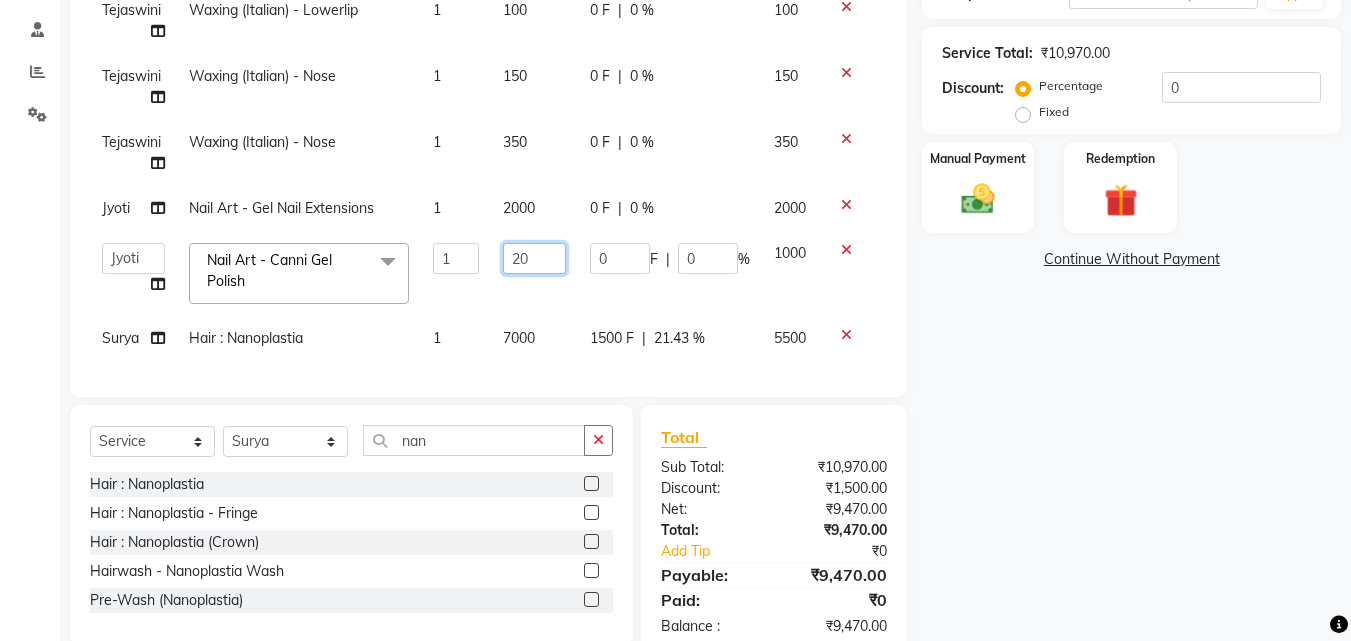 type on "200" 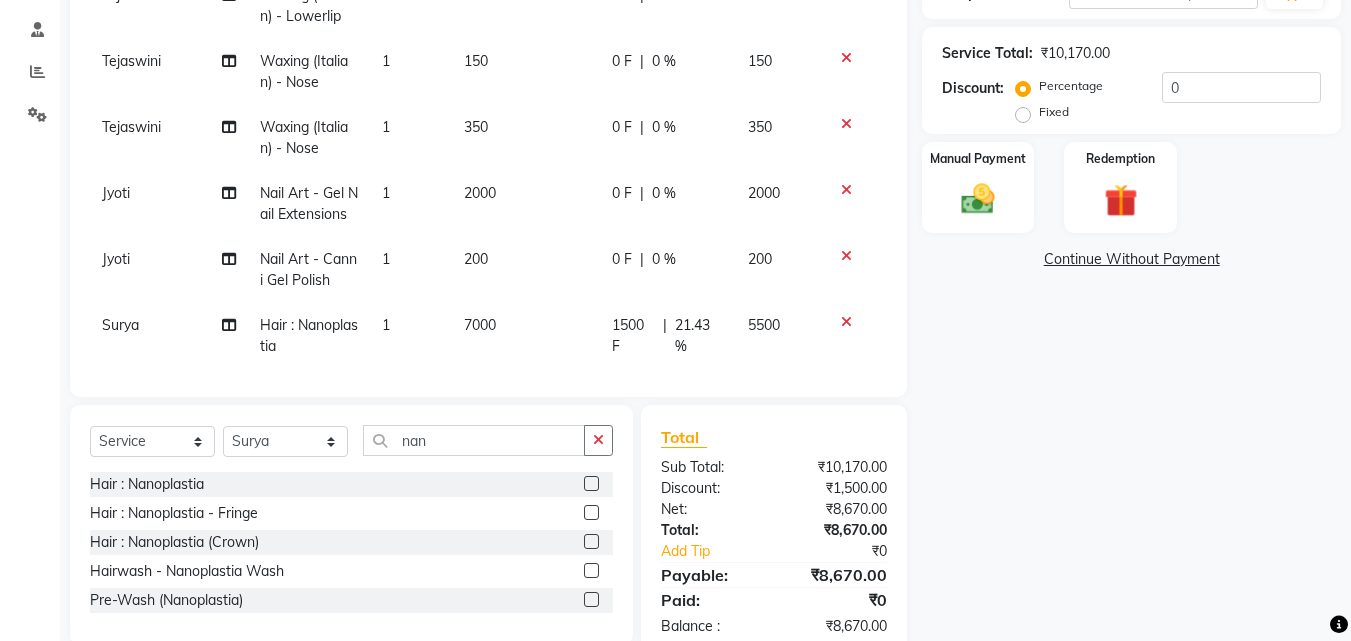 click on "0 F | 0 %" 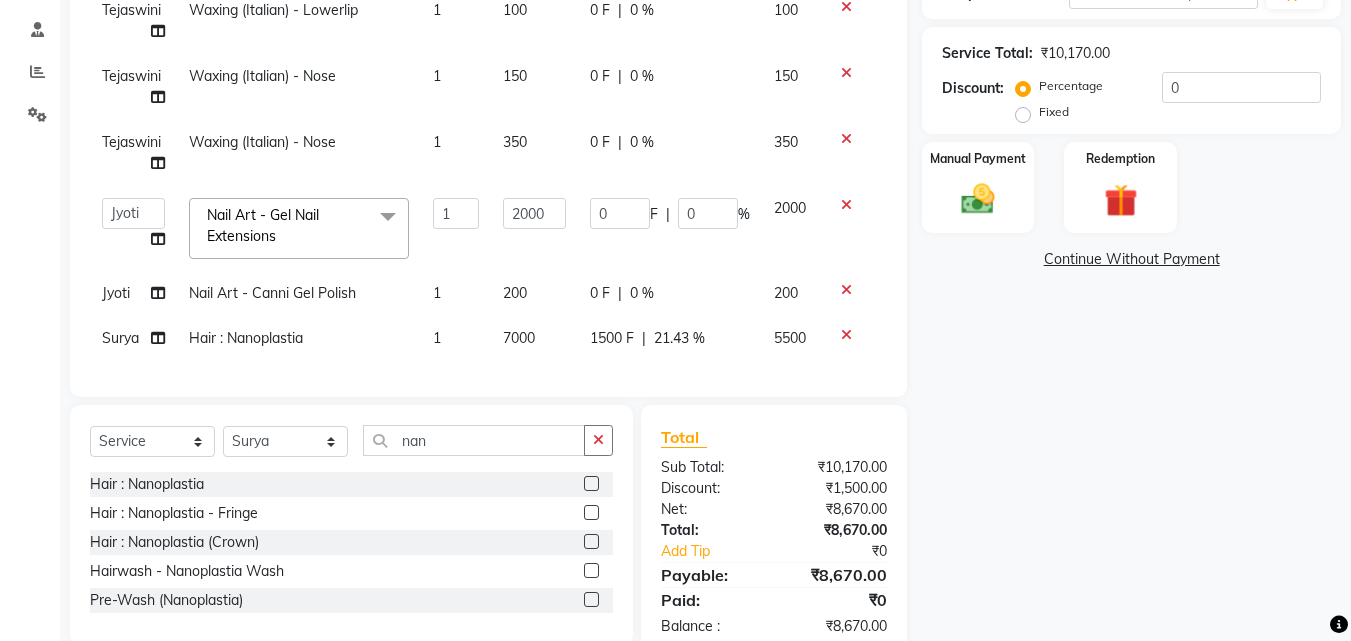 click on "0 F | 0 %" 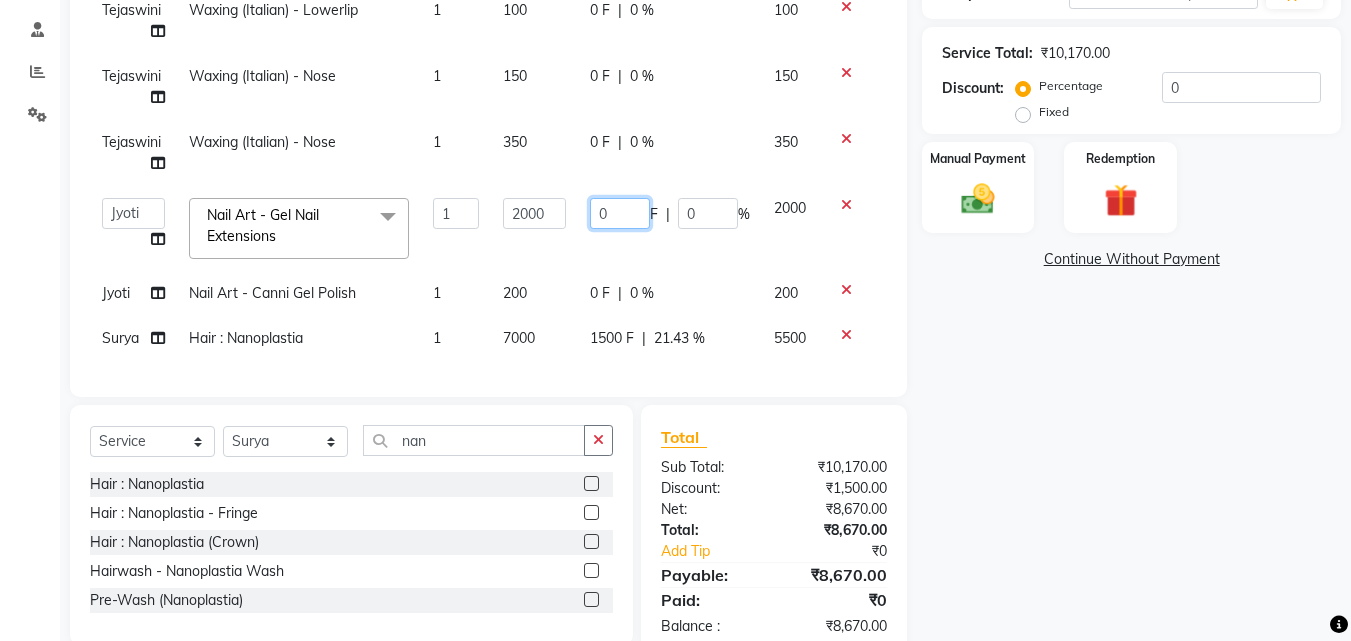click on "0" 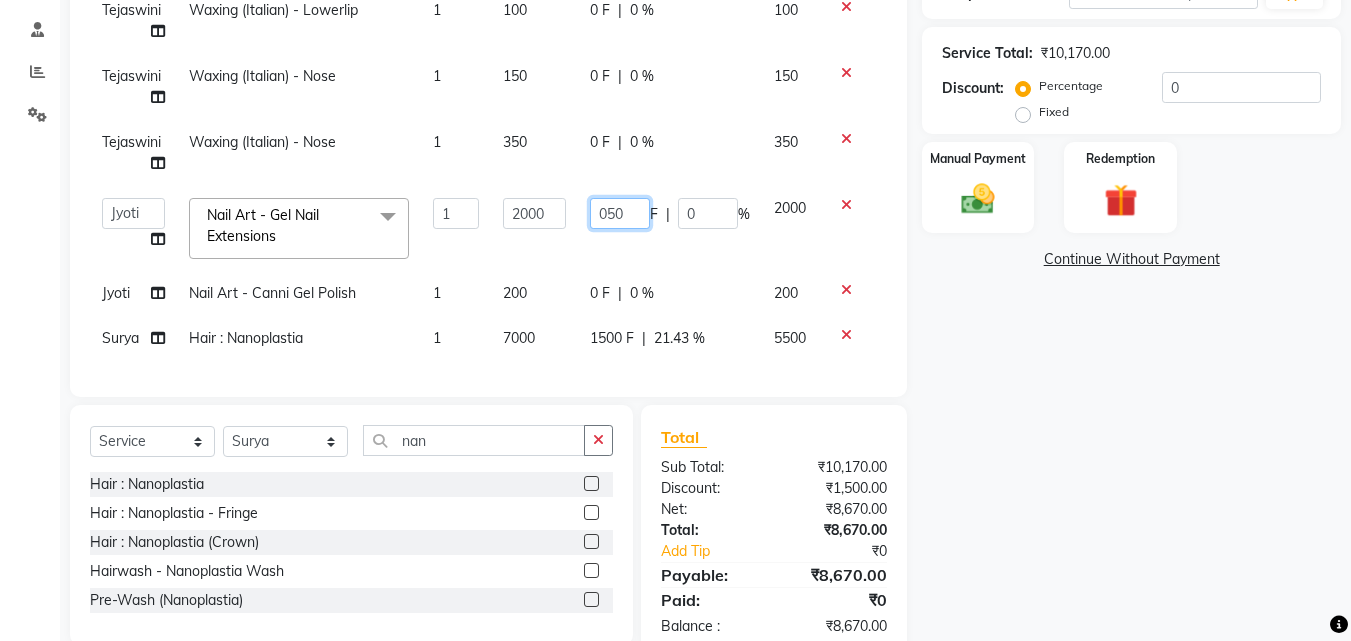 type on "0500" 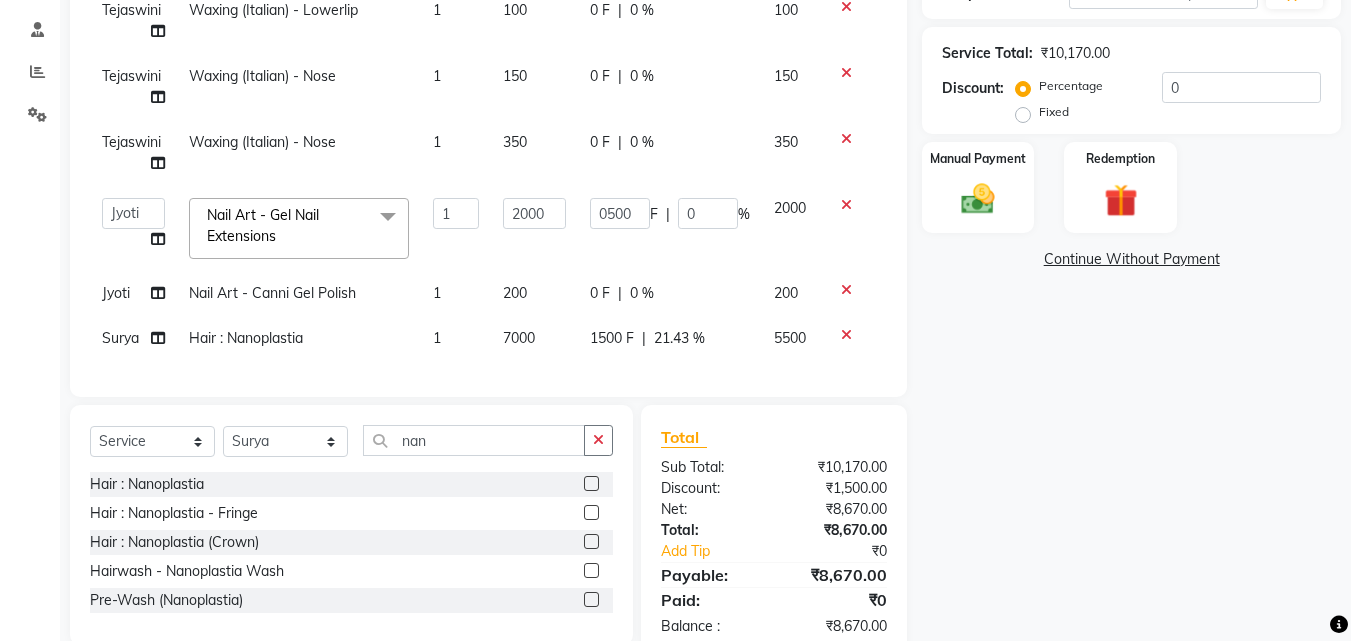 click on "Tejaswini Beauty Threading  - Eyebrows 1 70 0 F | 0 % 70 Tejaswini Waxing (Italian)  - Upperlips 1 150 0 F | 0 % 150 Tejaswini Waxing (Italian)  - Chin 1 150 0 F | 0 % 150 Tejaswini Waxing (Italian) - Lowerlip 1 100 0 F | 0 % 100 Tejaswini Waxing (Italian) - Nose 1 150 0 F | 0 % 150 Tejaswini Waxing (Italian) - Nose 1 350 0 F | 0 % 350  Jasleen   Jyoti   Surya   Tejaswini  Nail Art  - Gel Nail Extensions  x Haircut  - Haircut & Finish- Woman Haircut  - Trimming Haircut  - Basic Haircut Haircut  - Flicks And Fringes Haircut  - Advance Haircut Haircut  - Kids Haircut {W/O WASH) Haircut  - Haircut & Finish- Men Haircut  - Haircut & Finish- Men (W/O Wash) Haircut-Shaving Hair Styling Haircut  - Advance Haircut (W/O Wash & Blowdry) Haircut - Outline Haircut  - Advance Haircut (W/0 Wash) Haircut  - KIds Advance Haircut (W/O WASH) Haircut  - KIds Advance Haircut  Haircut  - KIds Basic Haircut  Haircut  - Kids Haircut {W/O WASH) Semi Hair Styling Haircut  - Basic Haircut (W/O Wash) Haircut  - Kids Haircut + Wash 1 F" 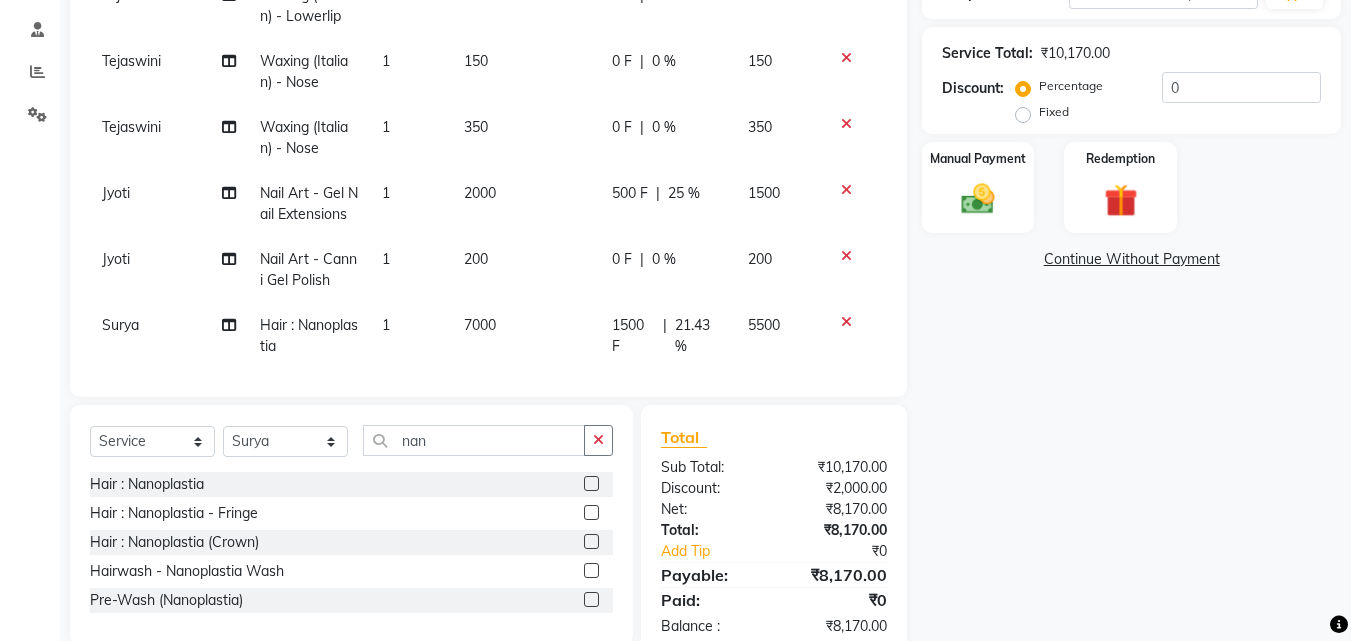 click on "500 F | 25 %" 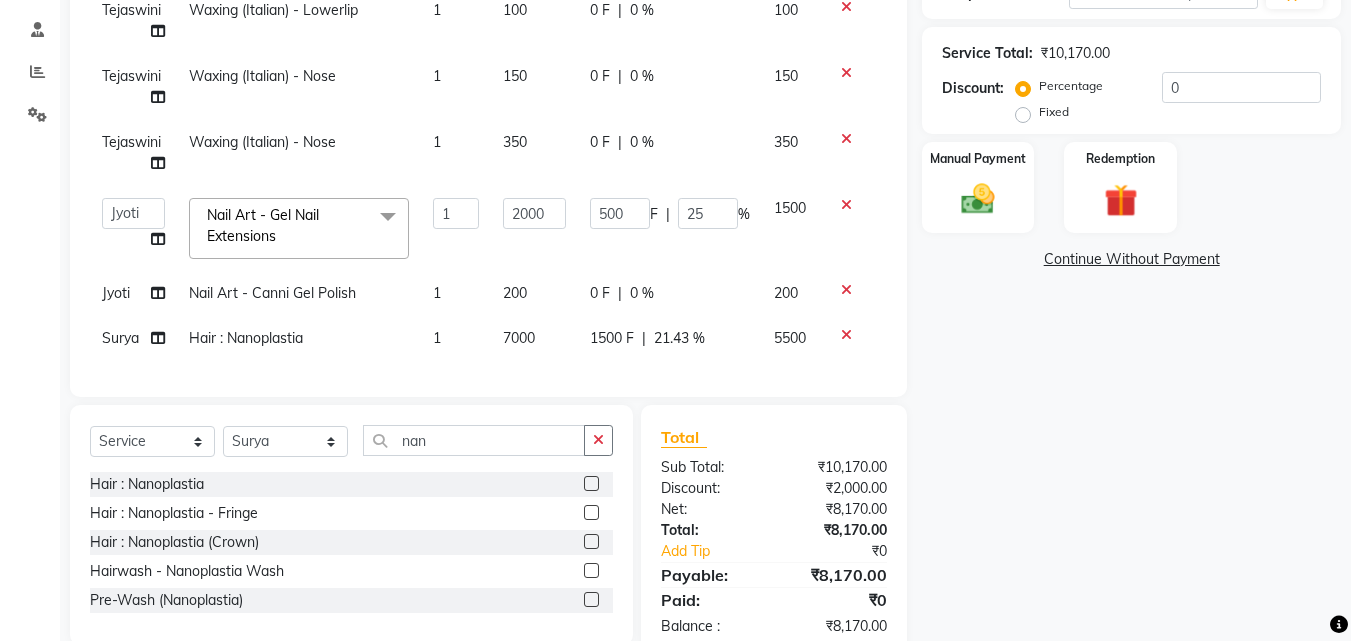 click on "0 F" 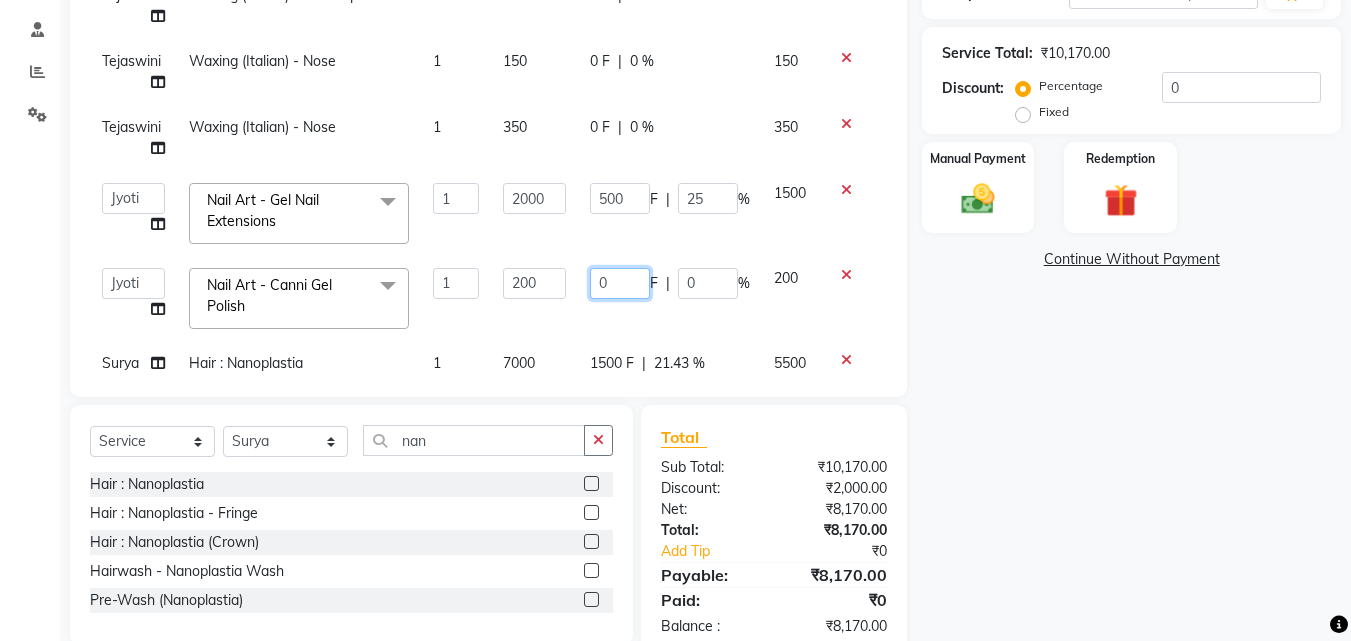 click on "0" 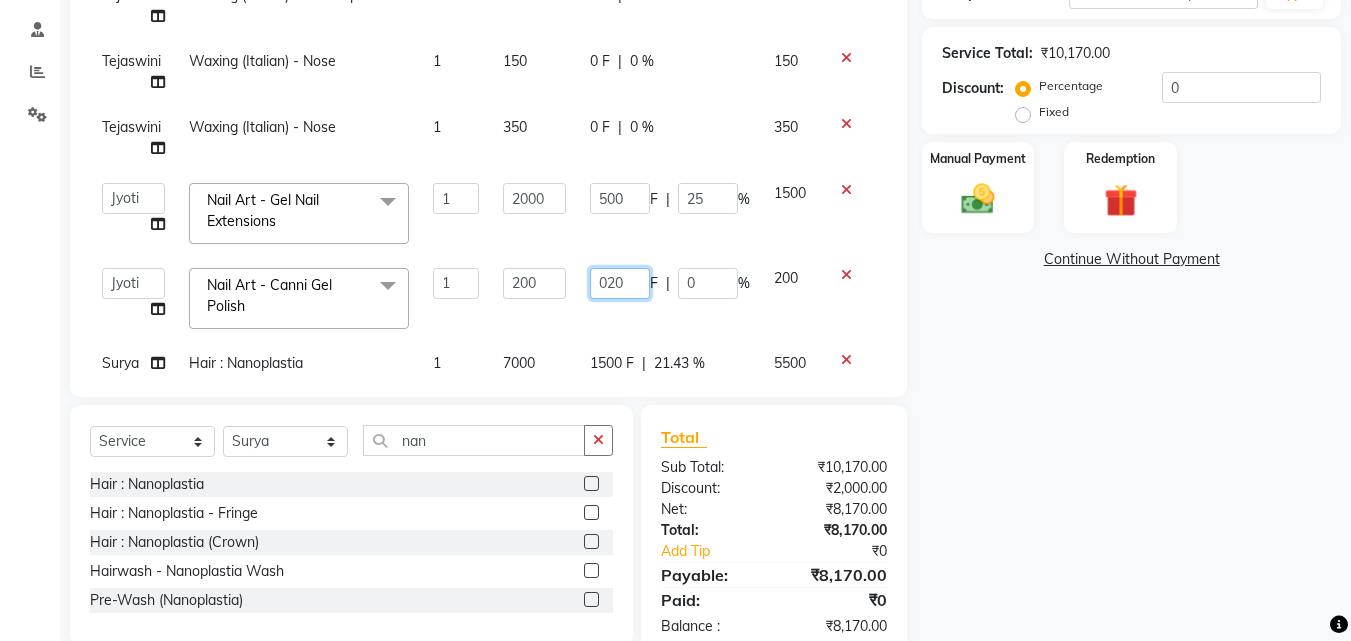 type on "0200" 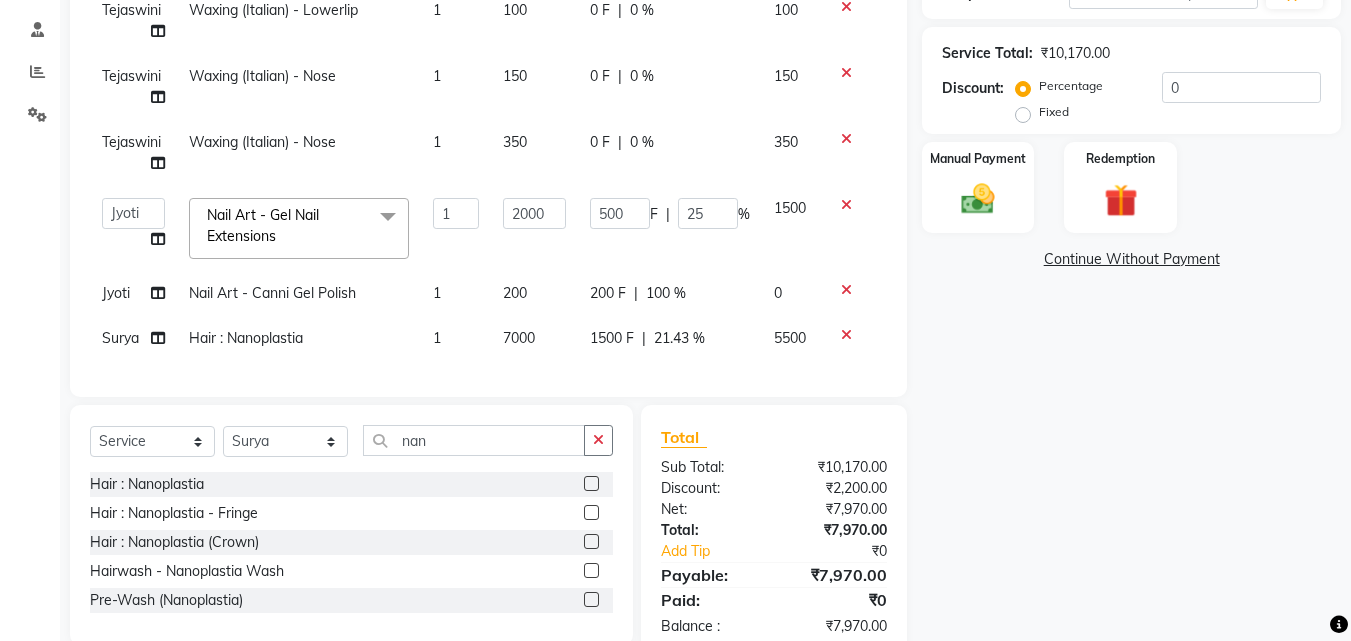 click on "Name: Shweta Soch Membership:  No Active Membership  Total Visits:  67 Card on file:  0 Last Visit:   13-07-2025 Points:   0  Coupon Code Apply Service Total:  ₹10,170.00  Discount:  Percentage   Fixed  0 Manual Payment Redemption  Continue Without Payment" 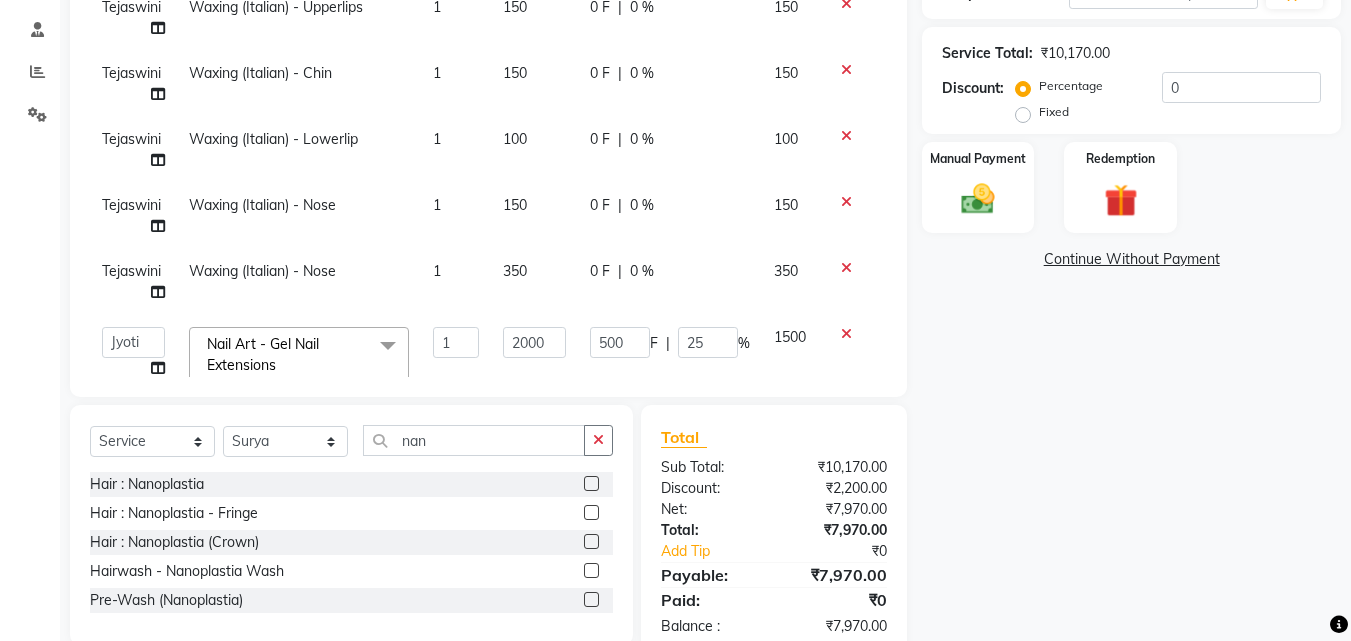 scroll, scrollTop: 0, scrollLeft: 0, axis: both 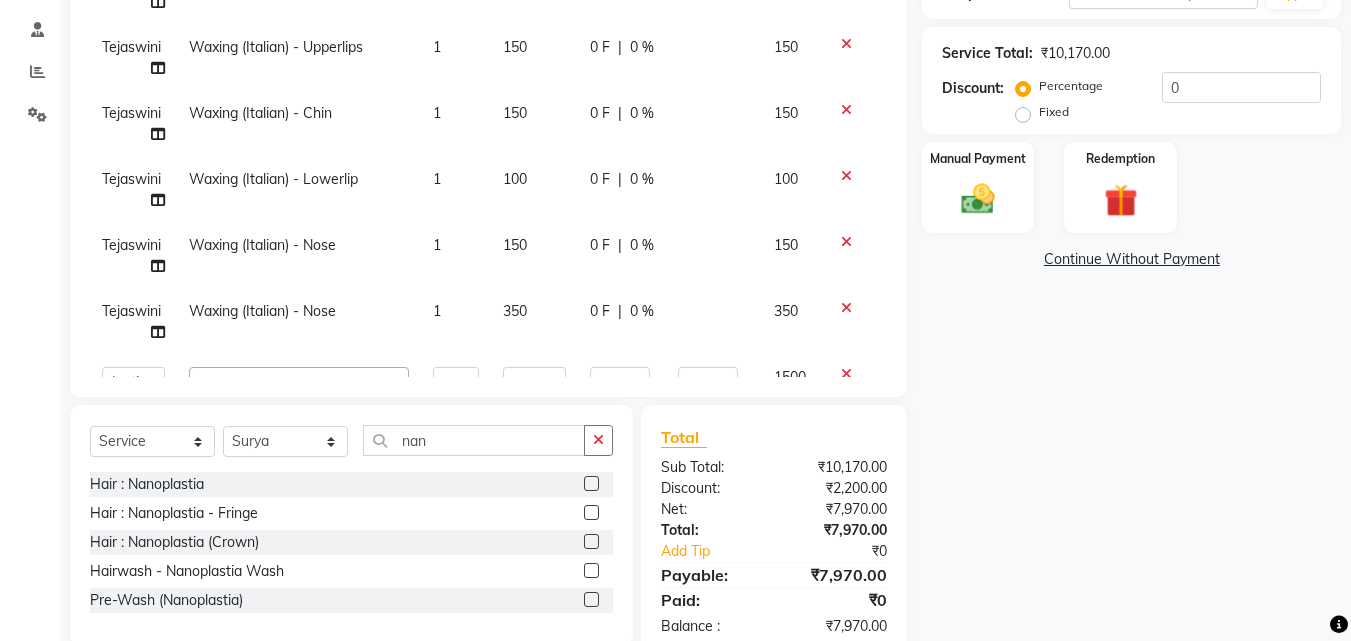 click on "150" 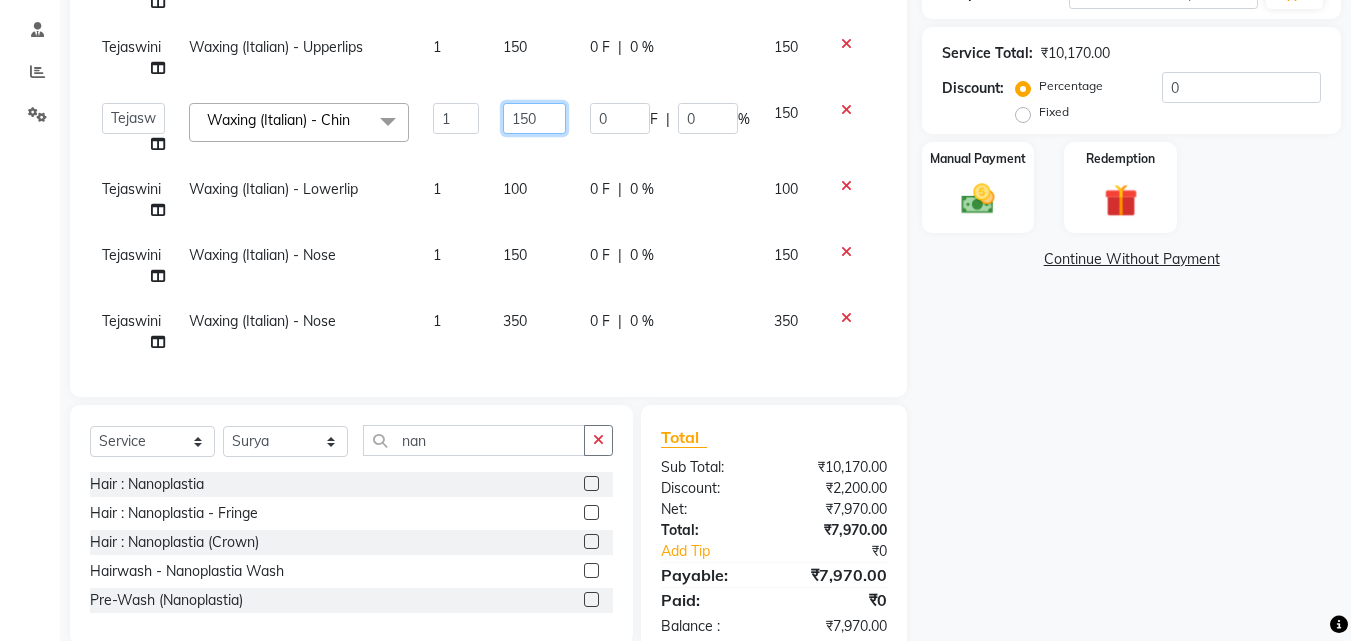 click on "150" 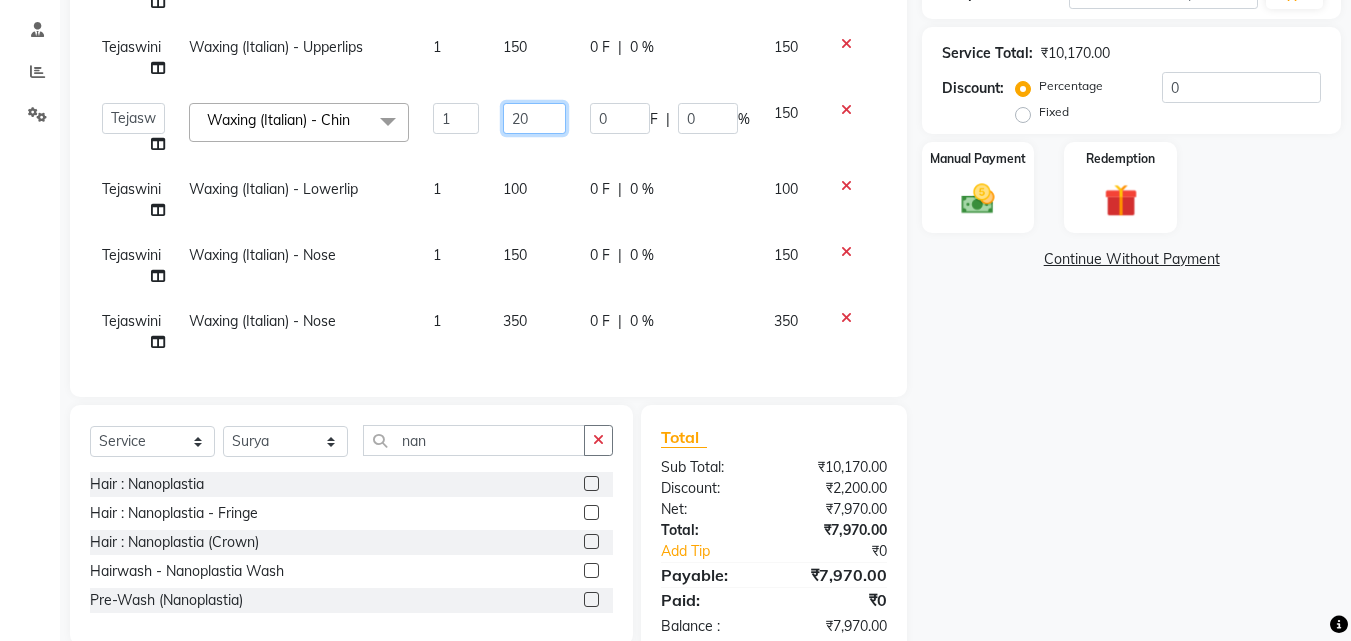 type on "200" 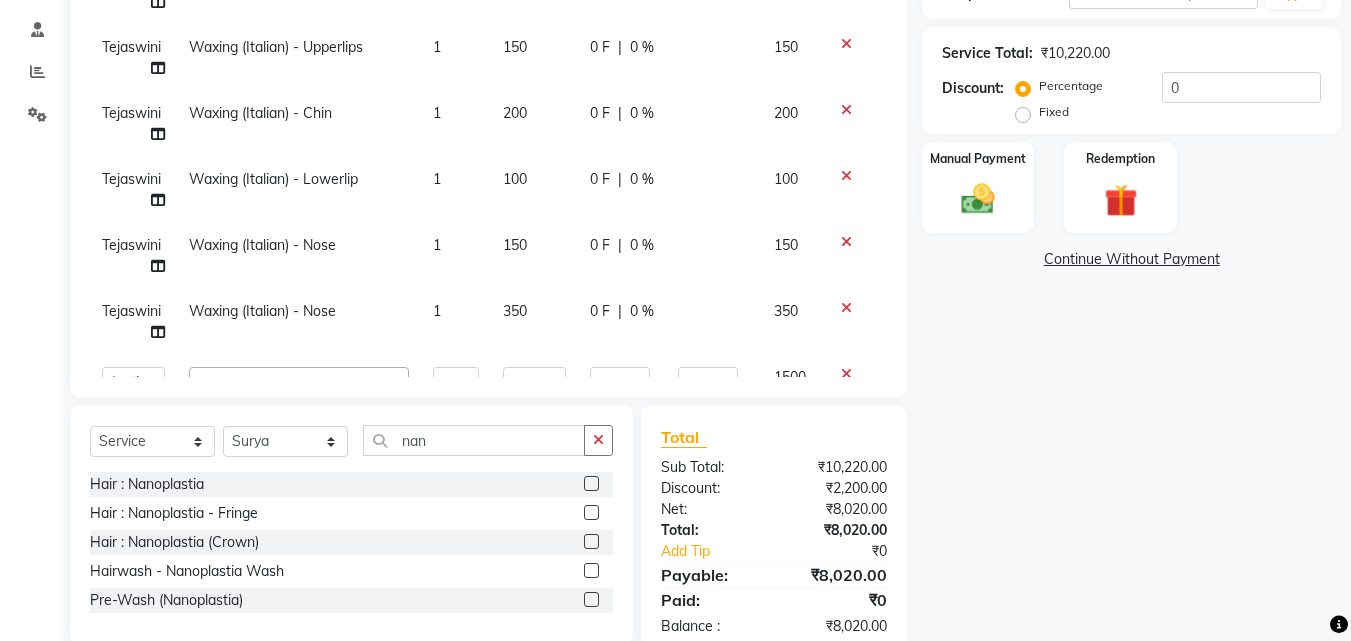 click on "Name: Shweta Soch Membership:  No Active Membership  Total Visits:  67 Card on file:  0 Last Visit:   13-07-2025 Points:   0  Coupon Code Apply Service Total:  ₹10,220.00  Discount:  Percentage   Fixed  0 Manual Payment Redemption  Continue Without Payment" 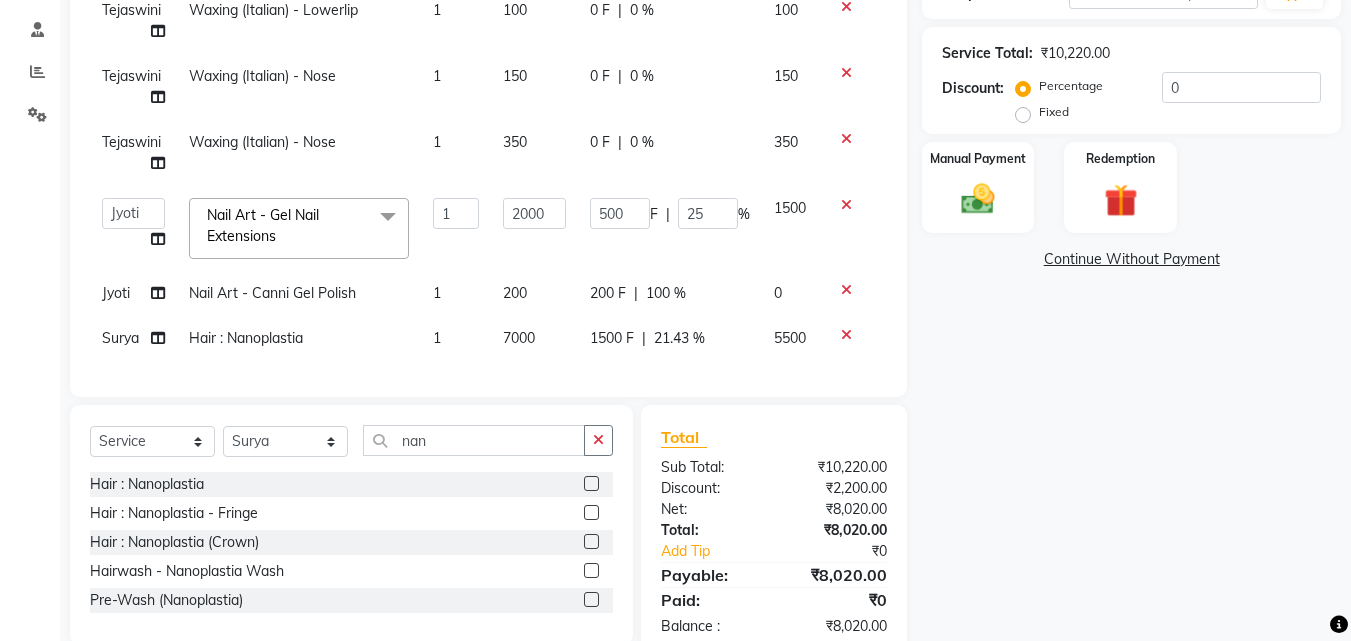 scroll, scrollTop: 184, scrollLeft: 0, axis: vertical 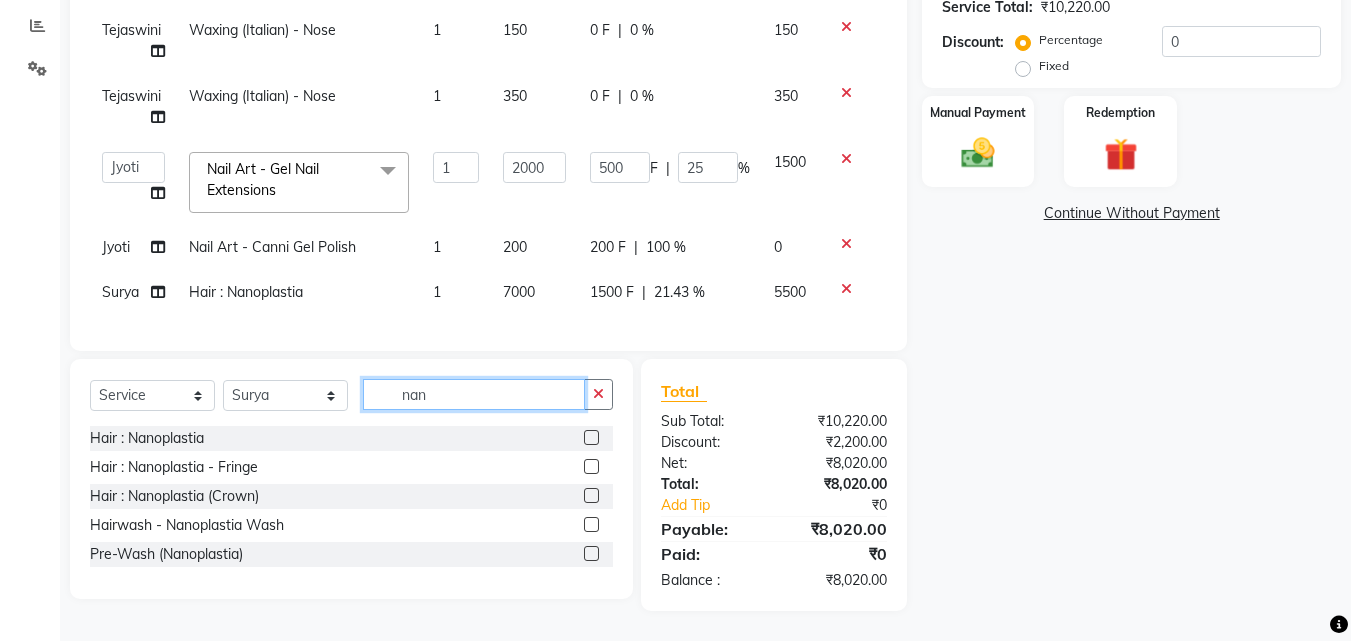 click on "nan" 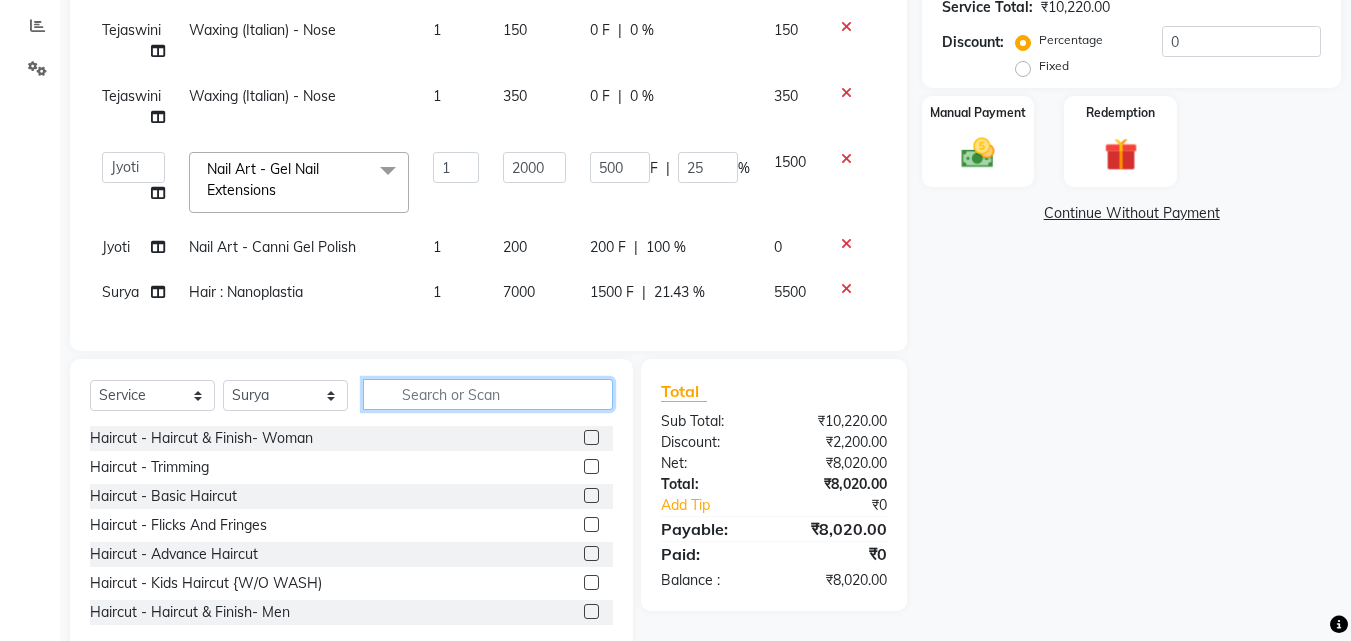 type 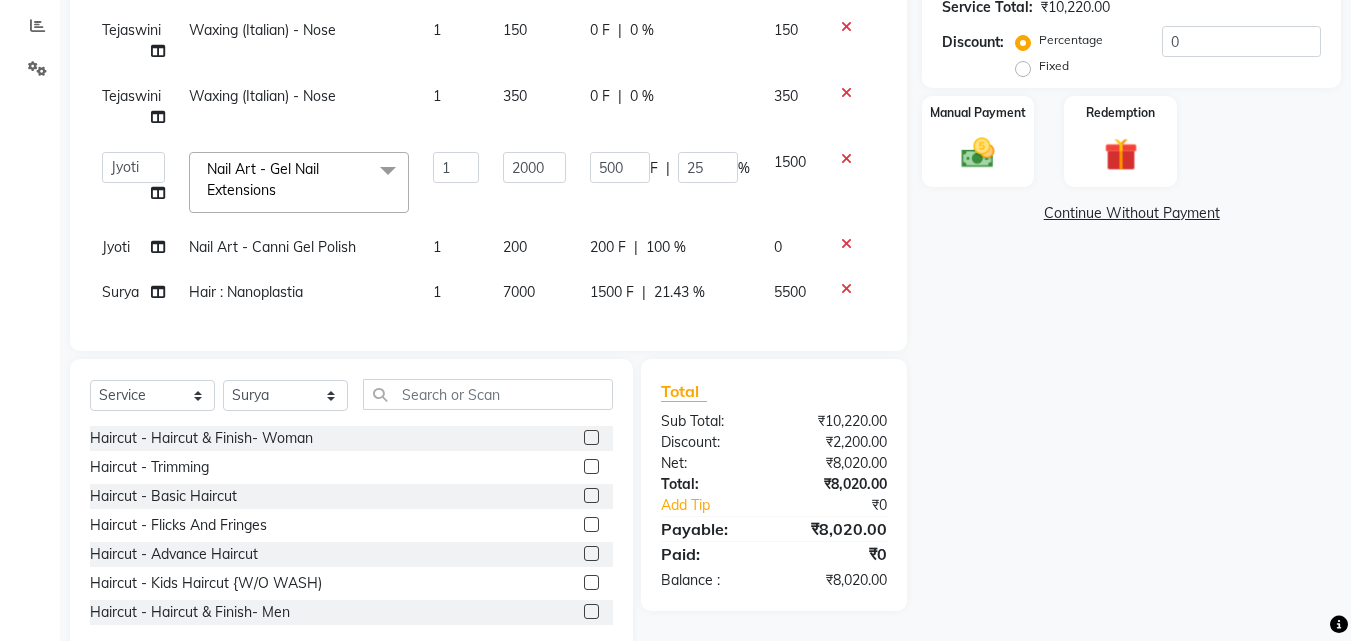 click on "Name: Shweta Soch Membership:  No Active Membership  Total Visits:  67 Card on file:  0 Last Visit:   13-07-2025 Points:   0  Coupon Code Apply Service Total:  ₹10,220.00  Discount:  Percentage   Fixed  0 Manual Payment Redemption  Continue Without Payment" 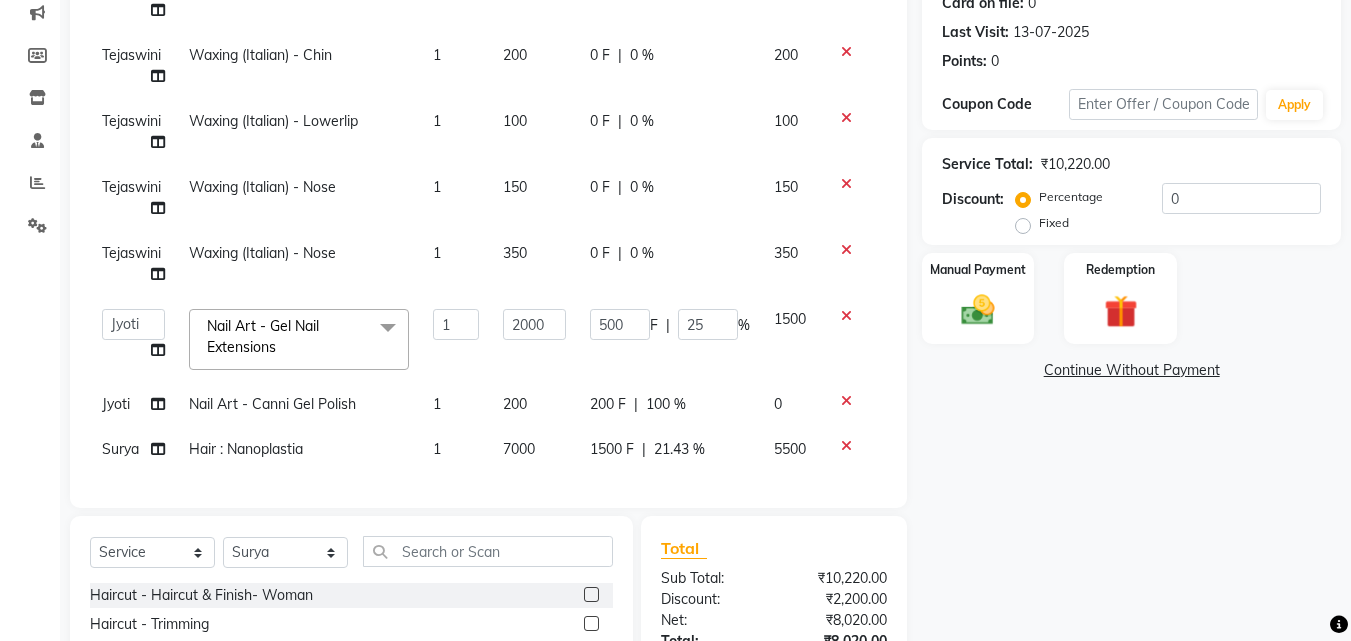 scroll, scrollTop: 0, scrollLeft: 0, axis: both 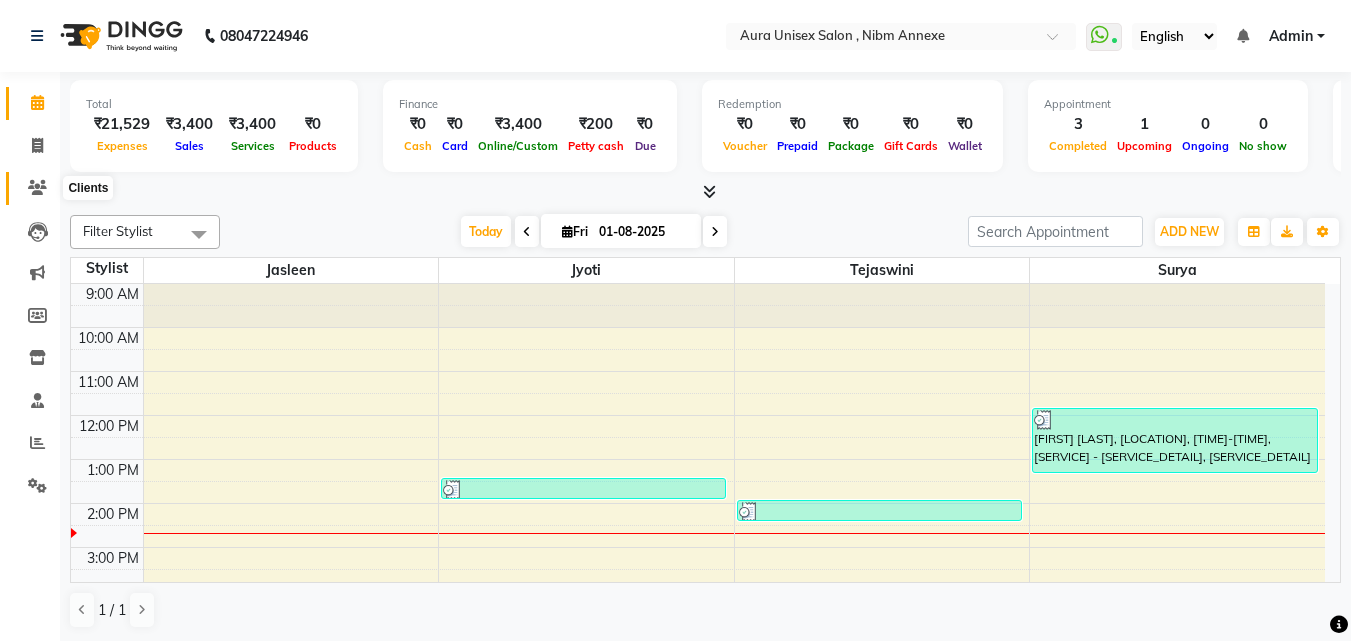 click 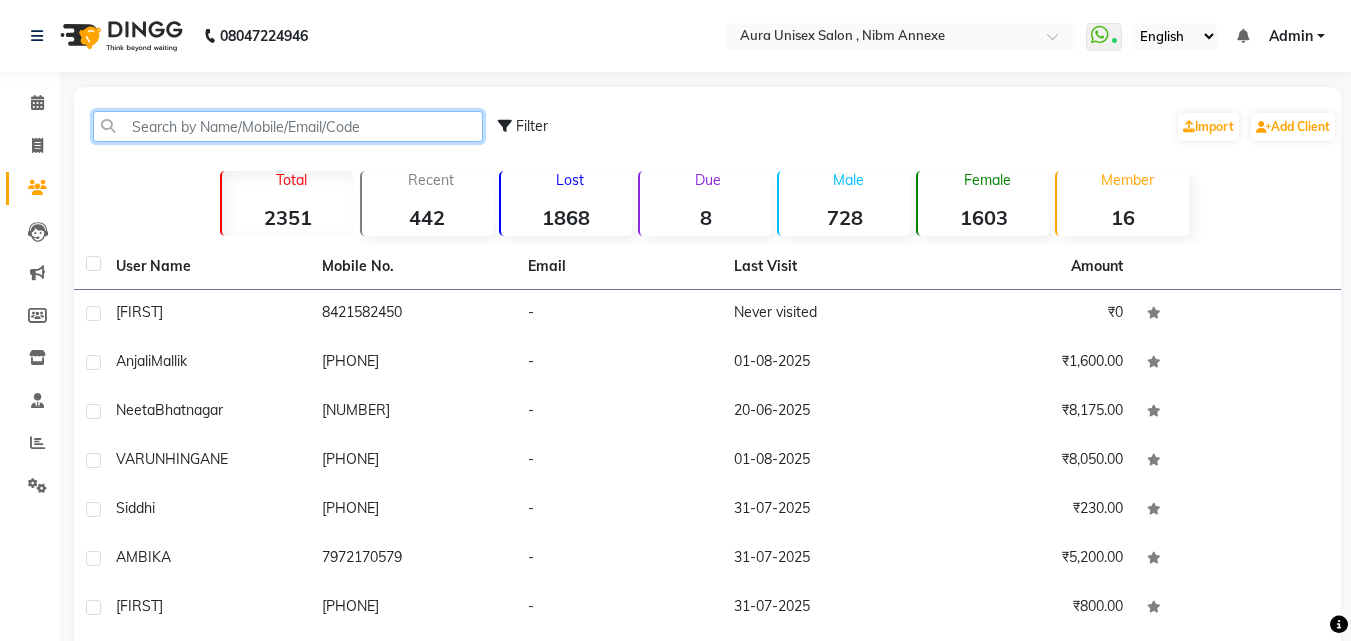click 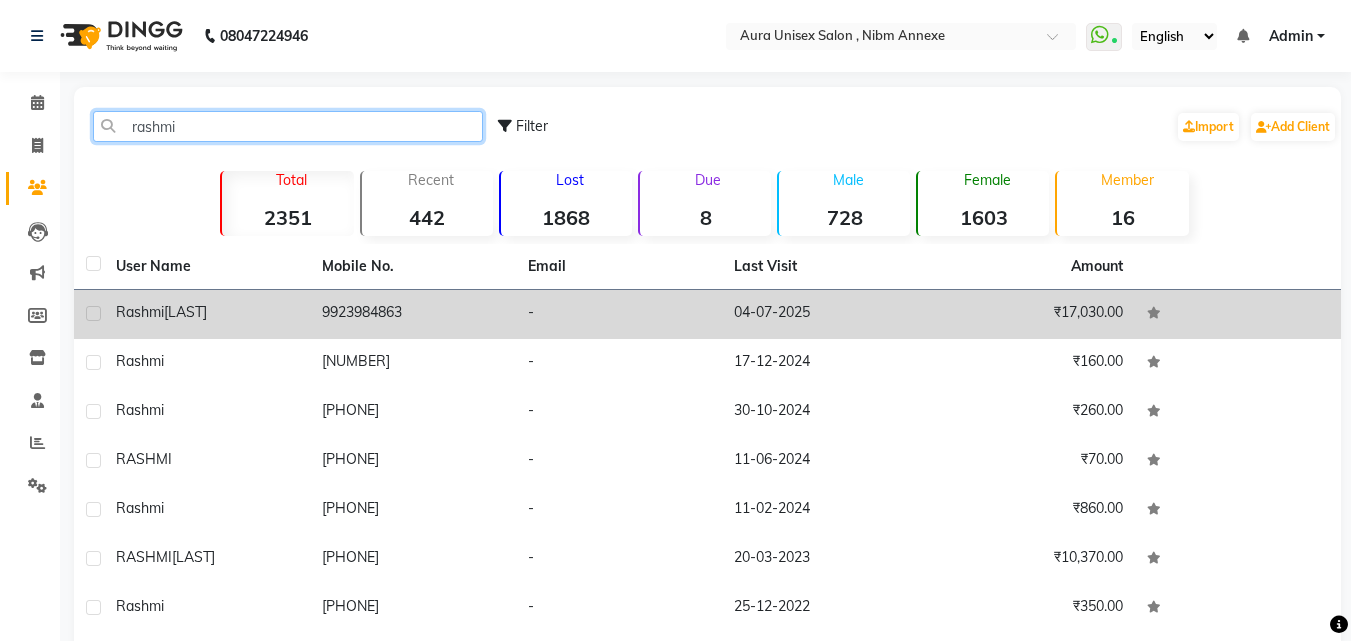 type on "rashmi" 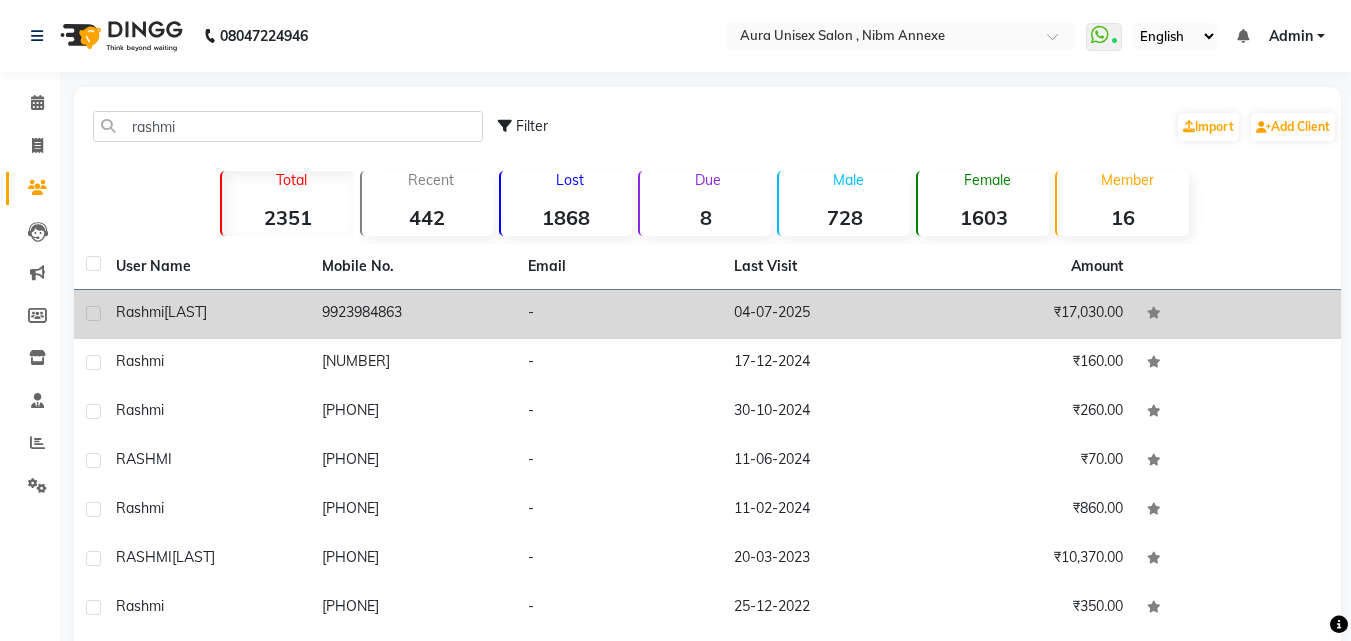 click on "[FIRST] [LAST]" 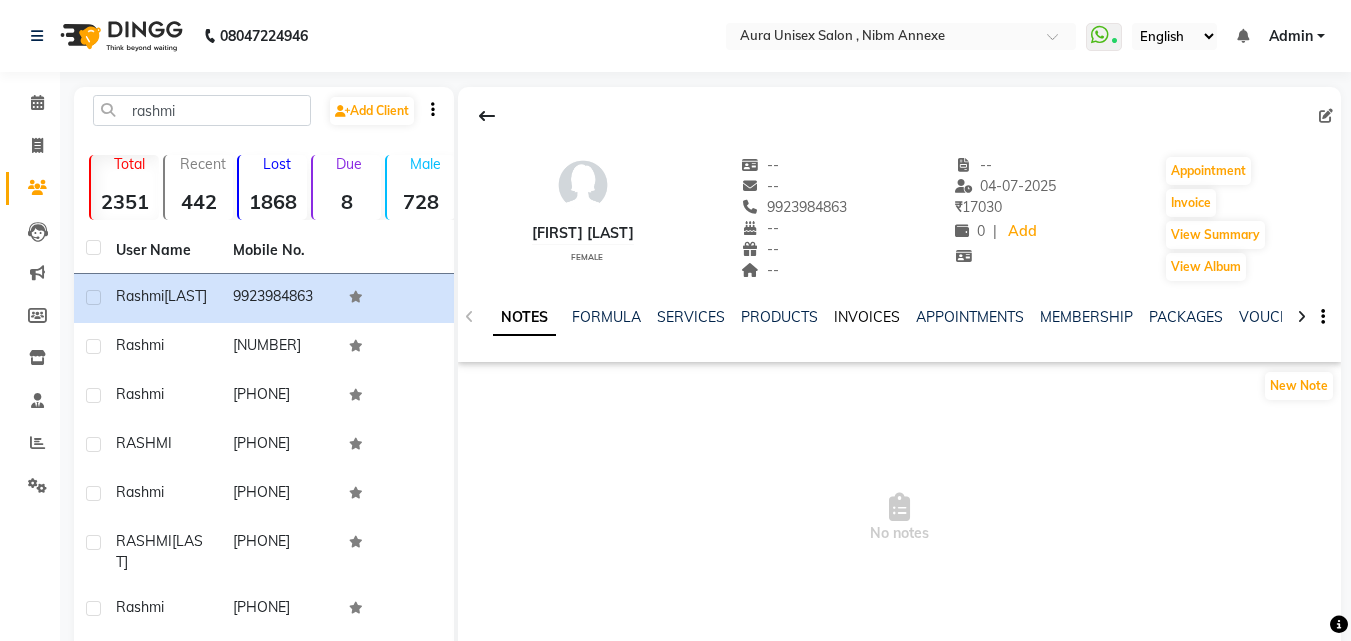 click on "INVOICES" 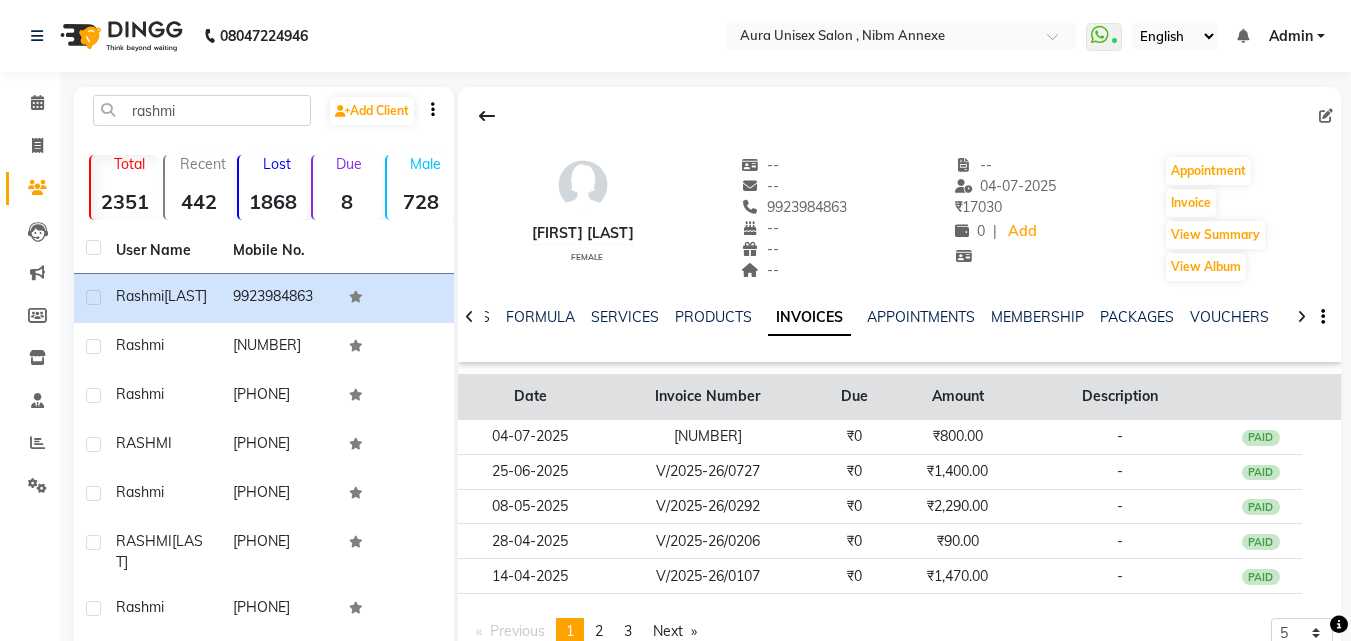 scroll, scrollTop: 96, scrollLeft: 0, axis: vertical 